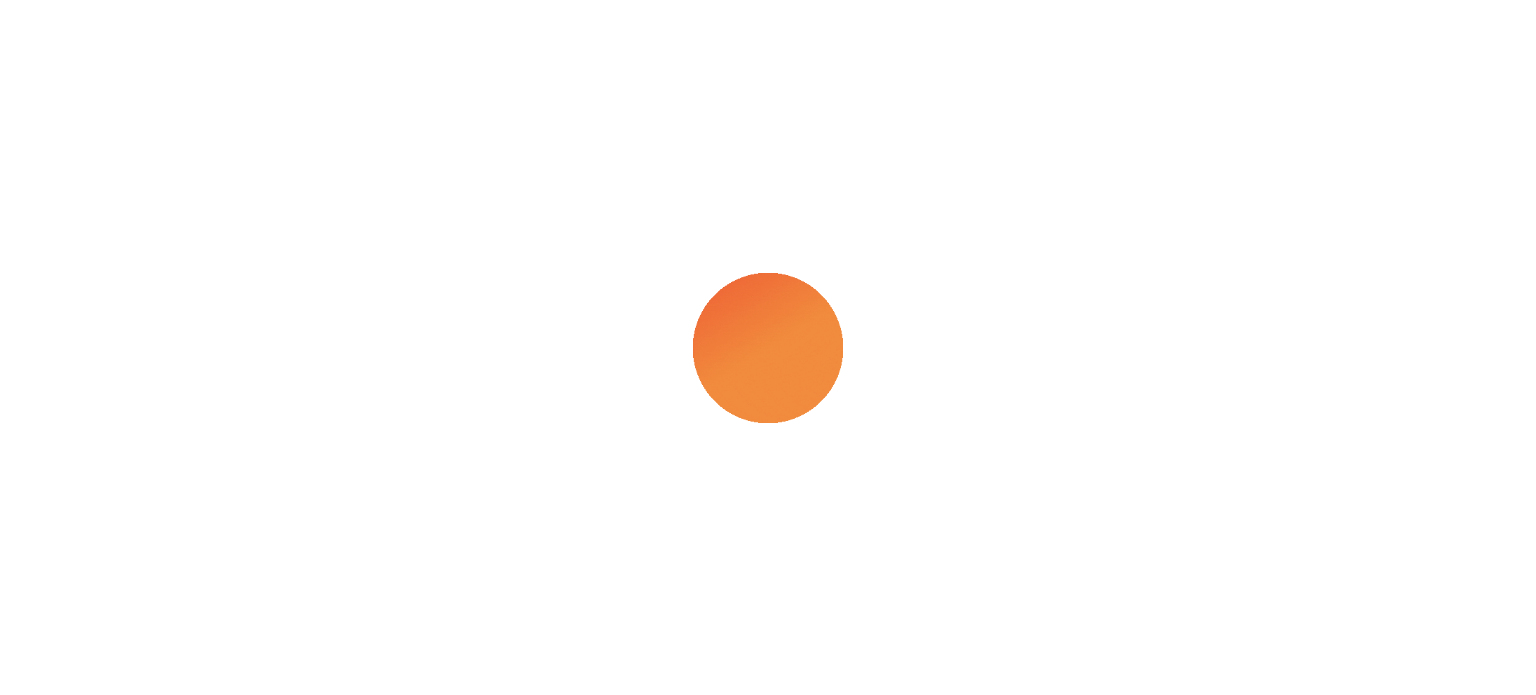 scroll, scrollTop: 0, scrollLeft: 0, axis: both 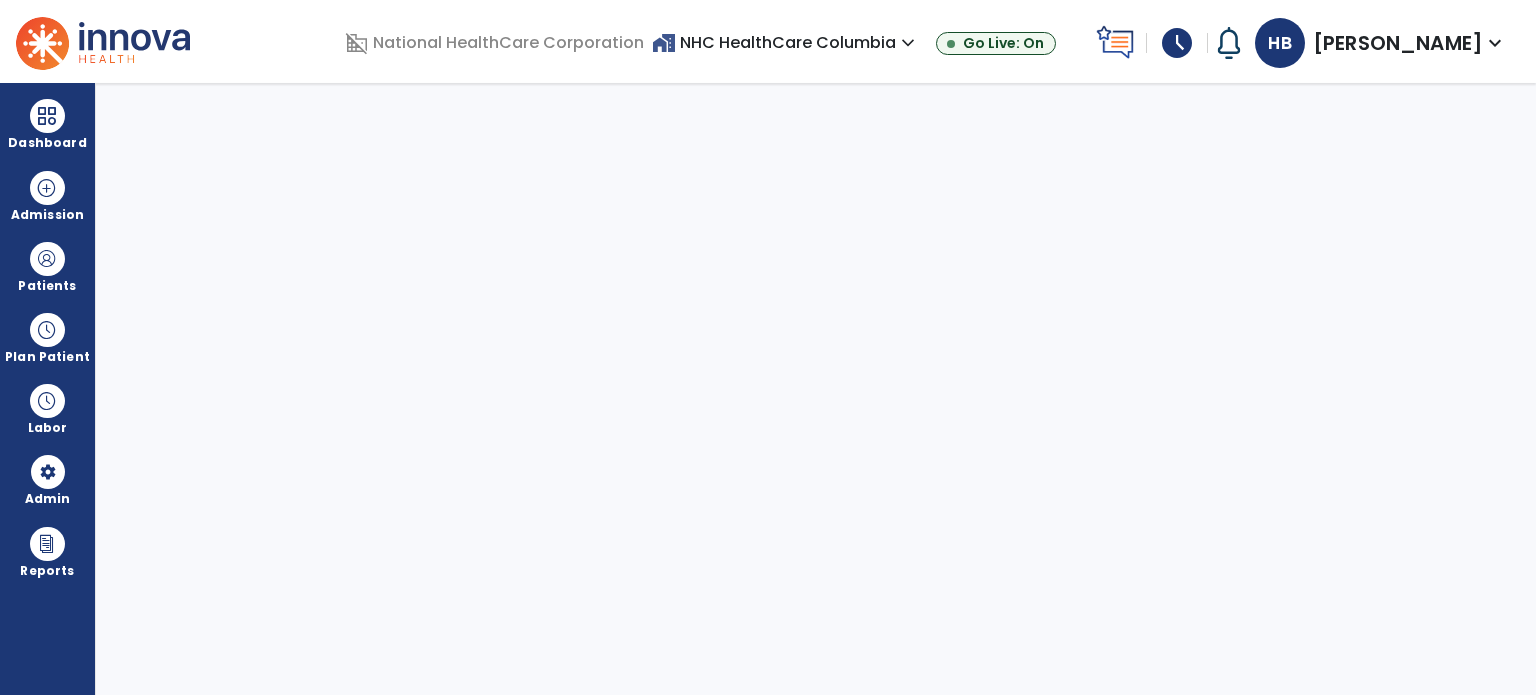 select on "****" 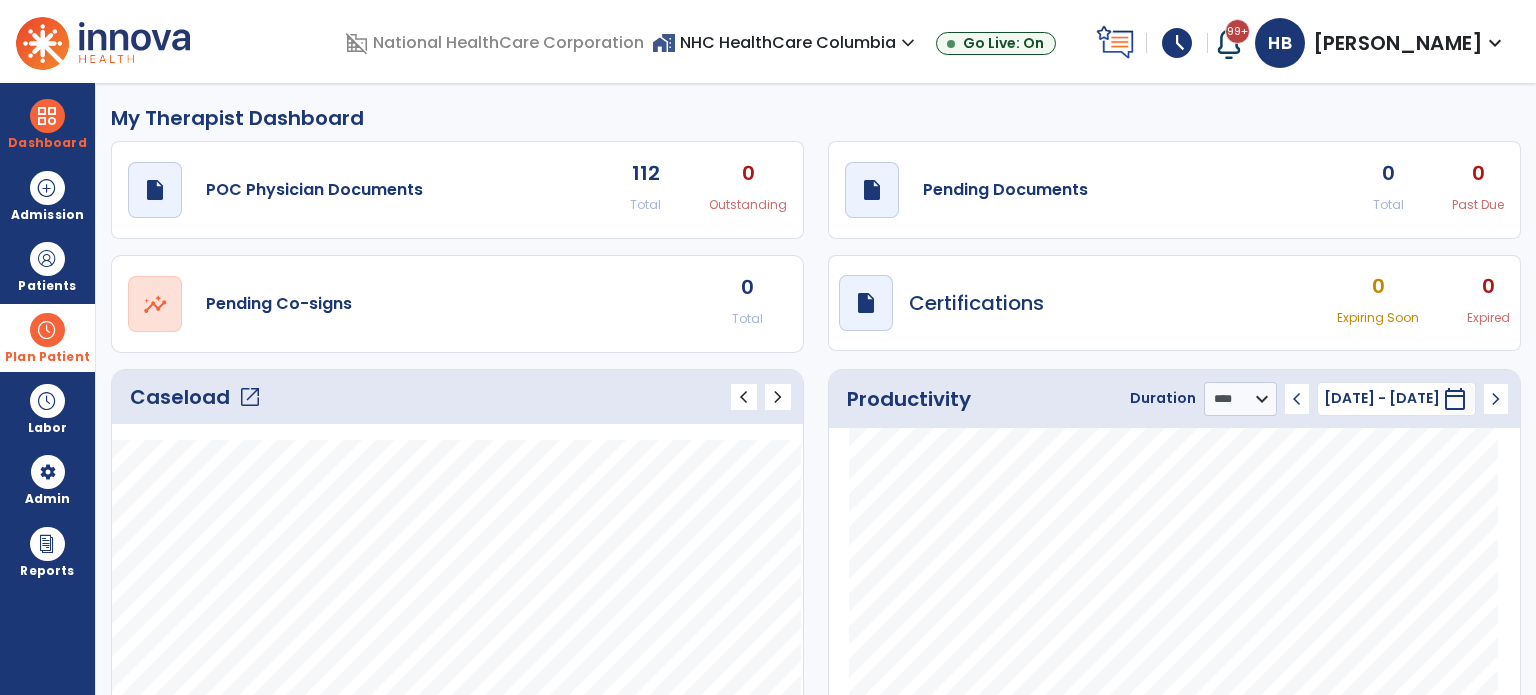 click at bounding box center (47, 330) 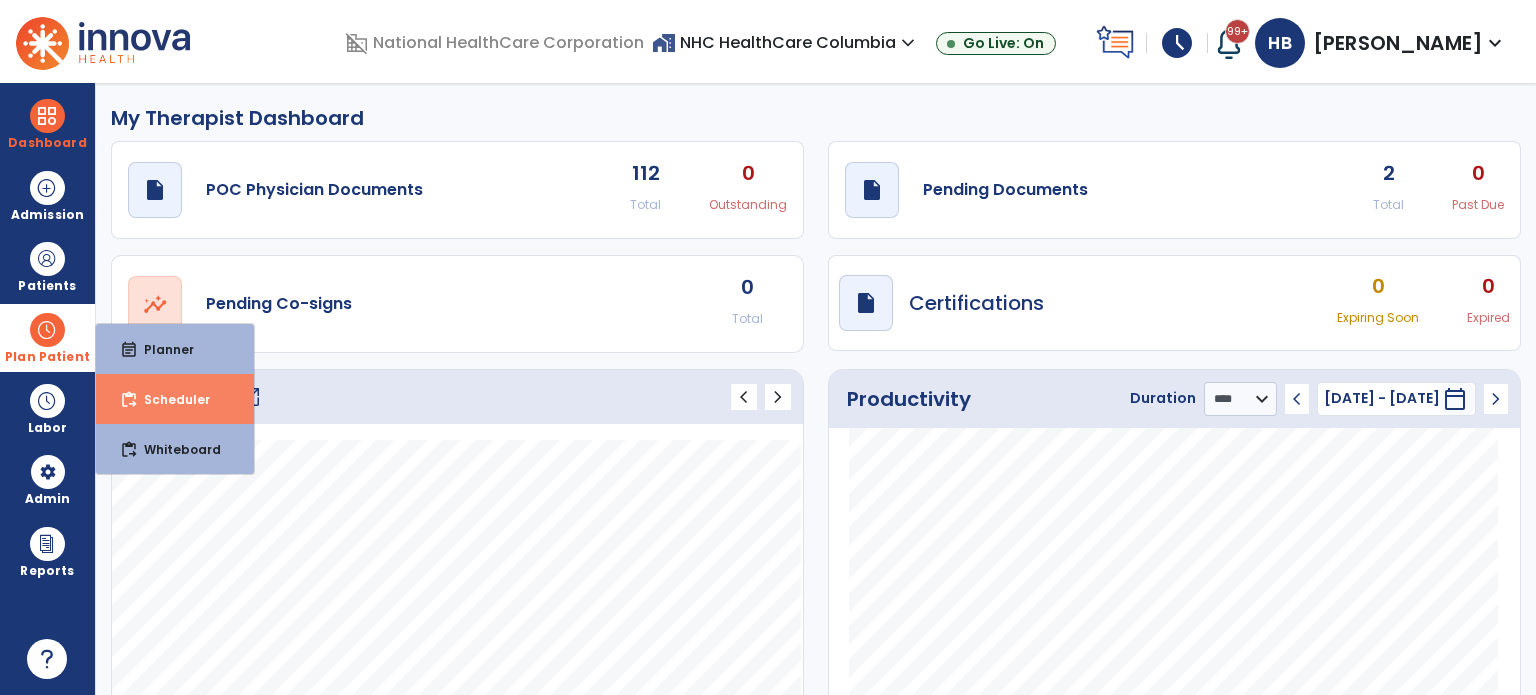 click on "Scheduler" at bounding box center (169, 399) 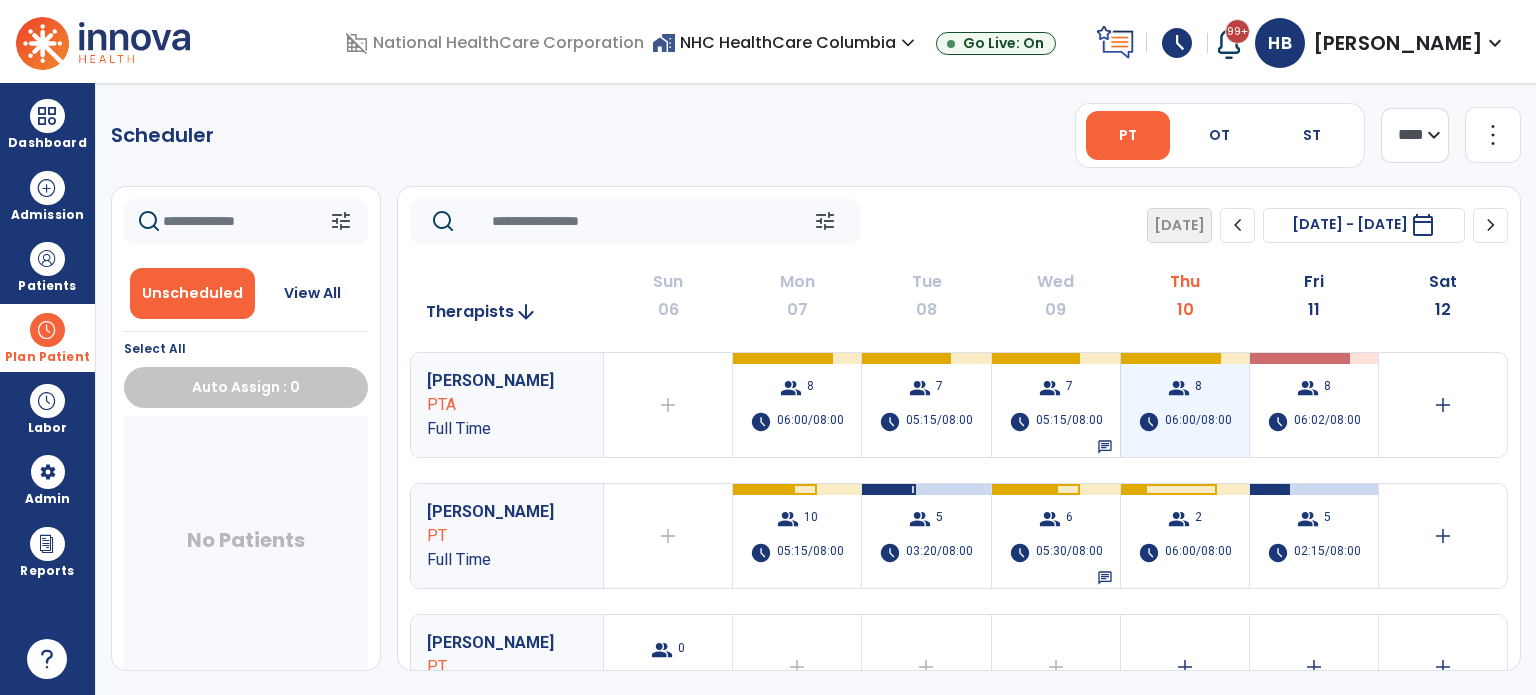 click on "group  8" at bounding box center (1185, 388) 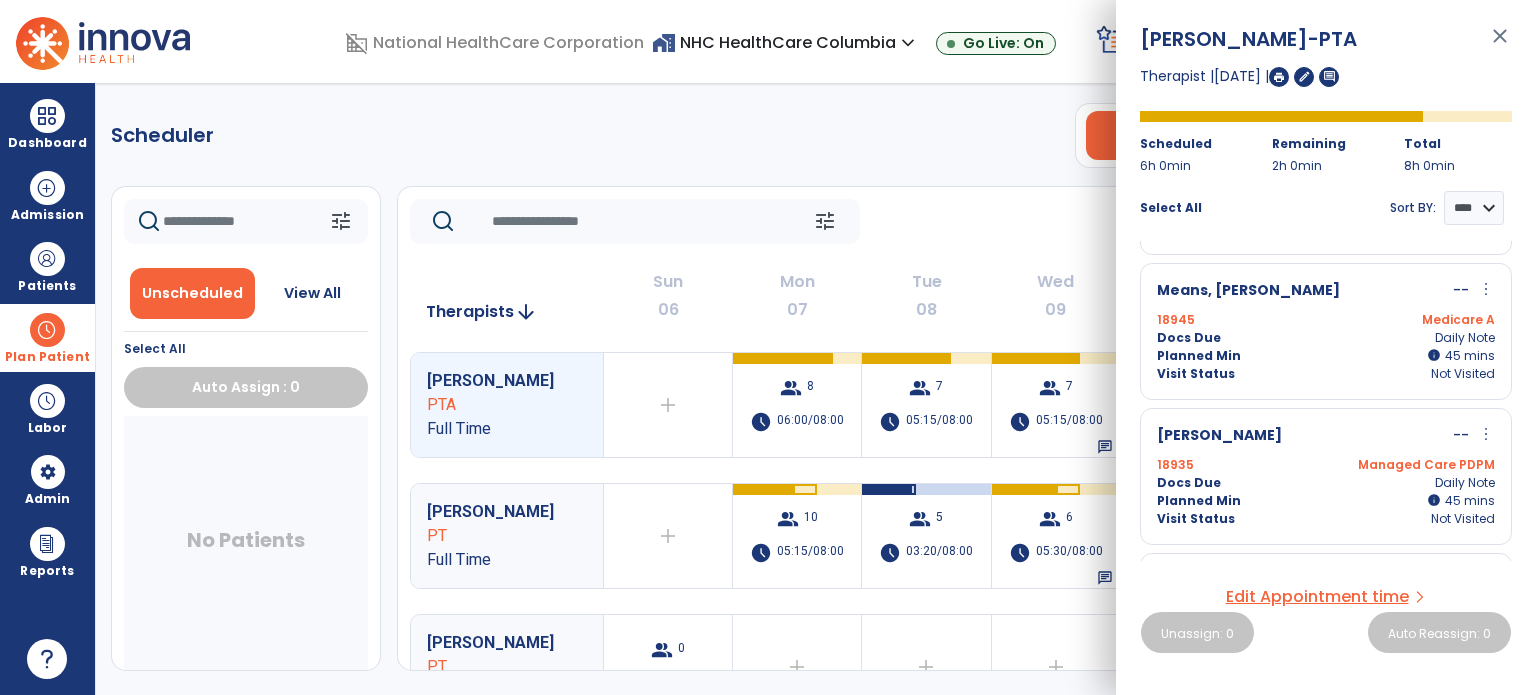 scroll, scrollTop: 131, scrollLeft: 0, axis: vertical 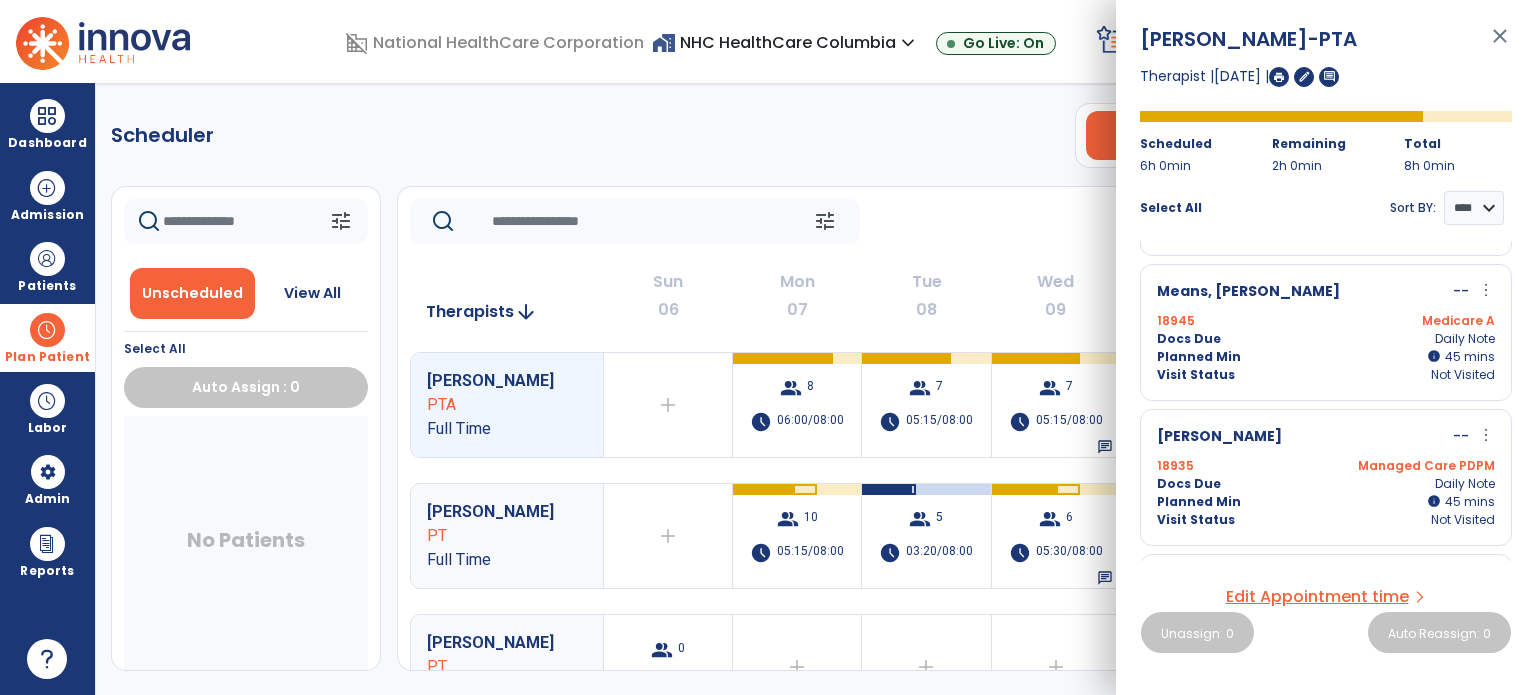 click on "Means, Alice   --  more_vert  edit   Edit Session   alt_route   Split Minutes" at bounding box center [1326, 292] 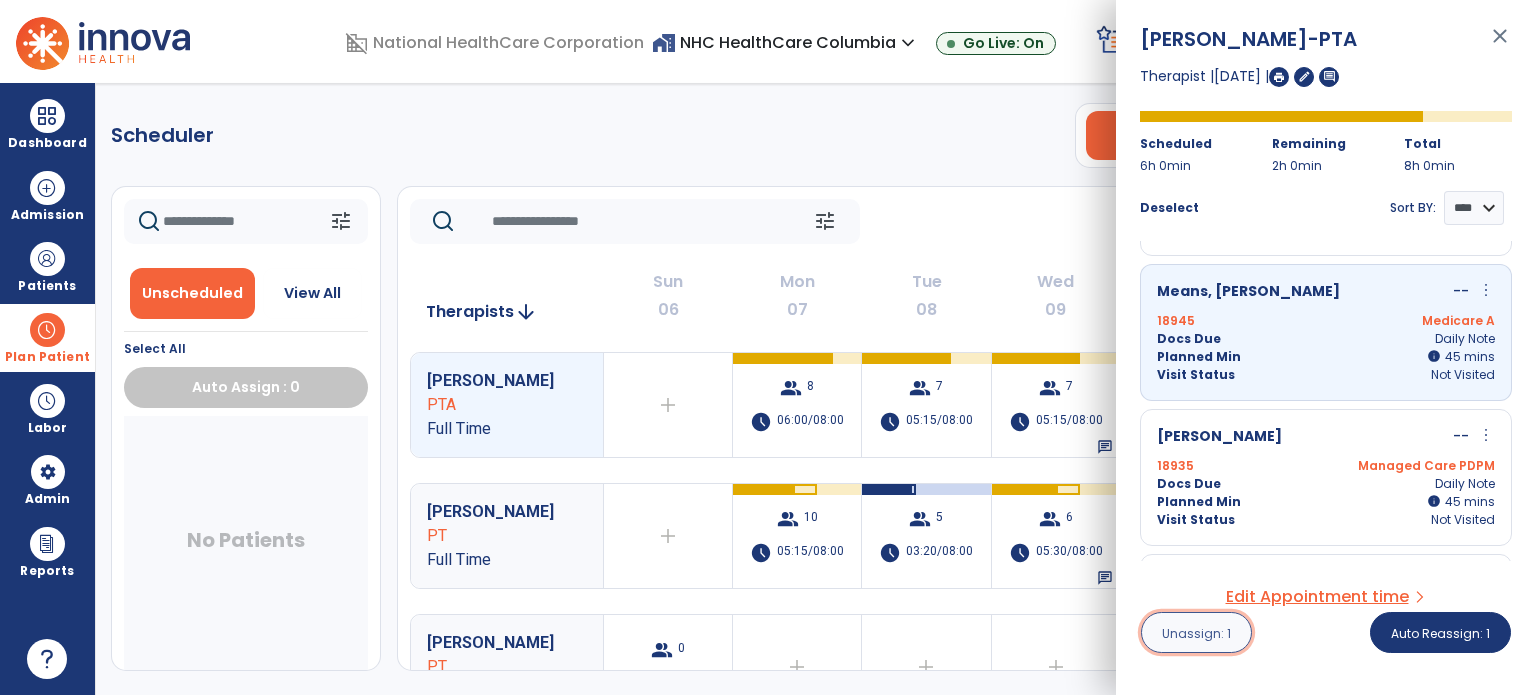 click on "Unassign: 1" at bounding box center (1196, 633) 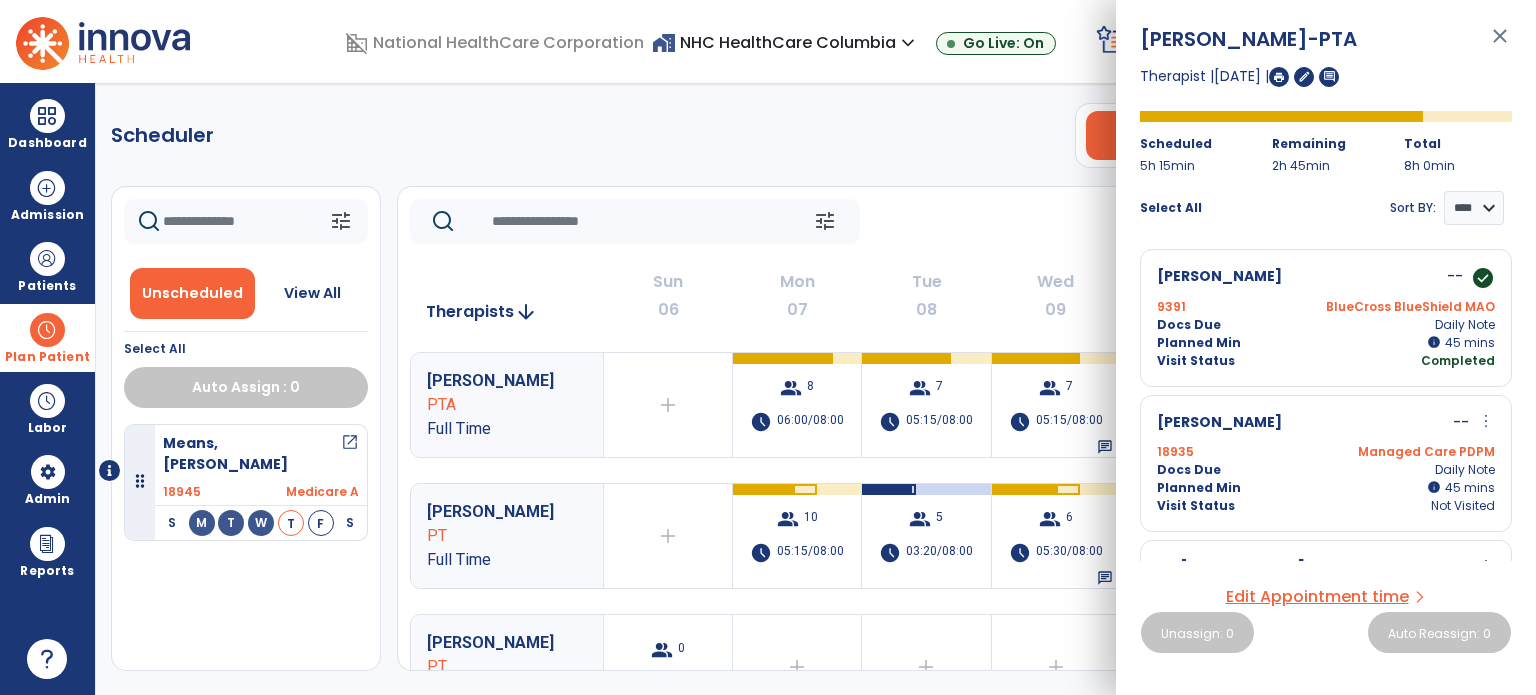 click on "Scheduler   PT   OT   ST  **** *** more_vert  Manage Labor   View All Therapists   Print" 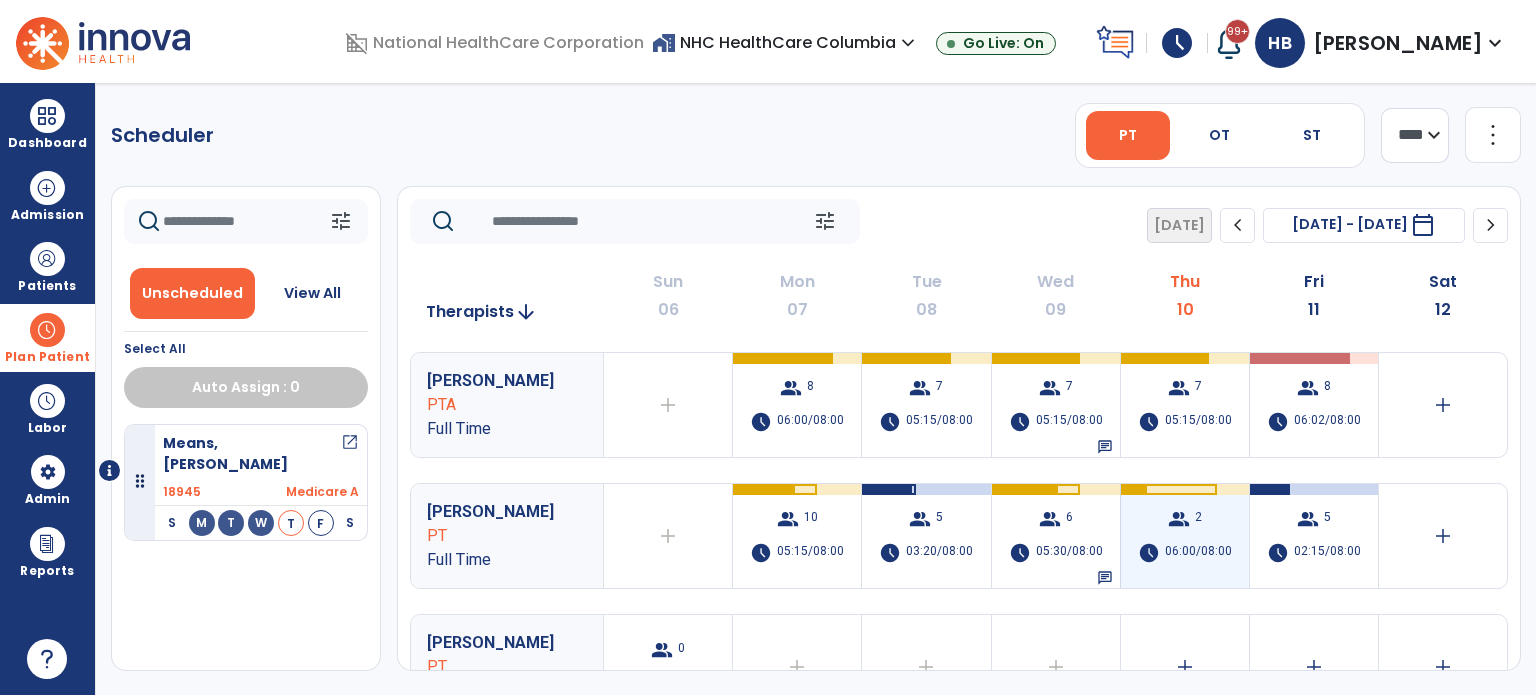 click on "group  2  schedule  06:00/08:00" at bounding box center [1185, 536] 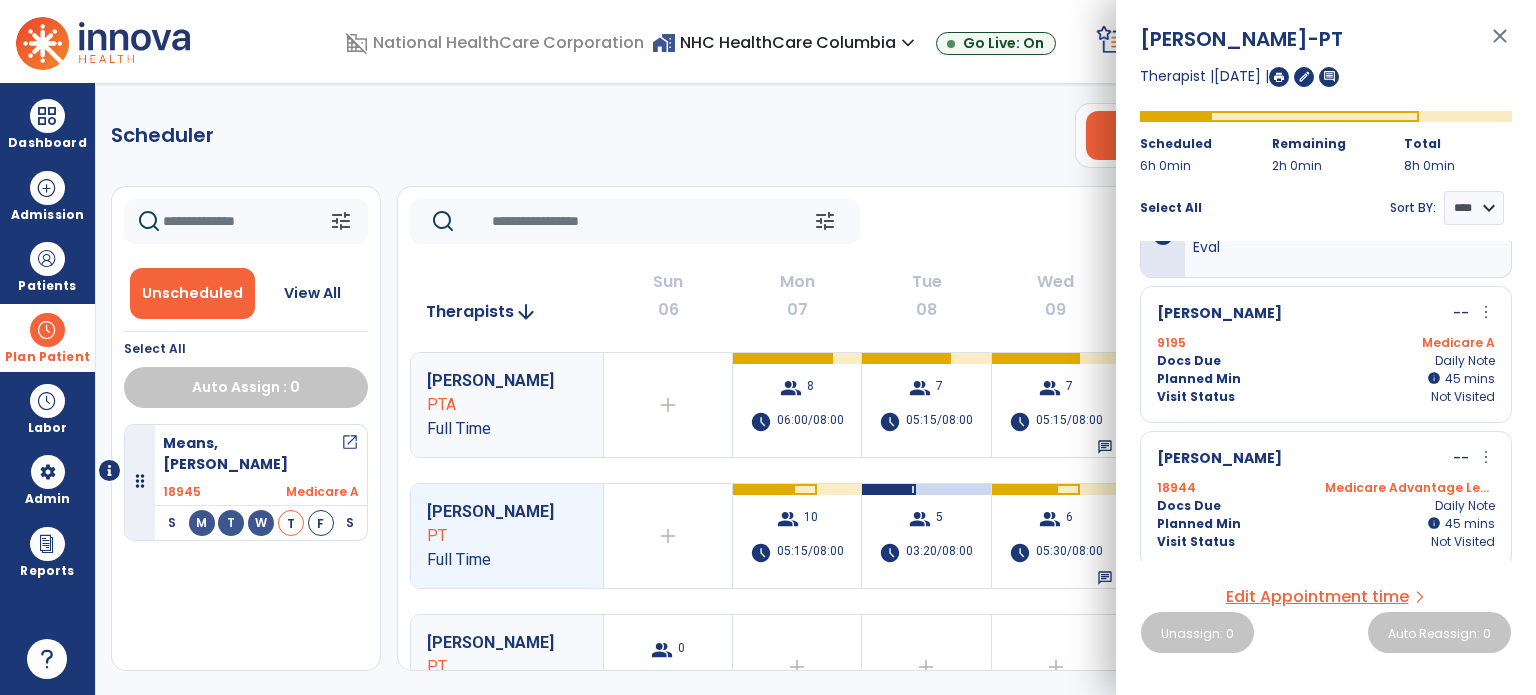 scroll, scrollTop: 252, scrollLeft: 0, axis: vertical 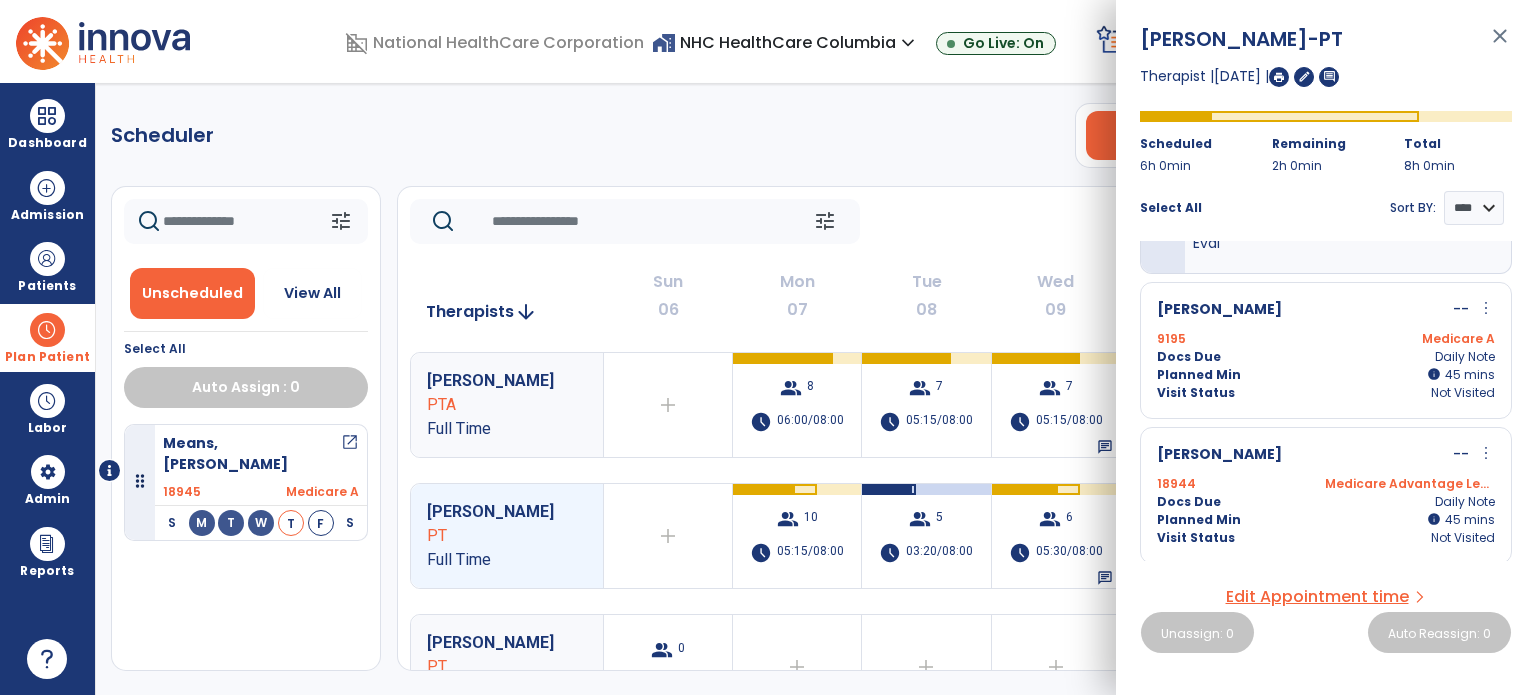 click on "18944 Medicare Advantage Levels" at bounding box center (1326, 484) 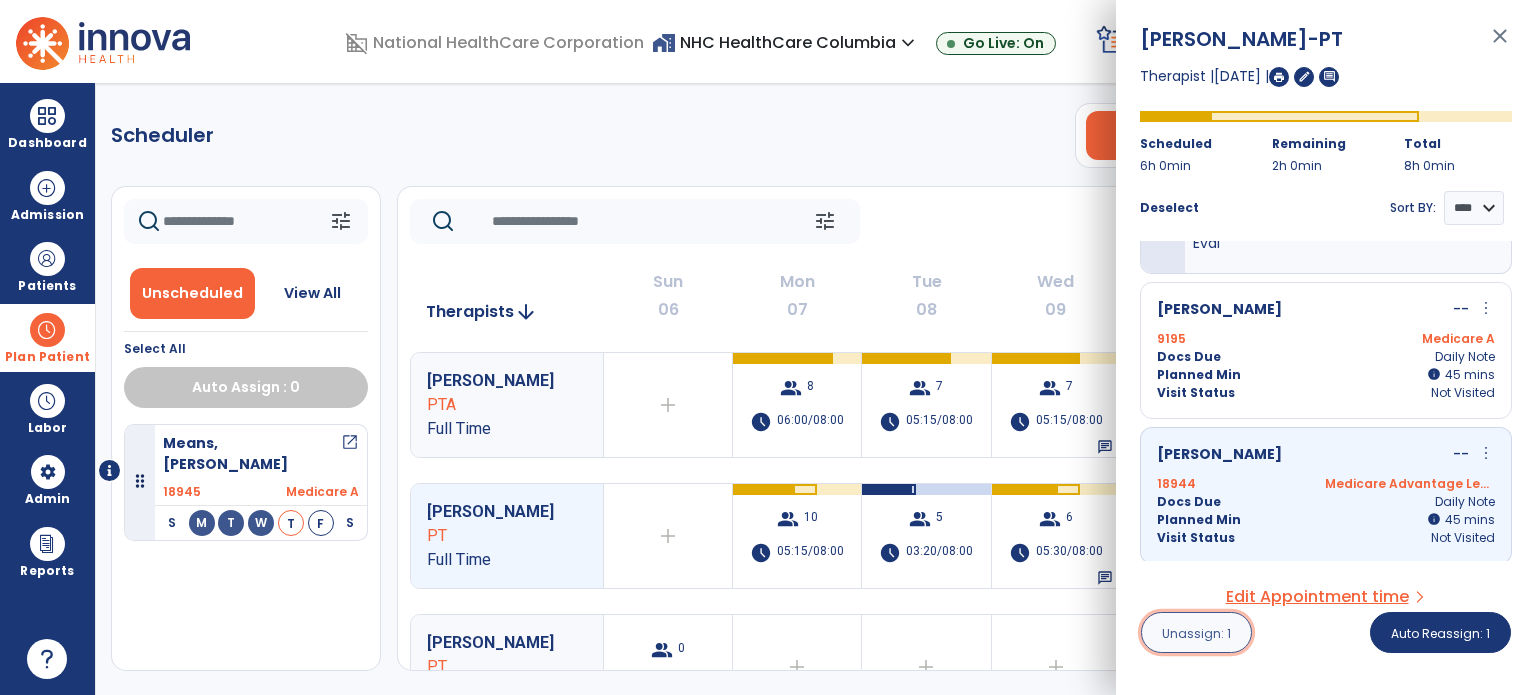 click on "Unassign: 1" at bounding box center [1196, 633] 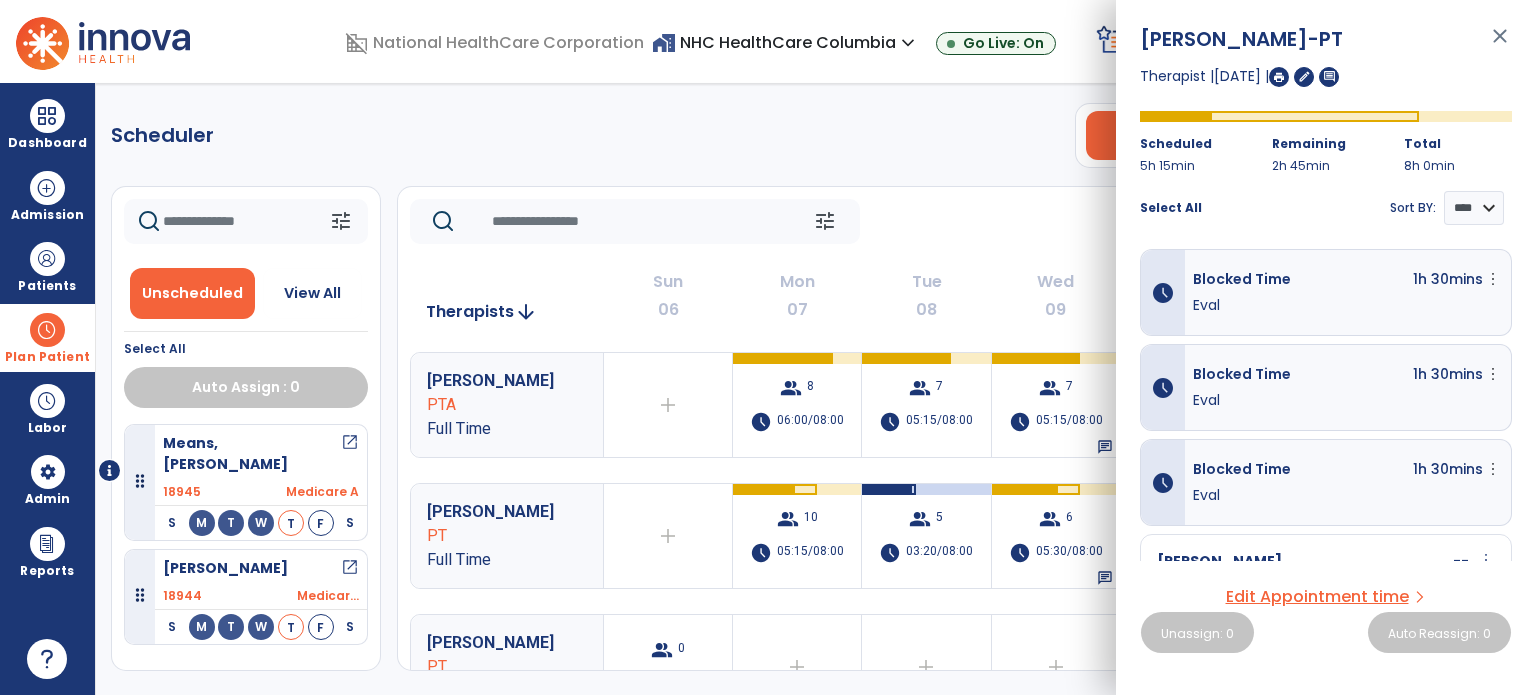 click on "Scheduler   PT   OT   ST  **** *** more_vert  Manage Labor   View All Therapists   Print" 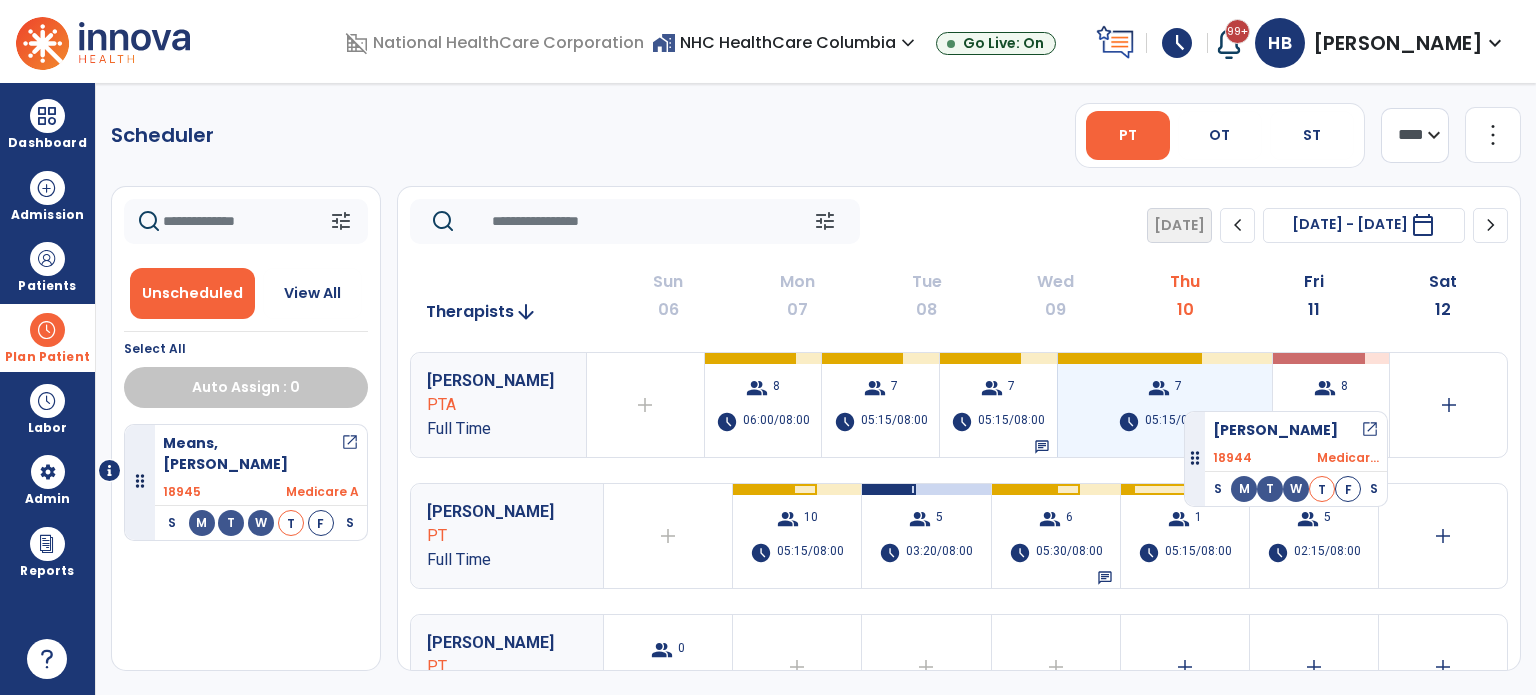 drag, startPoint x: 140, startPoint y: 571, endPoint x: 1184, endPoint y: 403, distance: 1057.4309 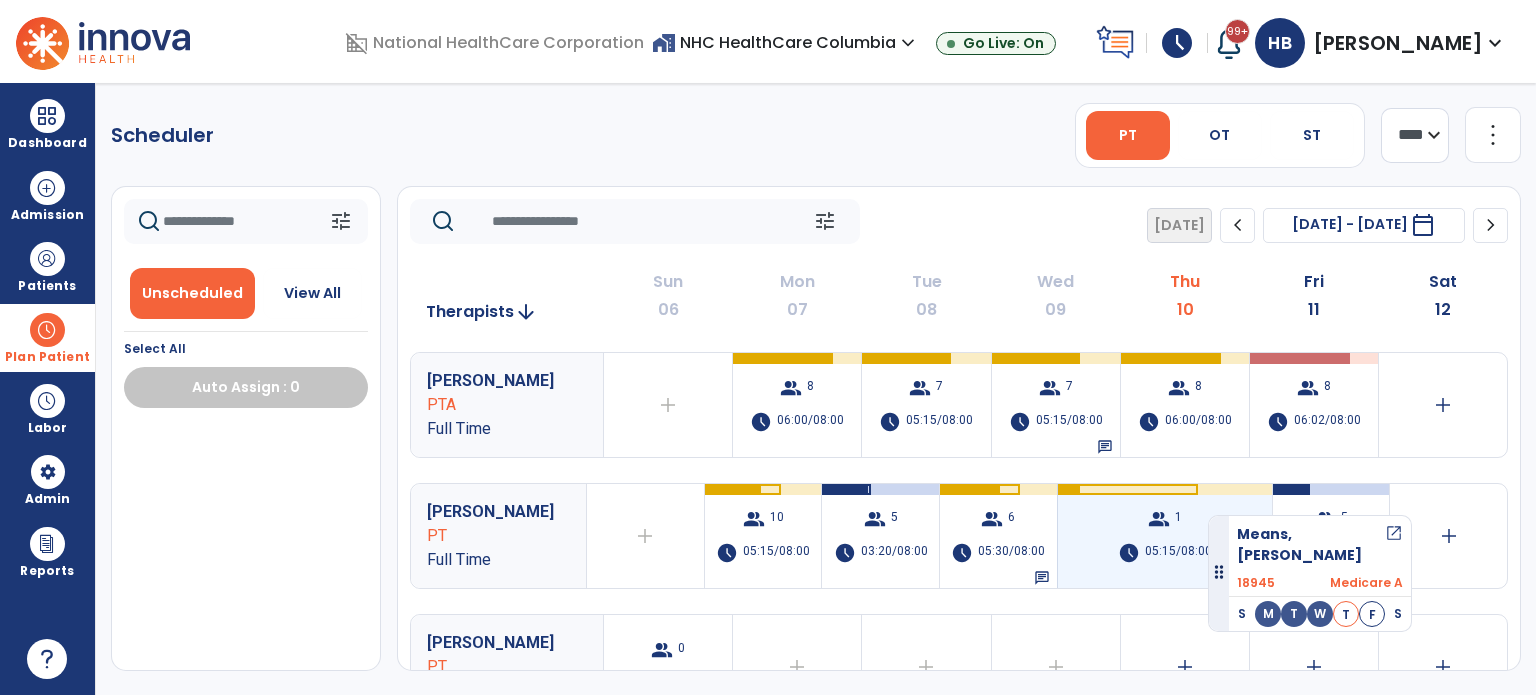drag, startPoint x: 136, startPoint y: 463, endPoint x: 1206, endPoint y: 507, distance: 1070.9043 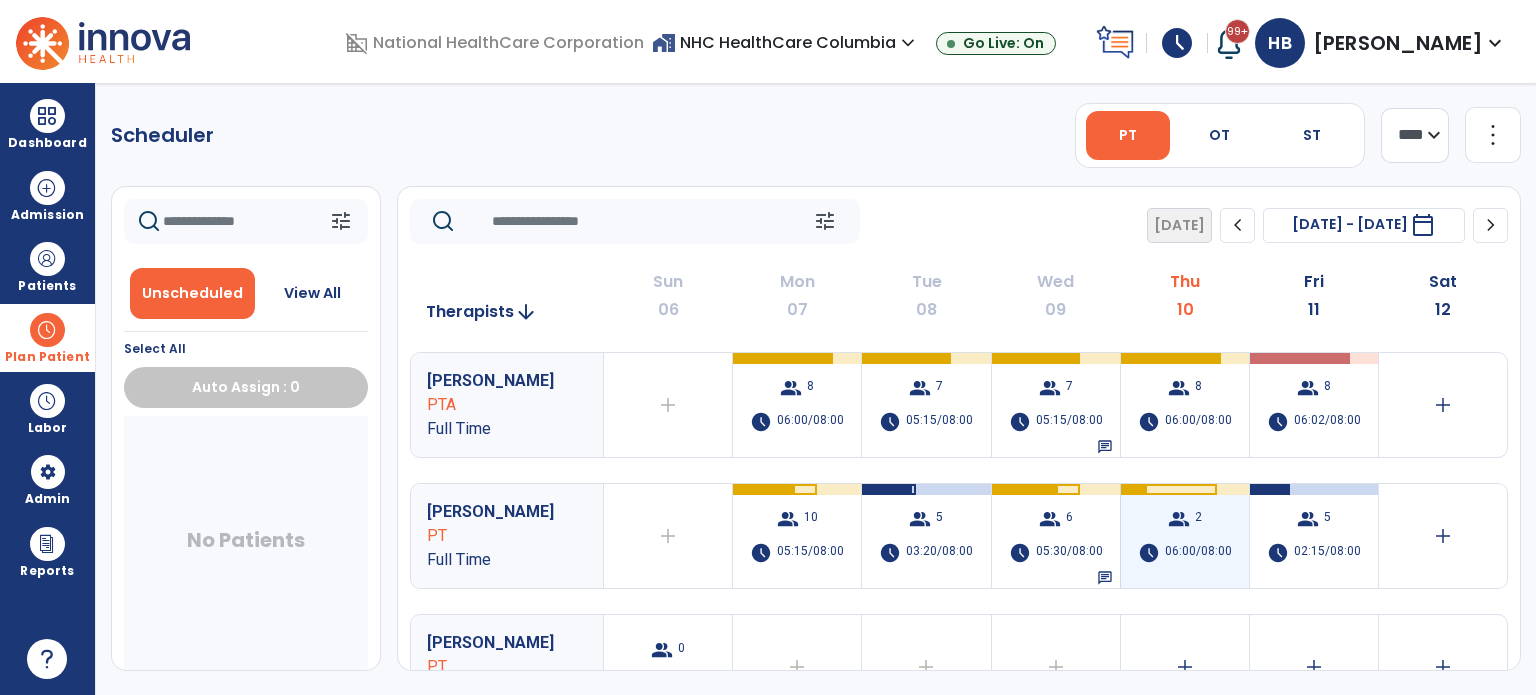 click on "group  2  schedule  06:00/08:00" at bounding box center [1185, 536] 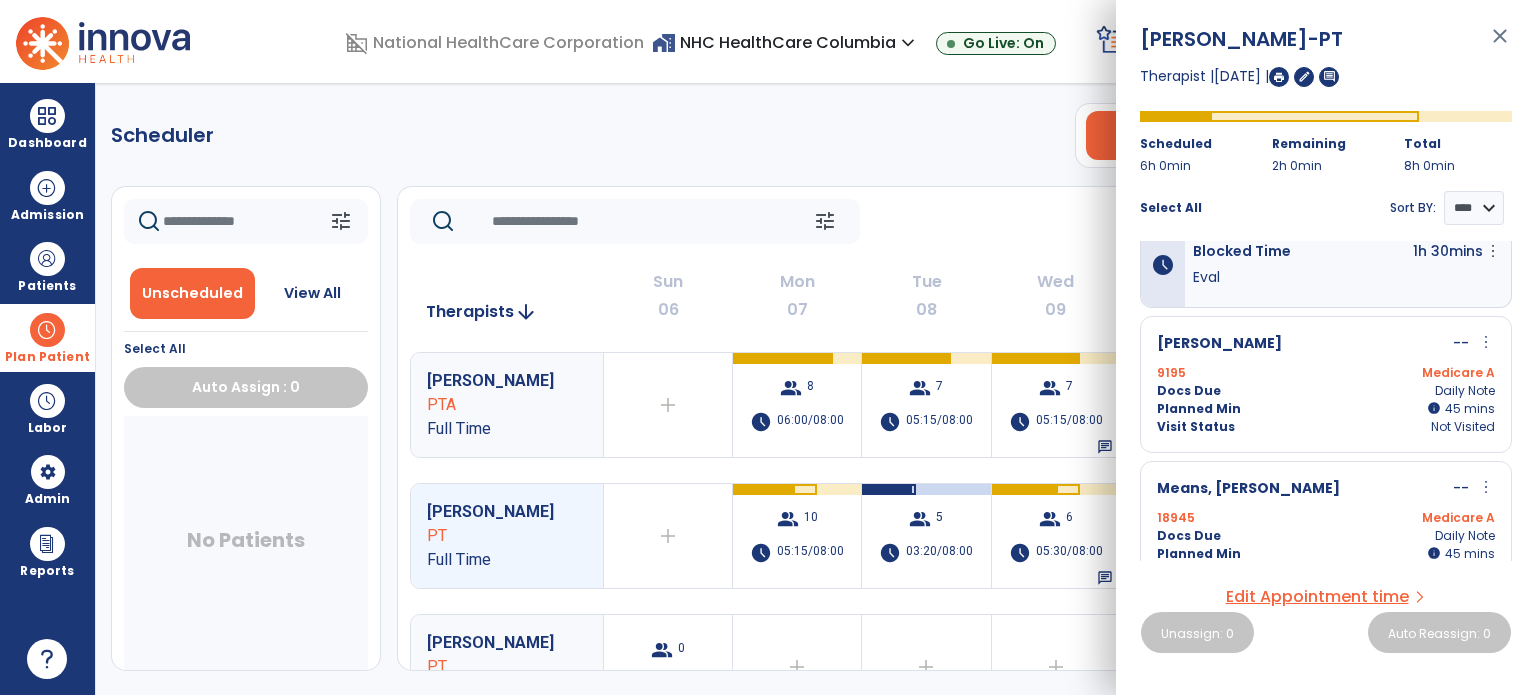 scroll, scrollTop: 252, scrollLeft: 0, axis: vertical 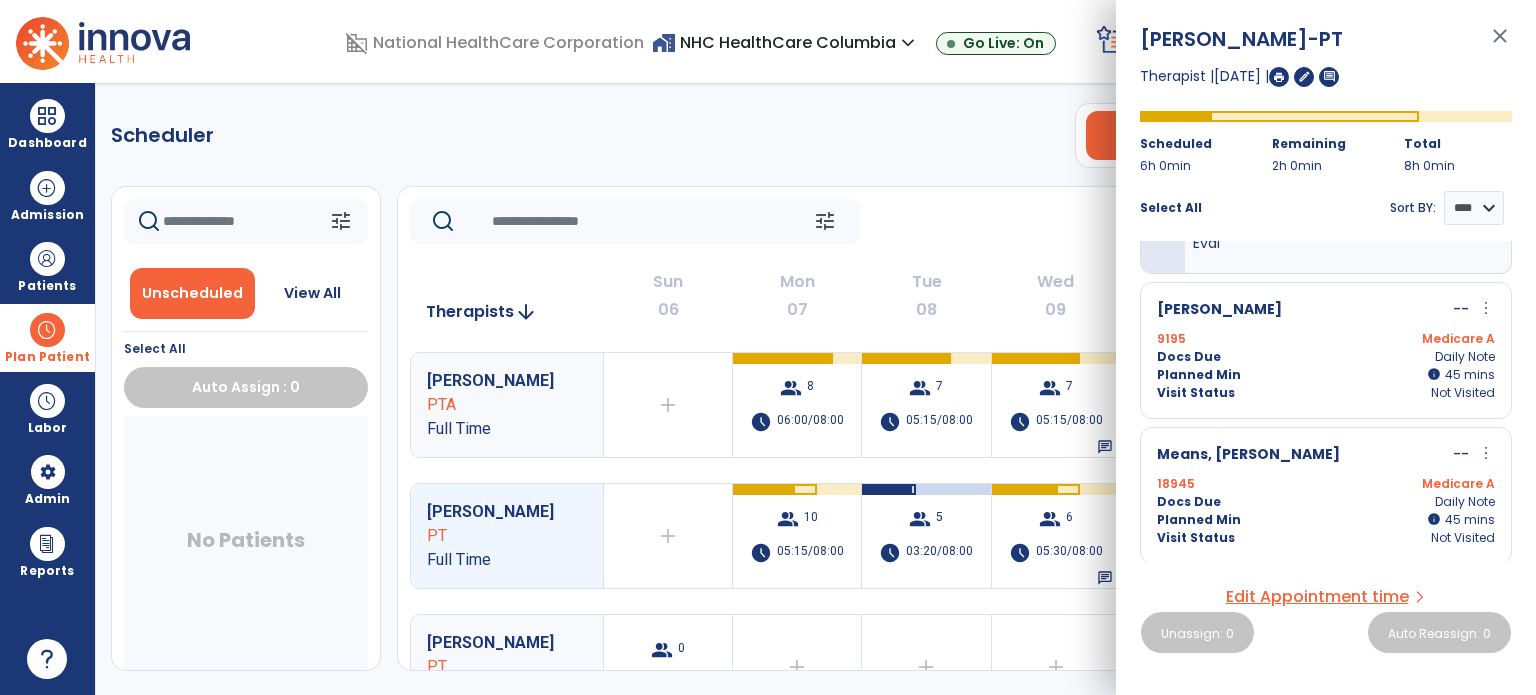 click on "Scheduler   PT   OT   ST  **** *** more_vert  Manage Labor   View All Therapists   Print" 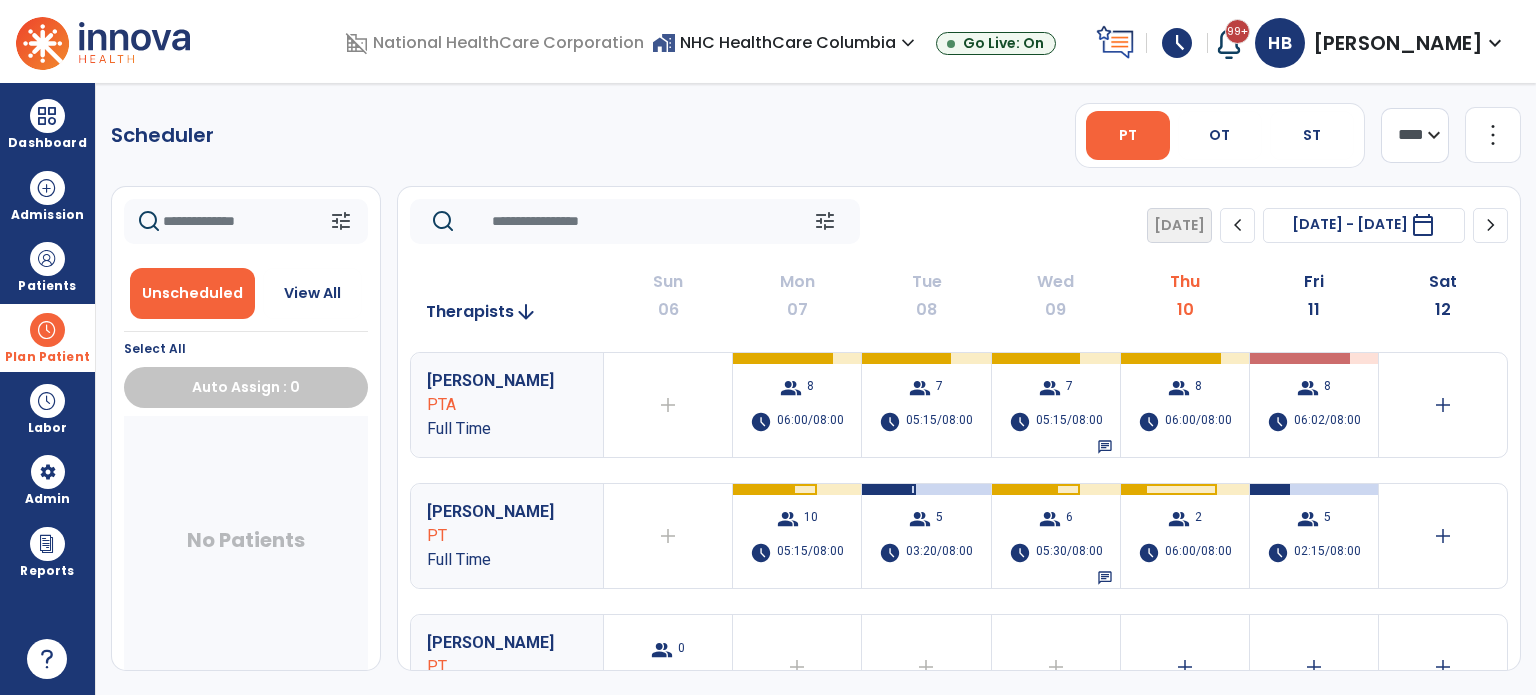 click on "Scheduler   PT   OT   ST  **** *** more_vert  Manage Labor   View All Therapists   Print" 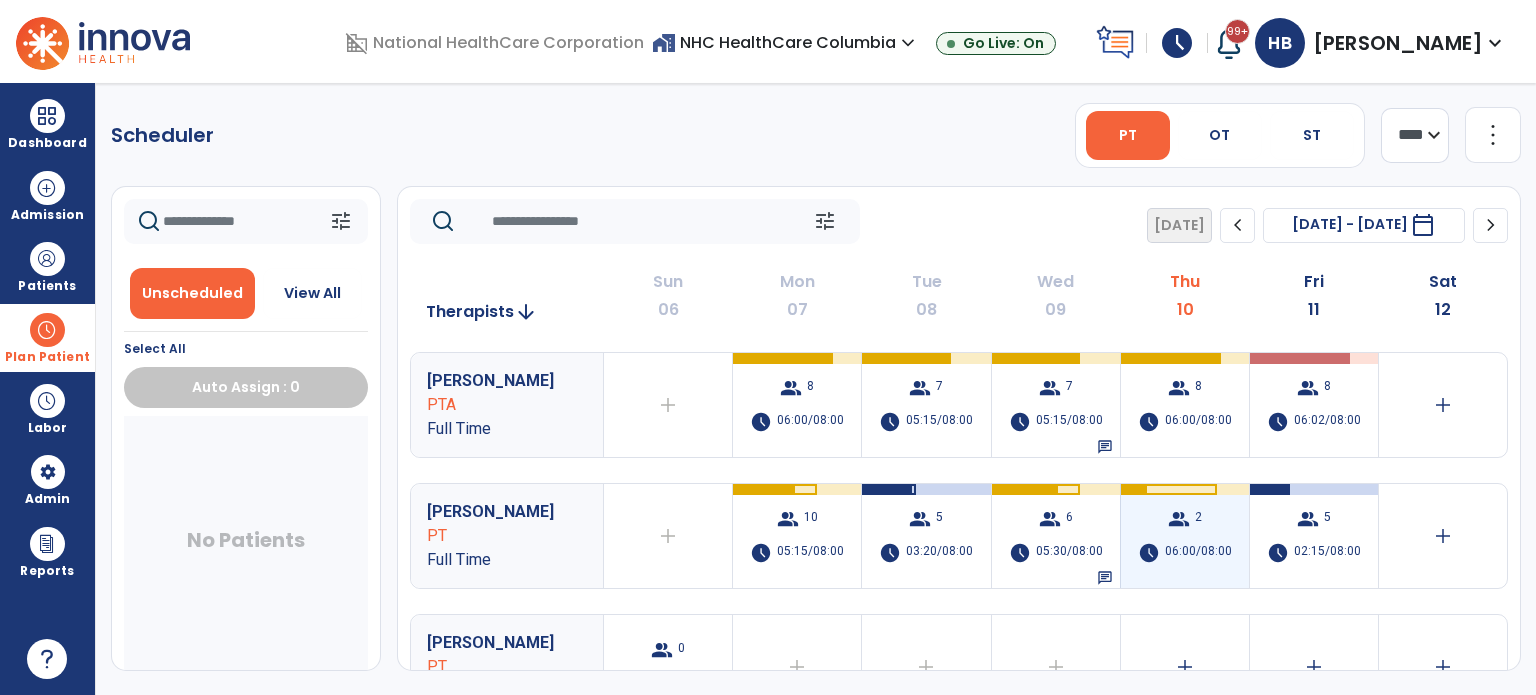 click on "group  2  schedule  06:00/08:00" at bounding box center [1185, 536] 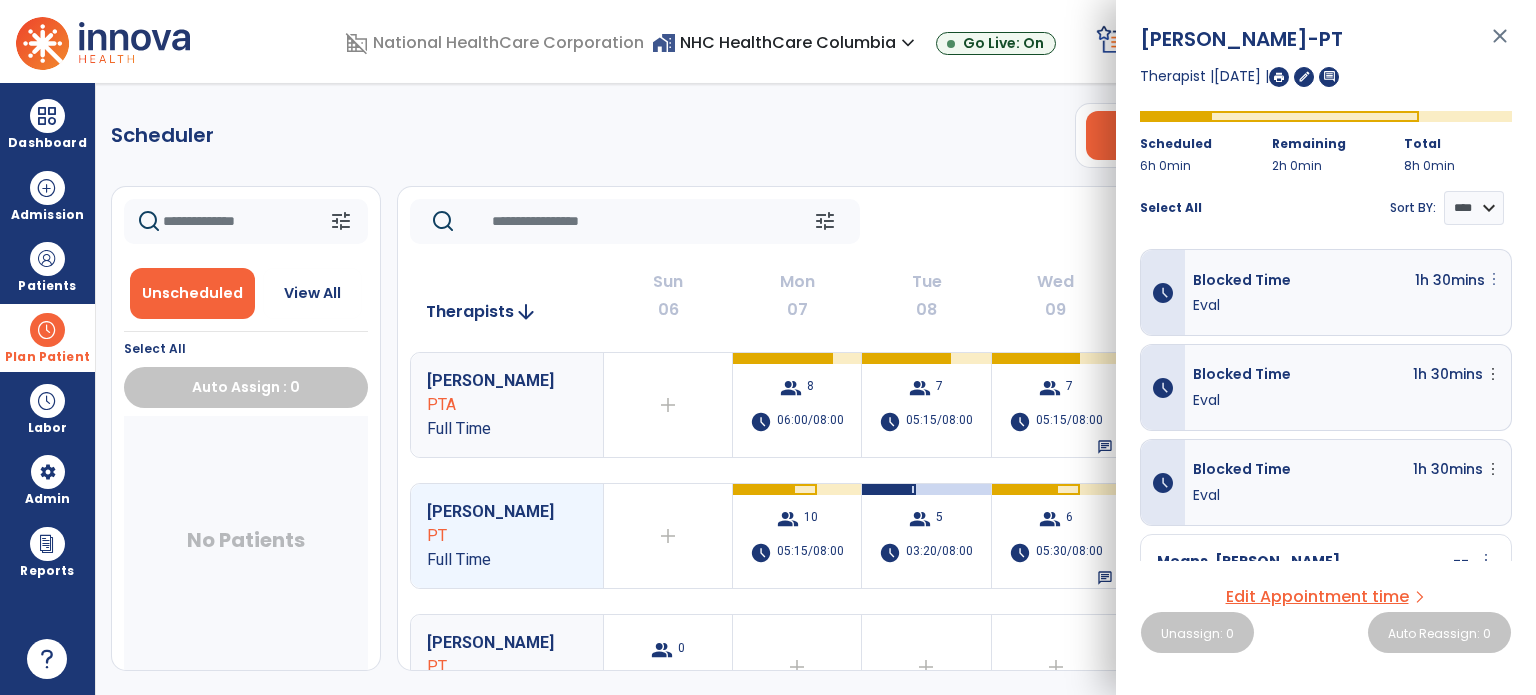 click on "more_vert" at bounding box center (1494, 279) 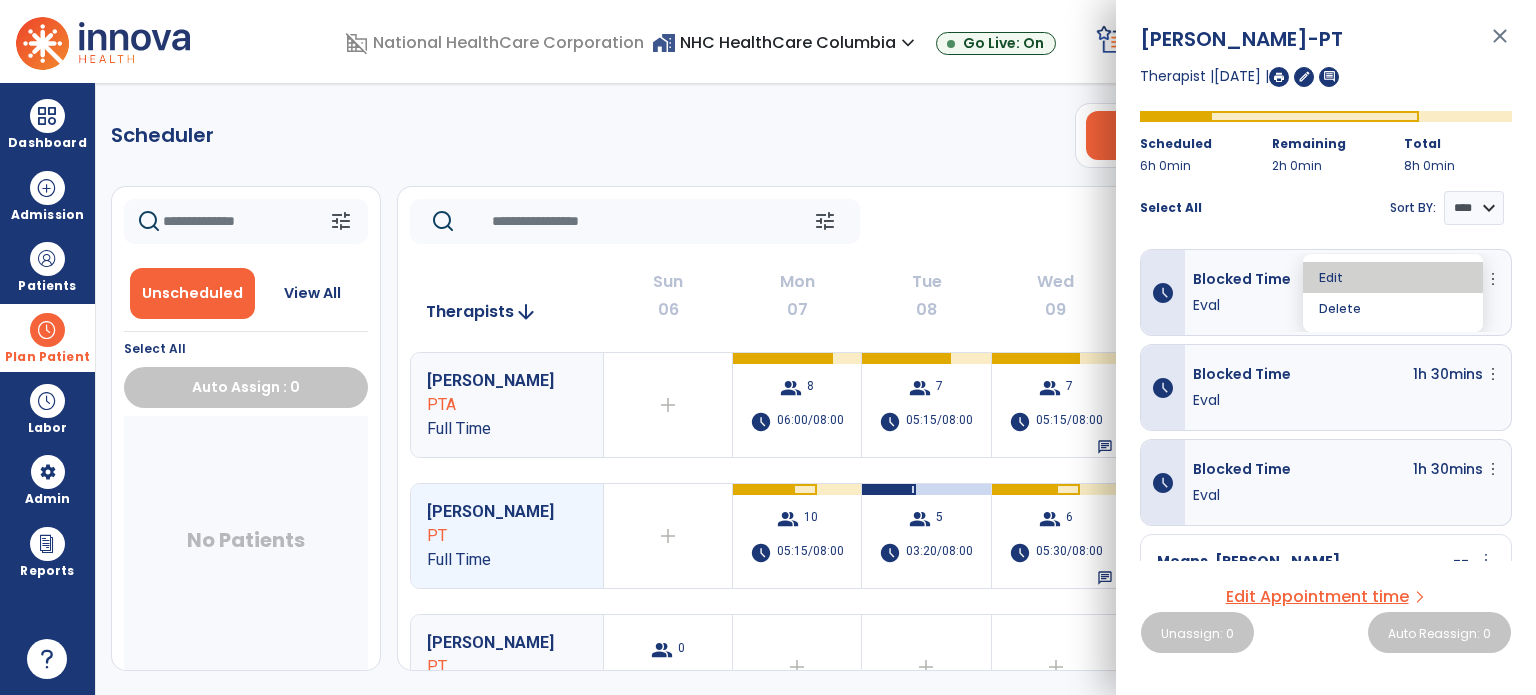 click on "Edit" at bounding box center (1393, 277) 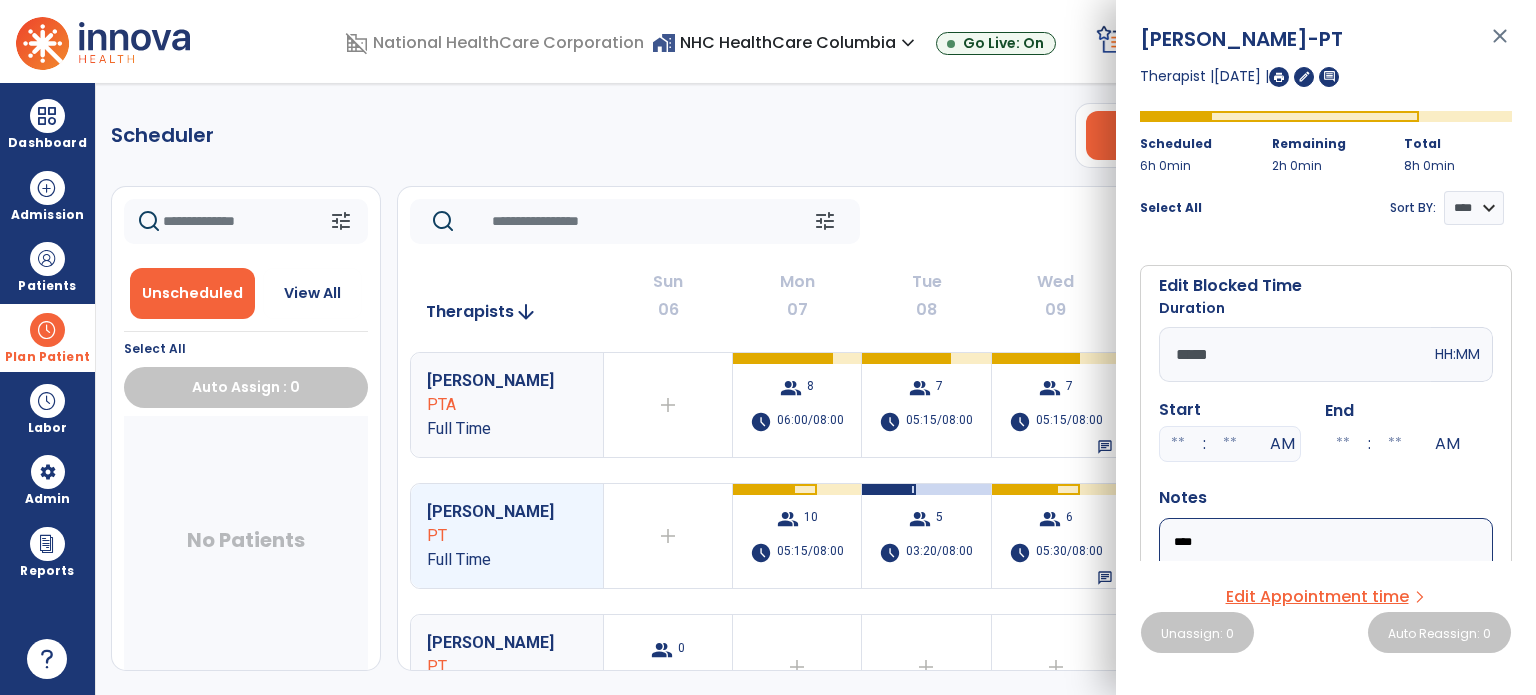 click on "****" at bounding box center [1326, 578] 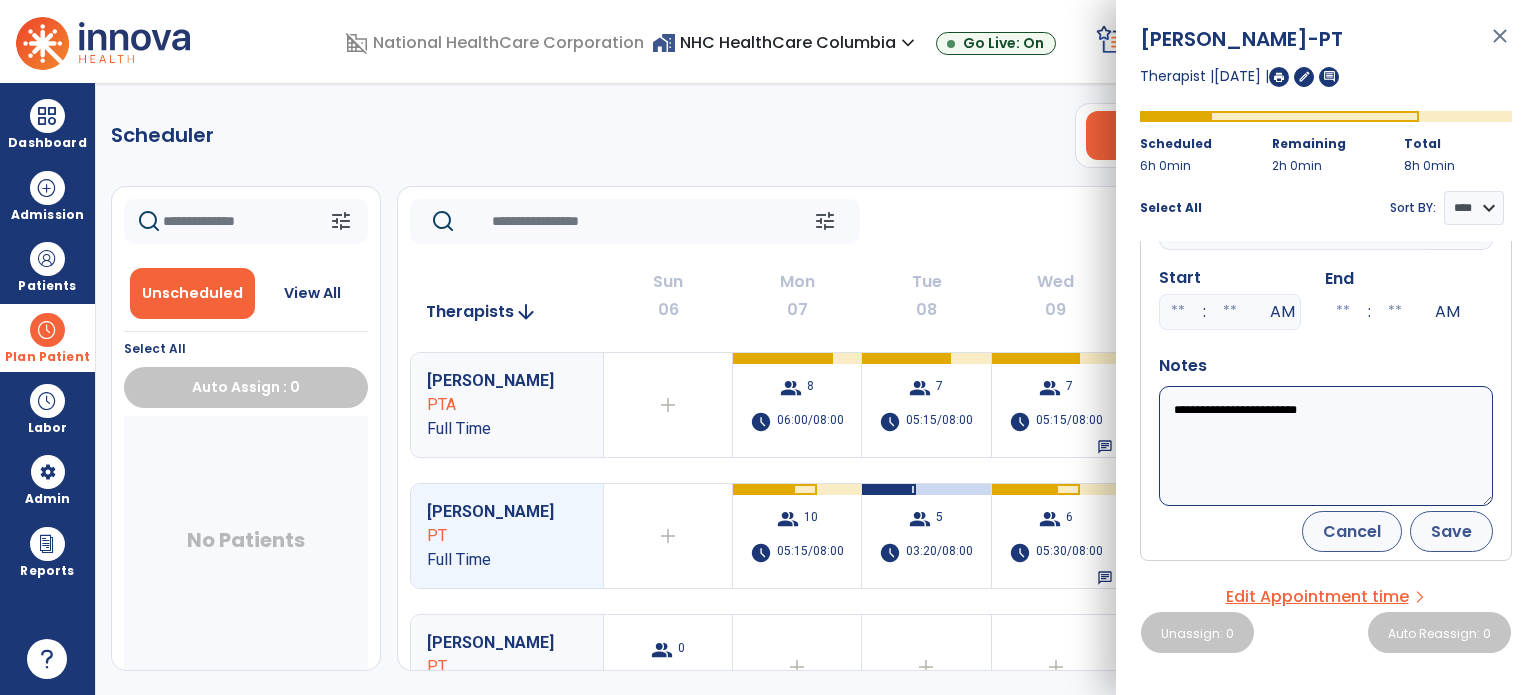 type on "**********" 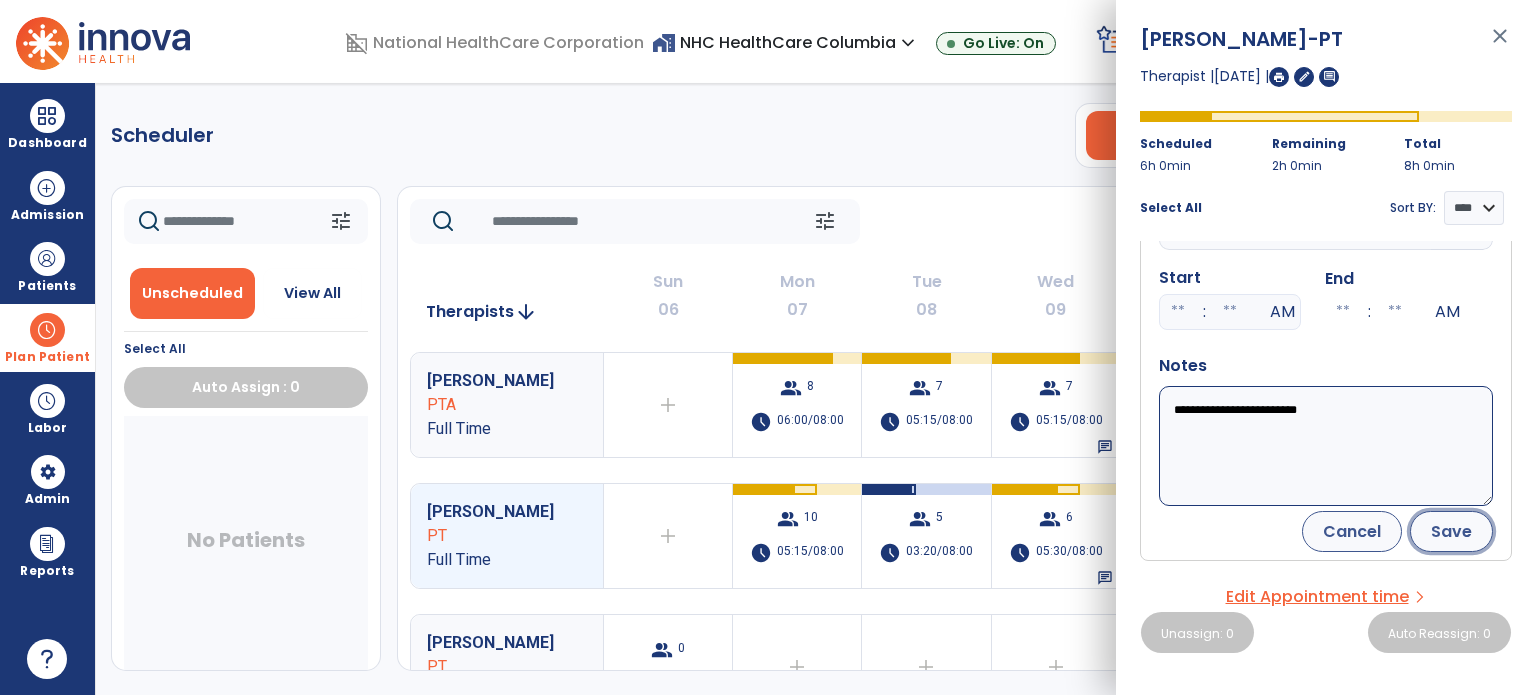 click on "Save" at bounding box center [1451, 531] 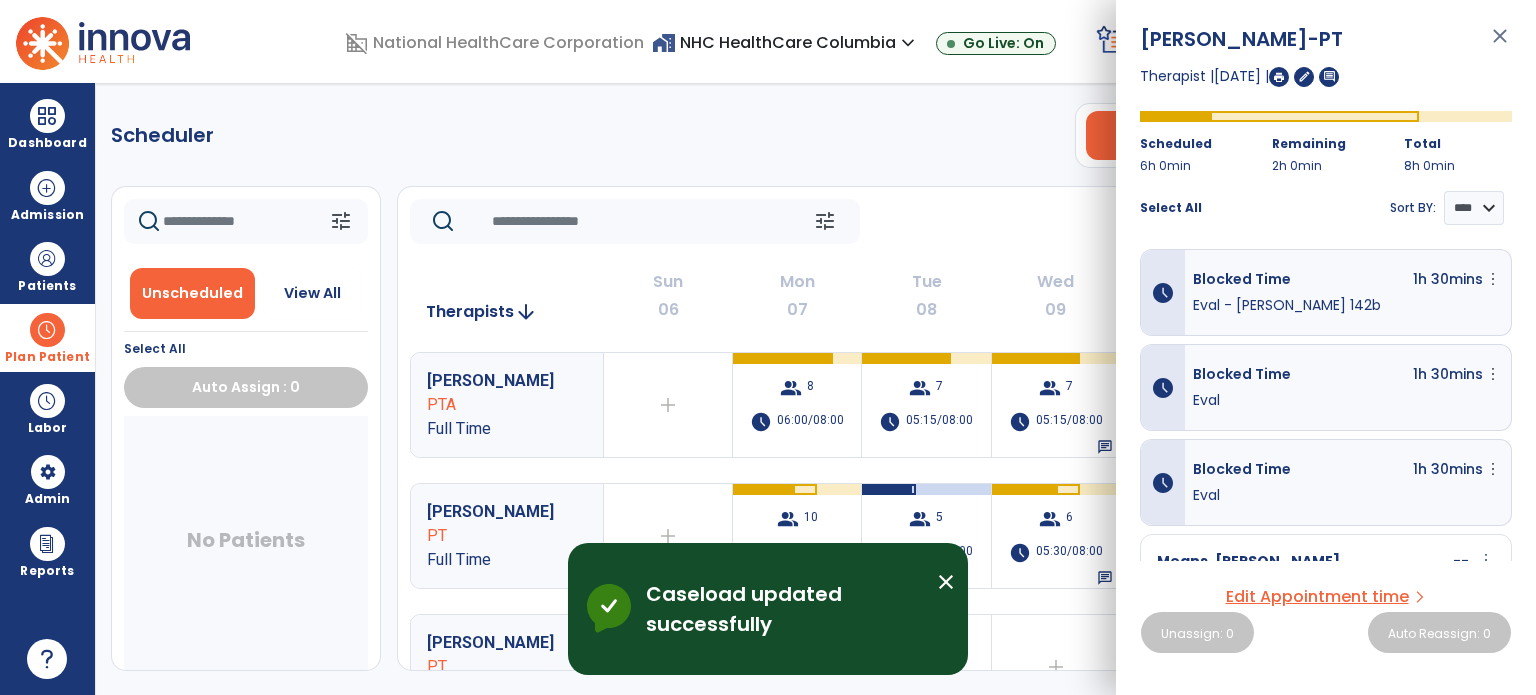 scroll, scrollTop: 0, scrollLeft: 0, axis: both 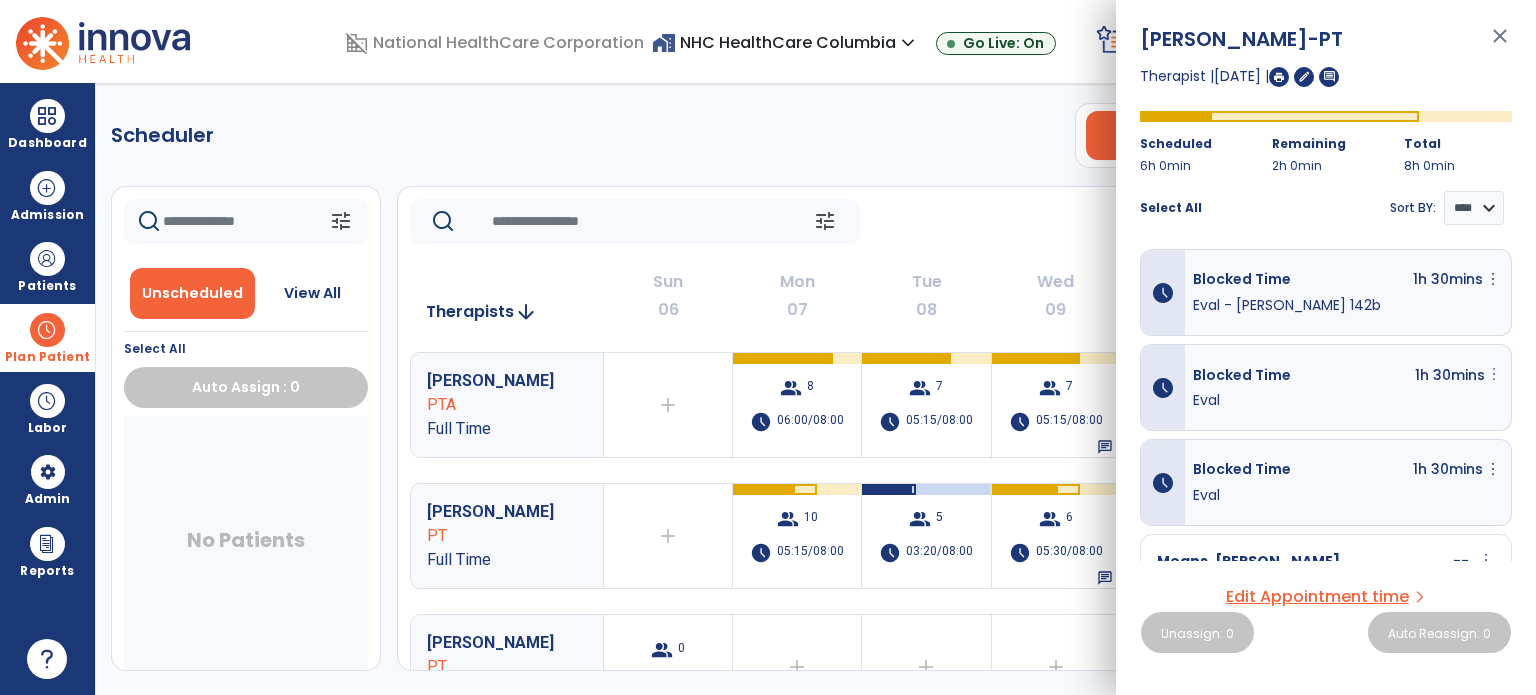 click on "more_vert" at bounding box center (1493, 279) 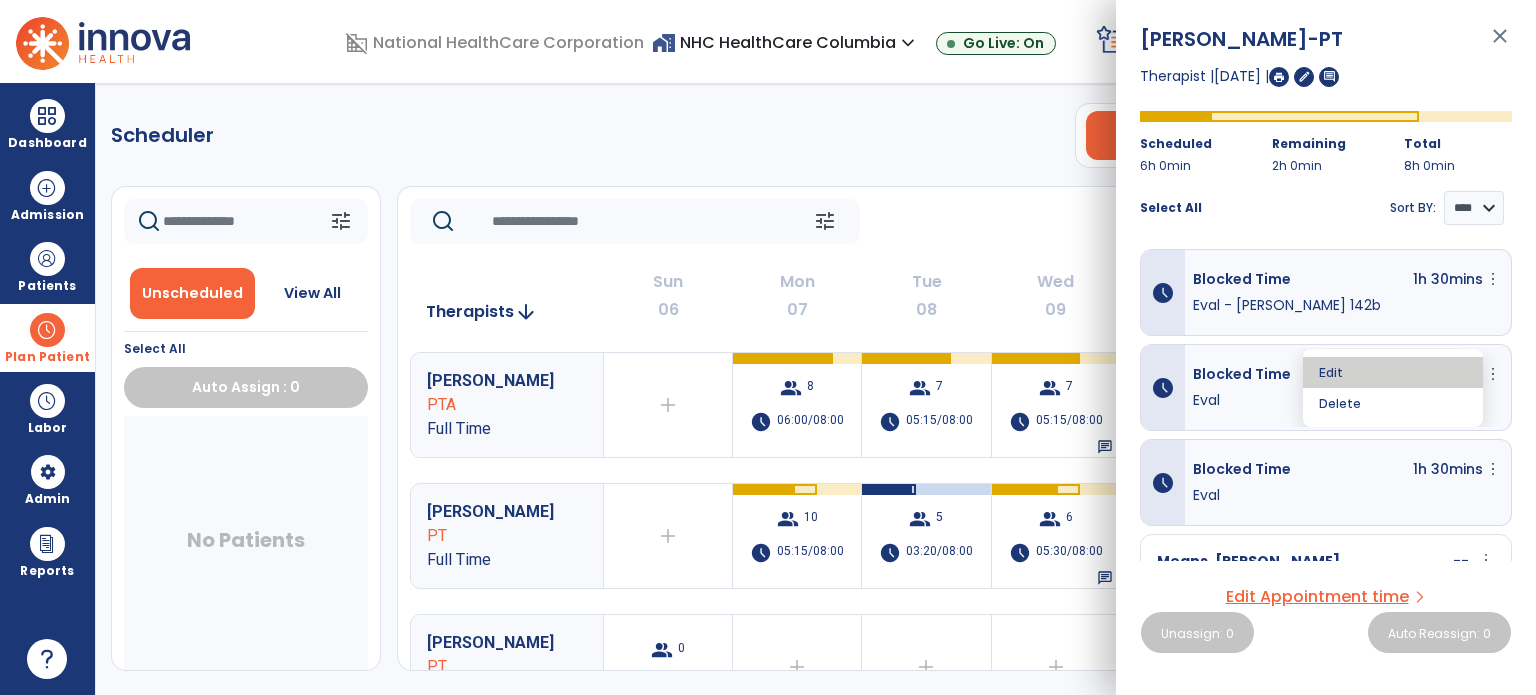 click on "Edit" at bounding box center [1393, 372] 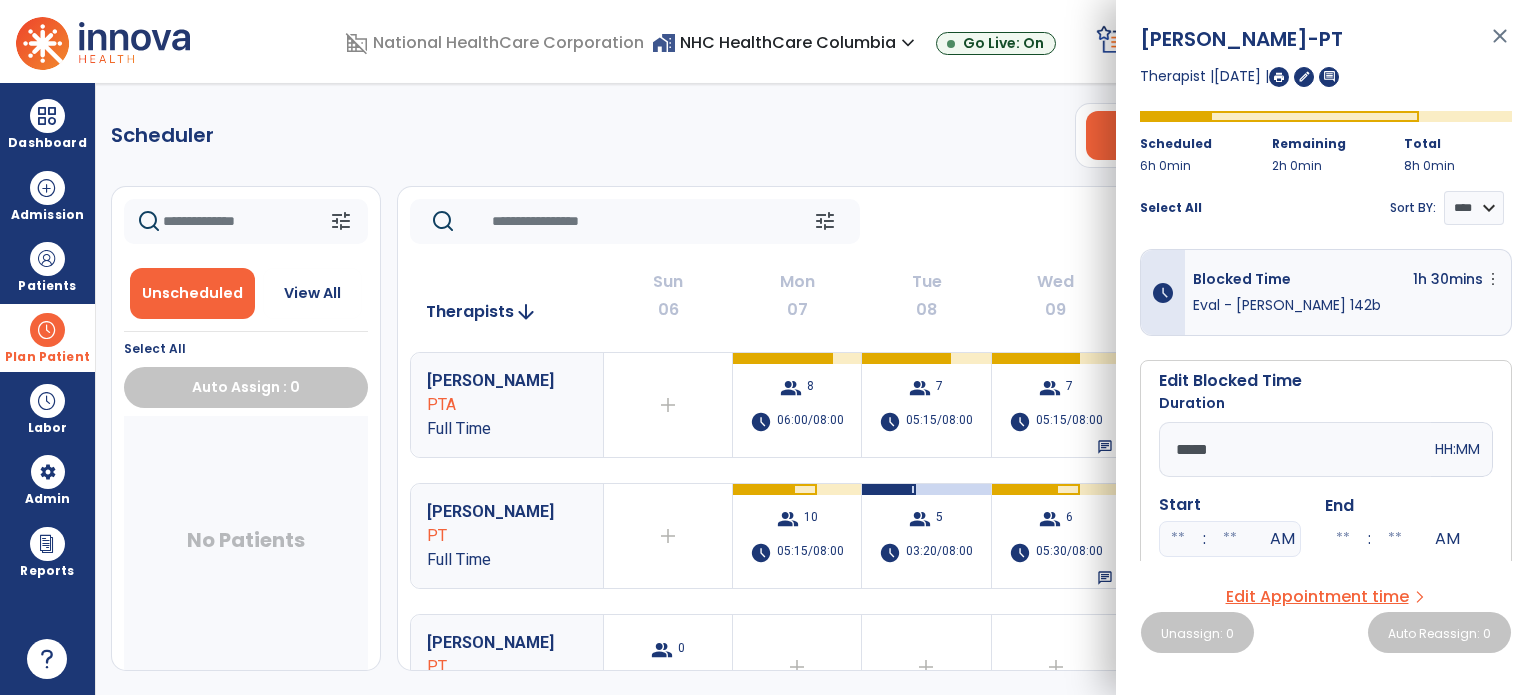 scroll, scrollTop: 236, scrollLeft: 0, axis: vertical 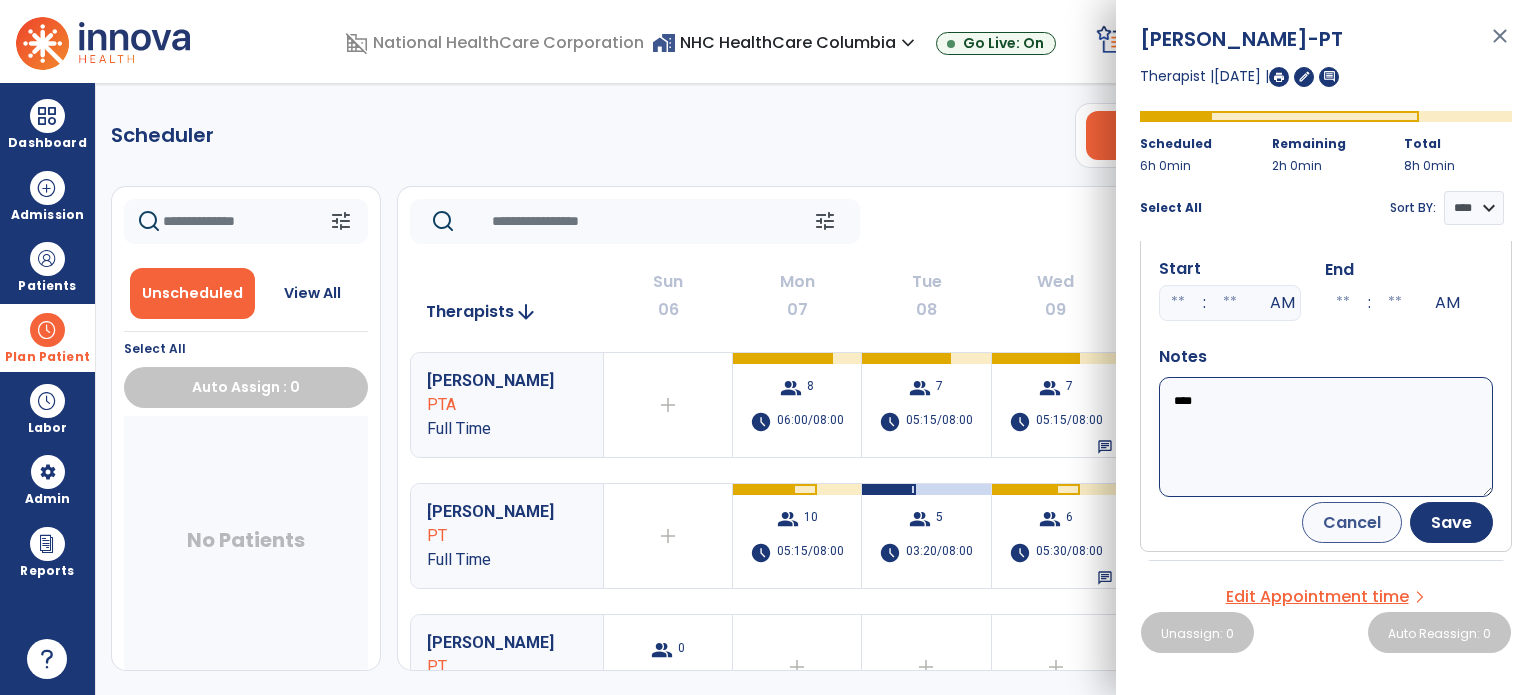 click on "****" at bounding box center [1326, 437] 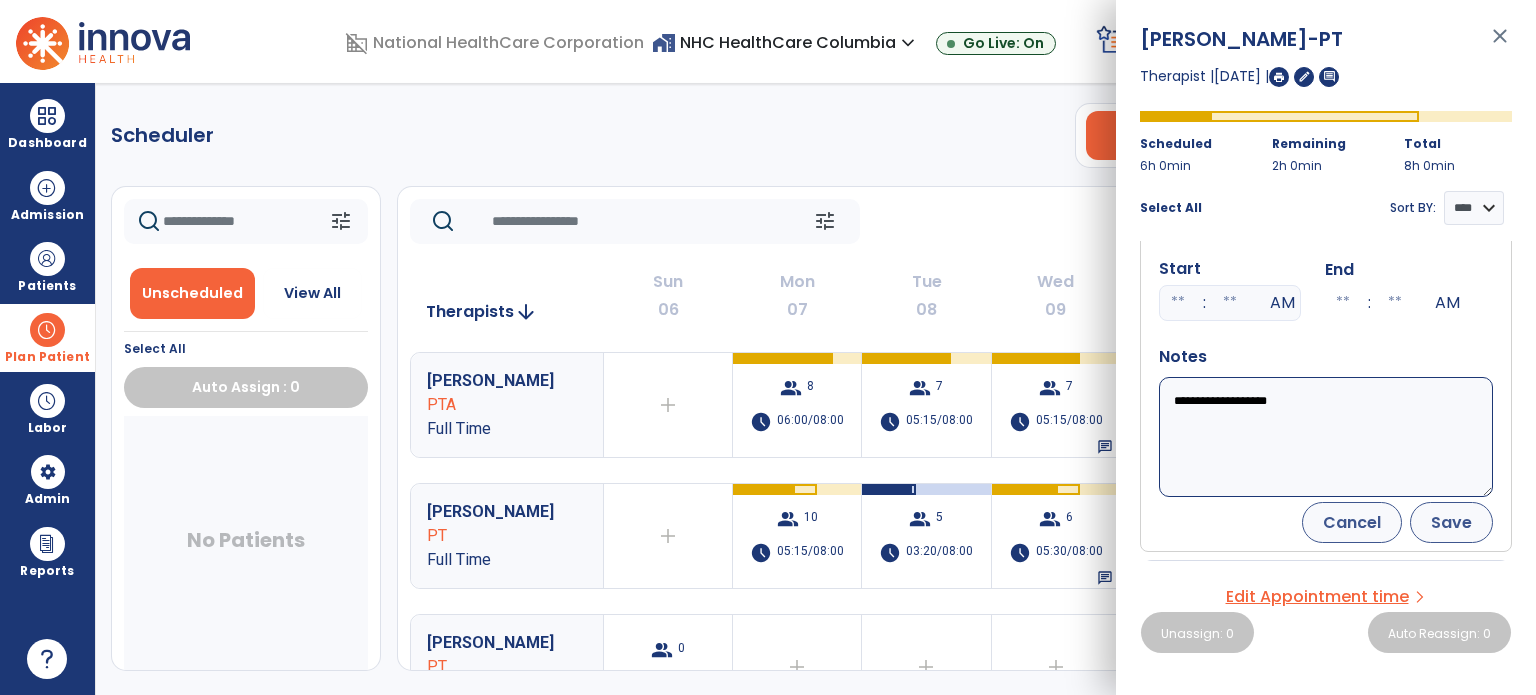 type on "**********" 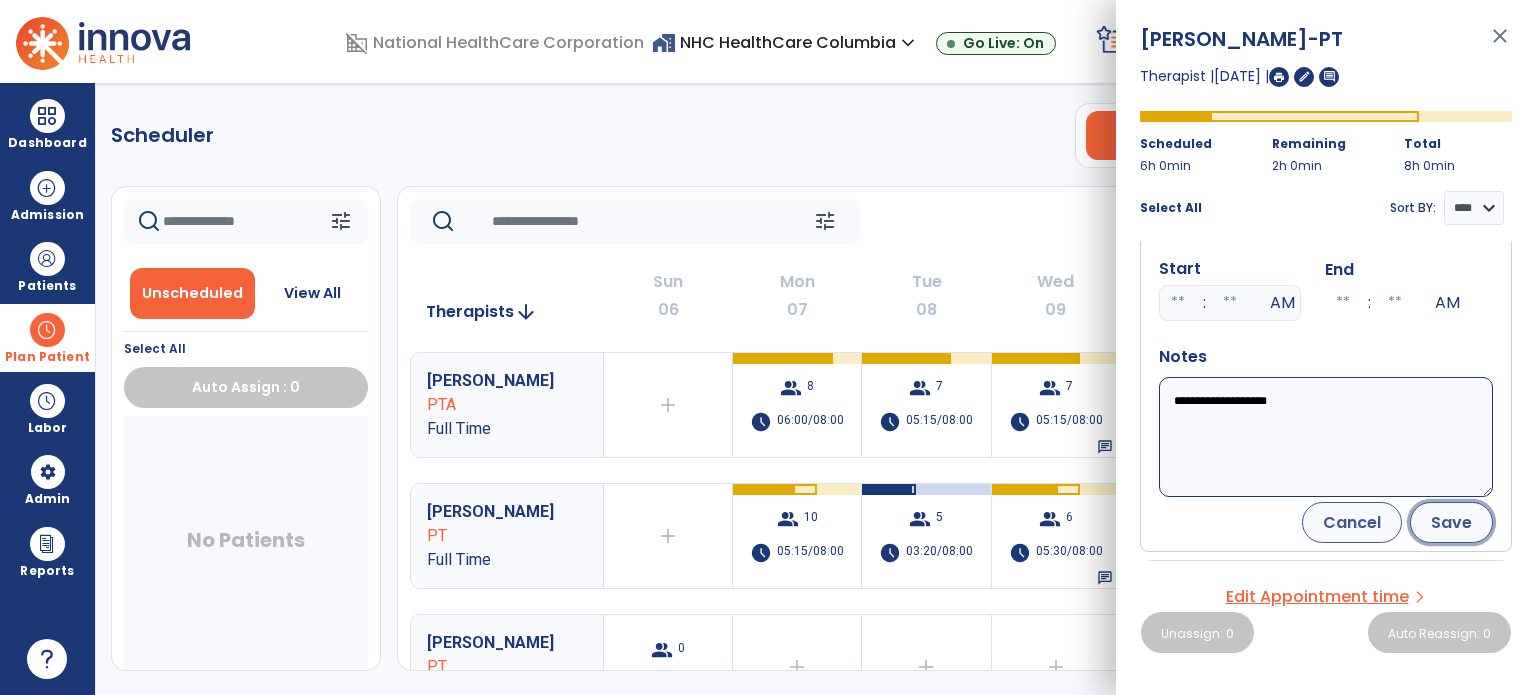 click on "Save" at bounding box center (1451, 522) 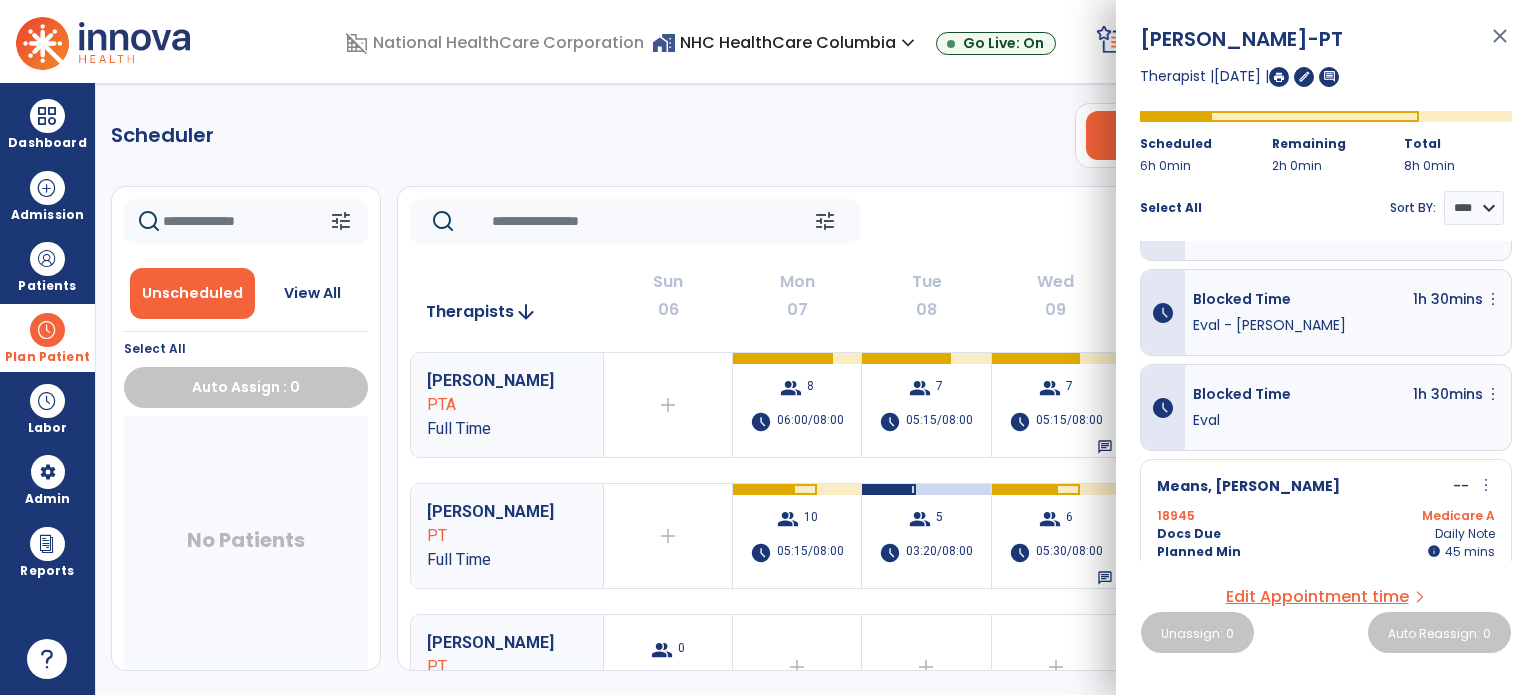 scroll, scrollTop: 88, scrollLeft: 0, axis: vertical 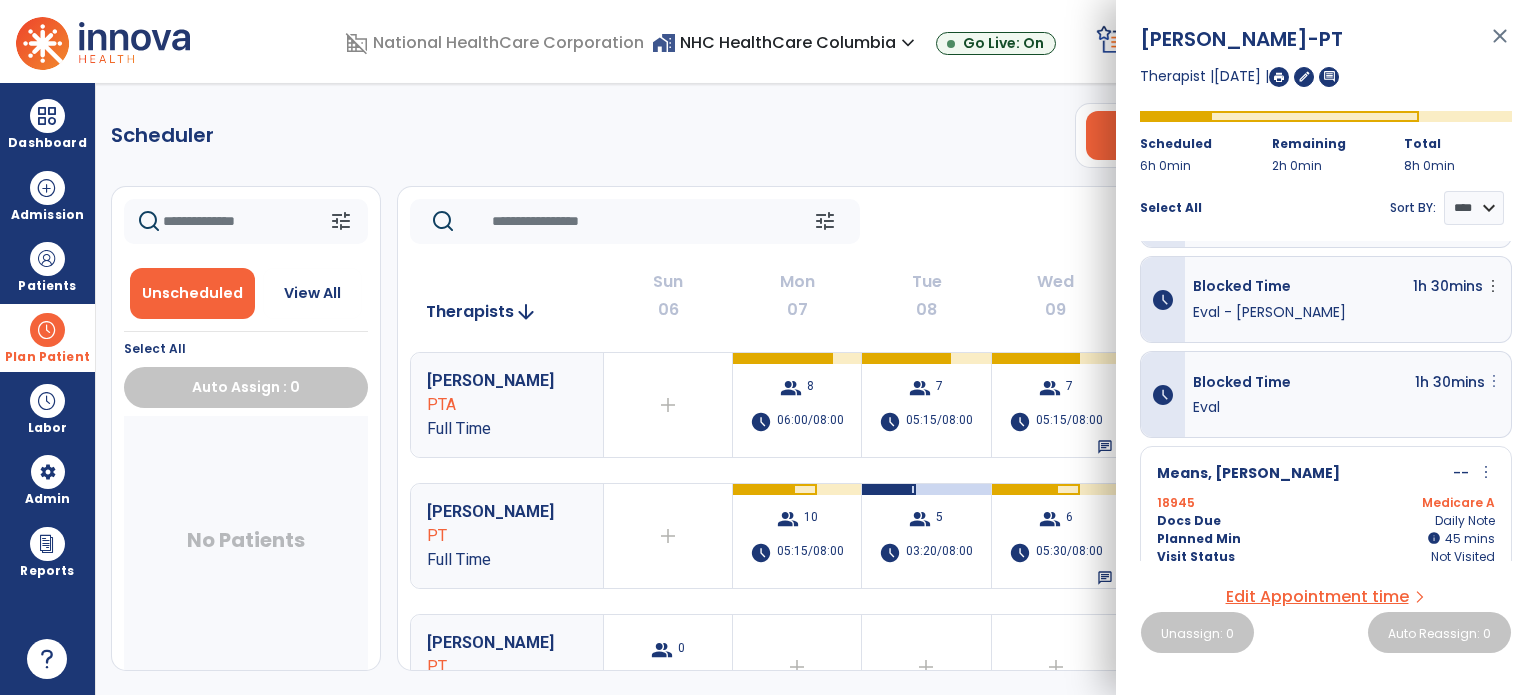 click on "more_vert" at bounding box center (1493, 191) 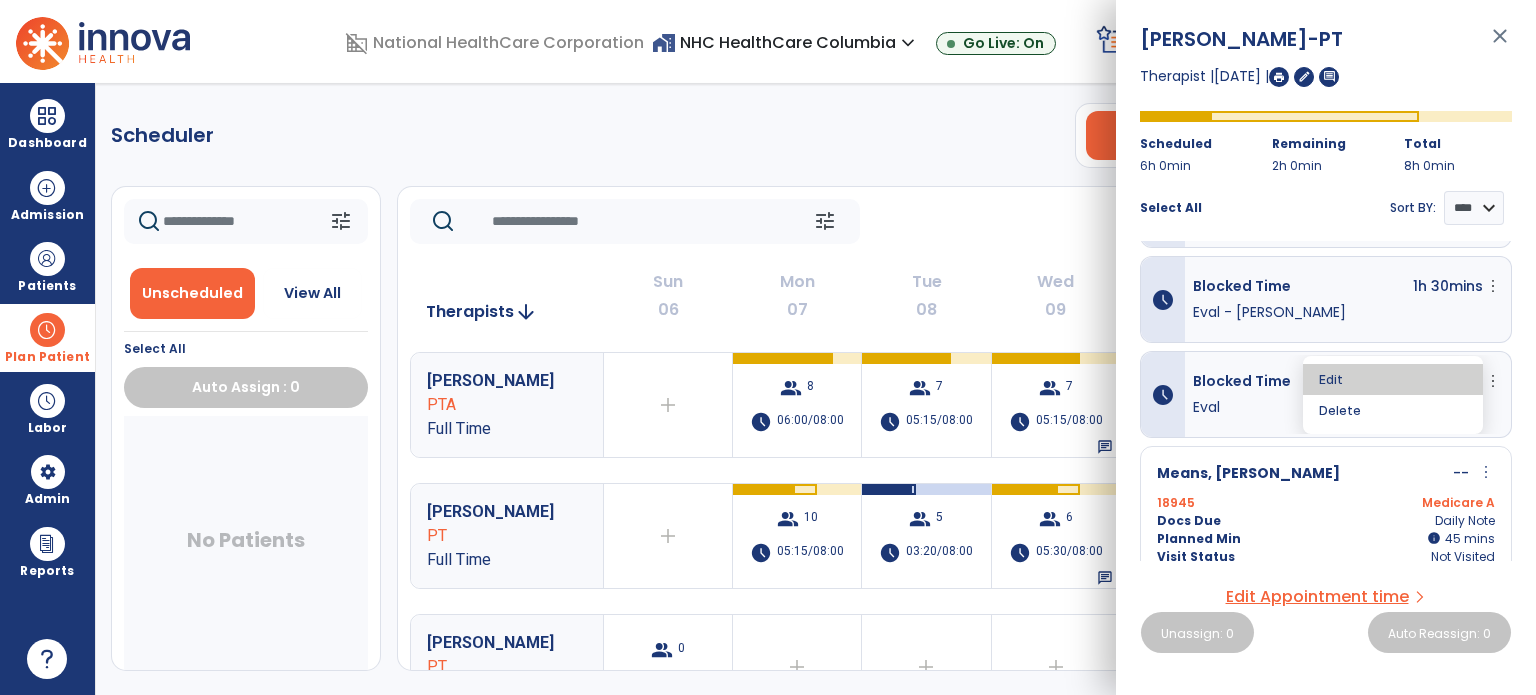 click on "Edit" at bounding box center (1393, 379) 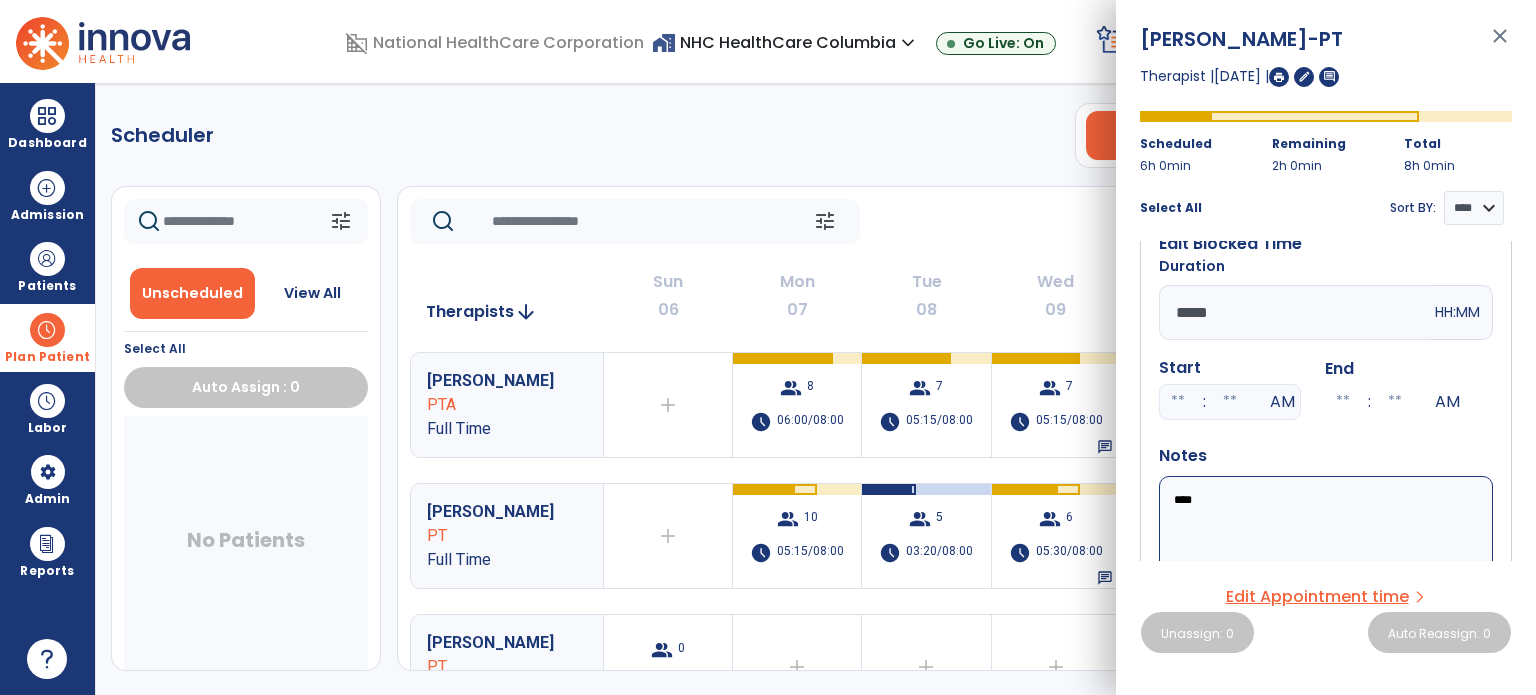 scroll, scrollTop: 234, scrollLeft: 0, axis: vertical 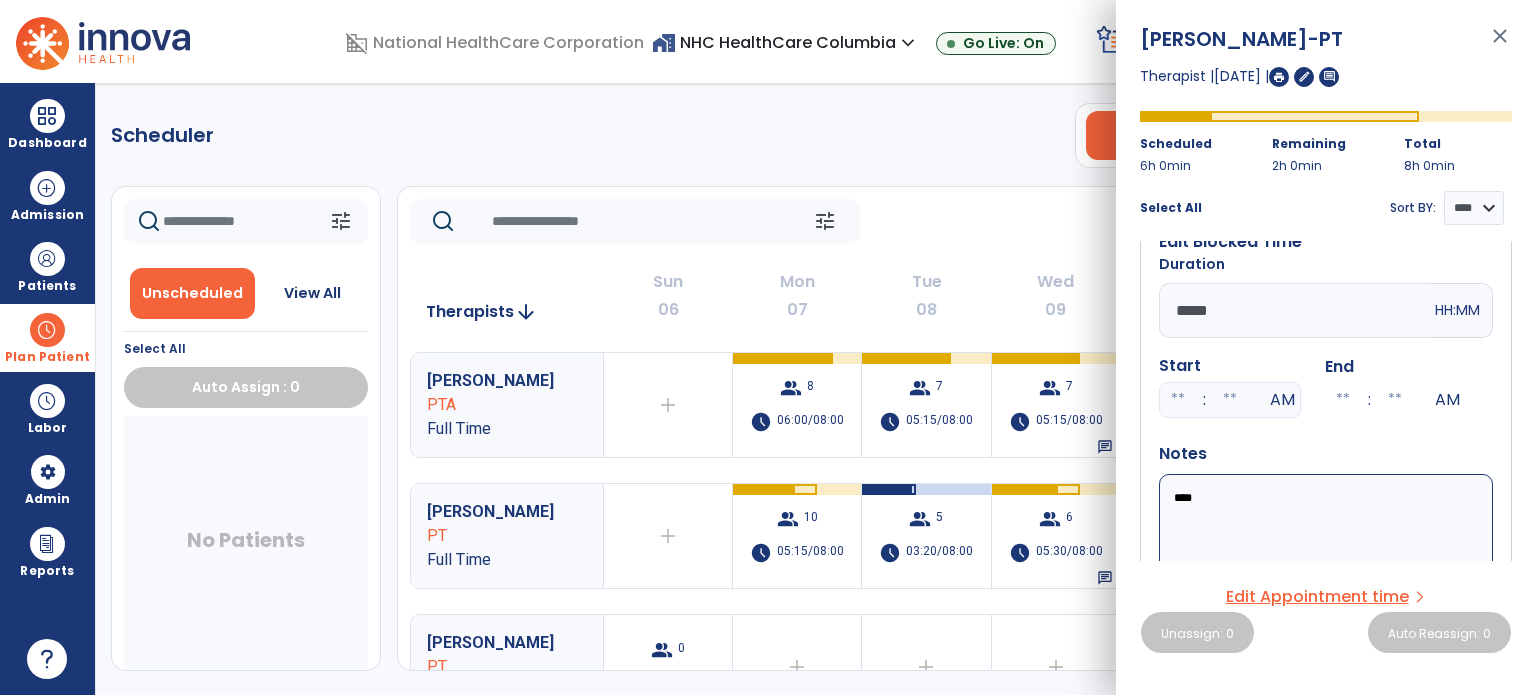 click on "****" at bounding box center [1326, 534] 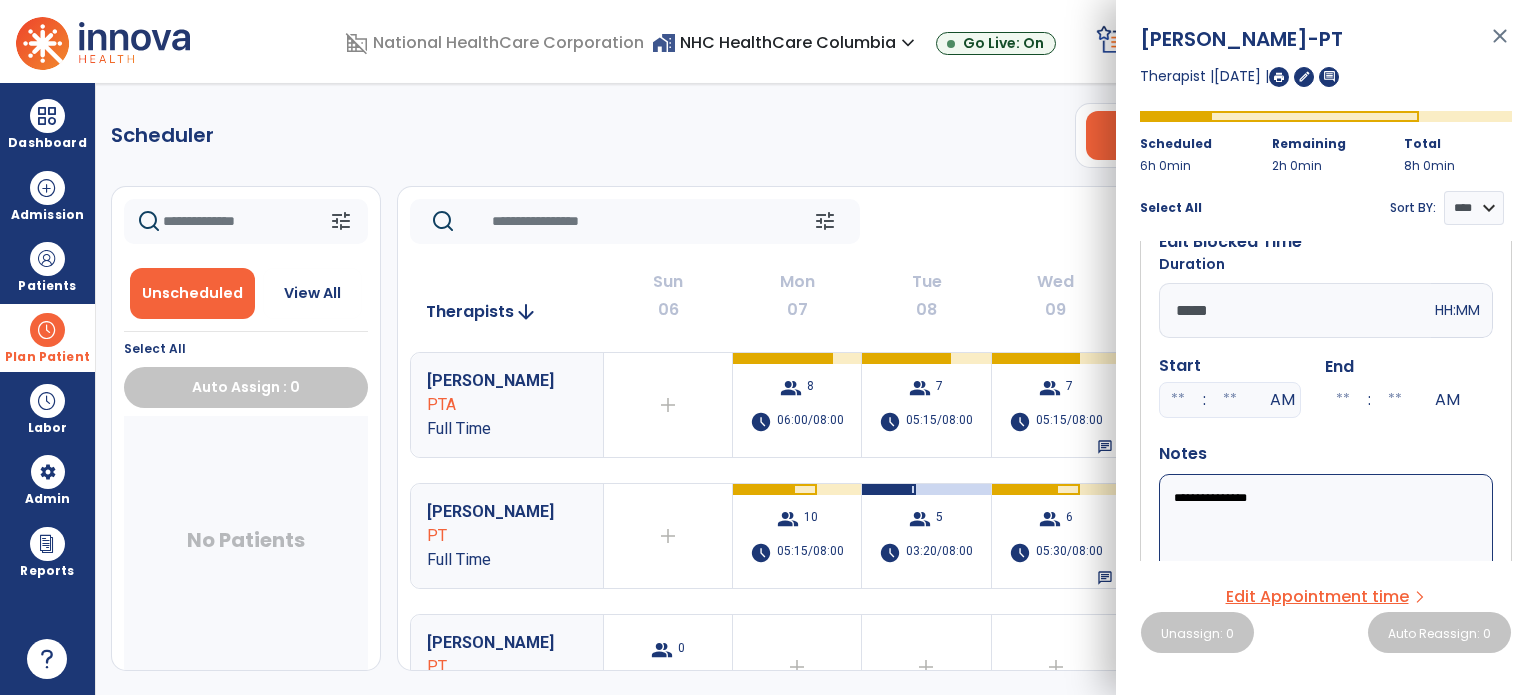 click on "**********" at bounding box center (1326, 534) 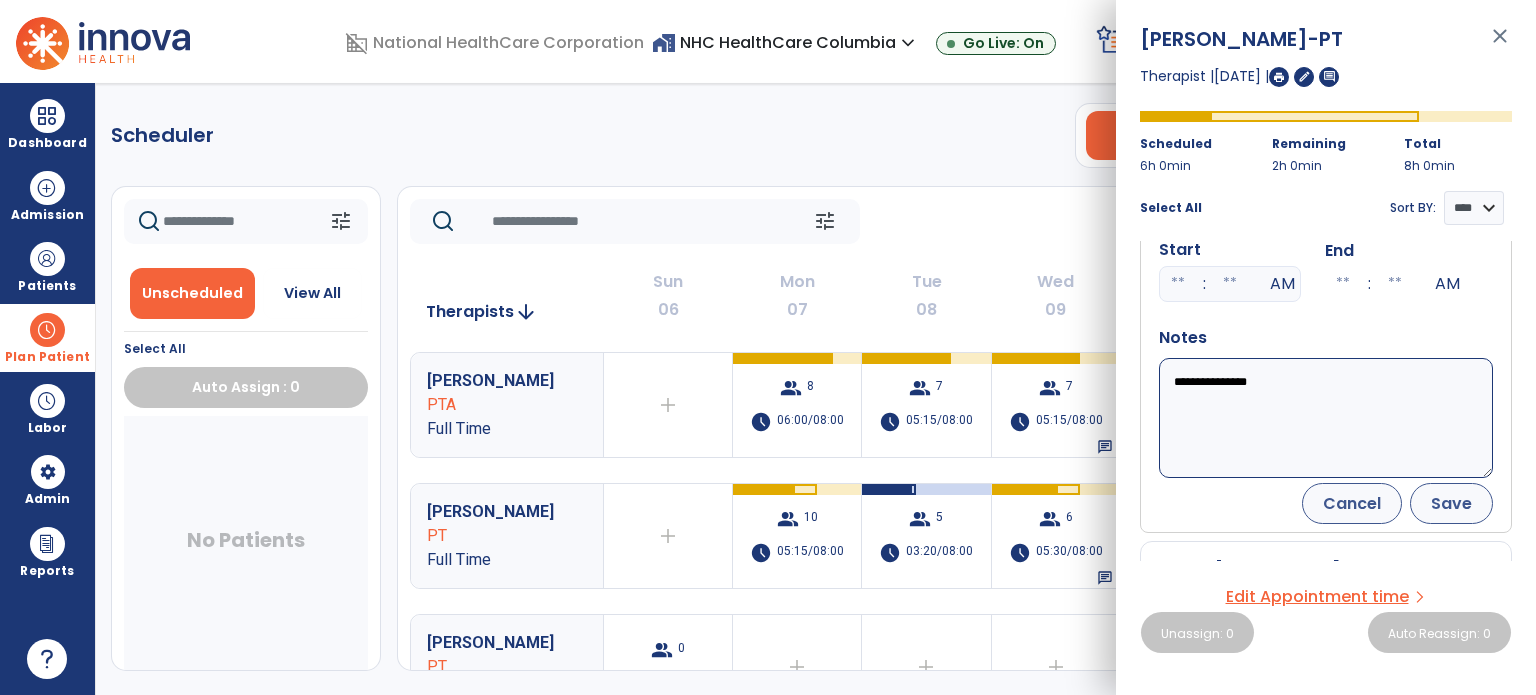 type on "**********" 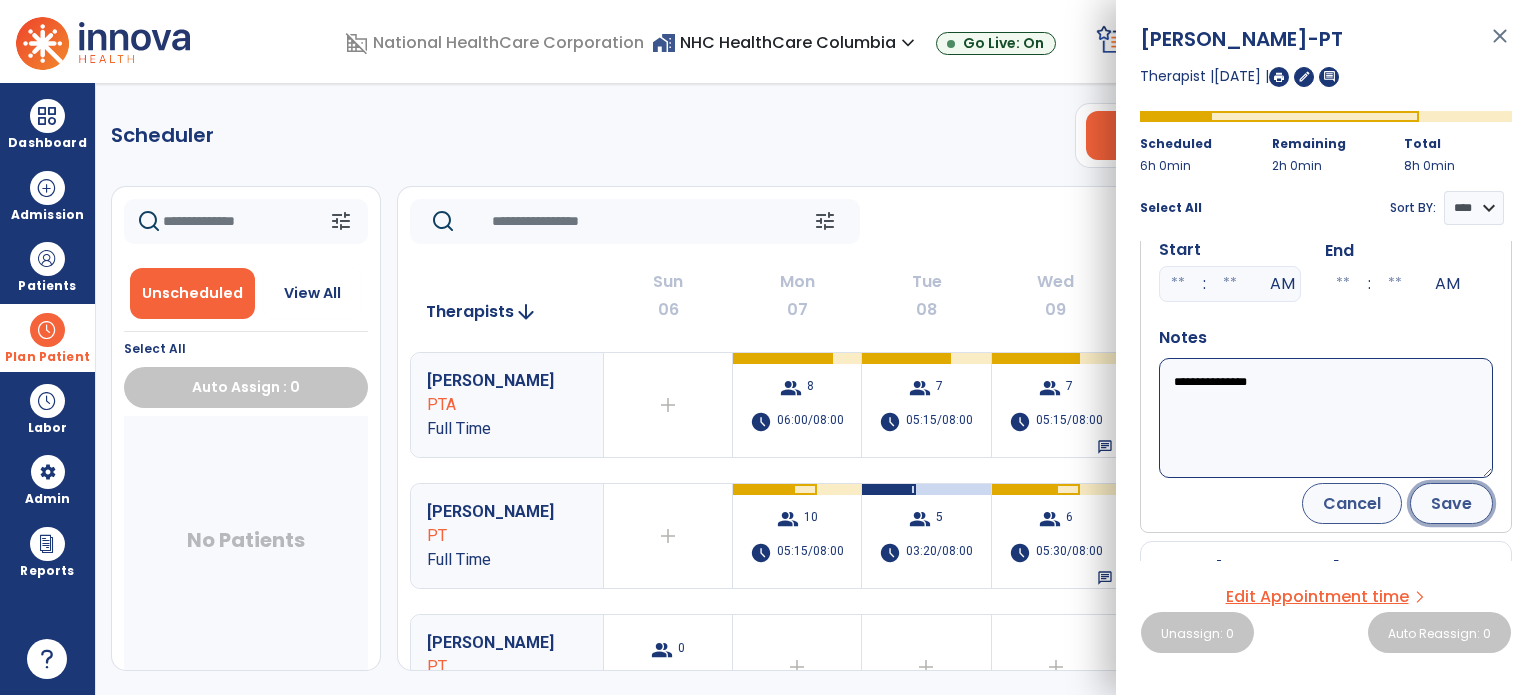 click on "Save" at bounding box center [1451, 503] 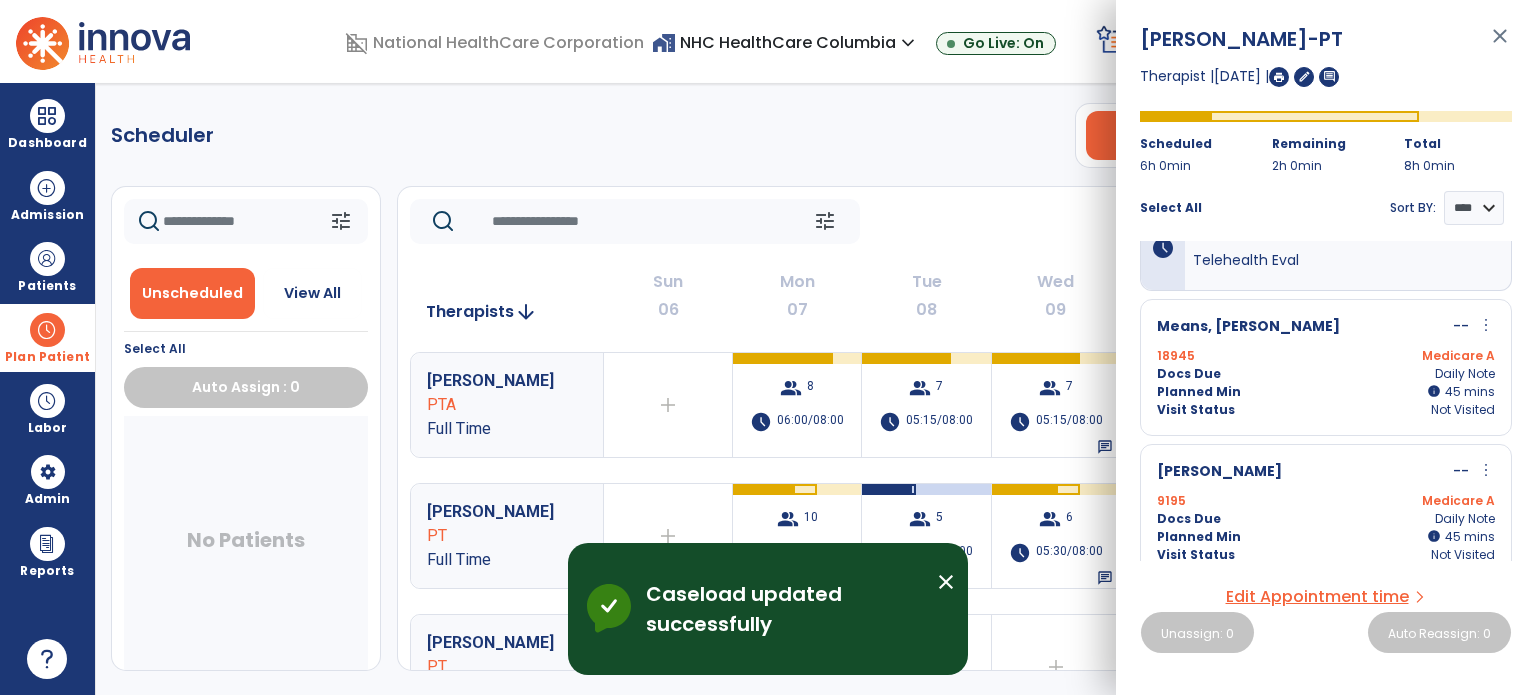 scroll, scrollTop: 0, scrollLeft: 0, axis: both 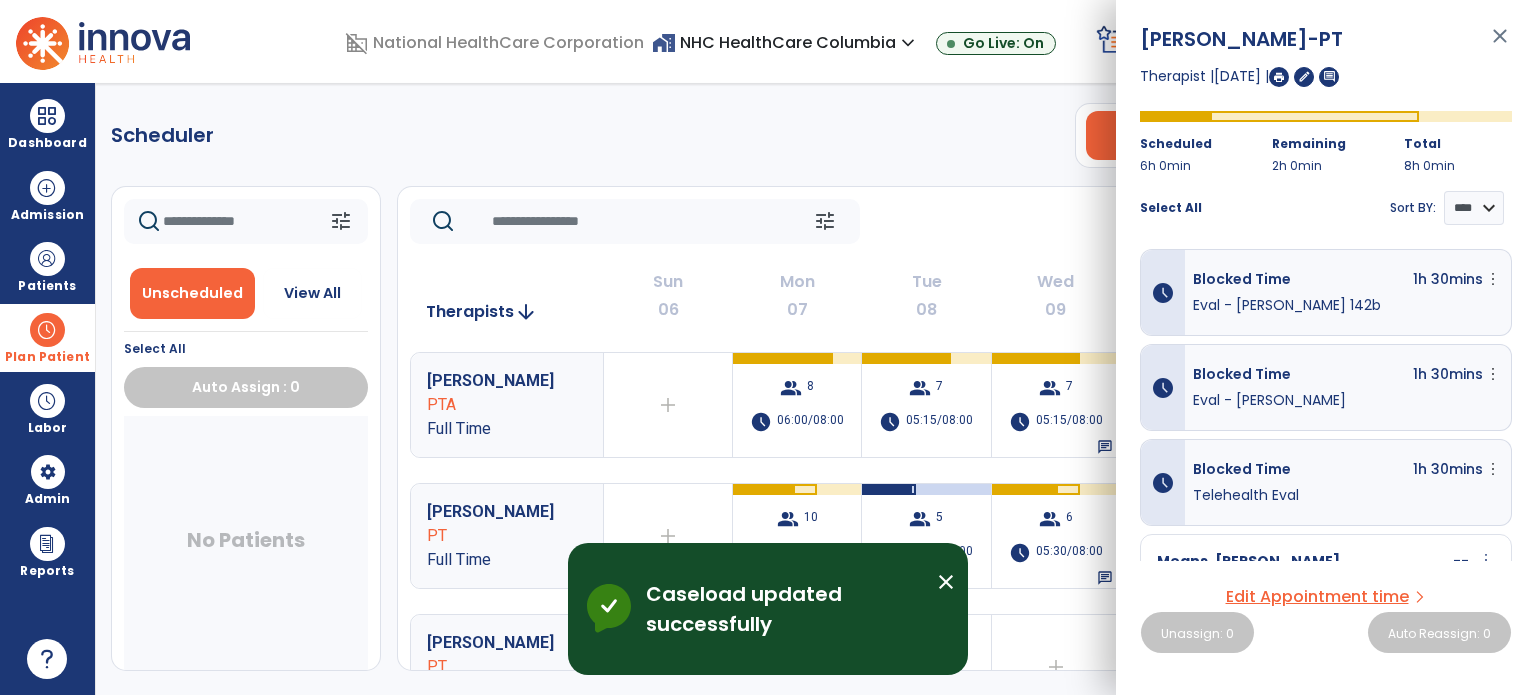 click on "Scheduler   PT   OT   ST  **** *** more_vert  Manage Labor   View All Therapists   Print" 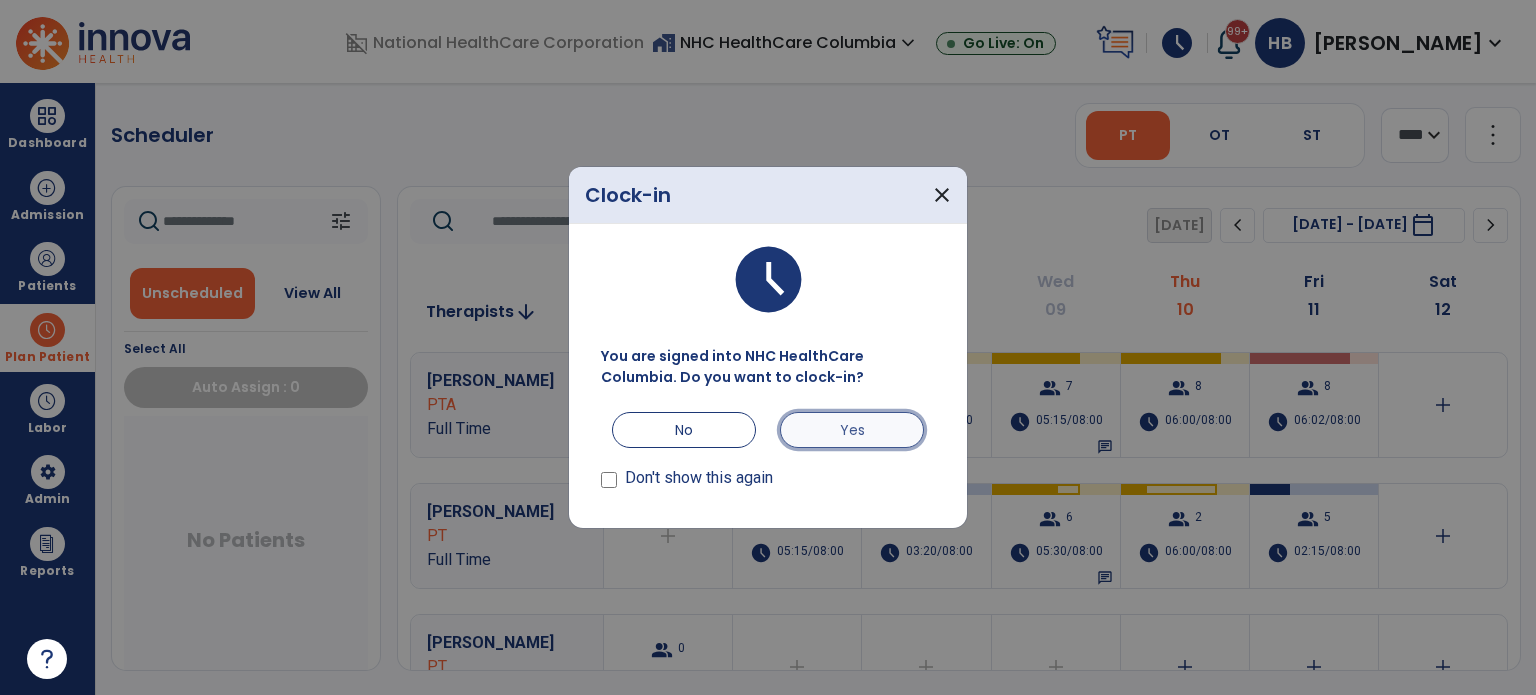 click on "Yes" at bounding box center (852, 430) 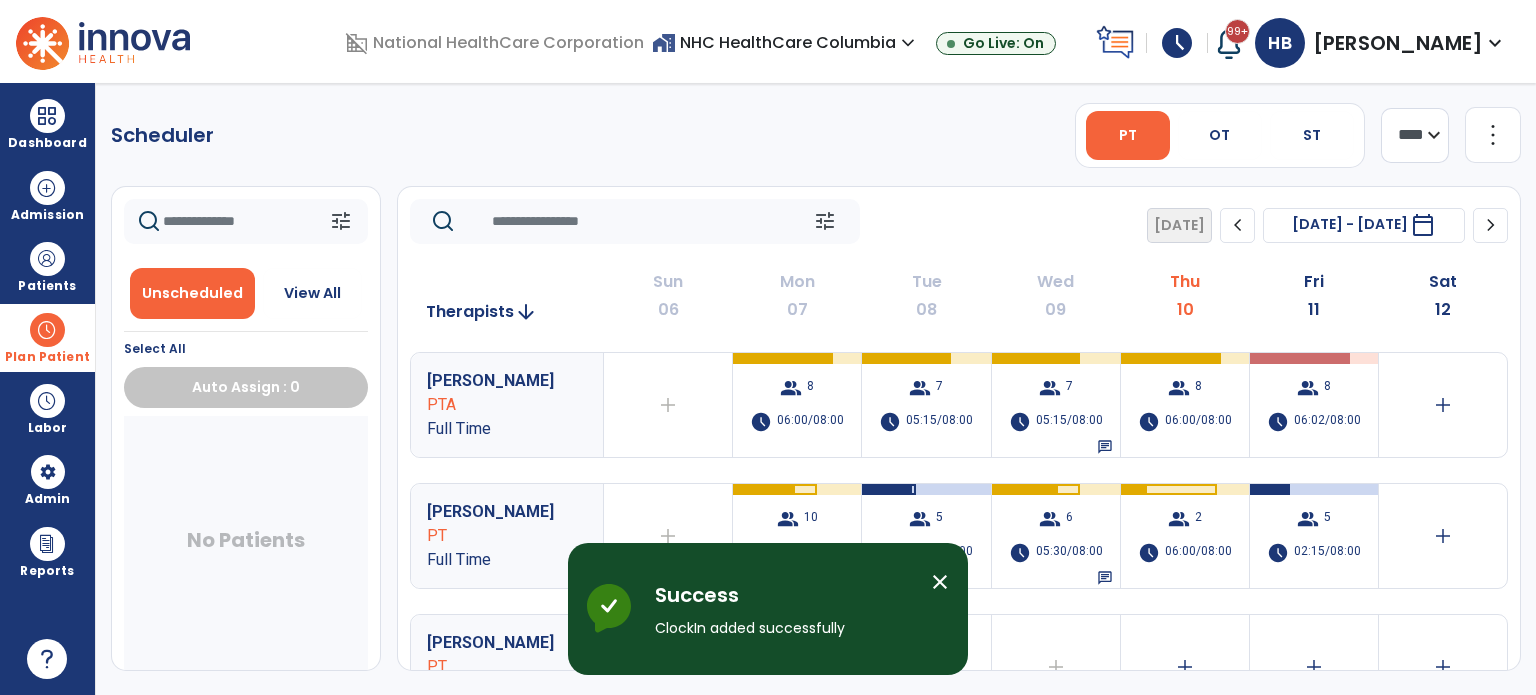 click on "tune" 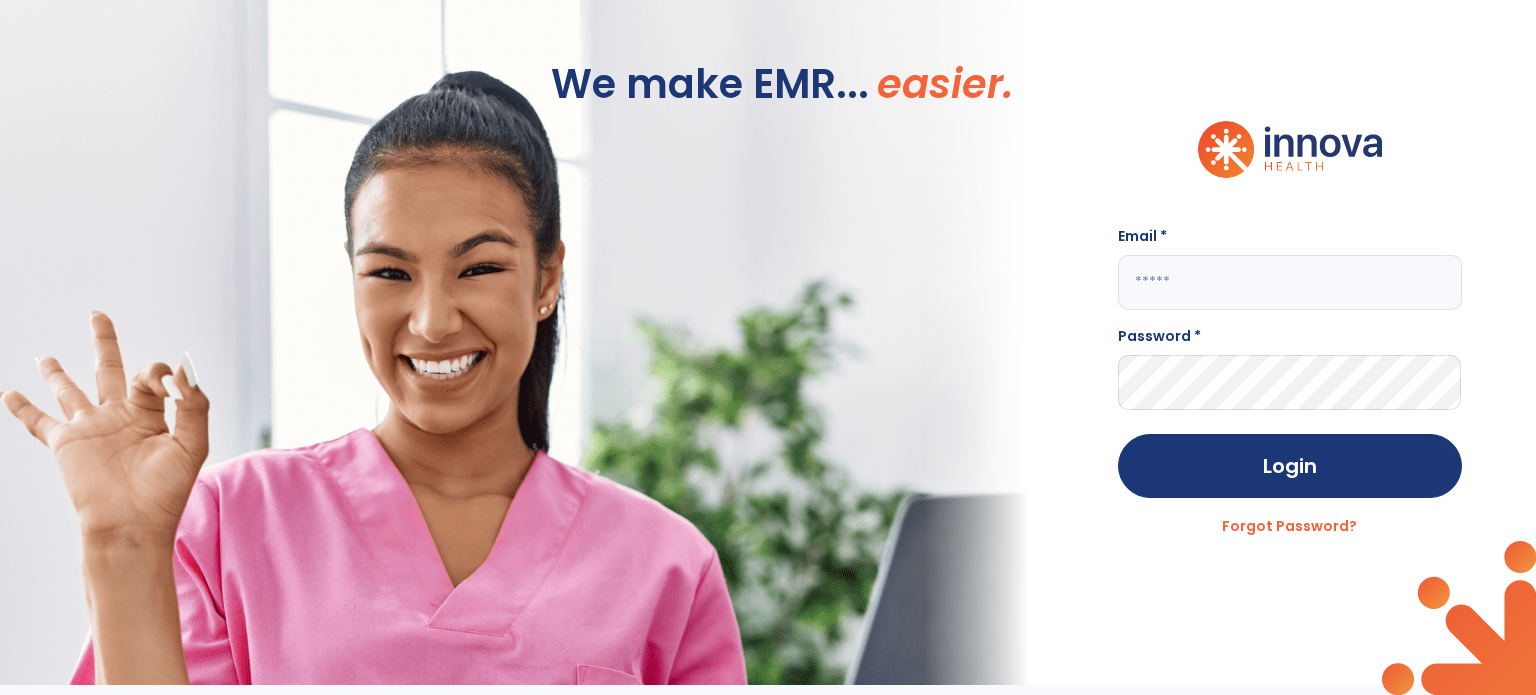 type on "**********" 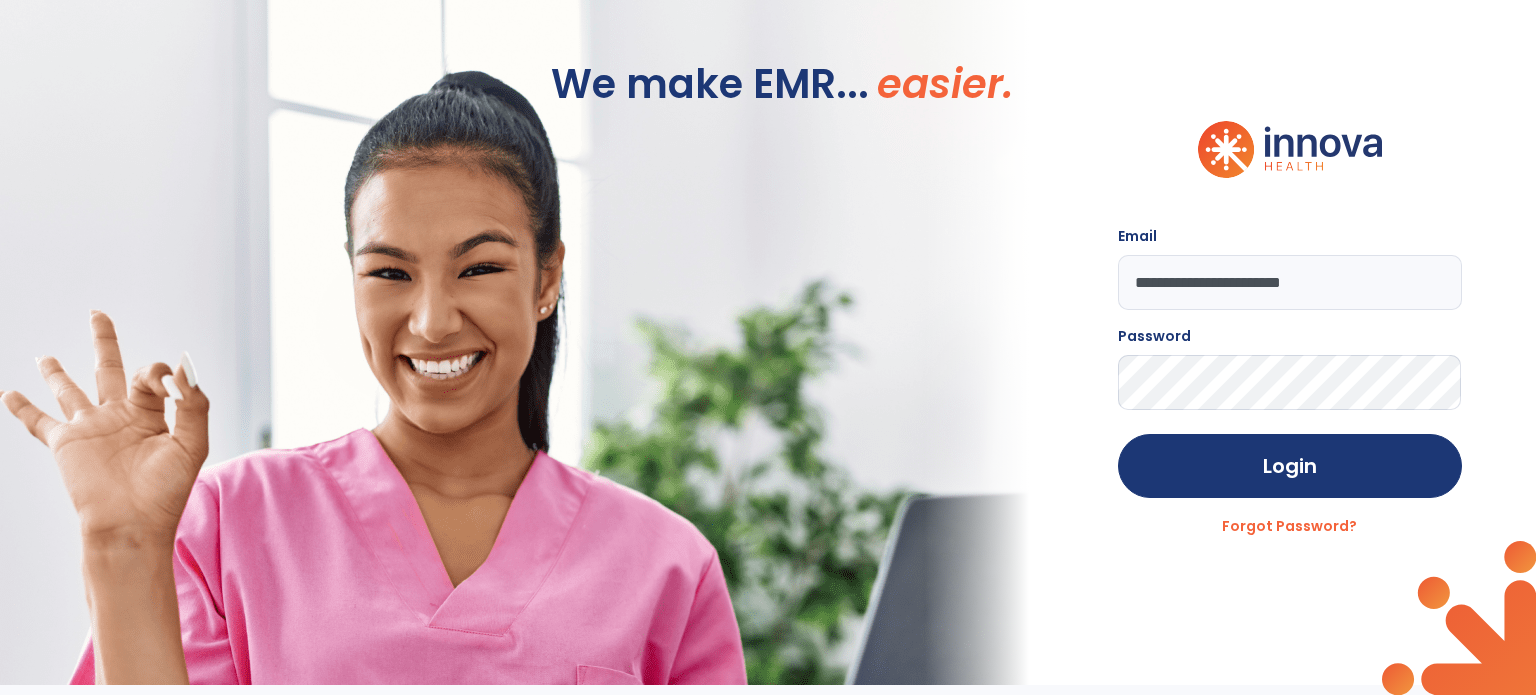 click 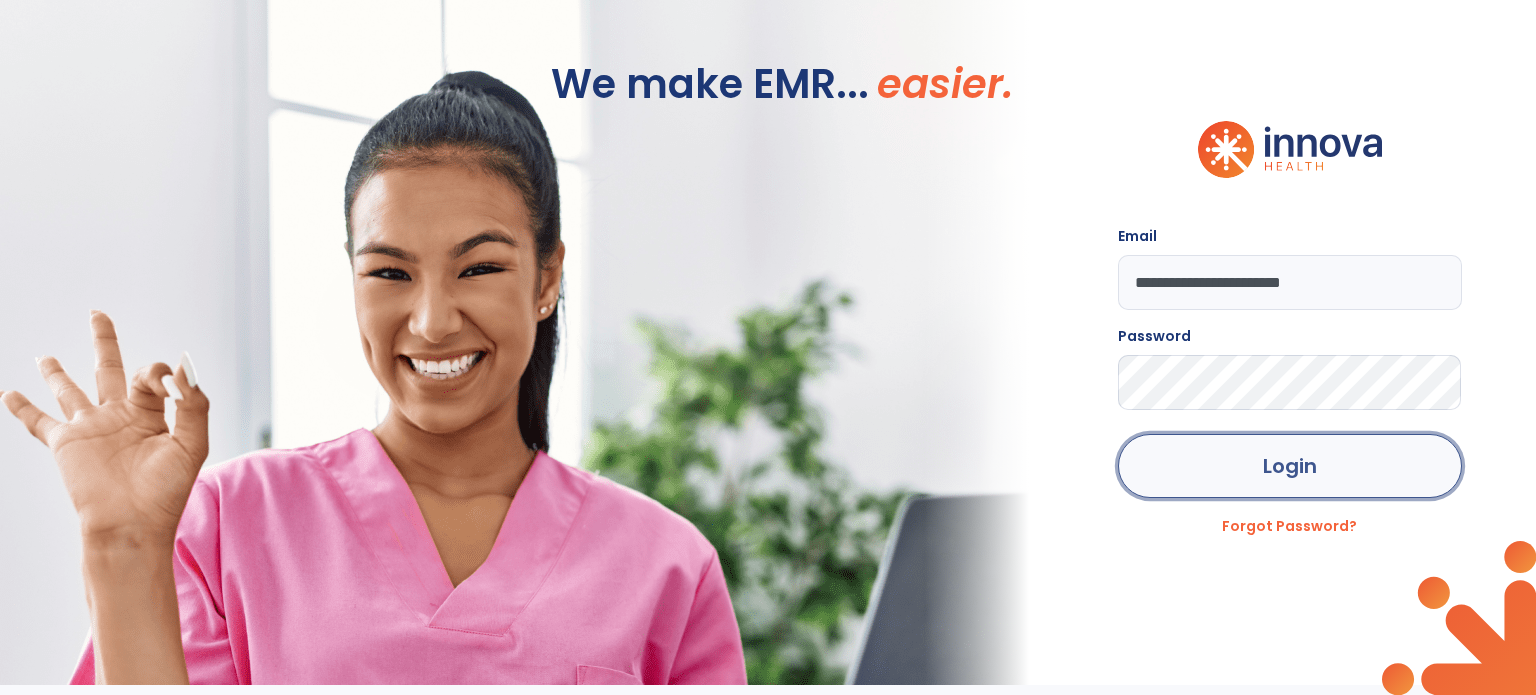 click on "Login" 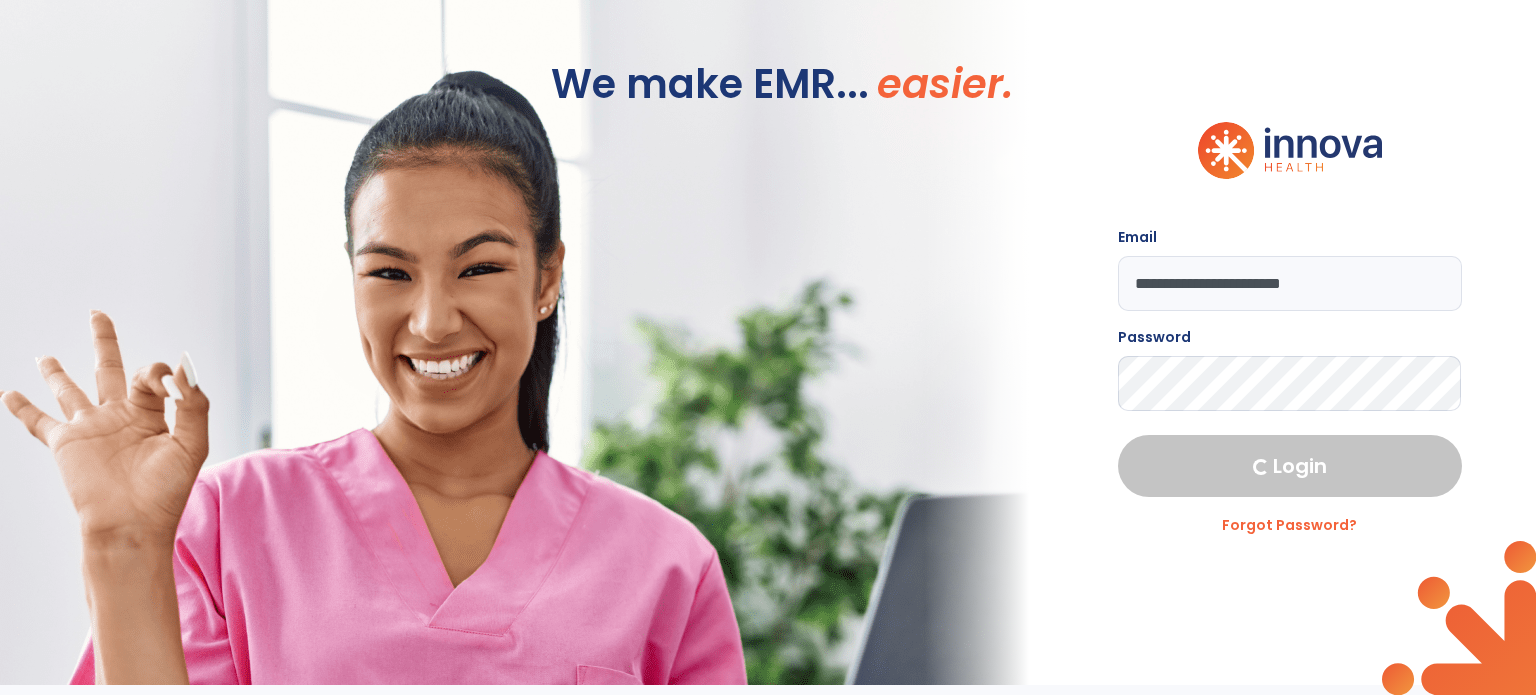 select on "***" 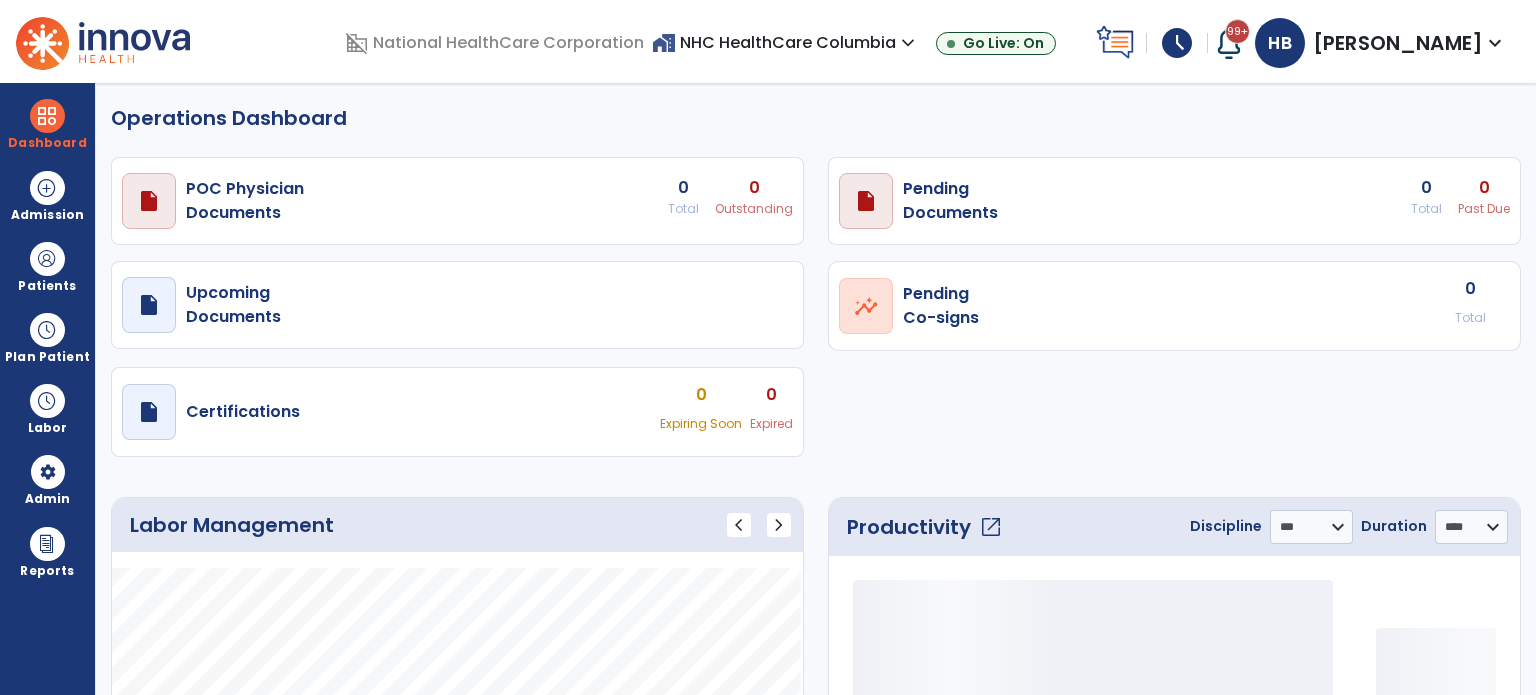select on "***" 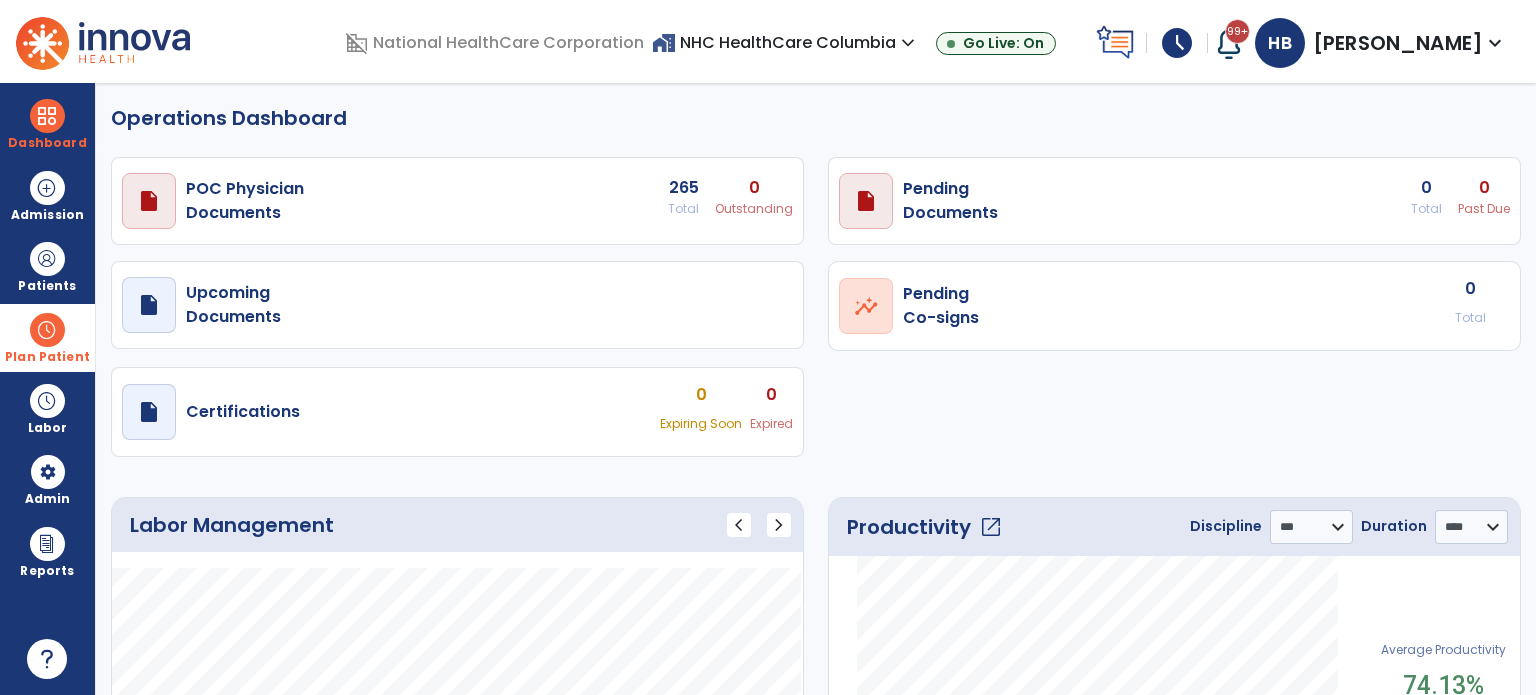 click on "Plan Patient" at bounding box center [47, 266] 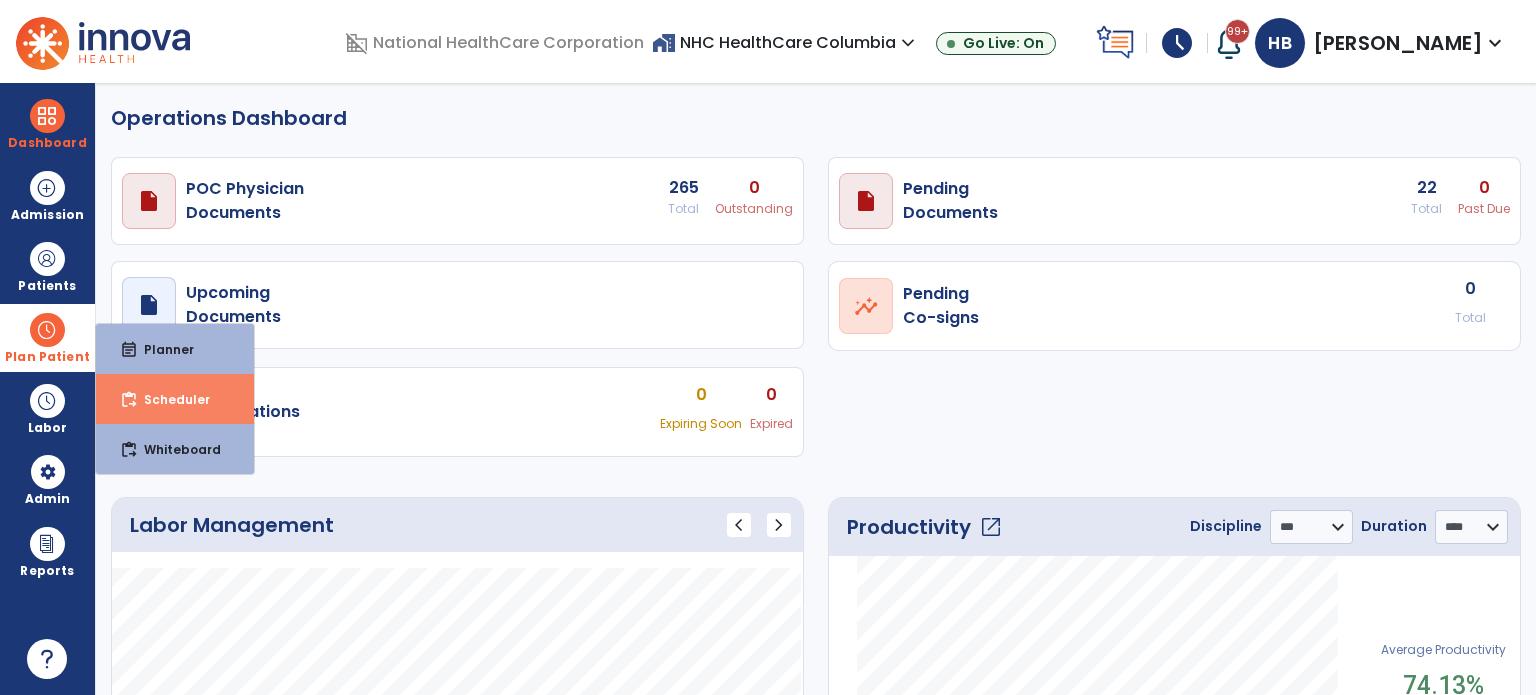 click on "Scheduler" at bounding box center (169, 399) 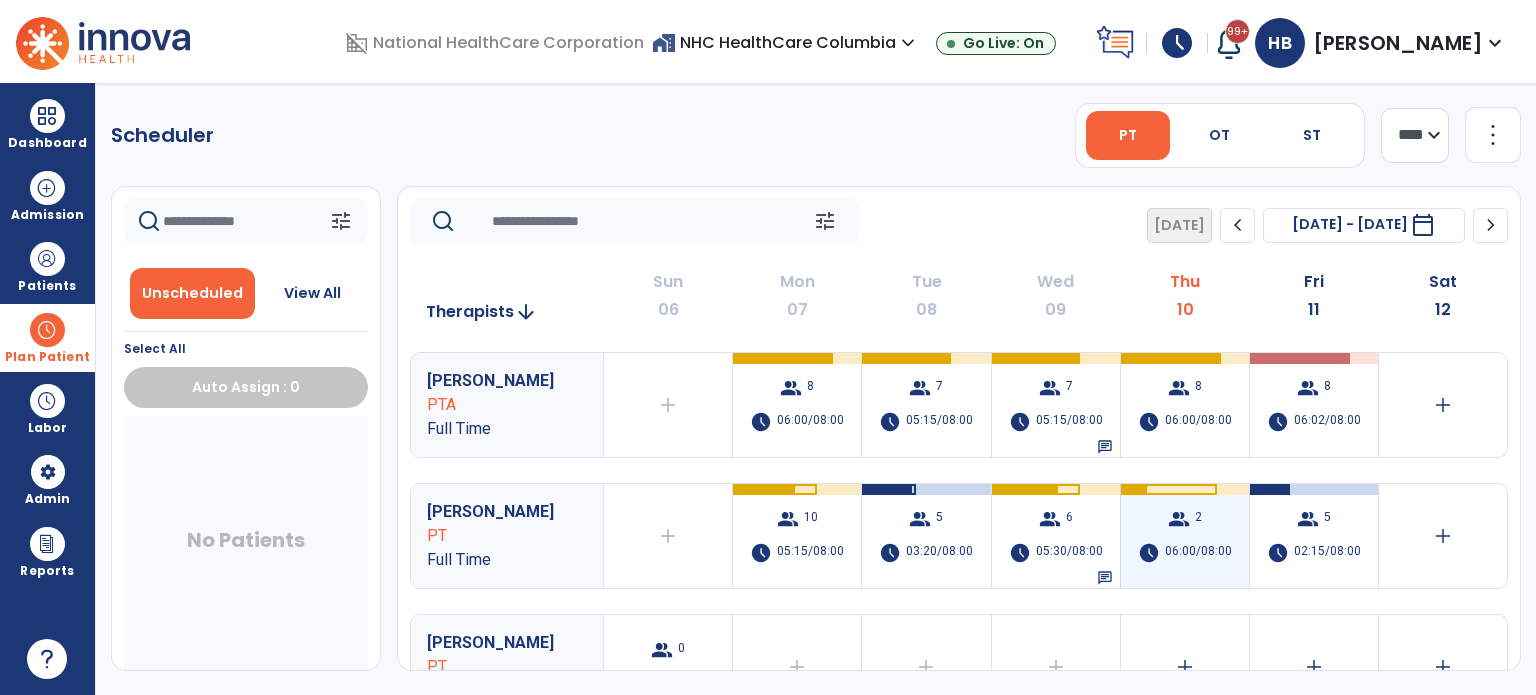 click on "group  2" at bounding box center [1185, 519] 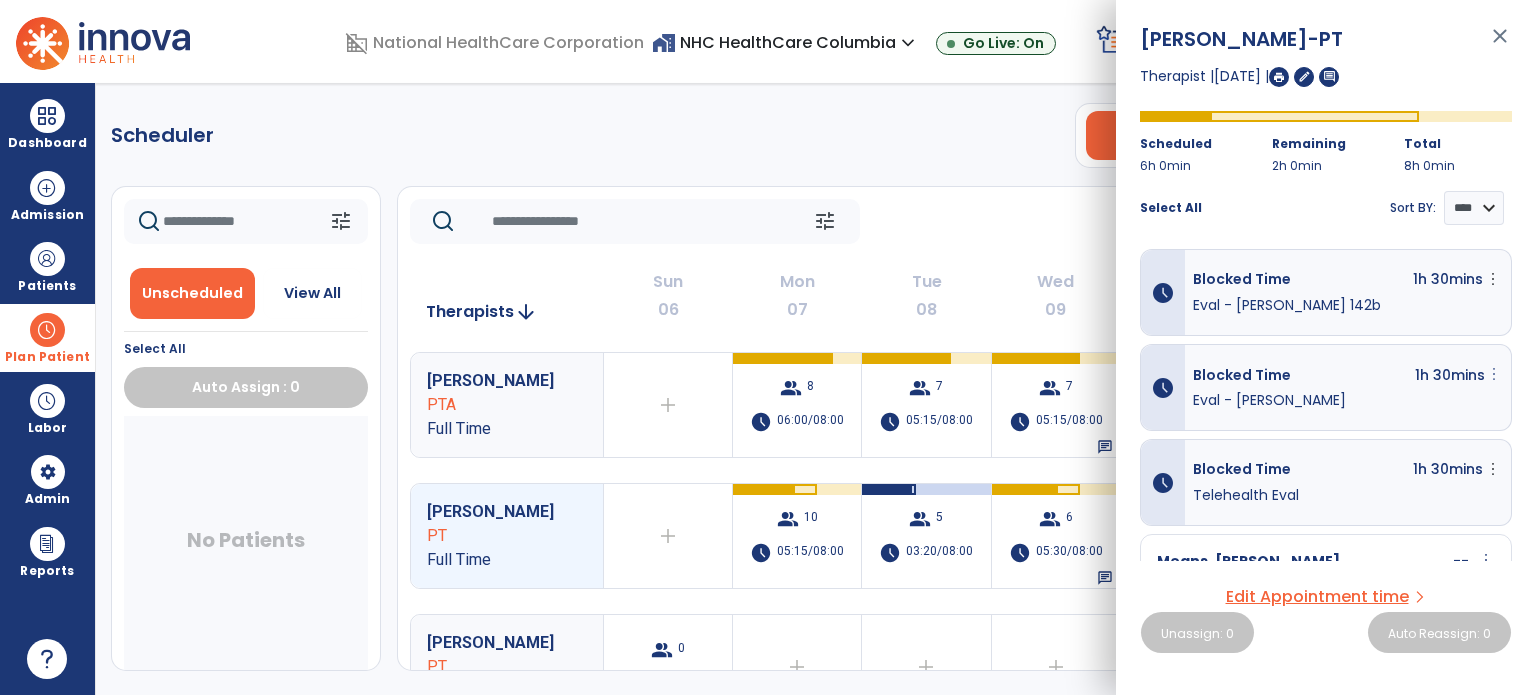 click on "more_vert" at bounding box center (1493, 279) 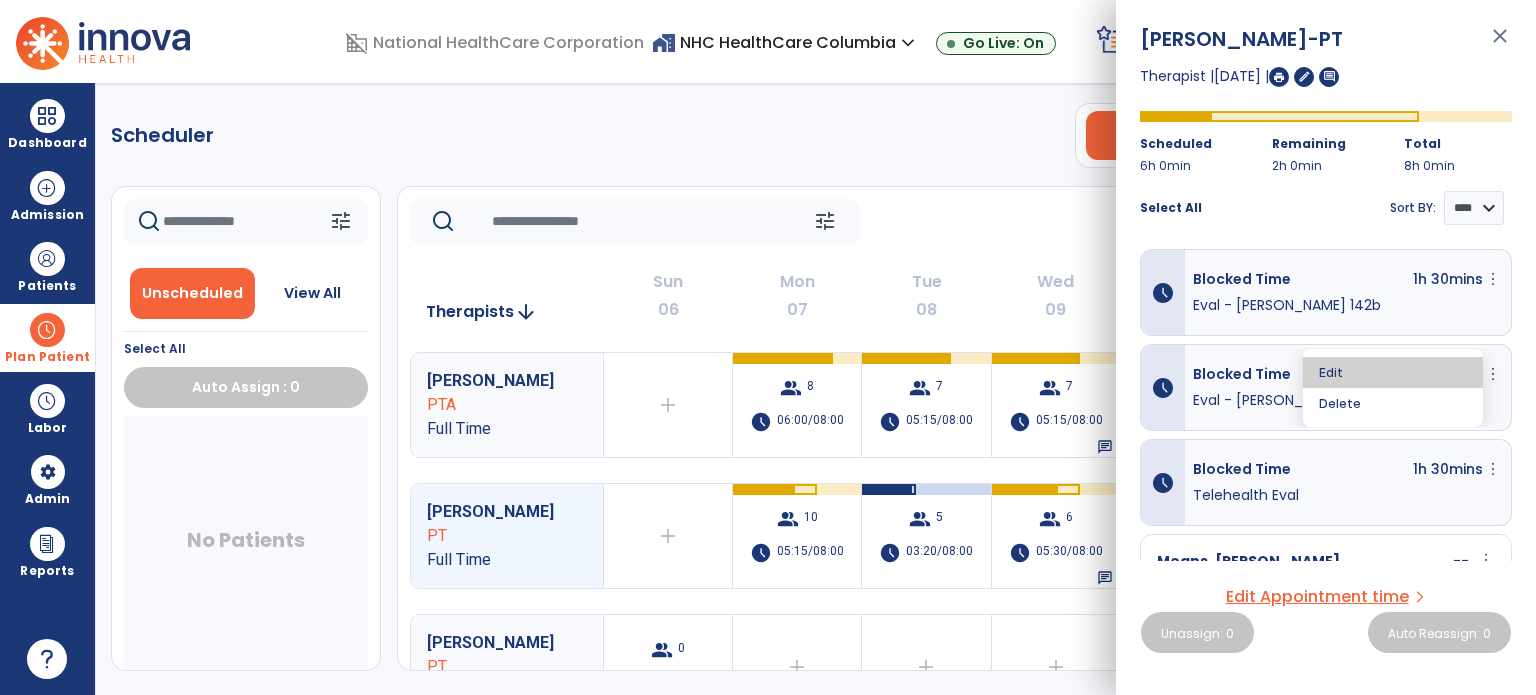 click on "Edit" at bounding box center (1393, 372) 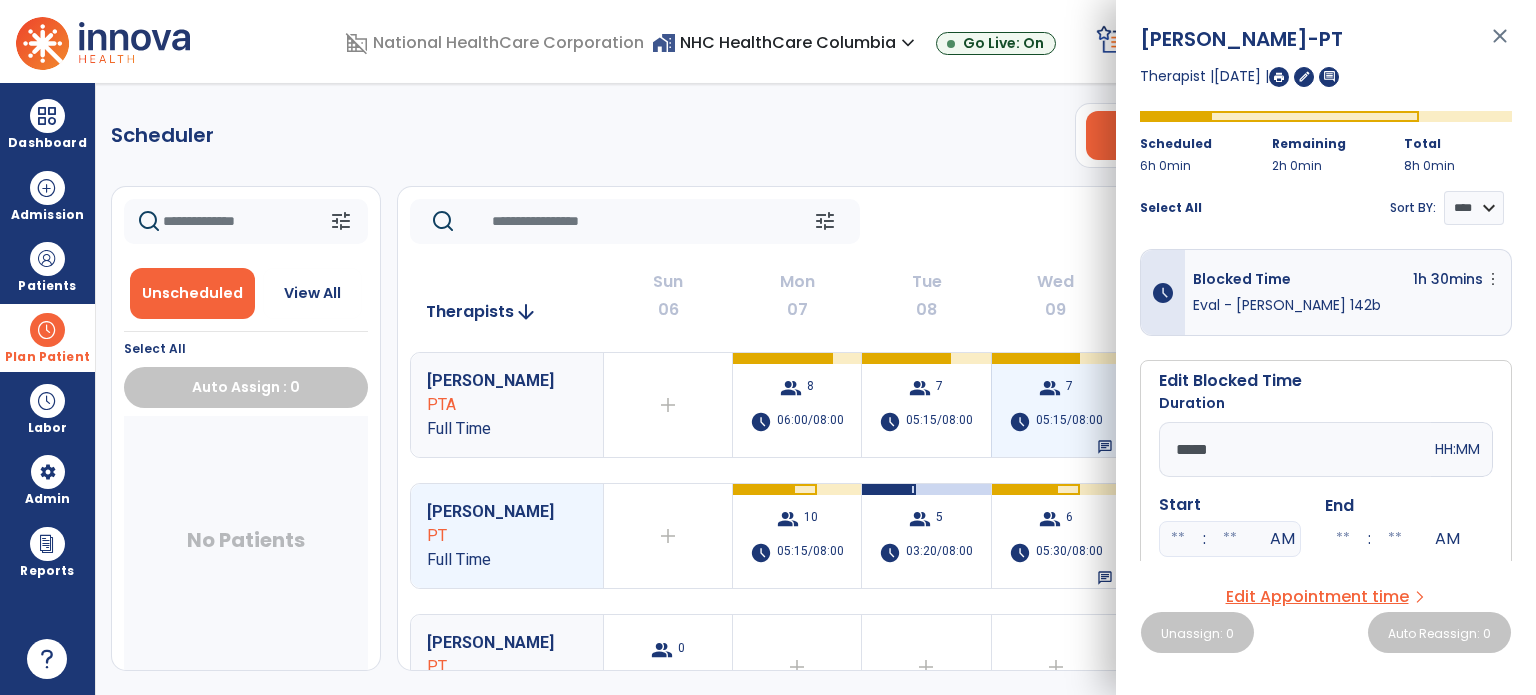 drag, startPoint x: 1299, startPoint y: 439, endPoint x: 1059, endPoint y: 446, distance: 240.10207 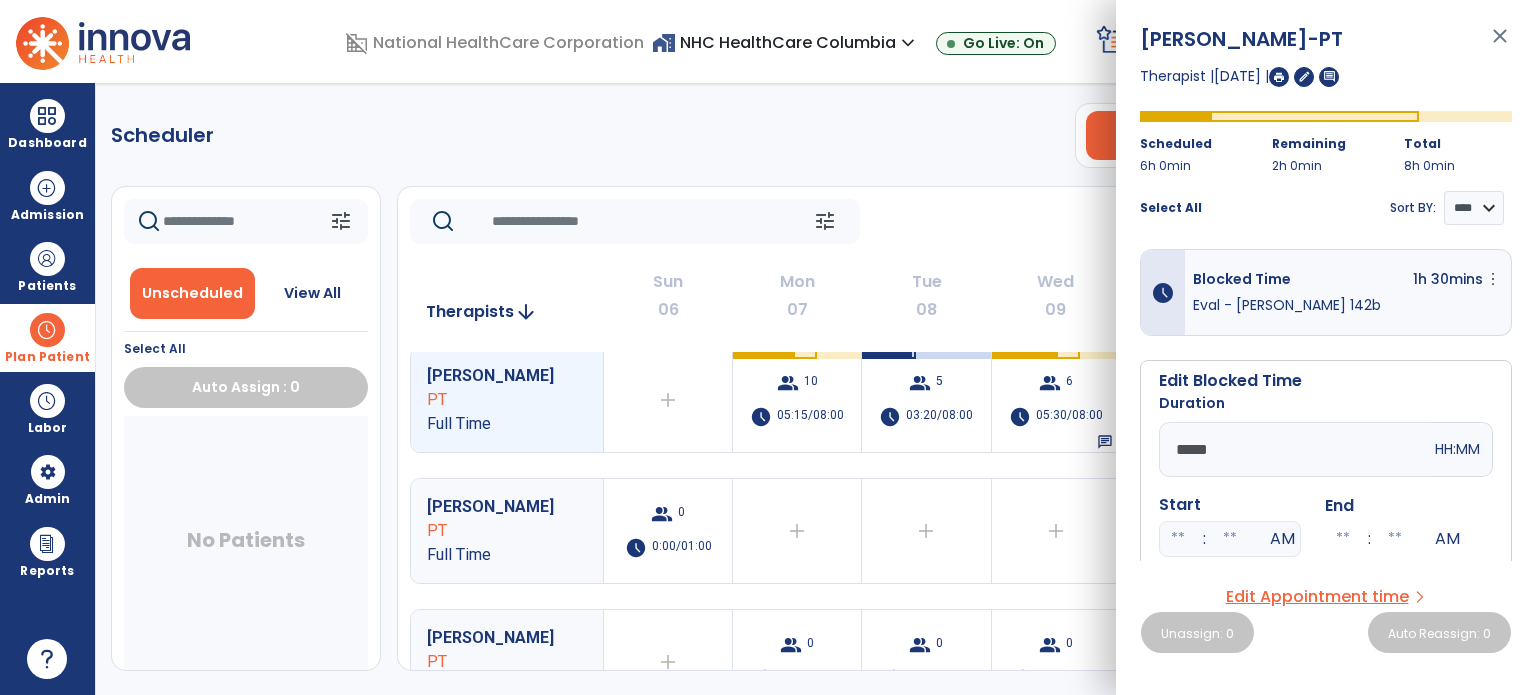 scroll, scrollTop: 147, scrollLeft: 0, axis: vertical 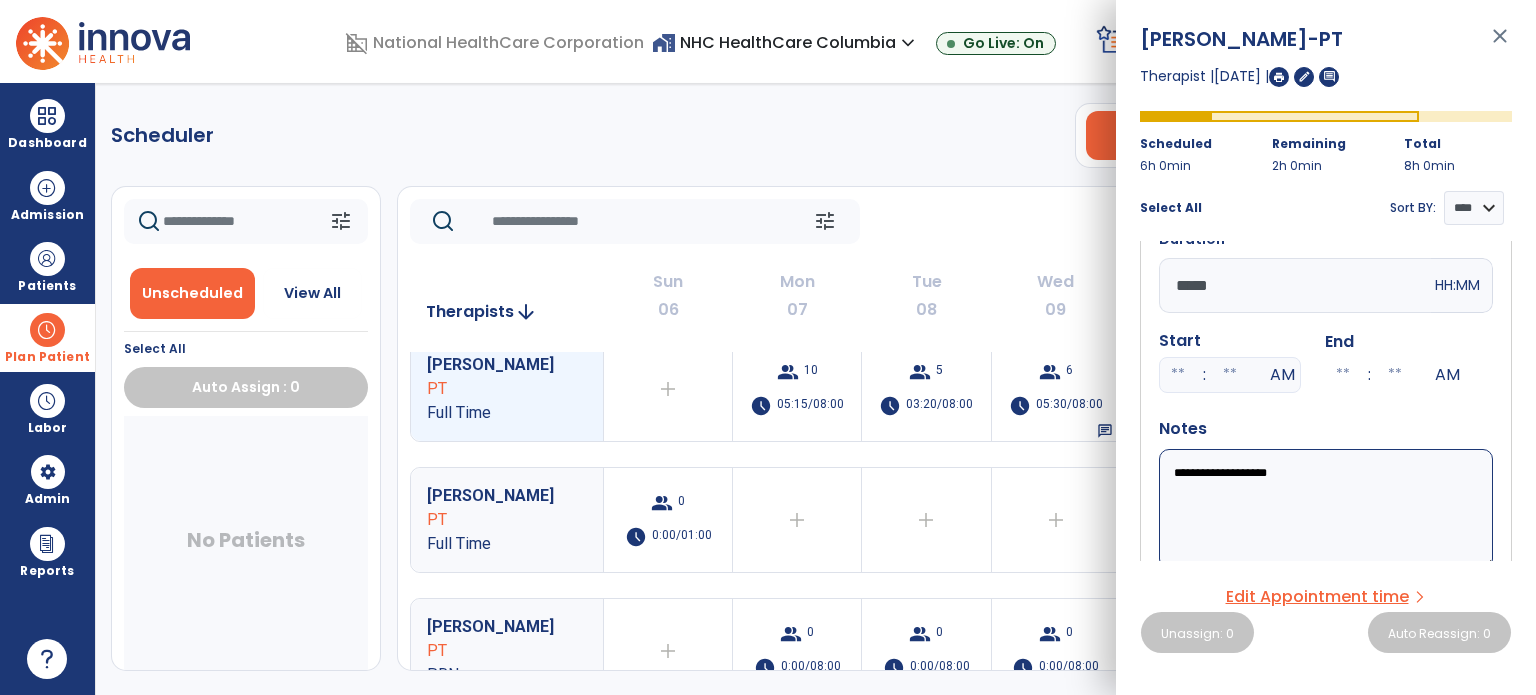 type on "*****" 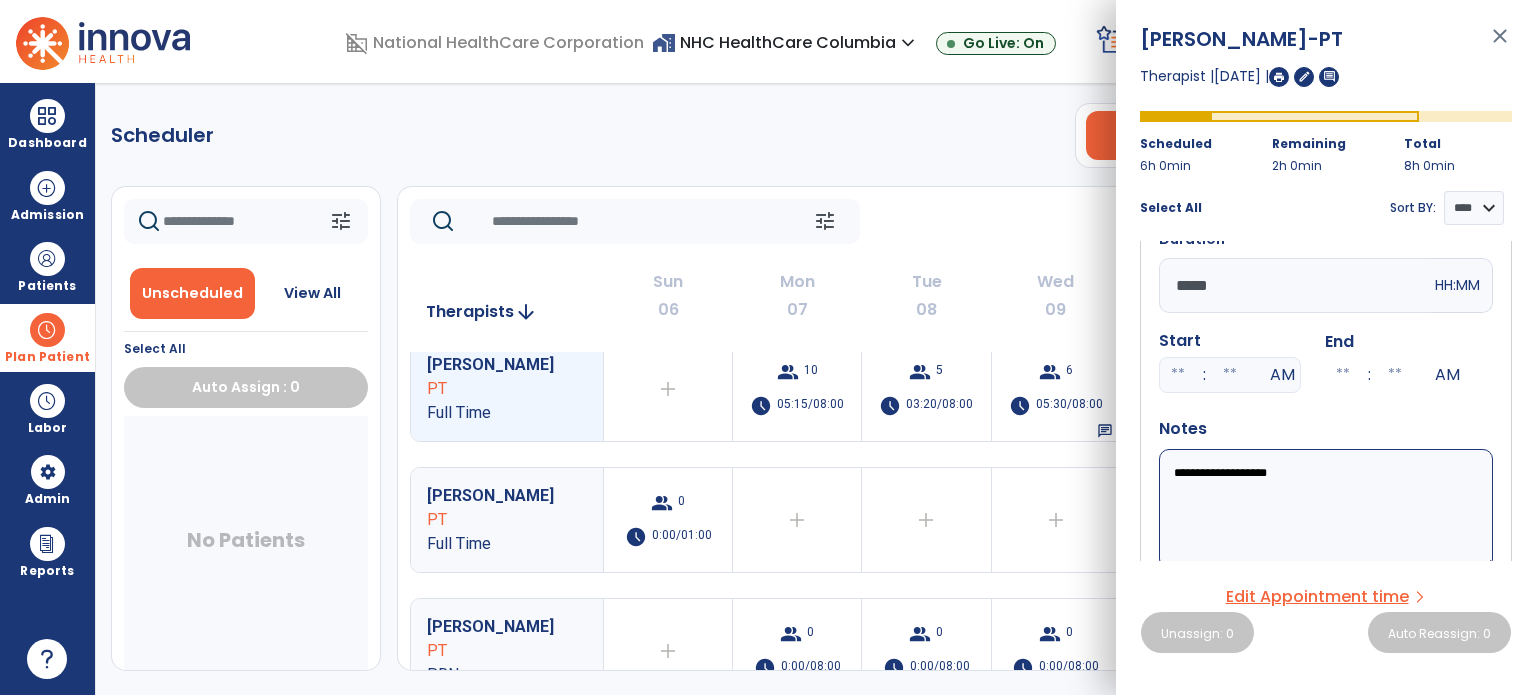 click on "**********" at bounding box center (1326, 509) 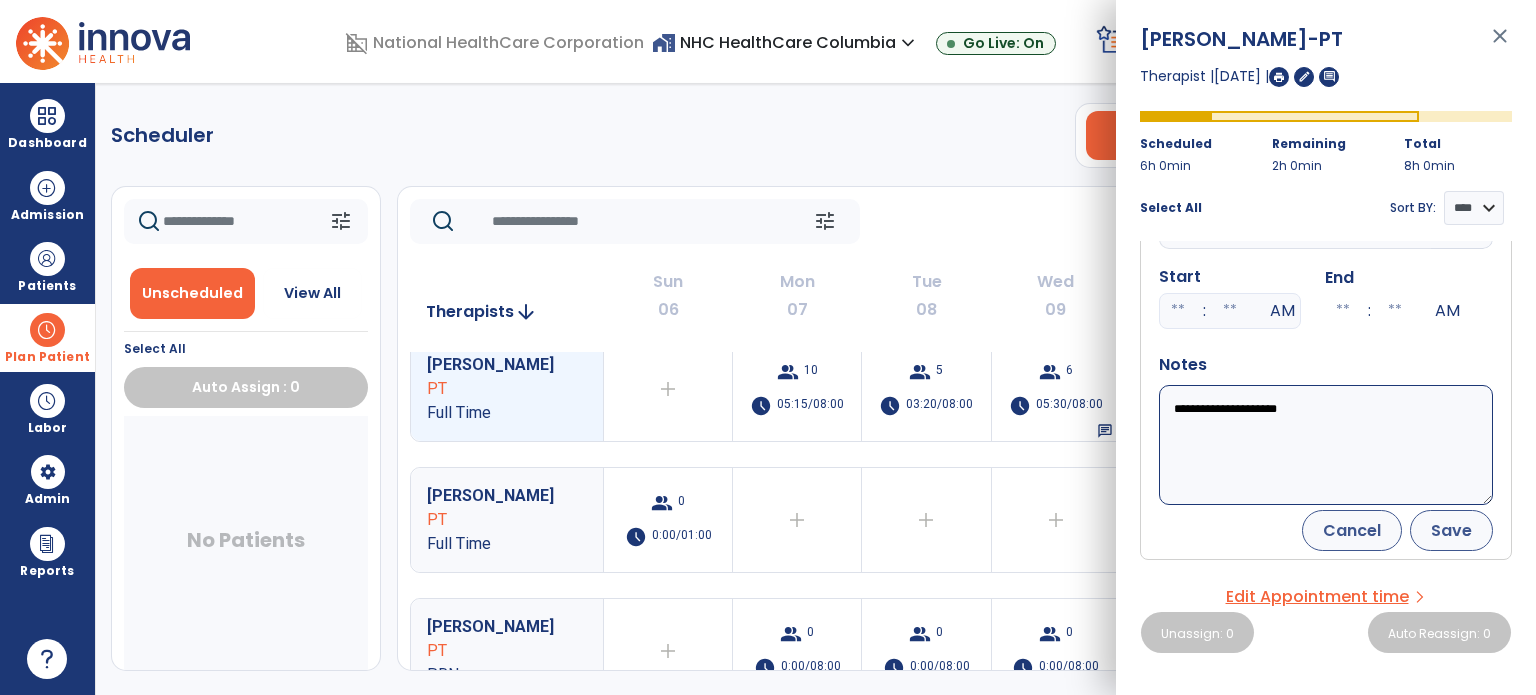 type on "**********" 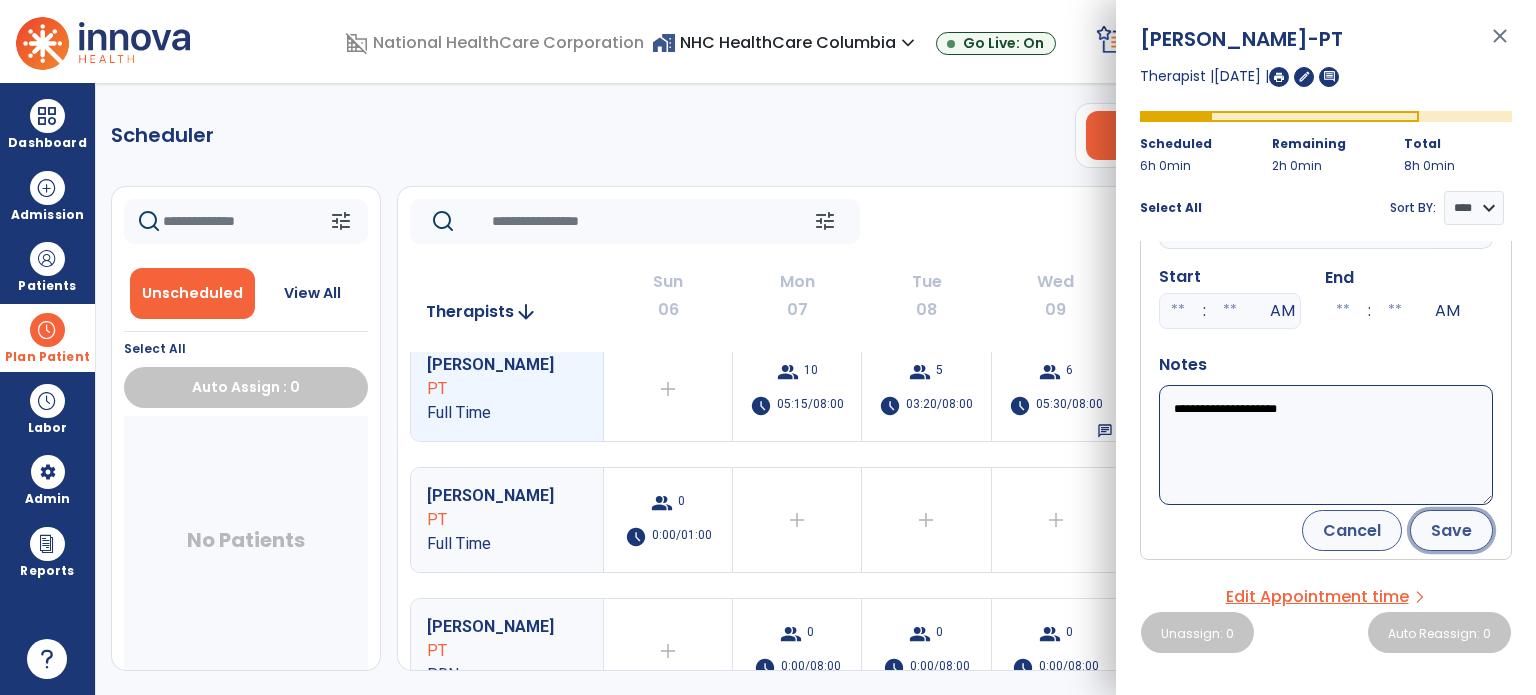 click on "Save" at bounding box center [1451, 530] 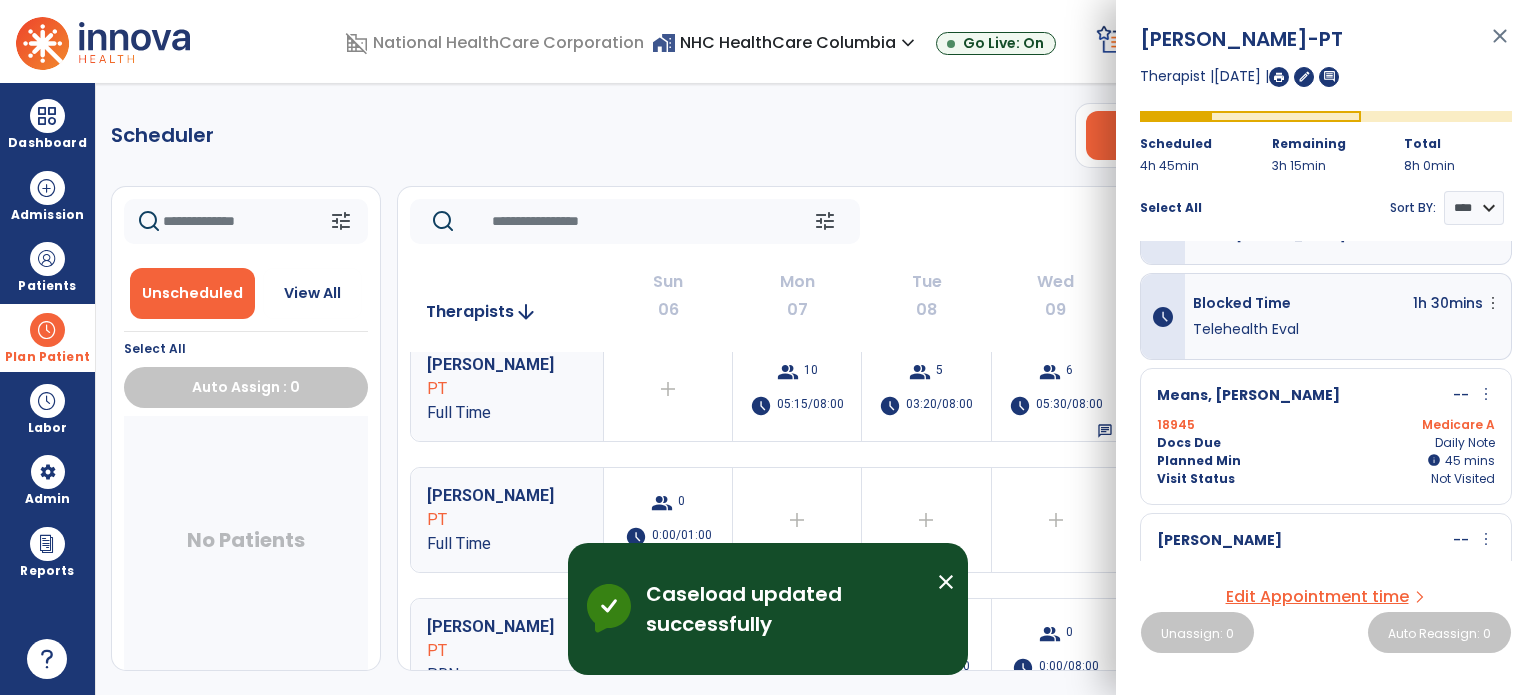scroll, scrollTop: 0, scrollLeft: 0, axis: both 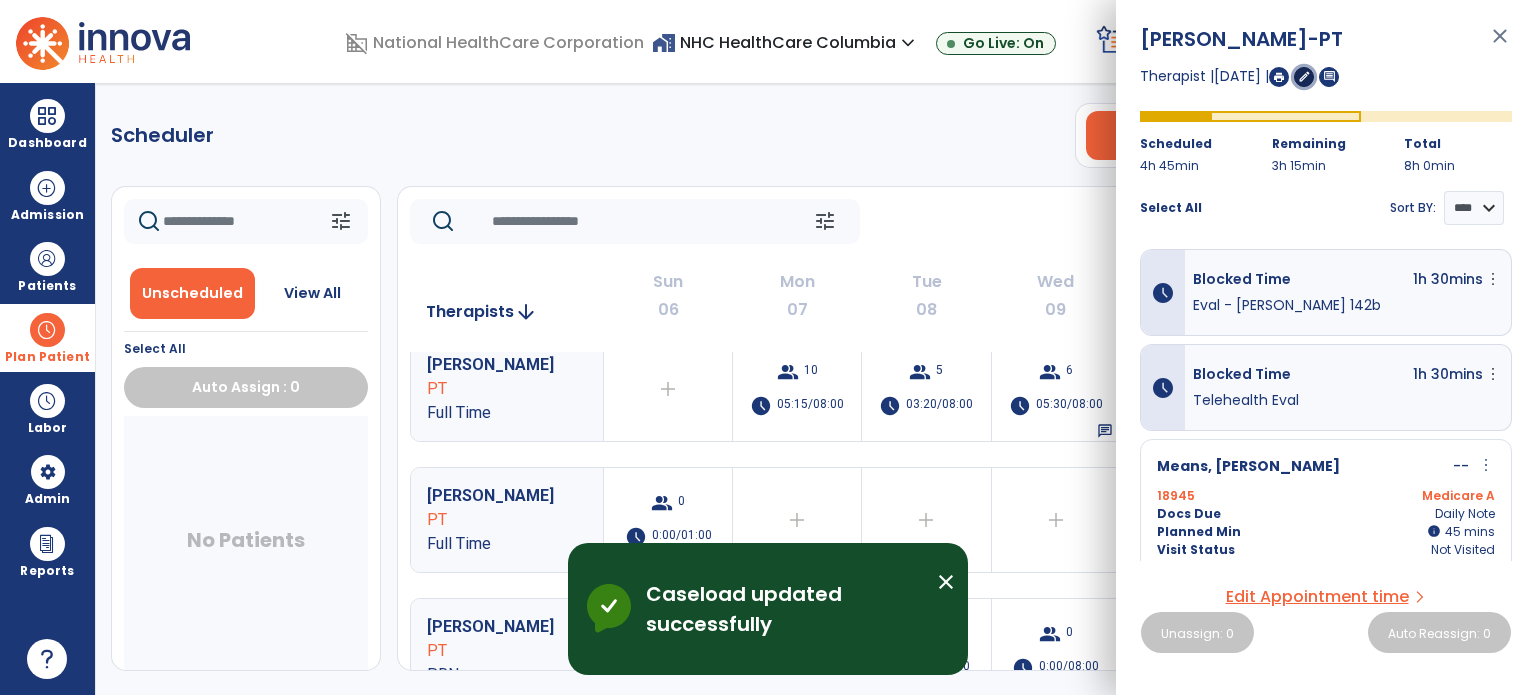 click on "edit" at bounding box center [1304, 76] 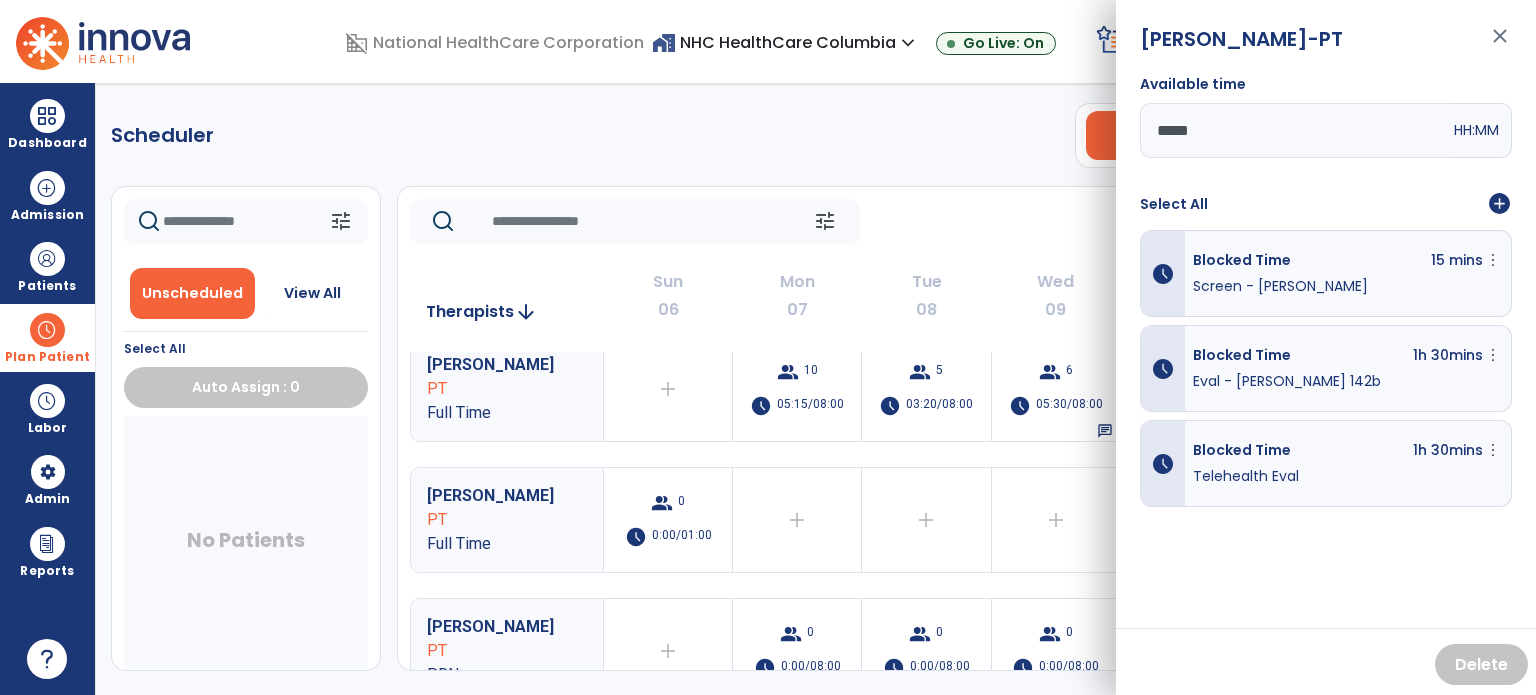 click on "add_circle" at bounding box center (1499, 204) 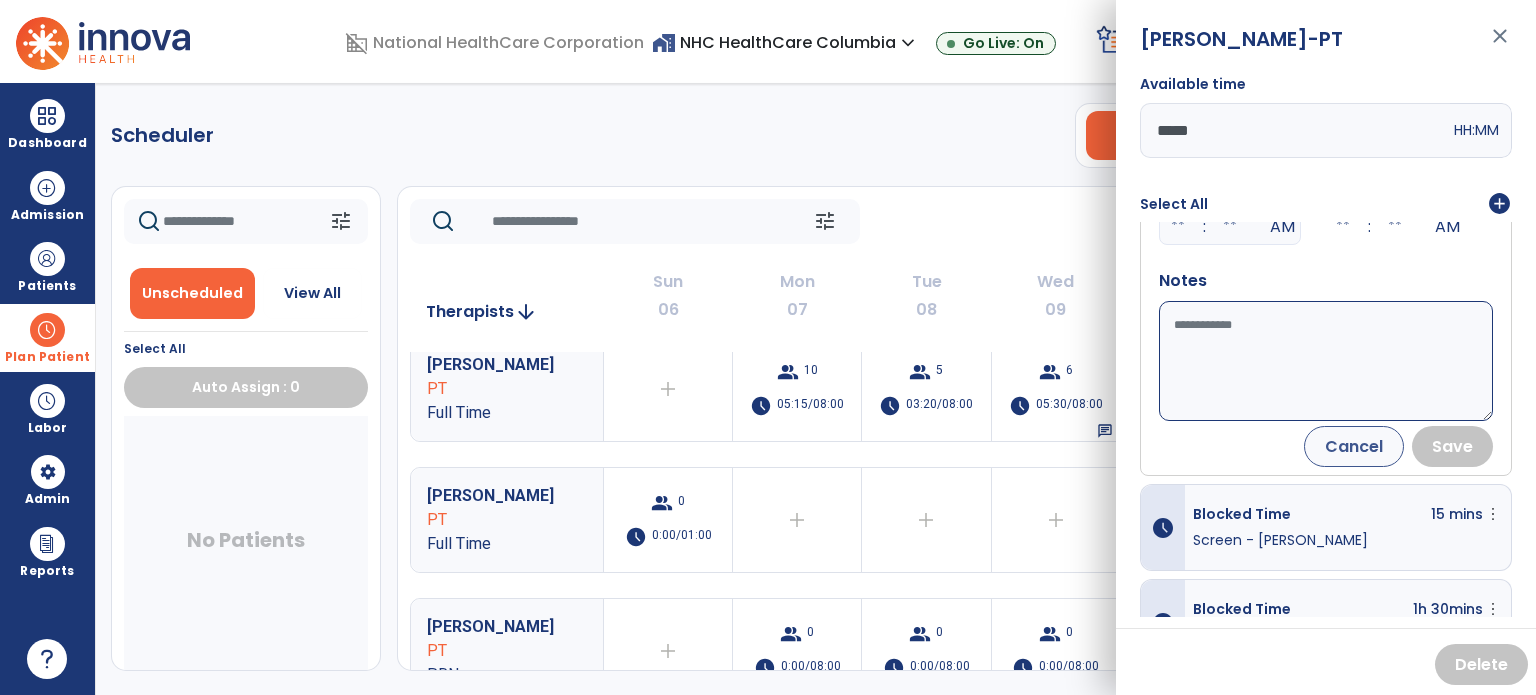 scroll, scrollTop: 199, scrollLeft: 0, axis: vertical 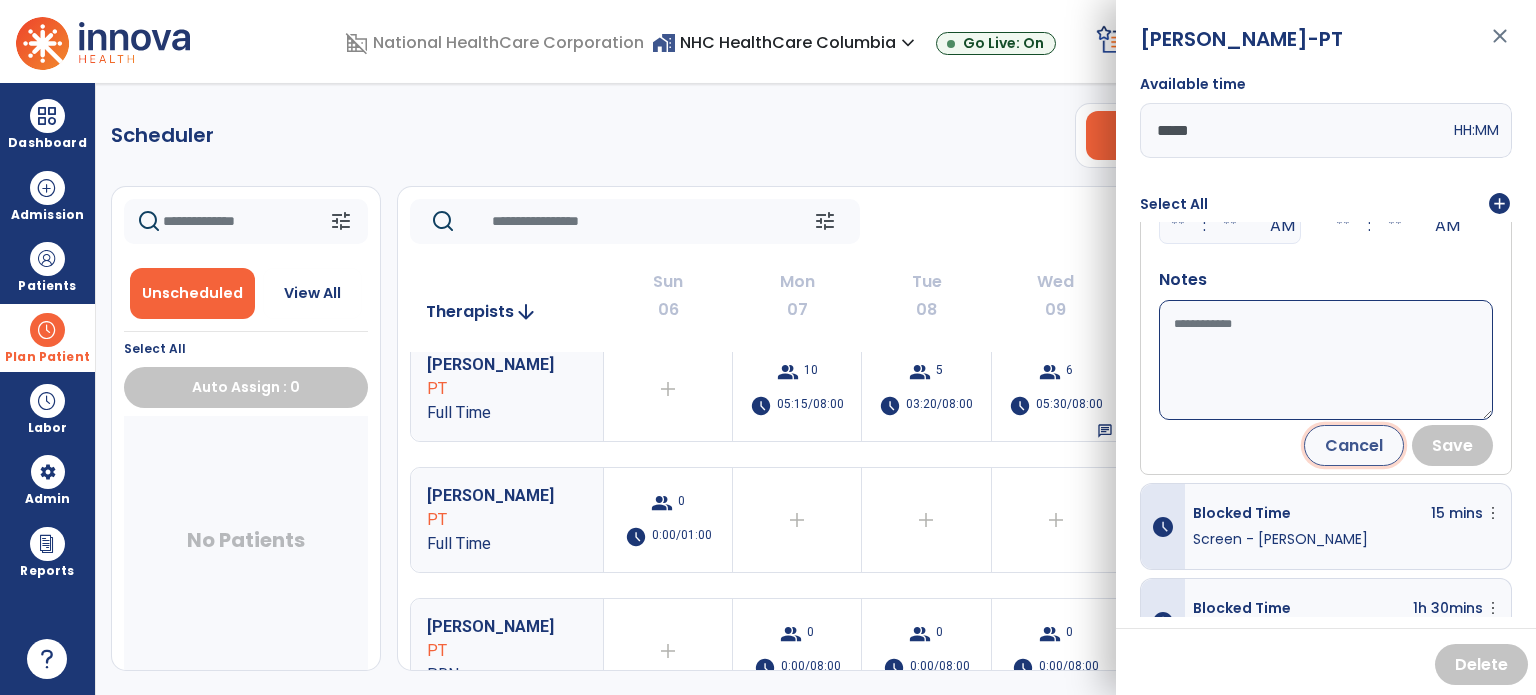 click on "Cancel" at bounding box center [1354, 445] 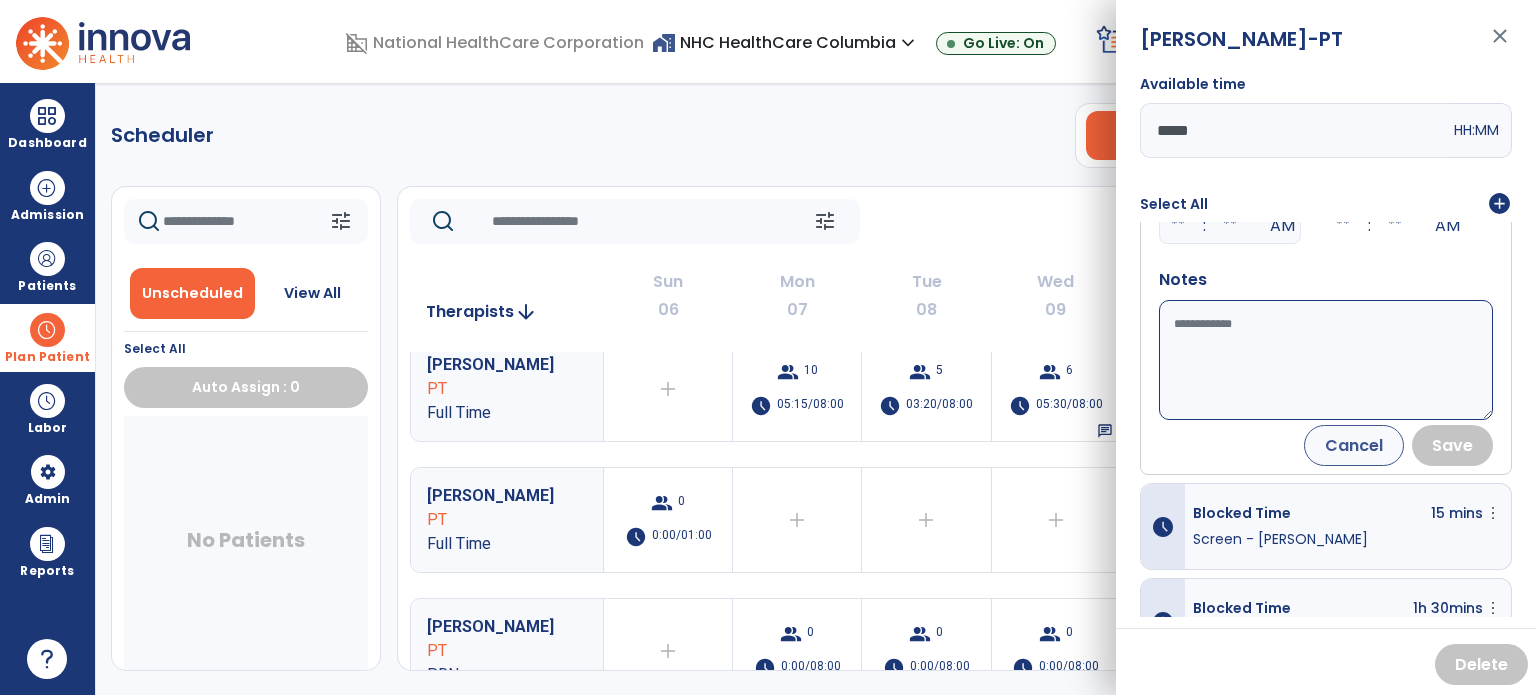 scroll, scrollTop: 0, scrollLeft: 0, axis: both 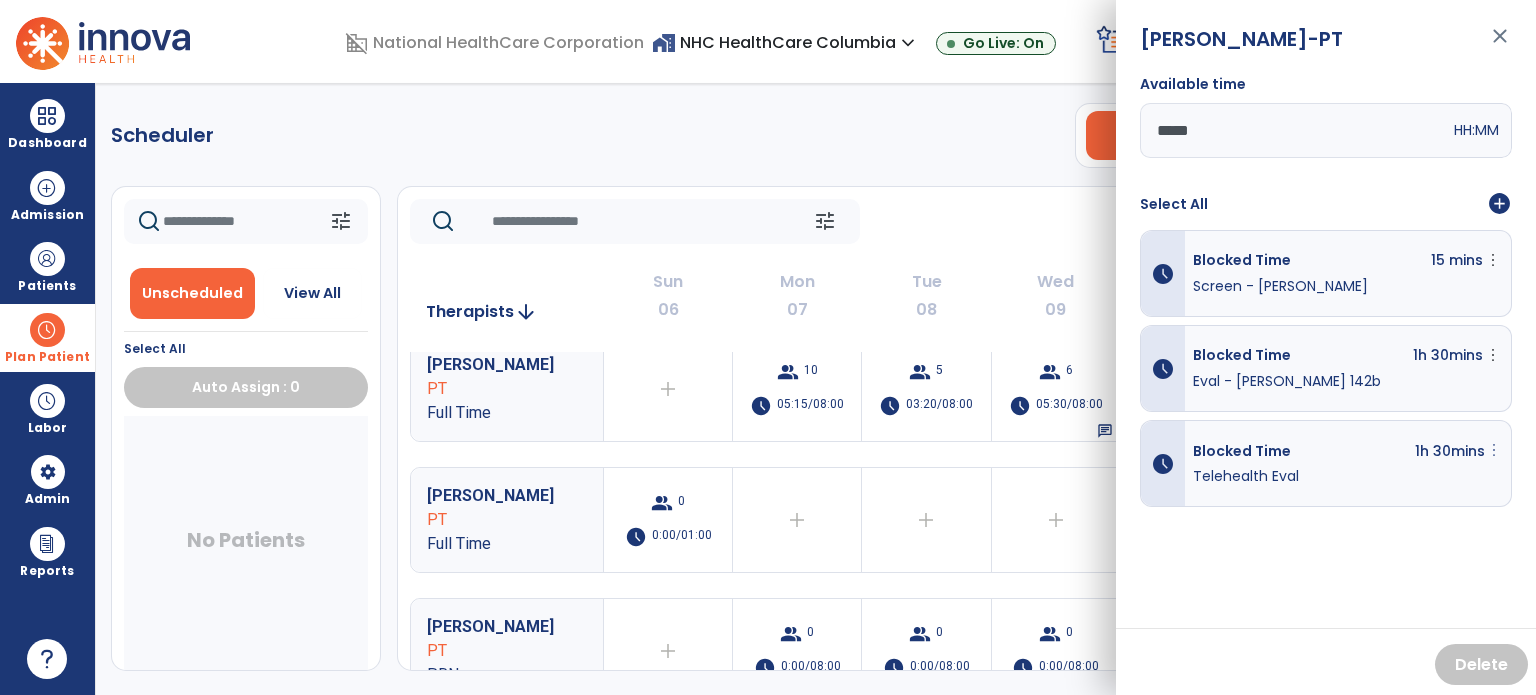 click on "more_vert" at bounding box center [1493, 260] 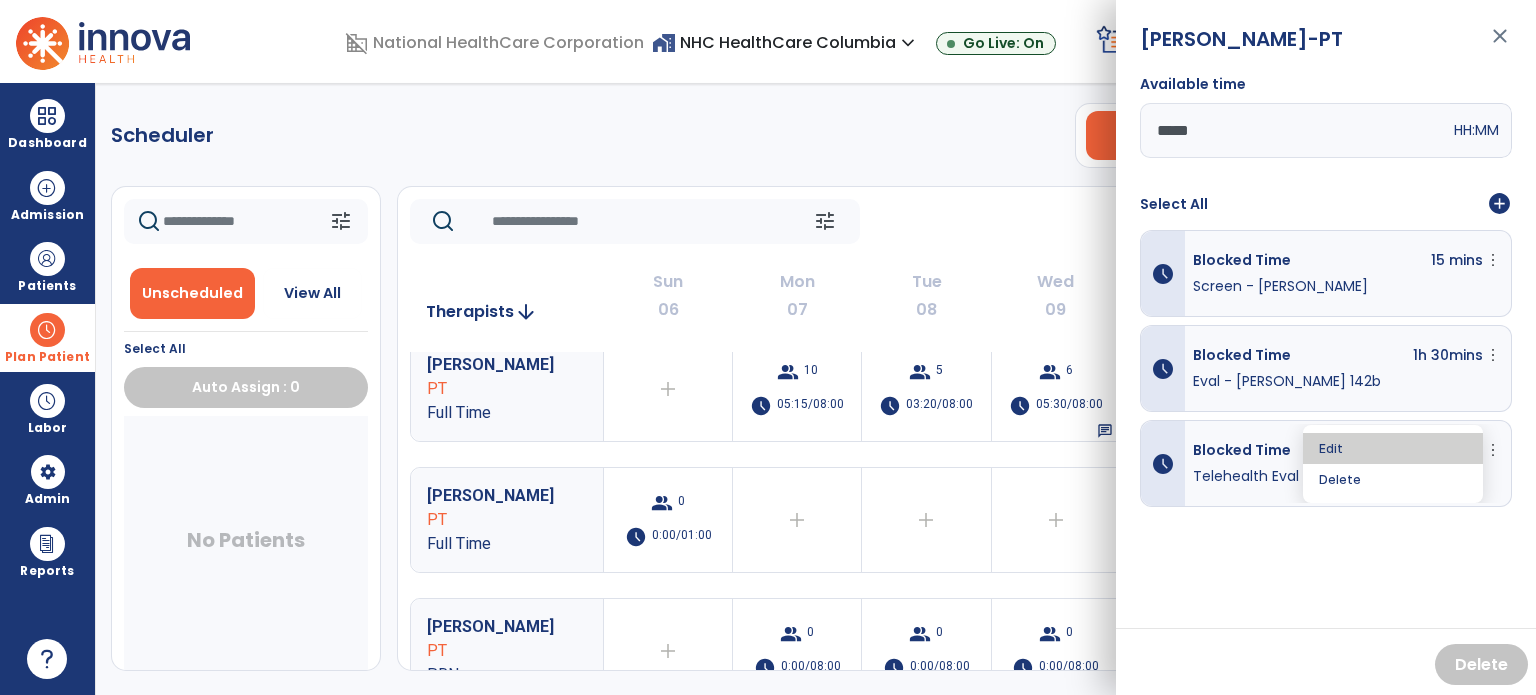 click on "Edit" at bounding box center [1393, 448] 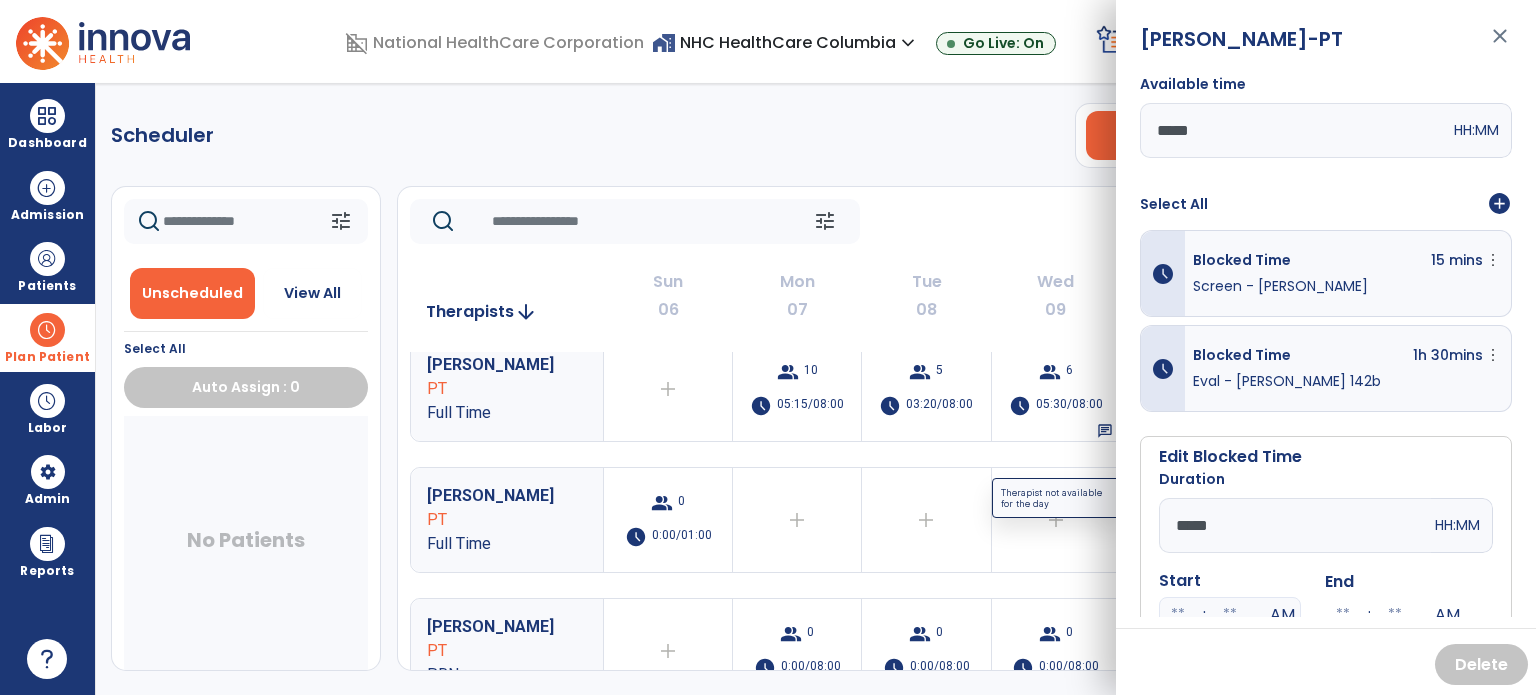click on "domain_disabled   National HealthCare Corporation   home_work   NHC HealthCare Columbia   expand_more   NHC HealthCare Anniston   NHC HealthCare Columbia   NHC HealthCare Dickson - TN   NHC HealthCare Lawrenceburg  Show All Go Live: On schedule My Time:   Thursday, Jul 10    ***** stop  Stop   Open your timecard  arrow_right 99+ Notifications Mark as read Census Alert - A03 Today at 8:28 AM | NHC HealthCare Anniston Census Alert - A08 Today at 8:28 AM | NHC HealthCare Columbia Census Alert - A21 Today at 4:03 AM | NHC HealthCare Anniston Census Alert - A03 Today at 3:53 AM | NHC HealthCare Anniston Census Alert - A03 Today at 12:53 AM | NHC HealthCare Milan - TN See all Notifications  HB   Bacile, Haley   expand_more   home   Home   person   Profile   help   Help   logout   Log out  Dashboard  dashboard  Therapist Dashboard  view_quilt  Operations Dashboard Admission Patients  format_list_bulleted  Patient List  space_dashboard  Patient Board  insert_chart  PDPM Board Plan Patient  event_note   PT" at bounding box center [768, 347] 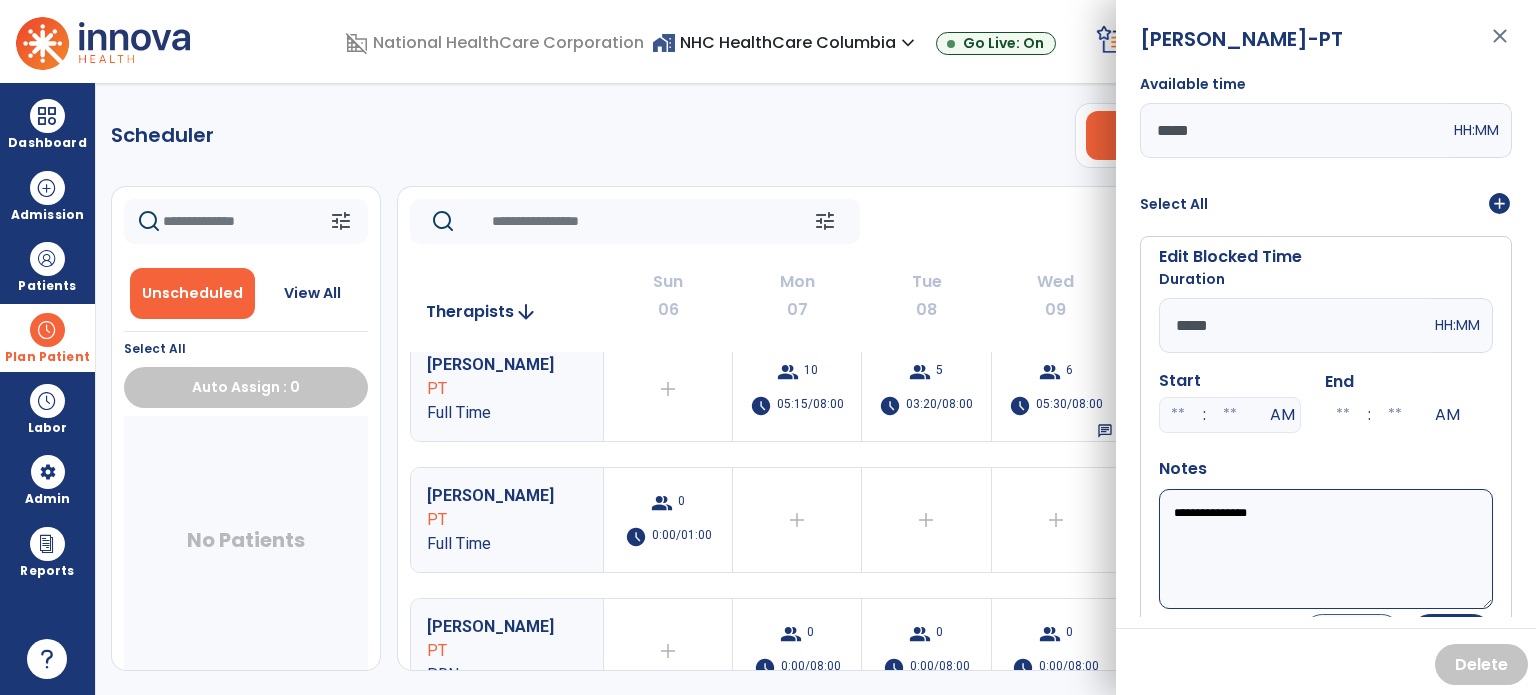 scroll, scrollTop: 204, scrollLeft: 0, axis: vertical 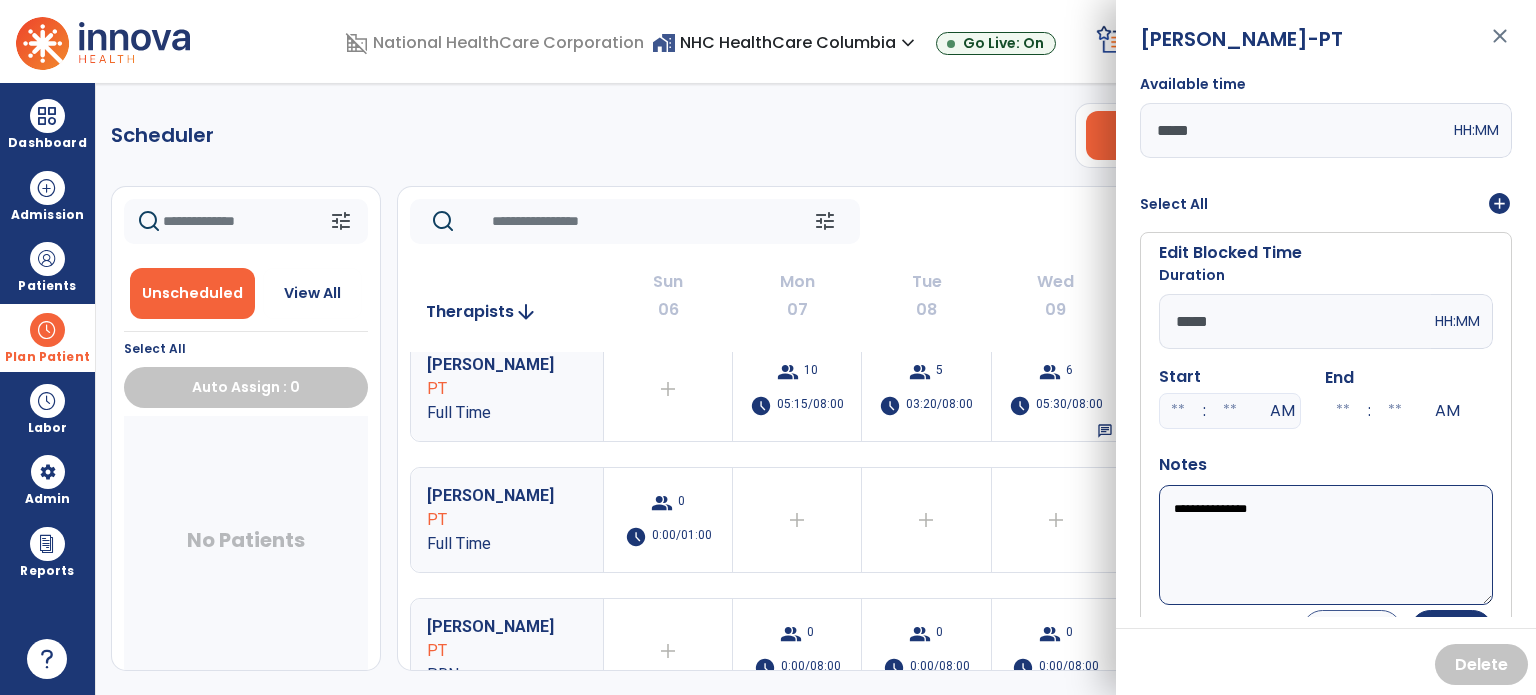 type on "*****" 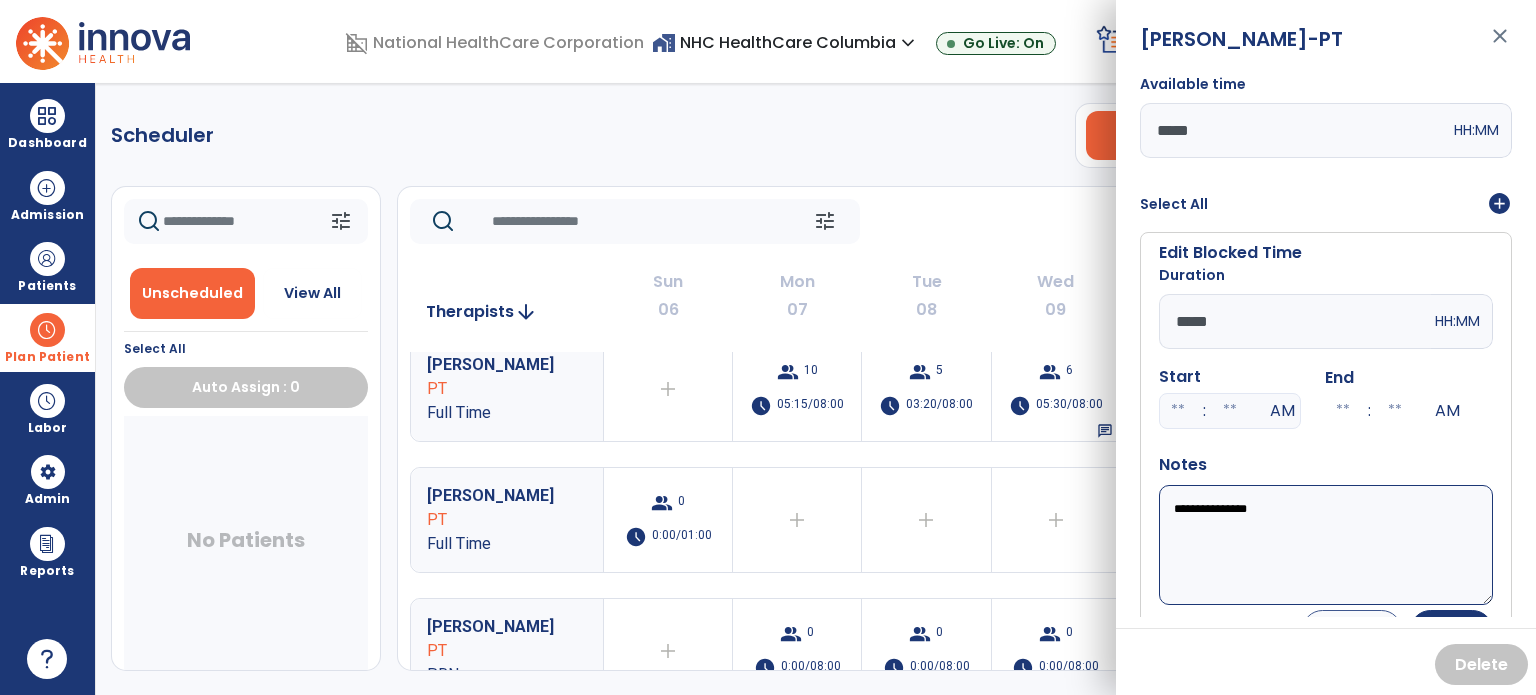 click on "**********" at bounding box center (1326, 545) 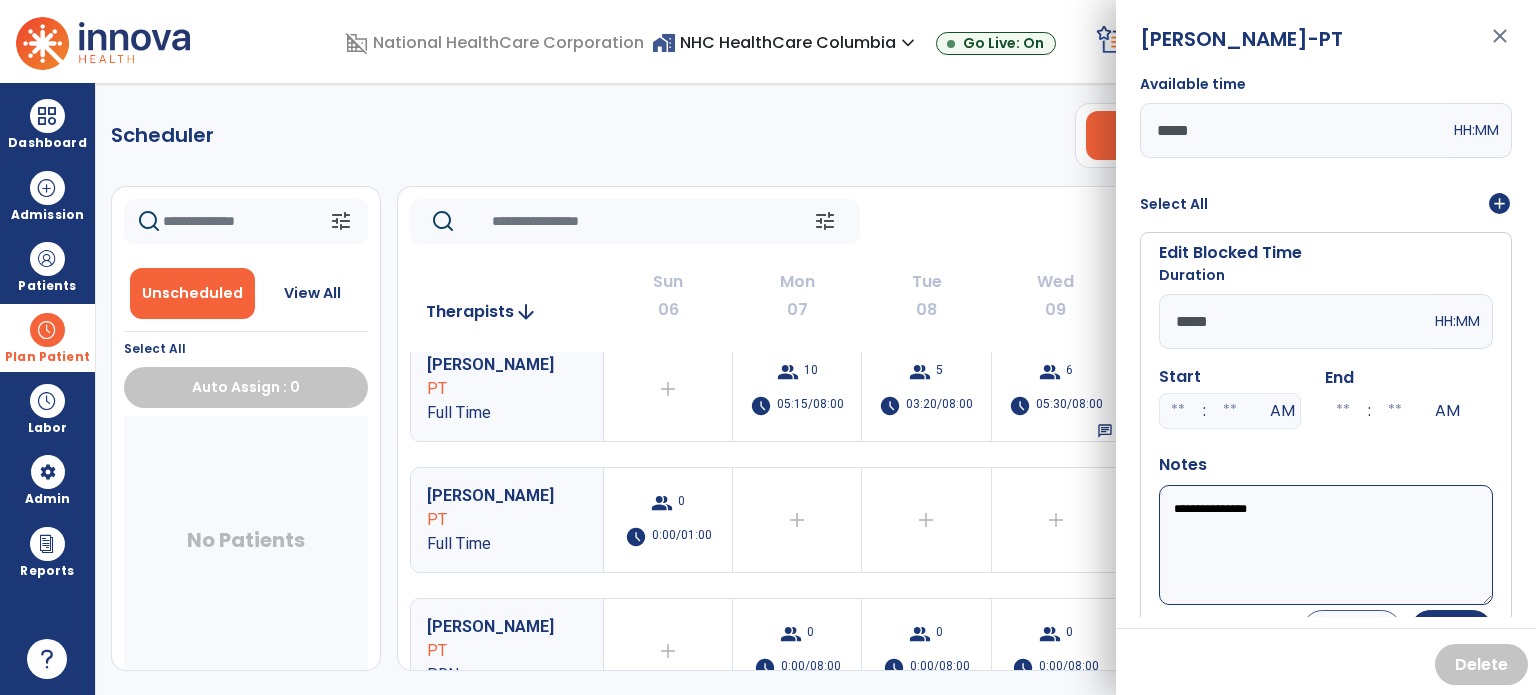 click on "**********" at bounding box center (1326, 545) 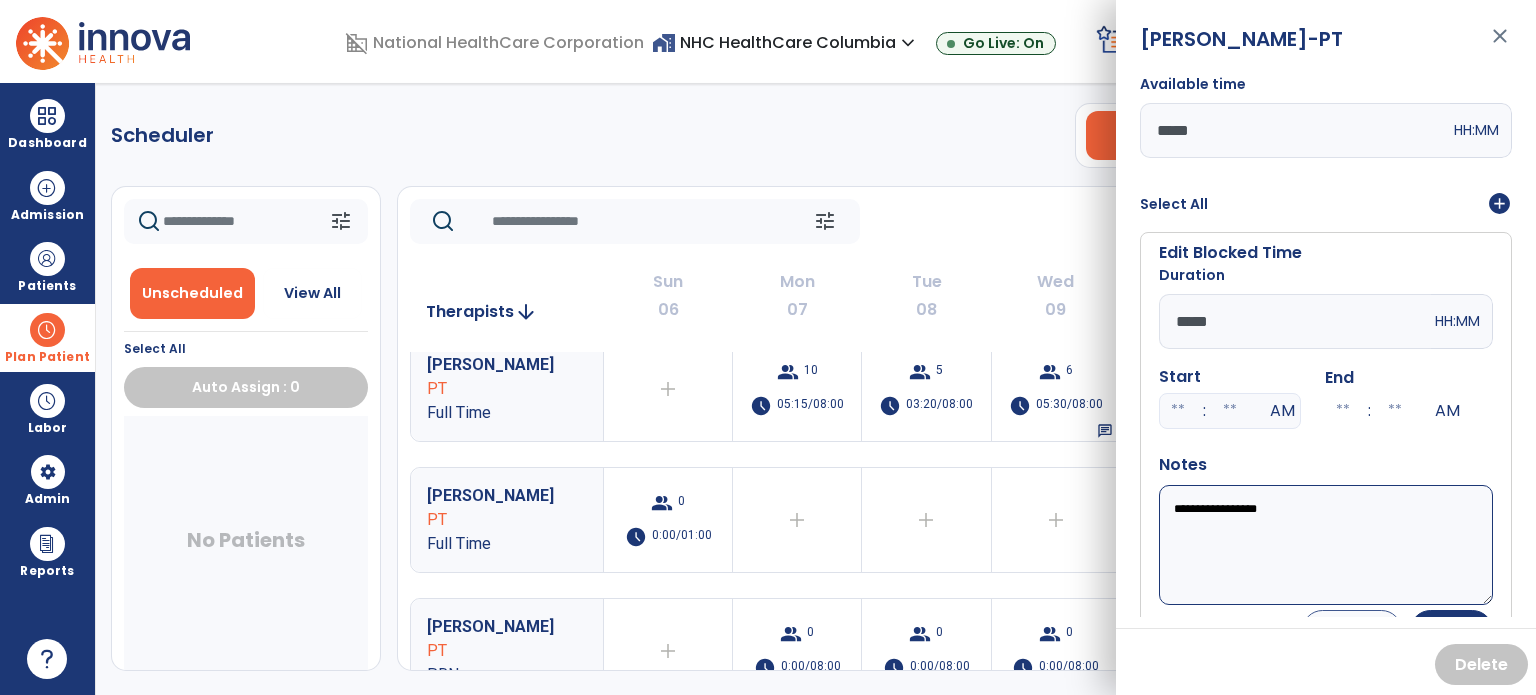 click on "**********" at bounding box center (1326, 545) 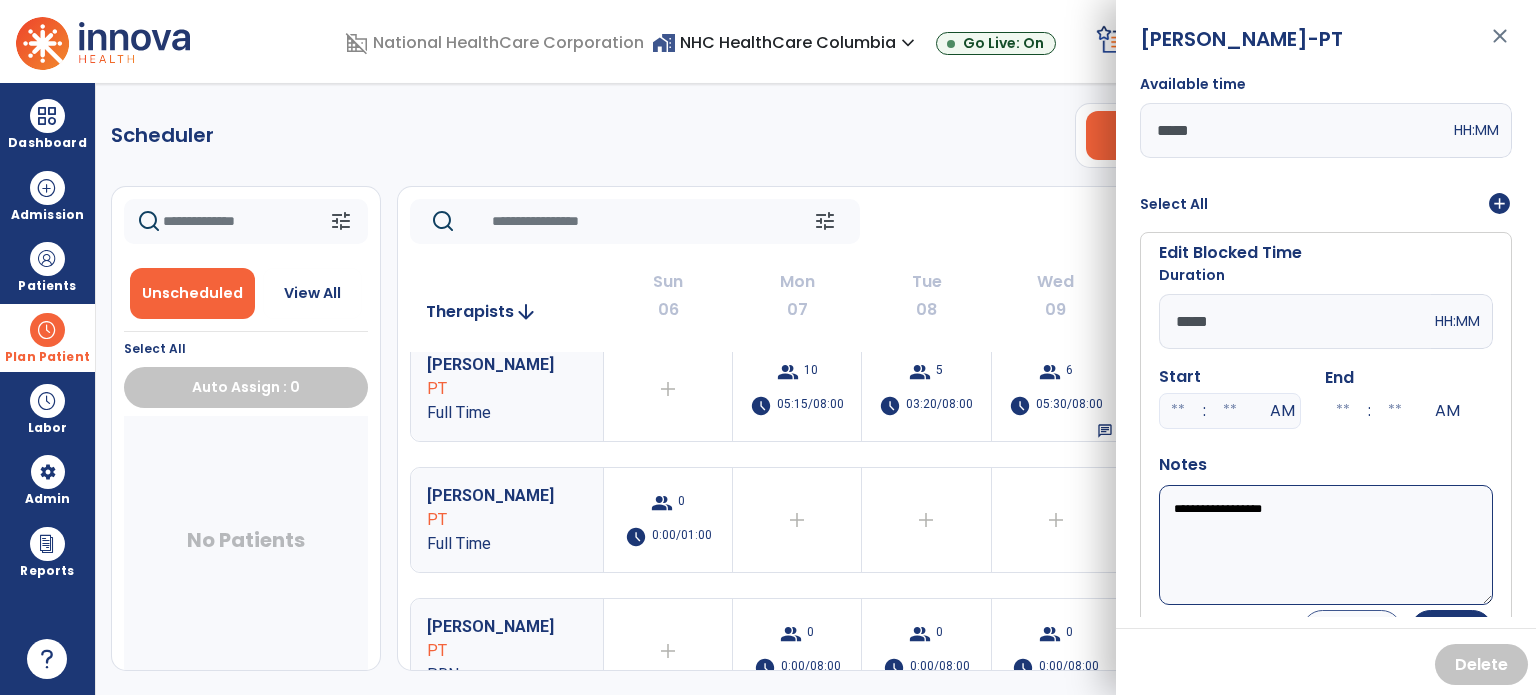 scroll, scrollTop: 244, scrollLeft: 0, axis: vertical 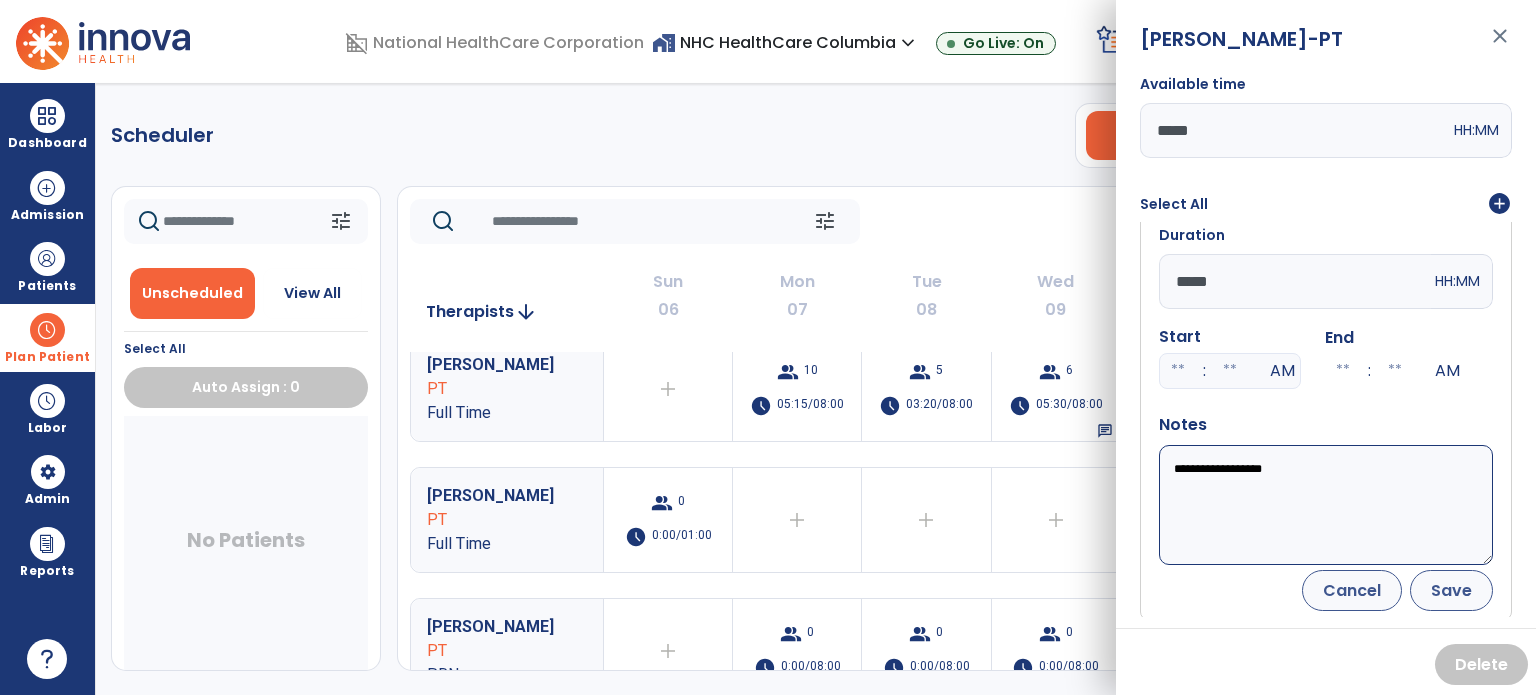 type on "**********" 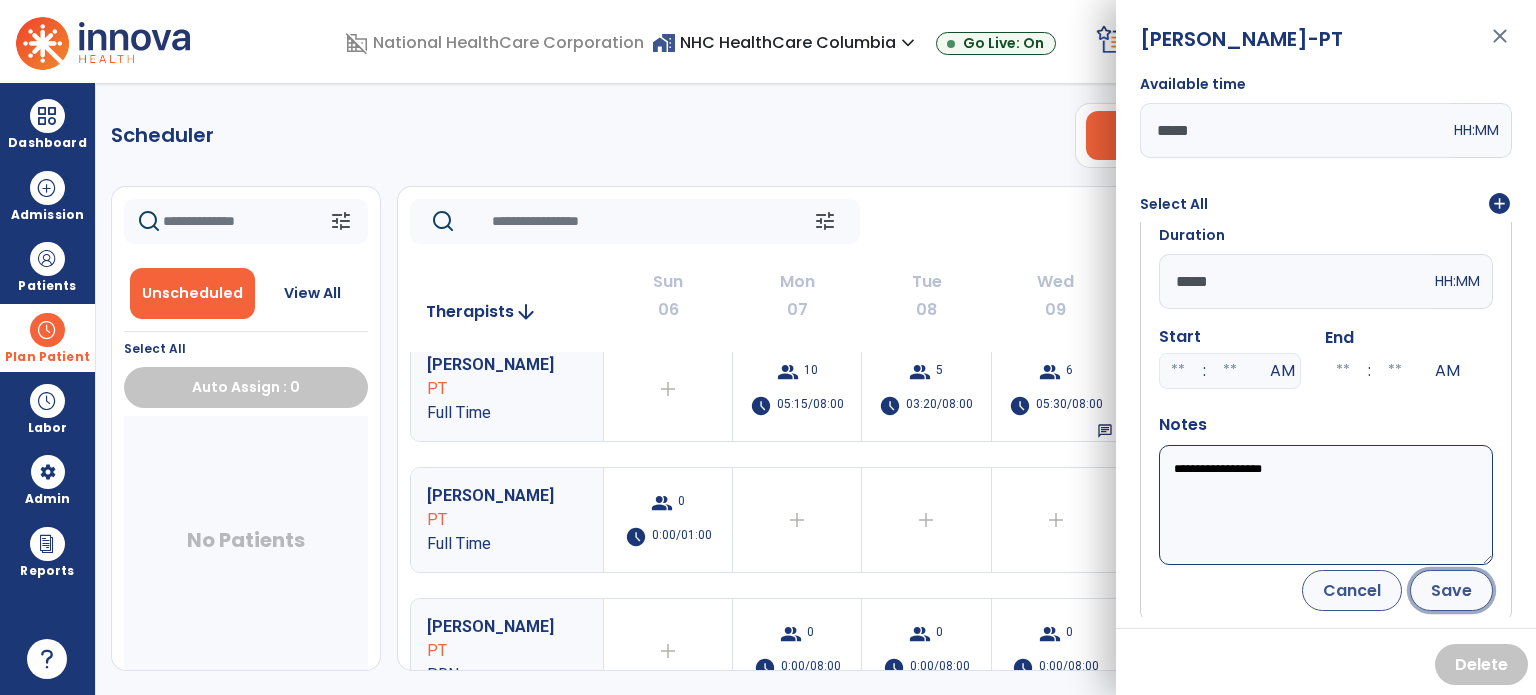click on "Save" at bounding box center (1451, 590) 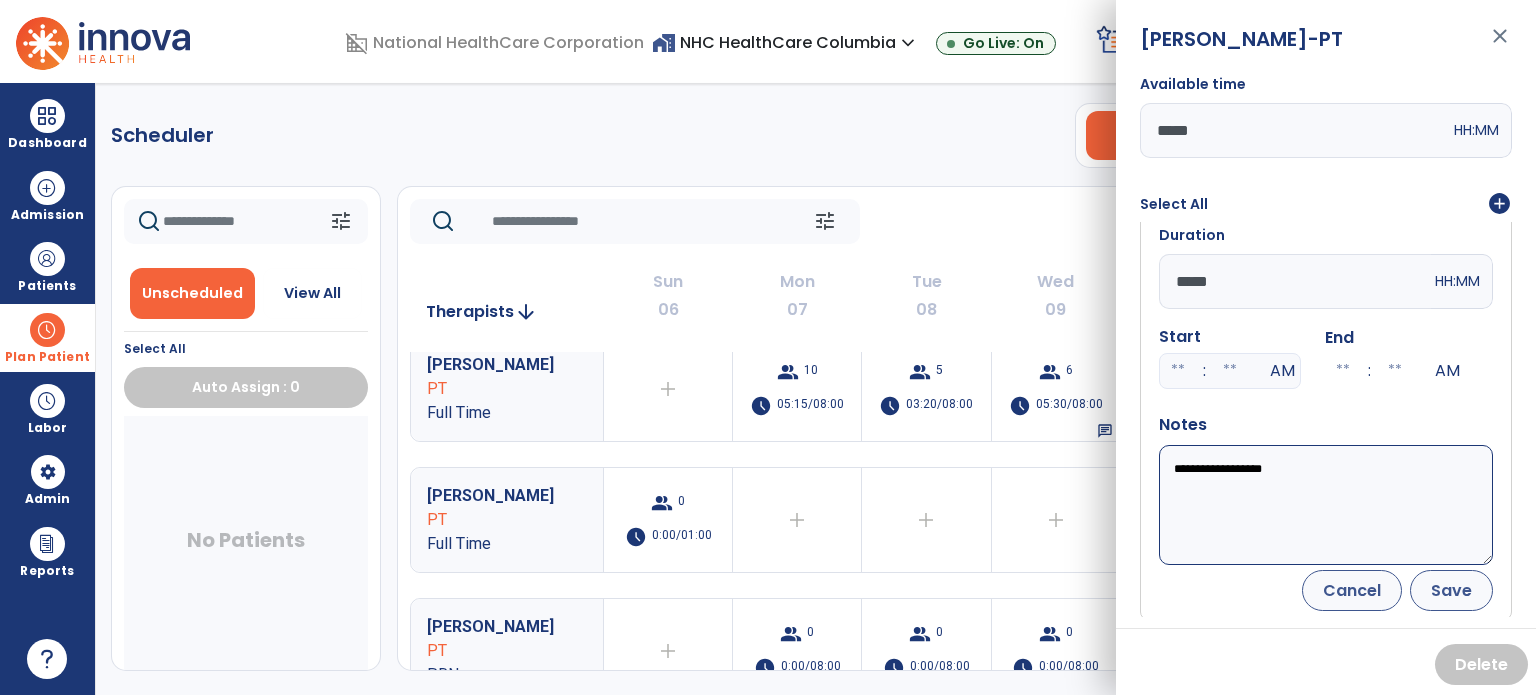 scroll, scrollTop: 0, scrollLeft: 0, axis: both 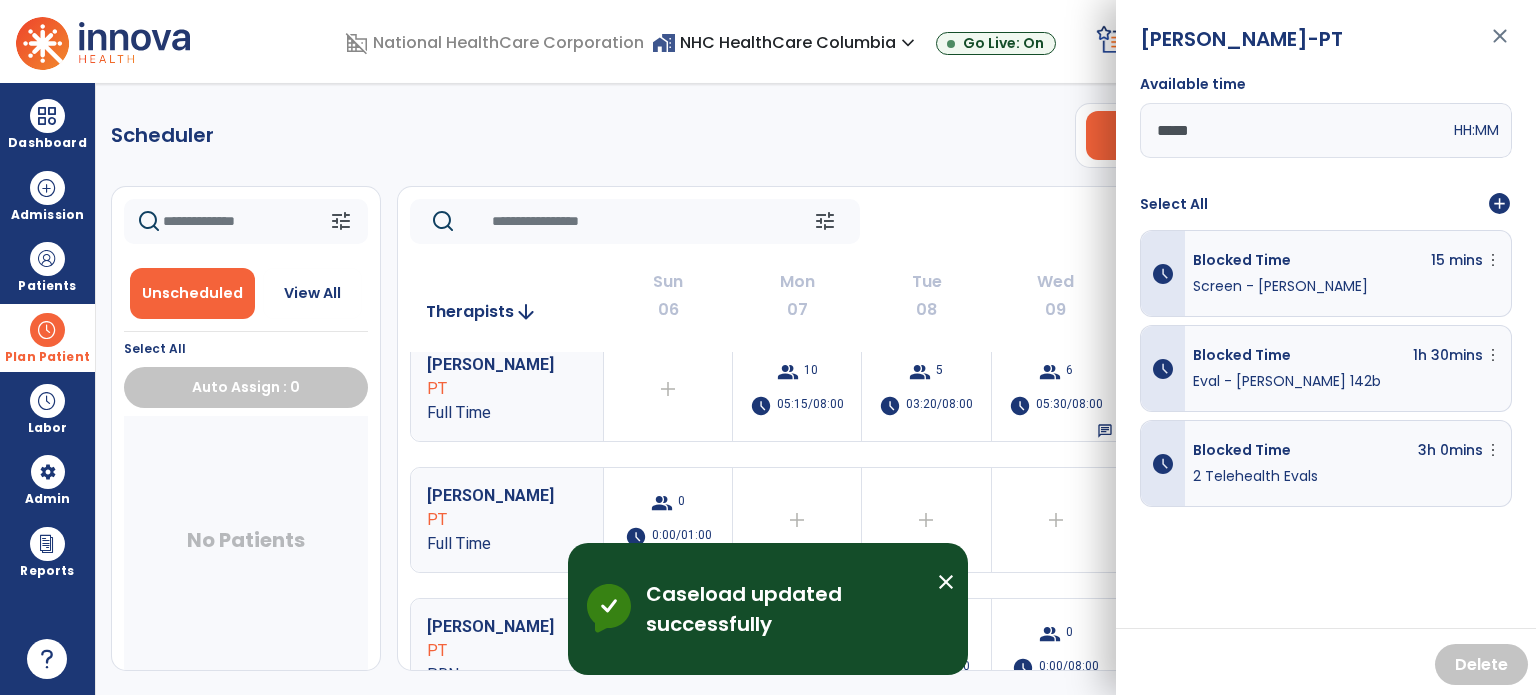 click on "Scheduler   PT   OT   ST  **** *** more_vert  Manage Labor   View All Therapists   Print" 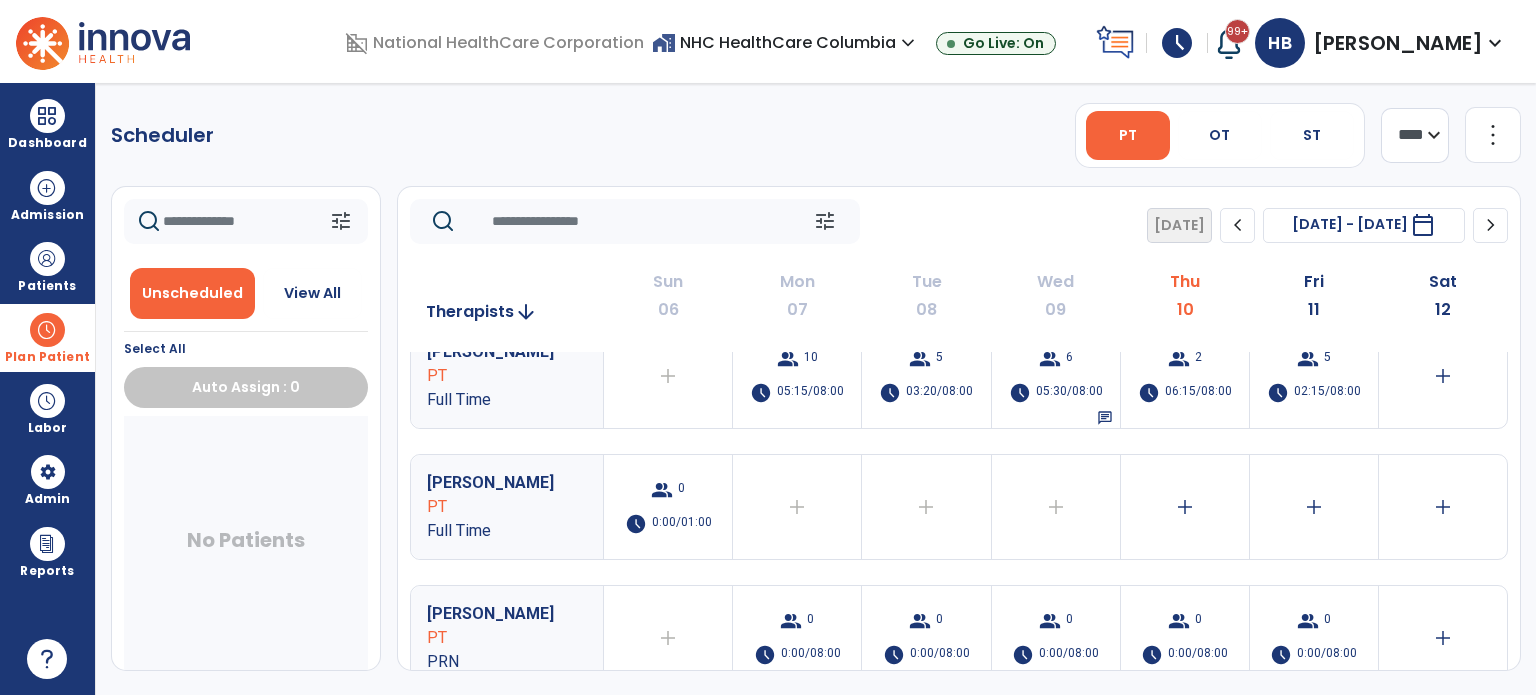 scroll, scrollTop: 0, scrollLeft: 0, axis: both 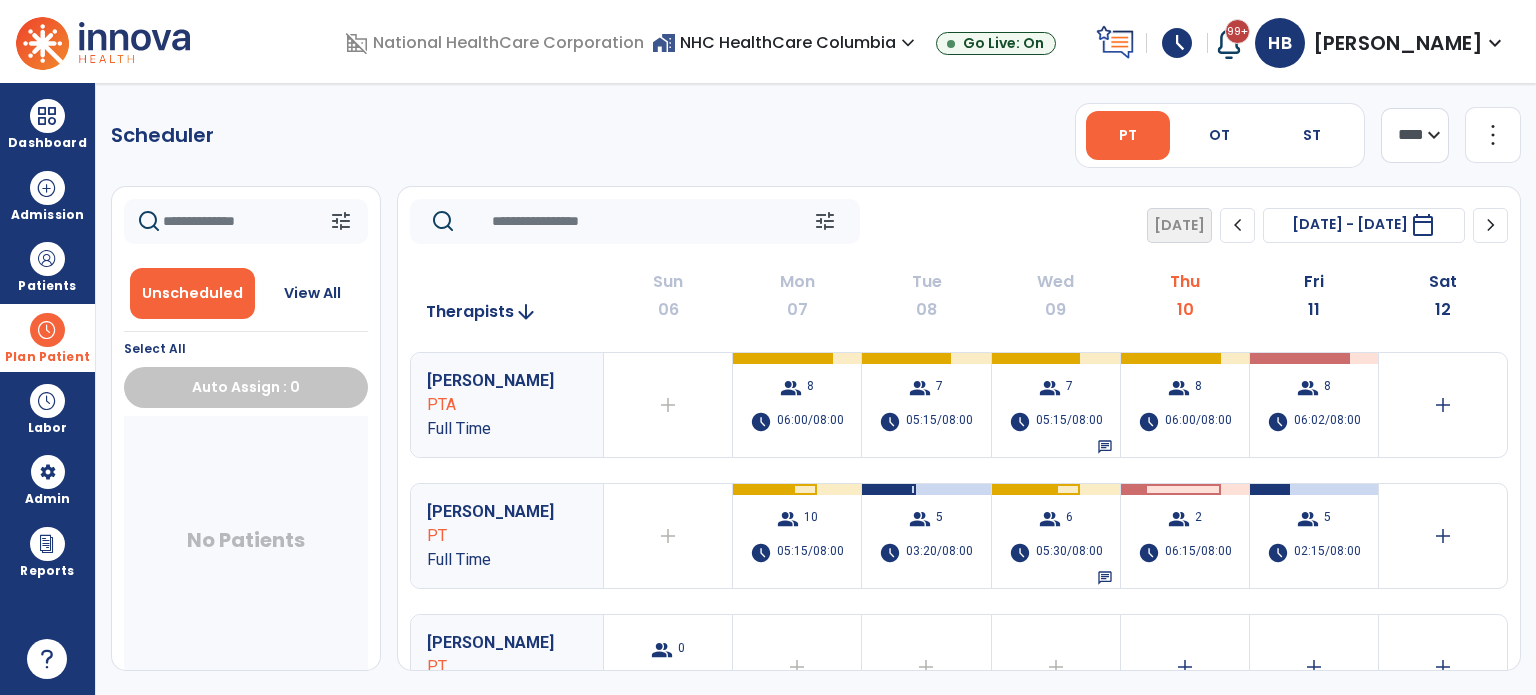 click on "Scheduler   PT   OT   ST  **** *** more_vert  Manage Labor   View All Therapists   Print   tune   Unscheduled   View All  Select All  Auto Assign : 0  No Patients  tune   Today  chevron_left Jul 6, 2025 - Jul 12, 2025  *********  calendar_today  chevron_right   Therapists  arrow_downward Sun  06  Mon  07  Tue  08  Wed  09  Thu  10  Fri  11  Sat  12  Amore, Jean PTA Full Time  add  Therapist not available for the day  group  8  schedule  06:00/08:00   group  7  schedule  05:15/08:00   group  7  schedule  05:15/08:00   chat   group  8  schedule  06:00/08:00   group  8  schedule  06:02/08:00   add  Bacile, Haley PT Full Time  add  Therapist not available for the day  group  10  schedule  05:15/08:00   group  5  schedule  03:20/08:00   group  6  schedule  05:30/08:00   chat   group  2  schedule  06:15/08:00   group  5  schedule  02:15/08:00   add  Chastain, Heather PT Full Time  group  0  schedule  0:00/01:00  add  Therapist not available for the day  add  Therapist not available for the day  add   add   add  0" at bounding box center [816, 389] 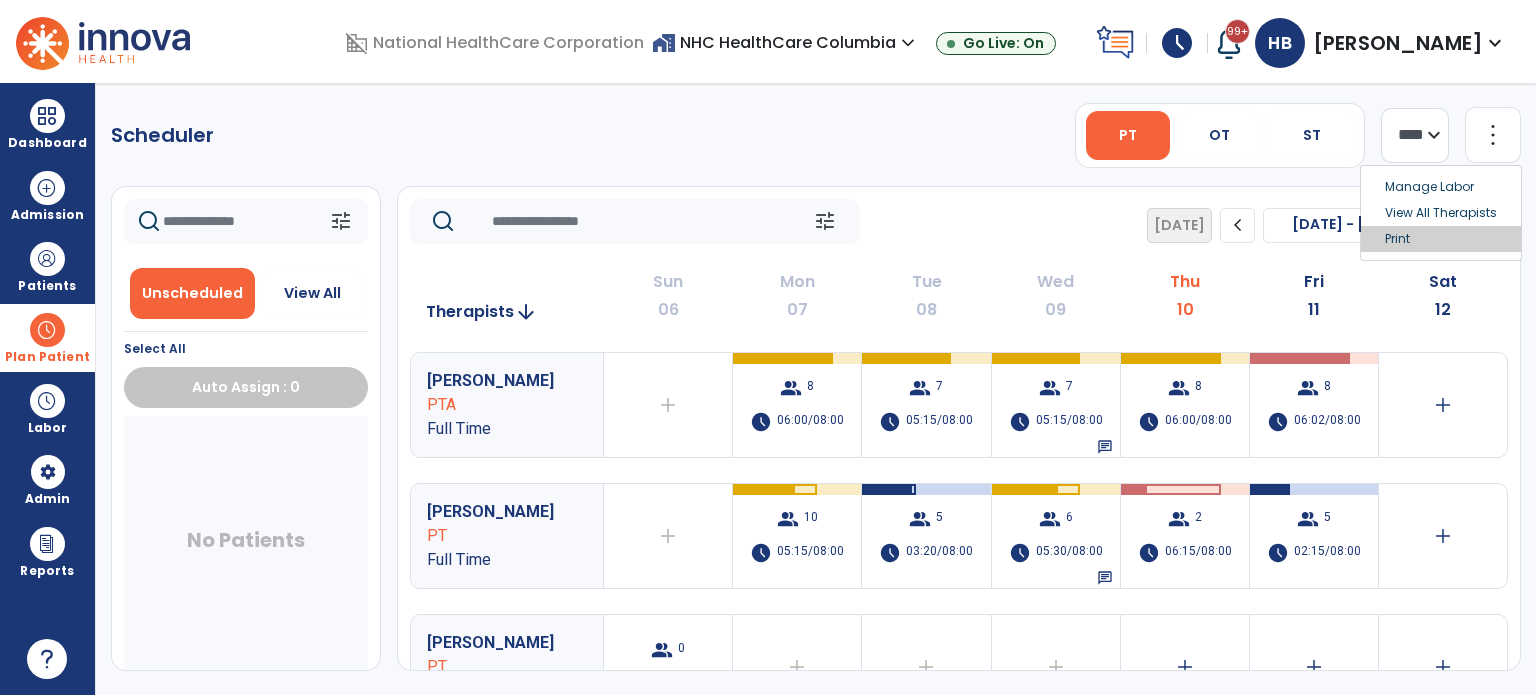 click on "Print" at bounding box center [1441, 239] 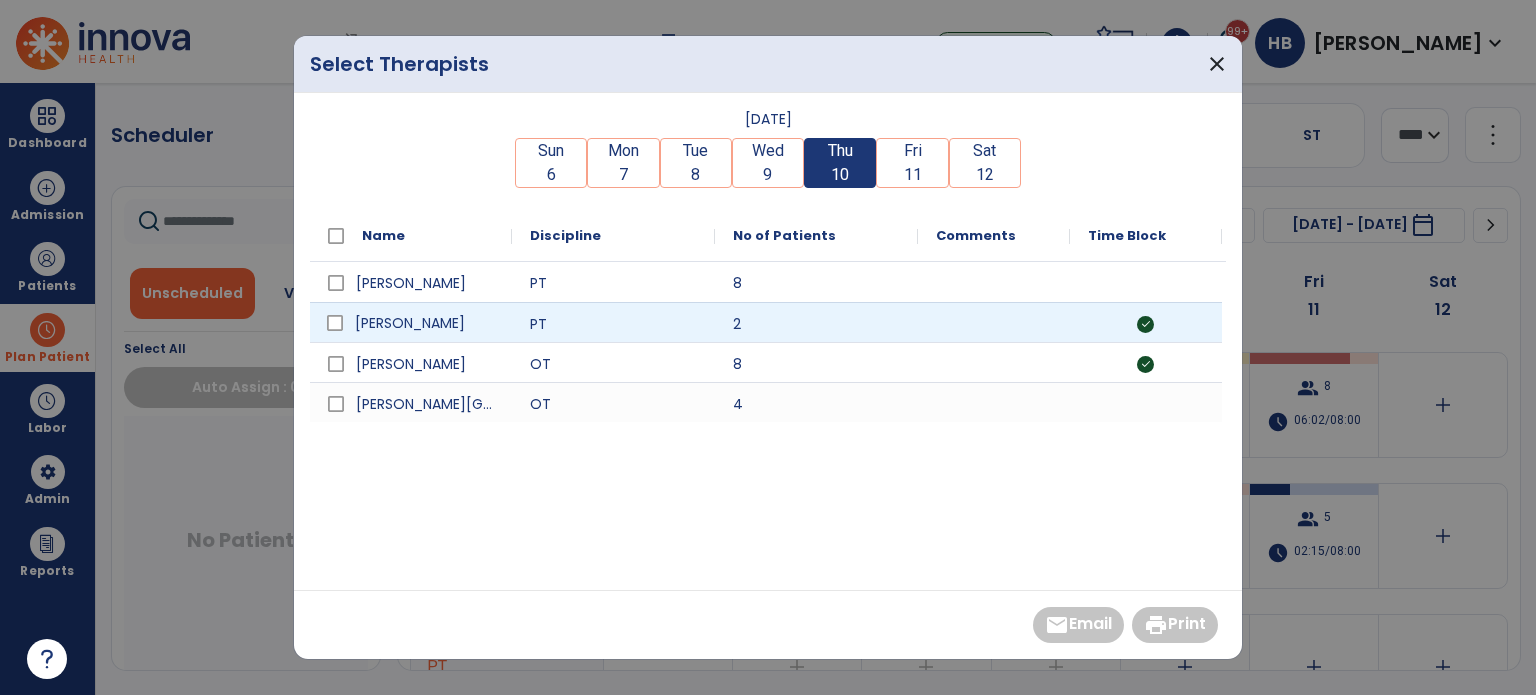 click on "[PERSON_NAME]" at bounding box center (425, 323) 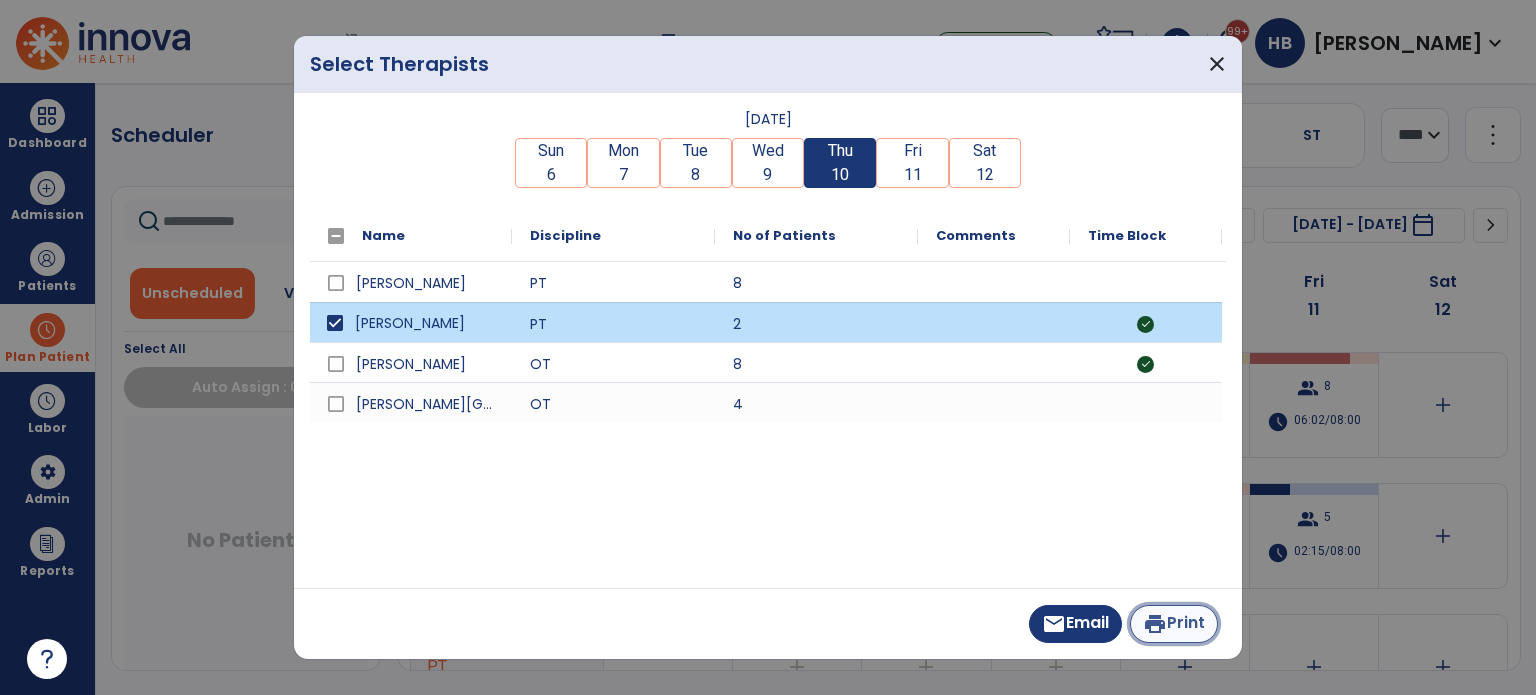 click on "print" at bounding box center (1155, 624) 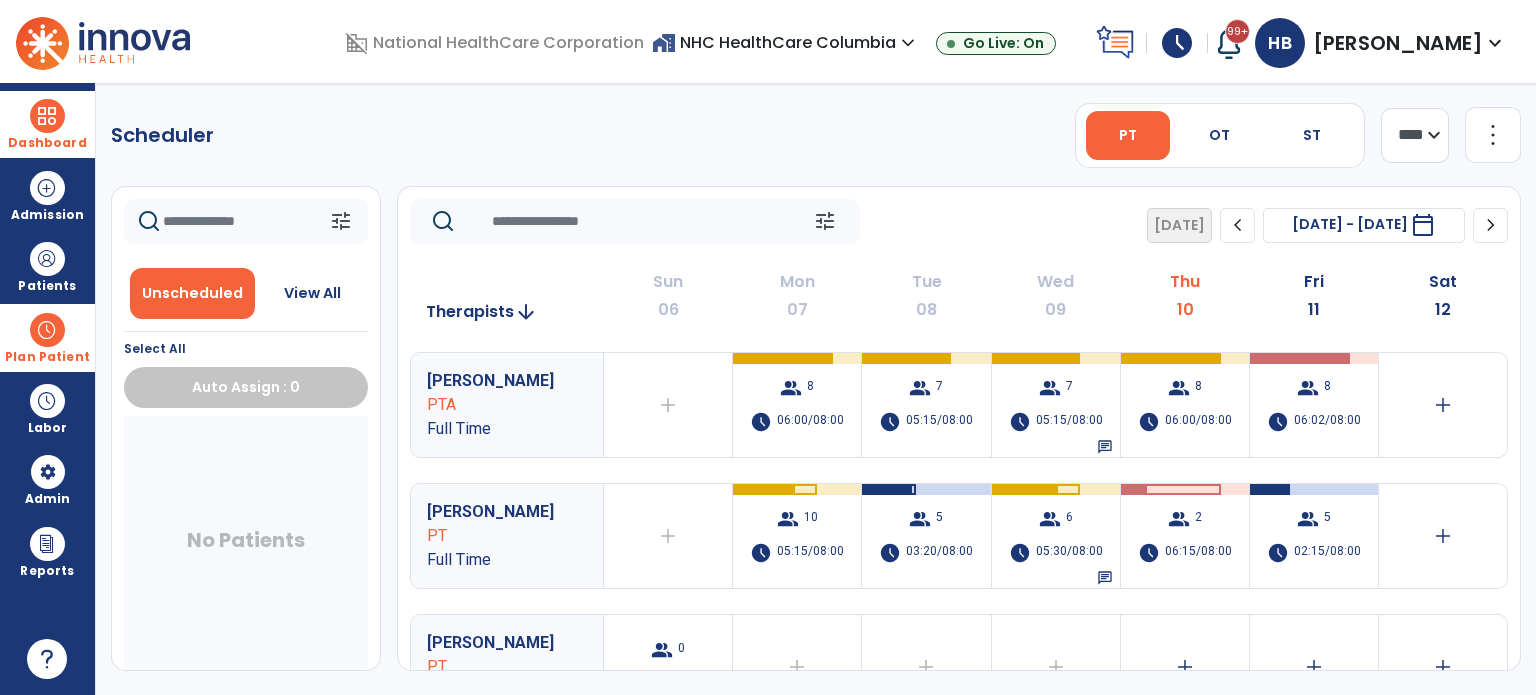 click on "Dashboard" at bounding box center (47, 124) 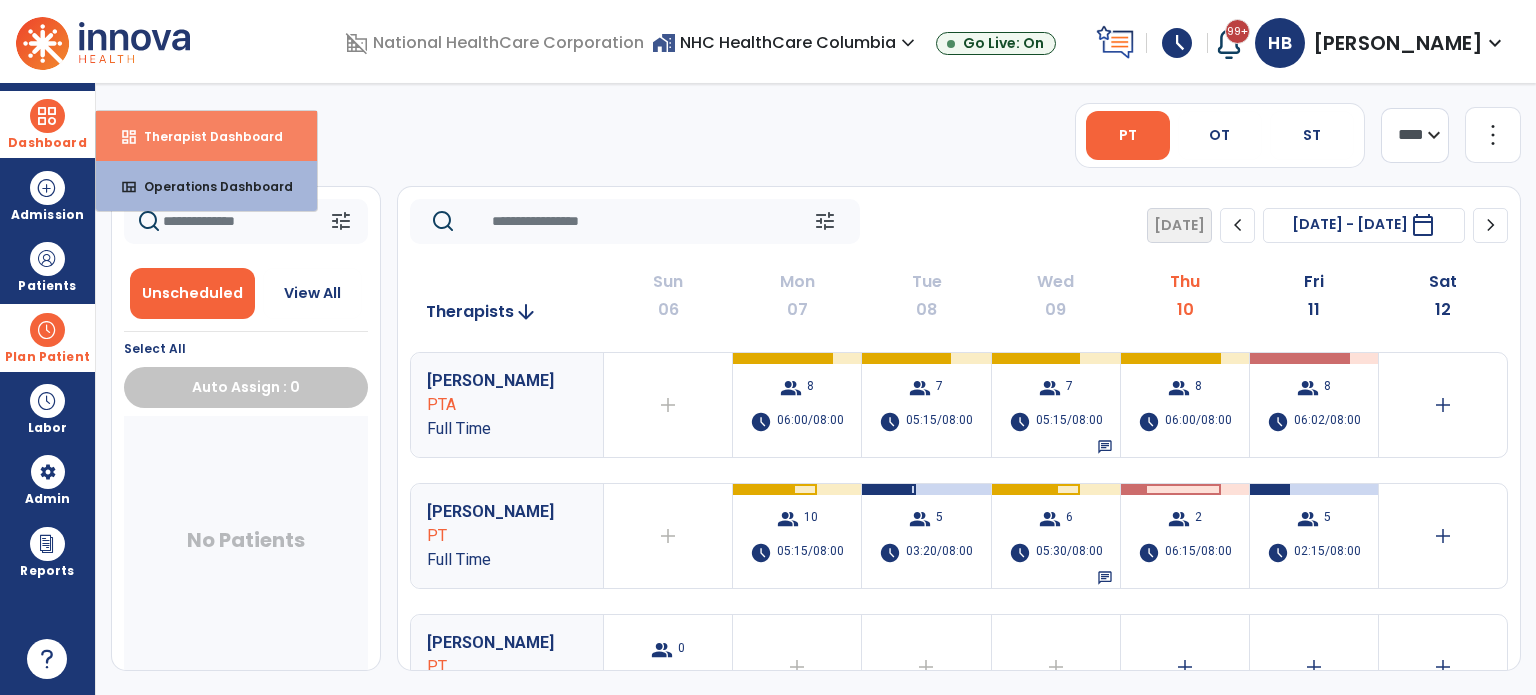 click on "Therapist Dashboard" at bounding box center [205, 136] 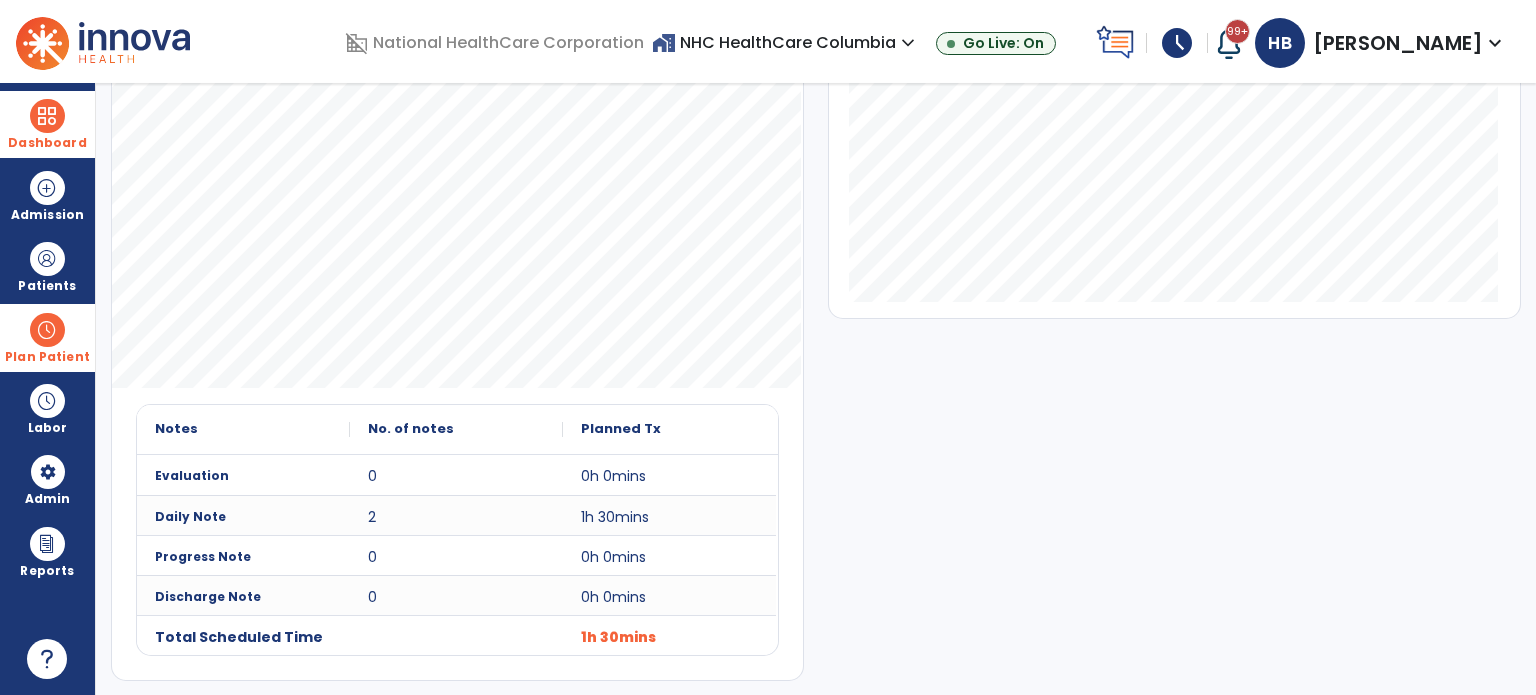 scroll, scrollTop: 0, scrollLeft: 0, axis: both 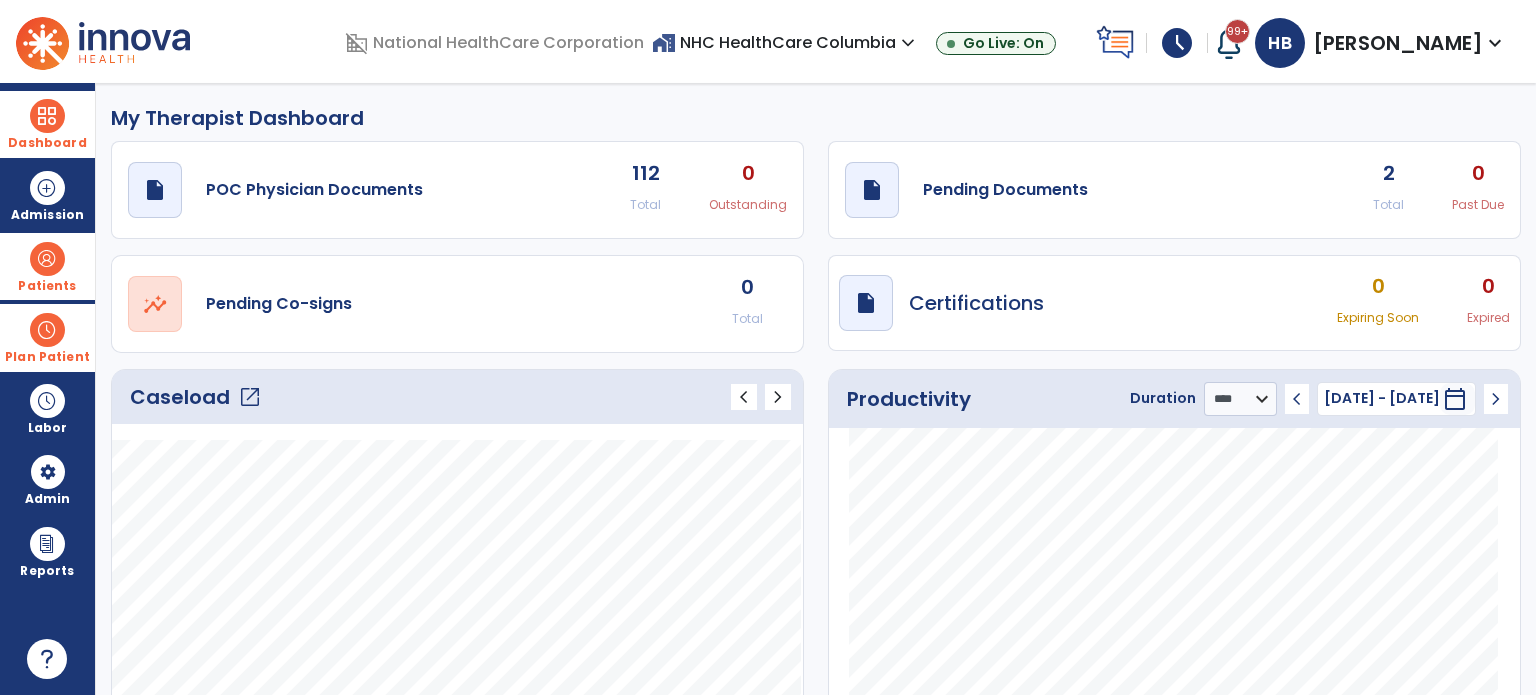 click on "Patients" at bounding box center [47, 286] 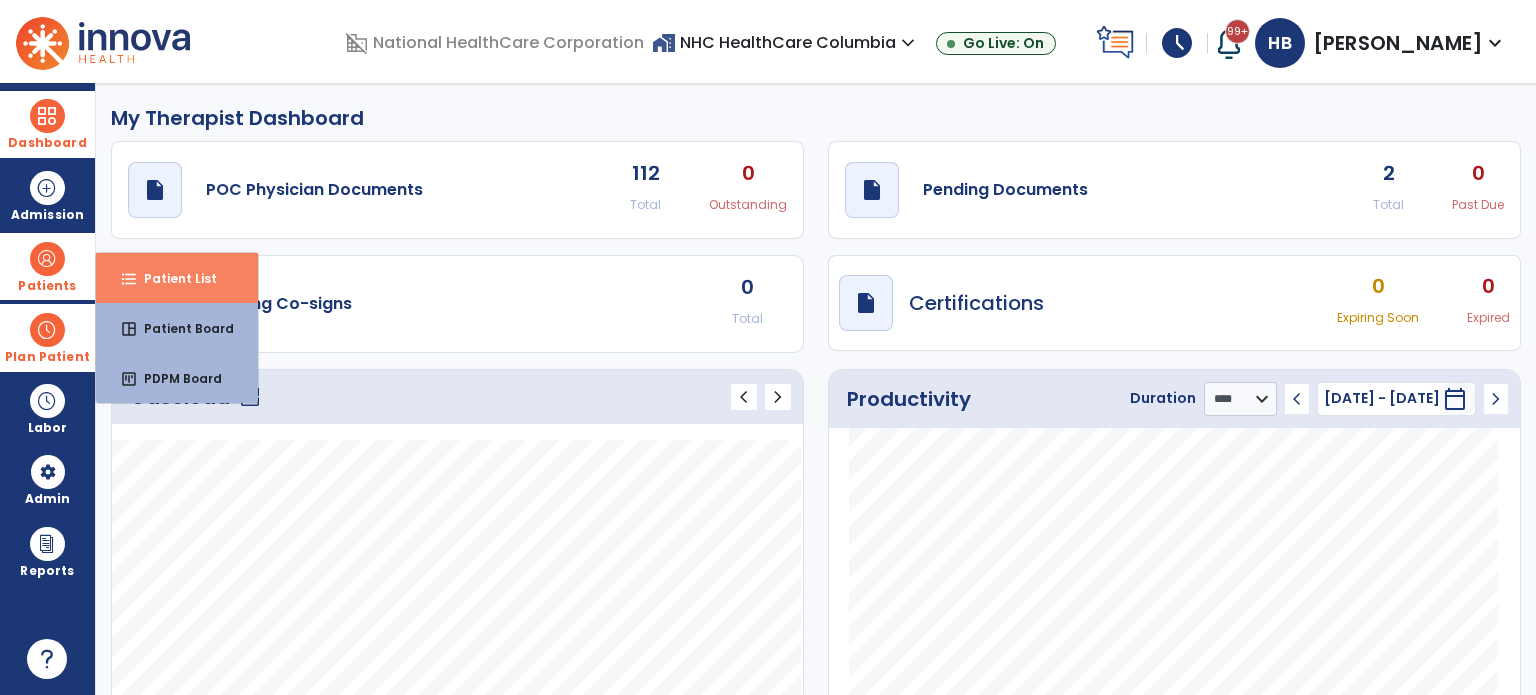 click on "format_list_bulleted  Patient List" at bounding box center [177, 278] 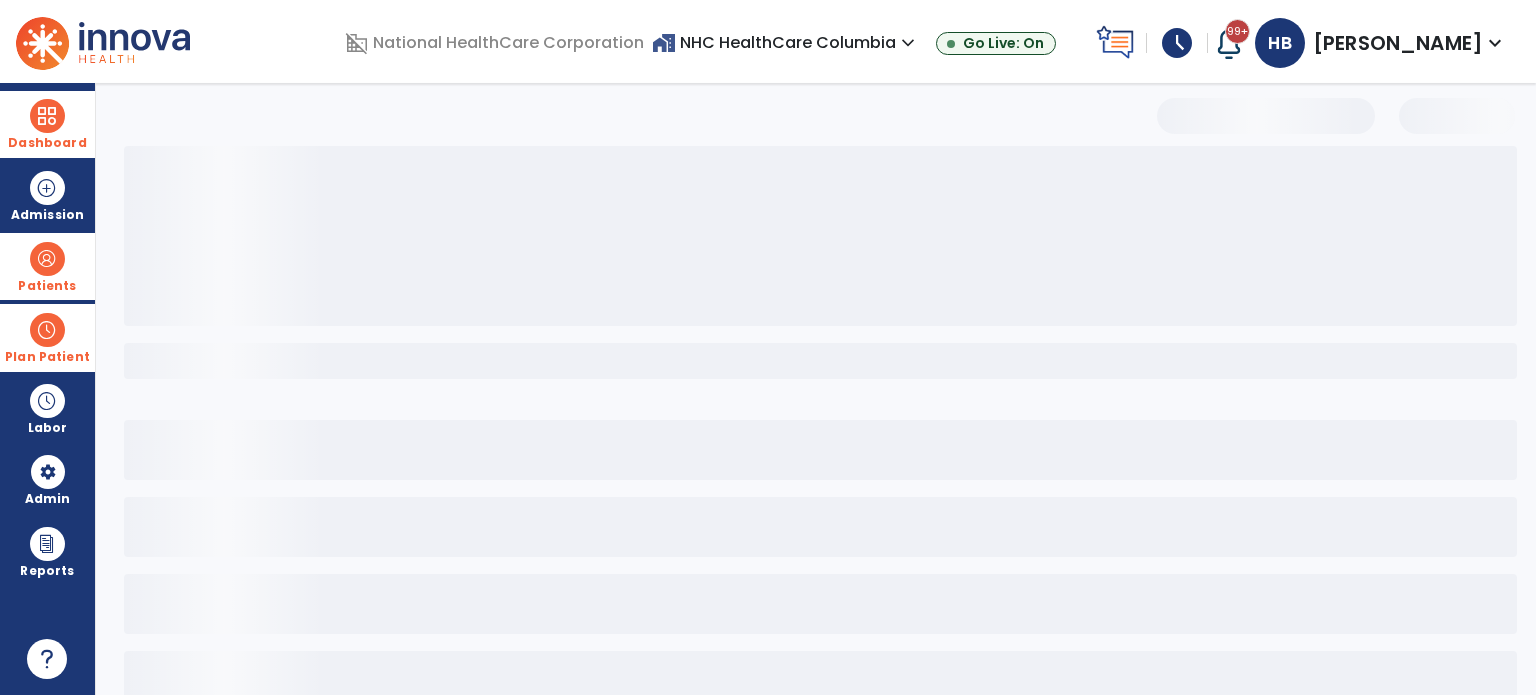 select on "***" 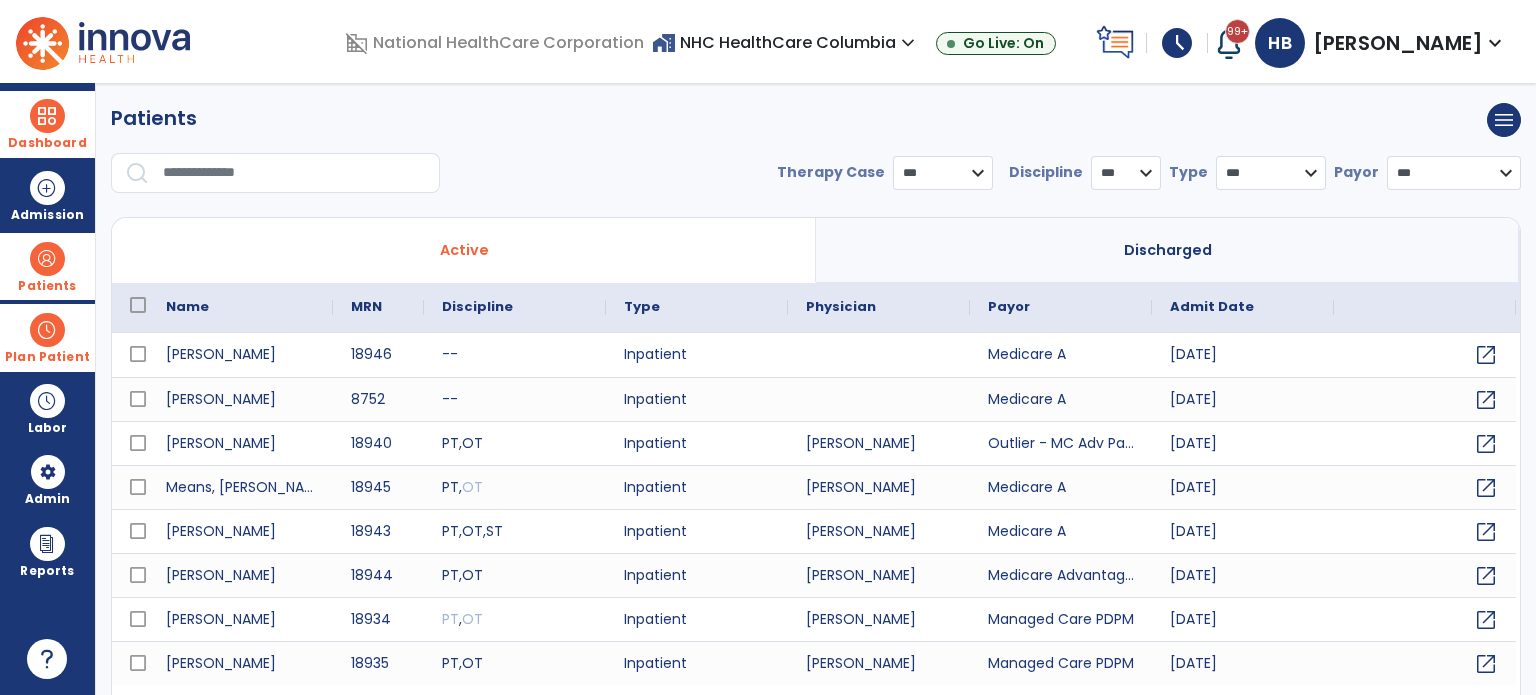 click at bounding box center (294, 173) 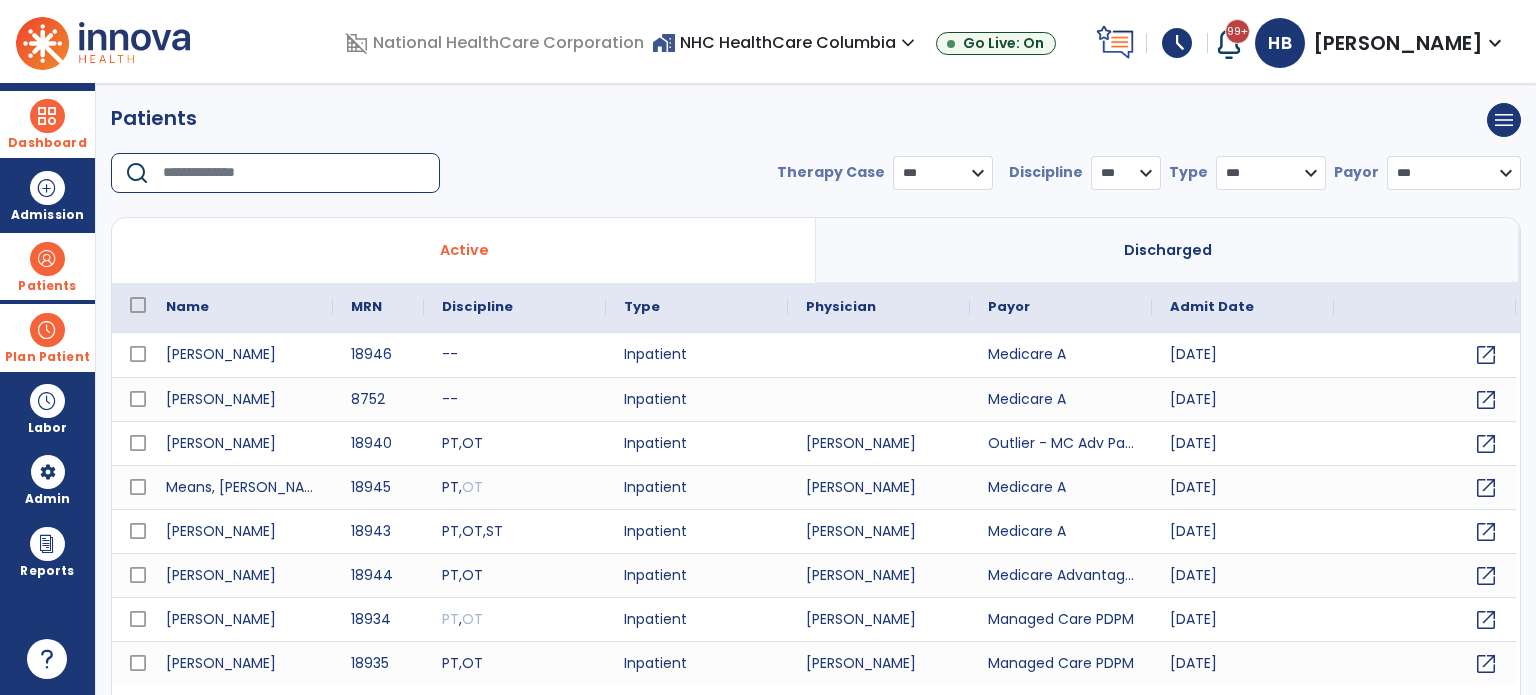 type on "*" 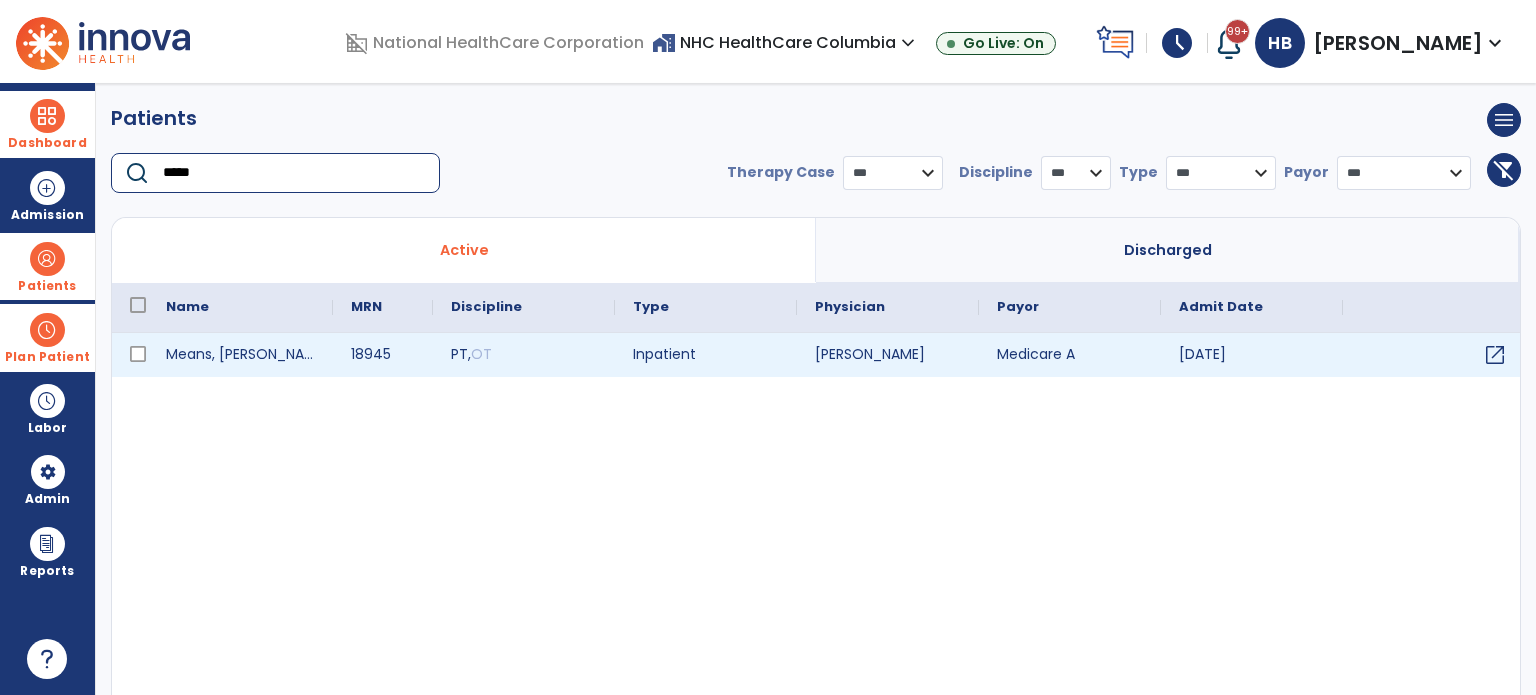 type on "*****" 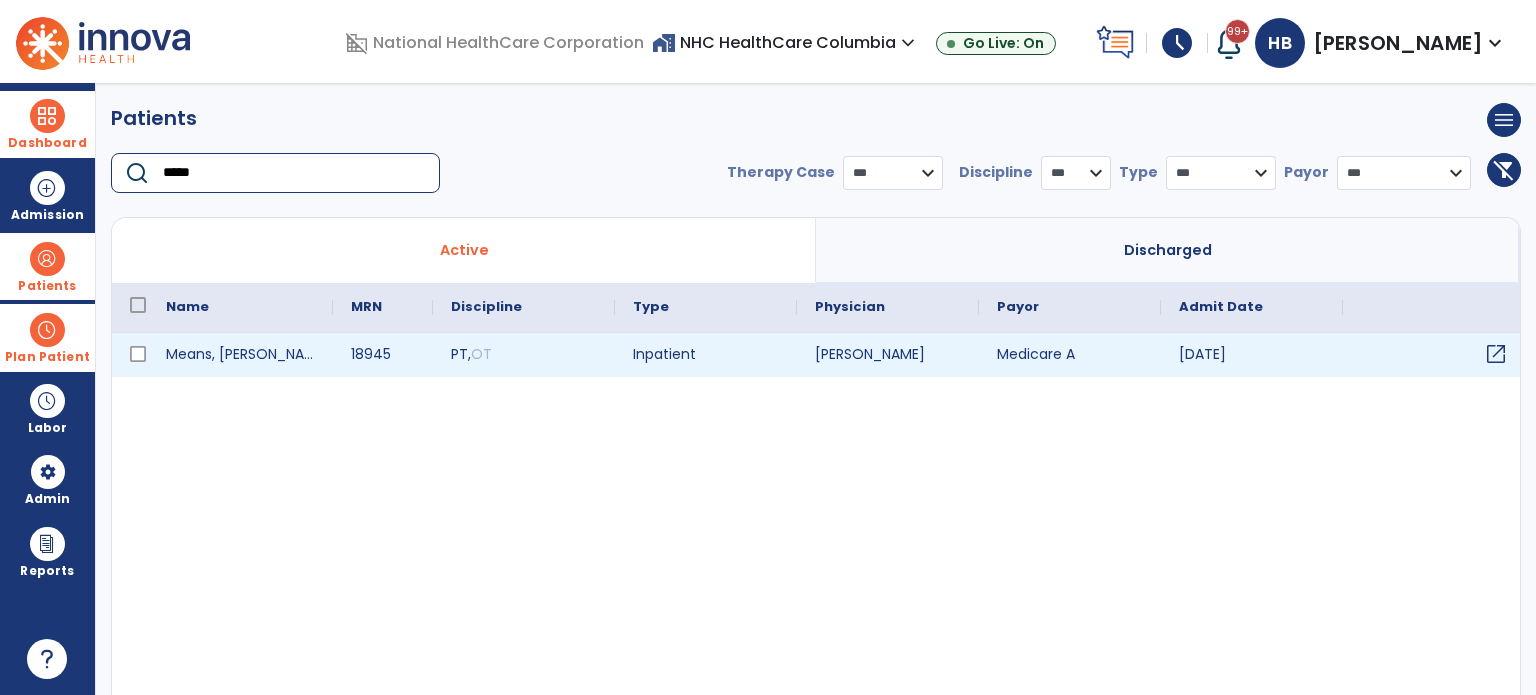 click on "open_in_new" at bounding box center (1496, 354) 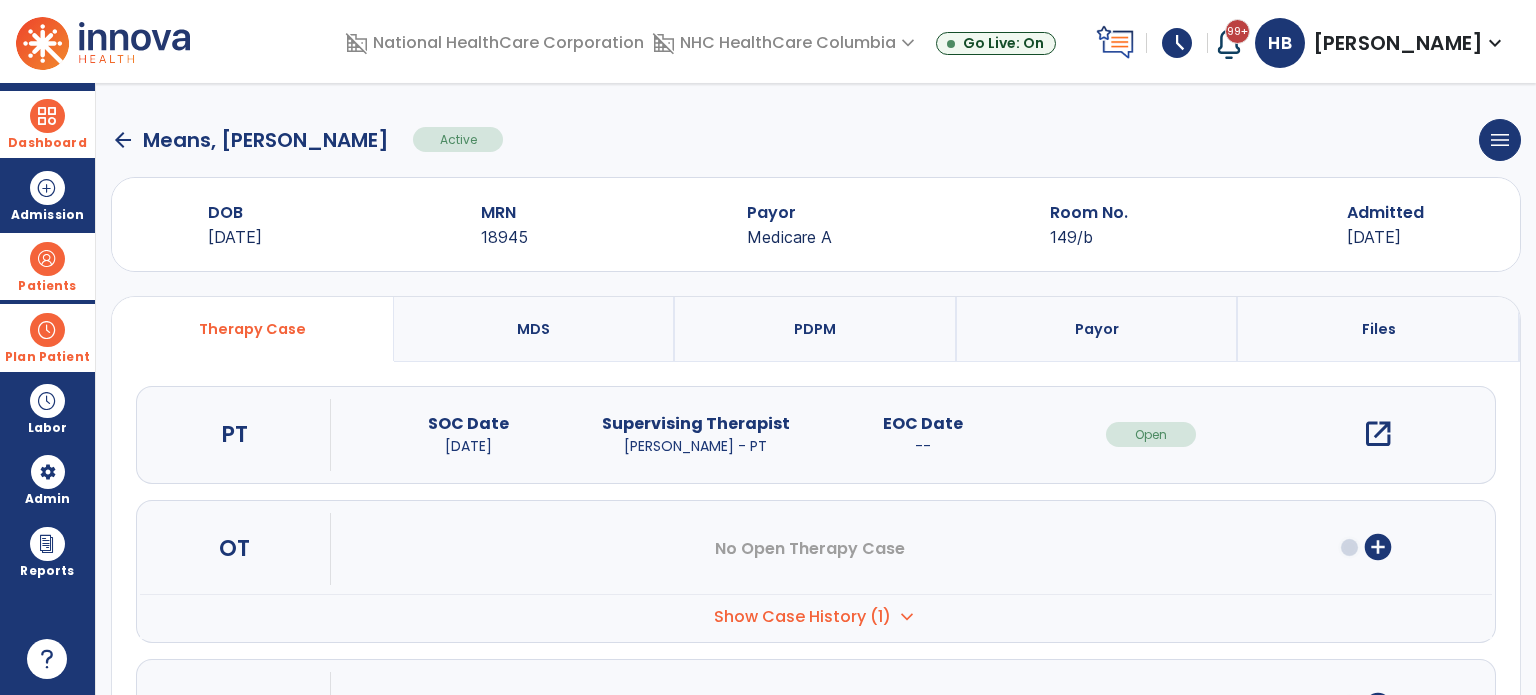 click on "open_in_new" at bounding box center (1378, 434) 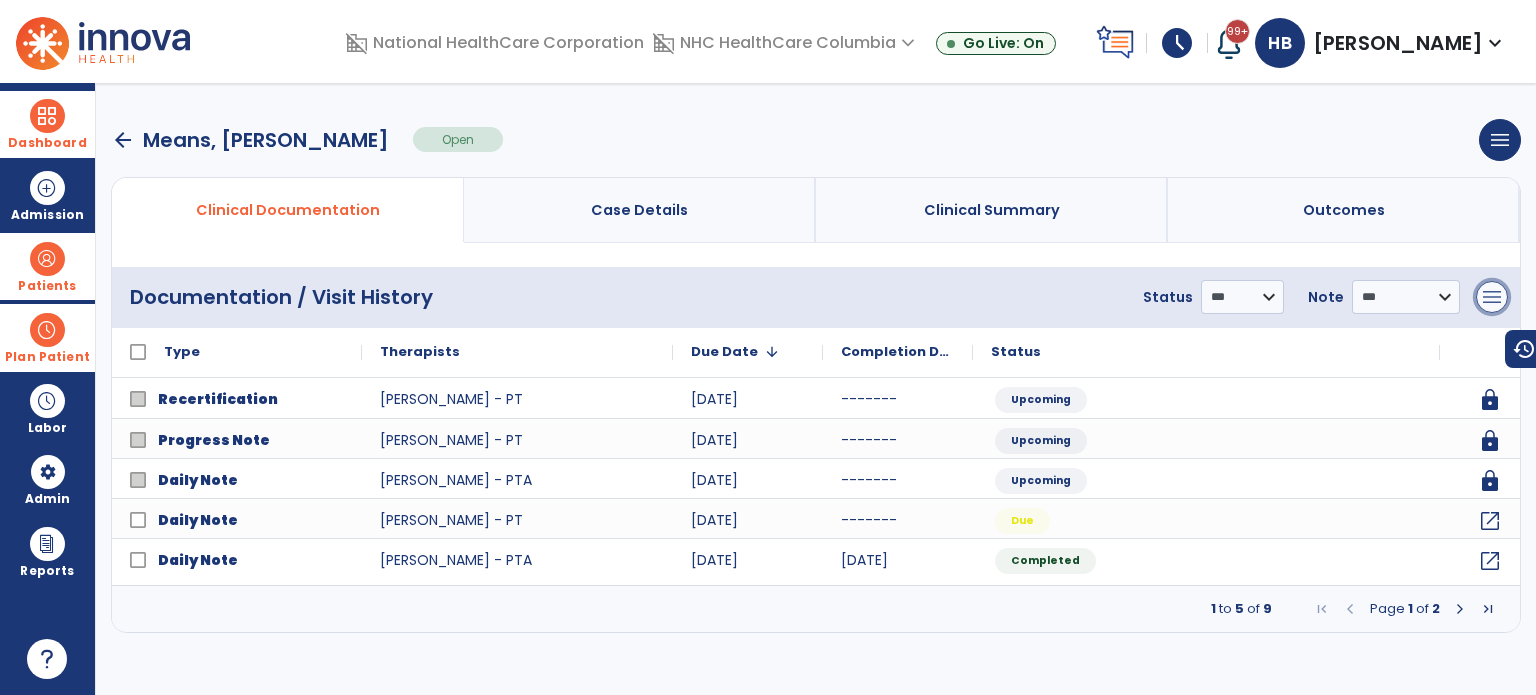 click on "menu" at bounding box center [1492, 297] 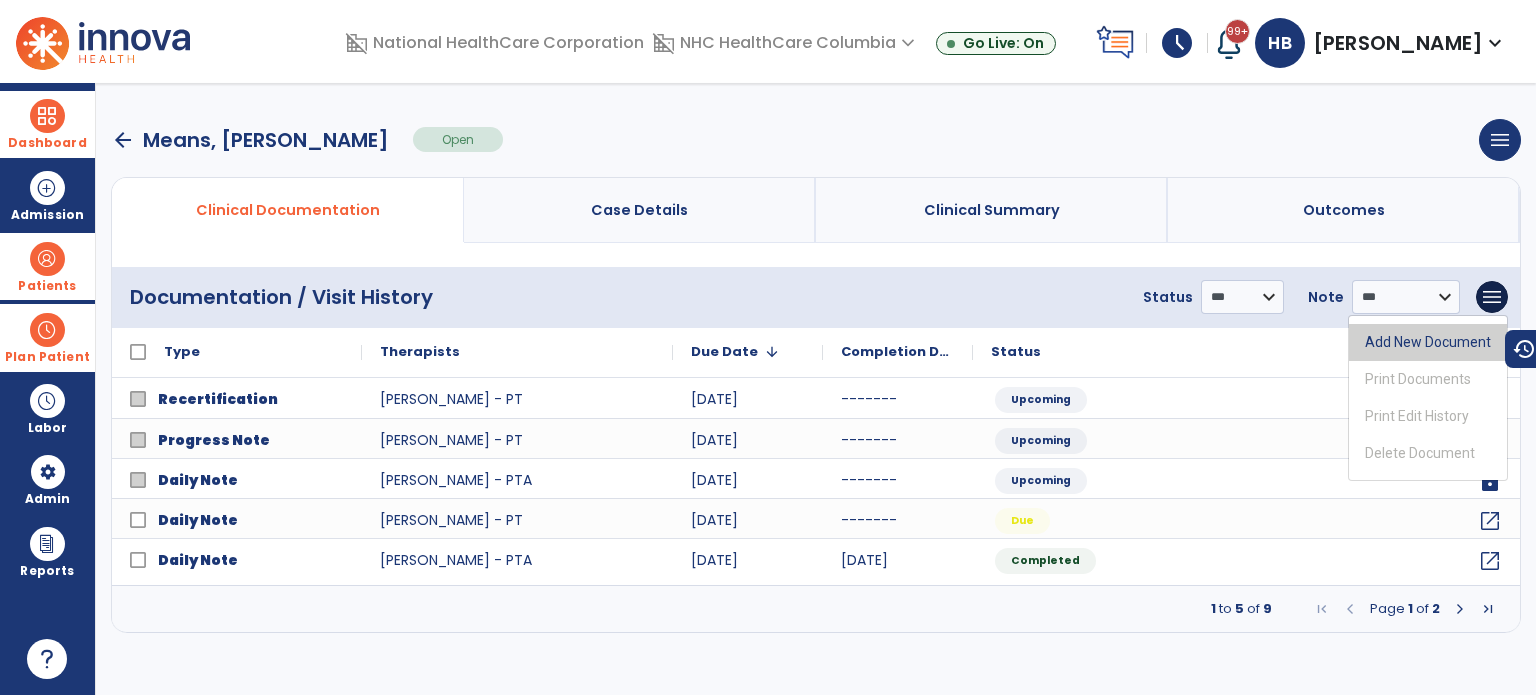 click on "Add New Document" at bounding box center [1428, 342] 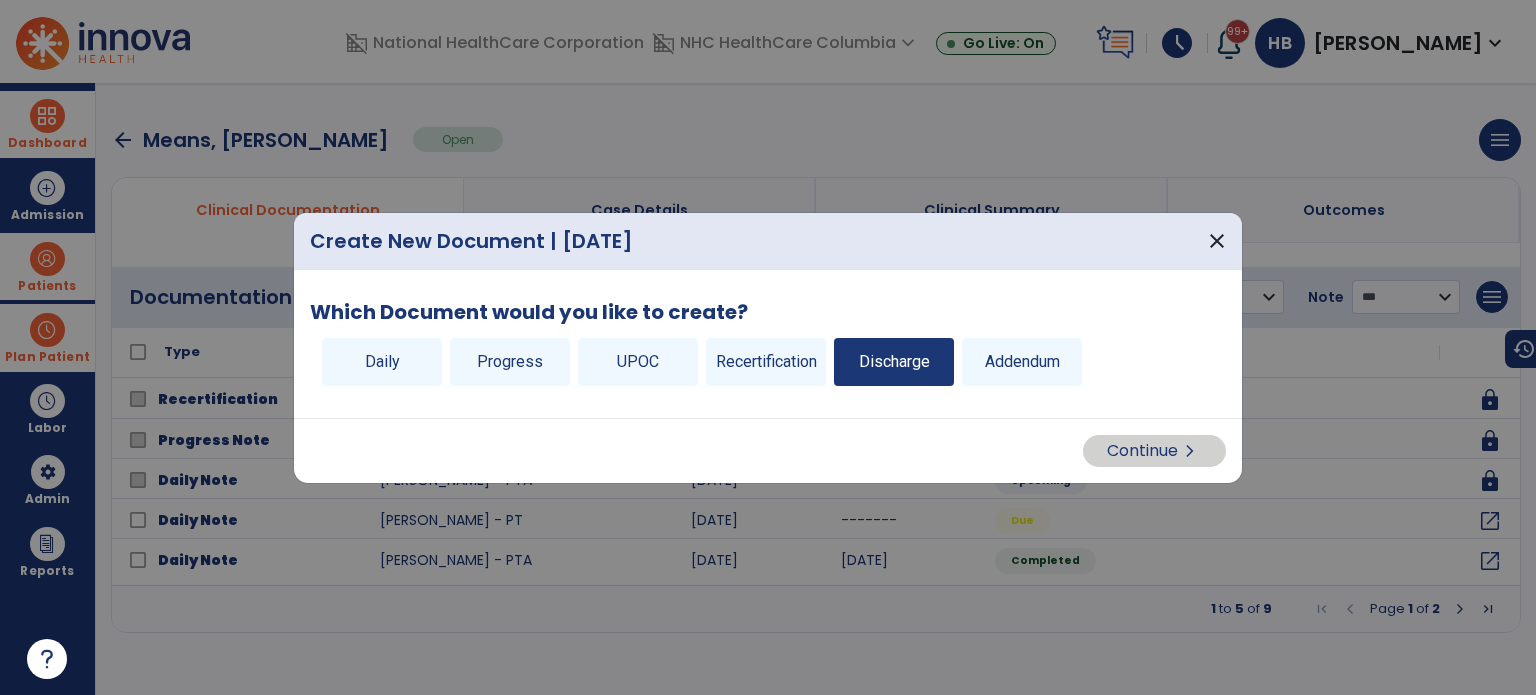 click on "Discharge" at bounding box center (894, 362) 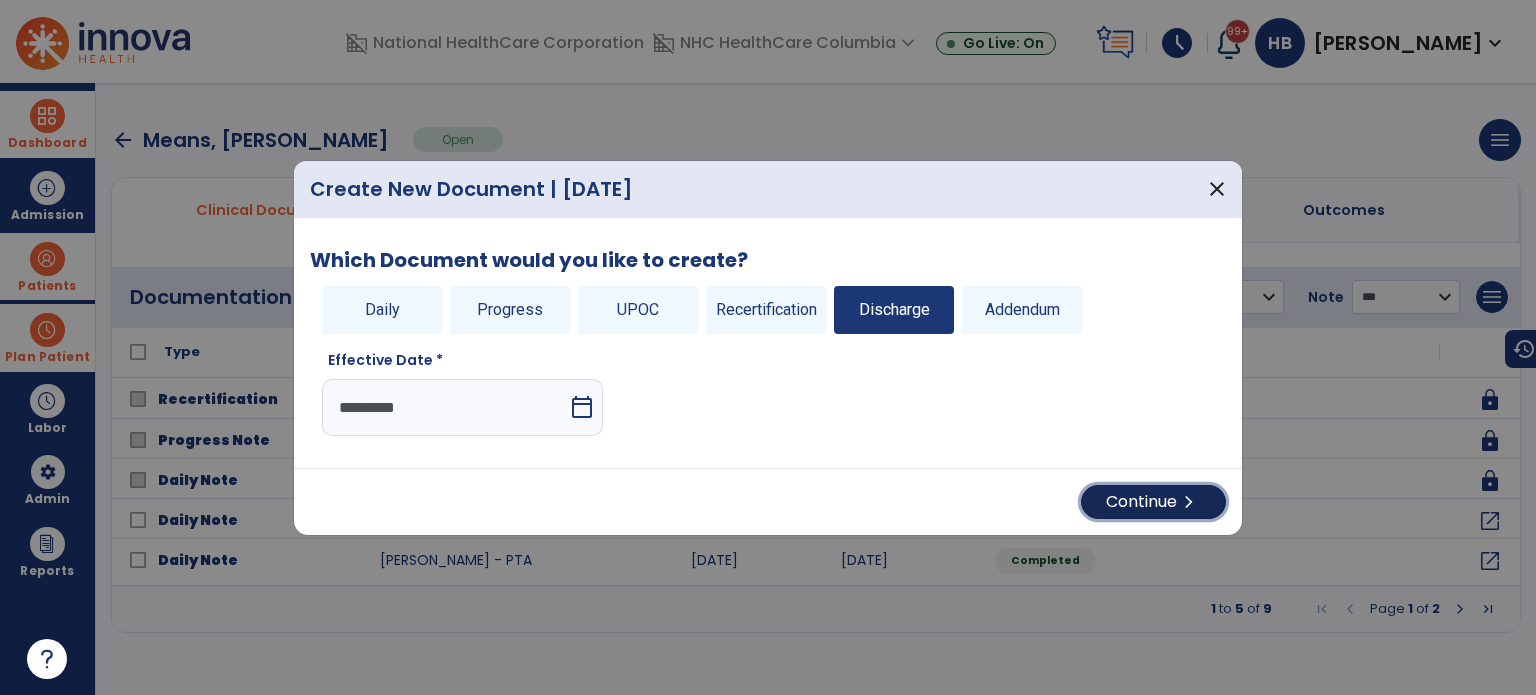 click on "Continue   chevron_right" at bounding box center (1153, 502) 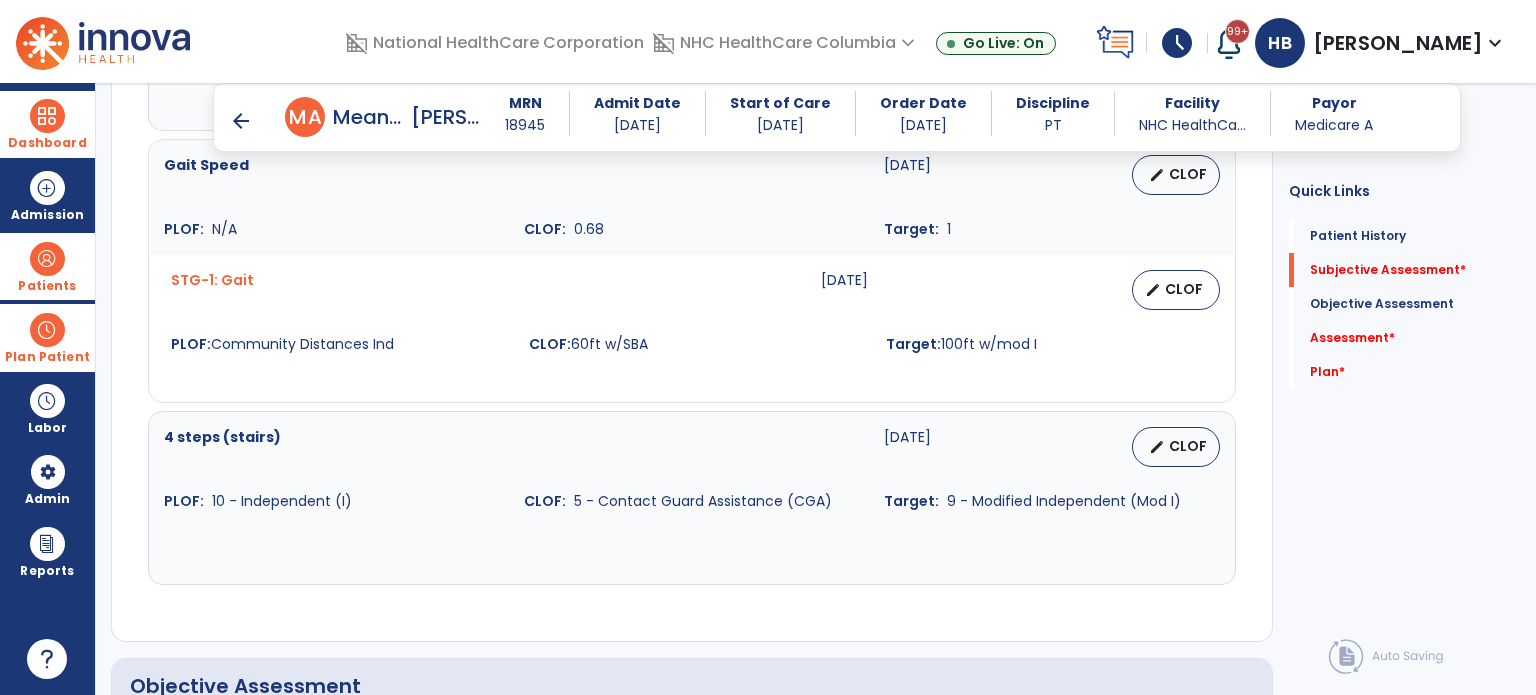scroll, scrollTop: 1066, scrollLeft: 0, axis: vertical 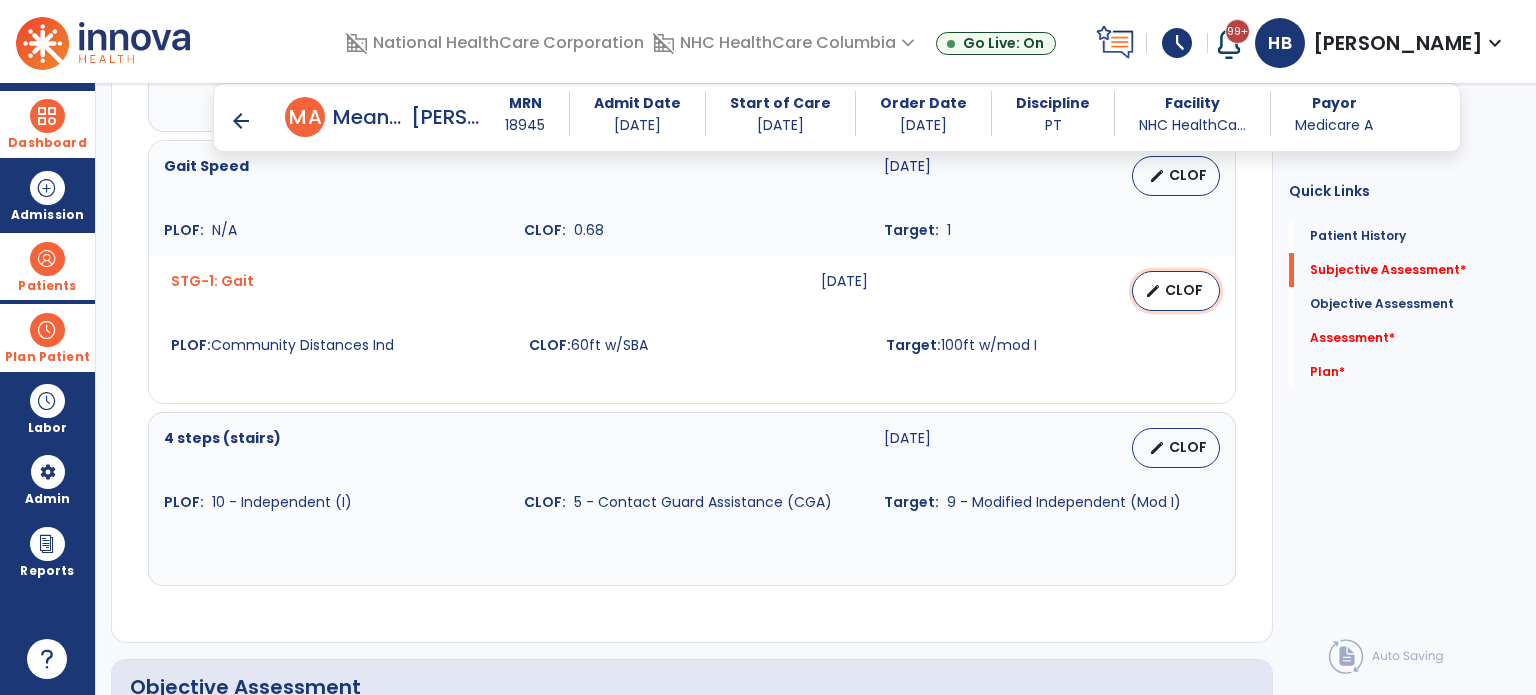 click on "CLOF" at bounding box center [1184, 290] 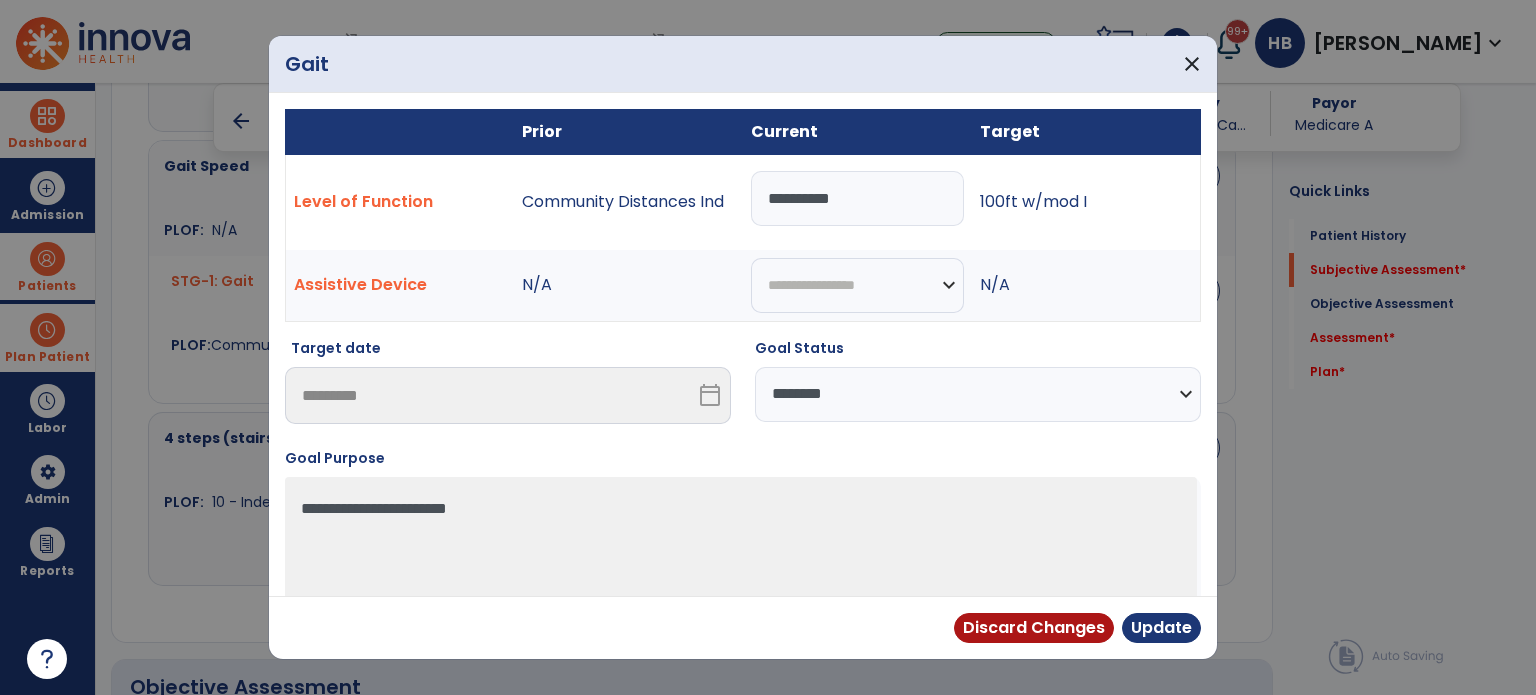 drag, startPoint x: 936, startPoint y: 190, endPoint x: 580, endPoint y: 241, distance: 359.63452 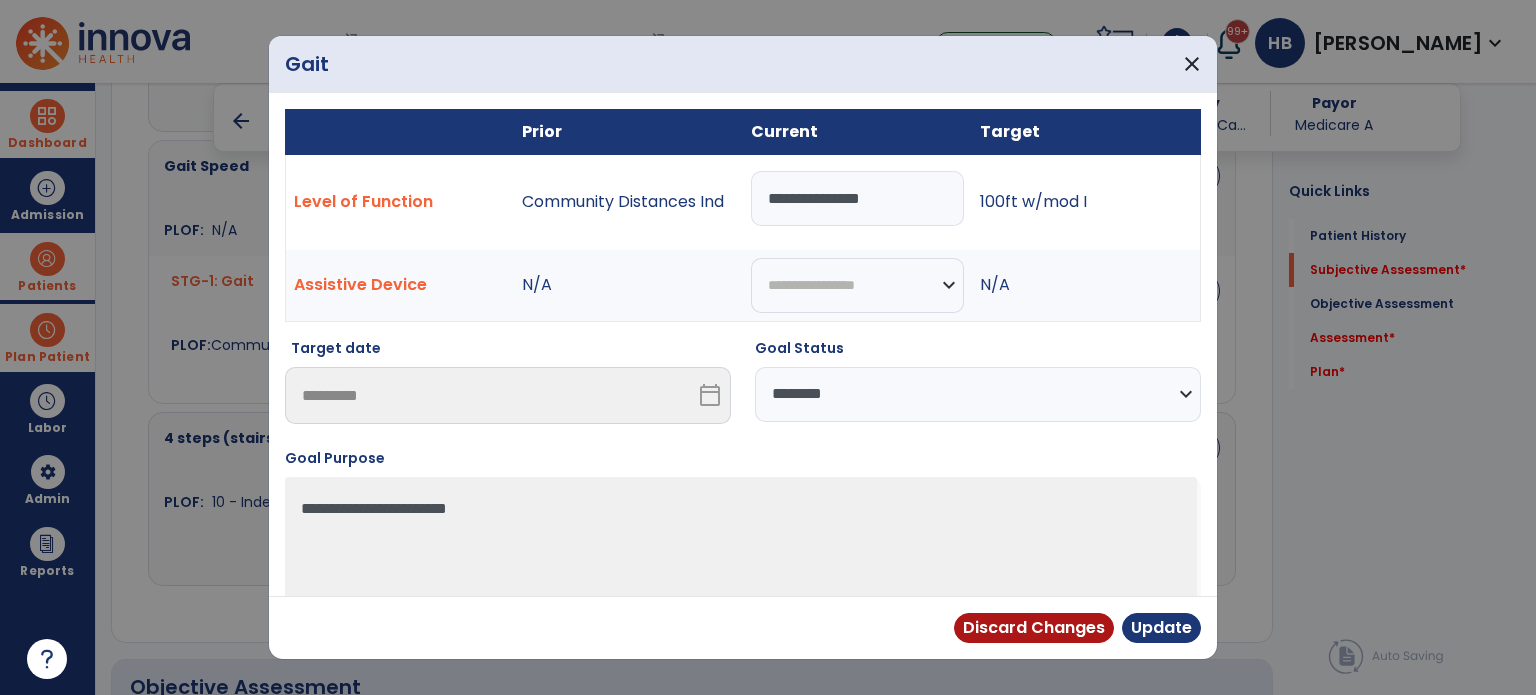 type on "**********" 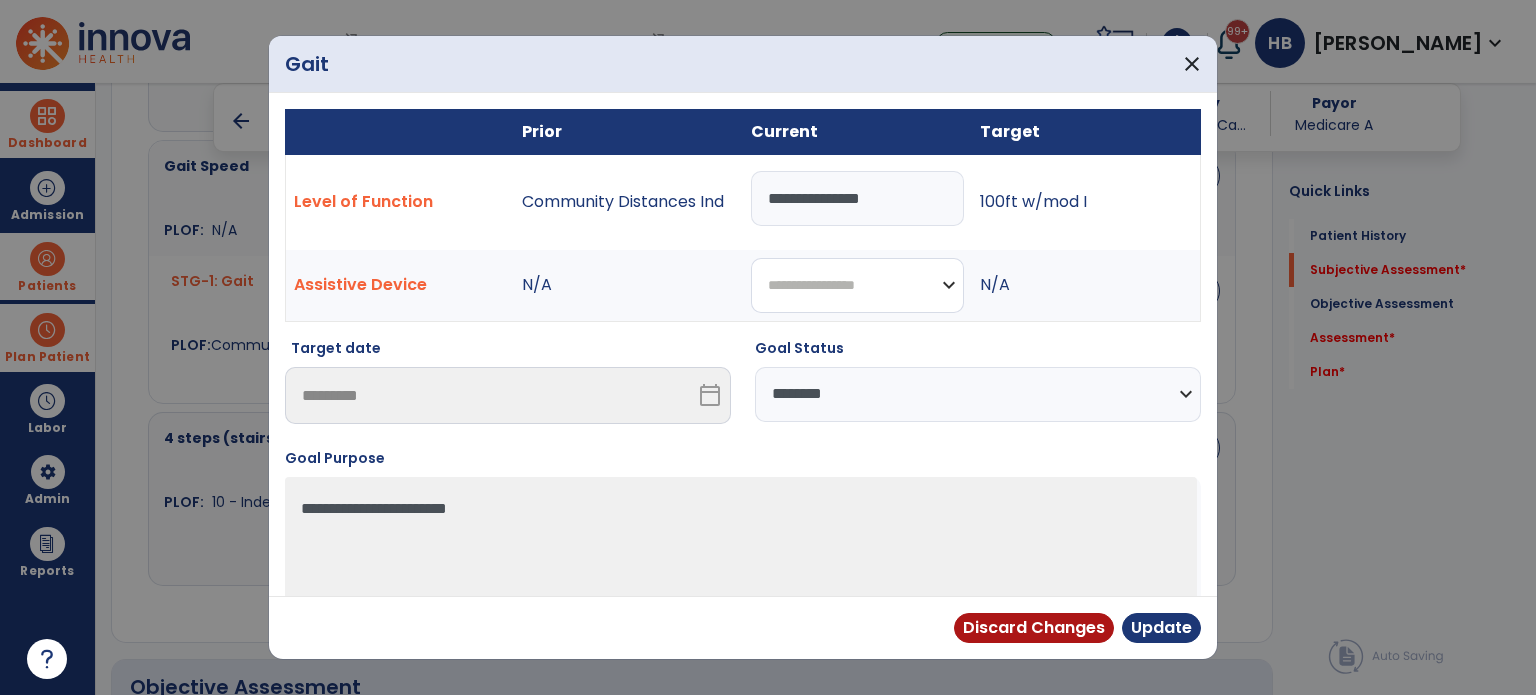 click on "**********" at bounding box center [857, 285] 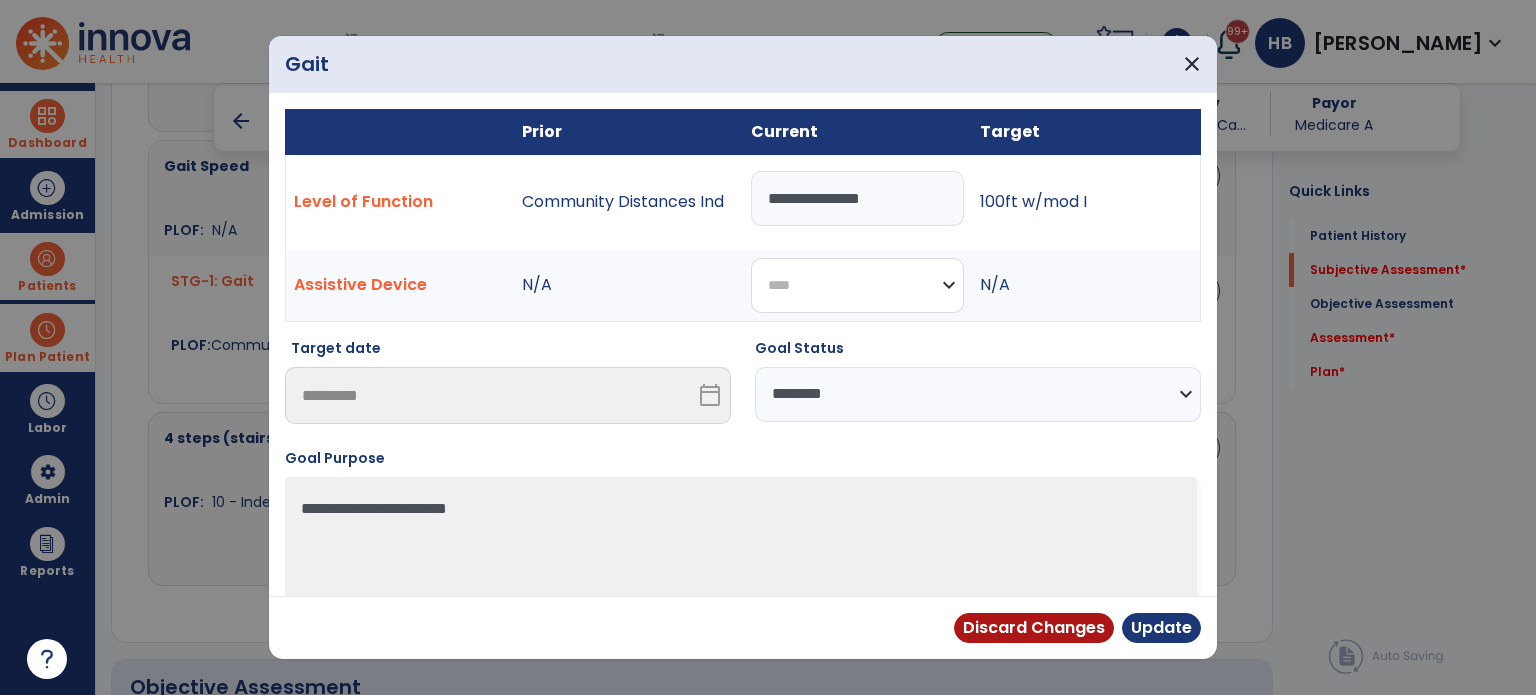 click on "**********" at bounding box center (857, 285) 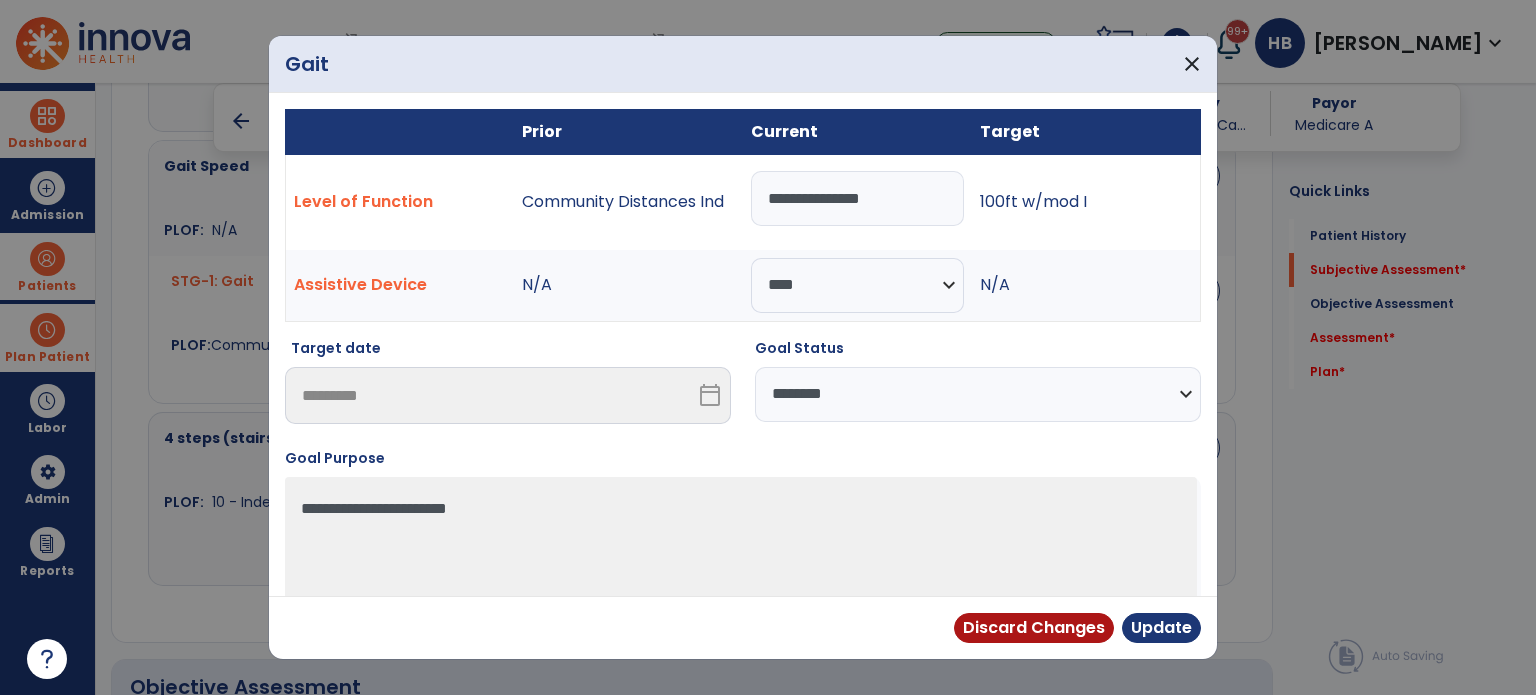 click on "**********" at bounding box center [978, 394] 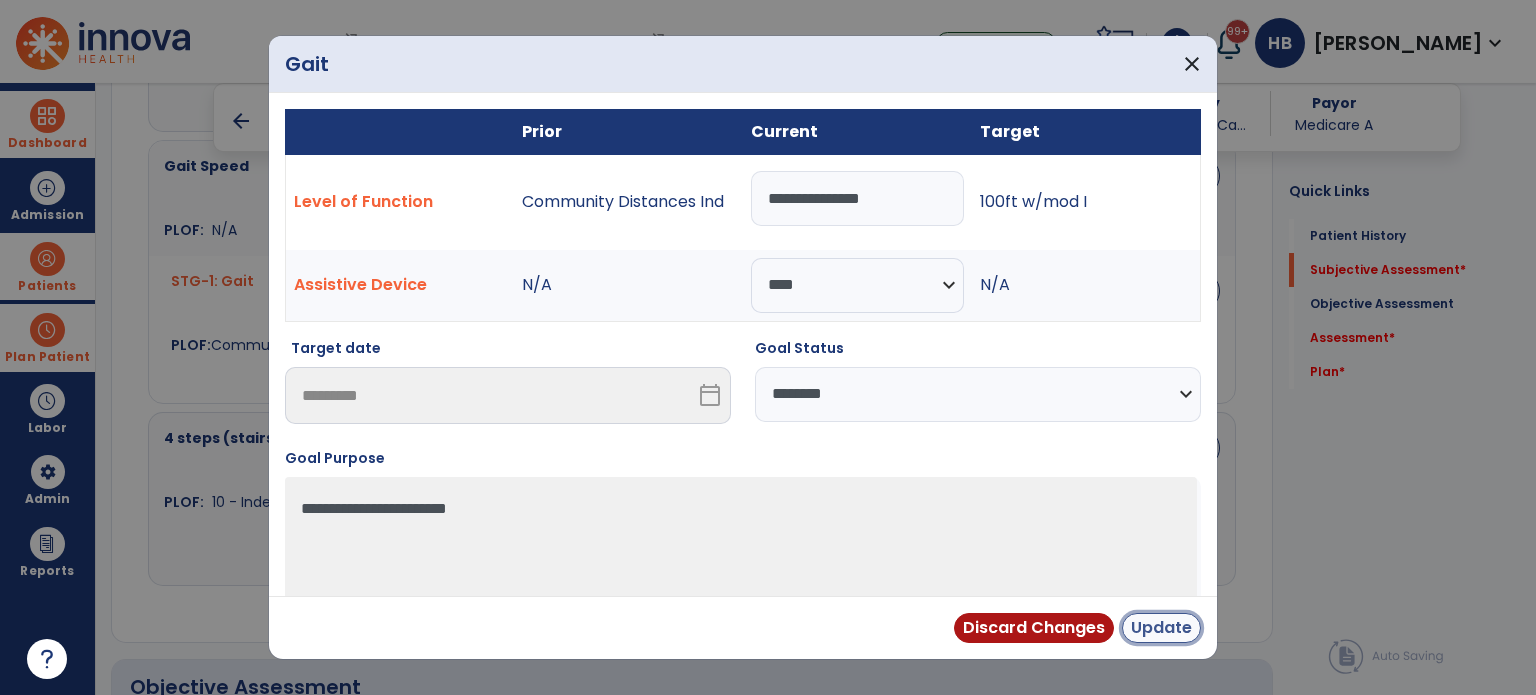 click on "Update" at bounding box center (1161, 628) 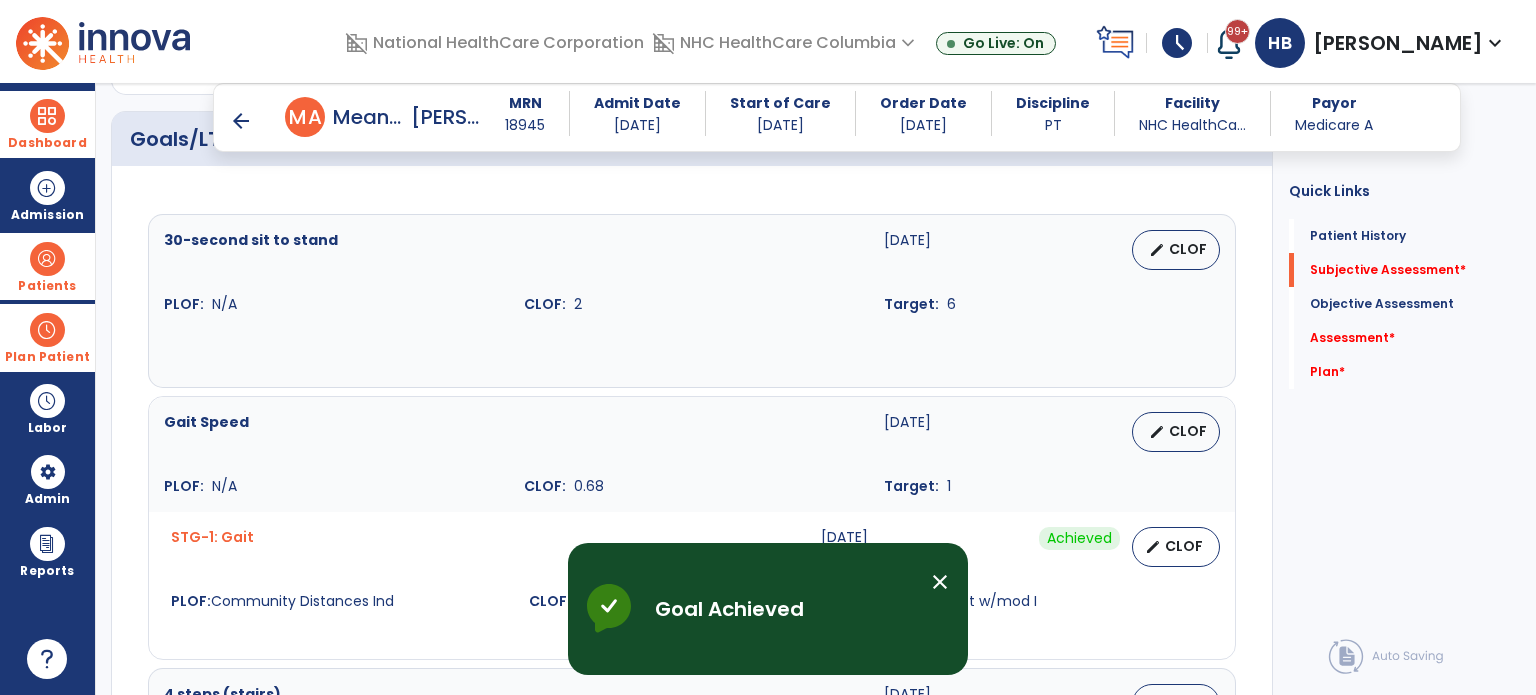 scroll, scrollTop: 811, scrollLeft: 0, axis: vertical 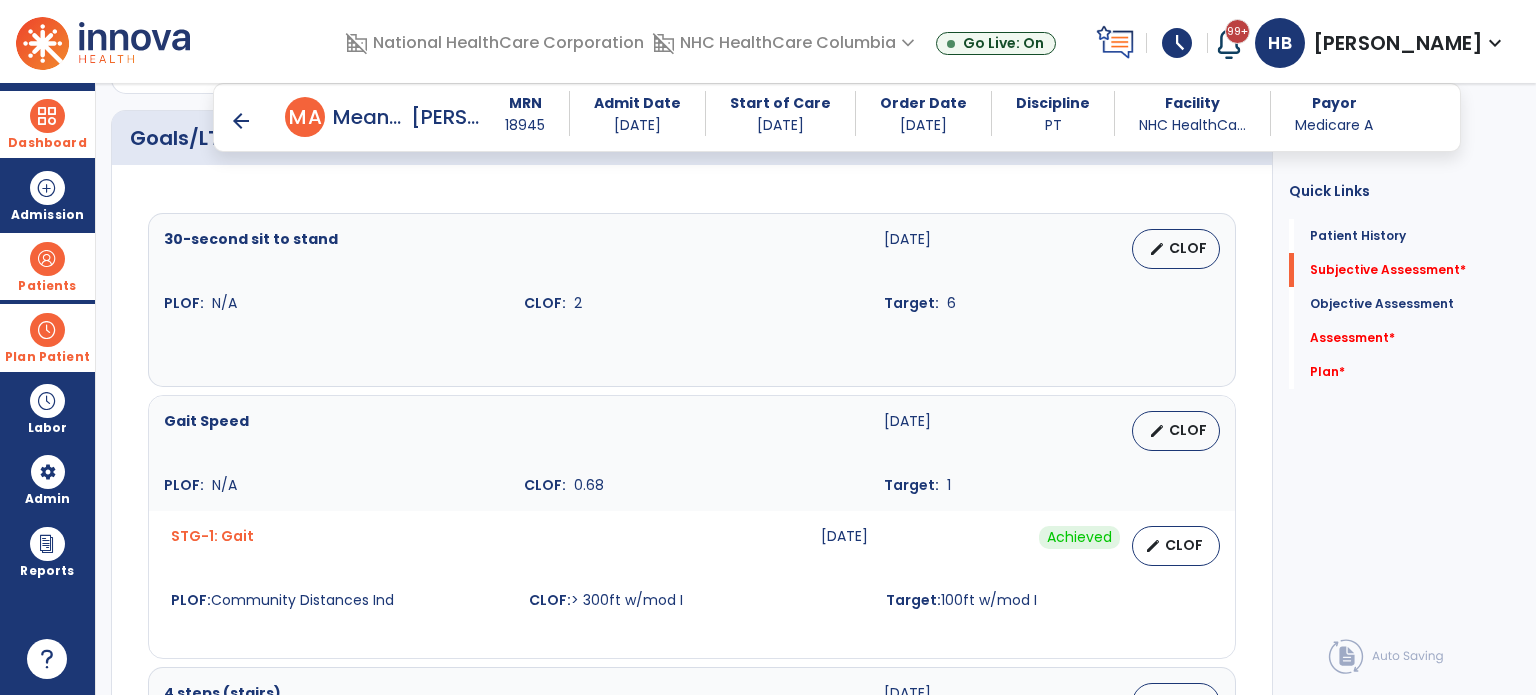 drag, startPoint x: 960, startPoint y: 499, endPoint x: 414, endPoint y: 303, distance: 580.1138 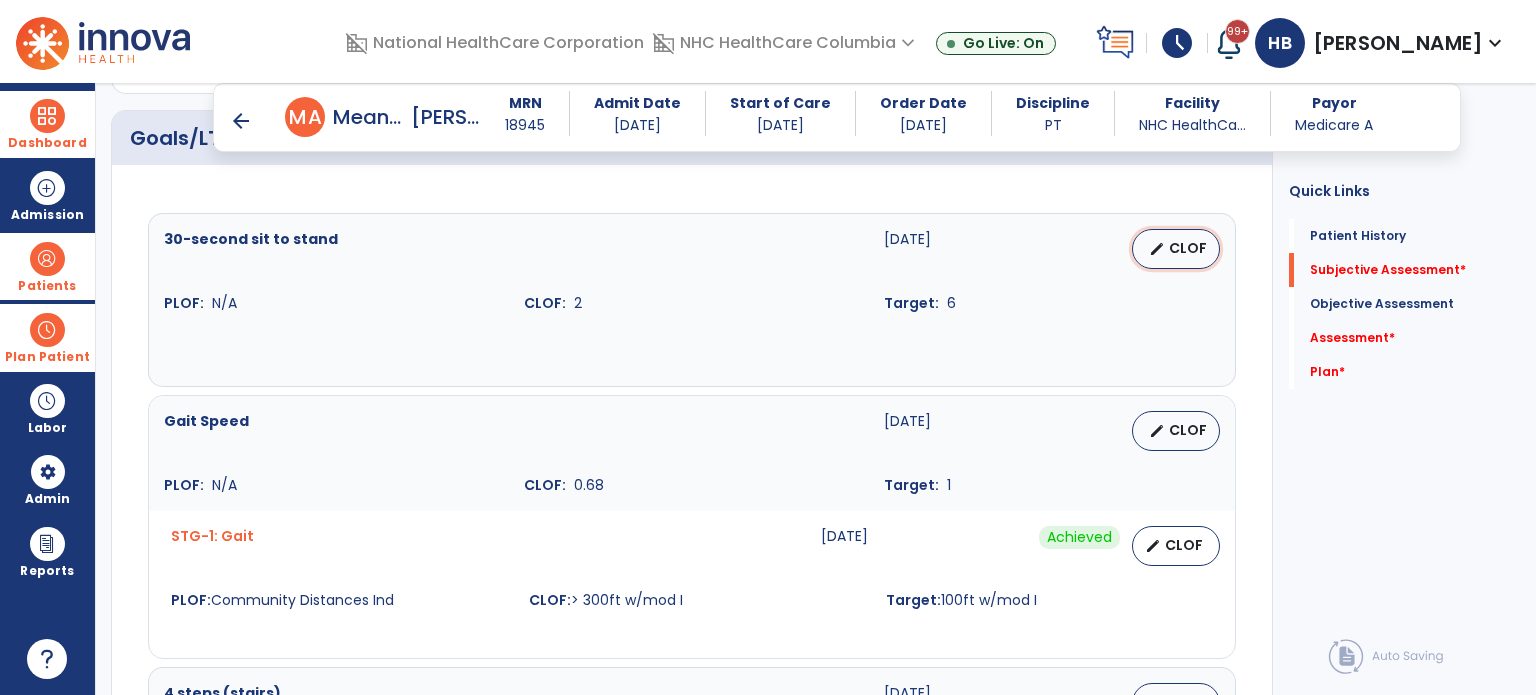 click on "CLOF" at bounding box center [1188, 248] 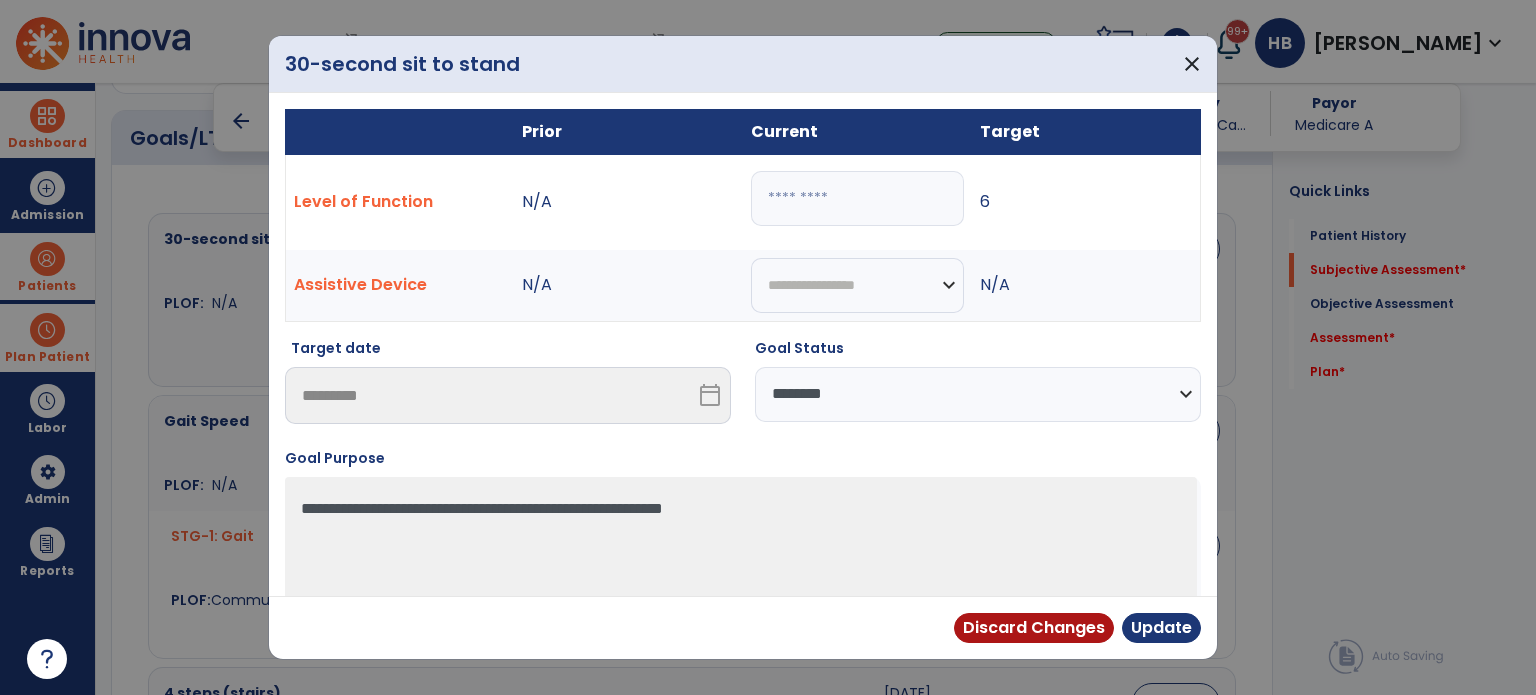 drag, startPoint x: 822, startPoint y: 195, endPoint x: 319, endPoint y: 191, distance: 503.0159 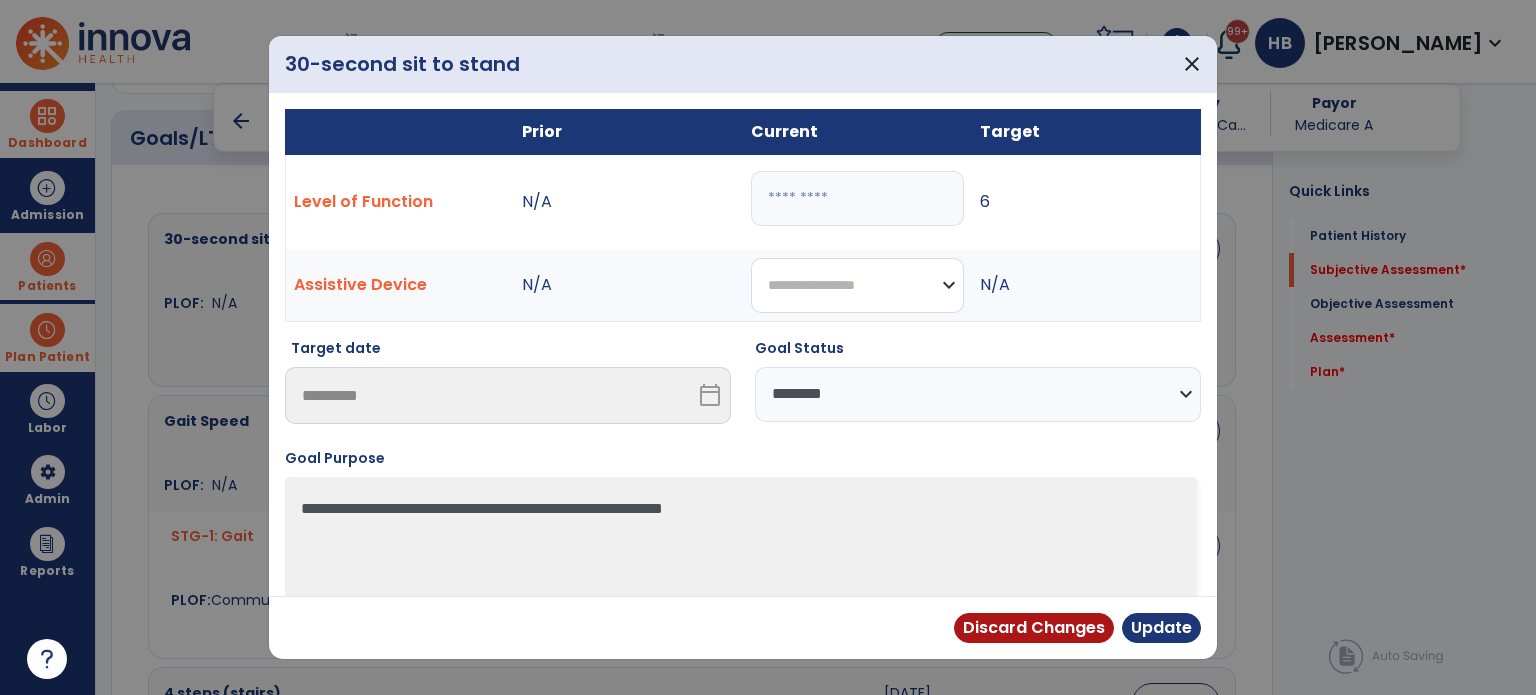 click on "**********" at bounding box center (857, 285) 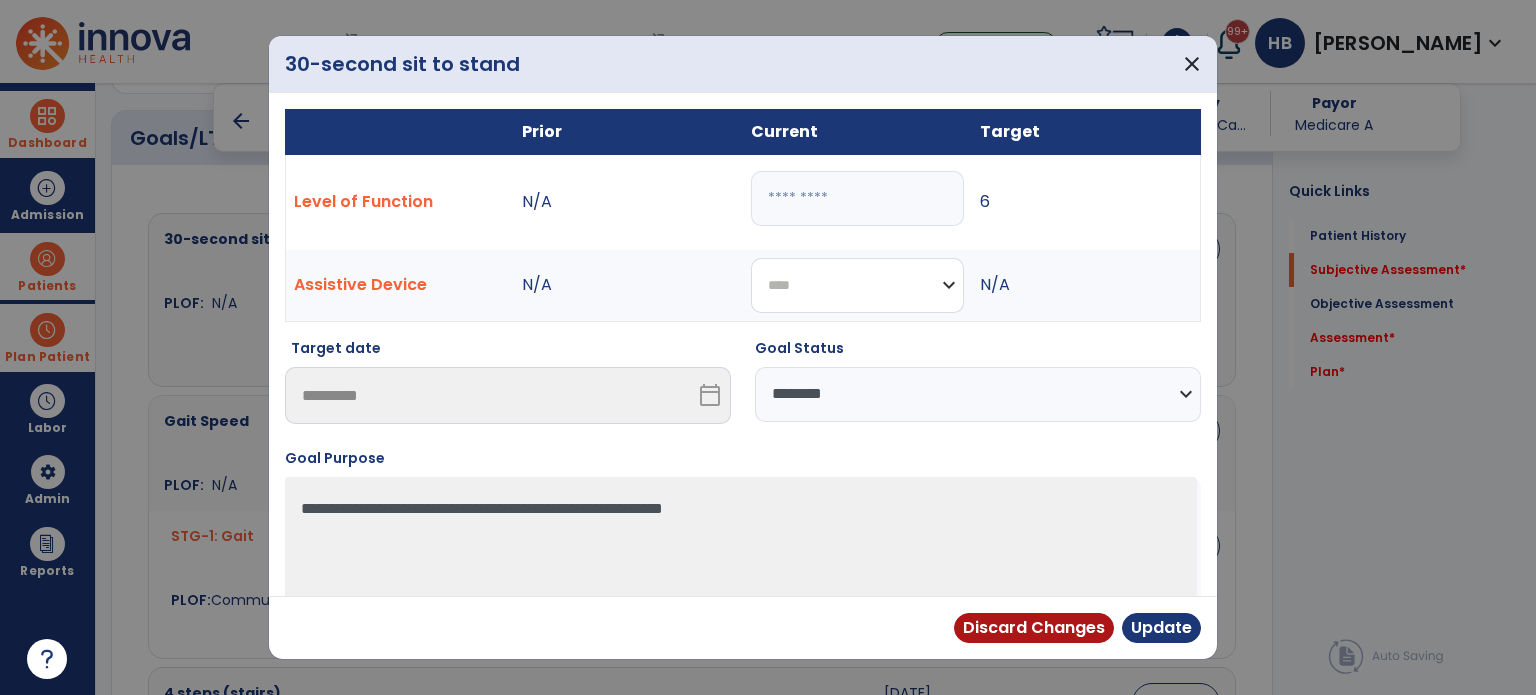 click on "**********" at bounding box center [857, 285] 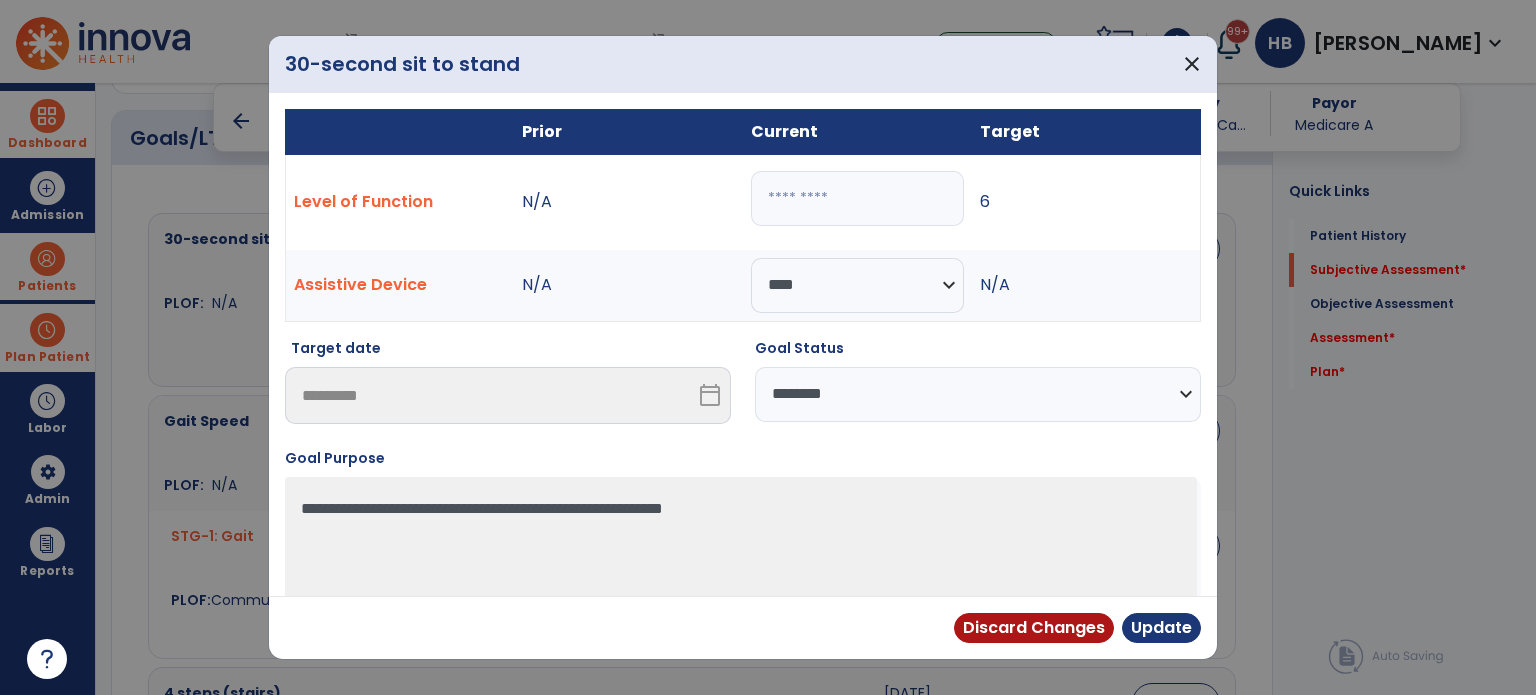 click on "**********" at bounding box center [978, 394] 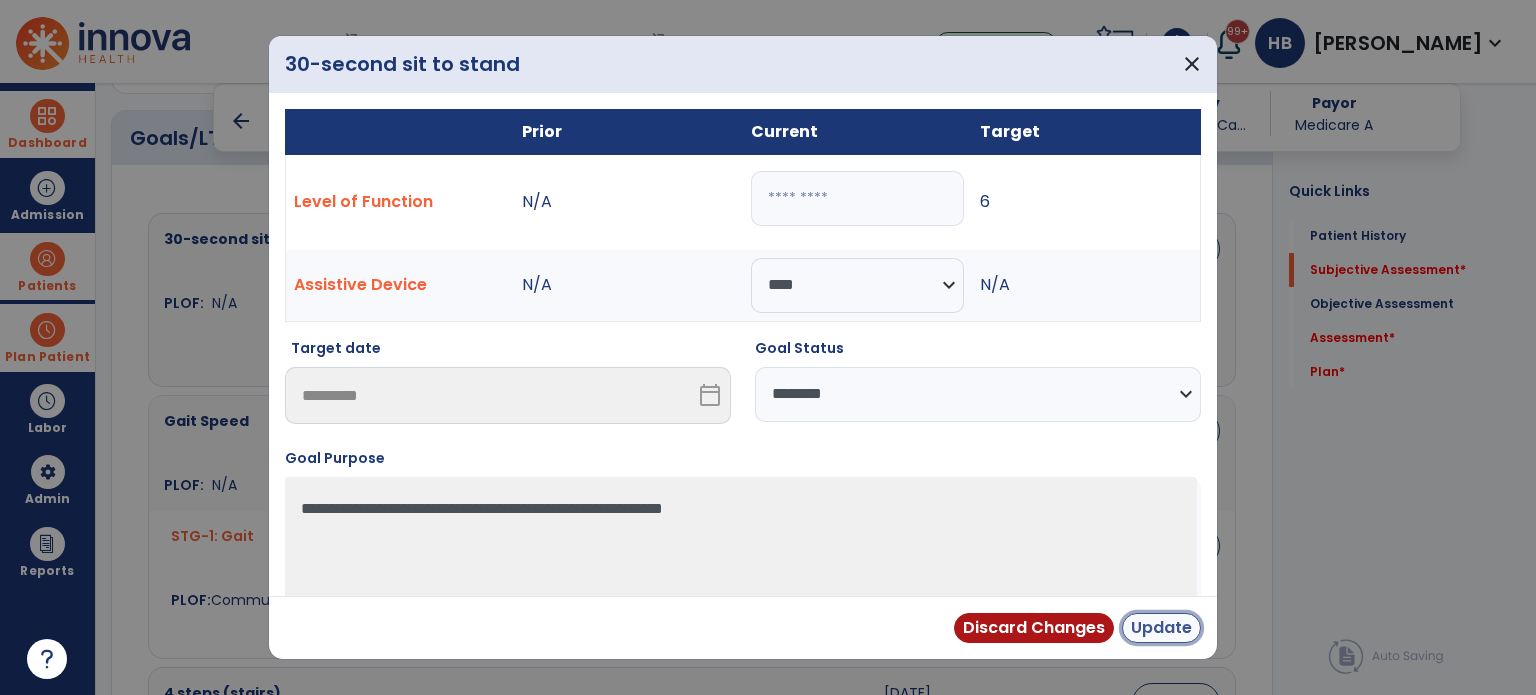 click on "Update" at bounding box center [1161, 628] 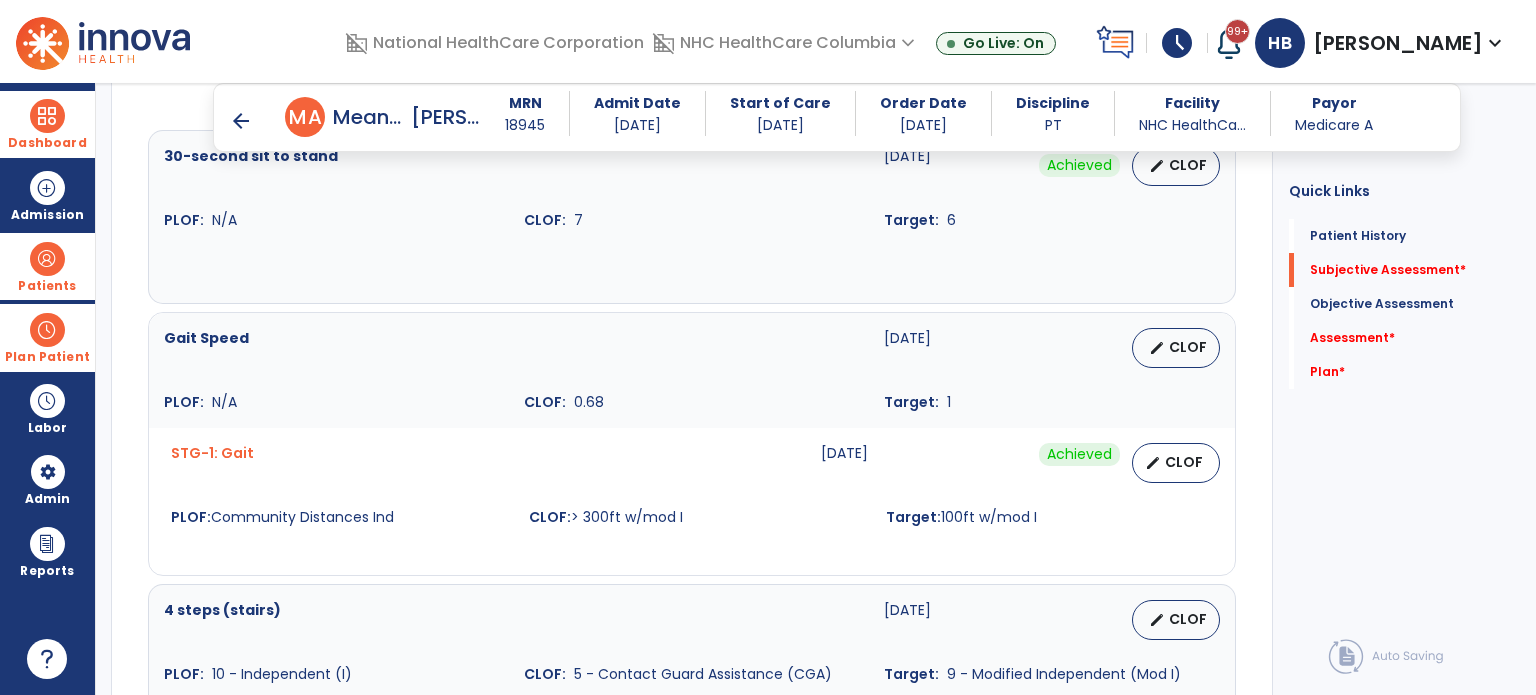 scroll, scrollTop: 923, scrollLeft: 0, axis: vertical 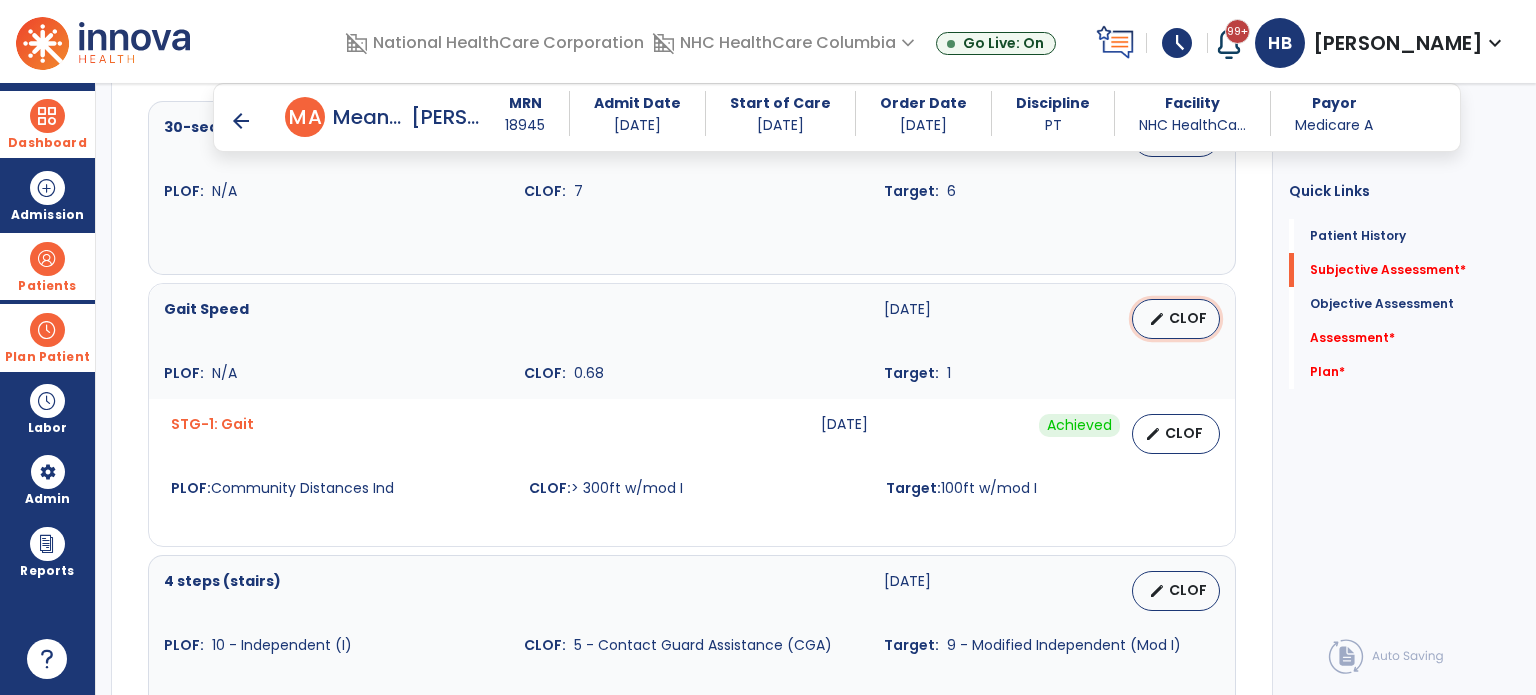 click on "edit   CLOF" at bounding box center (1176, 319) 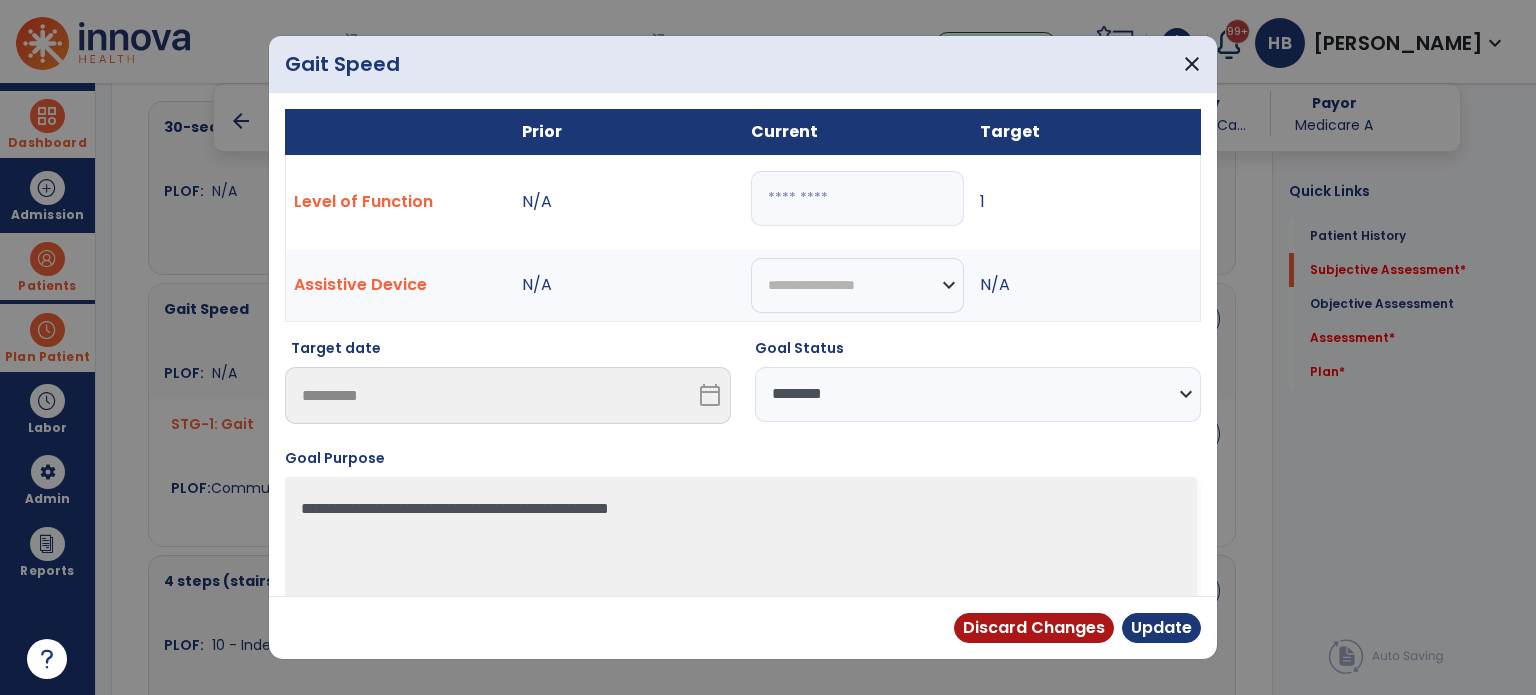 drag, startPoint x: 838, startPoint y: 198, endPoint x: 592, endPoint y: 219, distance: 246.89471 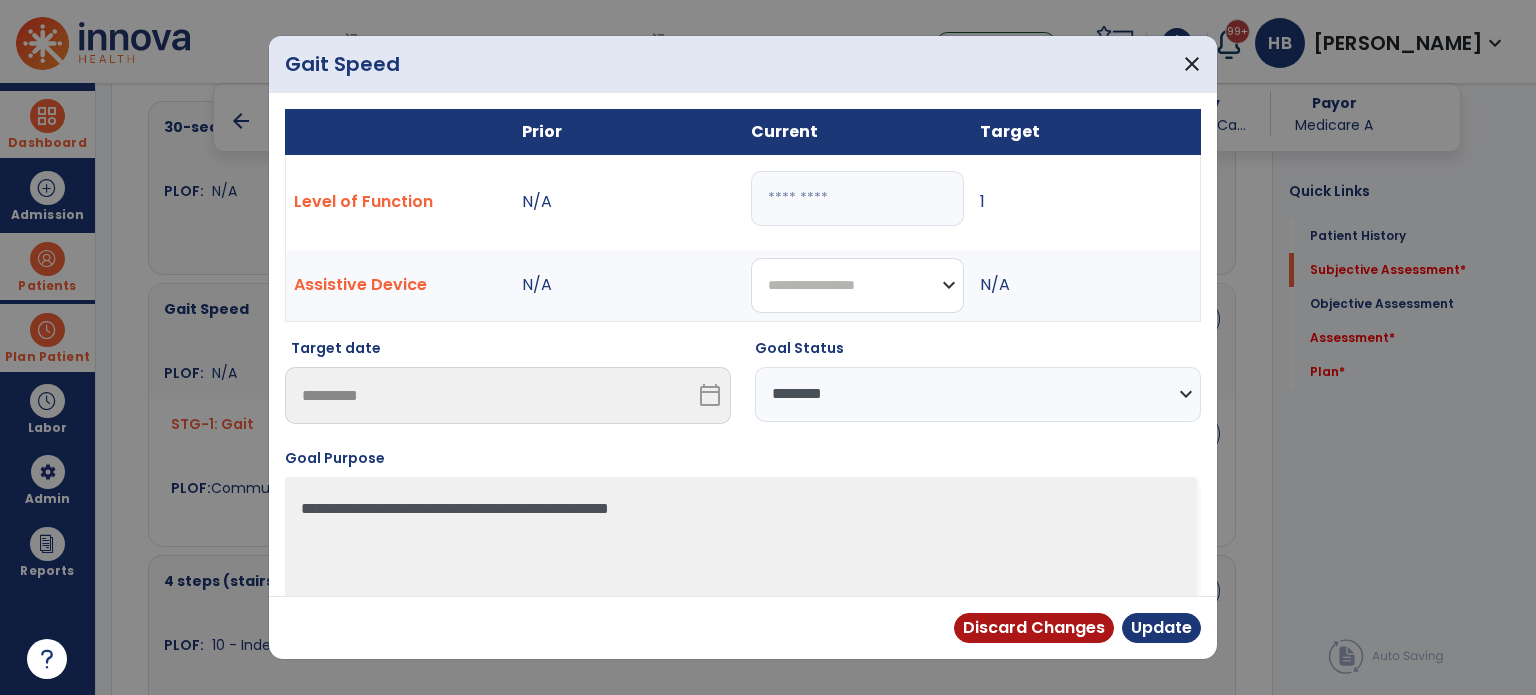 click on "**********" at bounding box center [857, 285] 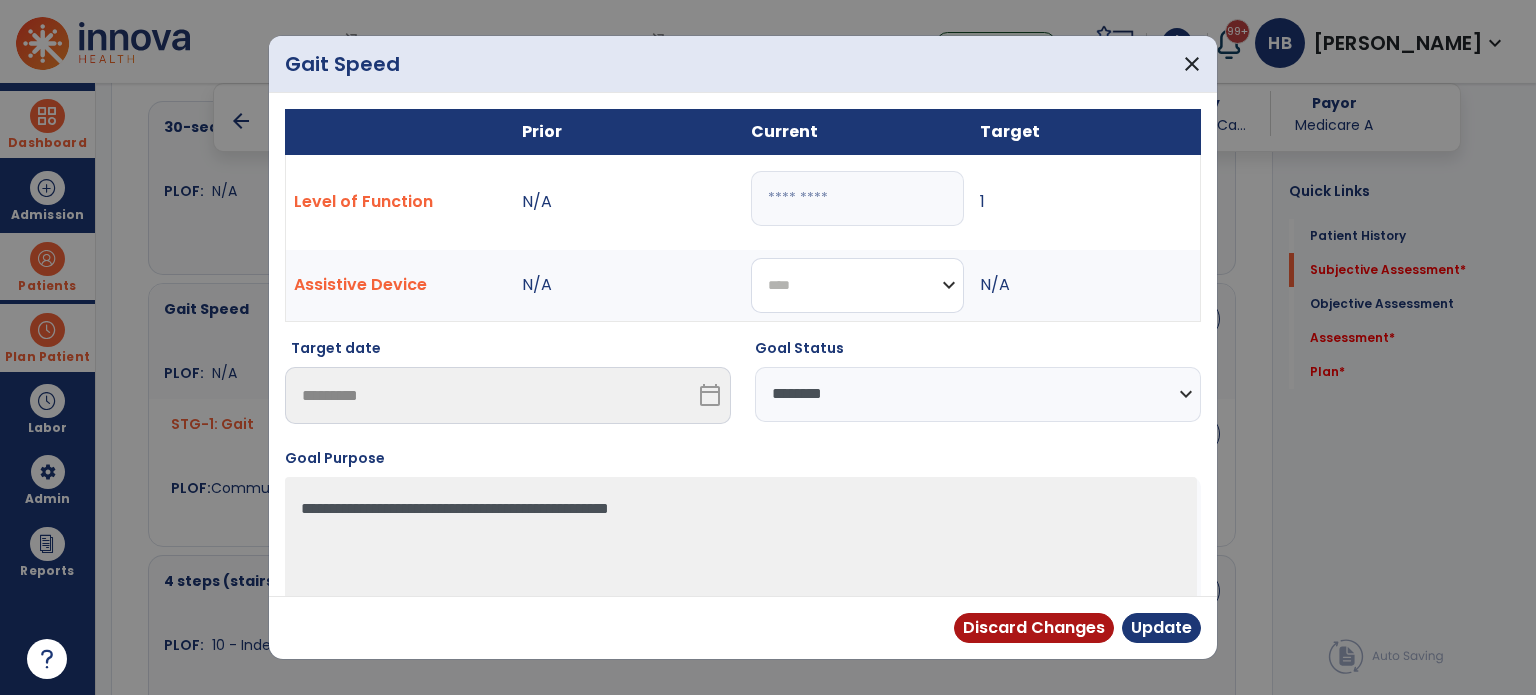 click on "**********" at bounding box center [857, 285] 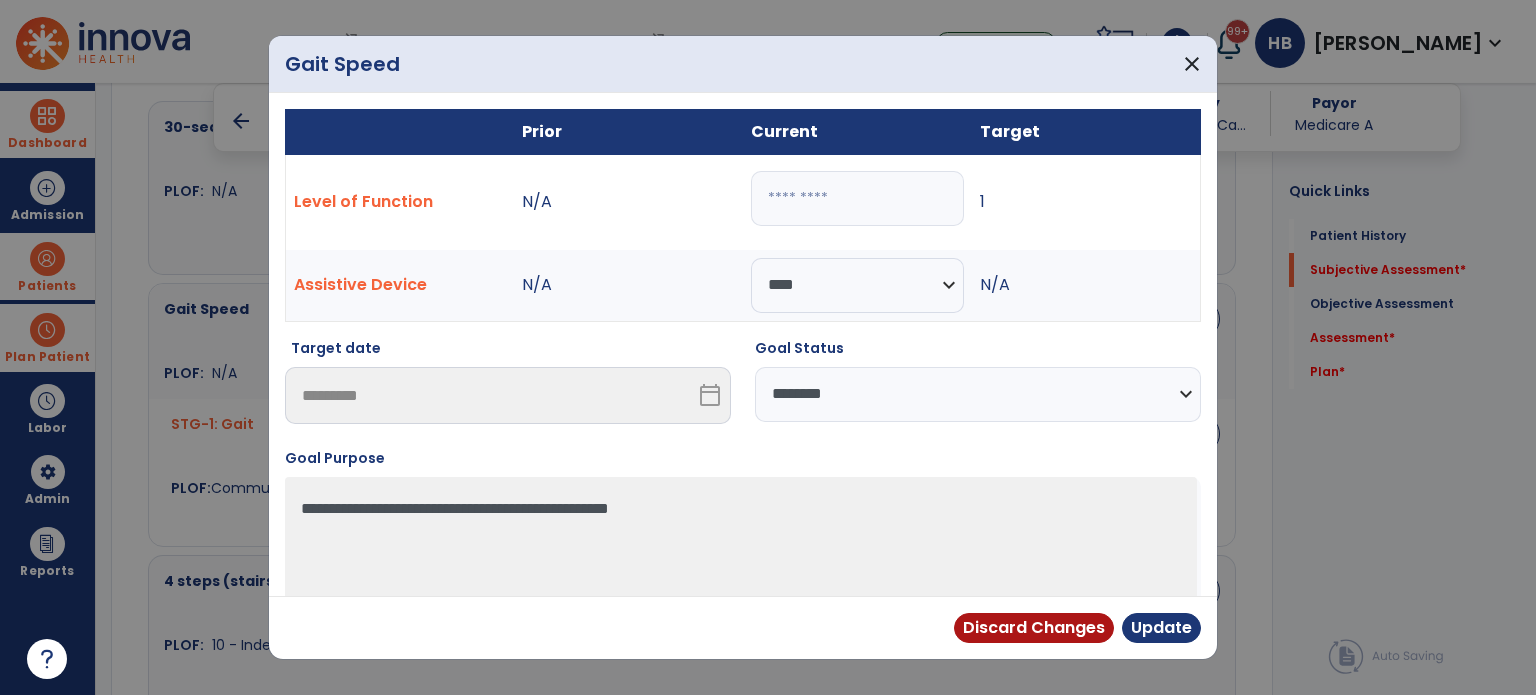 click on "**********" at bounding box center (978, 394) 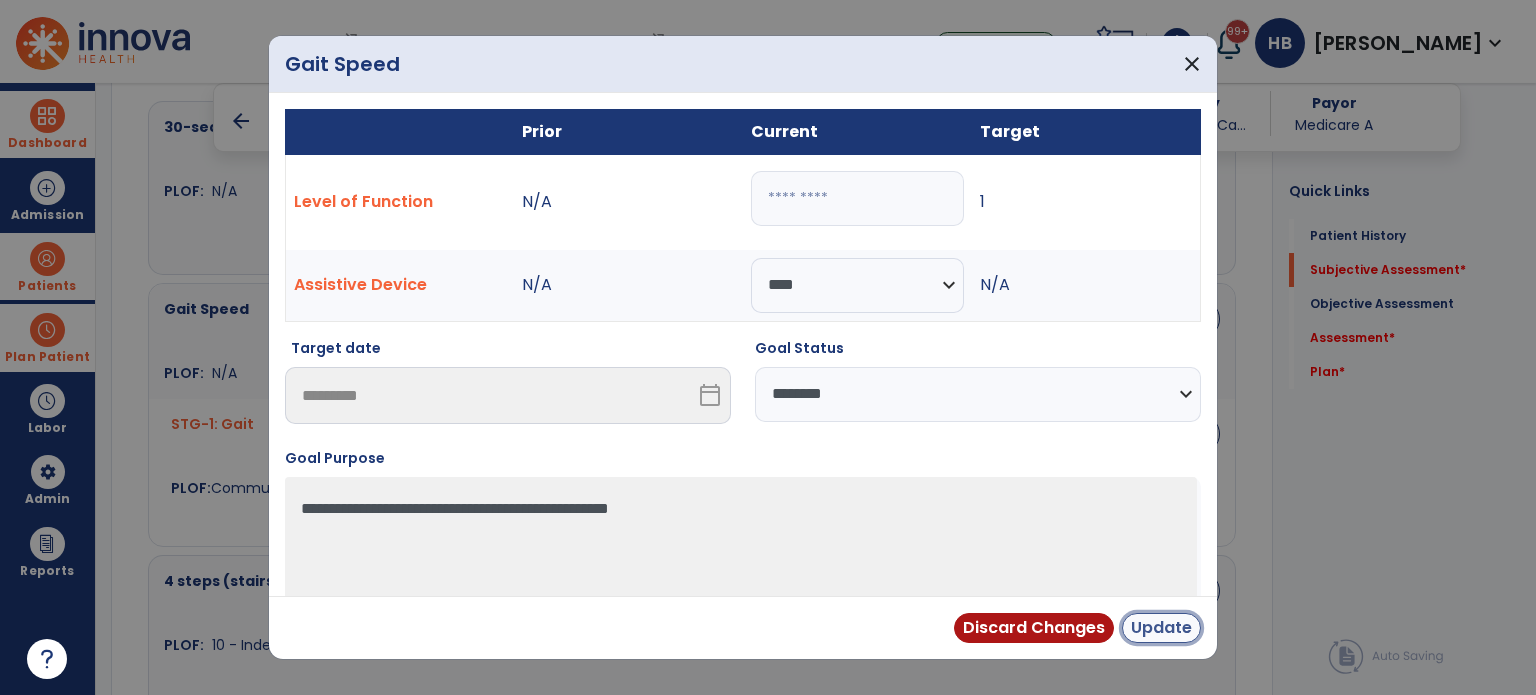 click on "Update" at bounding box center [1161, 628] 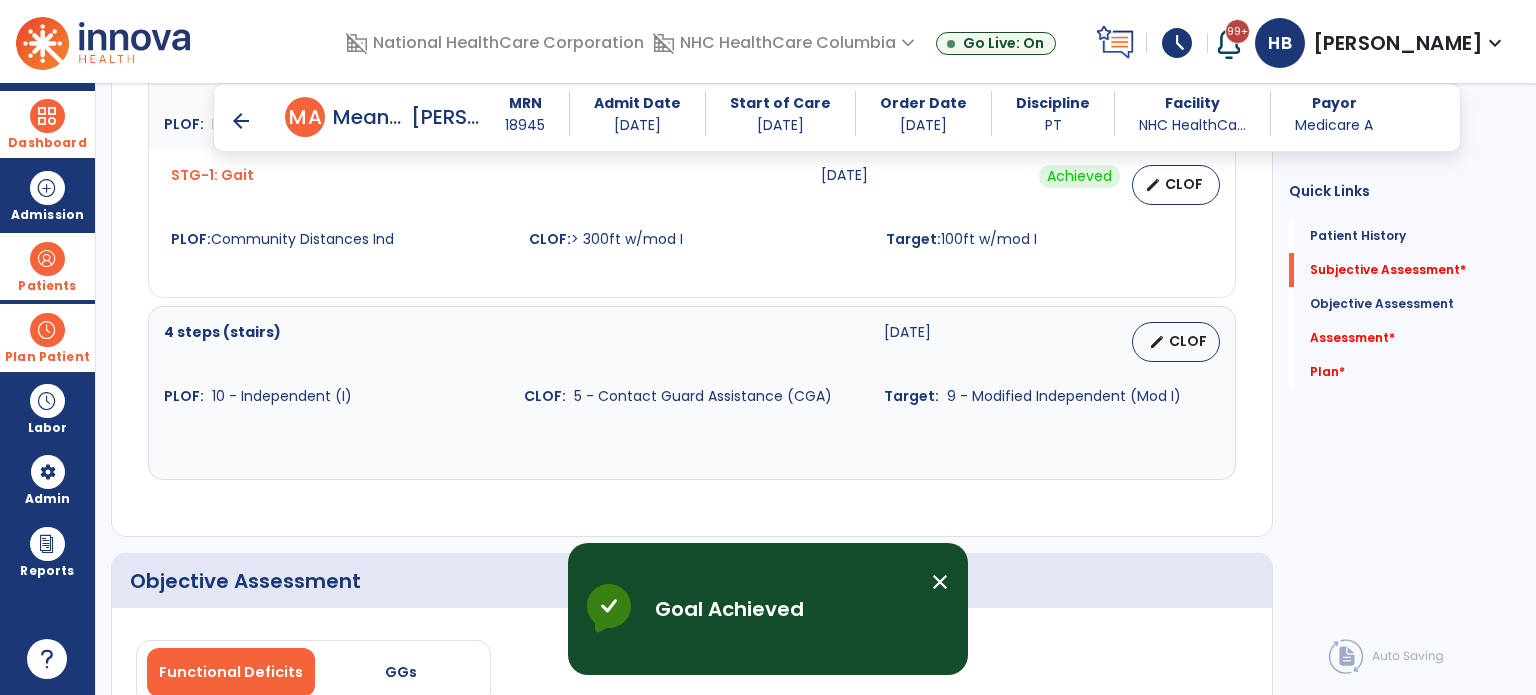scroll, scrollTop: 1199, scrollLeft: 0, axis: vertical 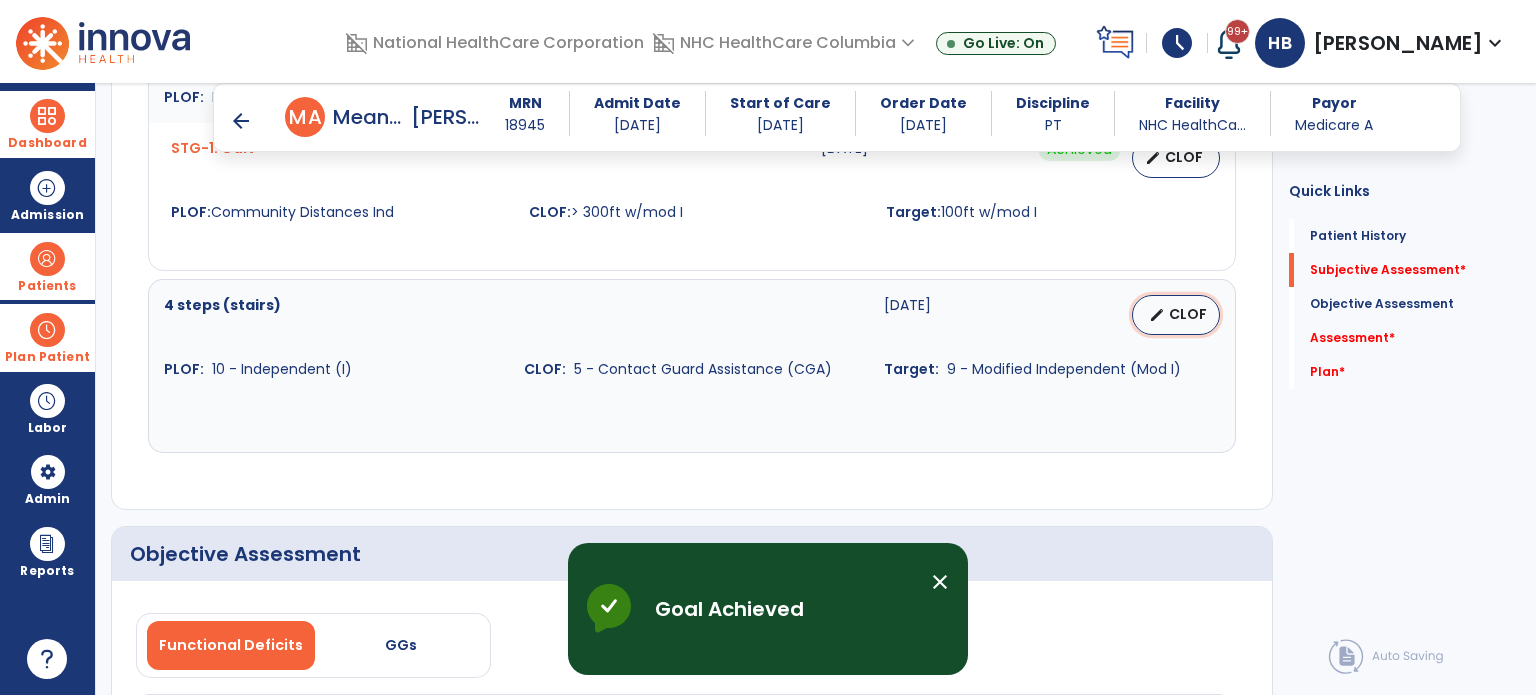 click on "CLOF" at bounding box center [1188, 314] 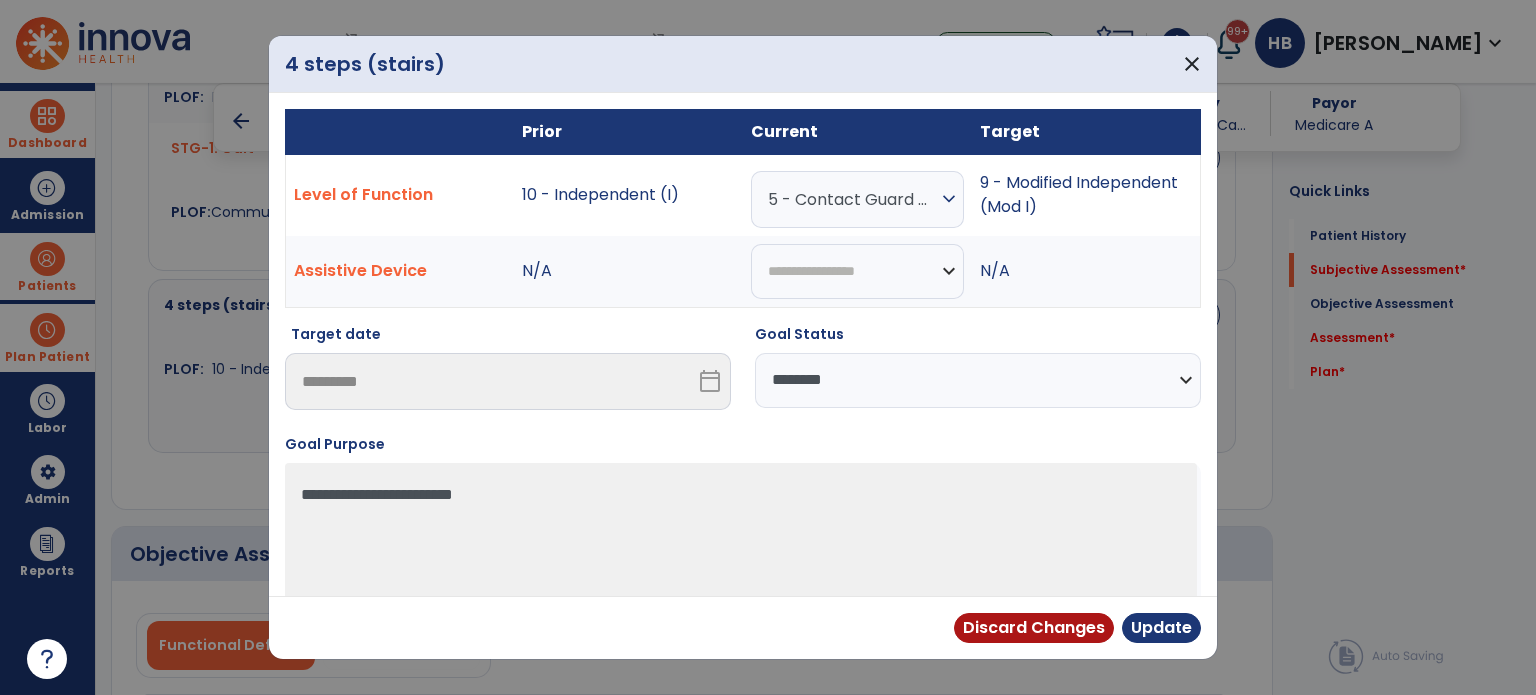 click on "5 - Contact Guard Assistance (CGA)" at bounding box center (852, 199) 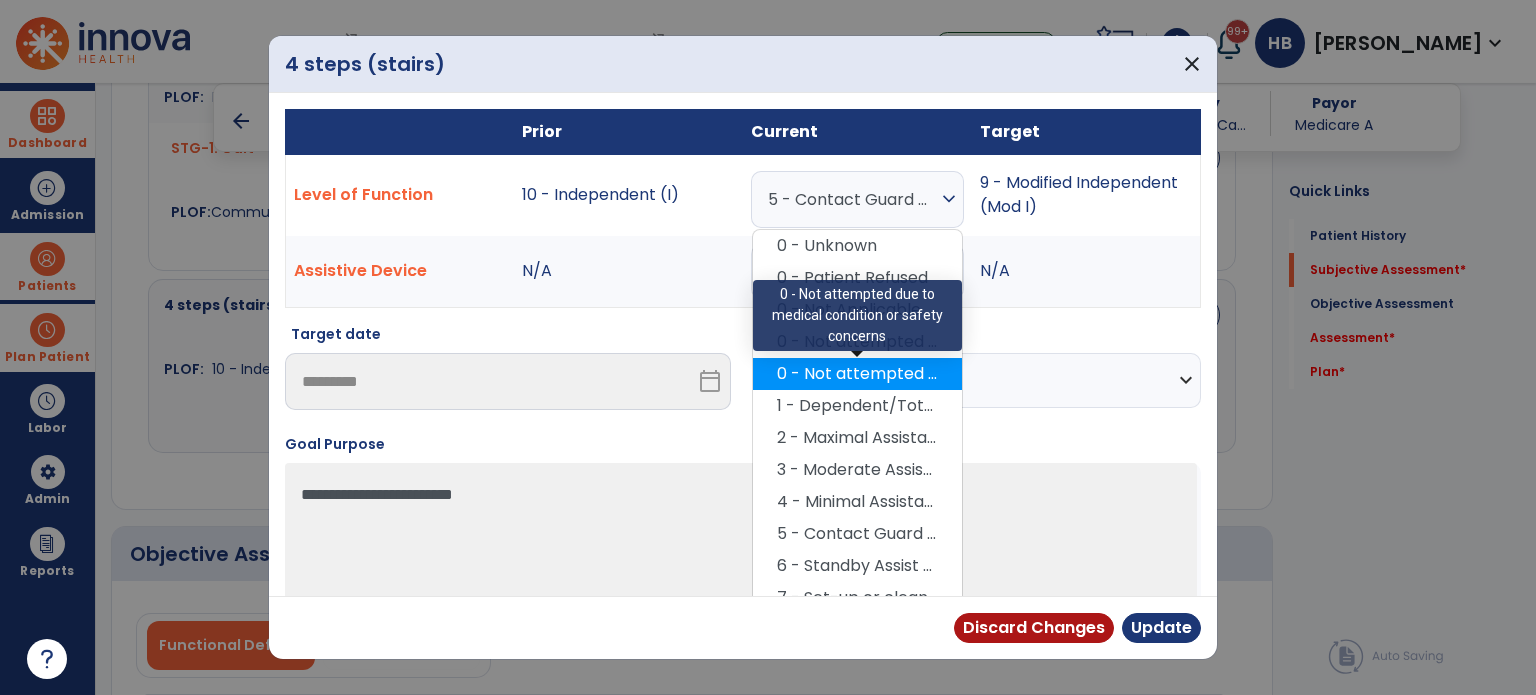 scroll, scrollTop: 112, scrollLeft: 0, axis: vertical 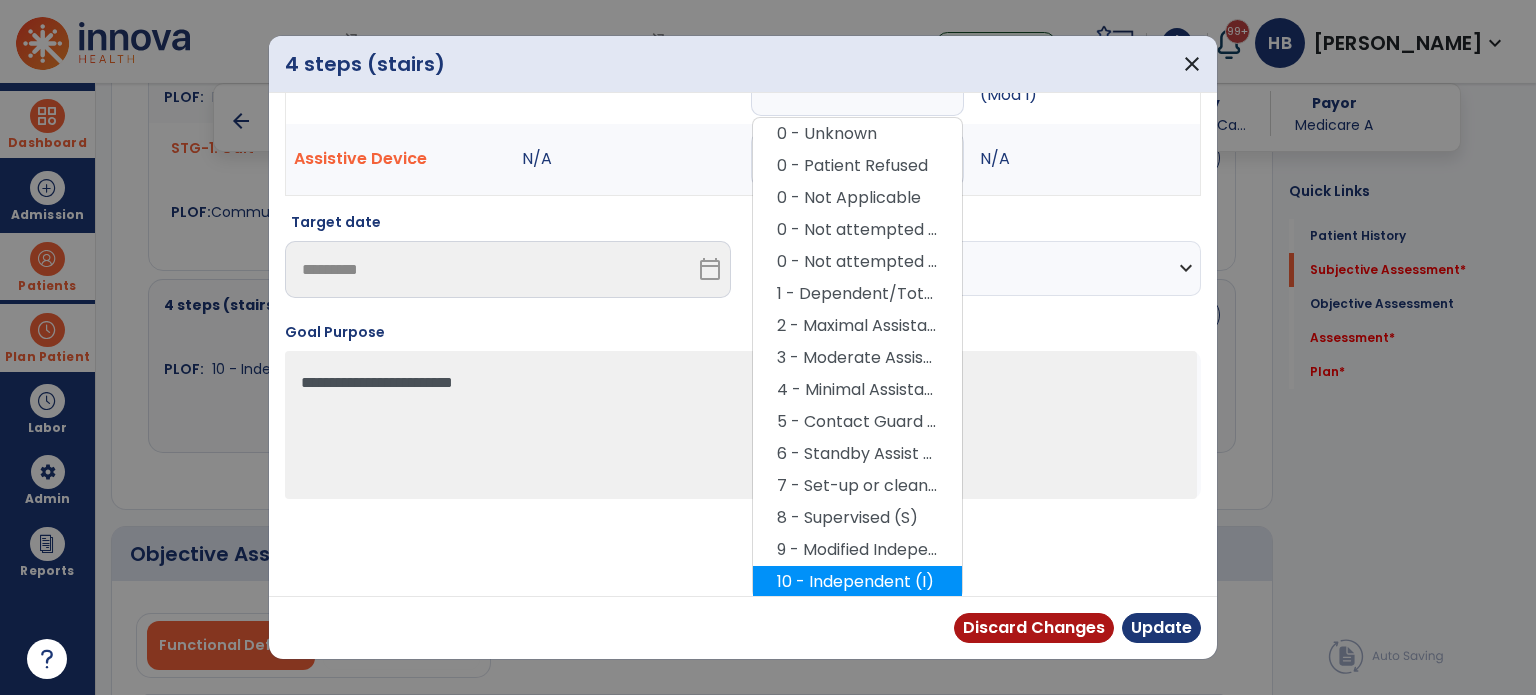 click on "10 - Independent (I)" at bounding box center (857, 582) 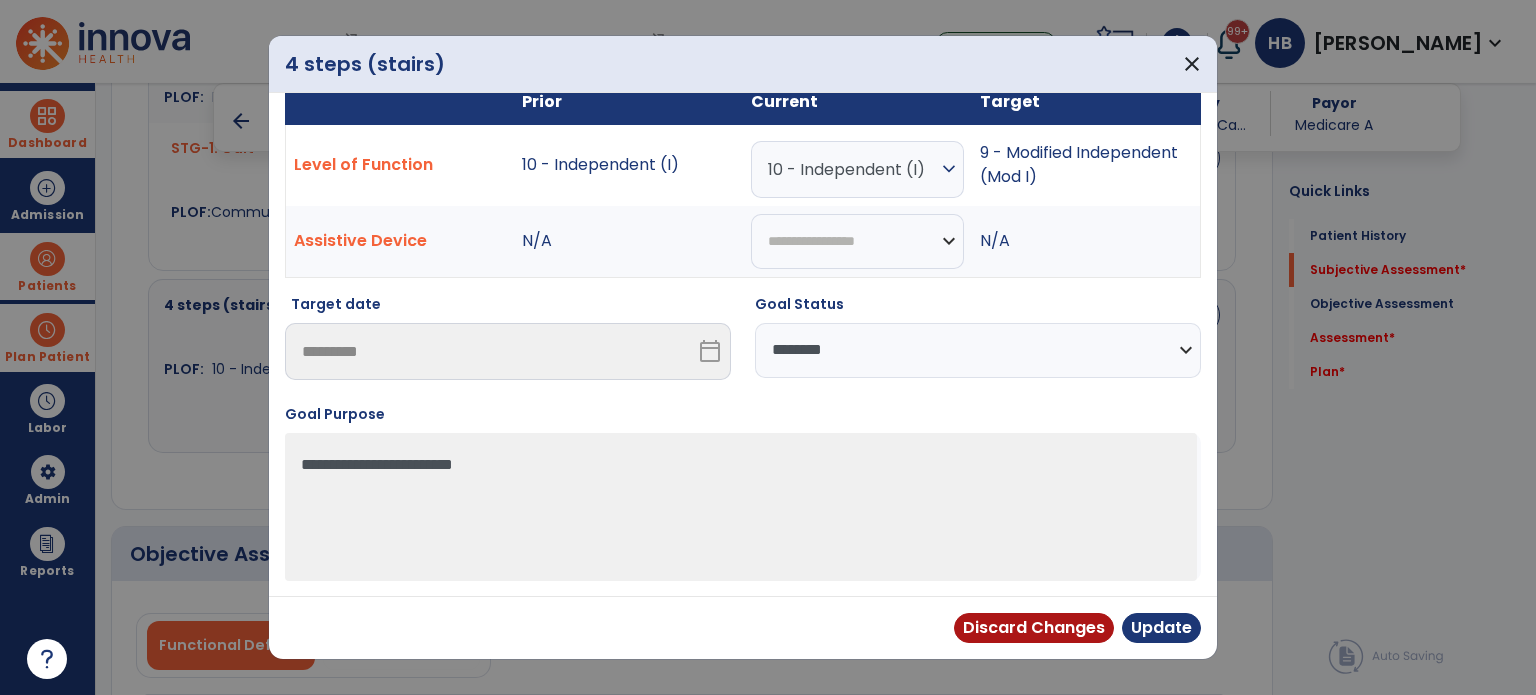 scroll, scrollTop: 28, scrollLeft: 0, axis: vertical 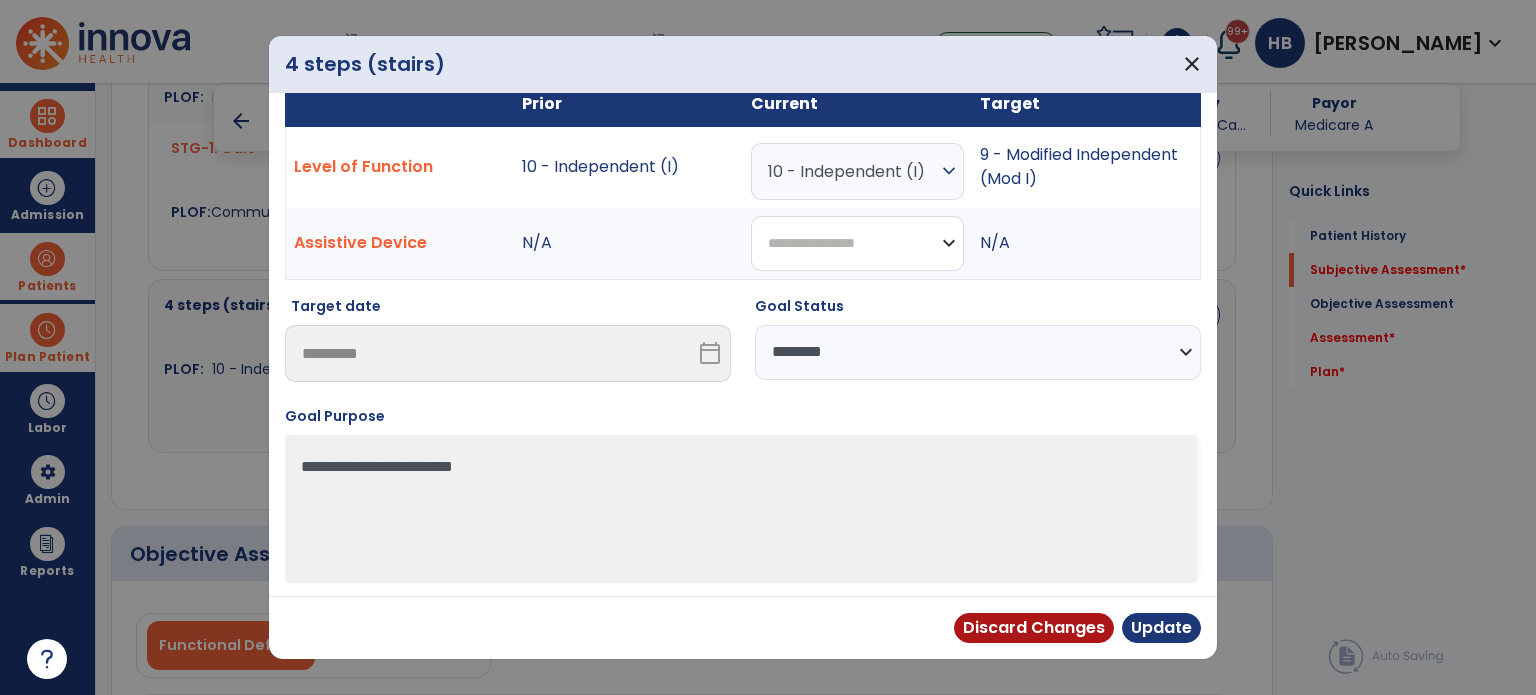 click on "**********" at bounding box center [857, 243] 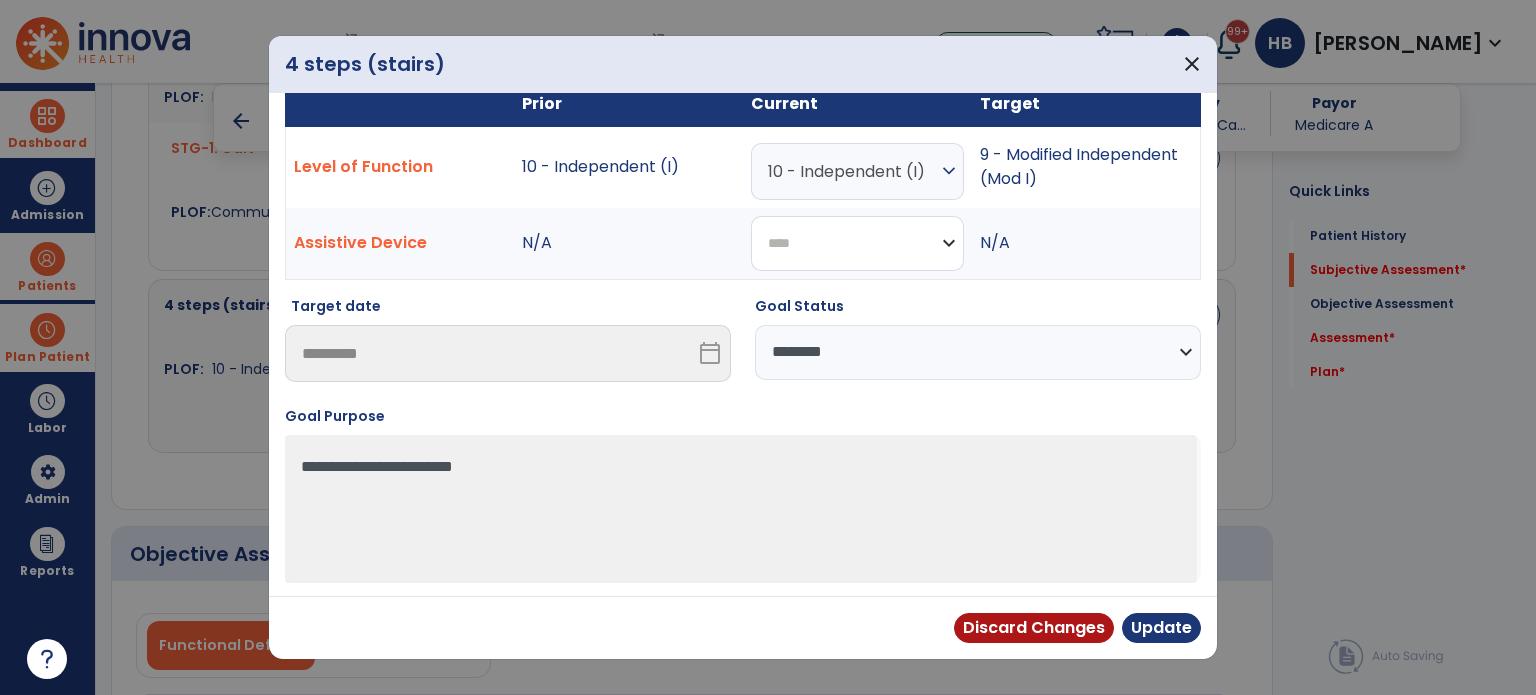 click on "**********" at bounding box center (857, 243) 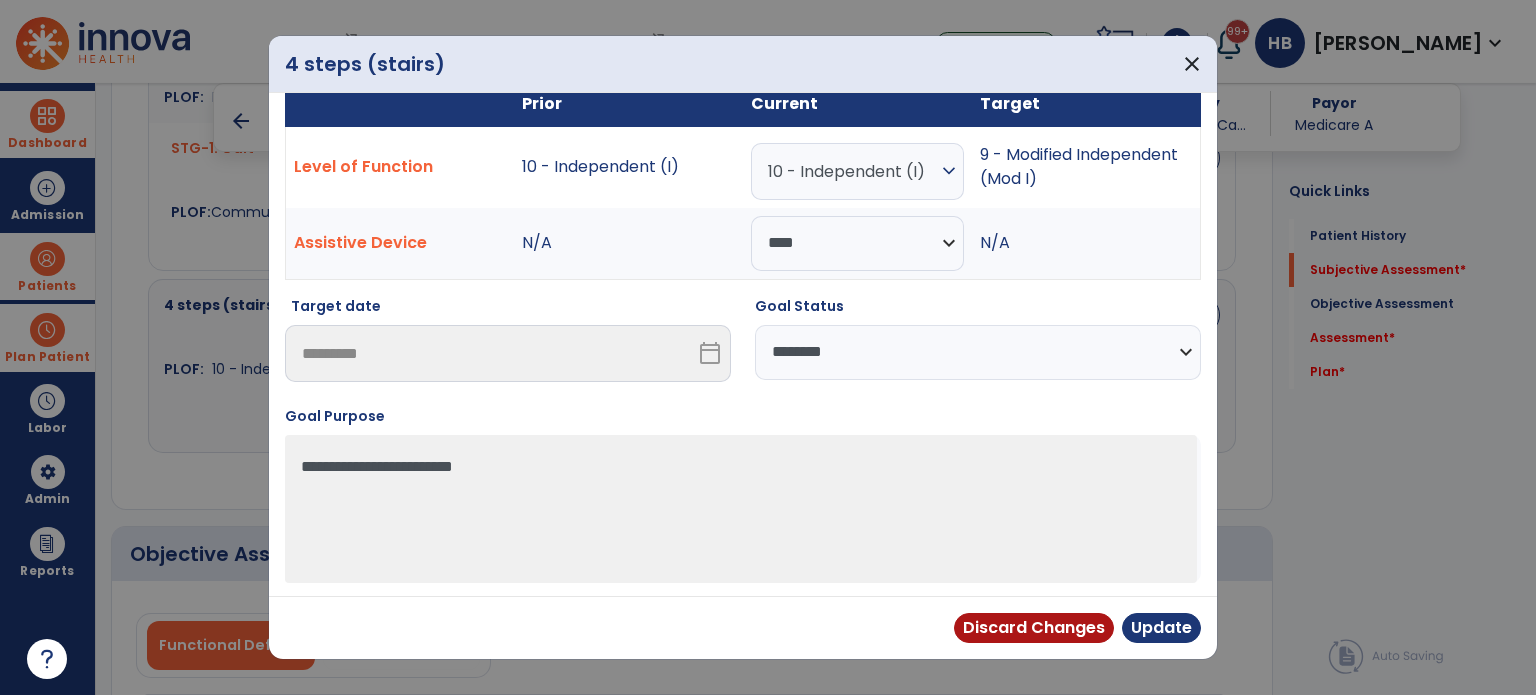 click on "**********" at bounding box center [978, 347] 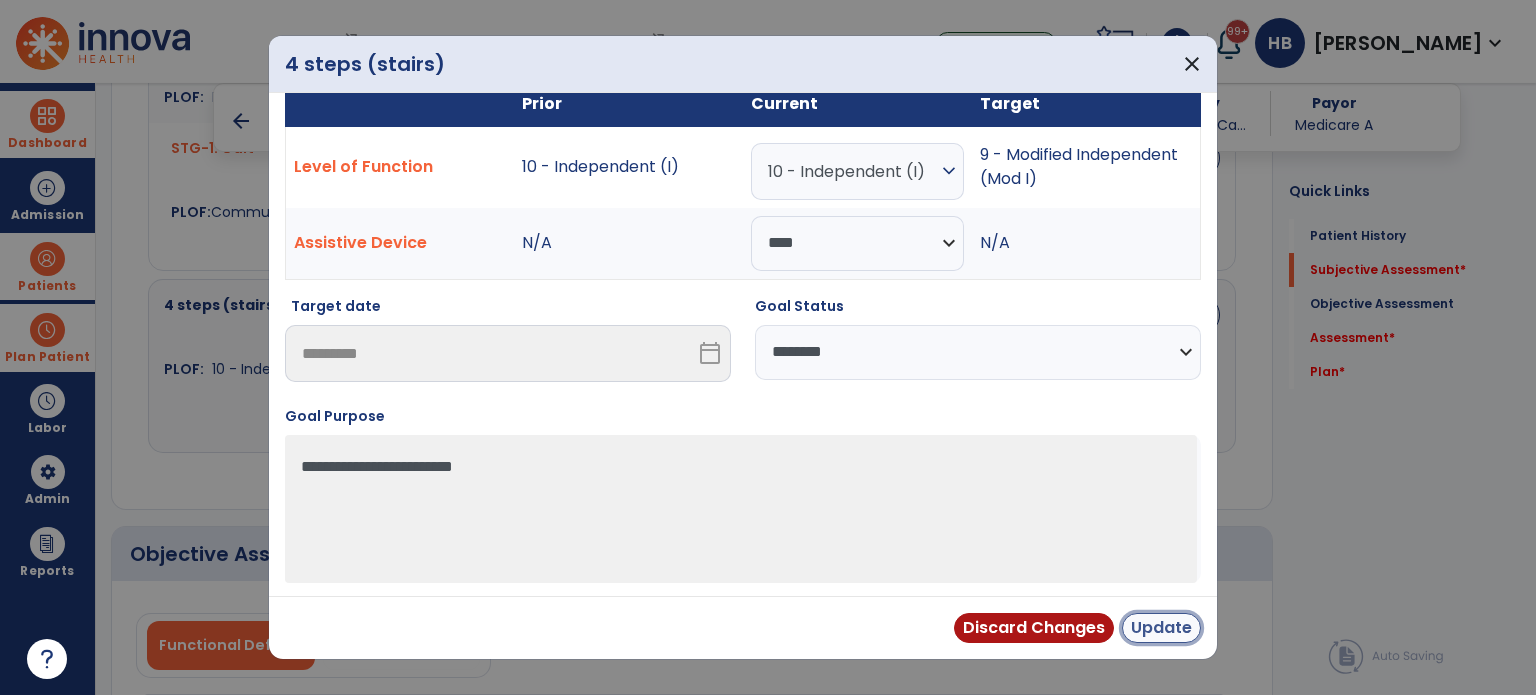 click on "Update" at bounding box center (1161, 628) 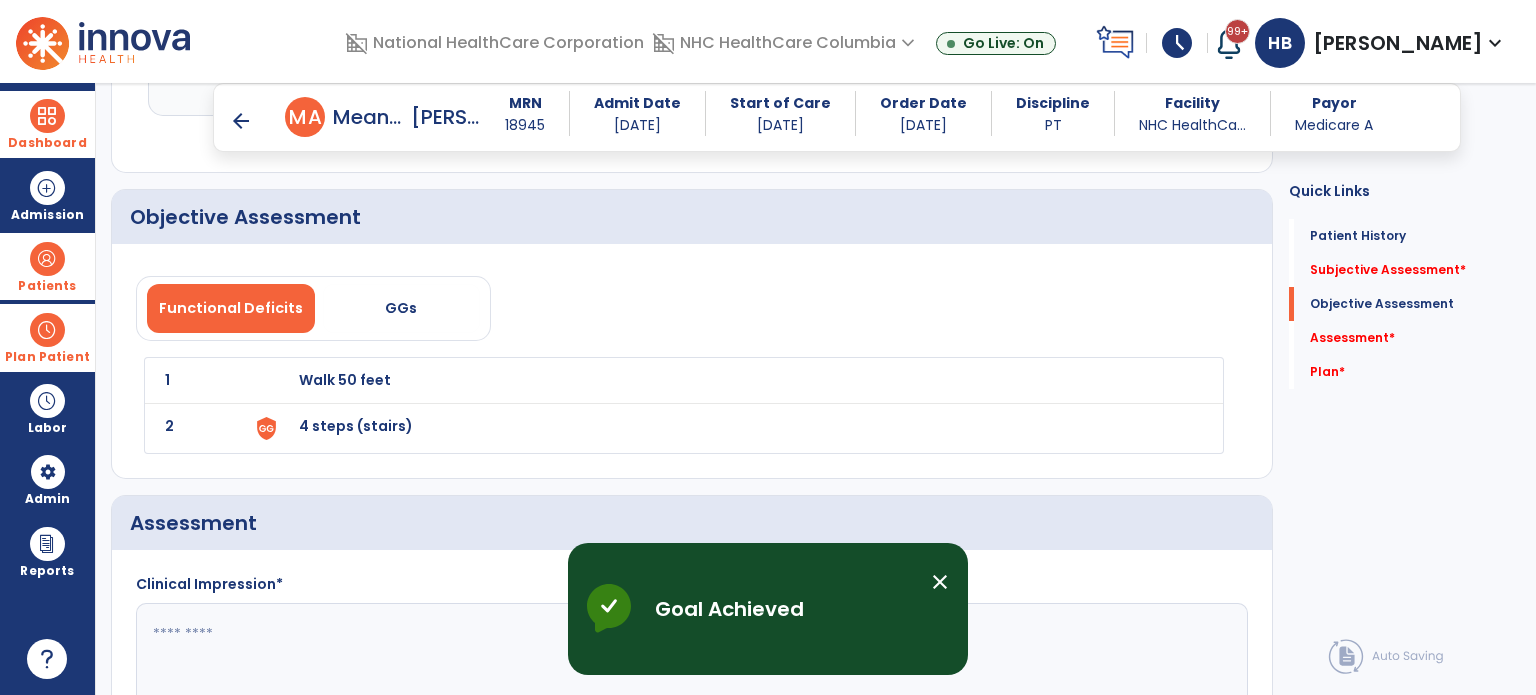 scroll, scrollTop: 1684, scrollLeft: 0, axis: vertical 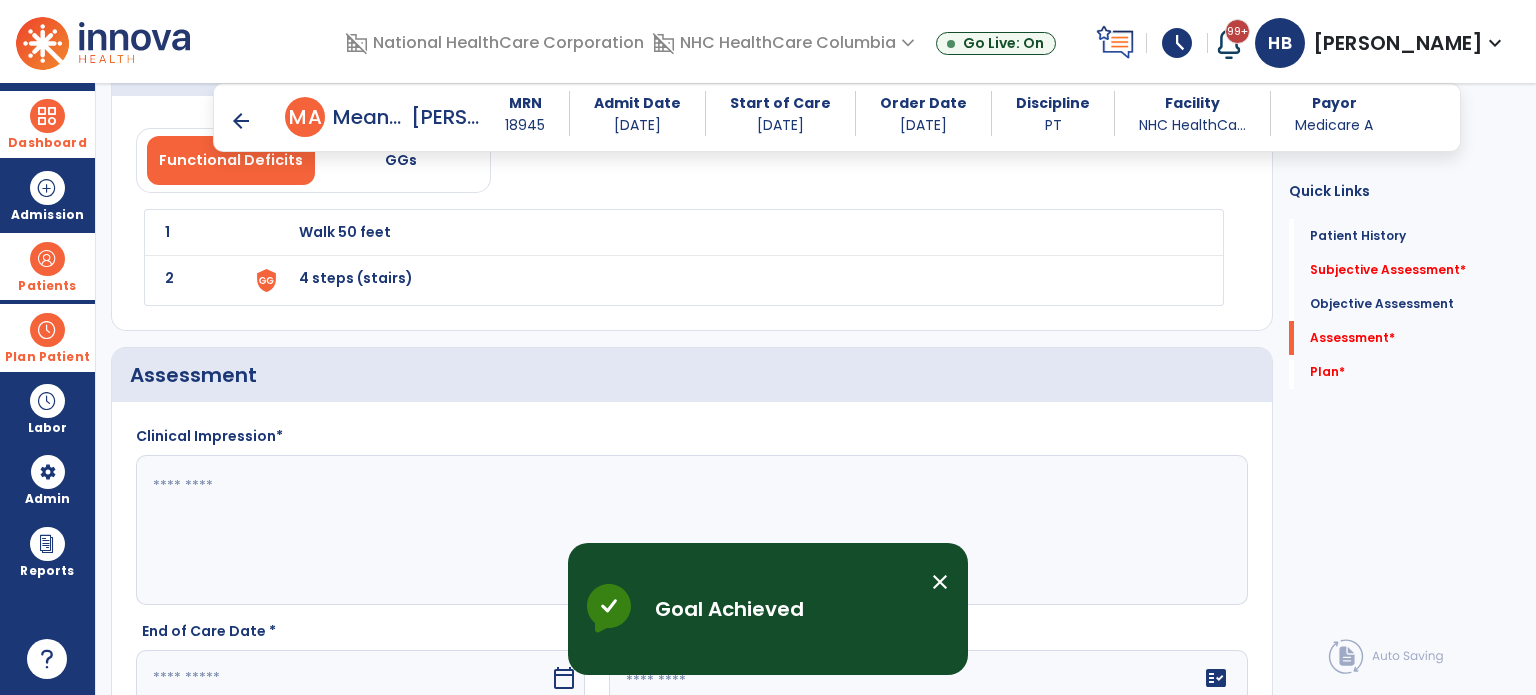 click on "Walk 50 feet" at bounding box center (345, 232) 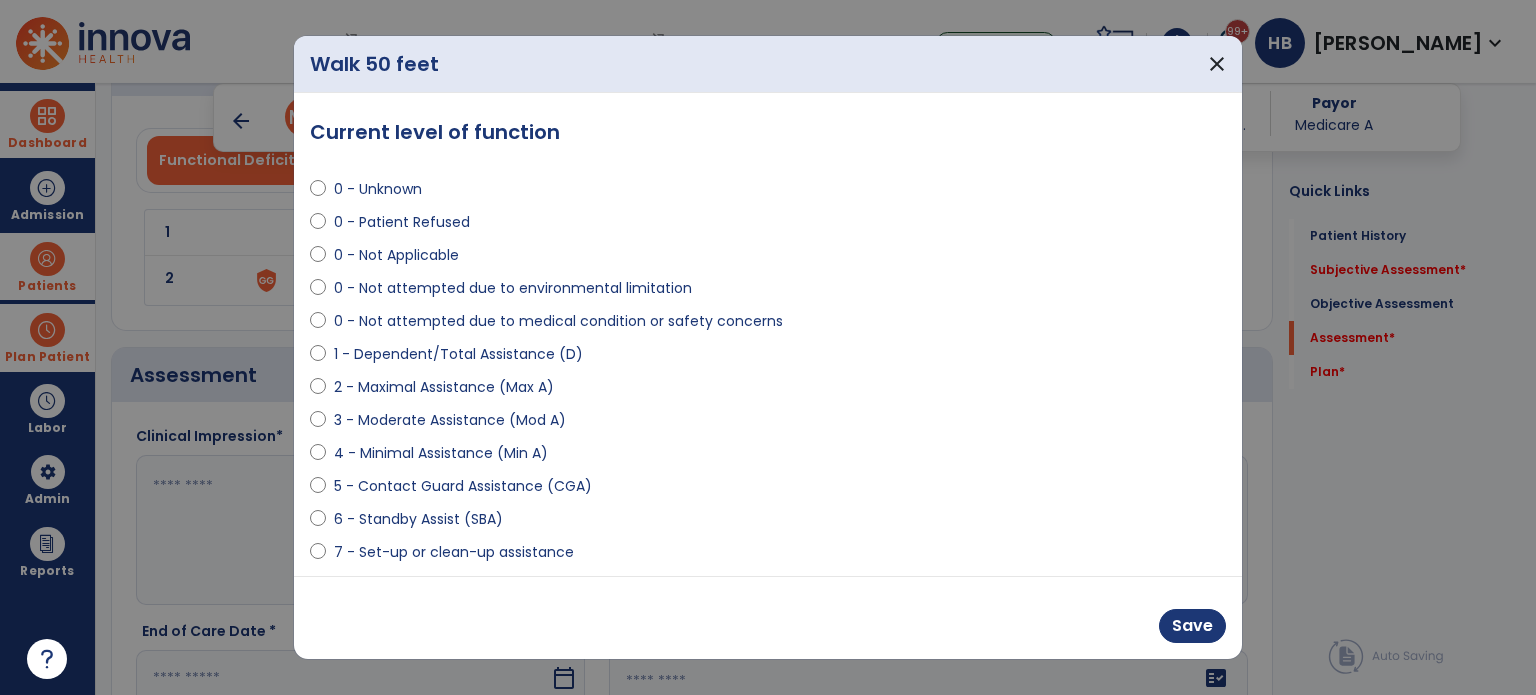 scroll, scrollTop: 204, scrollLeft: 0, axis: vertical 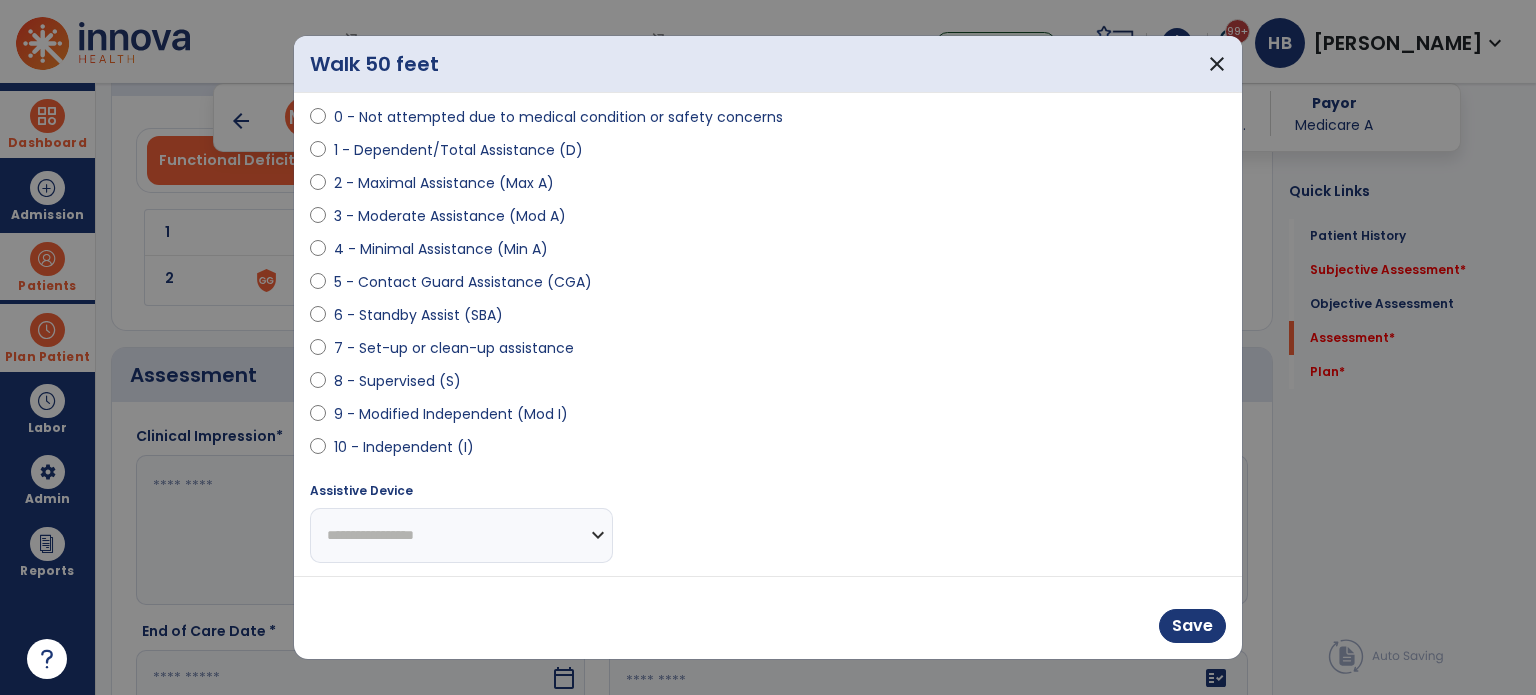 click on "10 - Independent (I)" at bounding box center [404, 447] 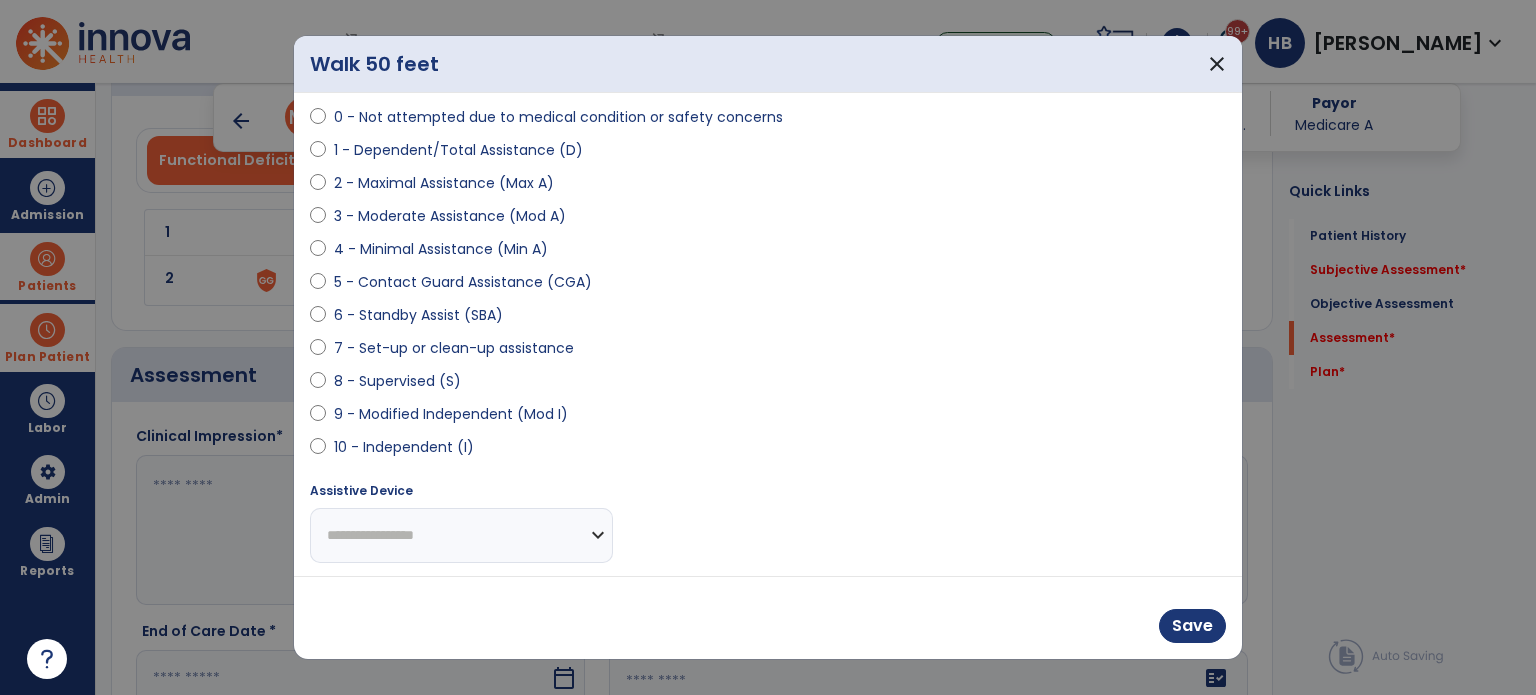 click on "**********" at bounding box center [461, 535] 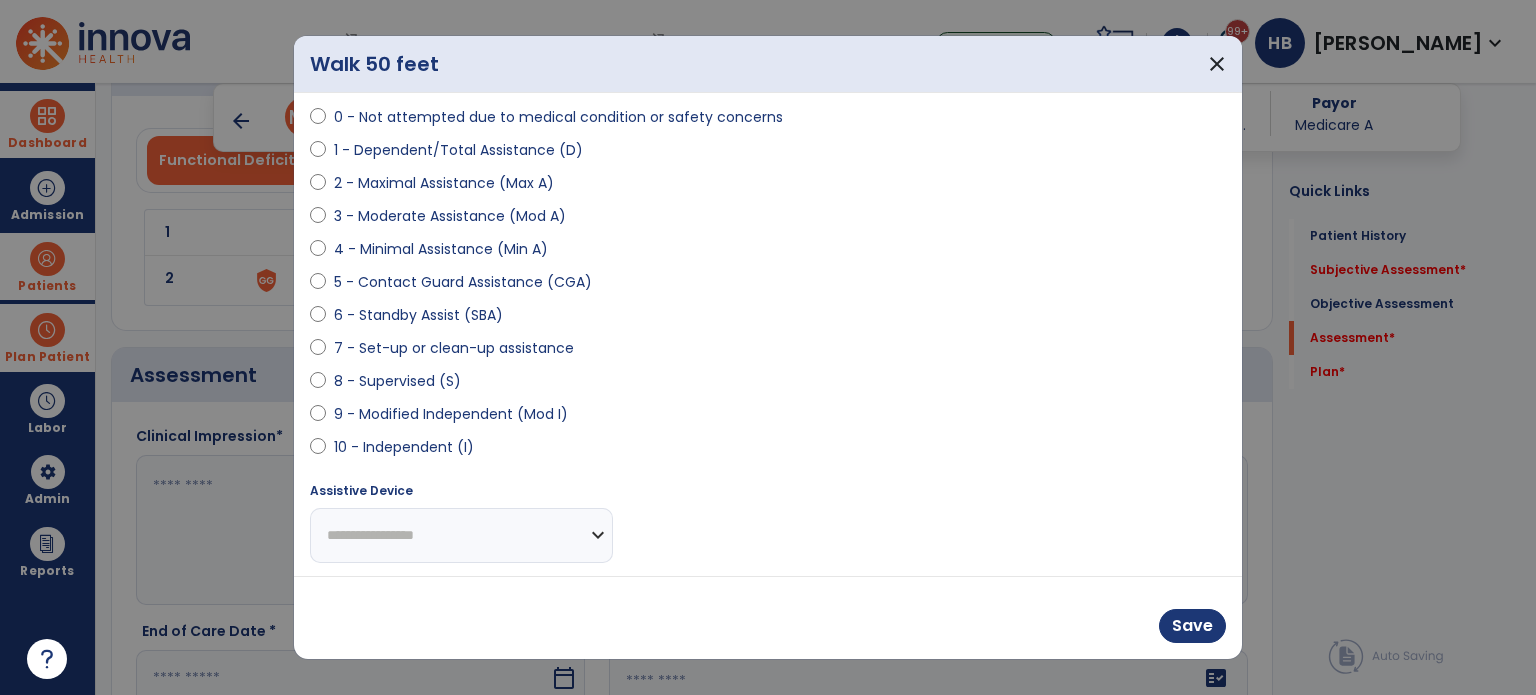 select on "****" 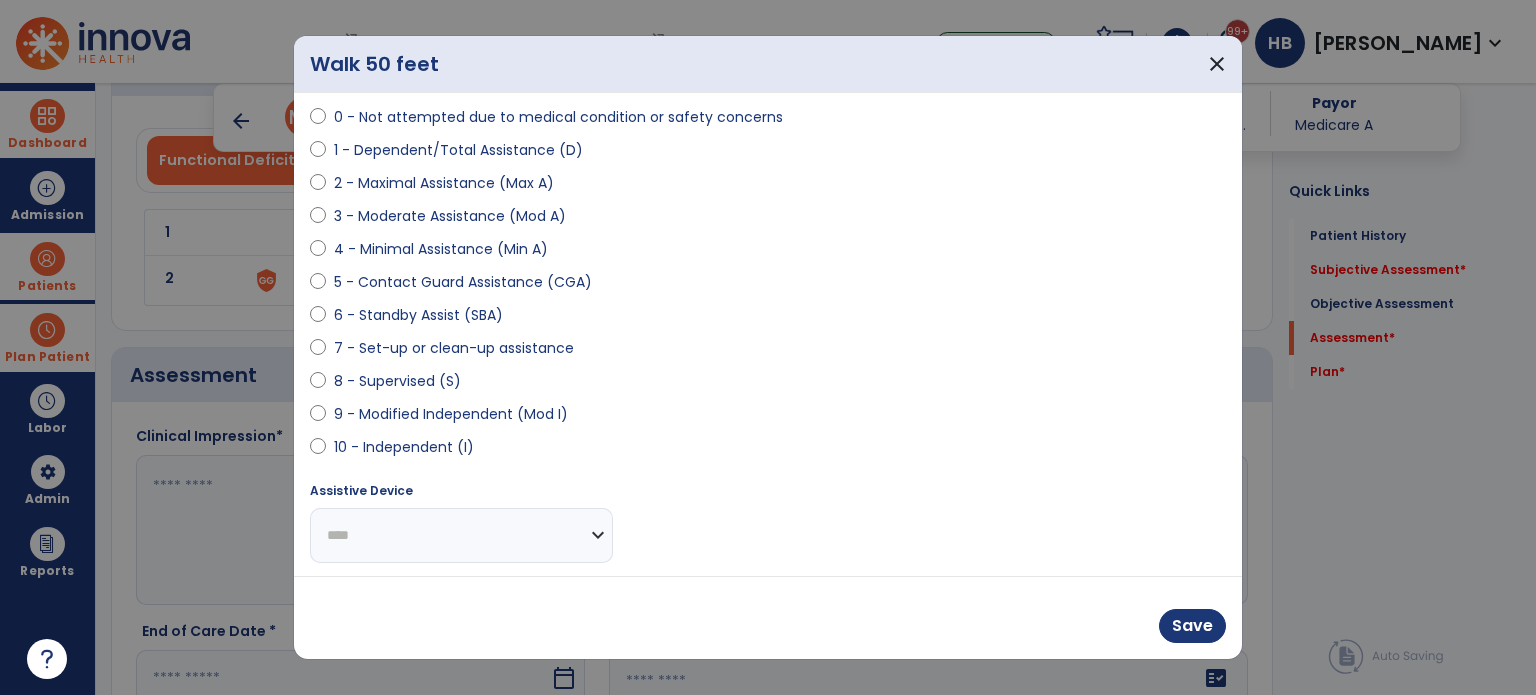 click on "**********" at bounding box center [461, 535] 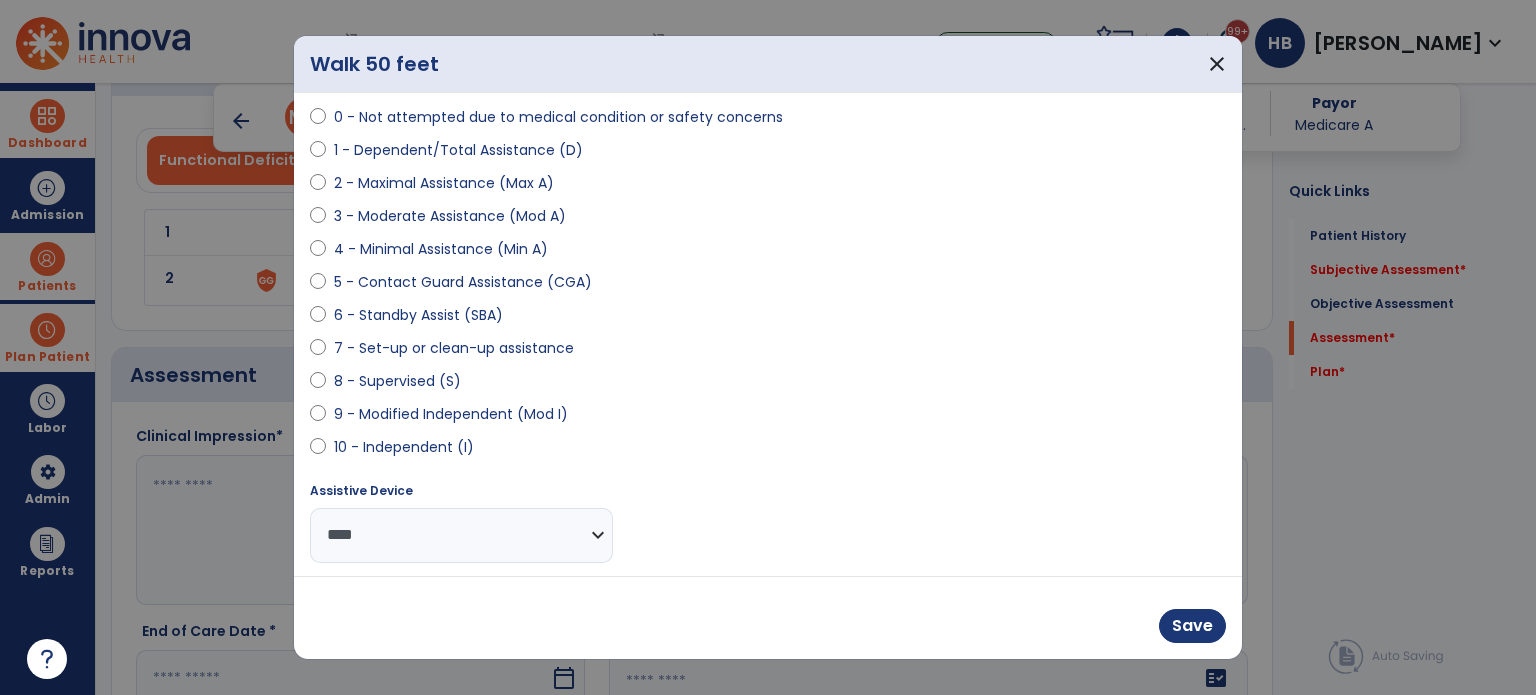 click on "Save" at bounding box center [1188, 626] 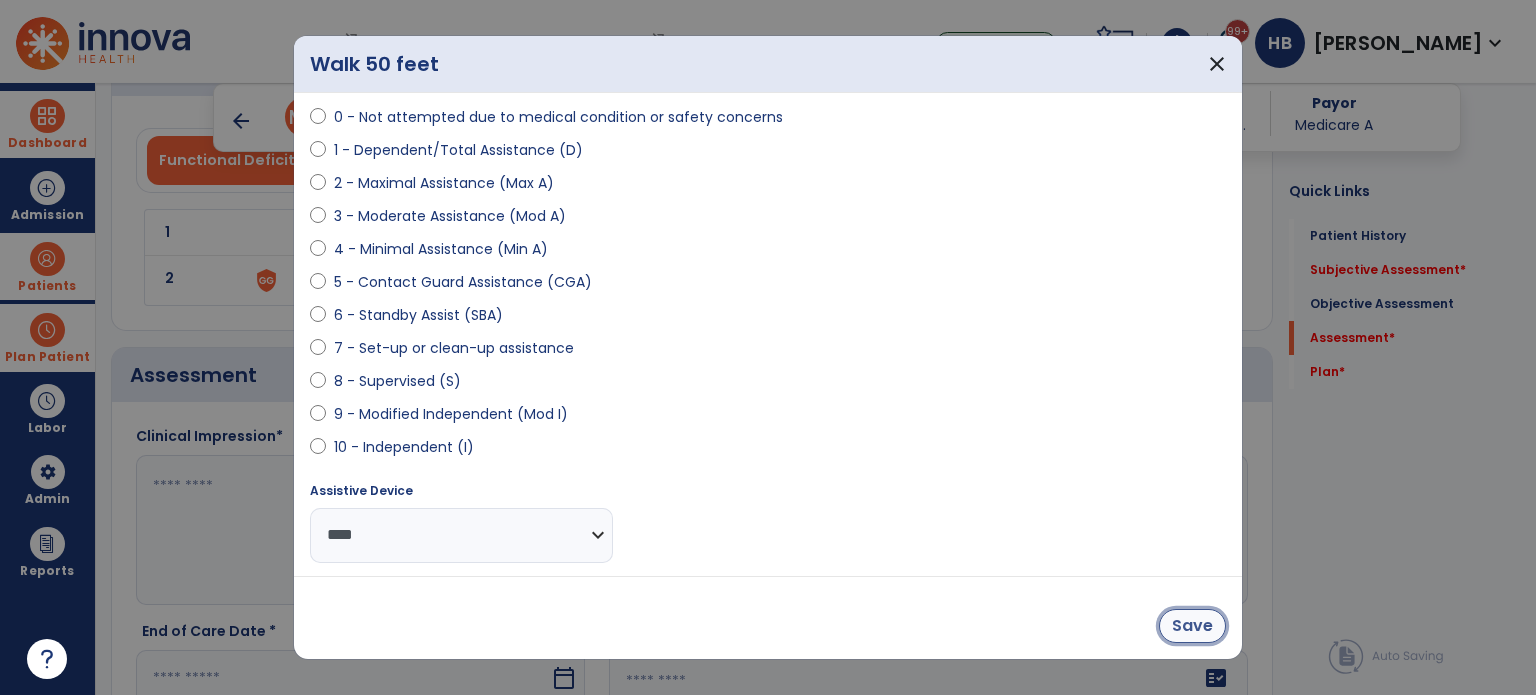 click on "Save" at bounding box center [1192, 626] 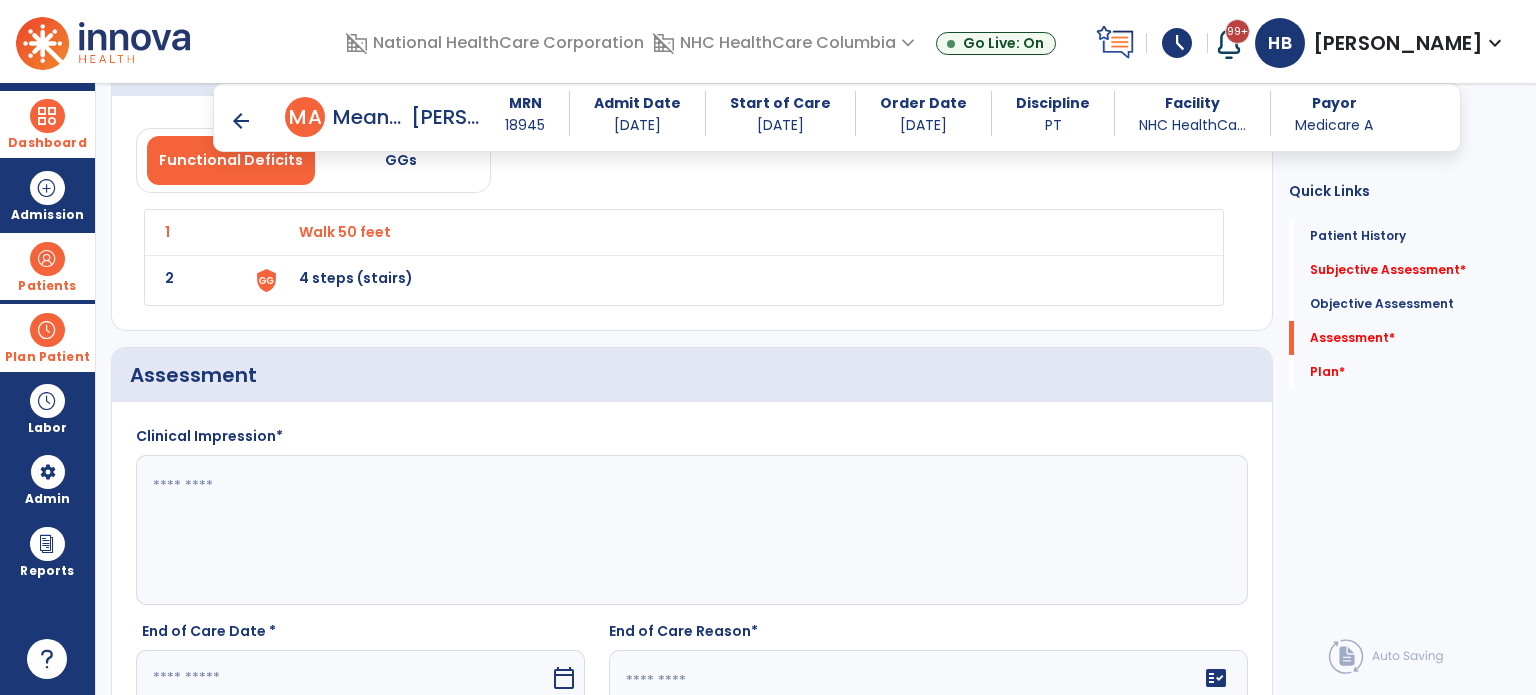 click on "4 steps (stairs)" at bounding box center (345, 232) 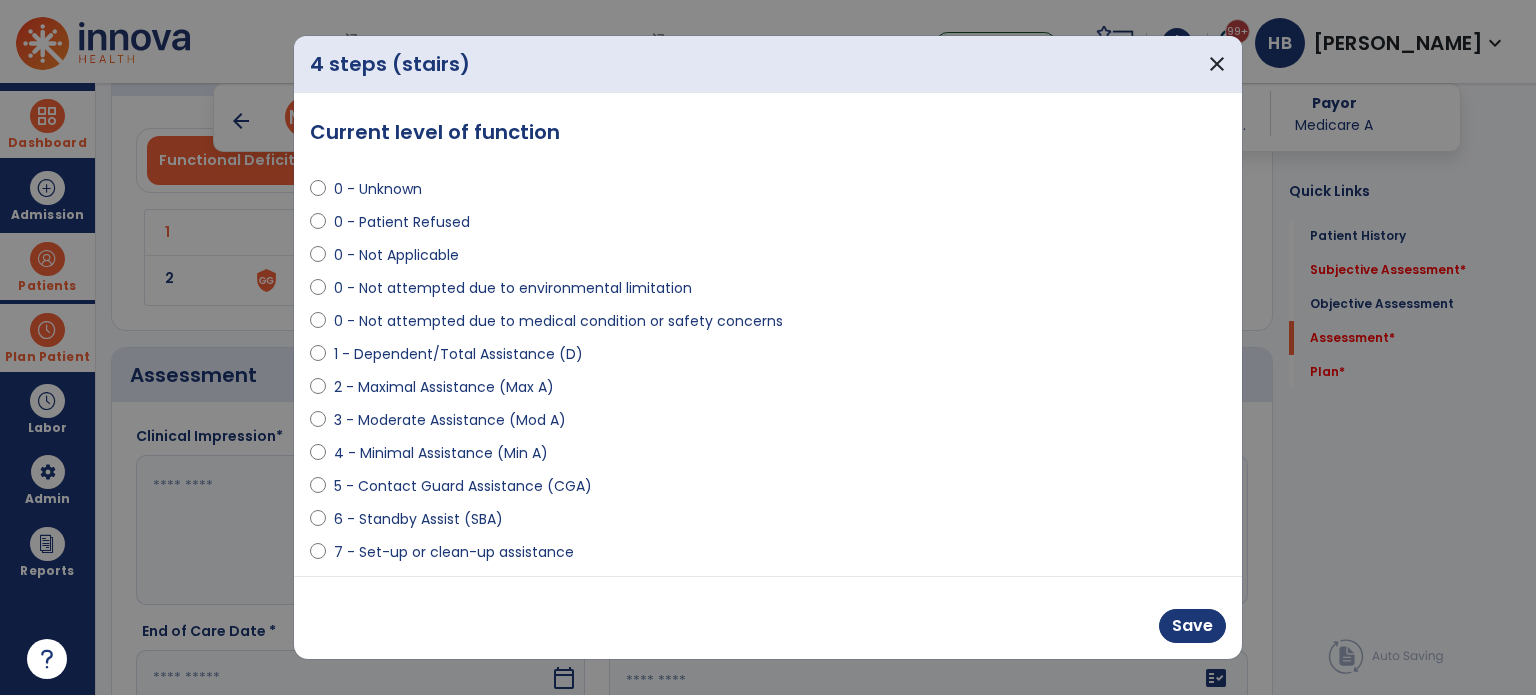 scroll, scrollTop: 204, scrollLeft: 0, axis: vertical 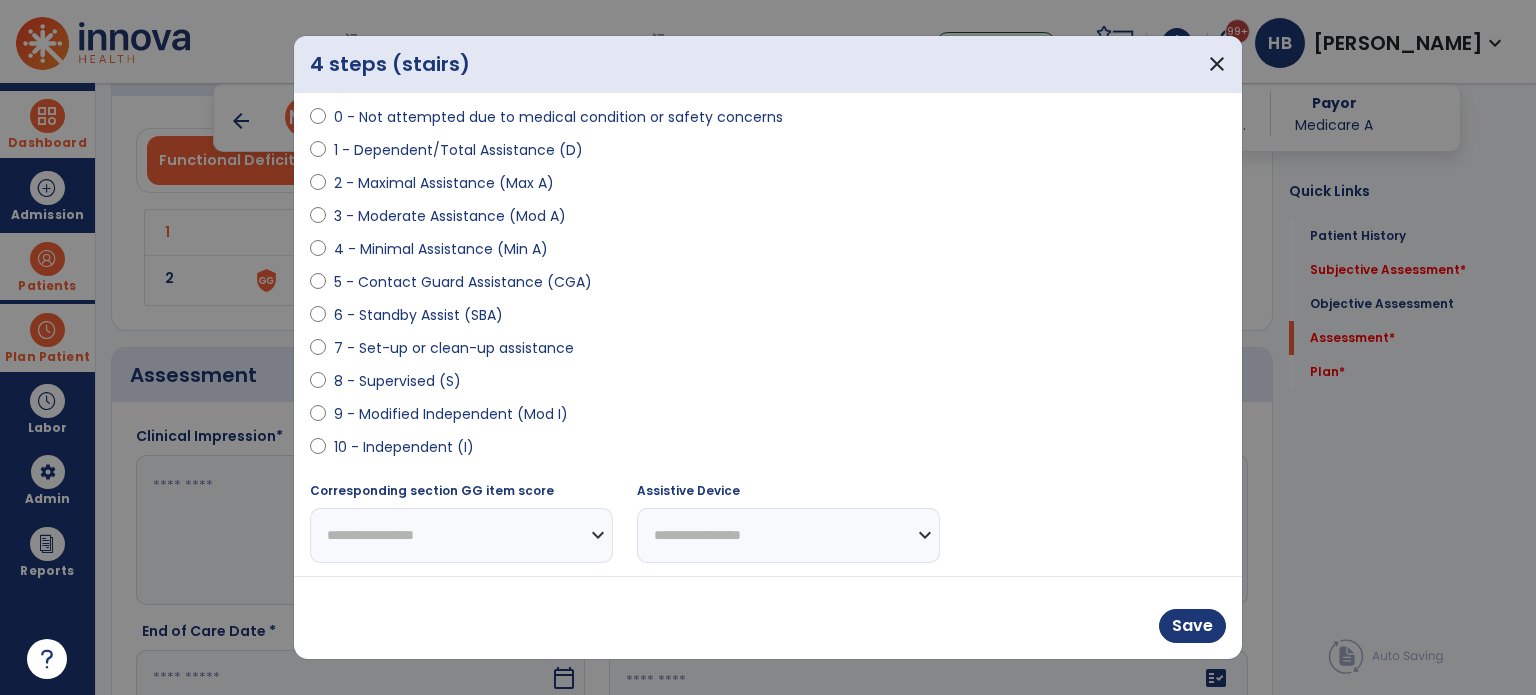 click on "10 - Independent (I)" at bounding box center [768, 451] 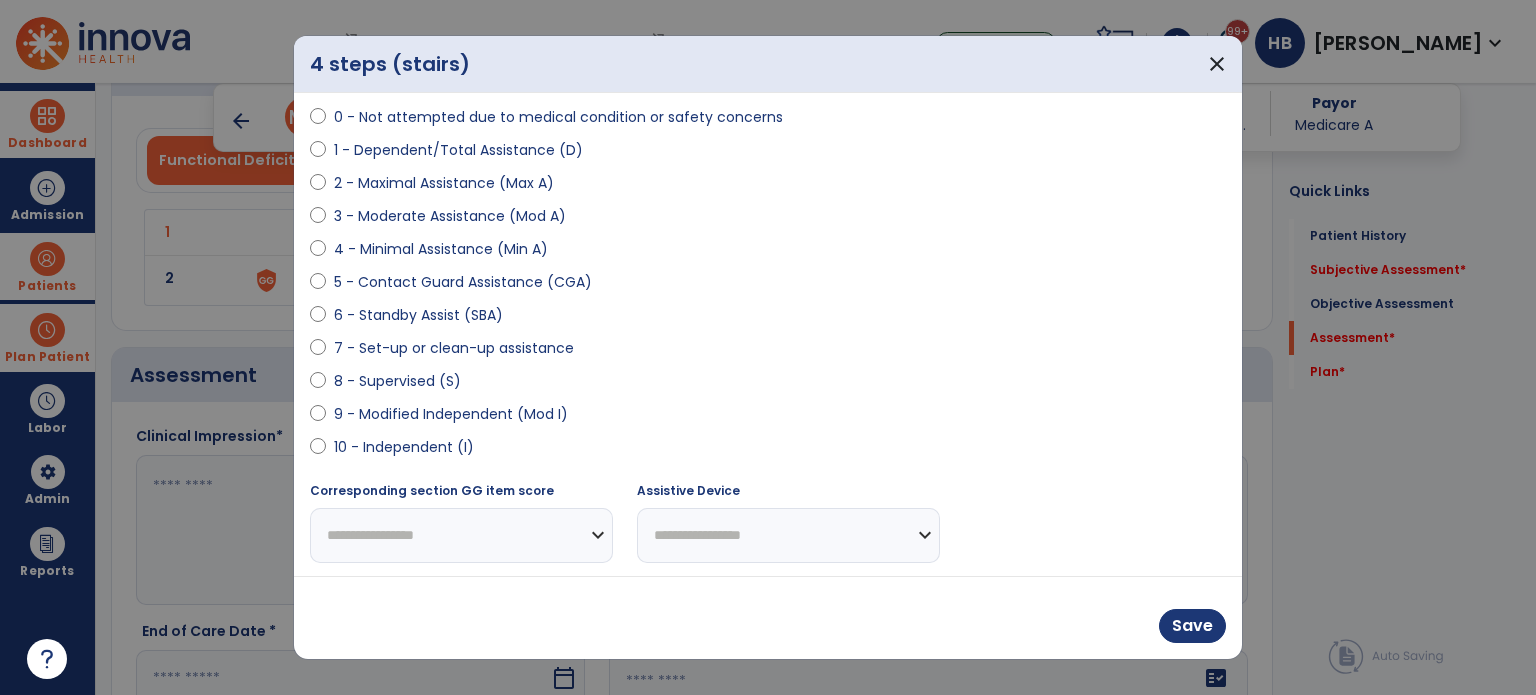 click on "0 - Unknown 0 - Patient Refused 0 - Not Applicable 0 - Not attempted due to environmental limitation 0 - Not attempted due to medical condition or safety concerns 1 - Dependent/Total Assistance (D) 2 - Maximal Assistance (Max A) 3 - Moderate Assistance (Mod A) 4 - Minimal Assistance (Min A) 5 - Contact Guard Assistance (CGA) 6 - Standby Assist (SBA) 7 - Set-up or clean-up assistance 8 - Supervised (S) 9 - Modified Independent (Mod I) 10 - Independent (I)" at bounding box center [768, 208] 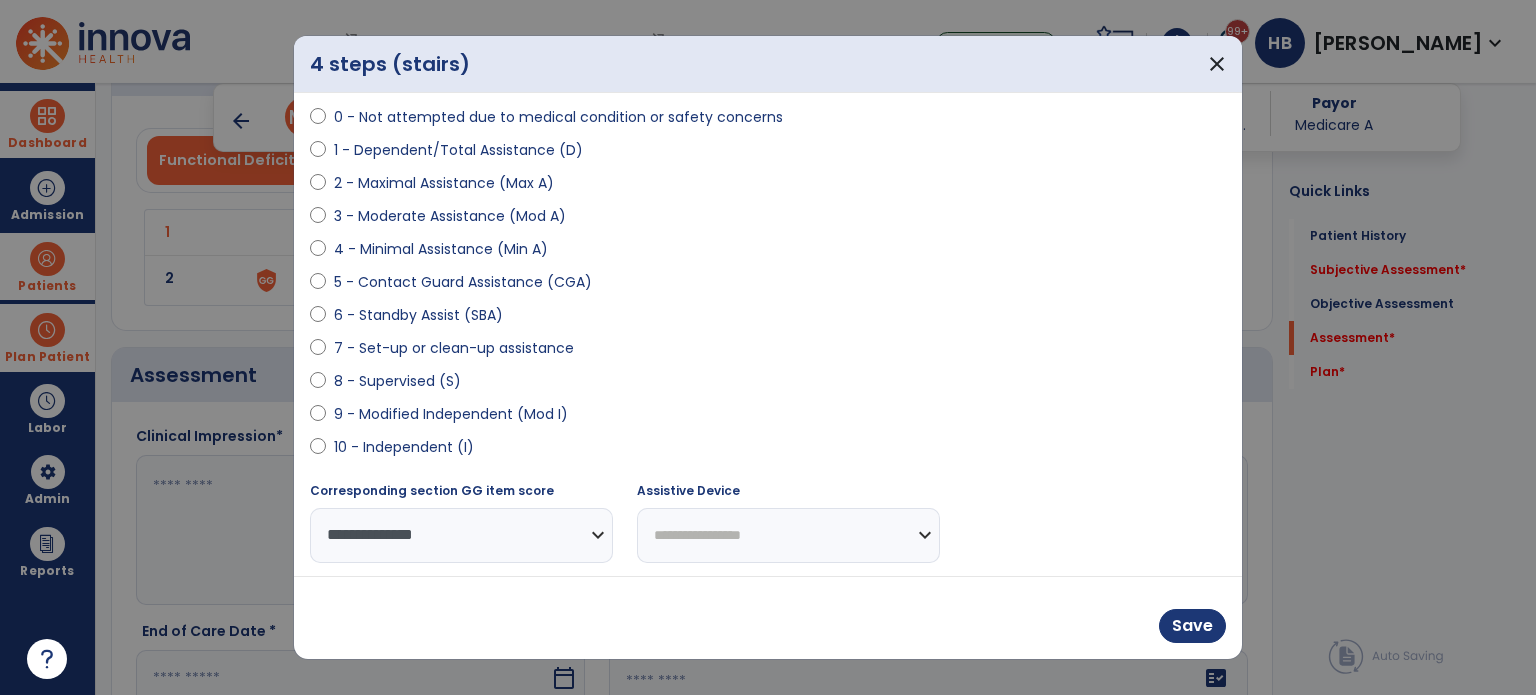 click on "**********" at bounding box center (788, 535) 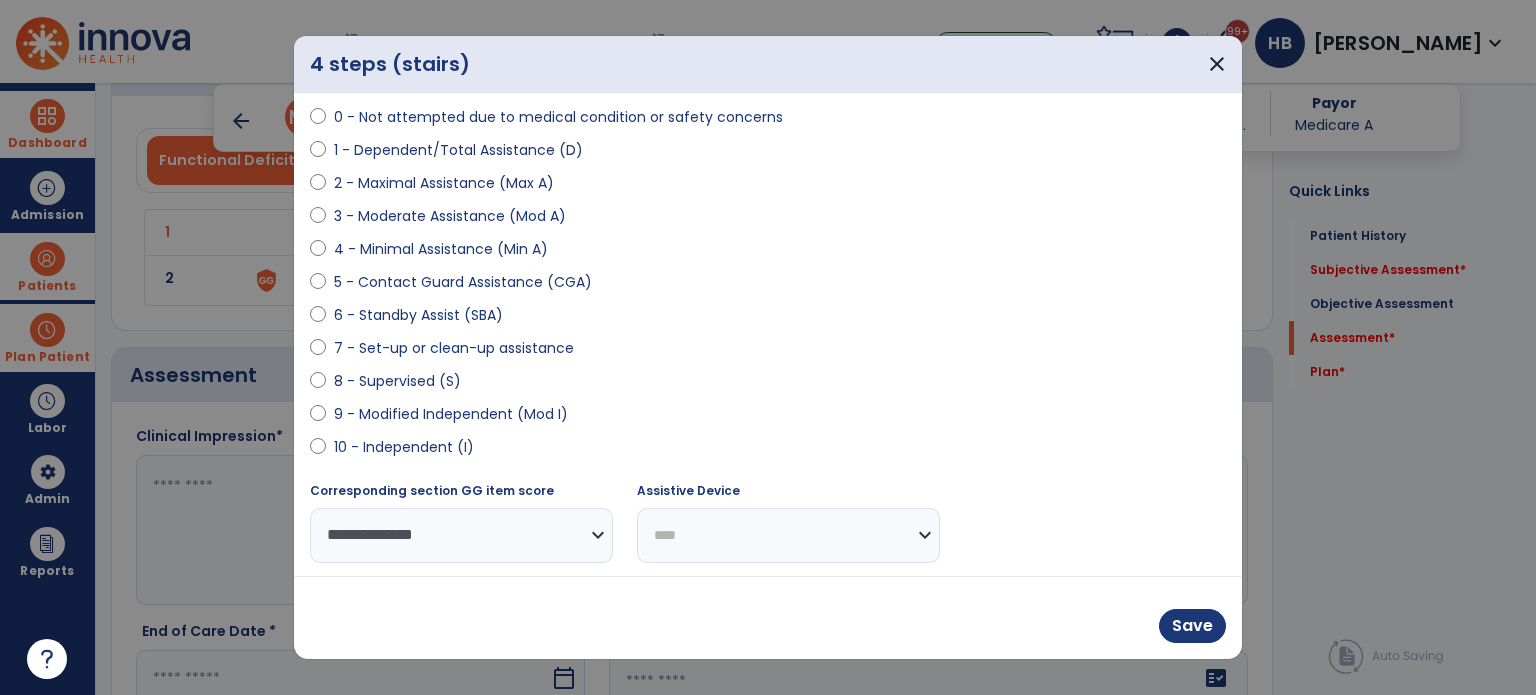 click on "**********" at bounding box center [788, 535] 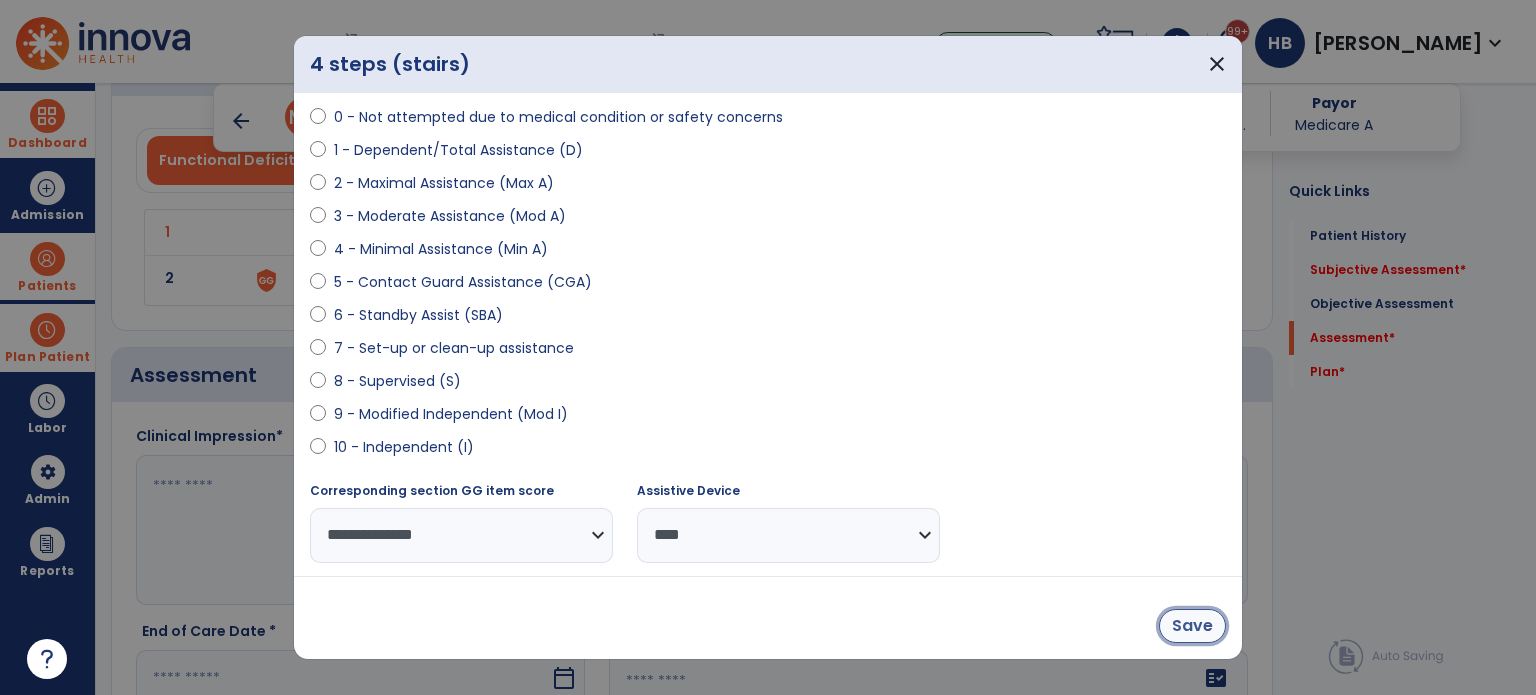 click on "Save" at bounding box center (1192, 626) 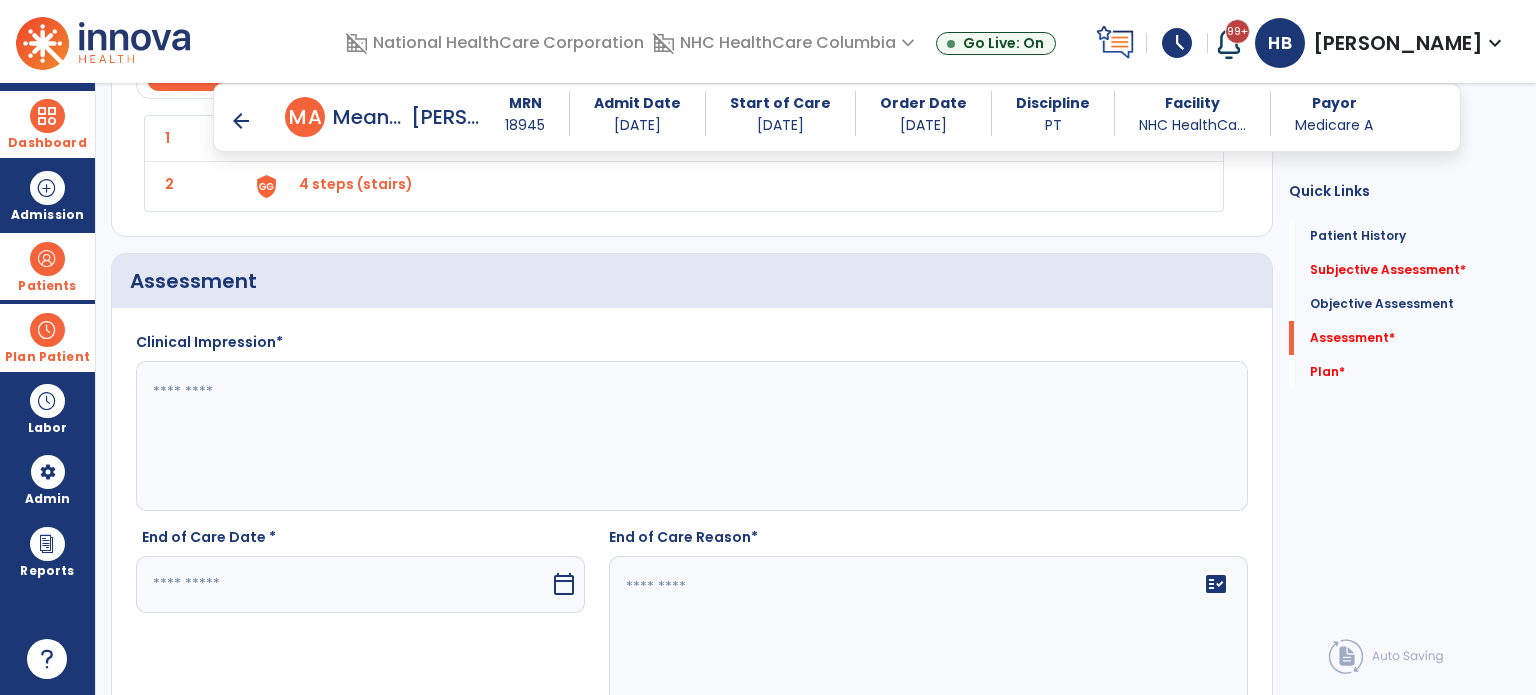 scroll, scrollTop: 1838, scrollLeft: 0, axis: vertical 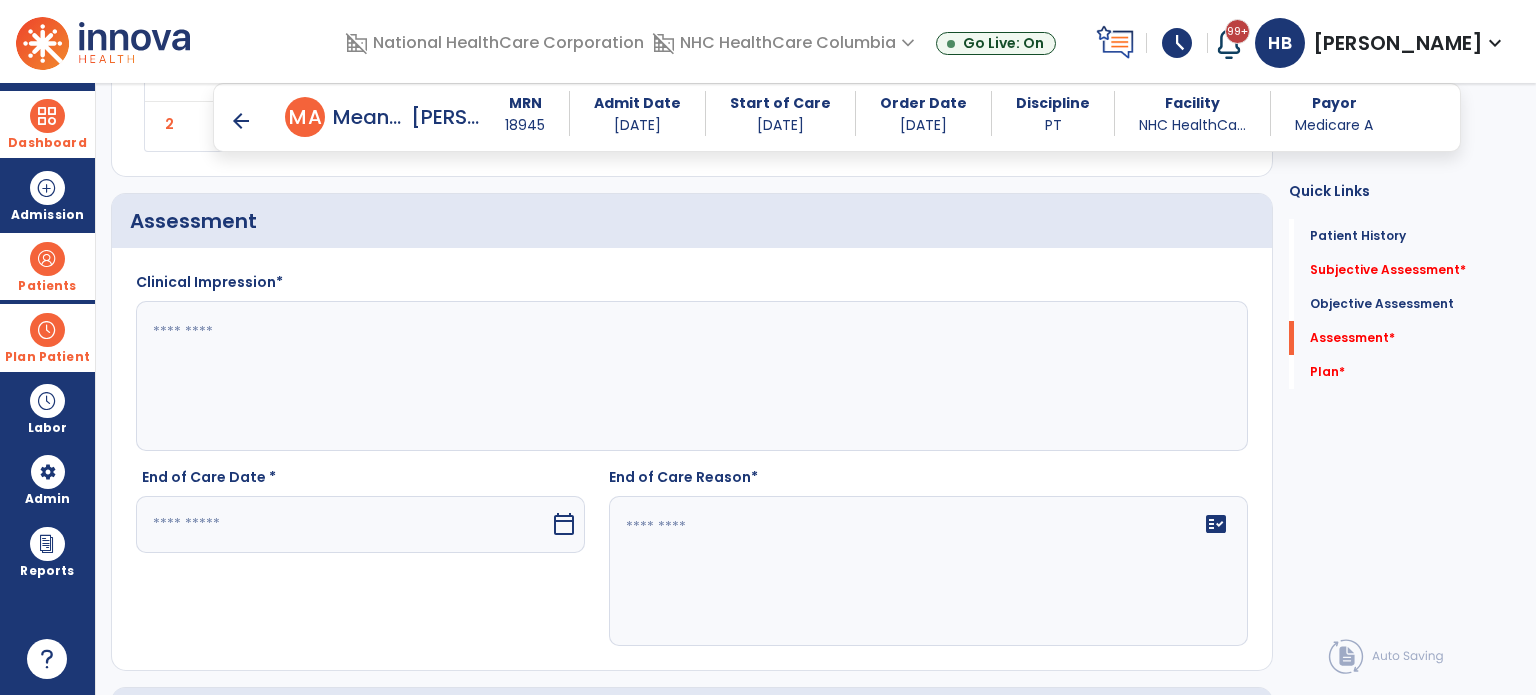 click 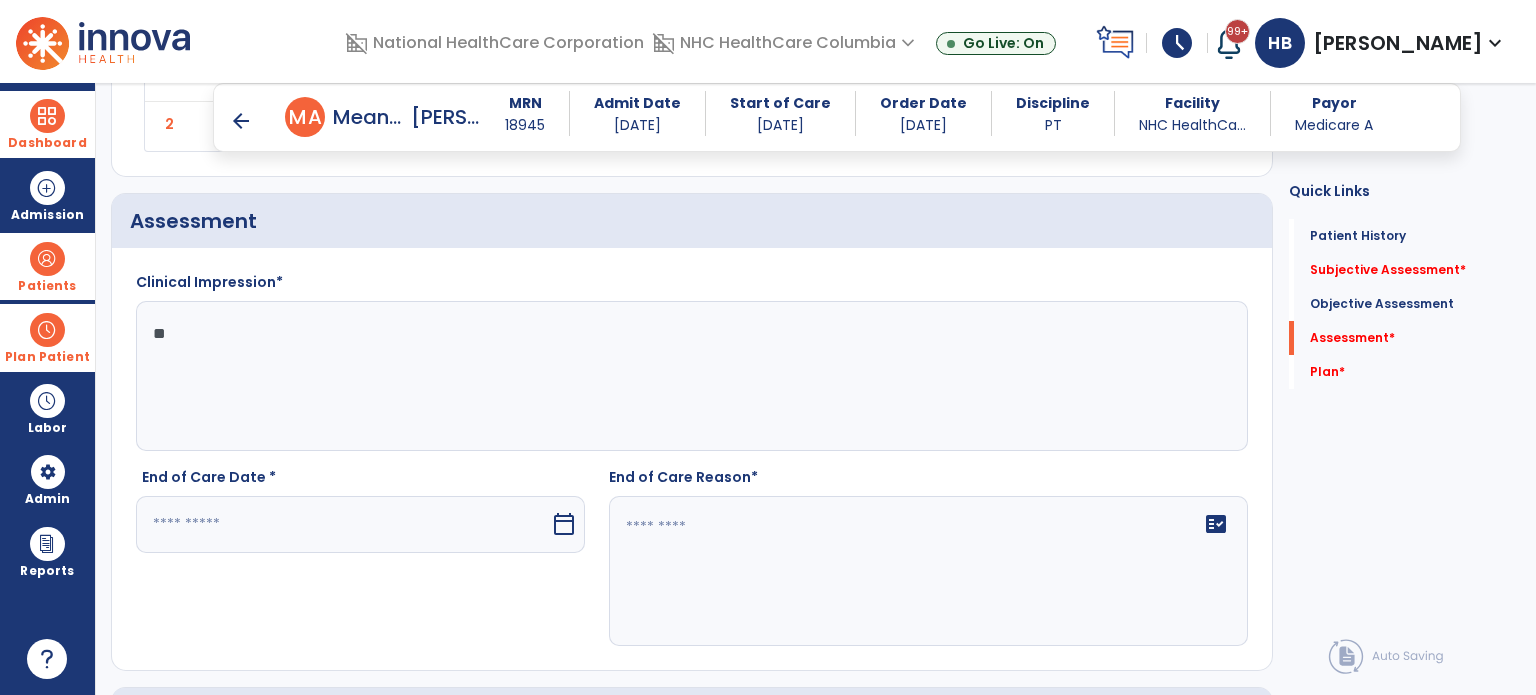 type on "*" 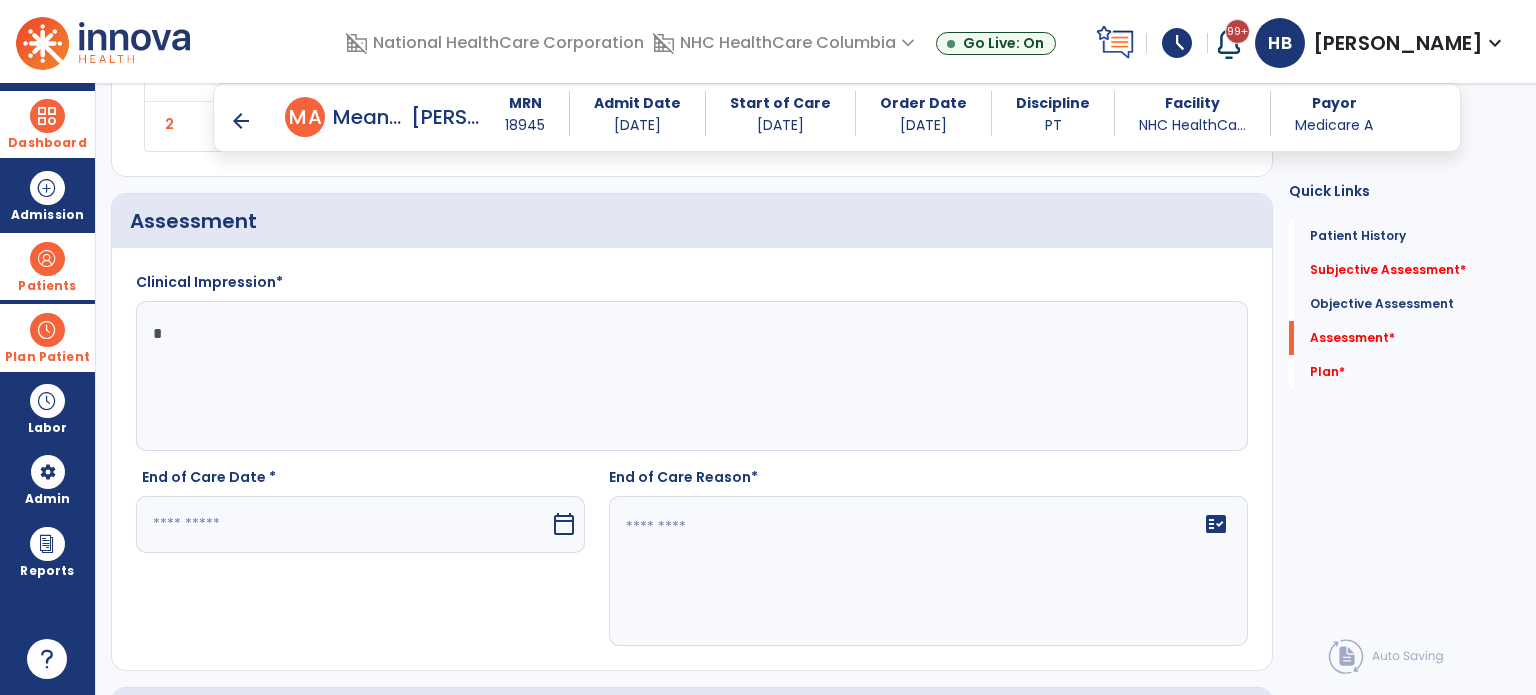type 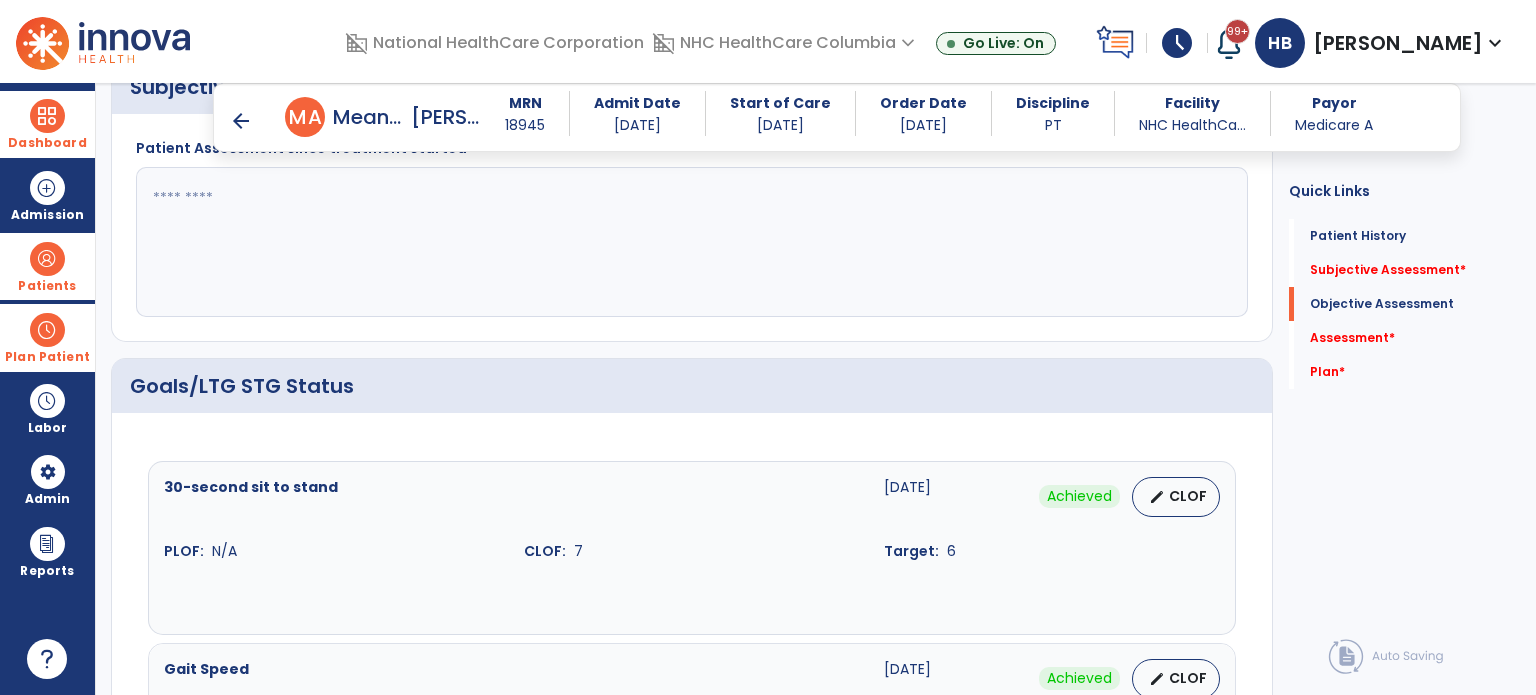 scroll, scrollTop: 564, scrollLeft: 0, axis: vertical 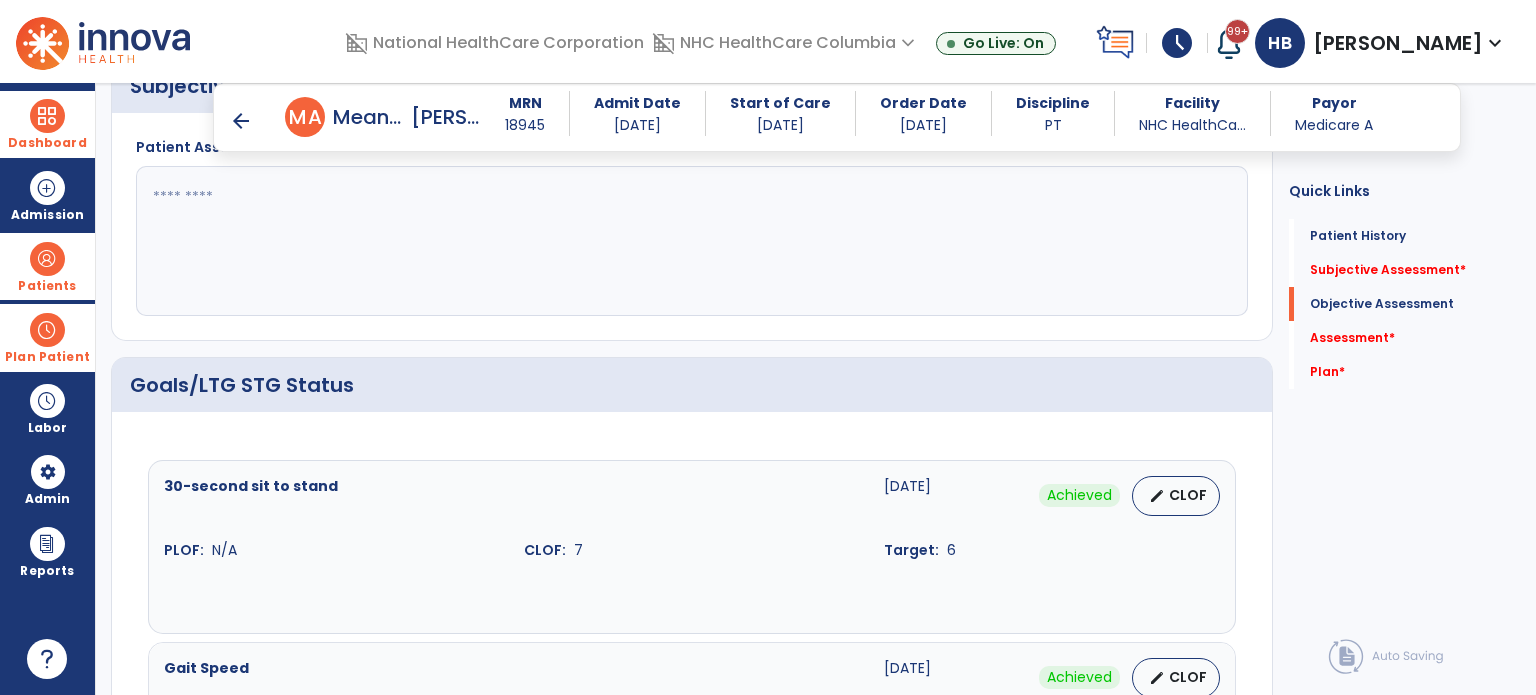 click 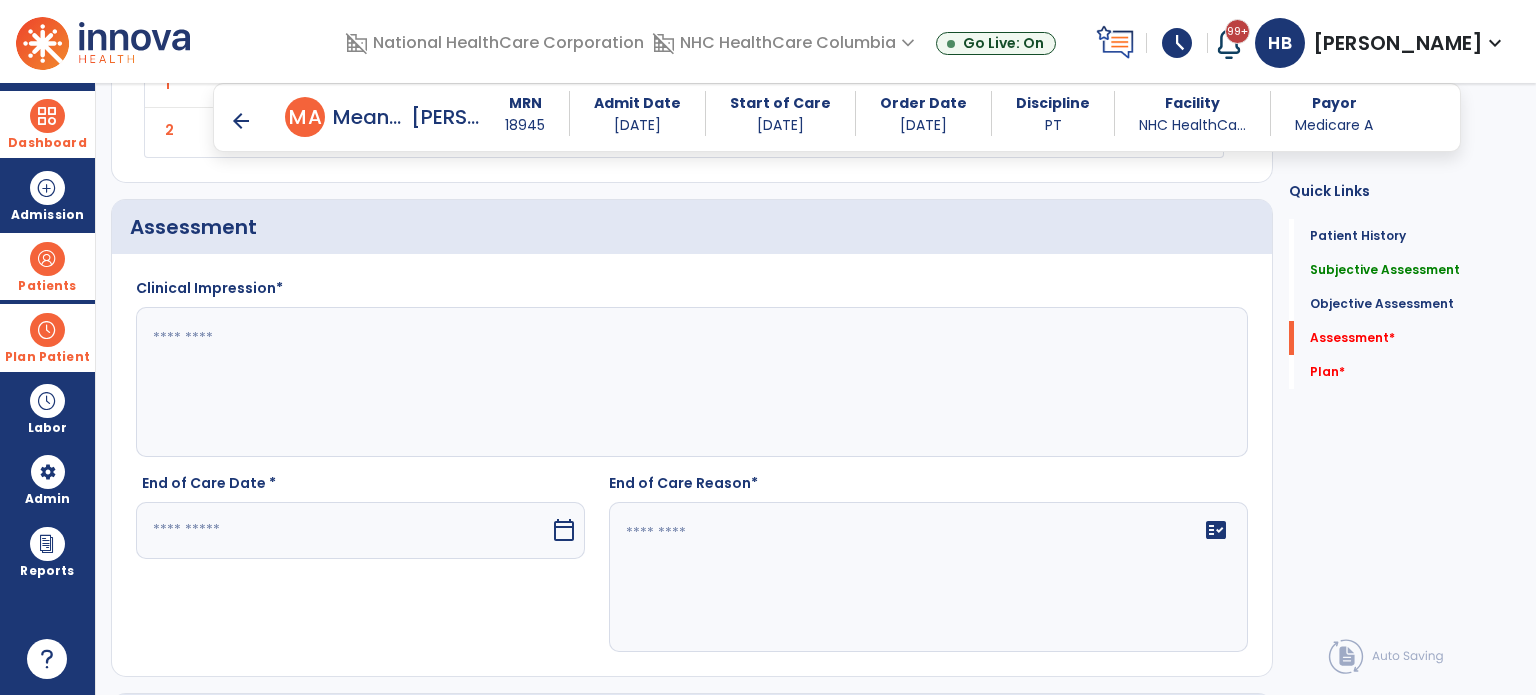 scroll, scrollTop: 1834, scrollLeft: 0, axis: vertical 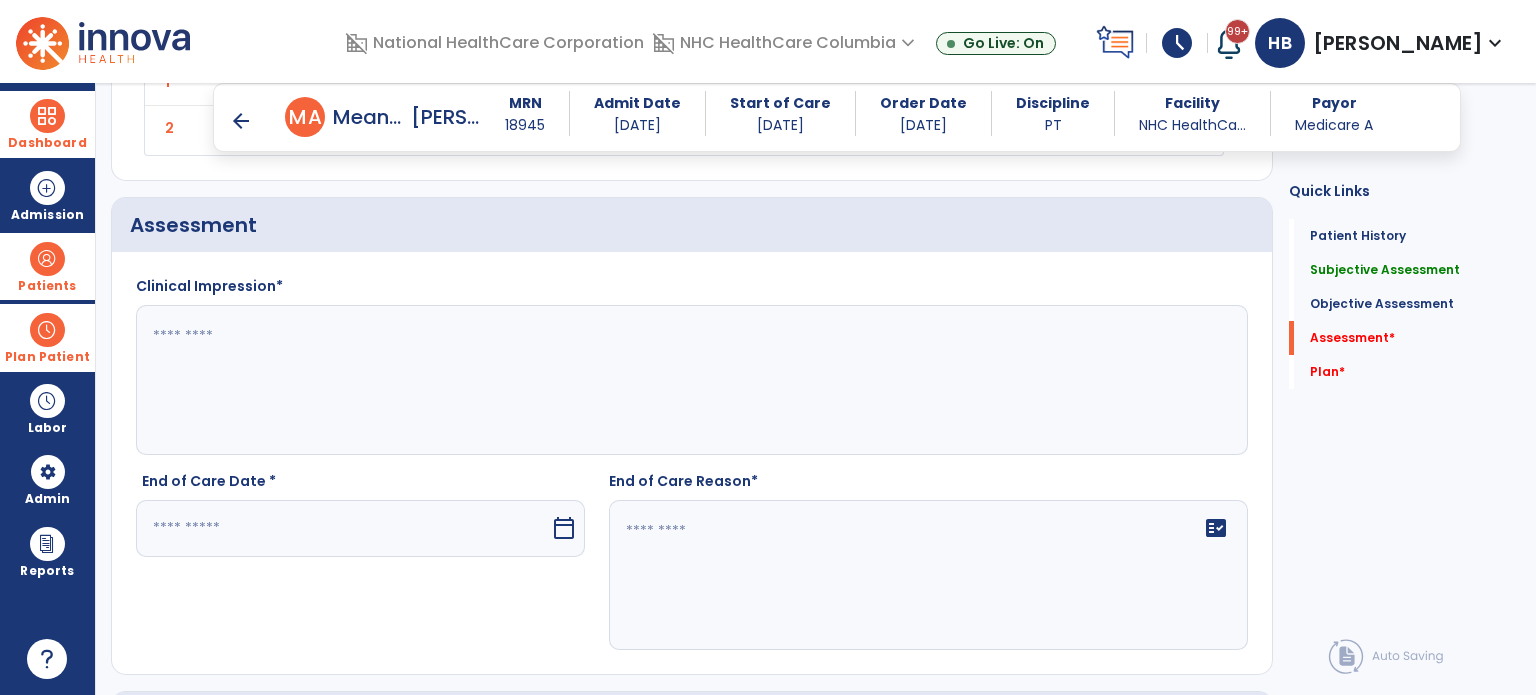 type on "**********" 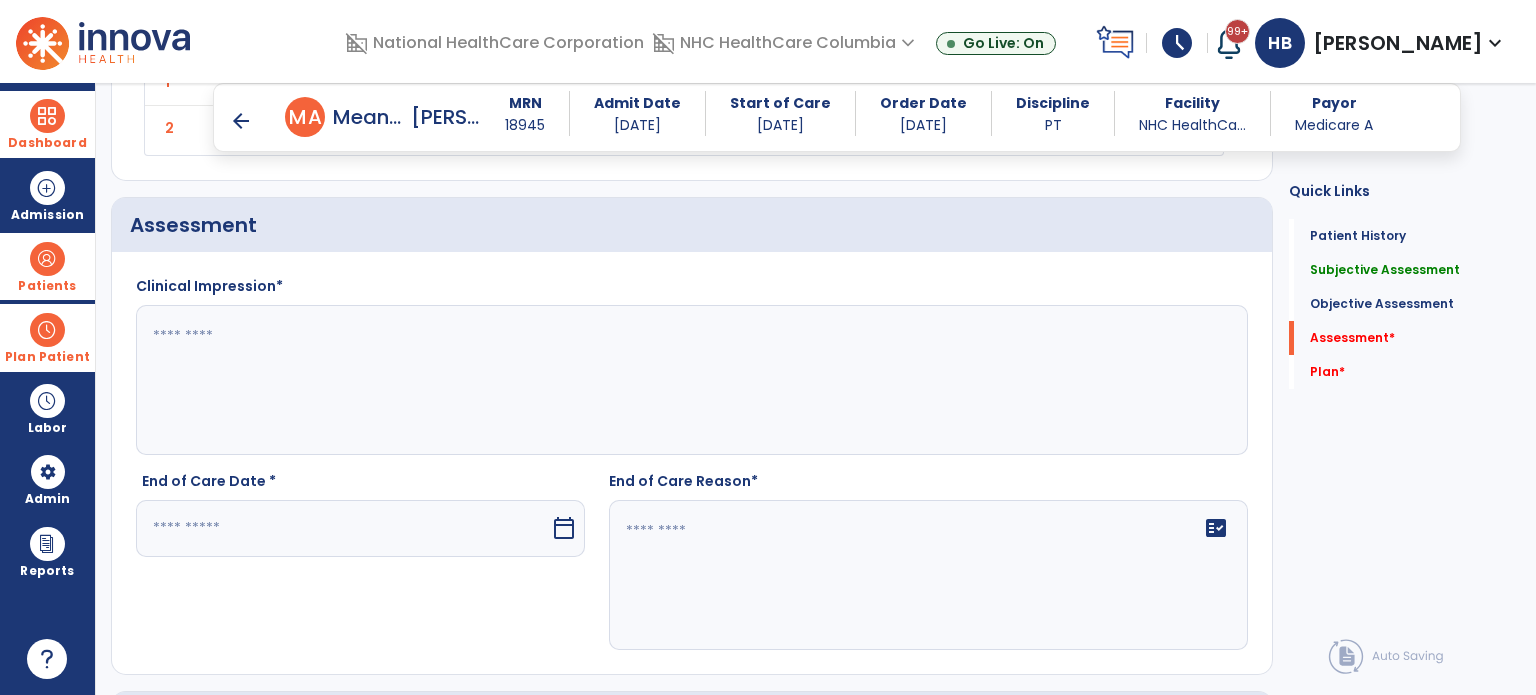 drag, startPoint x: 683, startPoint y: 287, endPoint x: 652, endPoint y: 345, distance: 65.76473 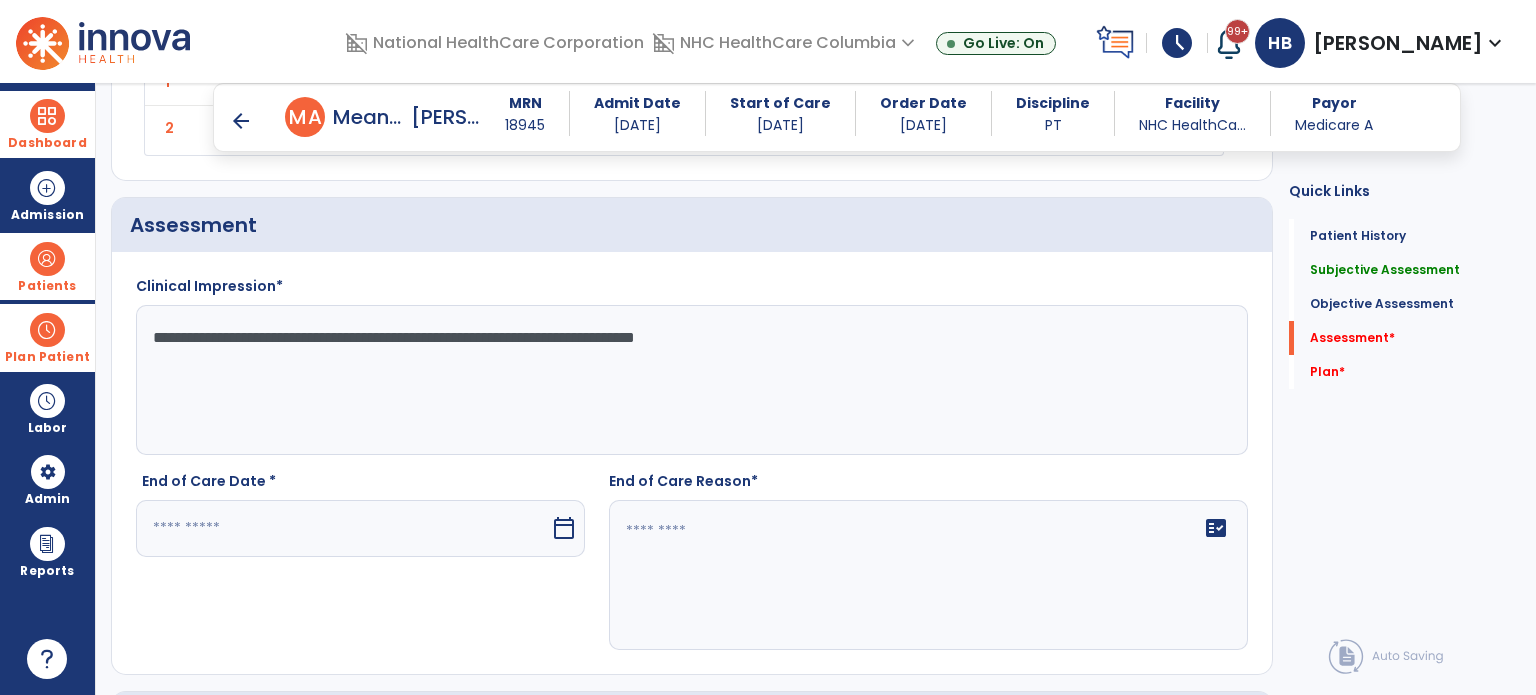 click on "**********" 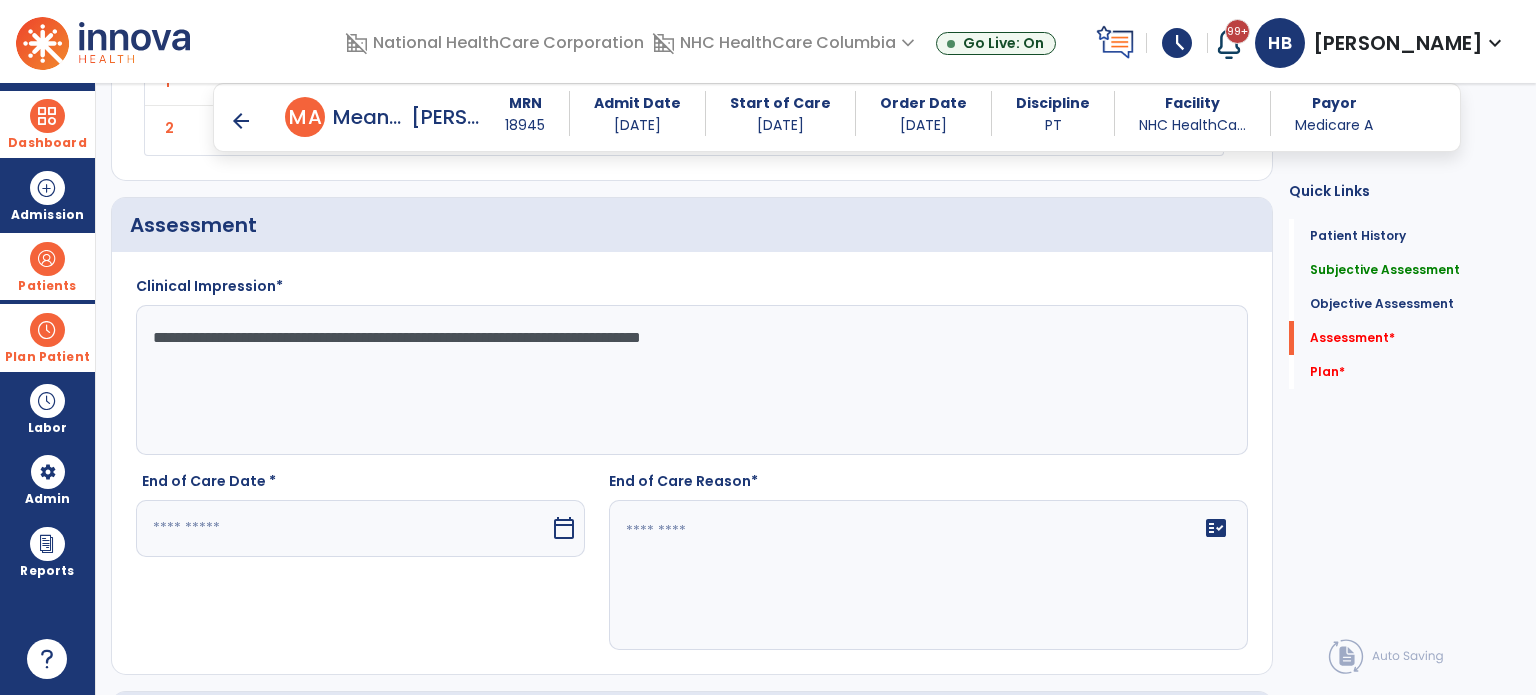 click on "**********" 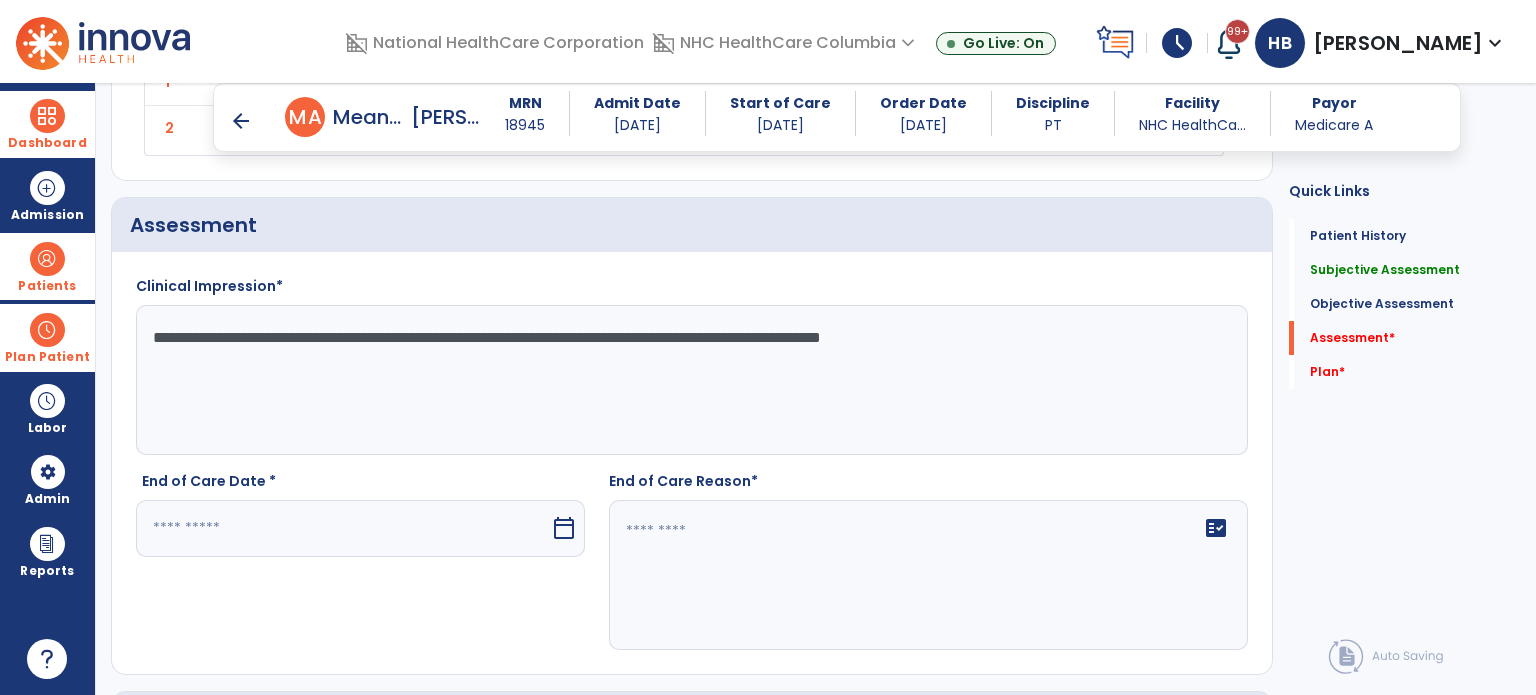 type on "**********" 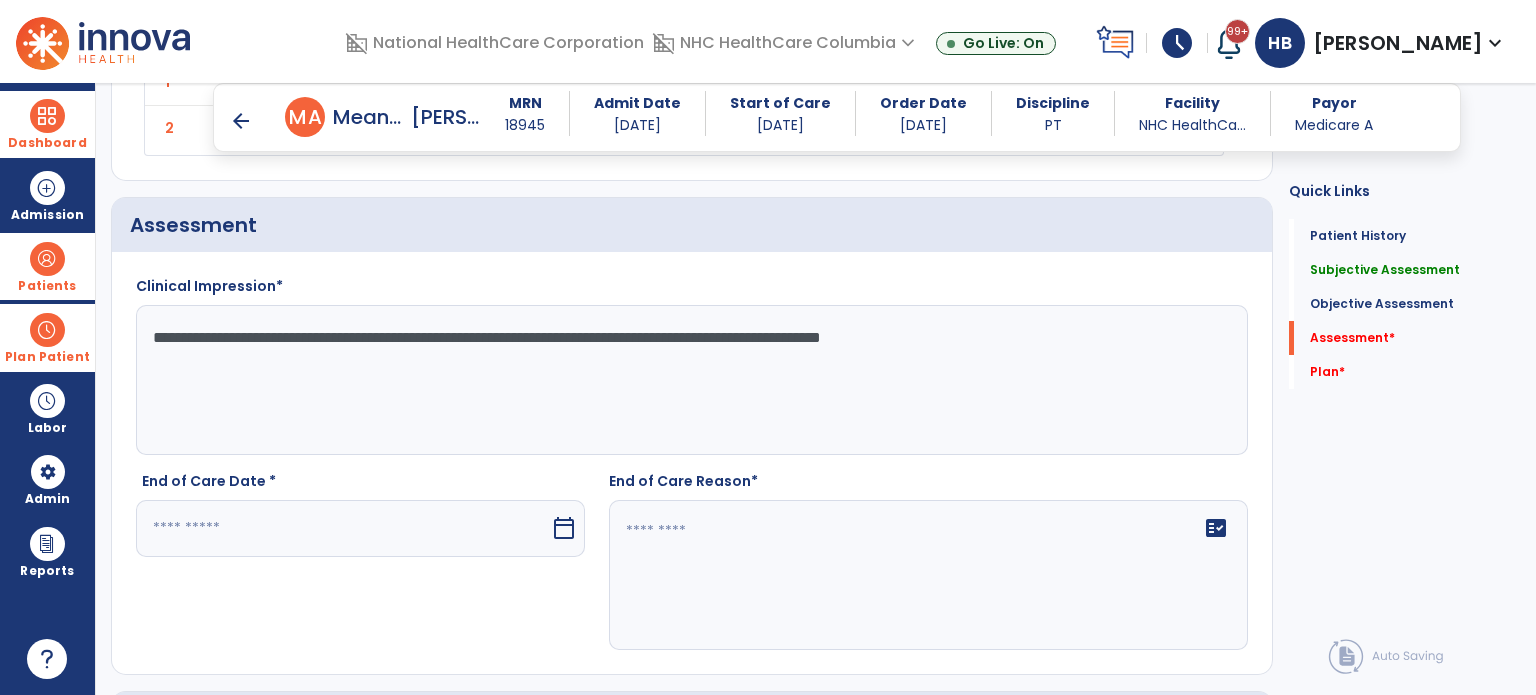 click at bounding box center (343, 528) 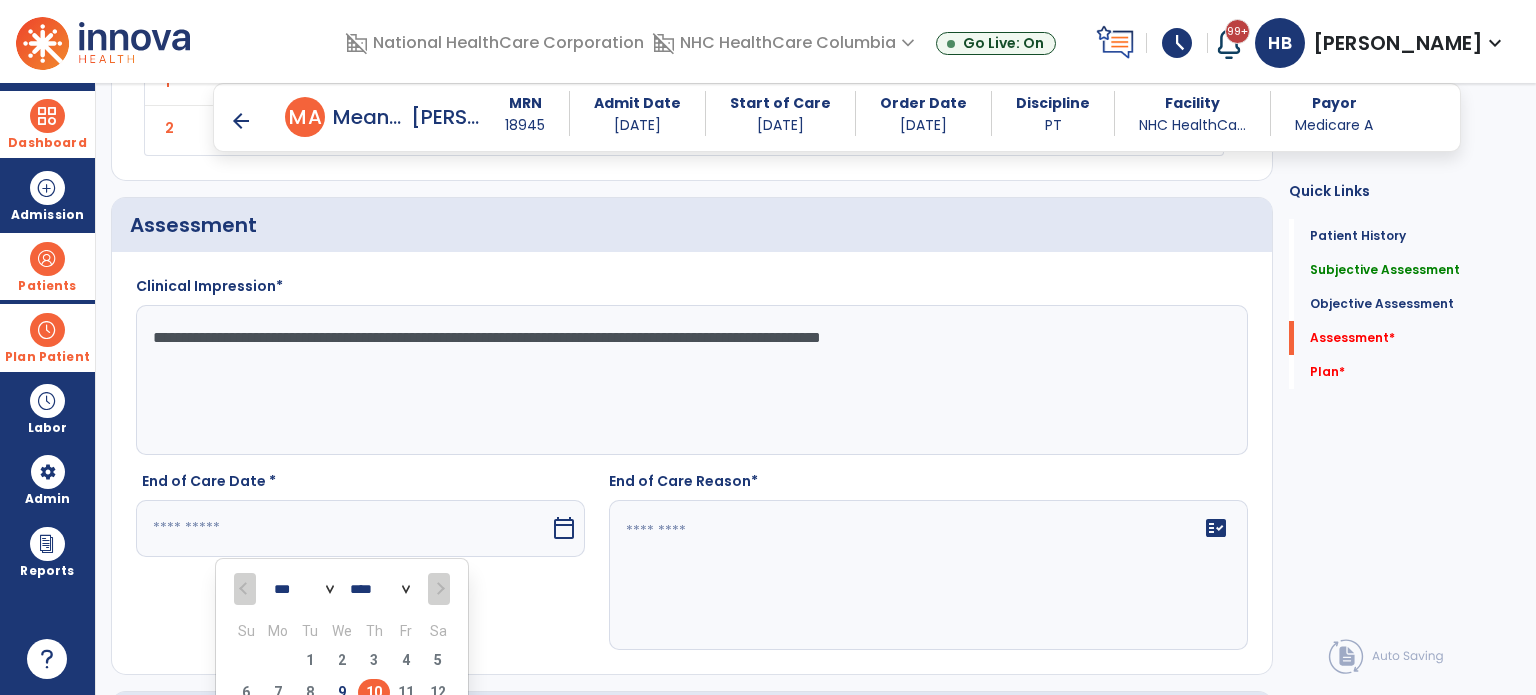 scroll, scrollTop: 1844, scrollLeft: 0, axis: vertical 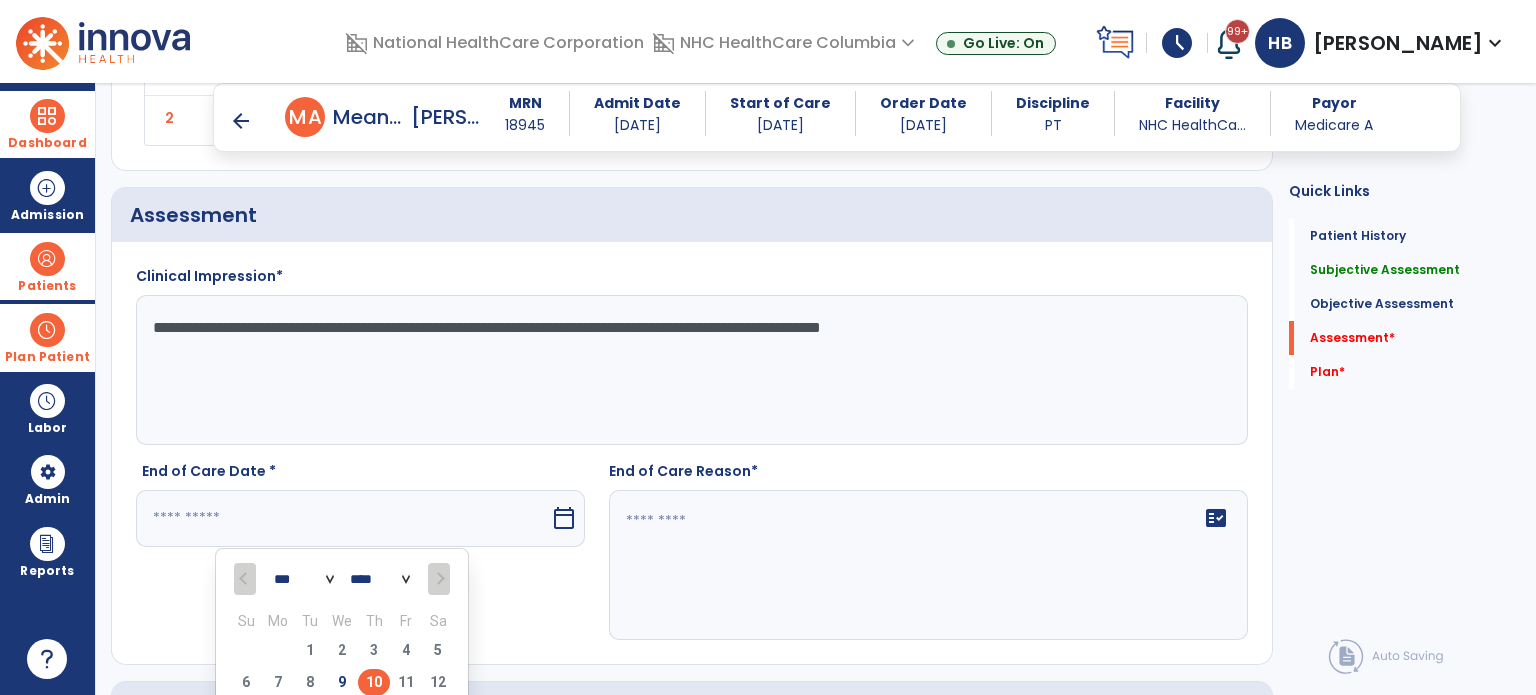 click on "10" at bounding box center [374, 682] 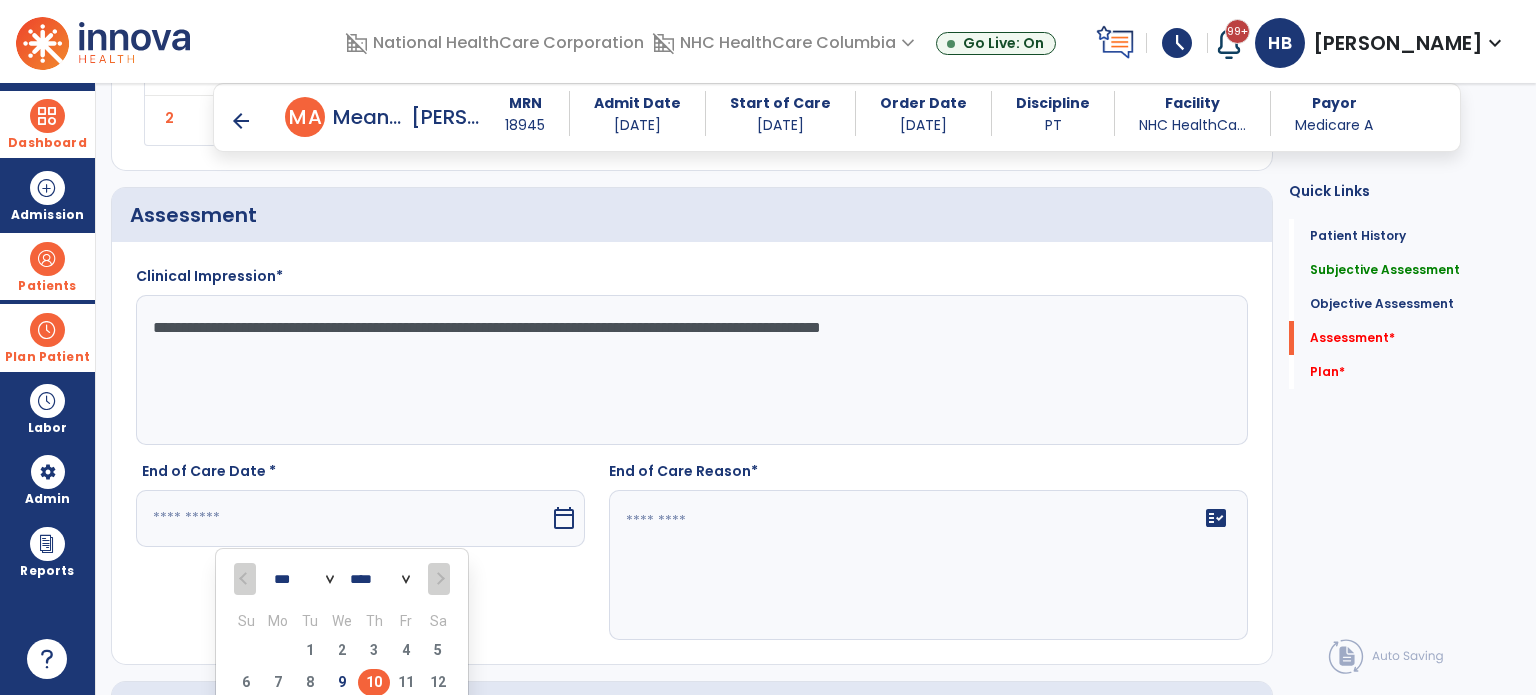 type on "*********" 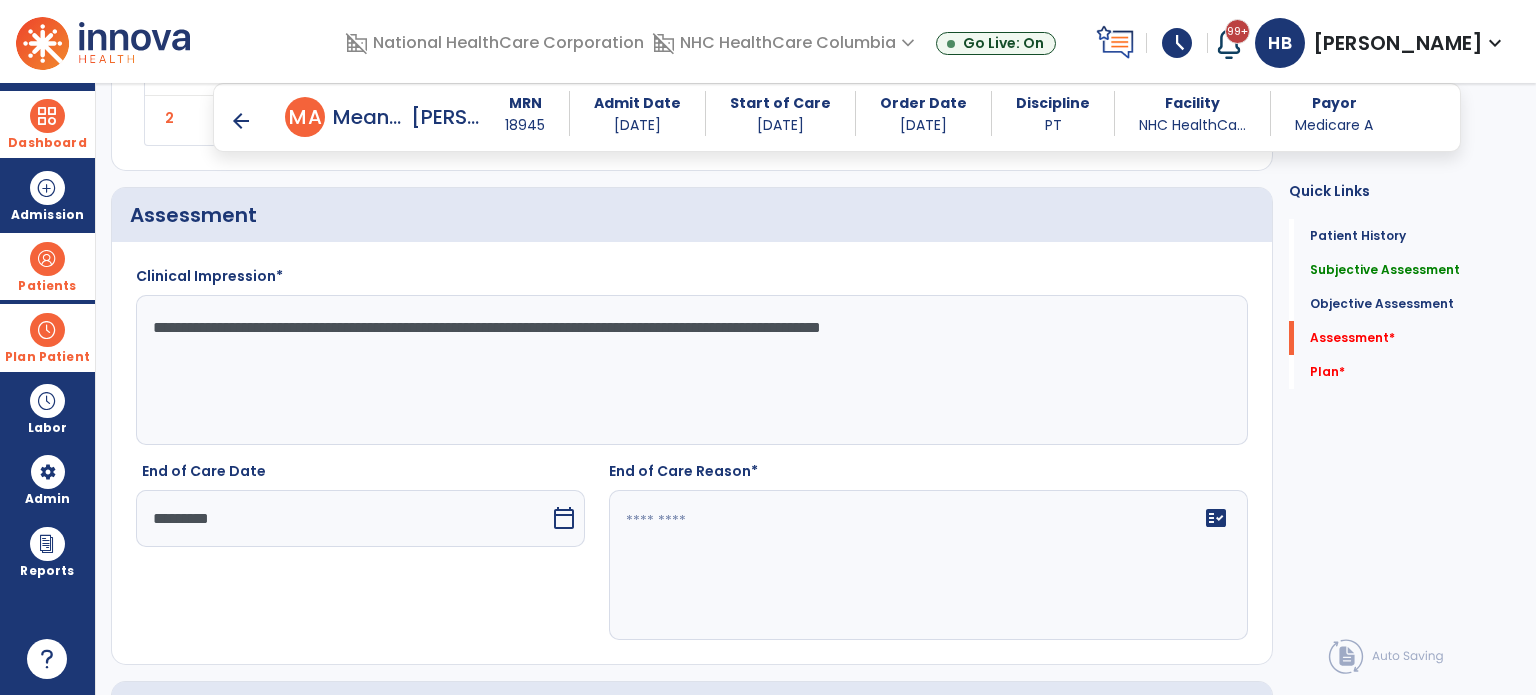click on "fact_check" 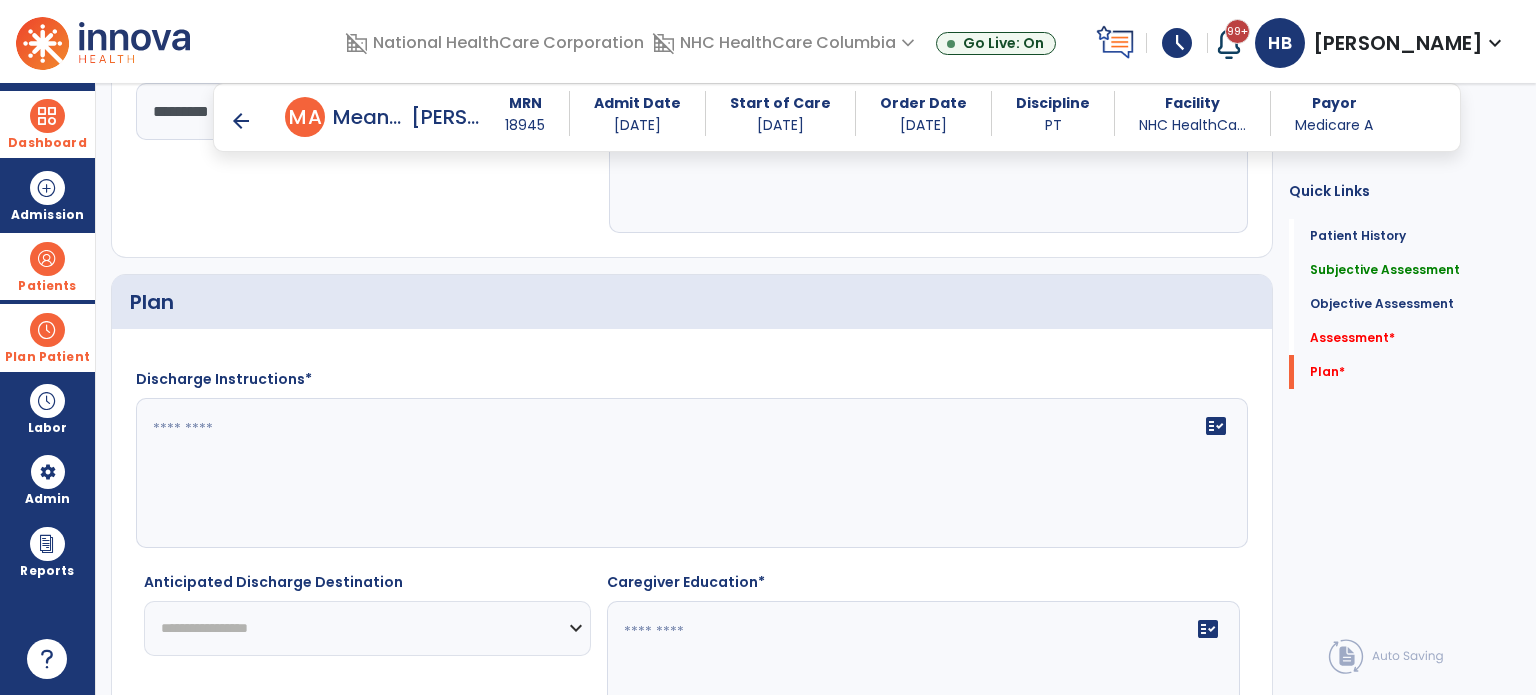 scroll, scrollTop: 2282, scrollLeft: 0, axis: vertical 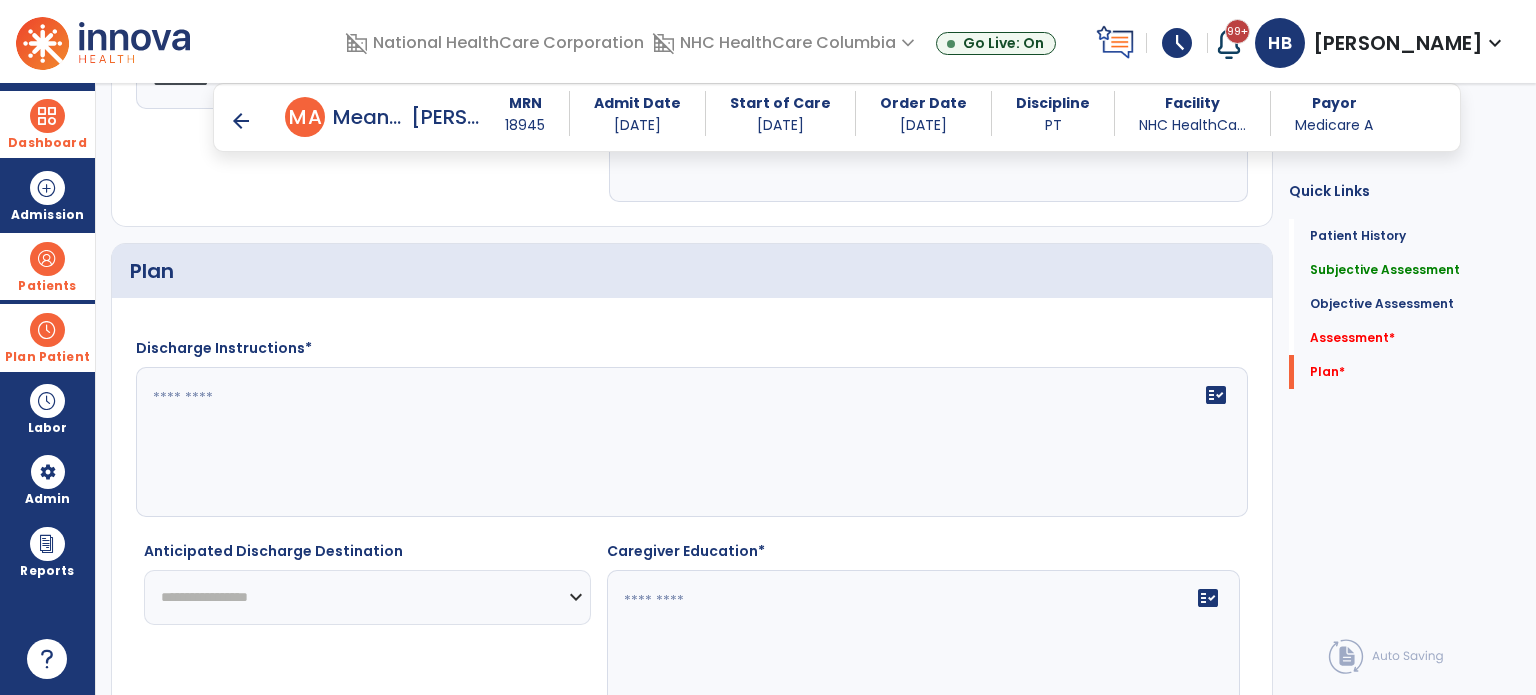 type on "**********" 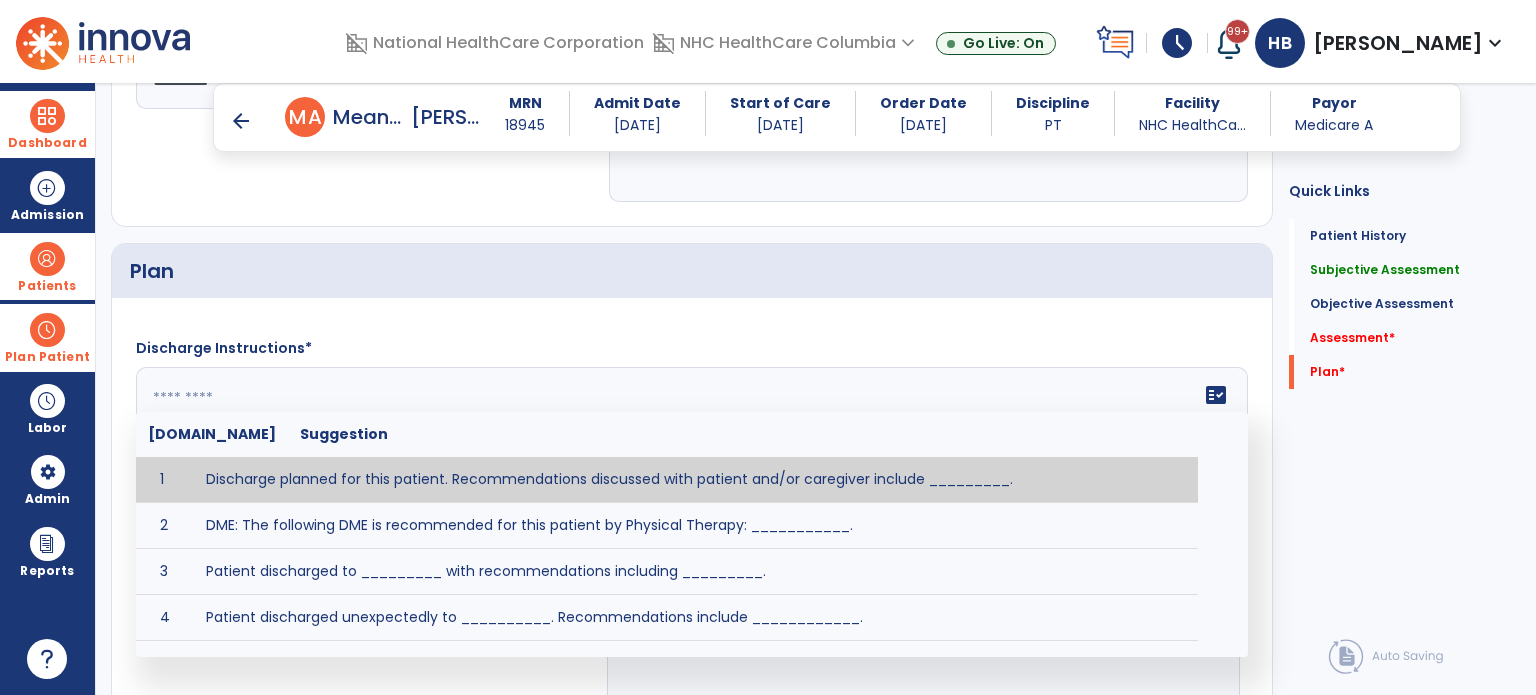 click on "fact_check  Sr.No Suggestion 1 Discharge planned for this patient. Recommendations discussed with patient and/or caregiver include _________. 2 DME: The following DME is recommended for this patient by Physical Therapy: ___________. 3 Patient discharged to _________ with recommendations including _________. 4 Patient discharged unexpectedly to __________. Recommendations include ____________." 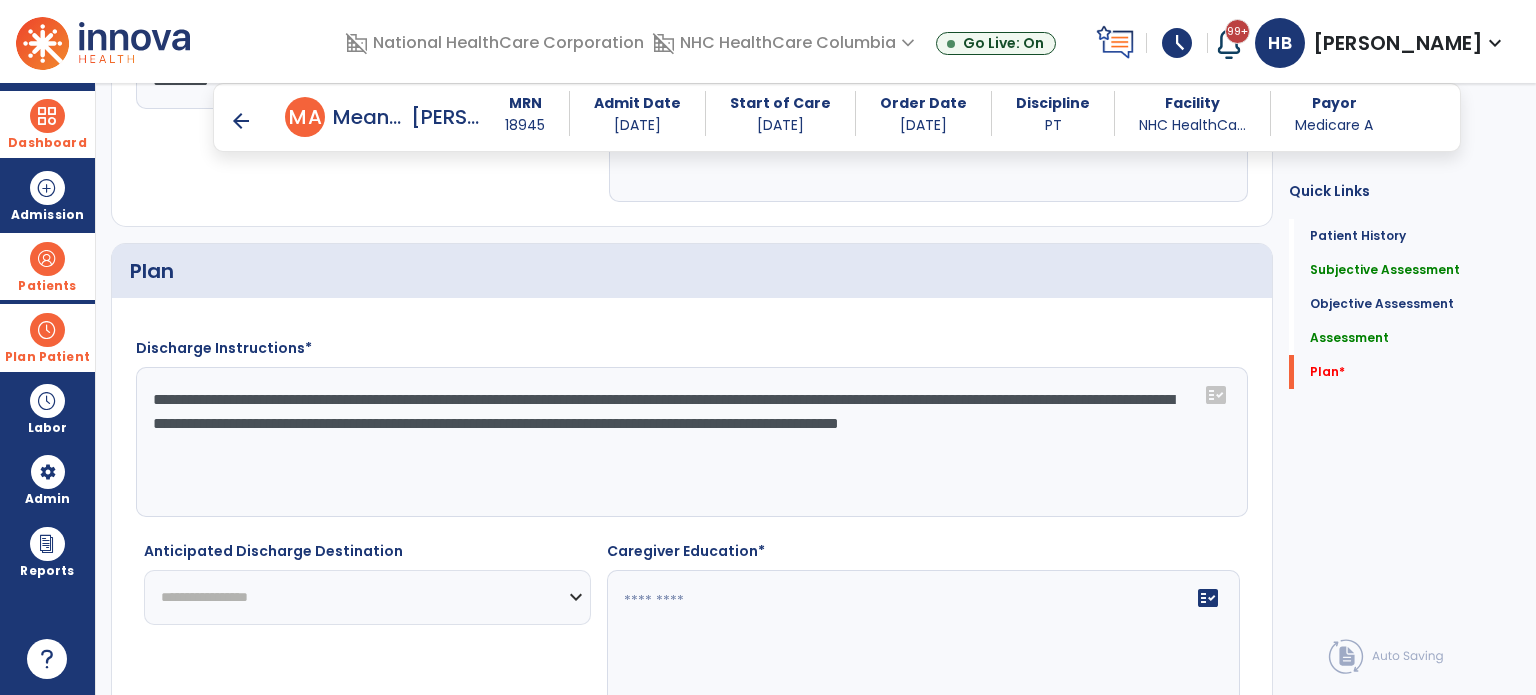 scroll, scrollTop: 2404, scrollLeft: 0, axis: vertical 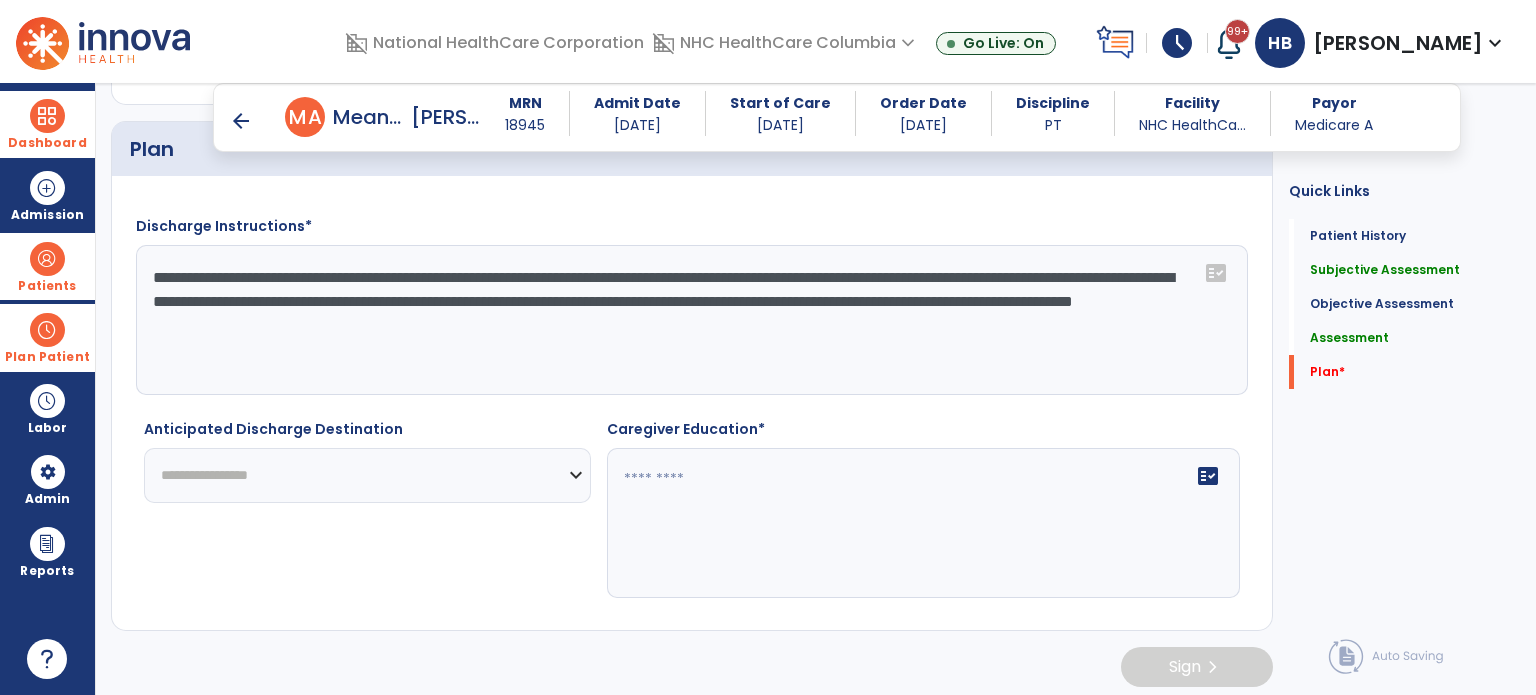 type on "**********" 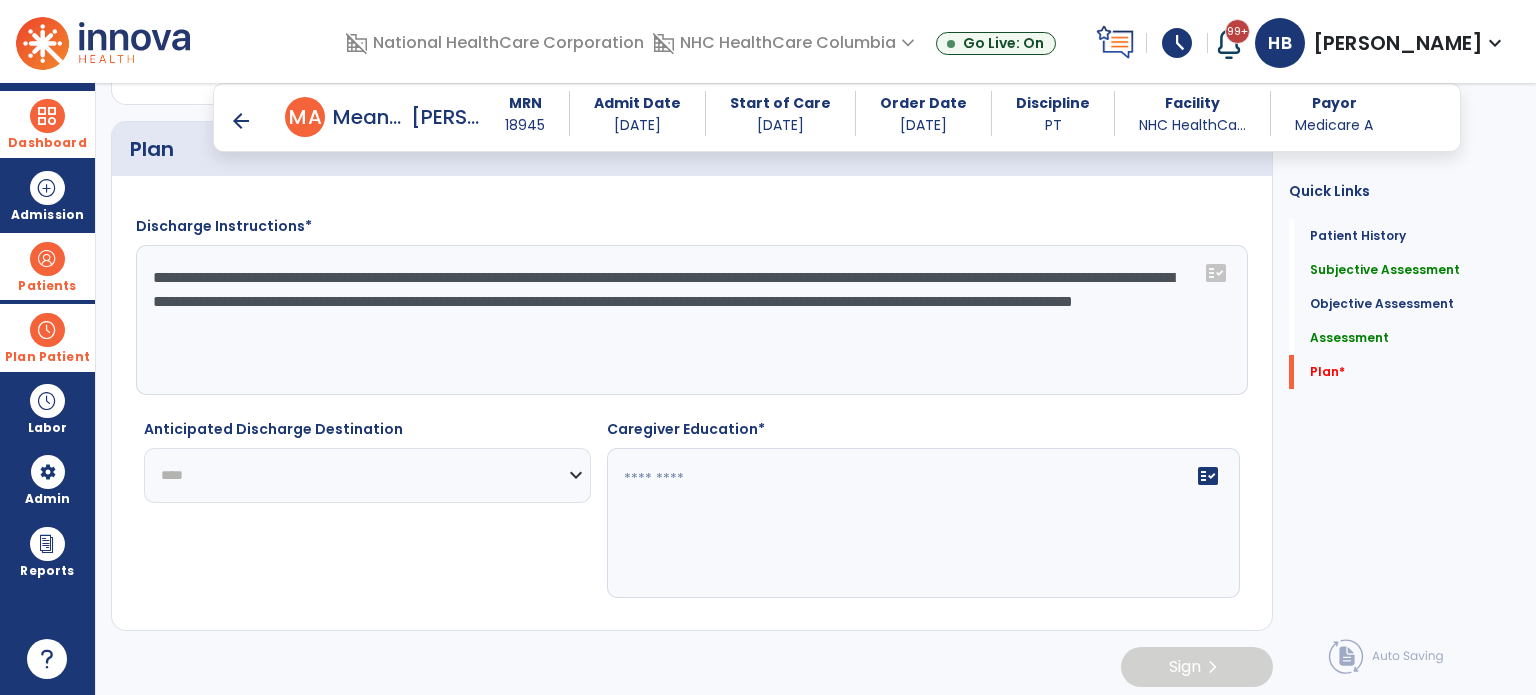 click on "**********" 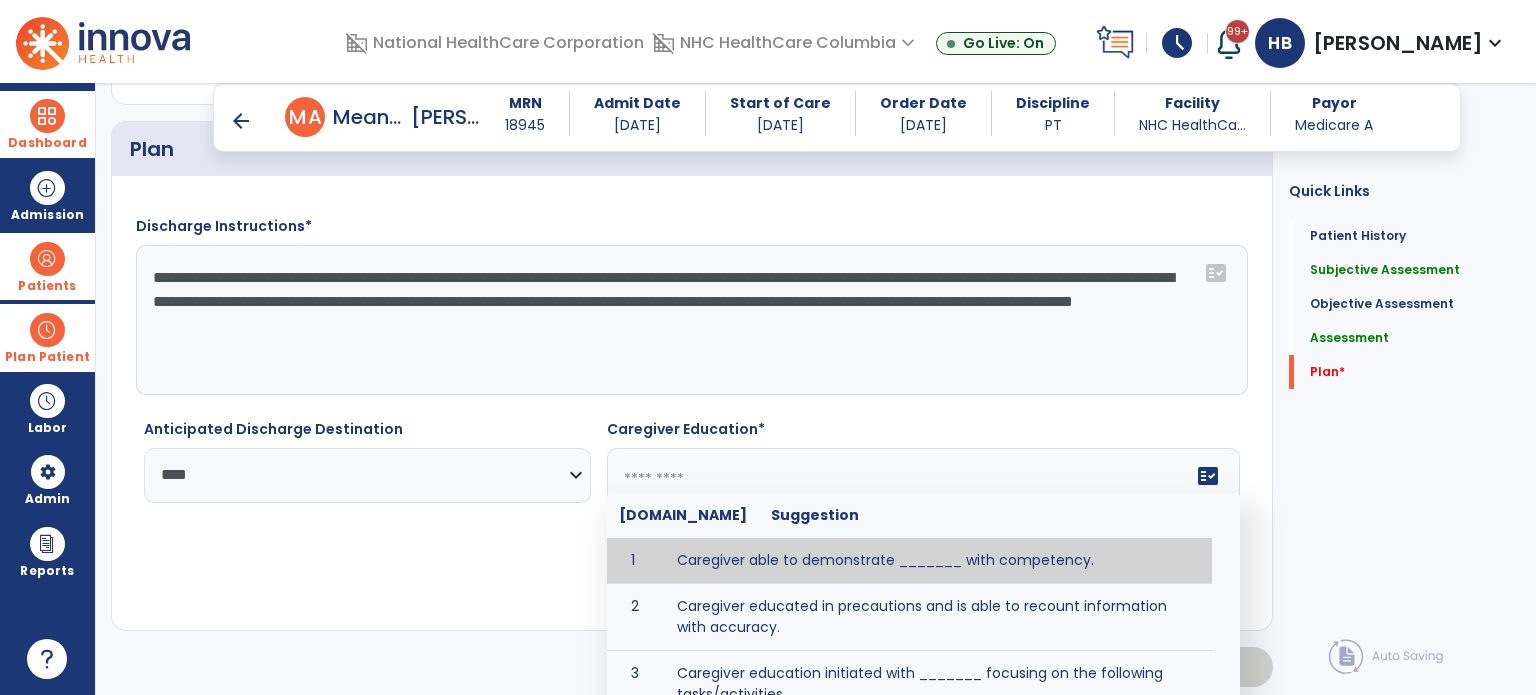 click on "fact_check  [DOMAIN_NAME] Suggestion 1 Caregiver able to demonstrate _______ with competency. 2 Caregiver educated in precautions and is able to recount information with accuracy. 3 Caregiver education initiated with _______ focusing on the following tasks/activities __________. 4 Home exercise program initiated with caregiver focusing on __________. 5 Patient educated in precautions and is able to recount information with [VALUE]% accuracy." 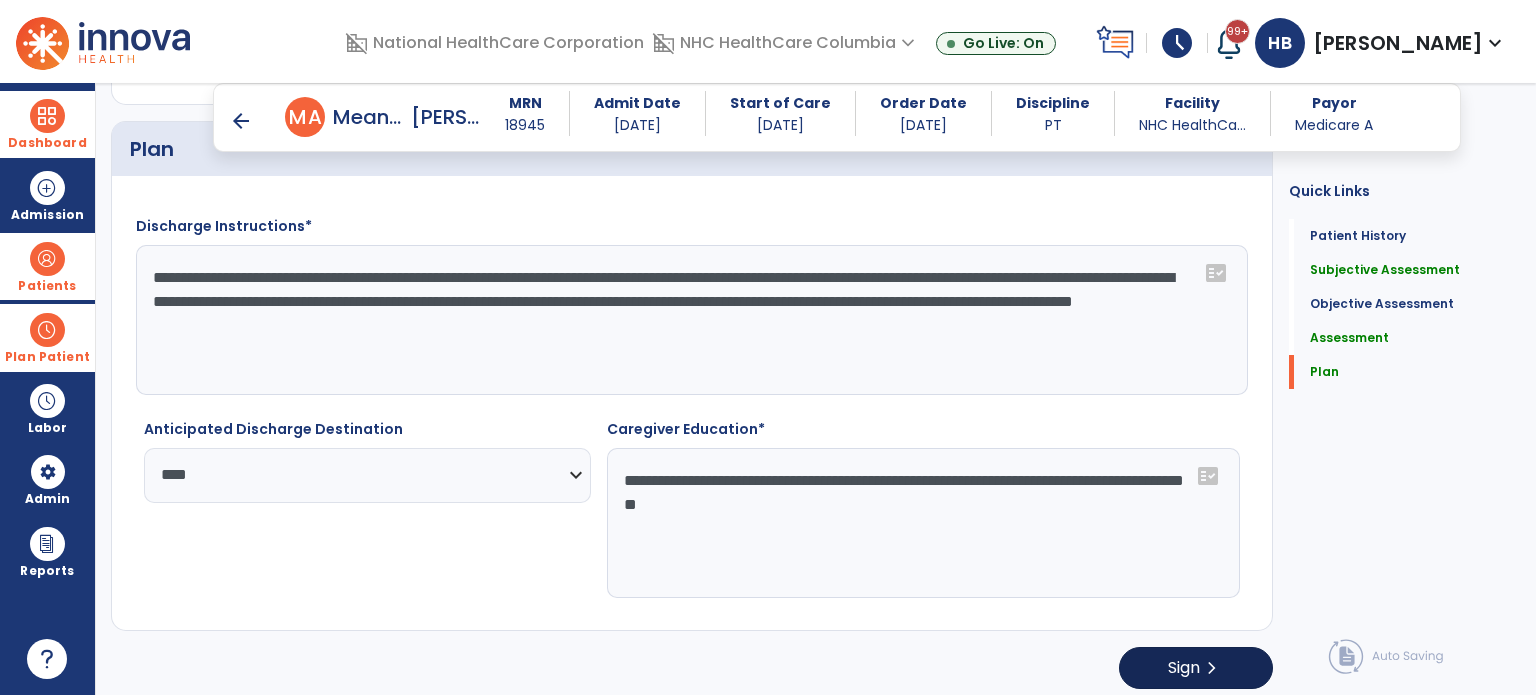 type on "**********" 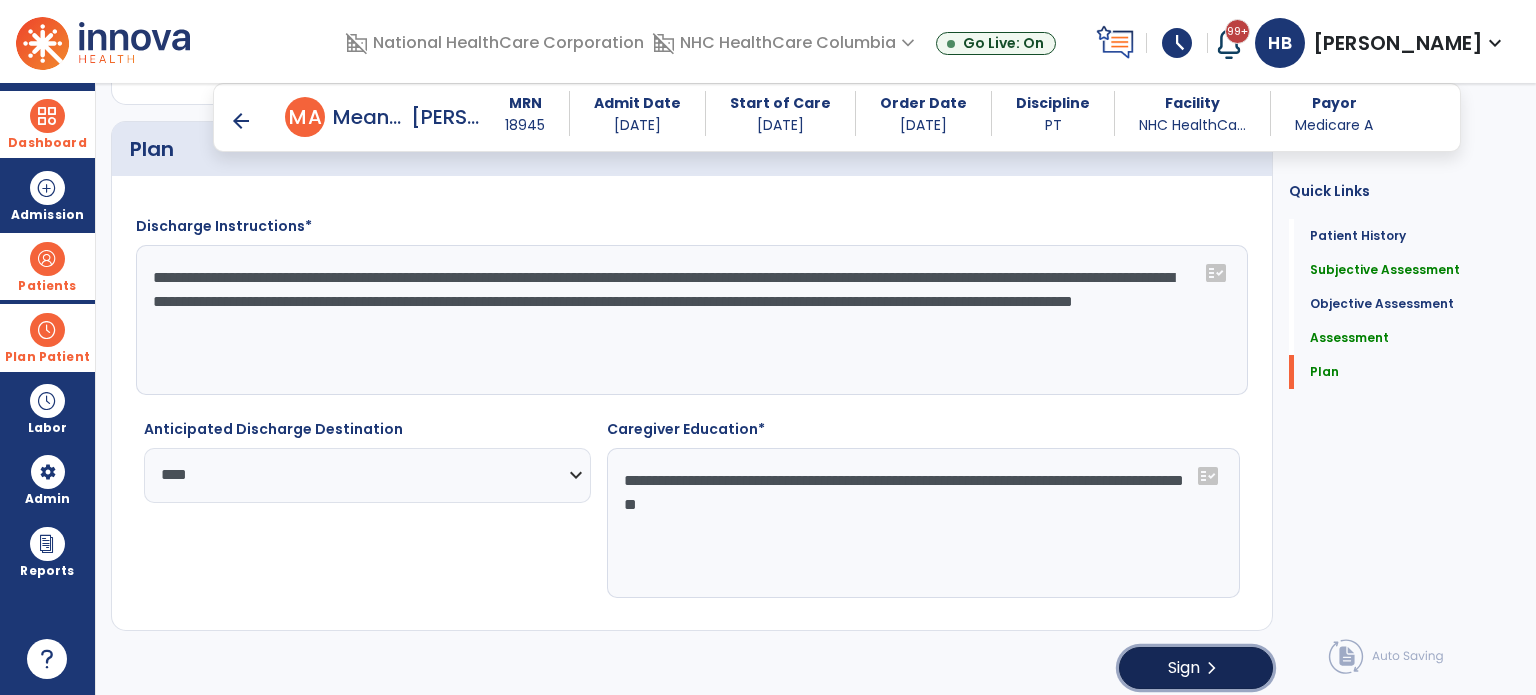 click on "Sign" 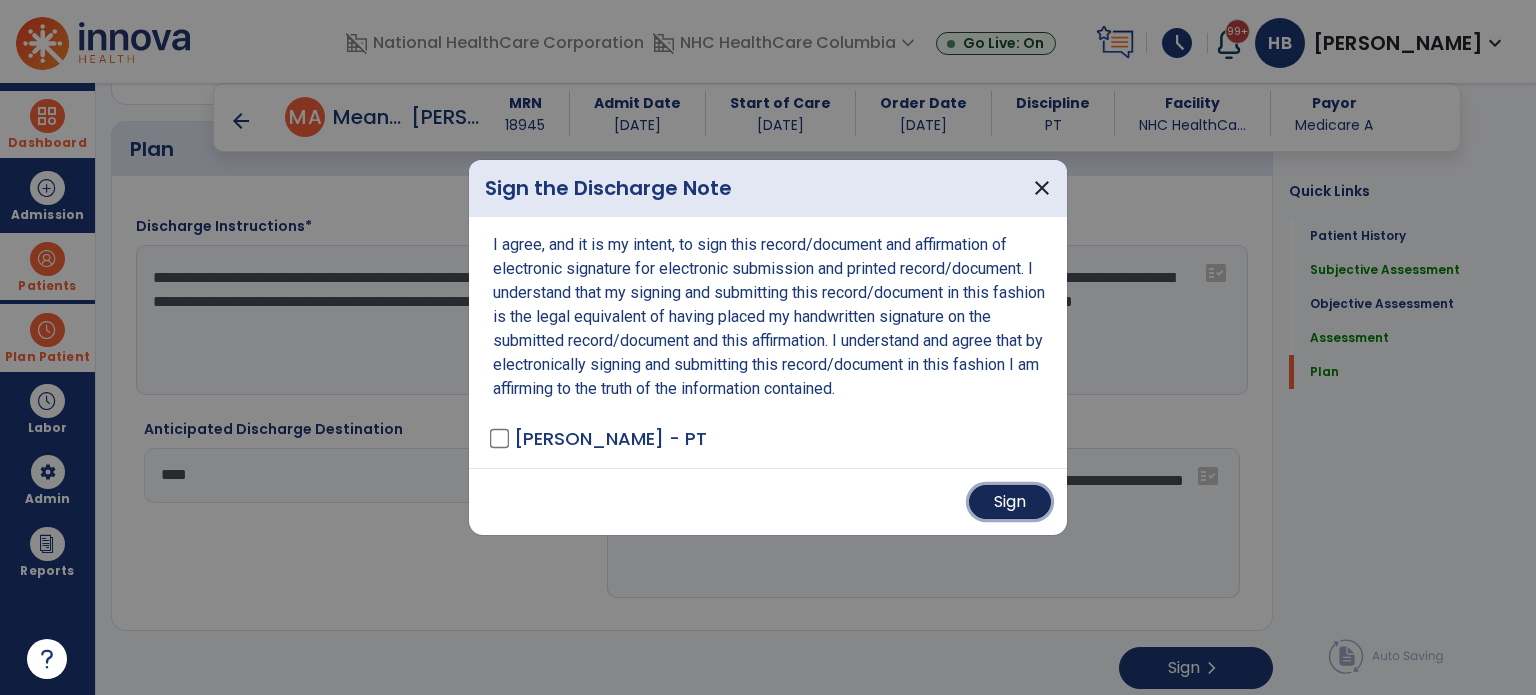 click on "Sign" at bounding box center [1010, 502] 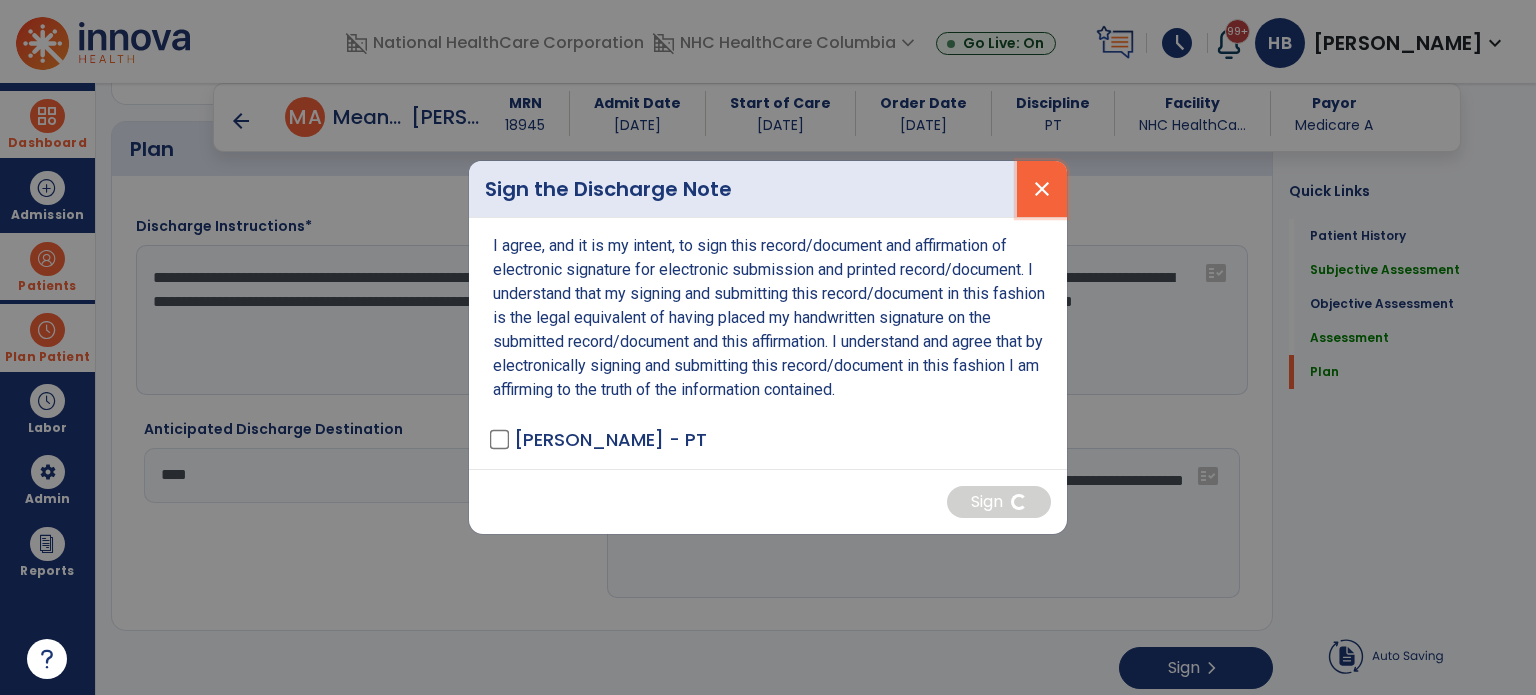 click on "close" at bounding box center (1042, 189) 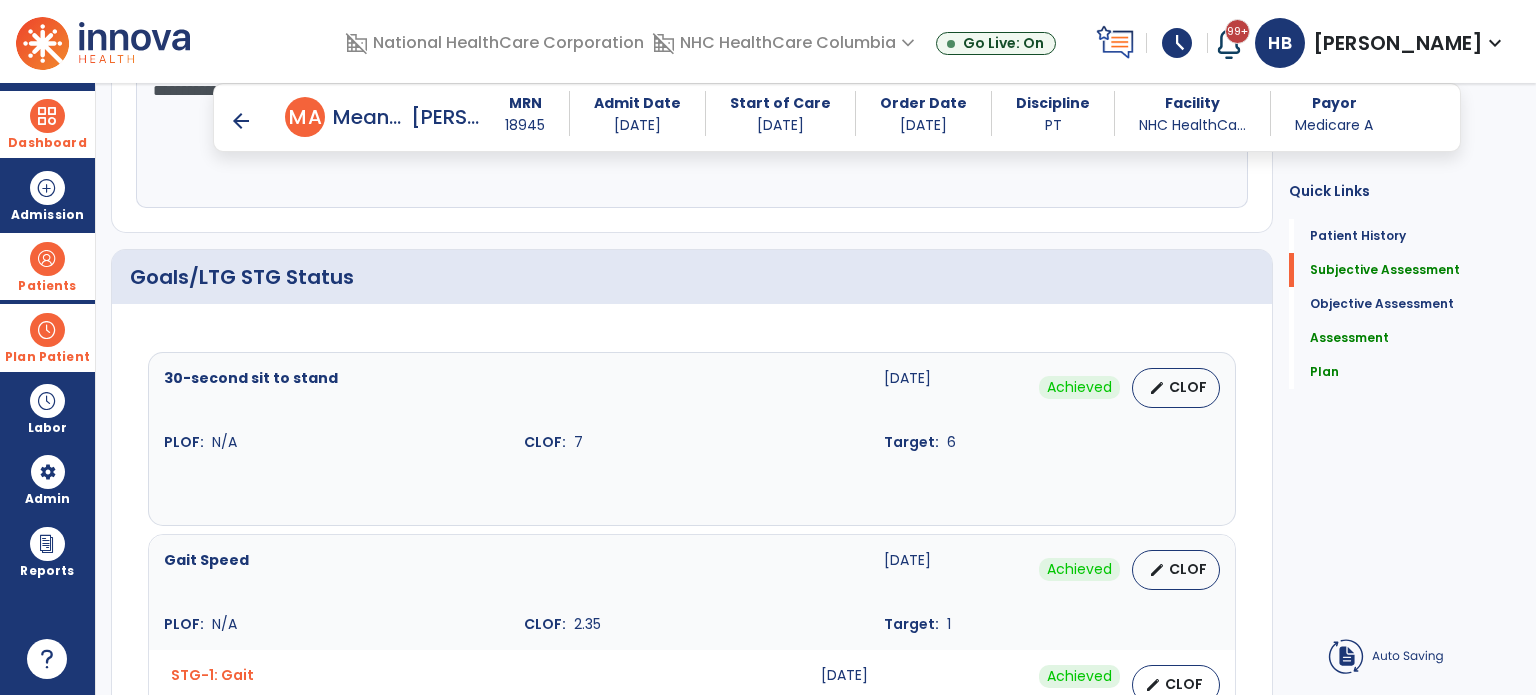 scroll, scrollTop: 404, scrollLeft: 0, axis: vertical 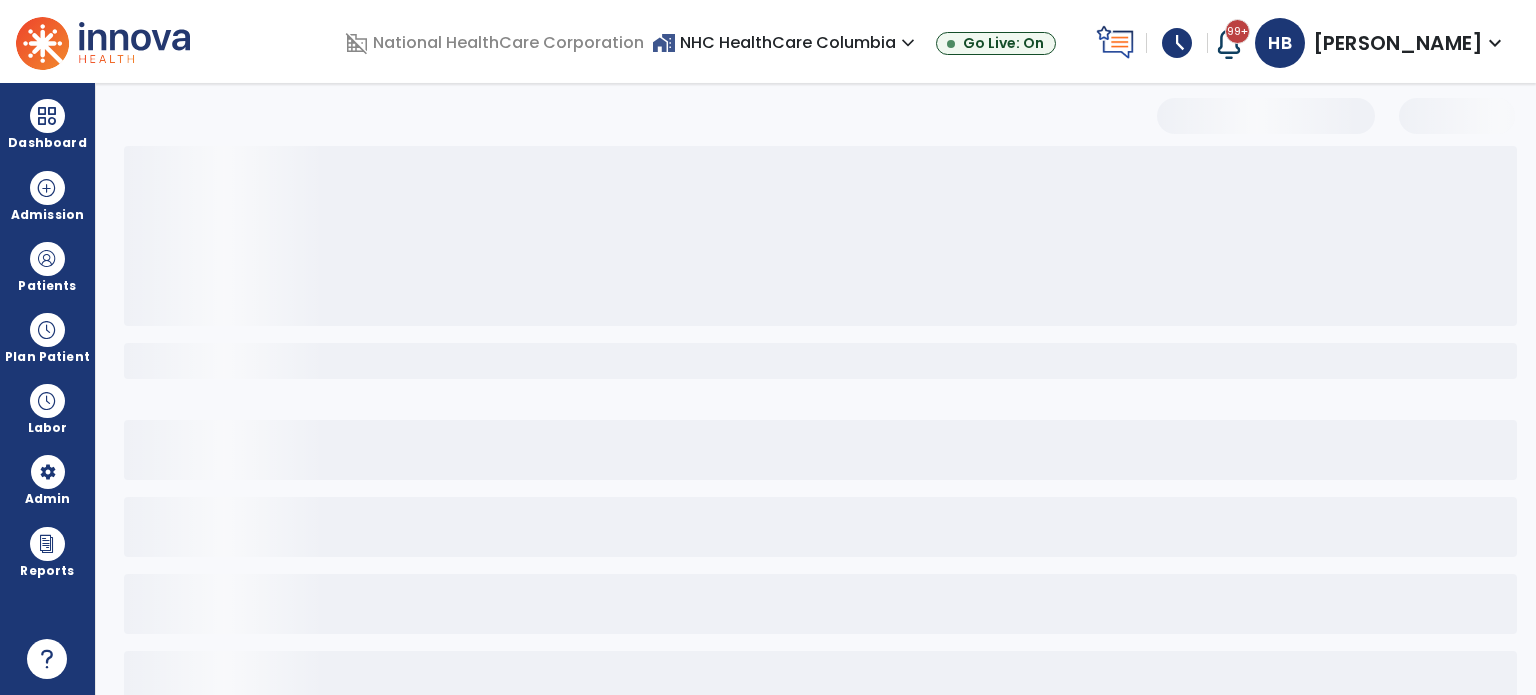select on "****" 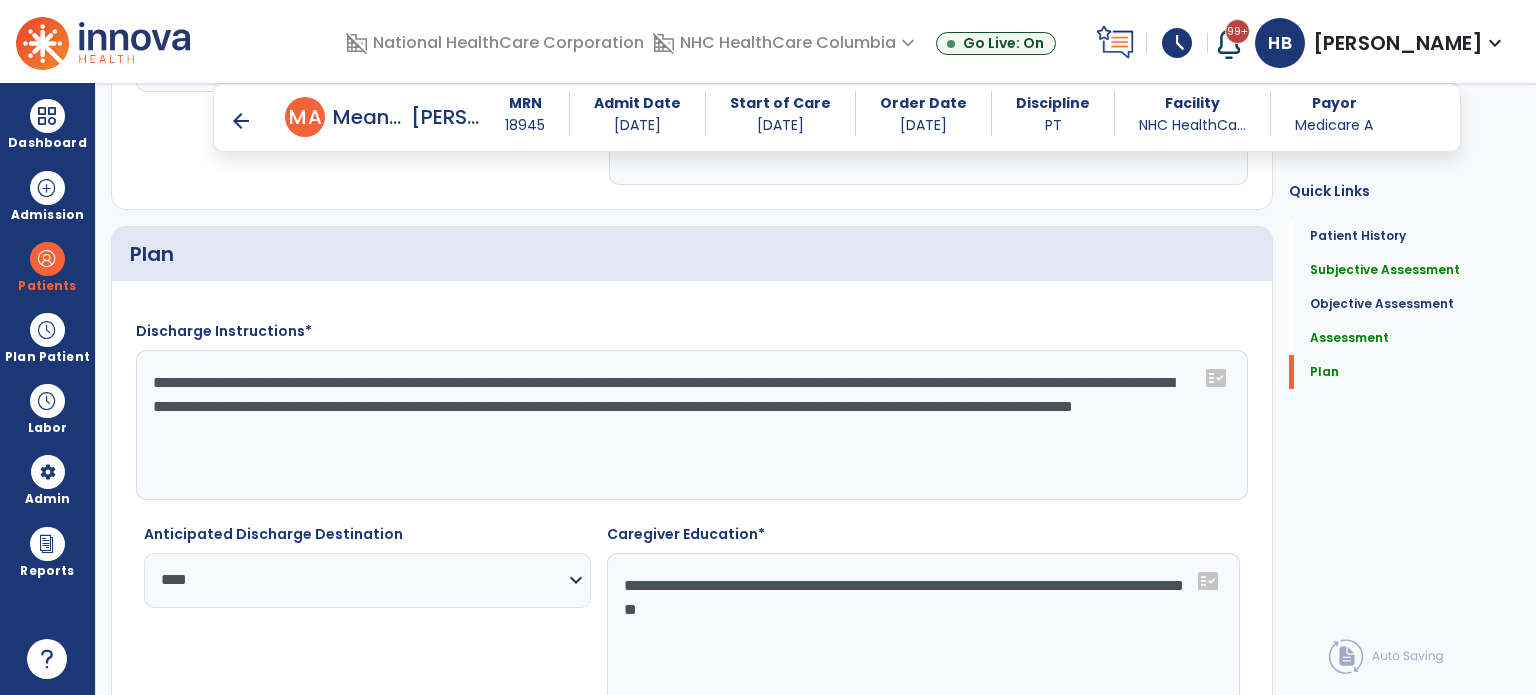 scroll, scrollTop: 2406, scrollLeft: 0, axis: vertical 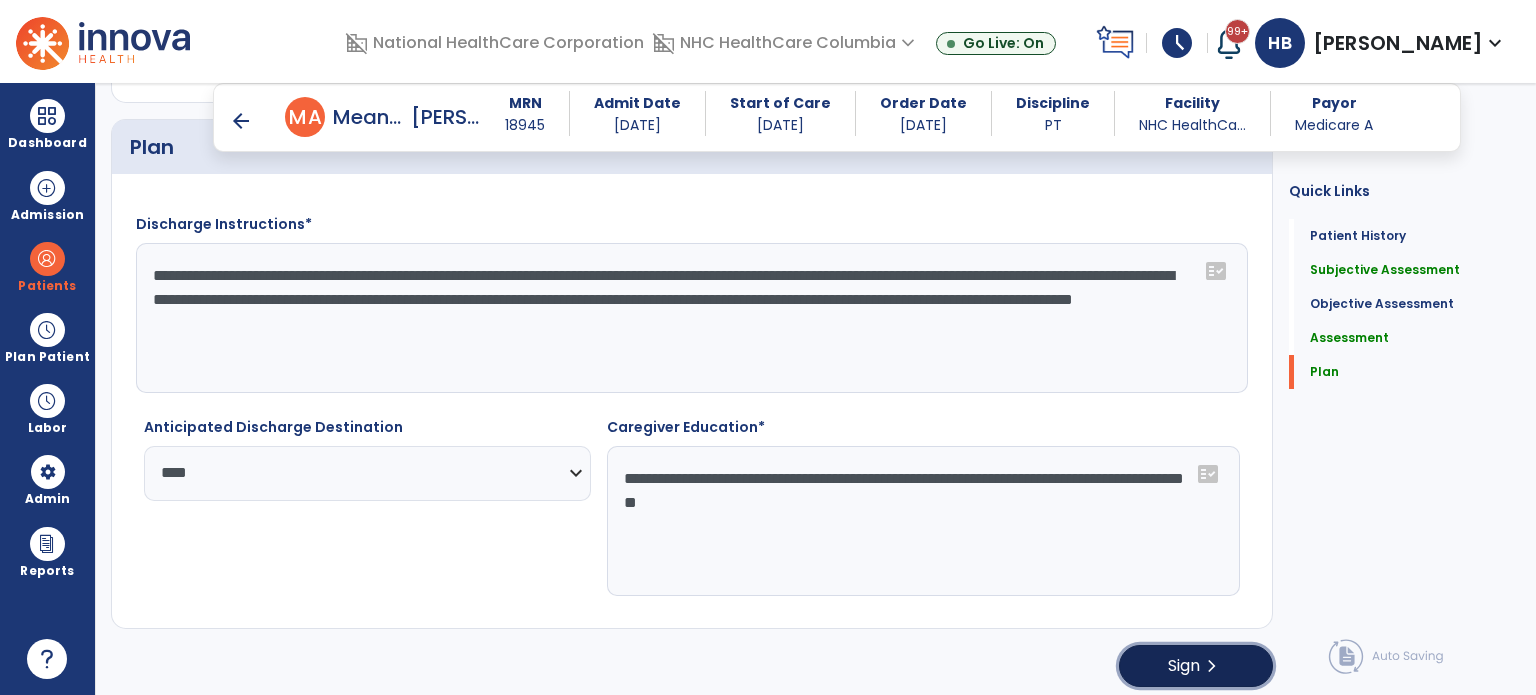 click on "chevron_right" 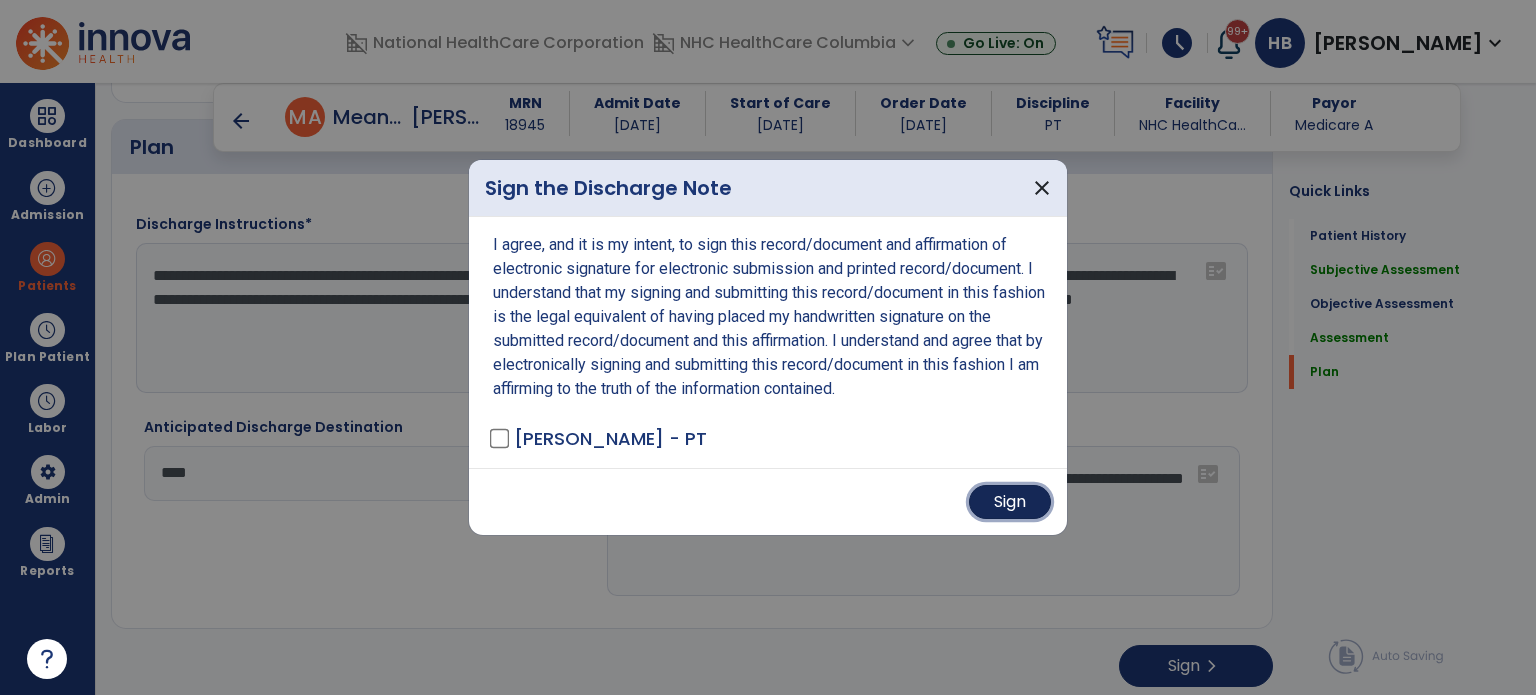 click on "Sign" at bounding box center (1010, 502) 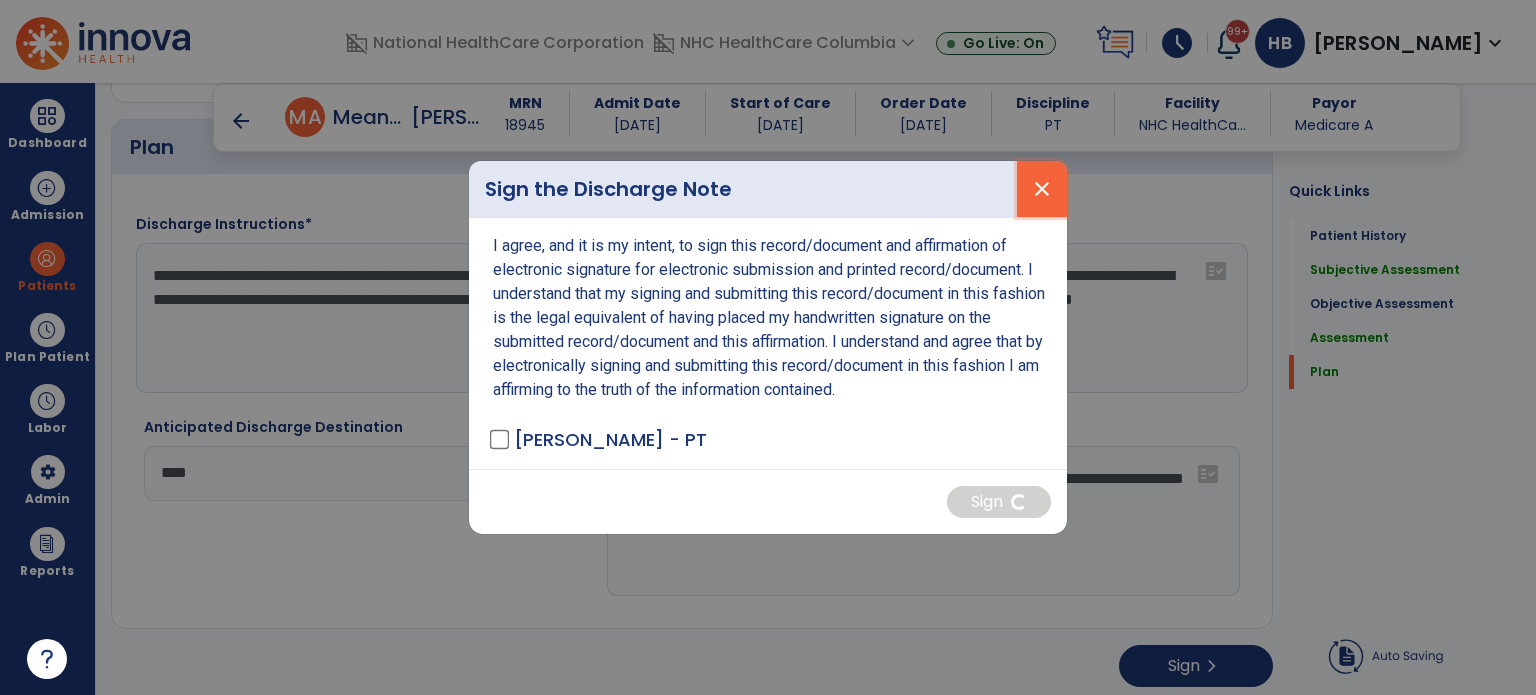 click on "close" at bounding box center [1042, 189] 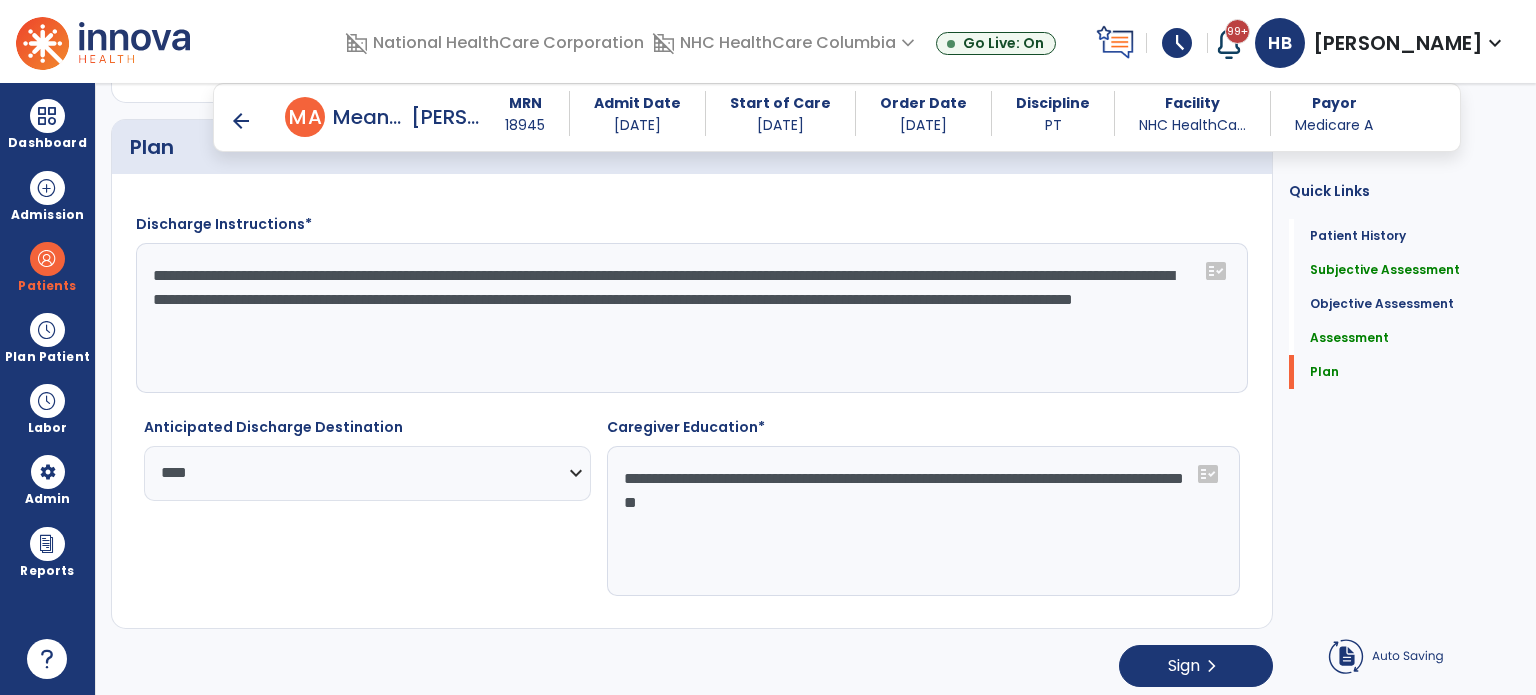 click on "arrow_back" at bounding box center [241, 121] 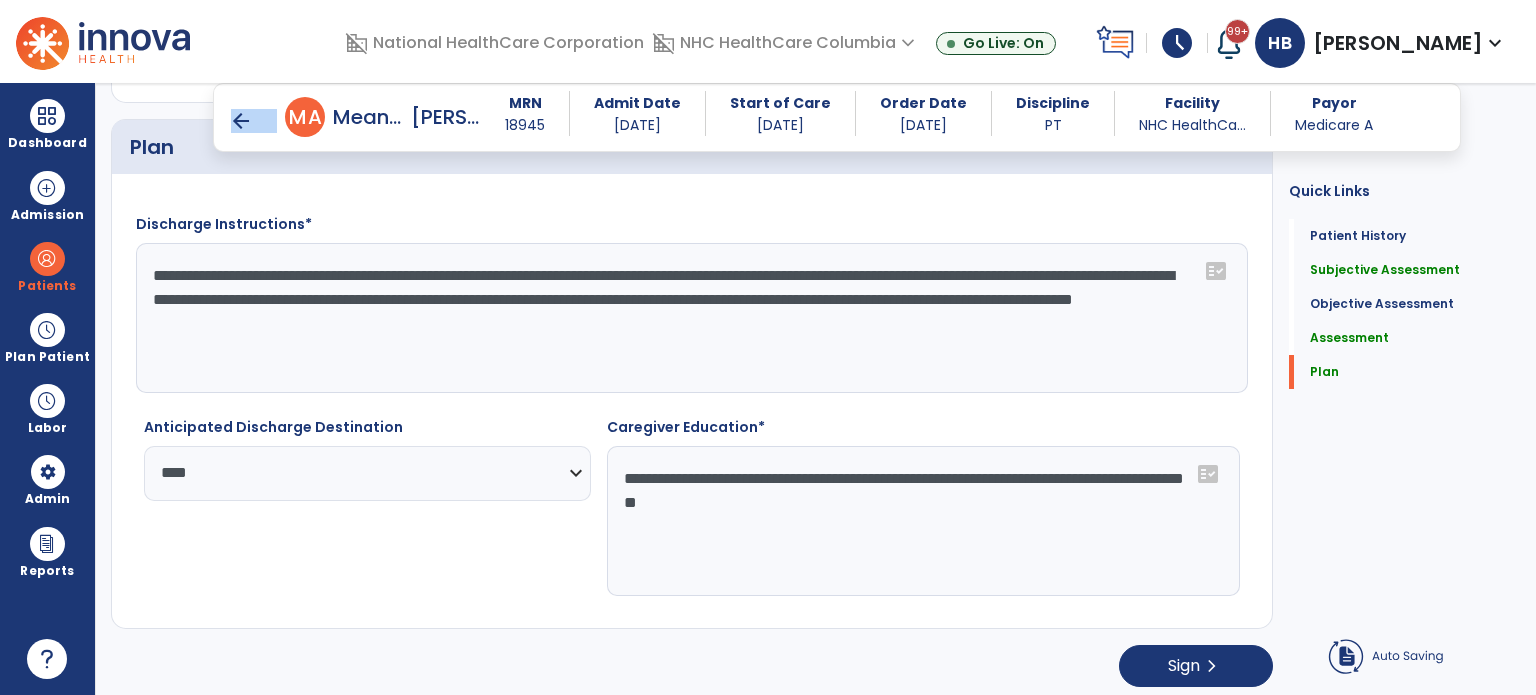 click on "arrow_back" at bounding box center (245, 121) 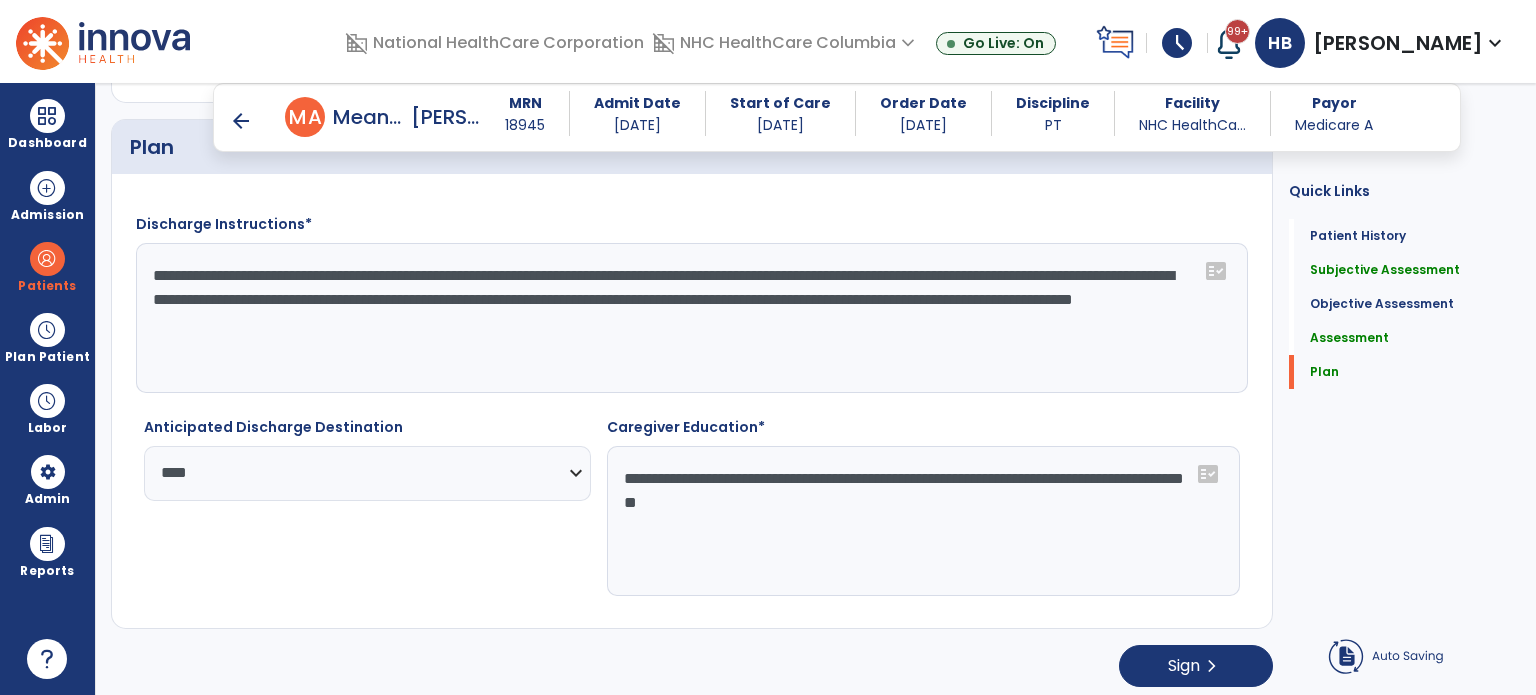 click on "arrow_back" at bounding box center [241, 121] 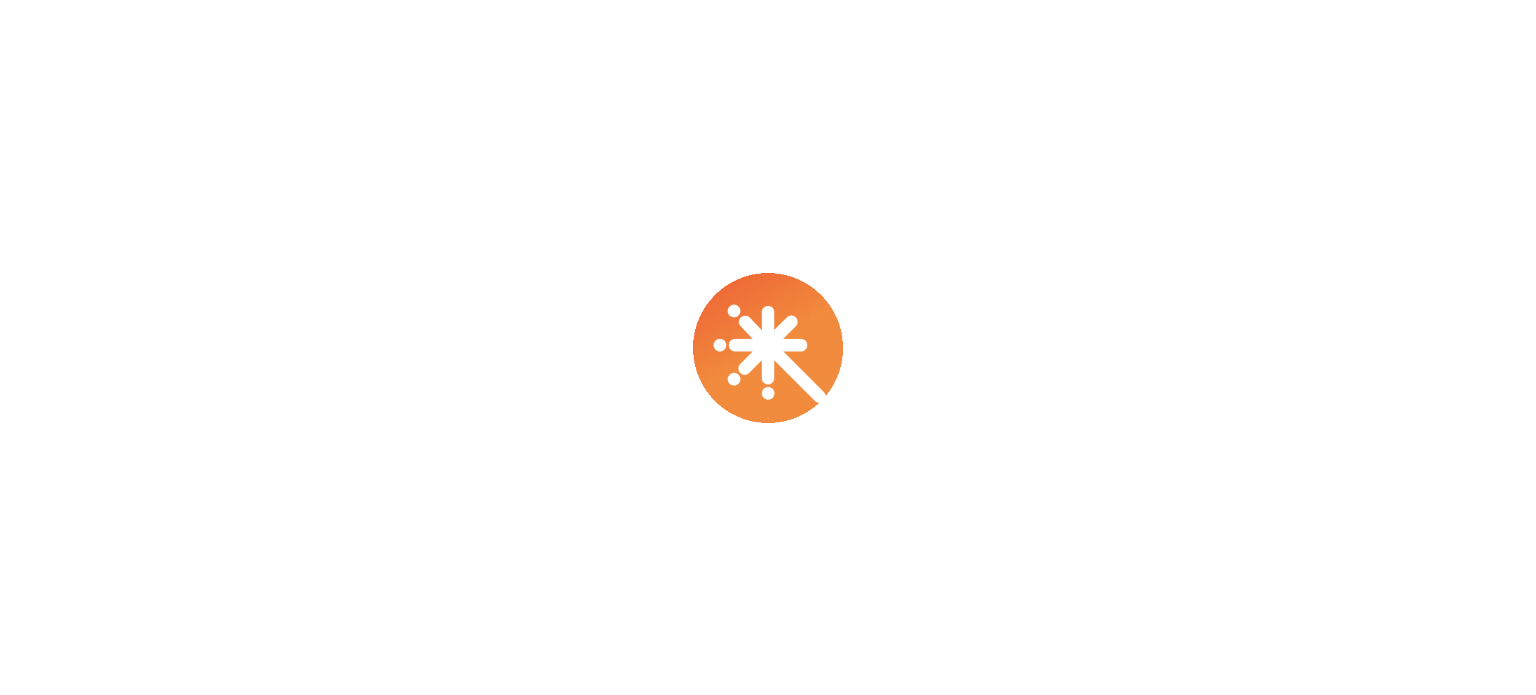 scroll, scrollTop: 0, scrollLeft: 0, axis: both 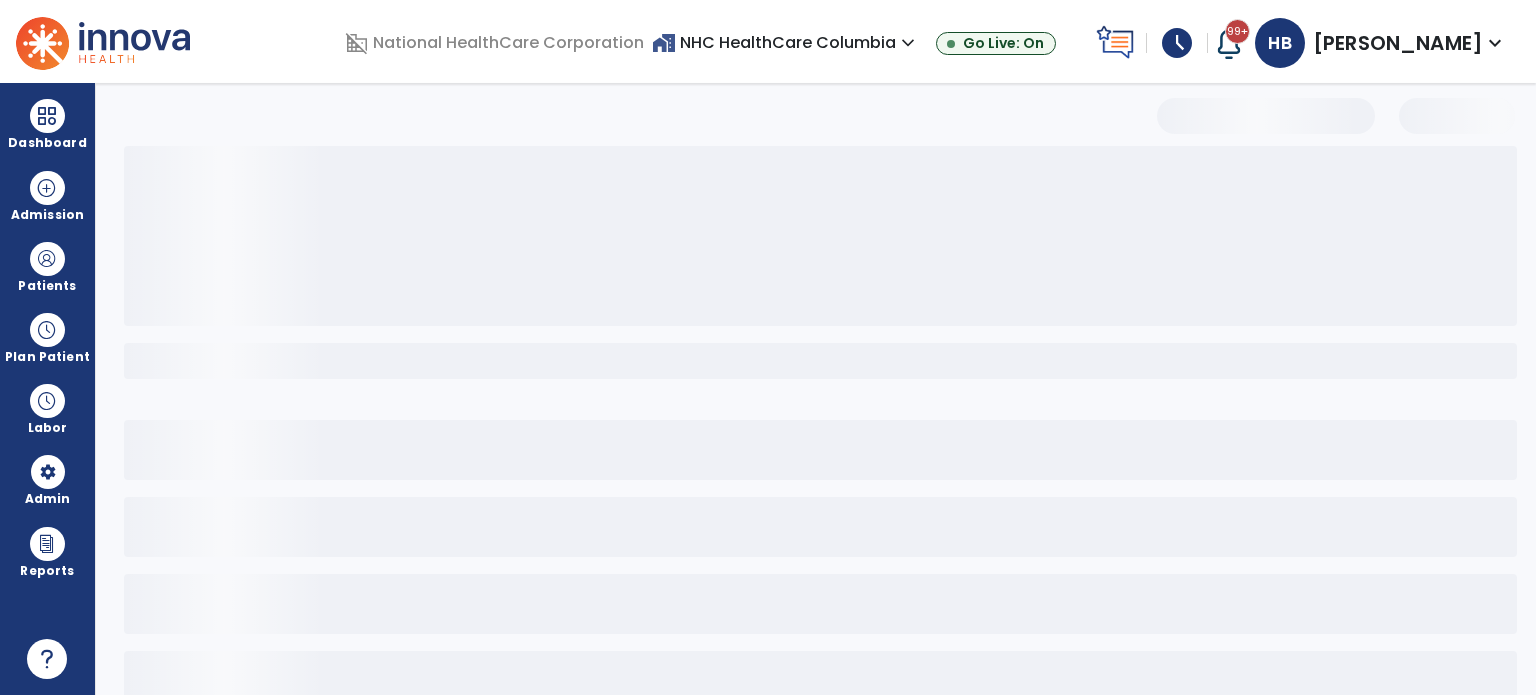 select on "****" 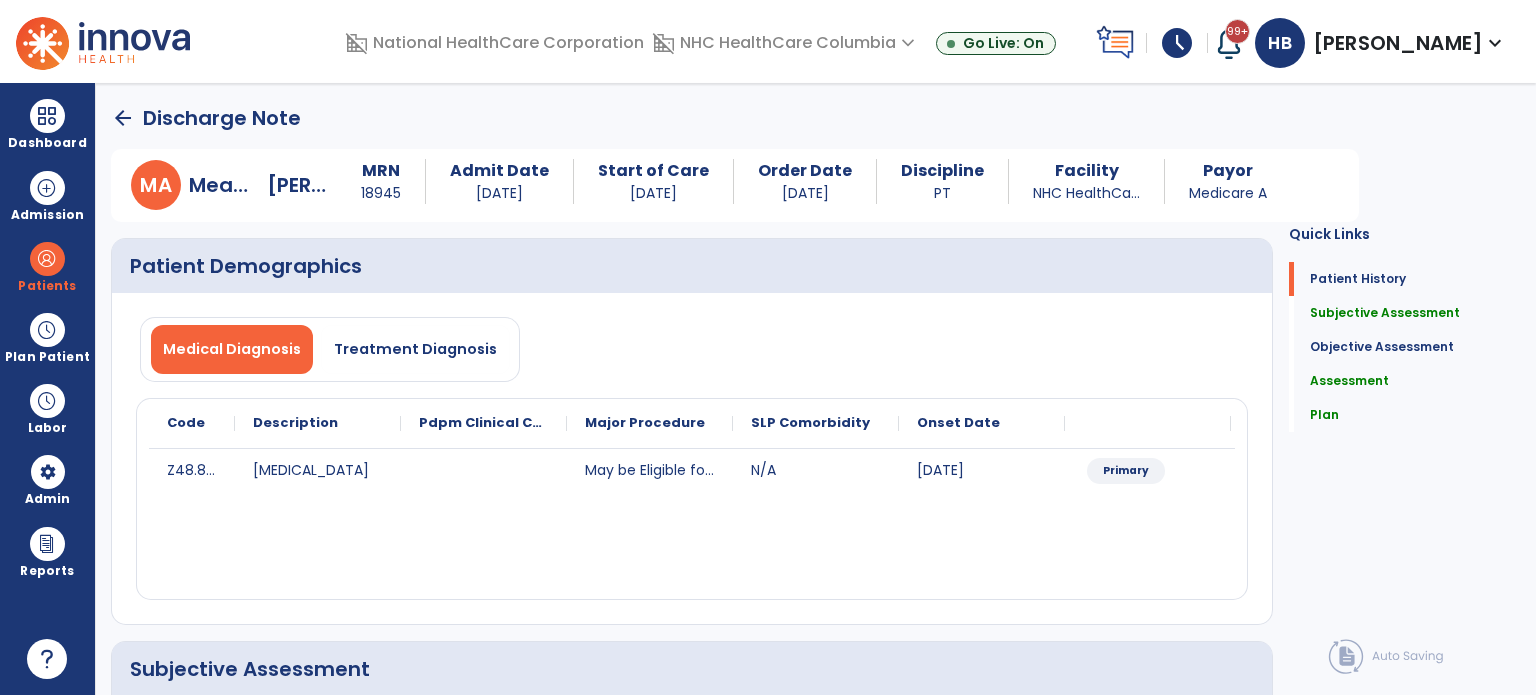 click on "arrow_back" 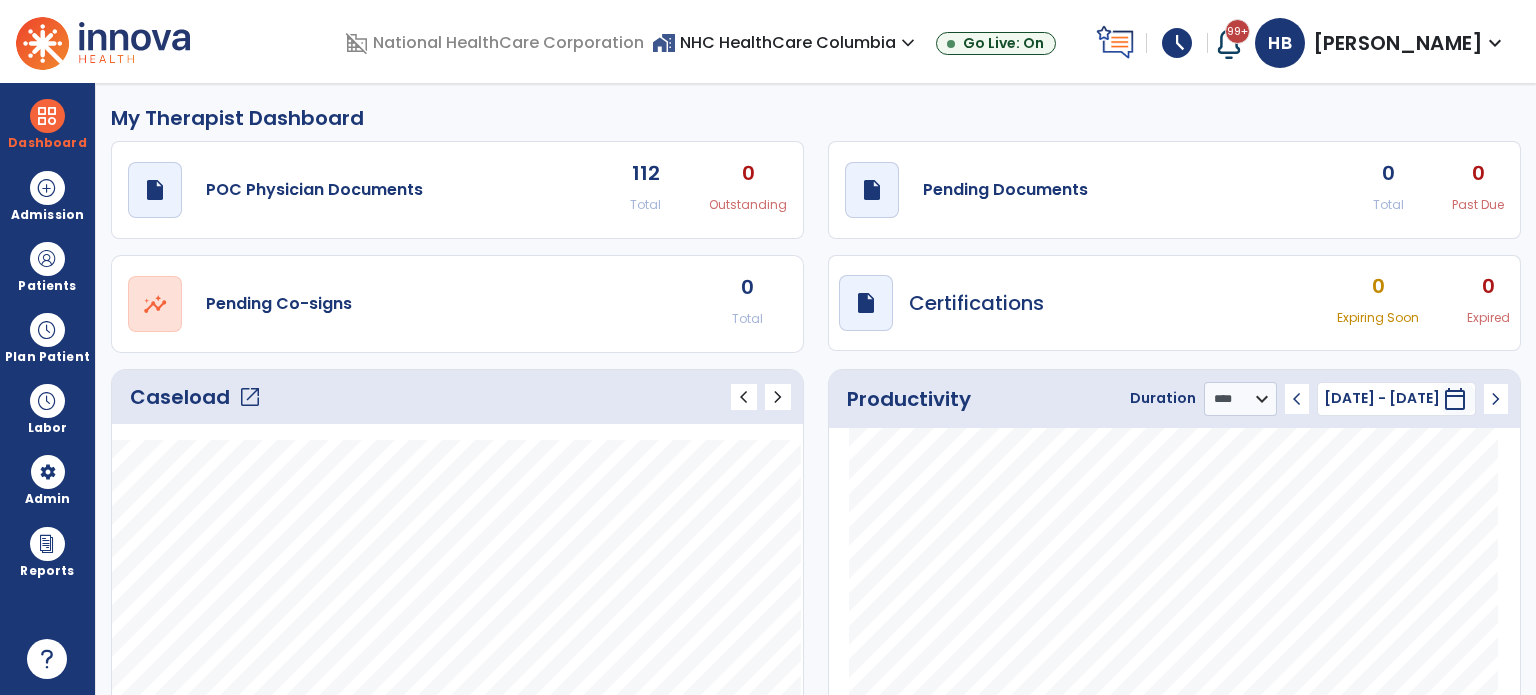 click on "open_in_new" 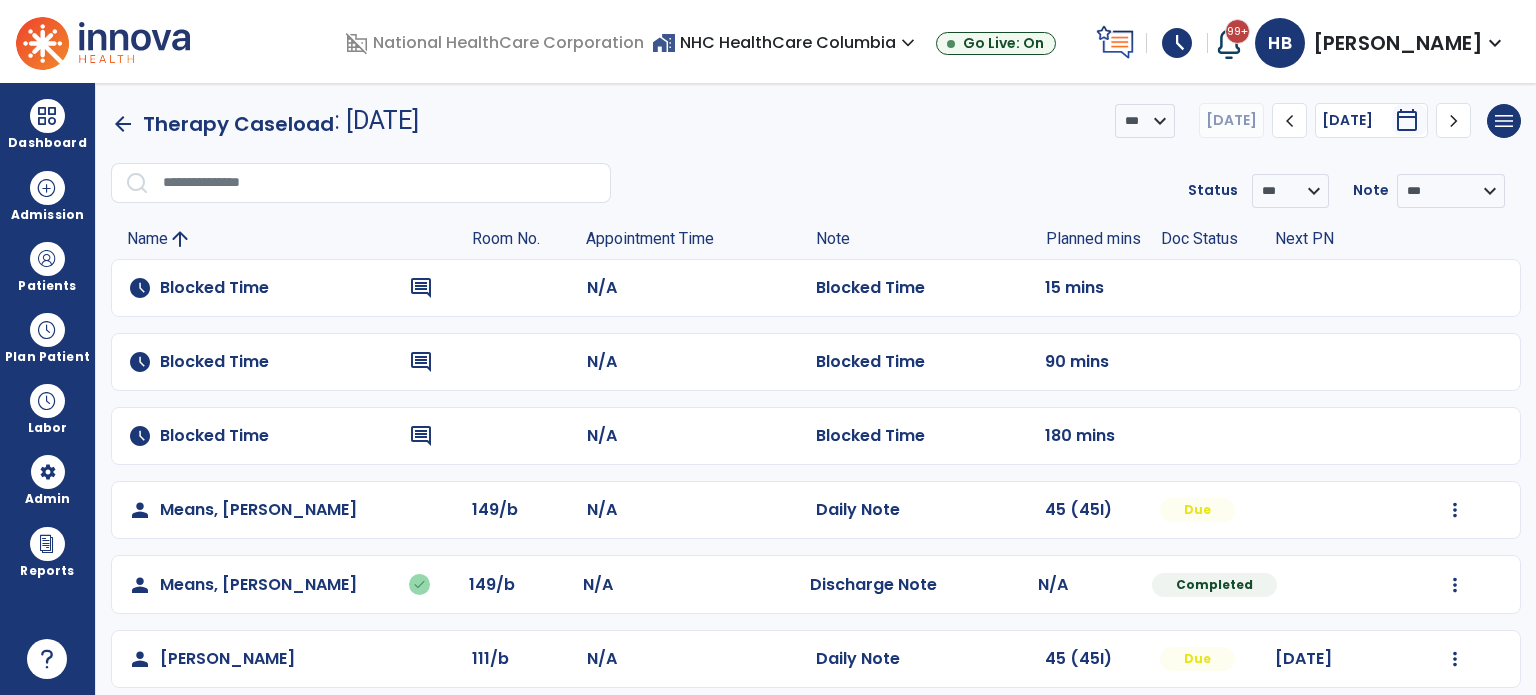 scroll, scrollTop: 16, scrollLeft: 0, axis: vertical 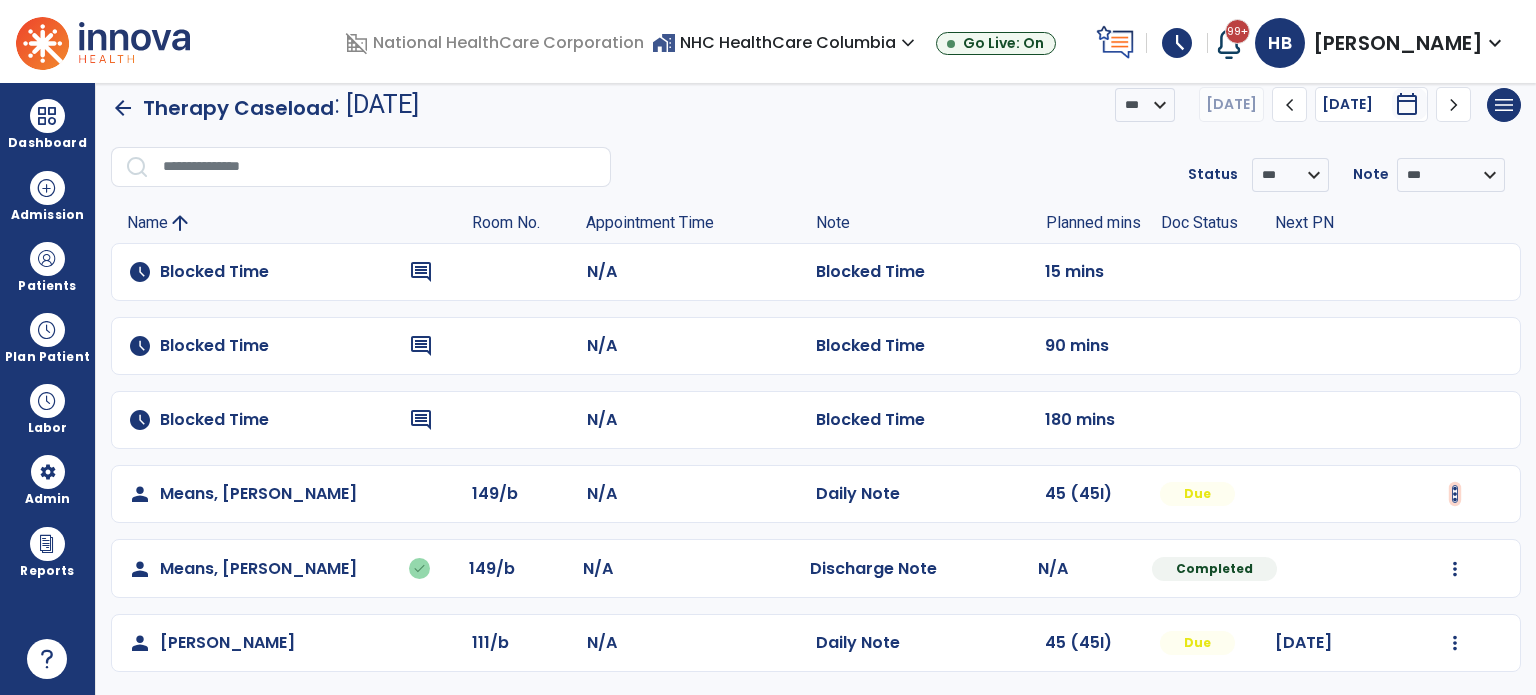 click at bounding box center (1455, 494) 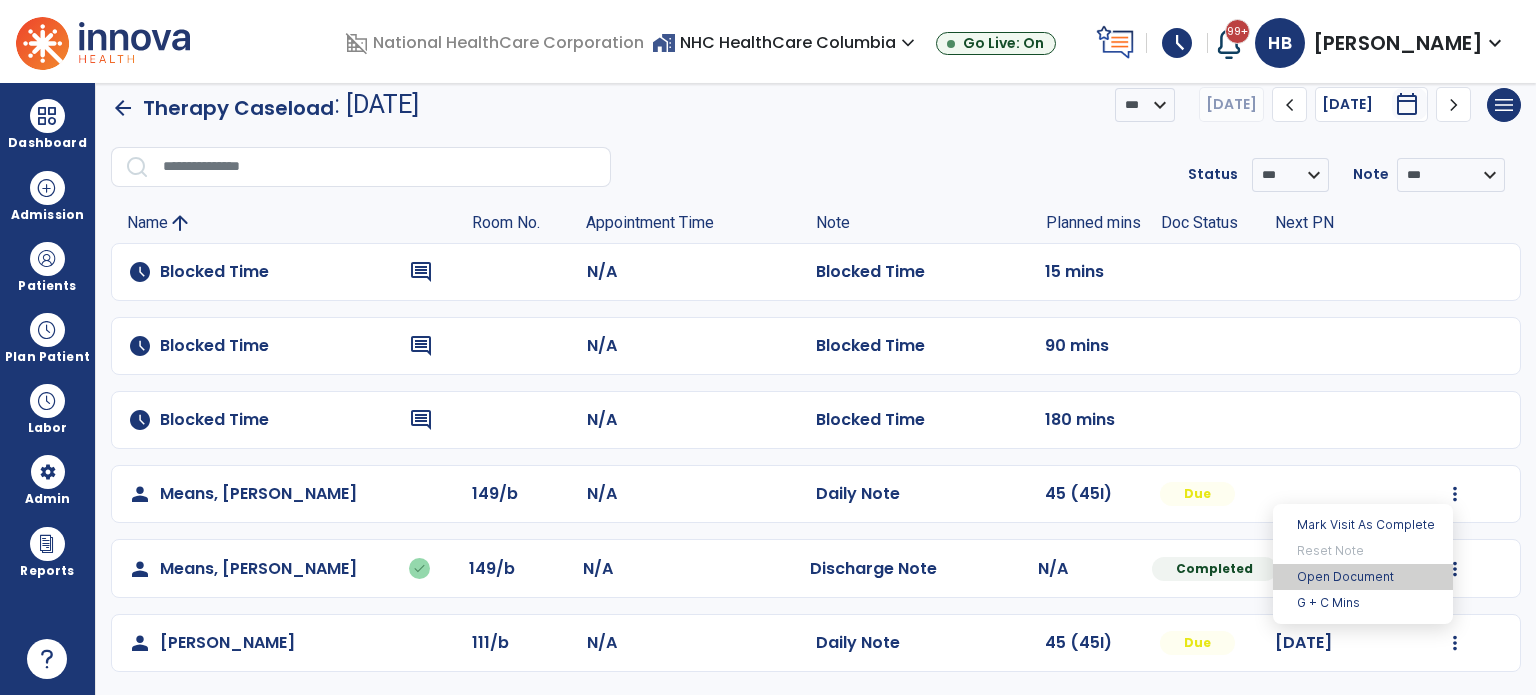 click on "Open Document" at bounding box center [1363, 577] 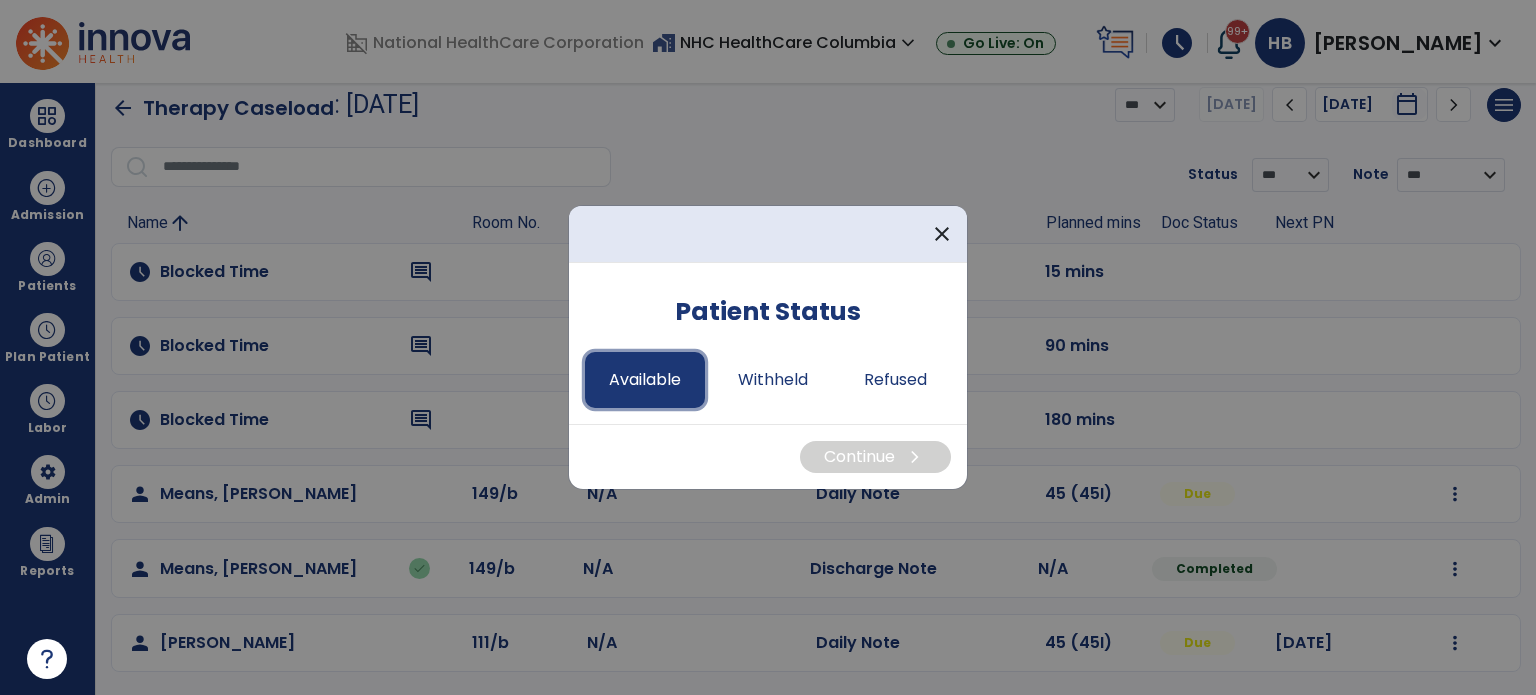 click on "Available" at bounding box center [645, 380] 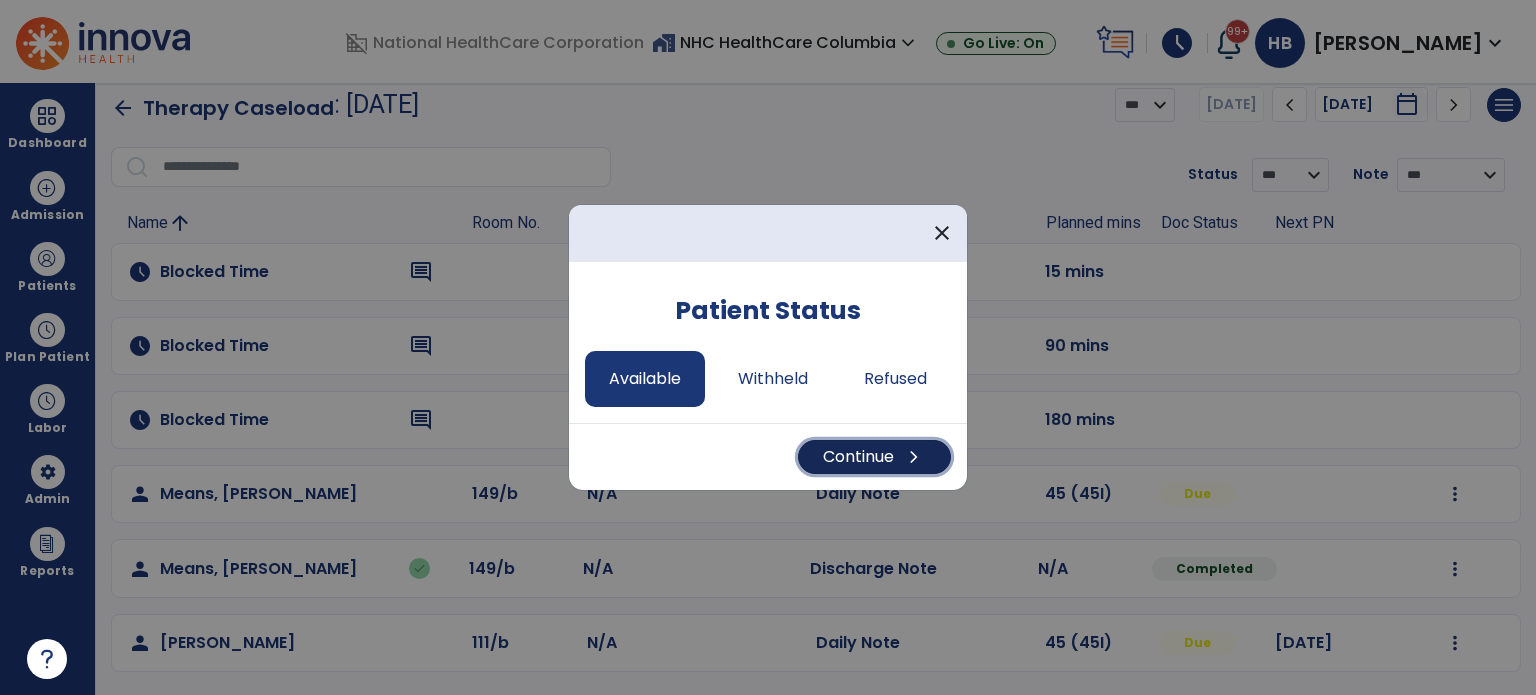 click on "Continue   chevron_right" at bounding box center (874, 457) 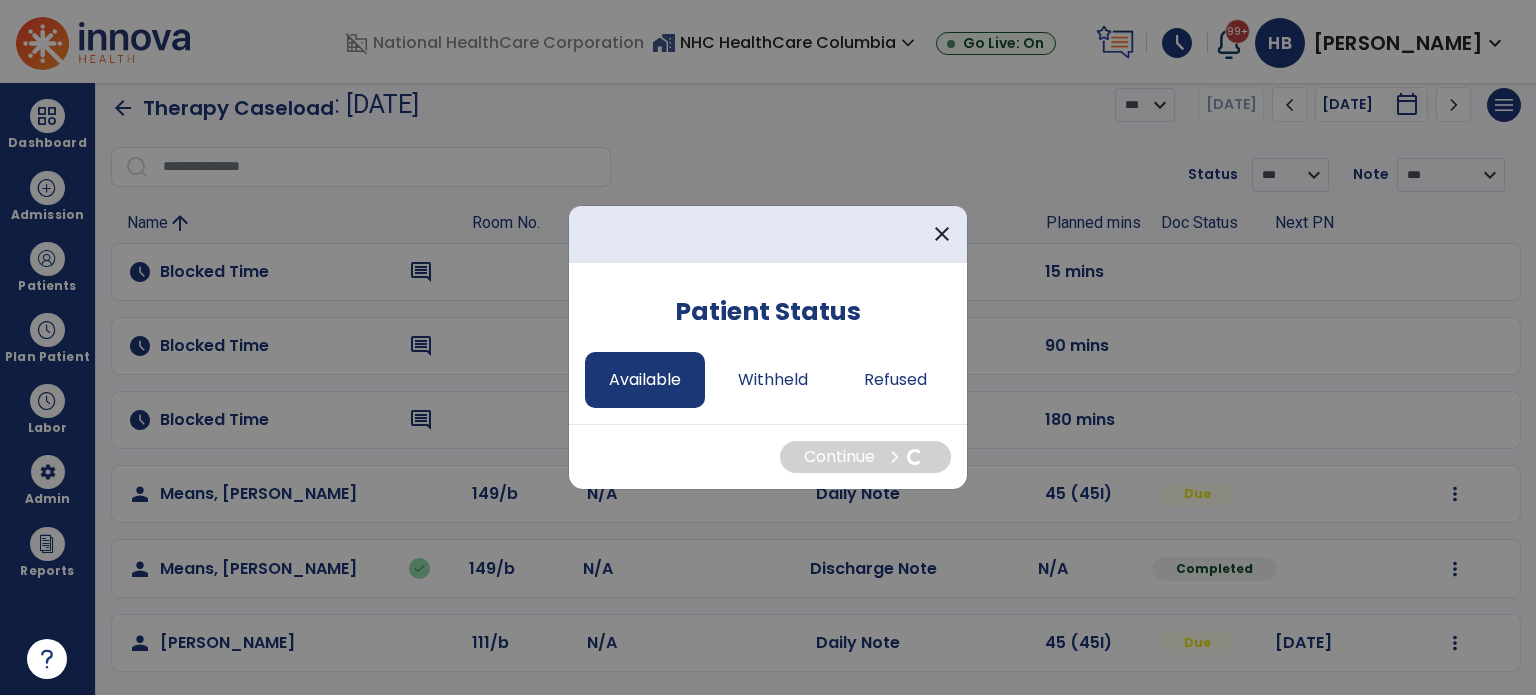 select on "*" 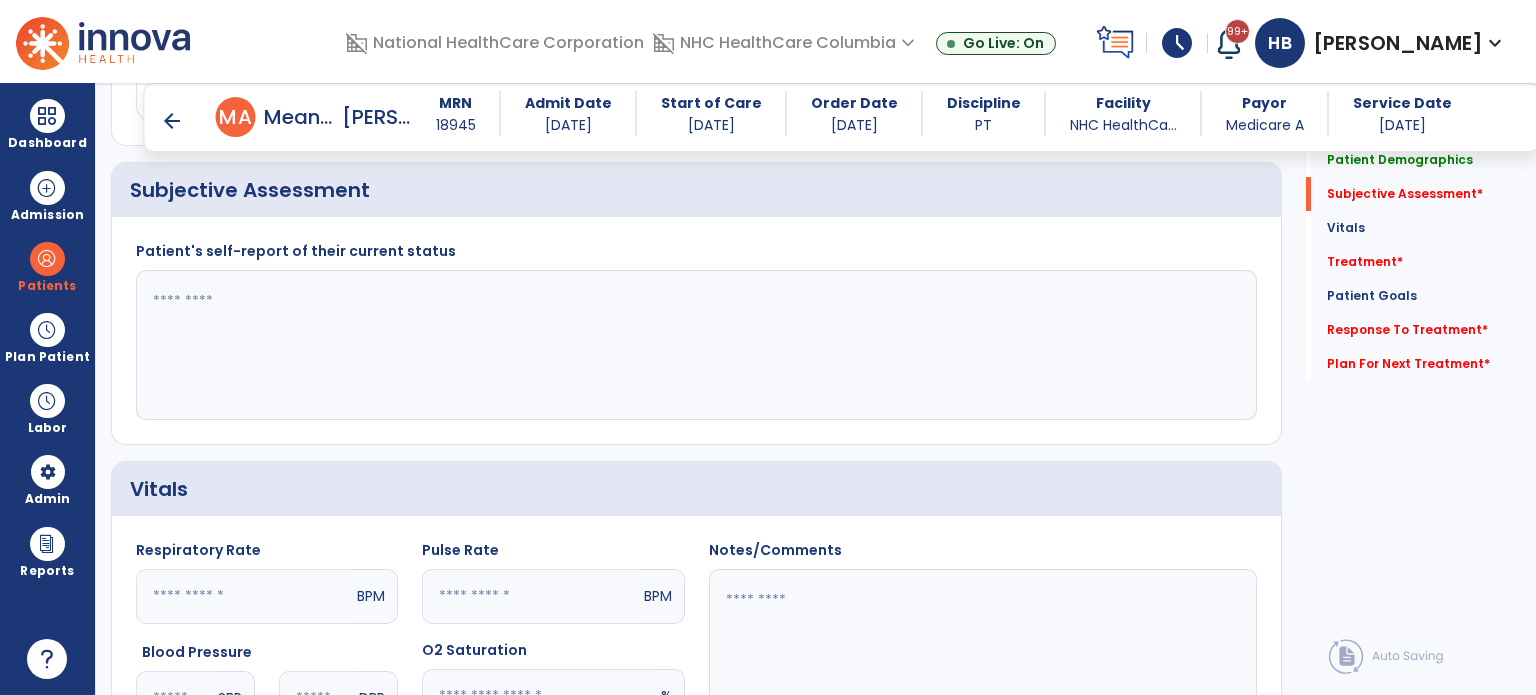 scroll, scrollTop: 476, scrollLeft: 0, axis: vertical 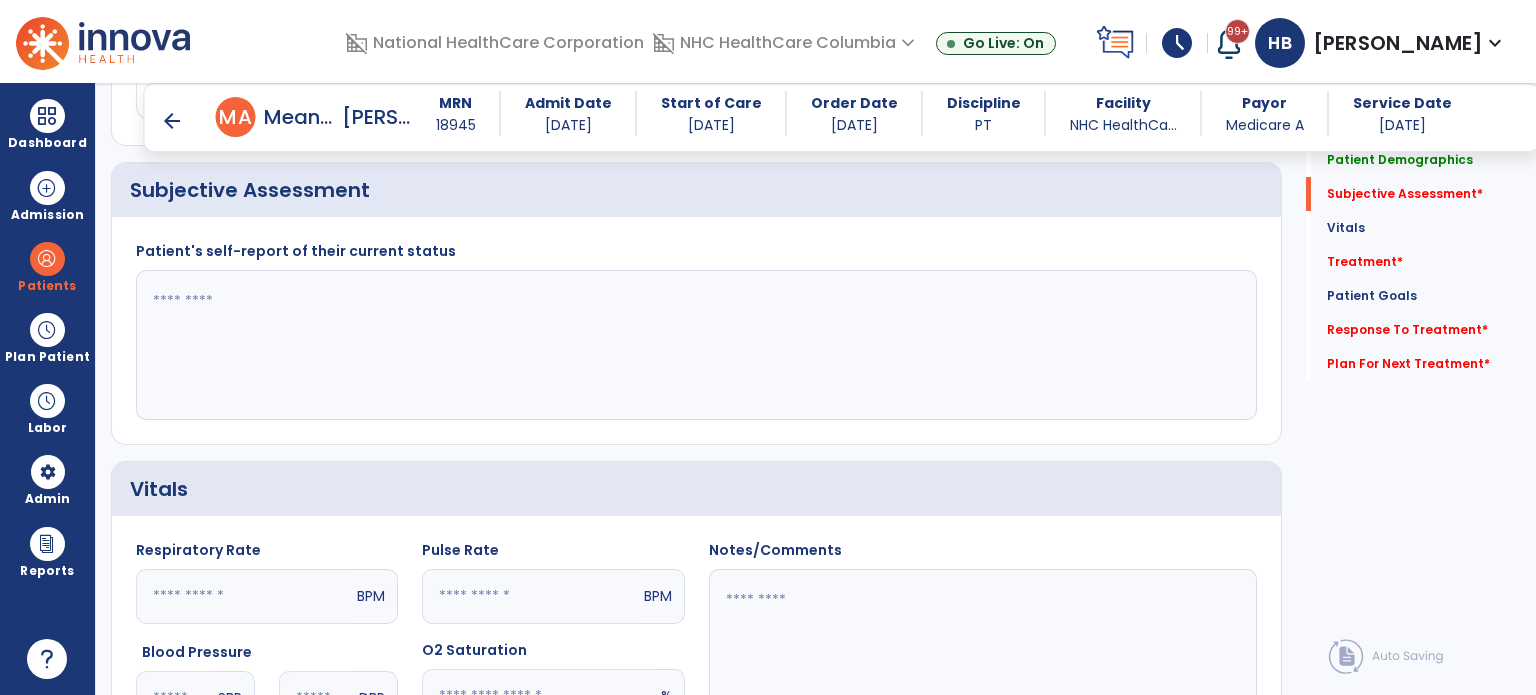 click 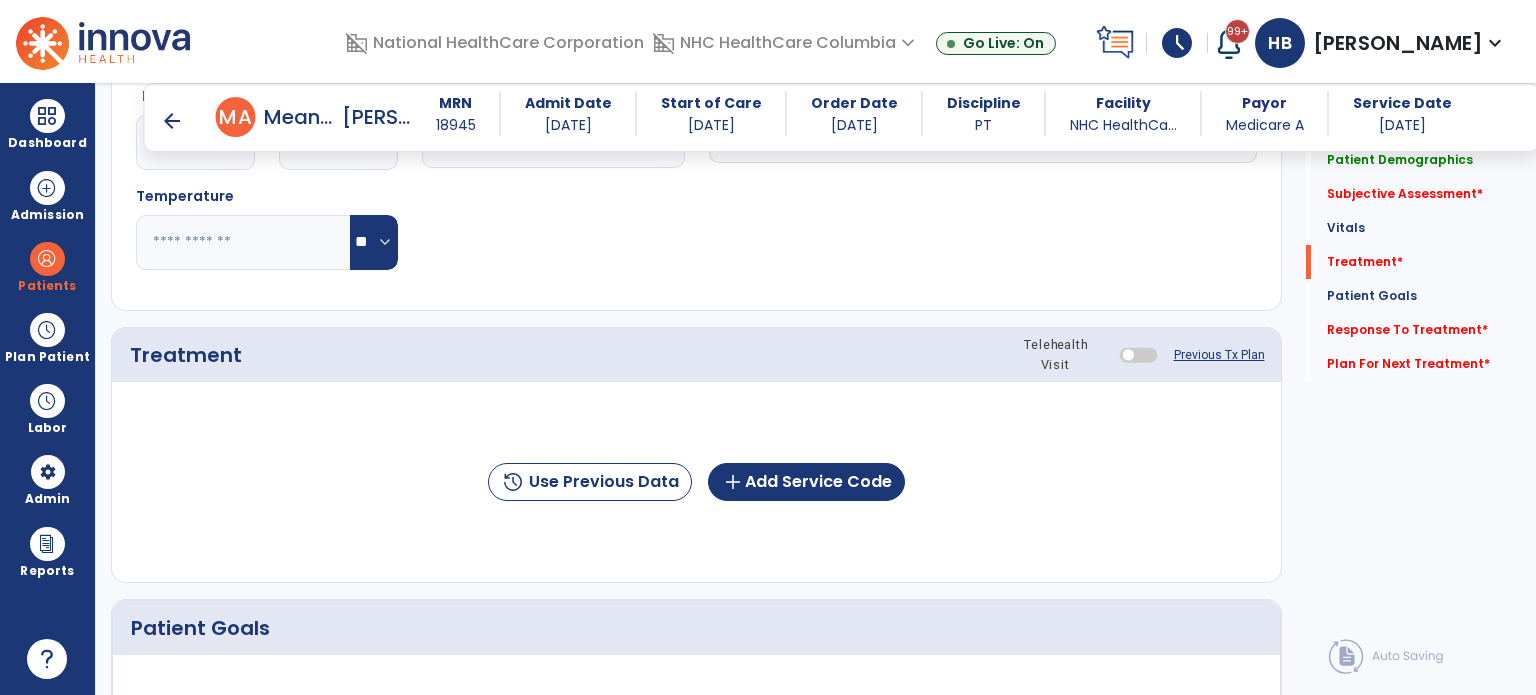 scroll, scrollTop: 1120, scrollLeft: 0, axis: vertical 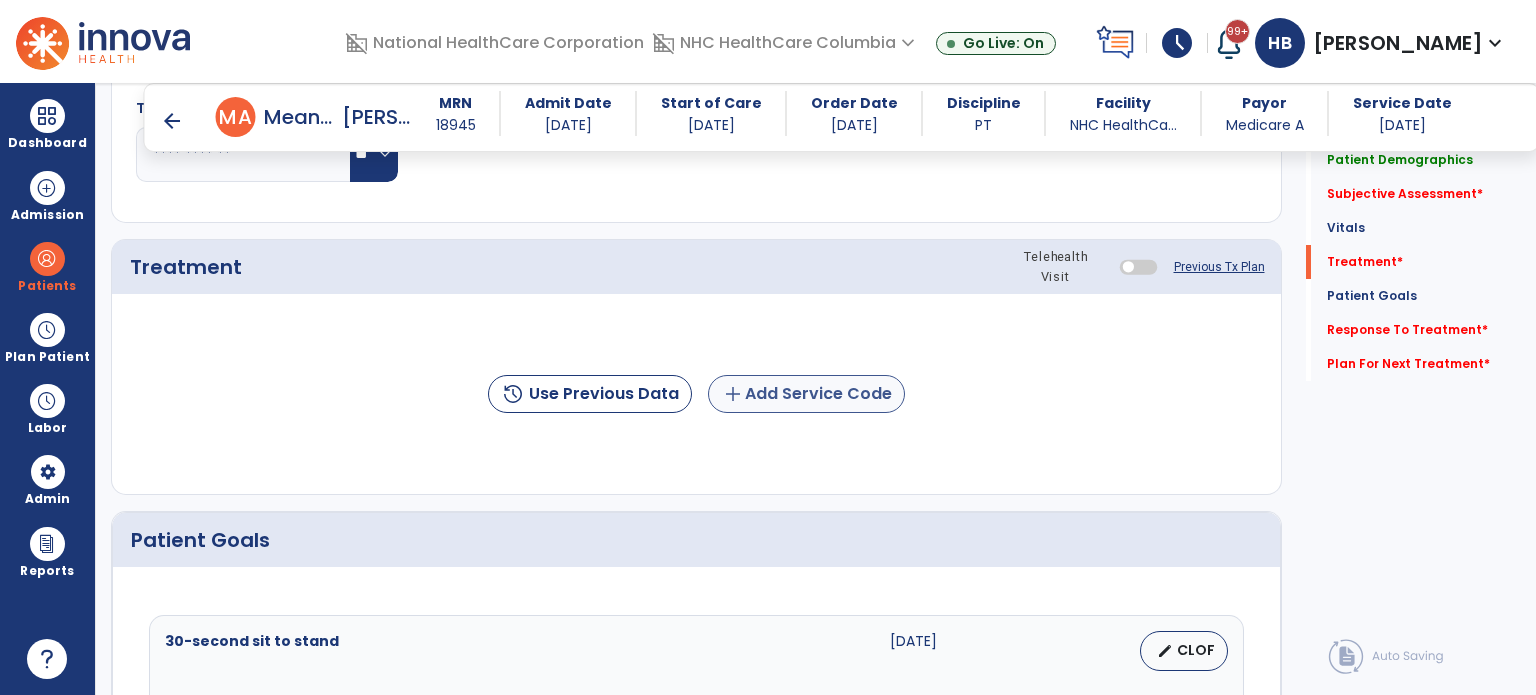 type on "**********" 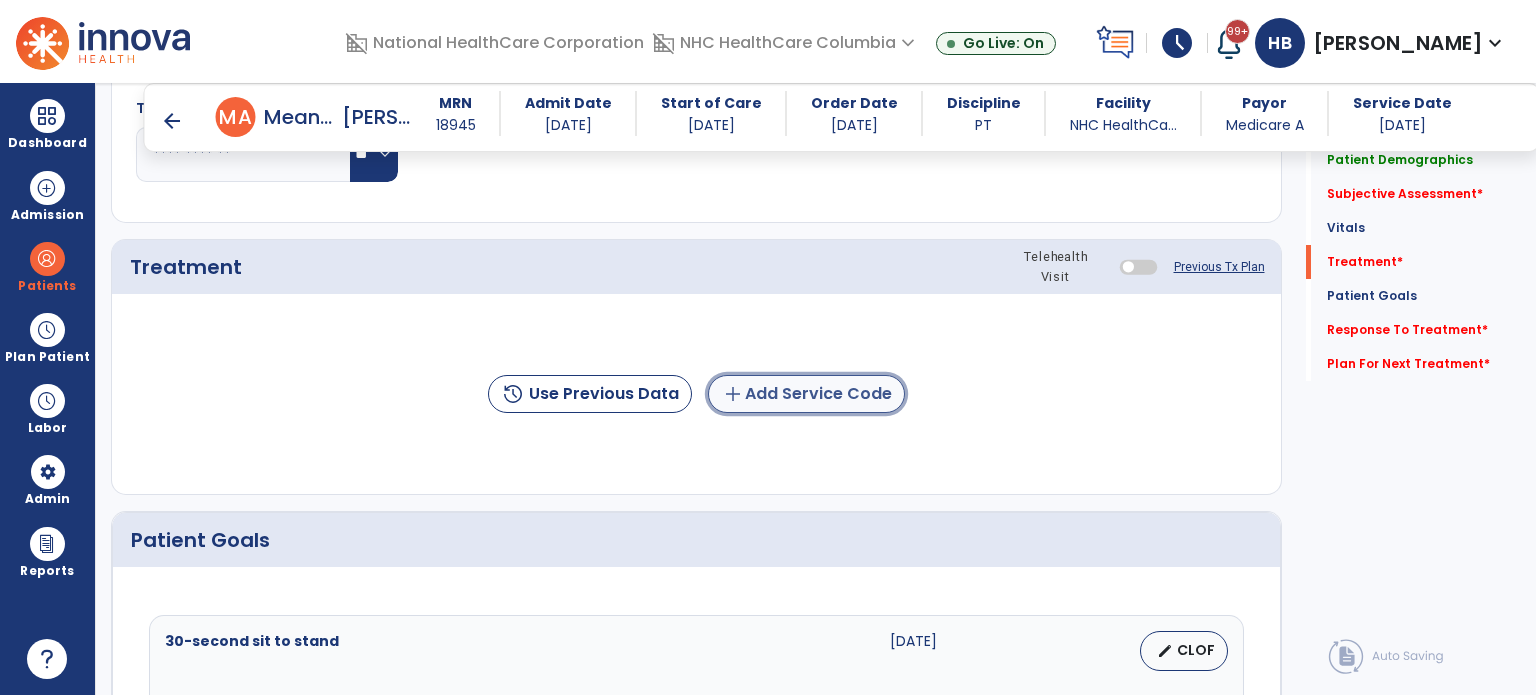 click on "add  Add Service Code" 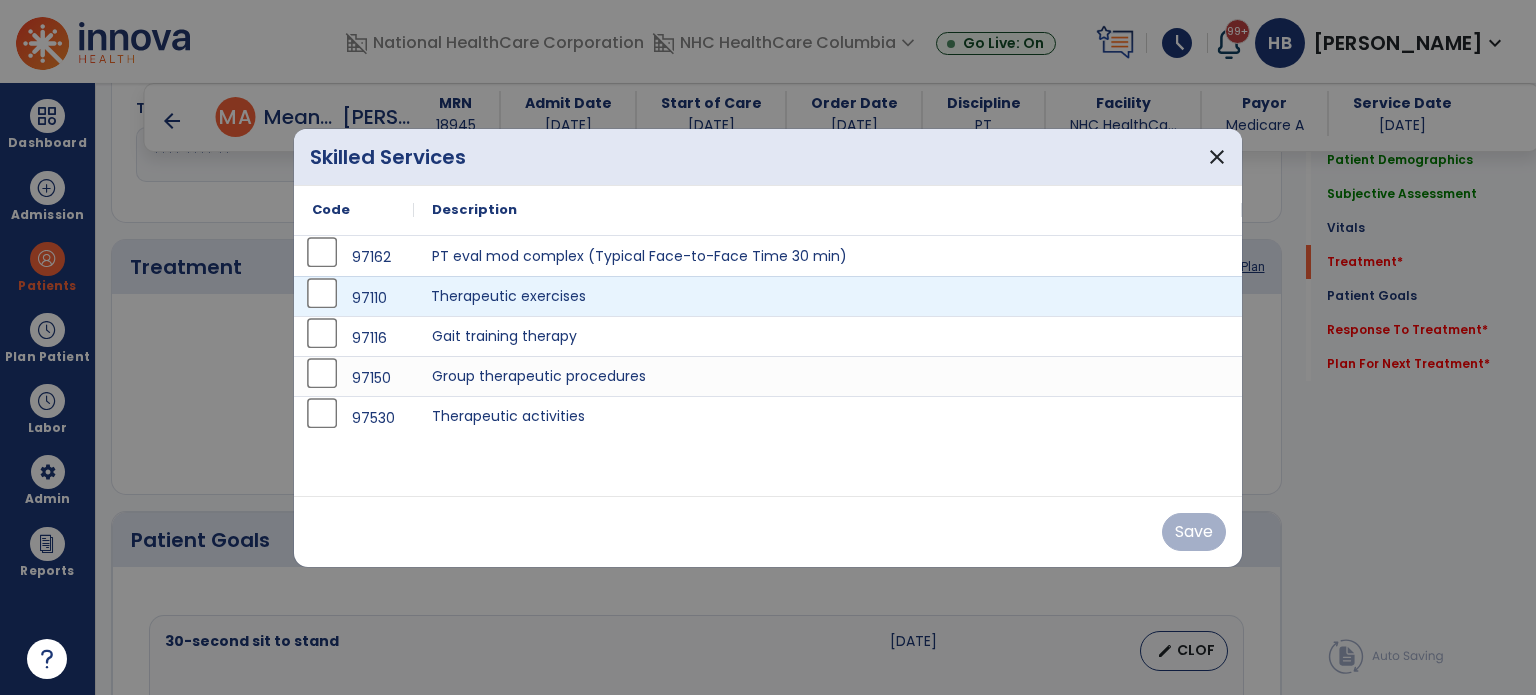 click on "Therapeutic exercises" at bounding box center (828, 296) 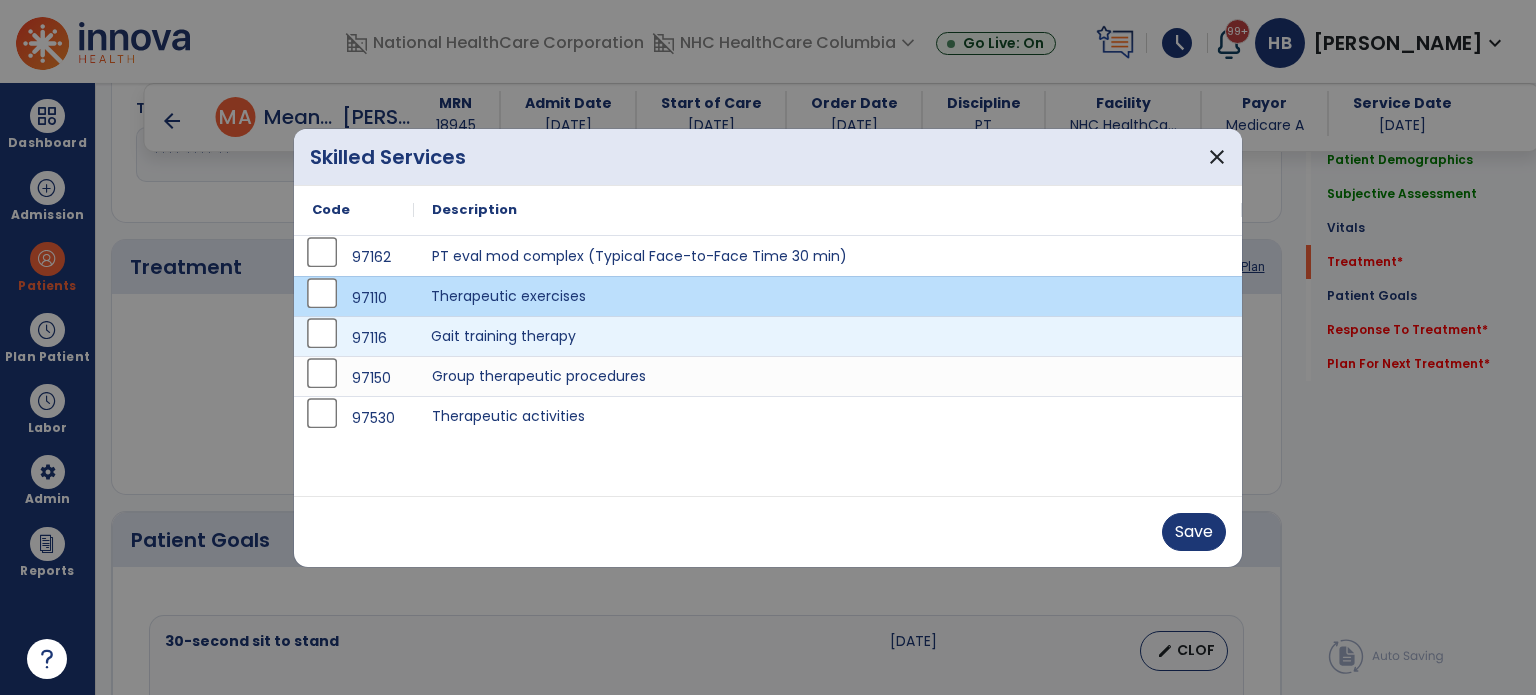 click on "Gait training therapy" at bounding box center (828, 336) 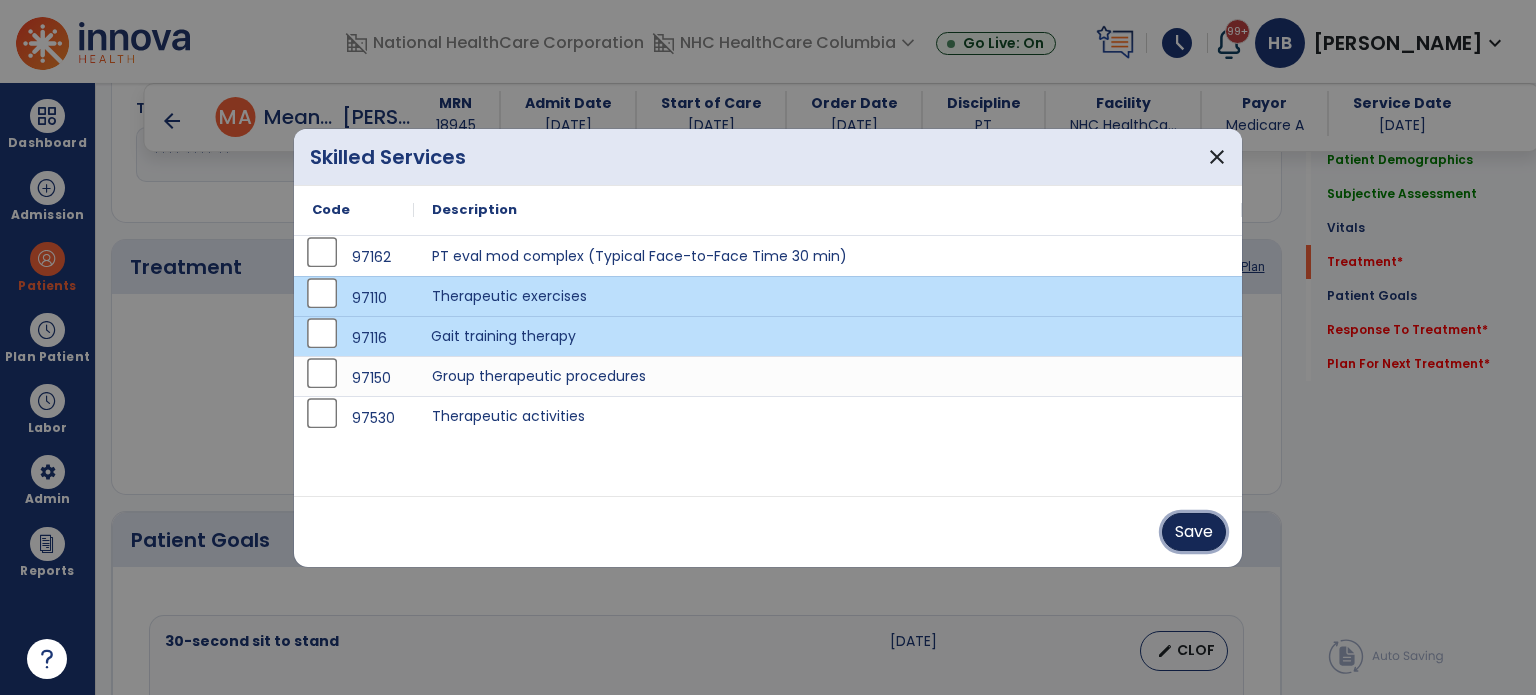 click on "Save" at bounding box center (1194, 532) 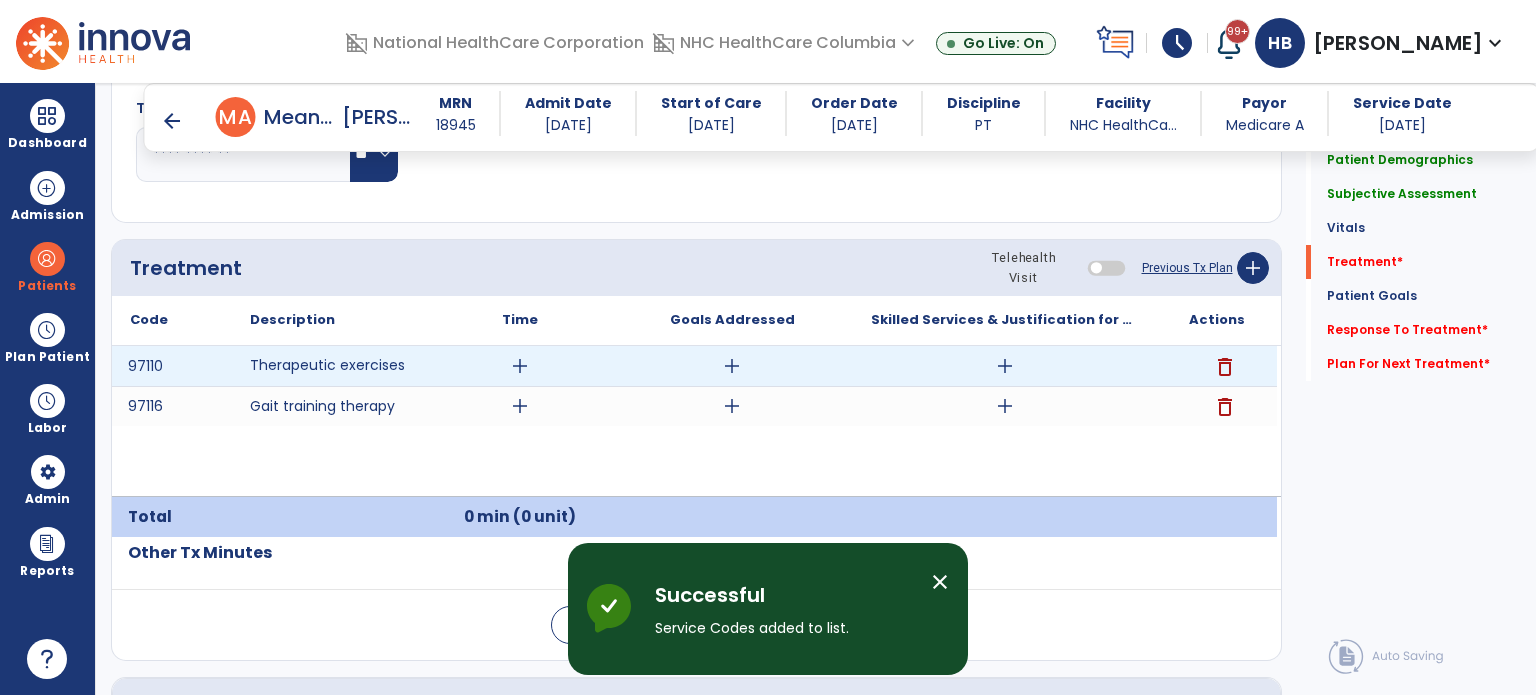 click on "add" at bounding box center [520, 366] 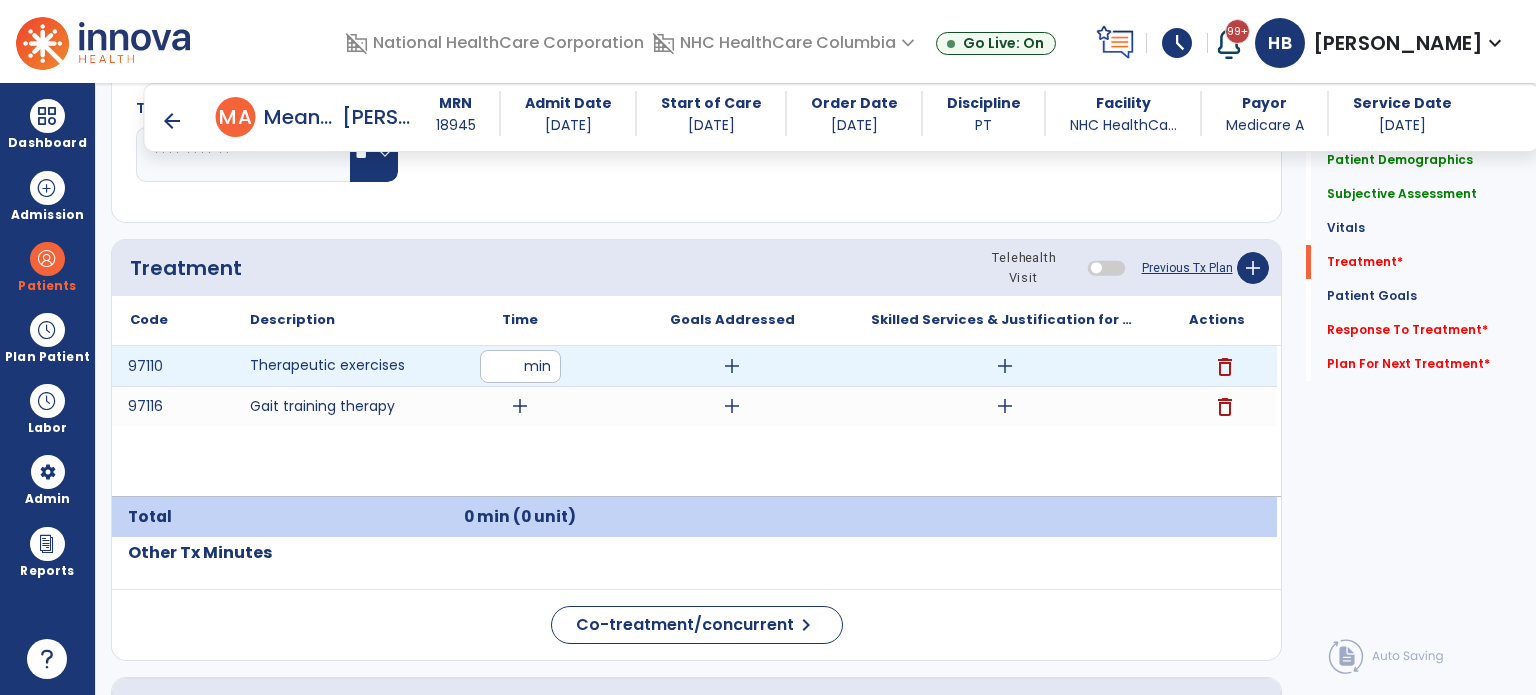 type on "**" 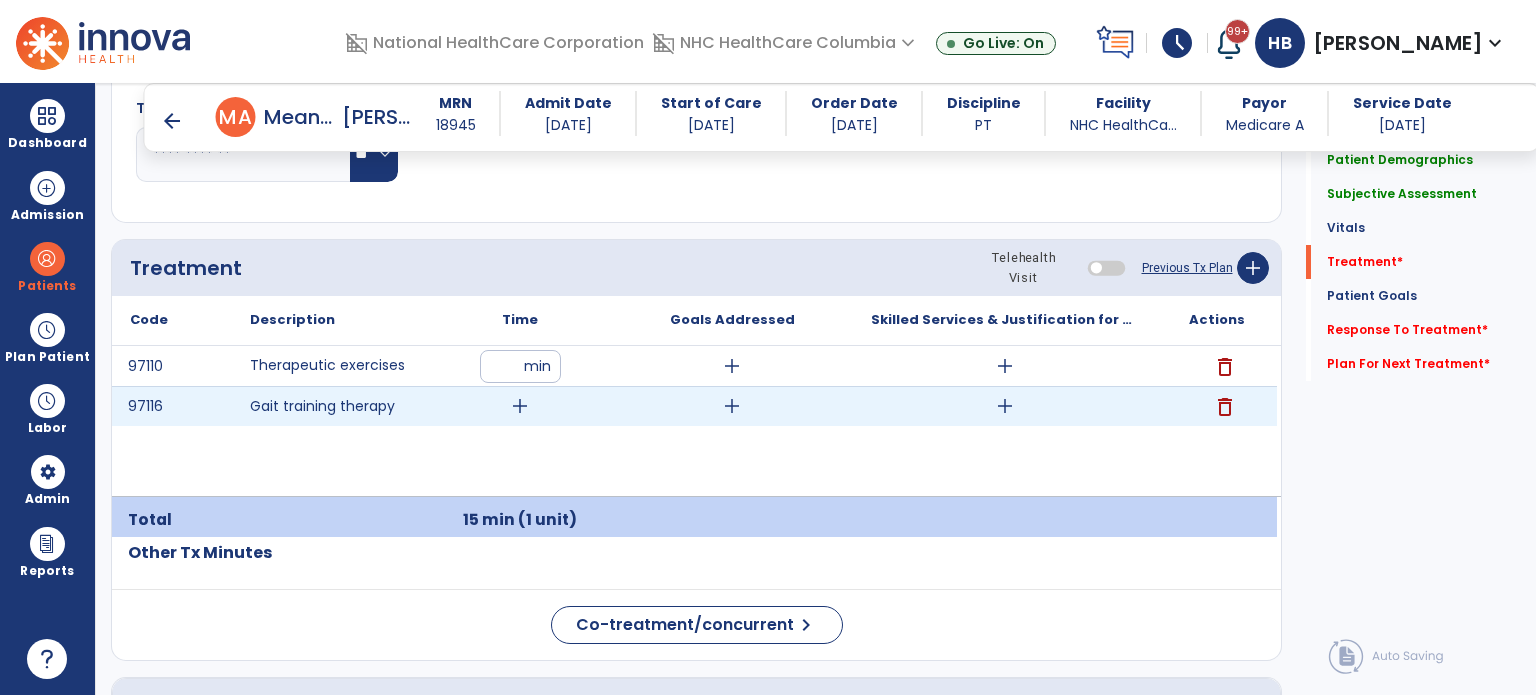 click on "add" at bounding box center [520, 406] 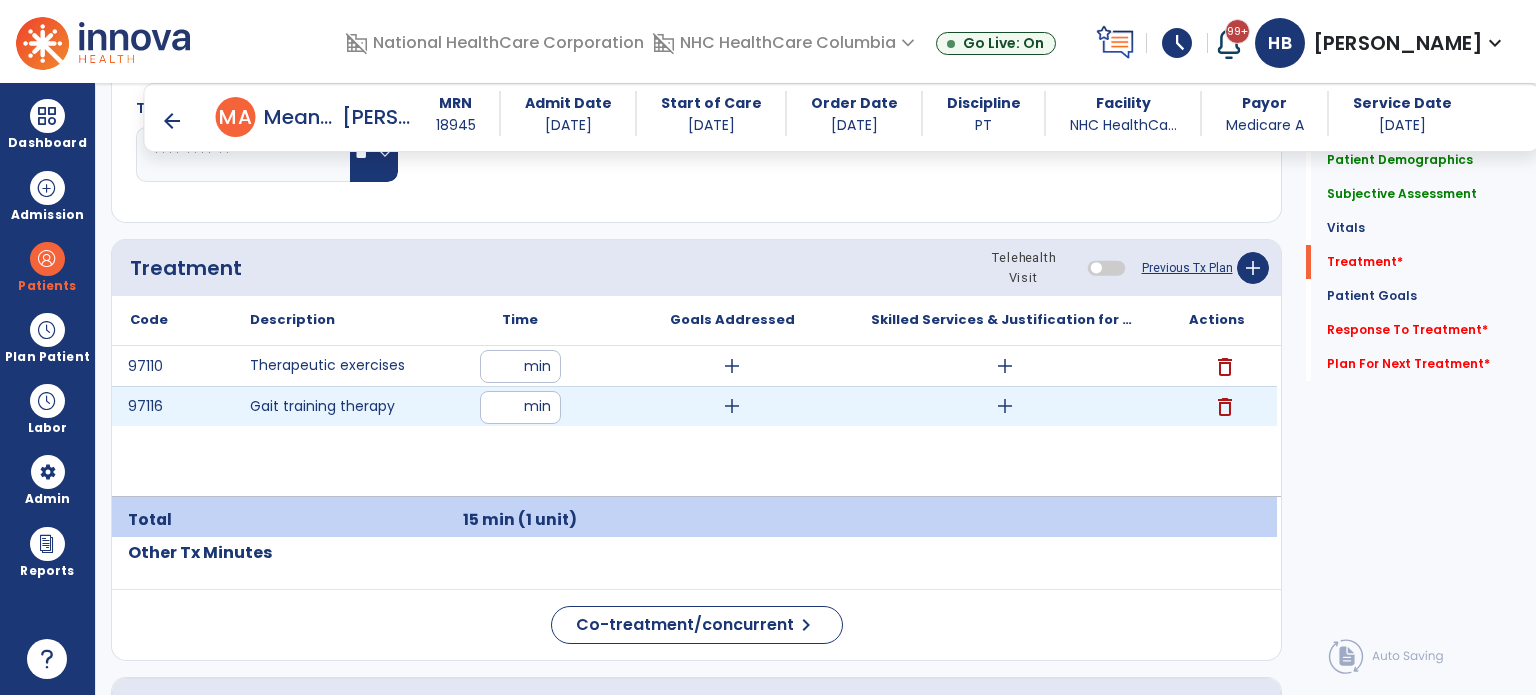 type on "**" 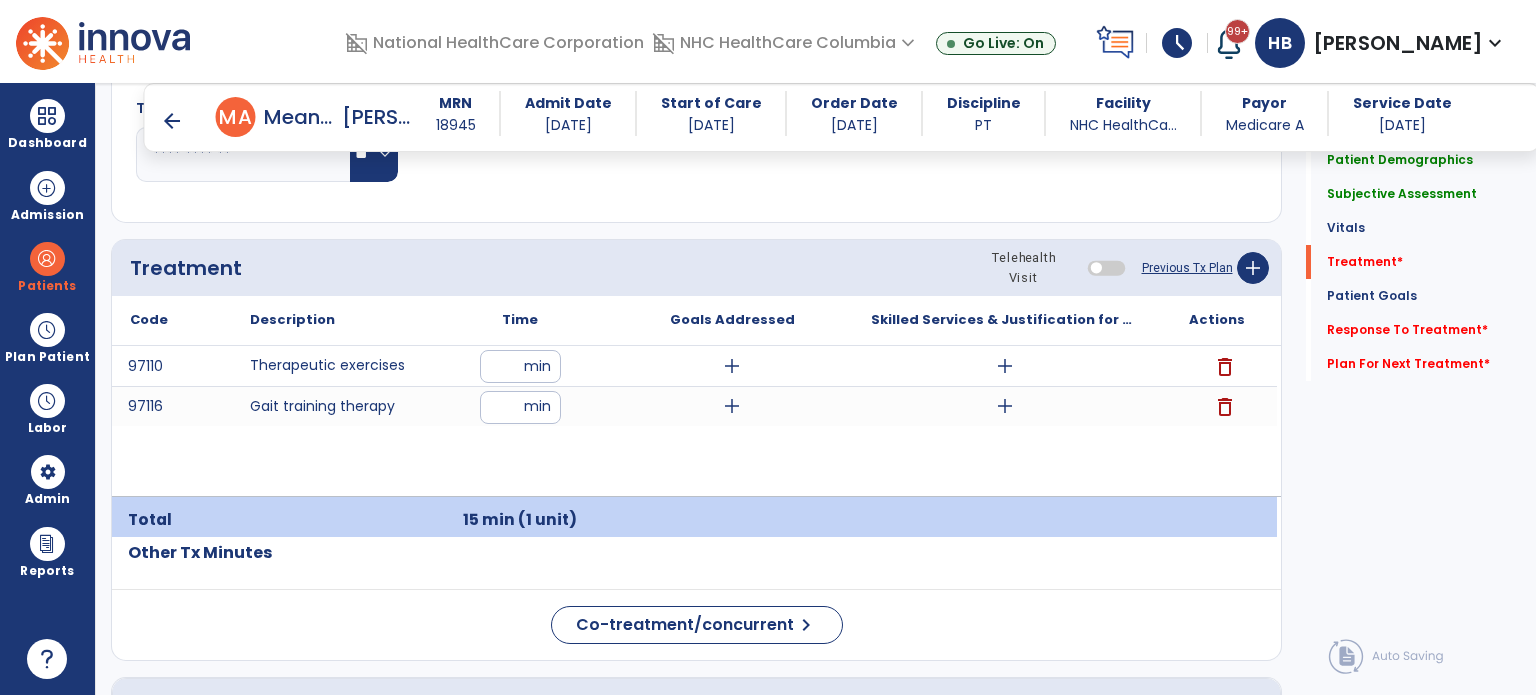 click on "Quick Links  Patient Demographics   Patient Demographics   Subjective Assessment   Subjective Assessment   Vitals   Vitals   Treatment   *  Treatment   *  Patient Goals   Patient Goals   Response To Treatment   *  Response To Treatment   *  Plan For Next Treatment   *  Plan For Next Treatment   *" 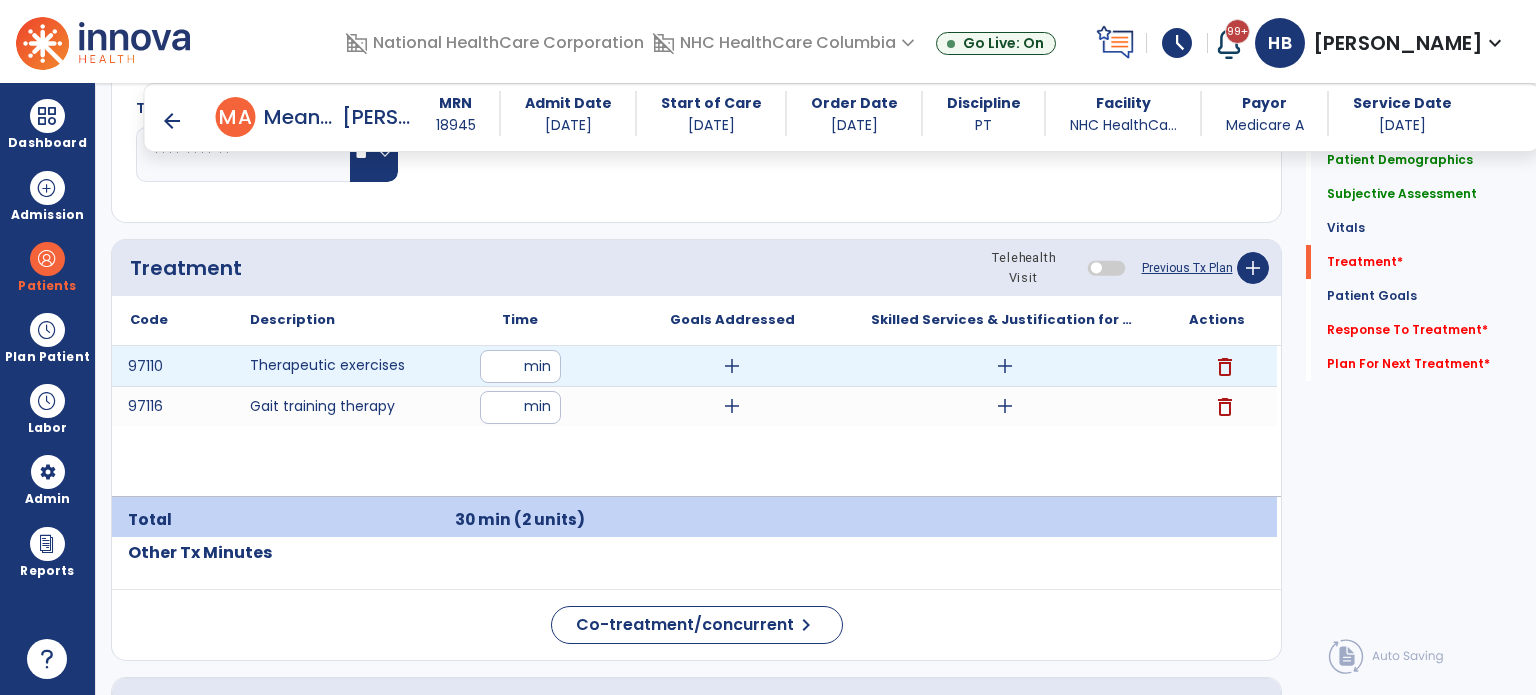 click on "add" at bounding box center [1005, 366] 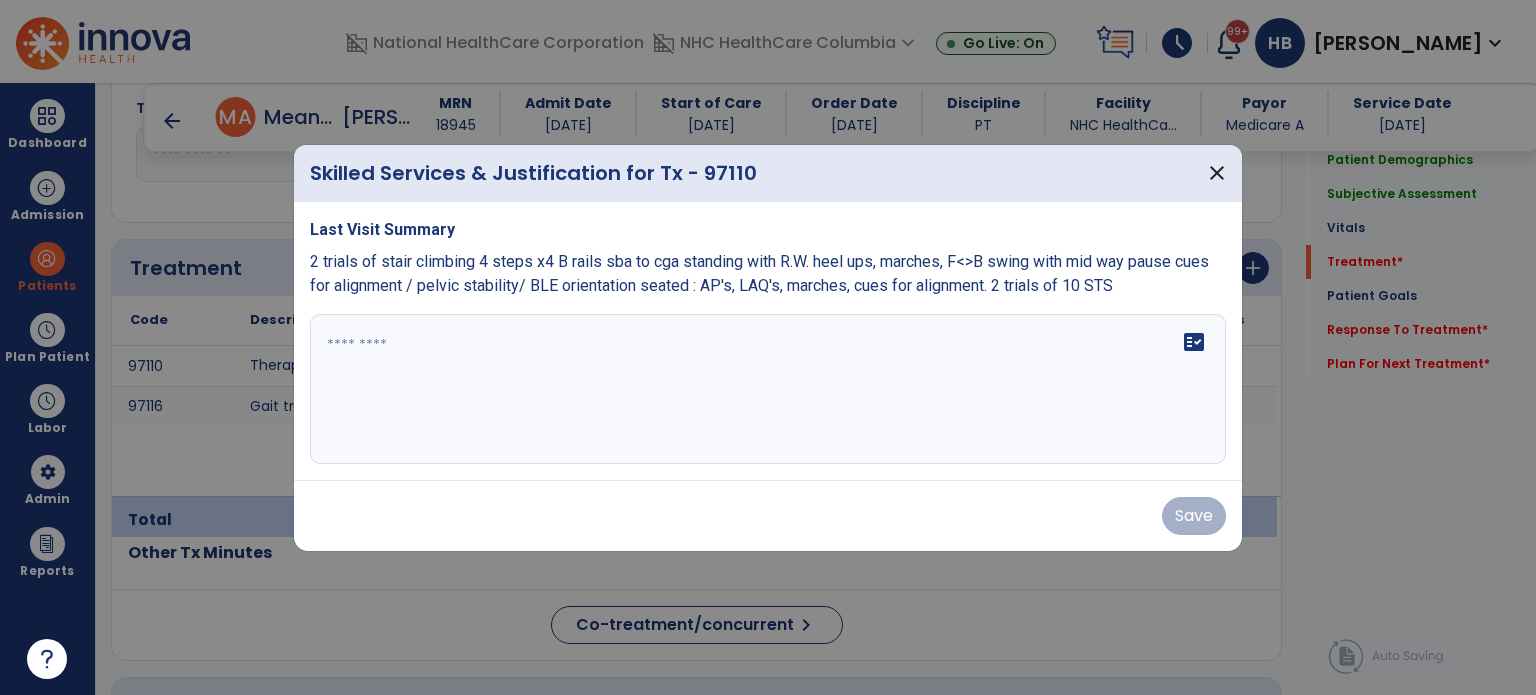 click on "fact_check" at bounding box center [768, 389] 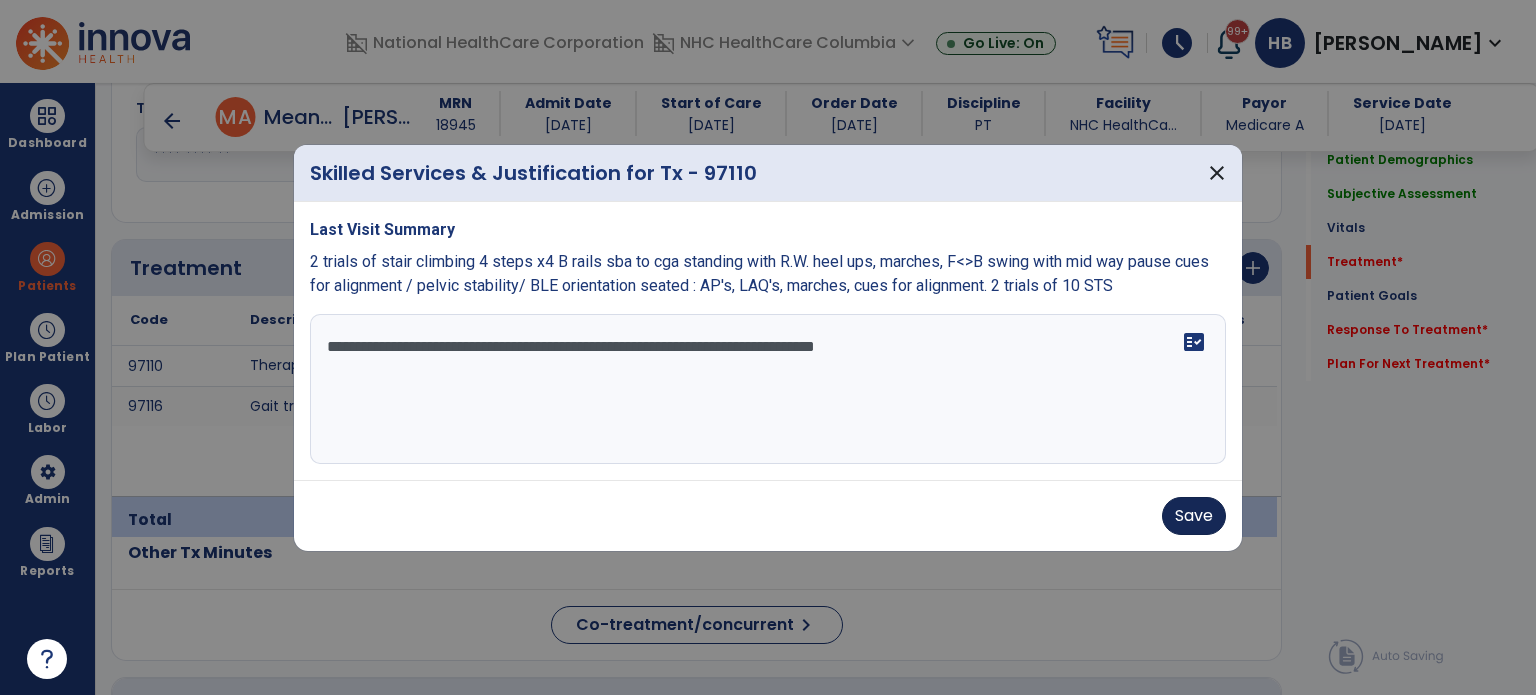 type on "**********" 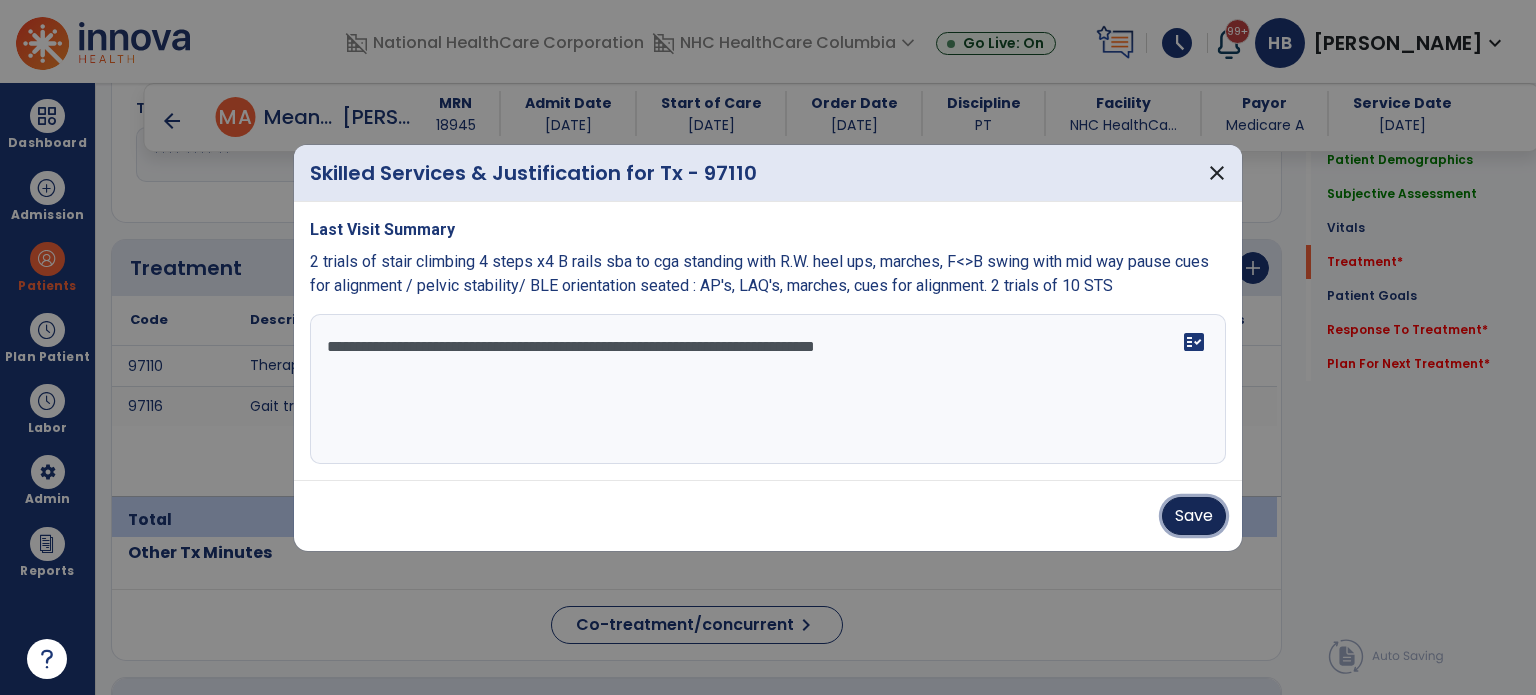 click on "Save" at bounding box center (1194, 516) 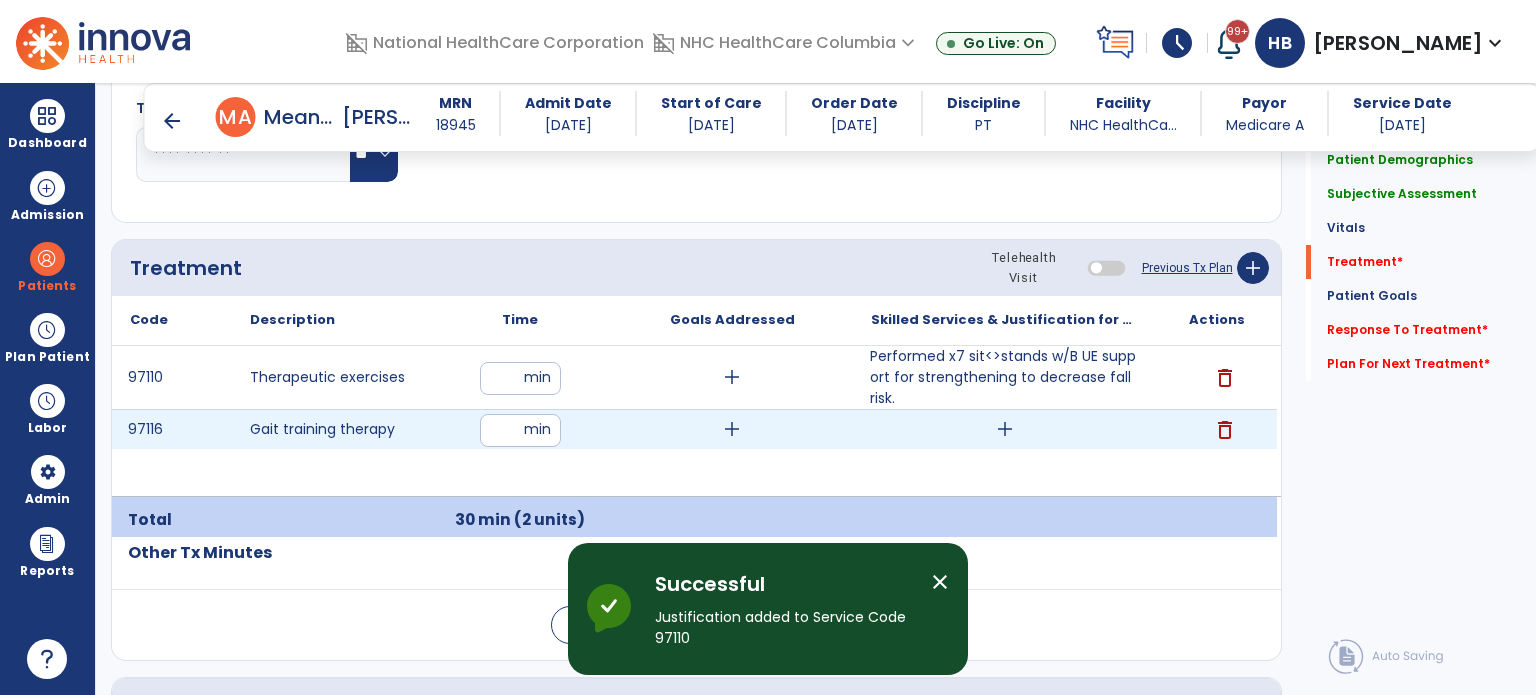 click on "add" at bounding box center [1005, 429] 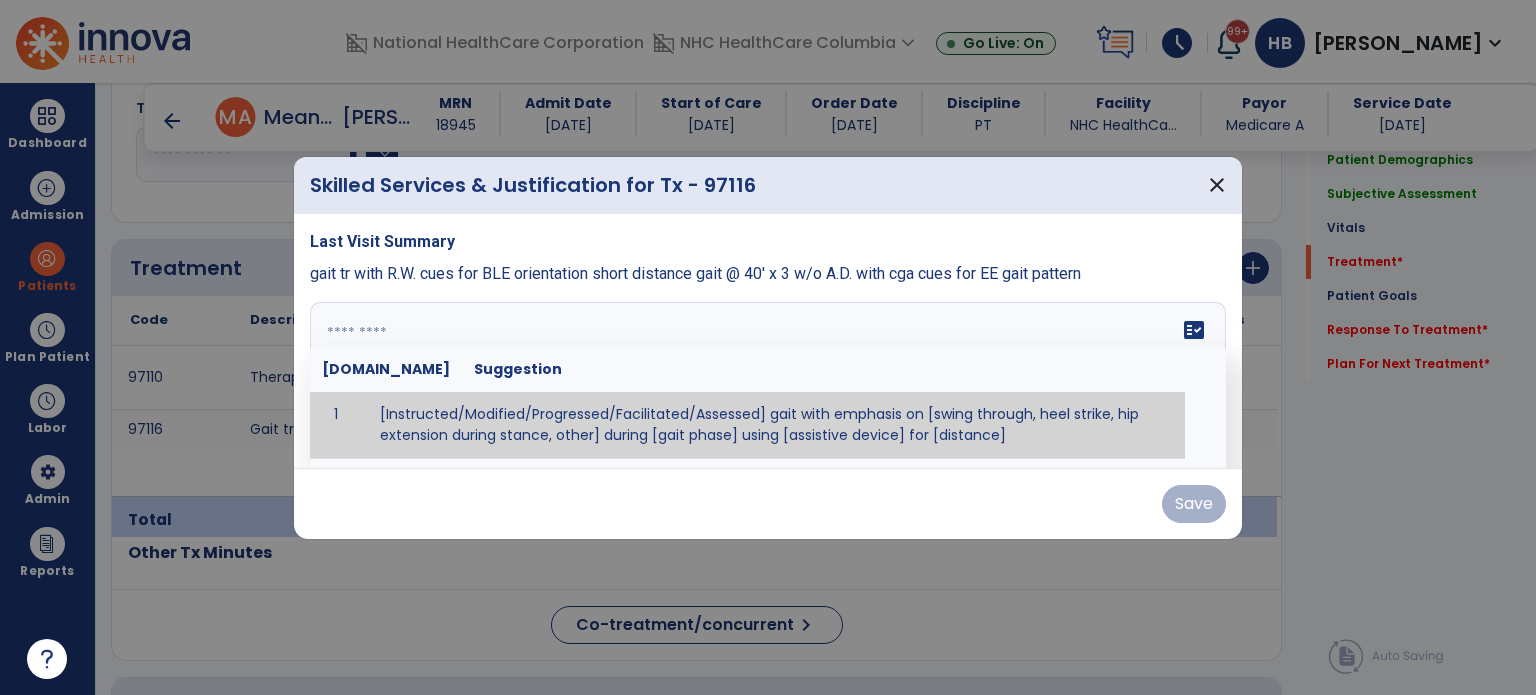 click on "fact_check  Sr.No Suggestion 1 [Instructed/Modified/Progressed/Facilitated/Assessed] gait with emphasis on [swing through, heel strike, hip extension during stance, other] during [gait phase] using [assistive device] for [distance] 2 [Instructed/Modified/Progressed/Facilitated/Assessed] use of [assistive device] and [NWB, PWB, step-to gait pattern, step through gait pattern] 3 [Instructed/Modified/Progressed/Facilitated/Assessed] patient's ability to [ascend/descend # of steps, perform directional changes, walk on even/uneven surfaces, pick-up objects off floor, velocity changes, other] using [assistive device]. 4 [Instructed/Modified/Progressed/Facilitated/Assessed] pre-gait activities including [identify exercise] in order to prepare for gait training. 5" at bounding box center [768, 377] 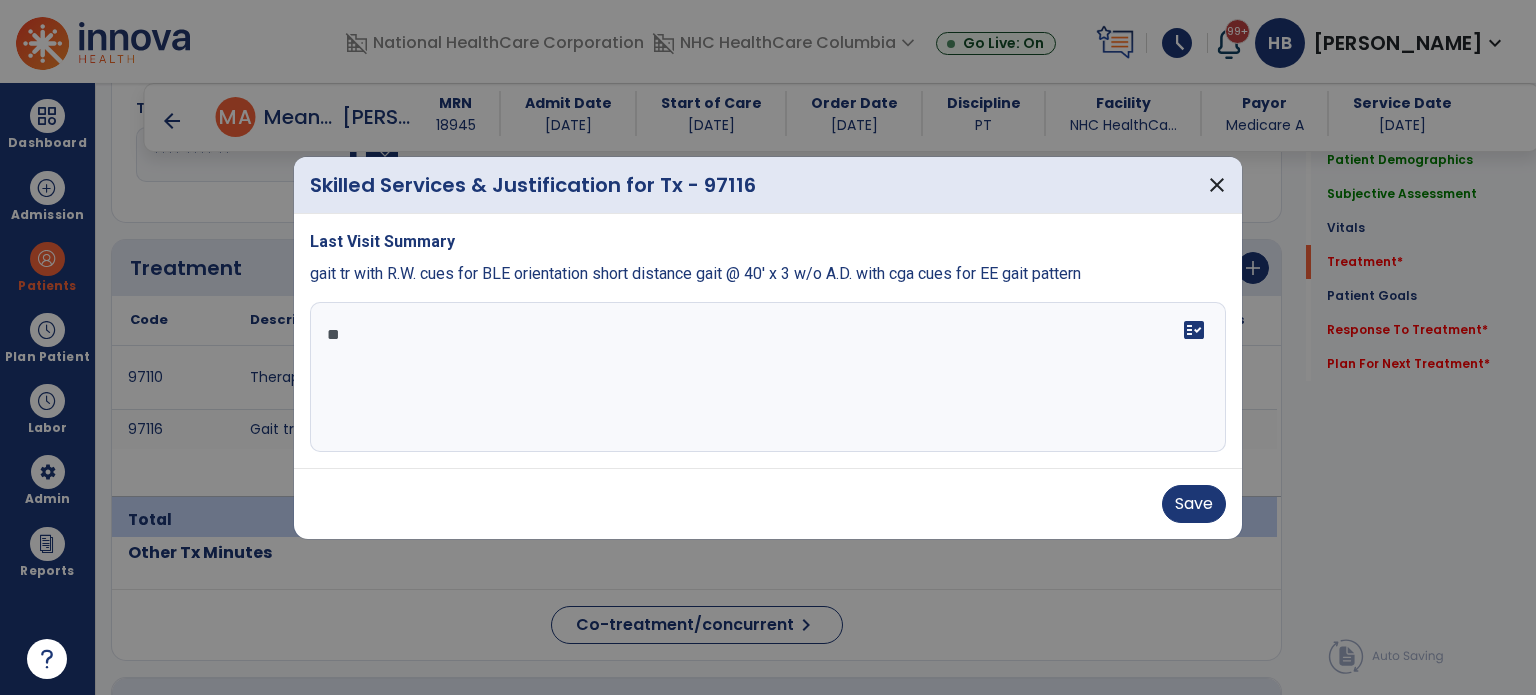 type on "*" 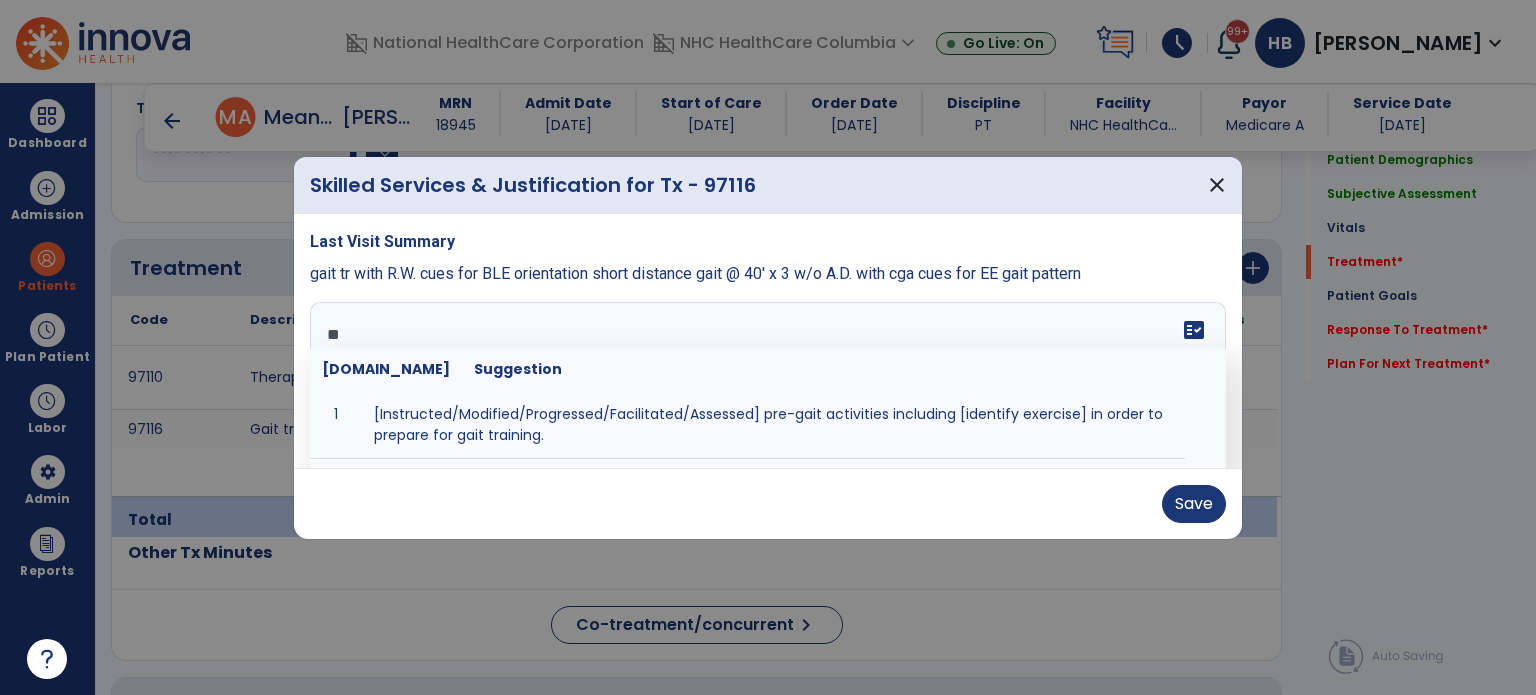 type on "*" 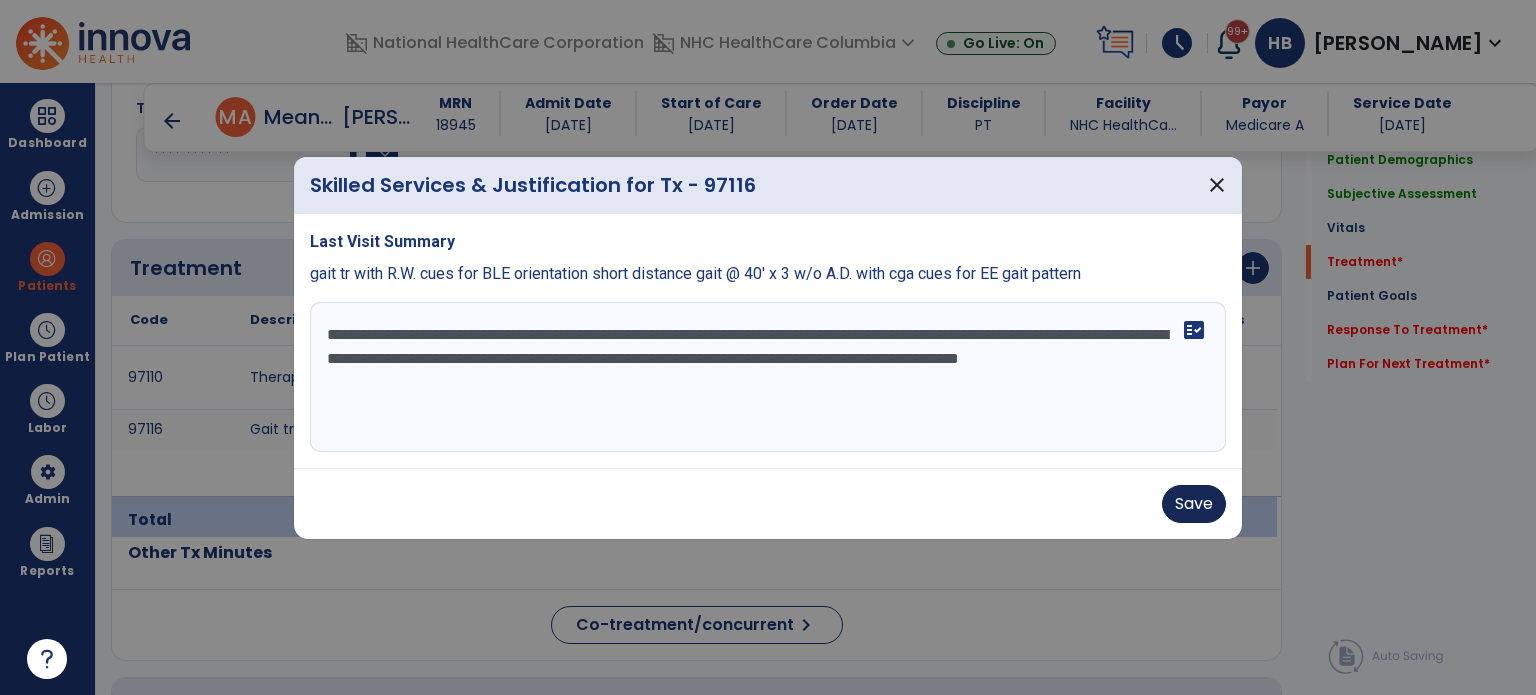 type on "**********" 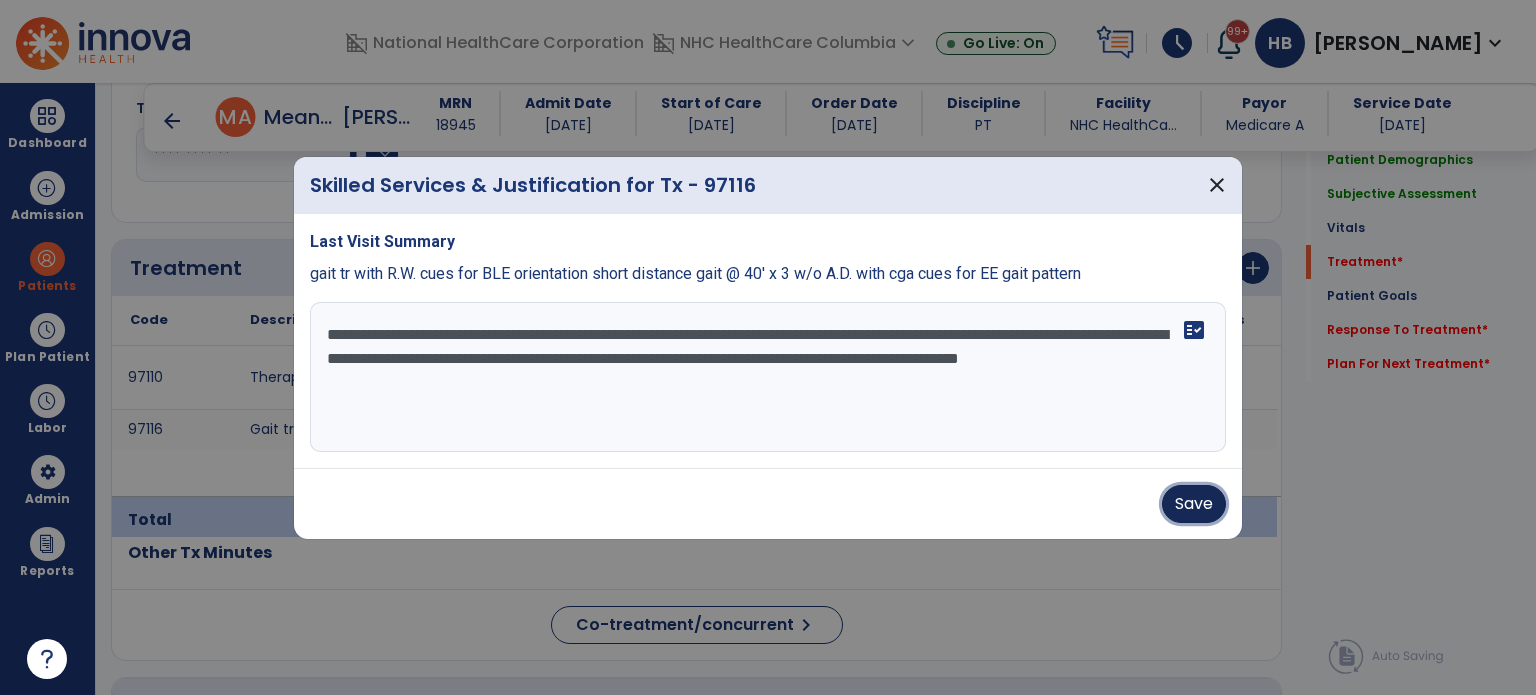 click on "Save" at bounding box center (1194, 504) 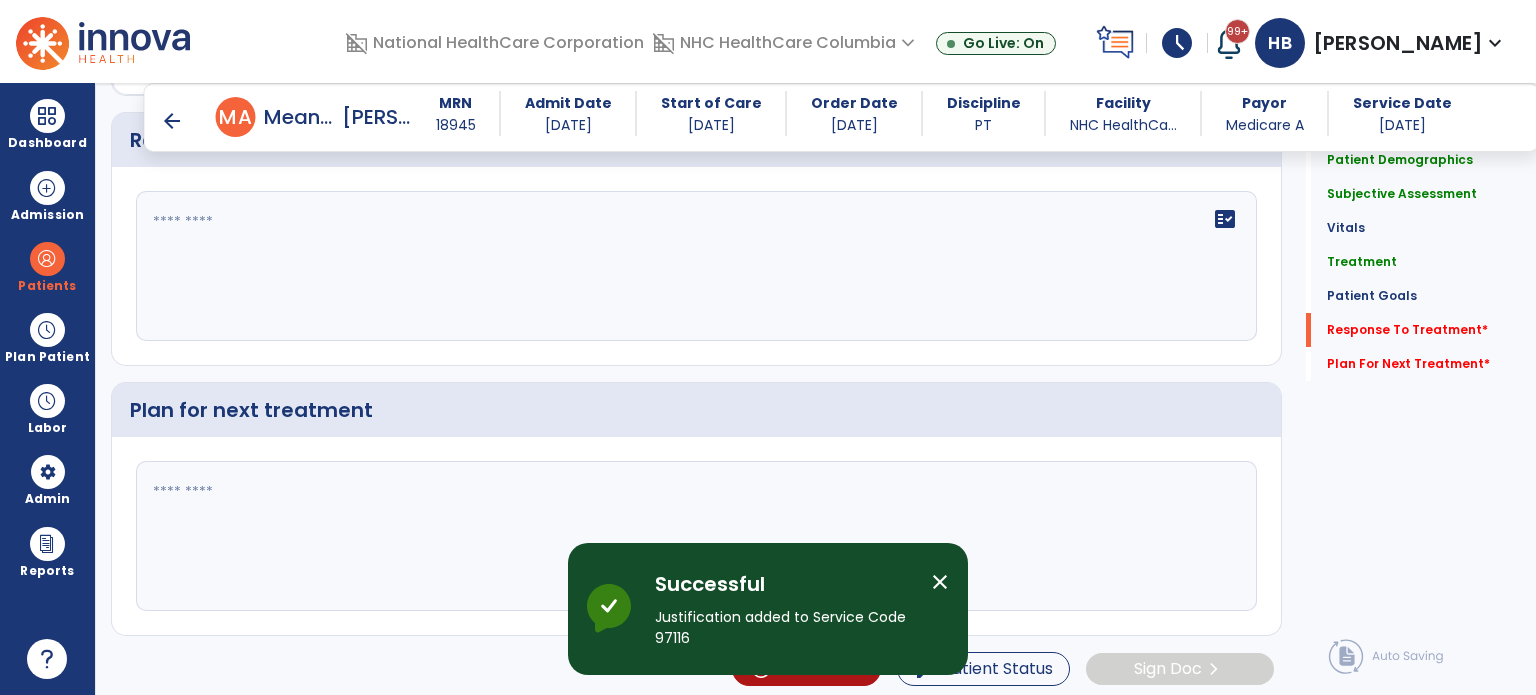 scroll, scrollTop: 2490, scrollLeft: 0, axis: vertical 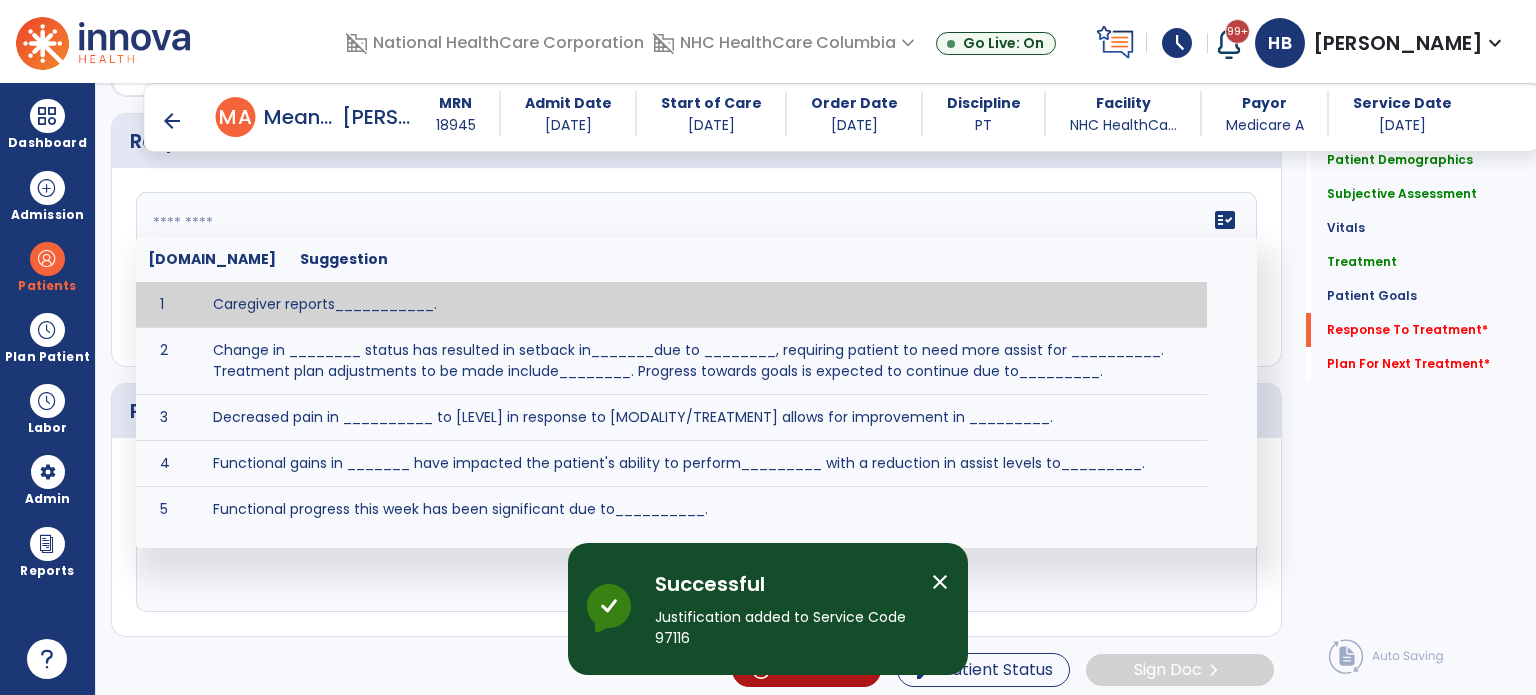 click on "fact_check  Sr.No Suggestion 1 Caregiver reports___________. 2 Change in ________ status has resulted in setback in_______due to ________, requiring patient to need more assist for __________.   Treatment plan adjustments to be made include________.  Progress towards goals is expected to continue due to_________. 3 Decreased pain in __________ to [LEVEL] in response to [MODALITY/TREATMENT] allows for improvement in _________. 4 Functional gains in _______ have impacted the patient's ability to perform_________ with a reduction in assist levels to_________. 5 Functional progress this week has been significant due to__________. 6 Gains in ________ have improved the patient's ability to perform ______with decreased levels of assist to___________. 7 Improvement in ________allows patient to tolerate higher levels of challenges in_________. 8 Pain in [AREA] has decreased to [LEVEL] in response to [TREATMENT/MODALITY], allowing fore ease in completing__________. 9 10 11 12 13 14 15 16 17 18 19 20 21" 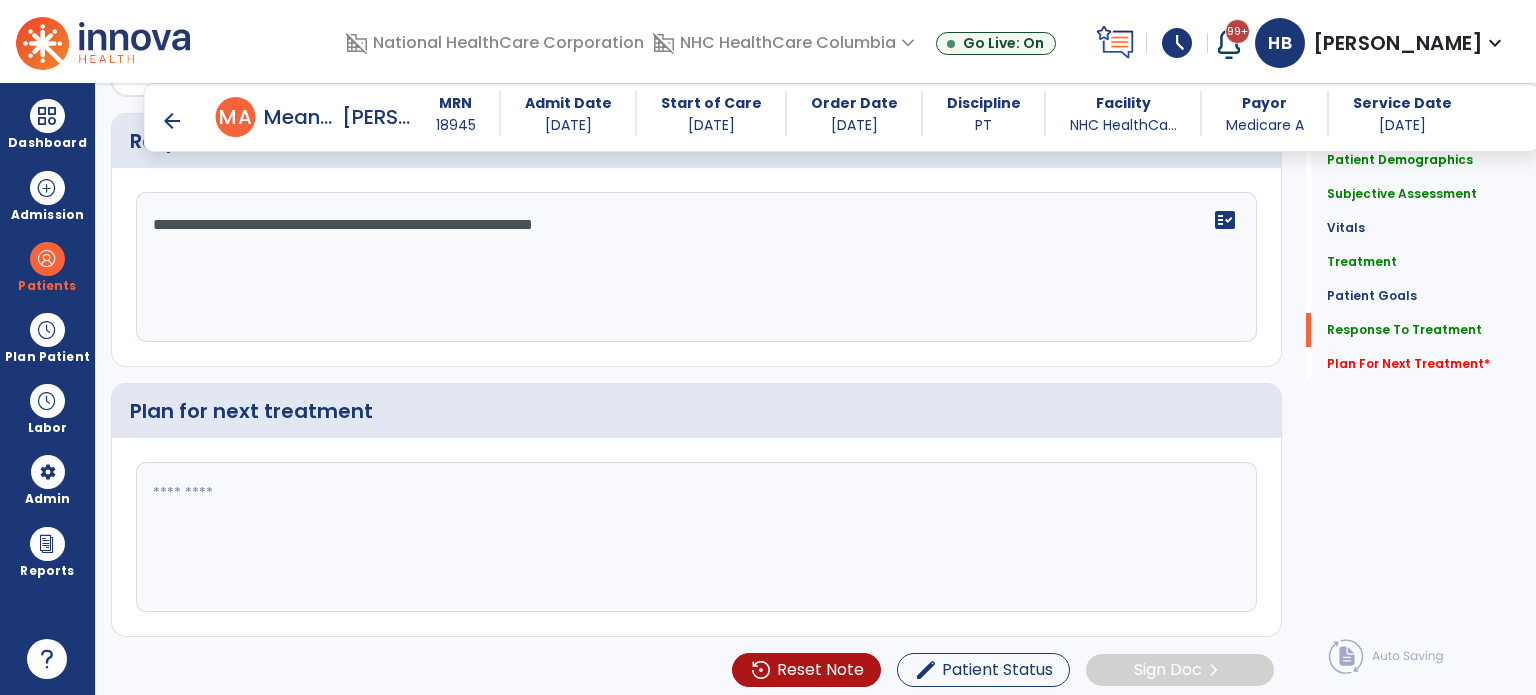 scroll, scrollTop: 2491, scrollLeft: 0, axis: vertical 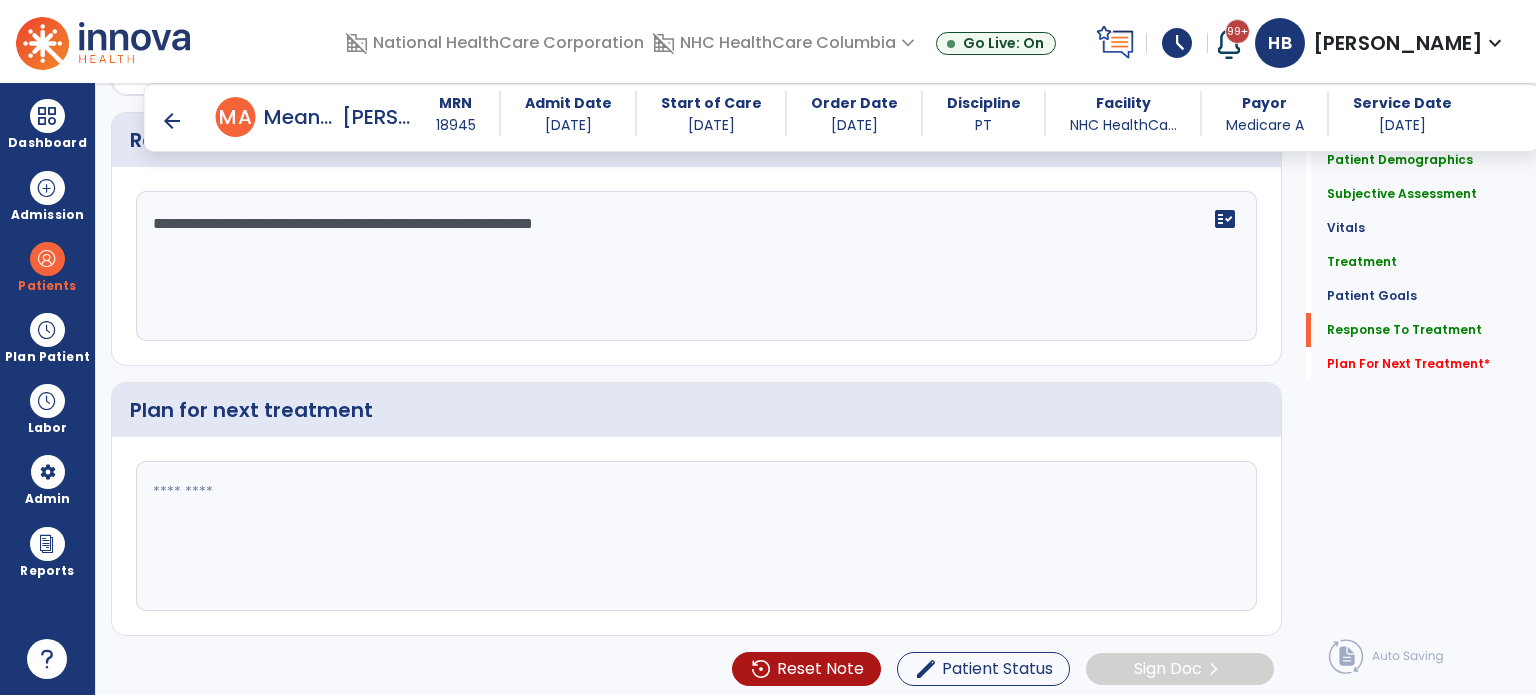 type on "**********" 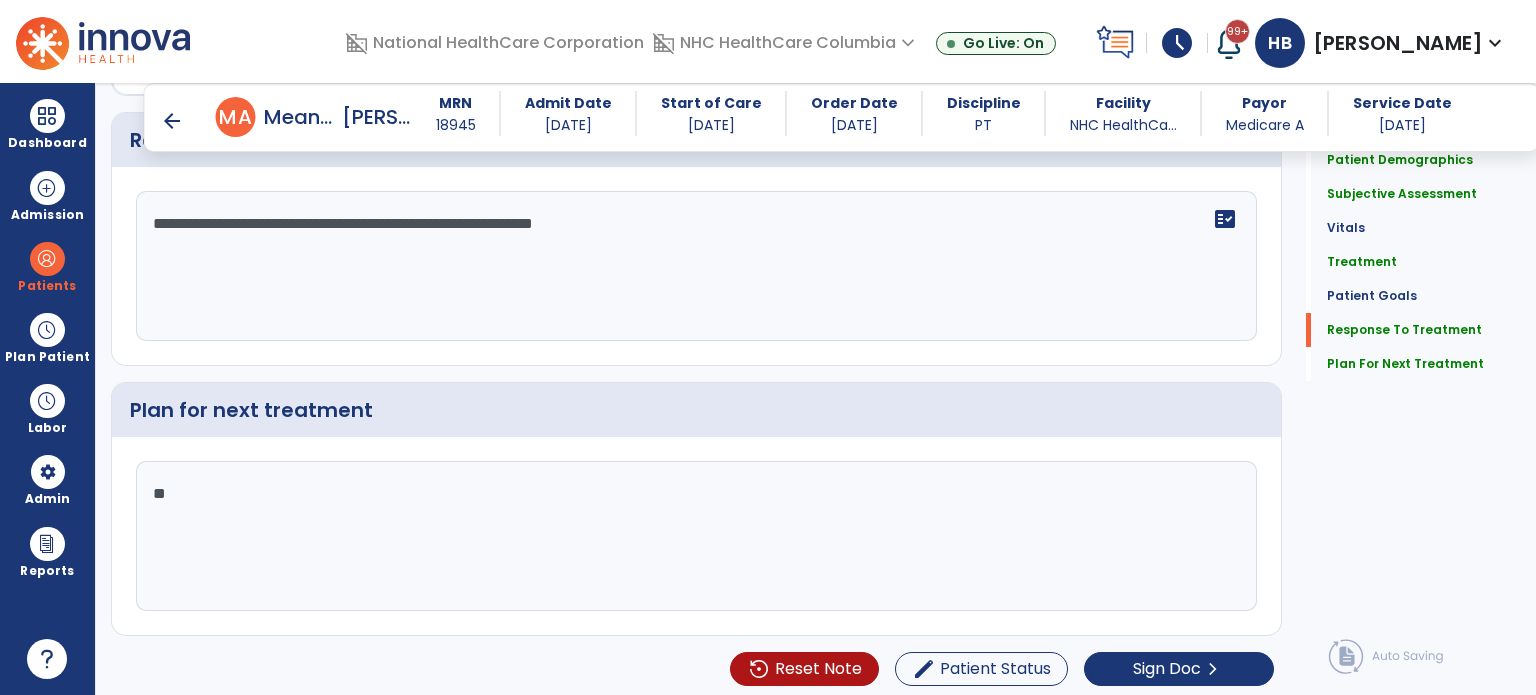 type on "*" 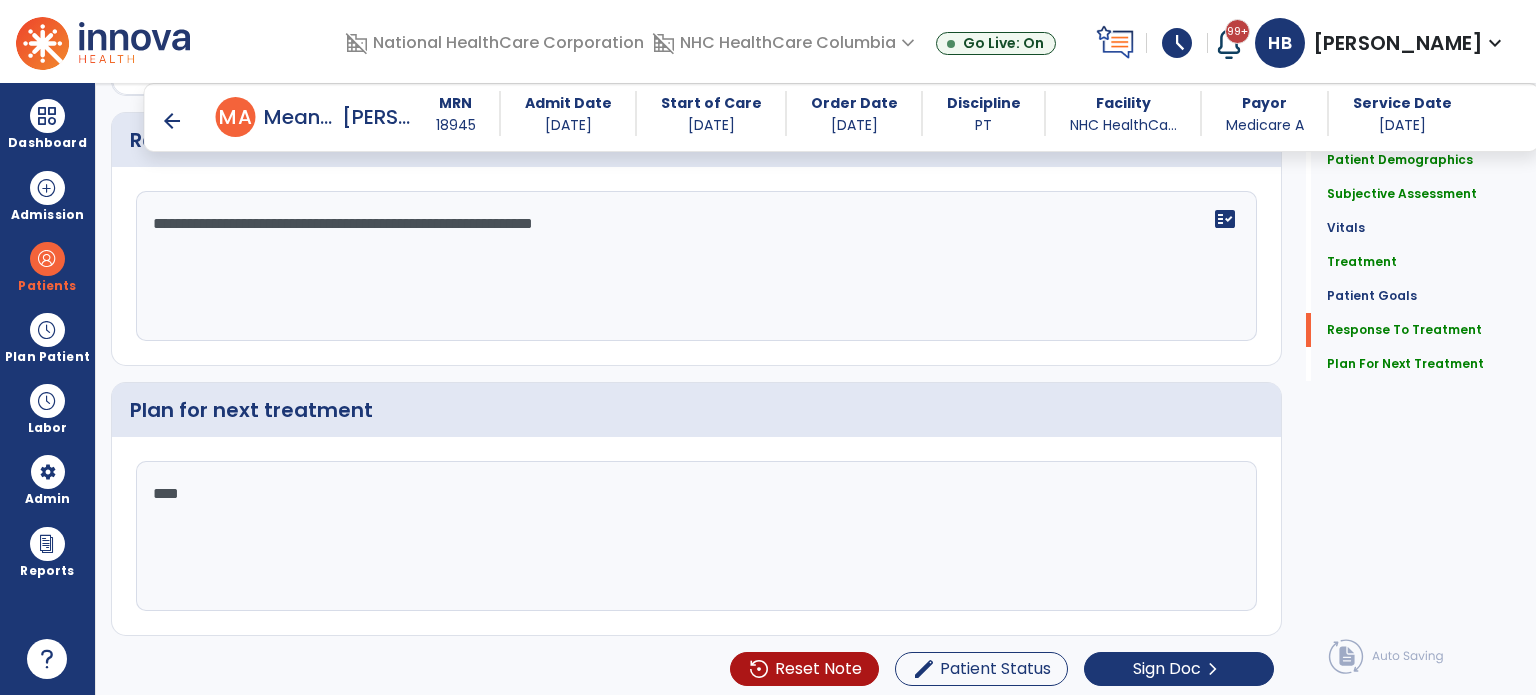 type on "****" 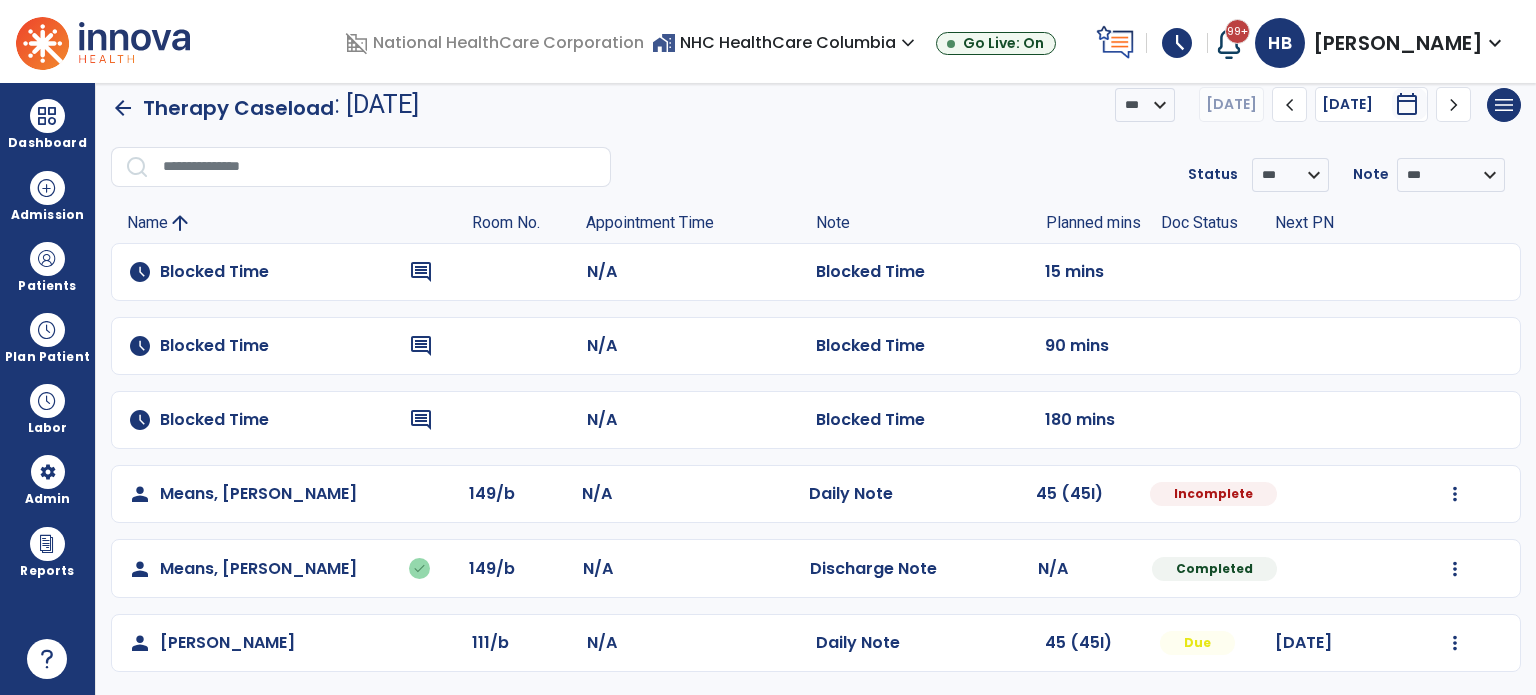 scroll, scrollTop: 0, scrollLeft: 0, axis: both 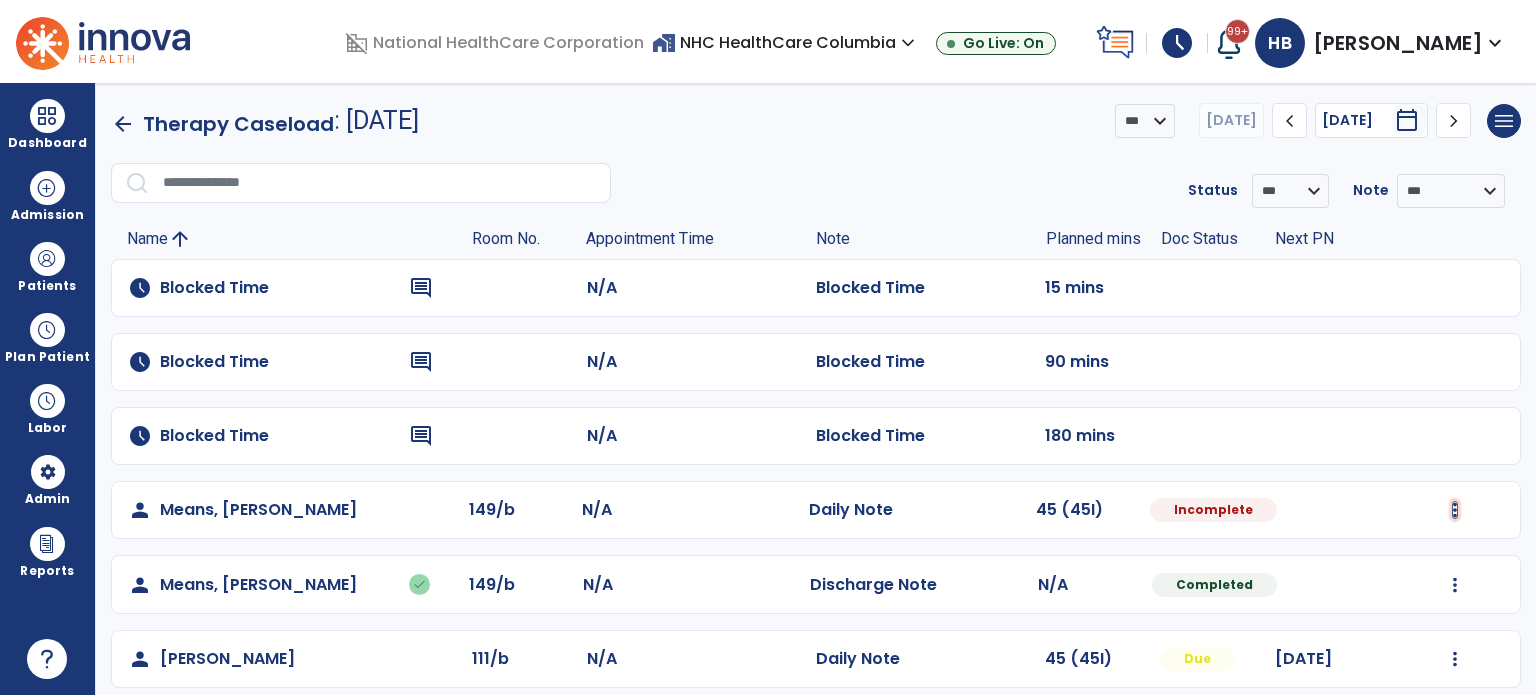 click at bounding box center [1455, 510] 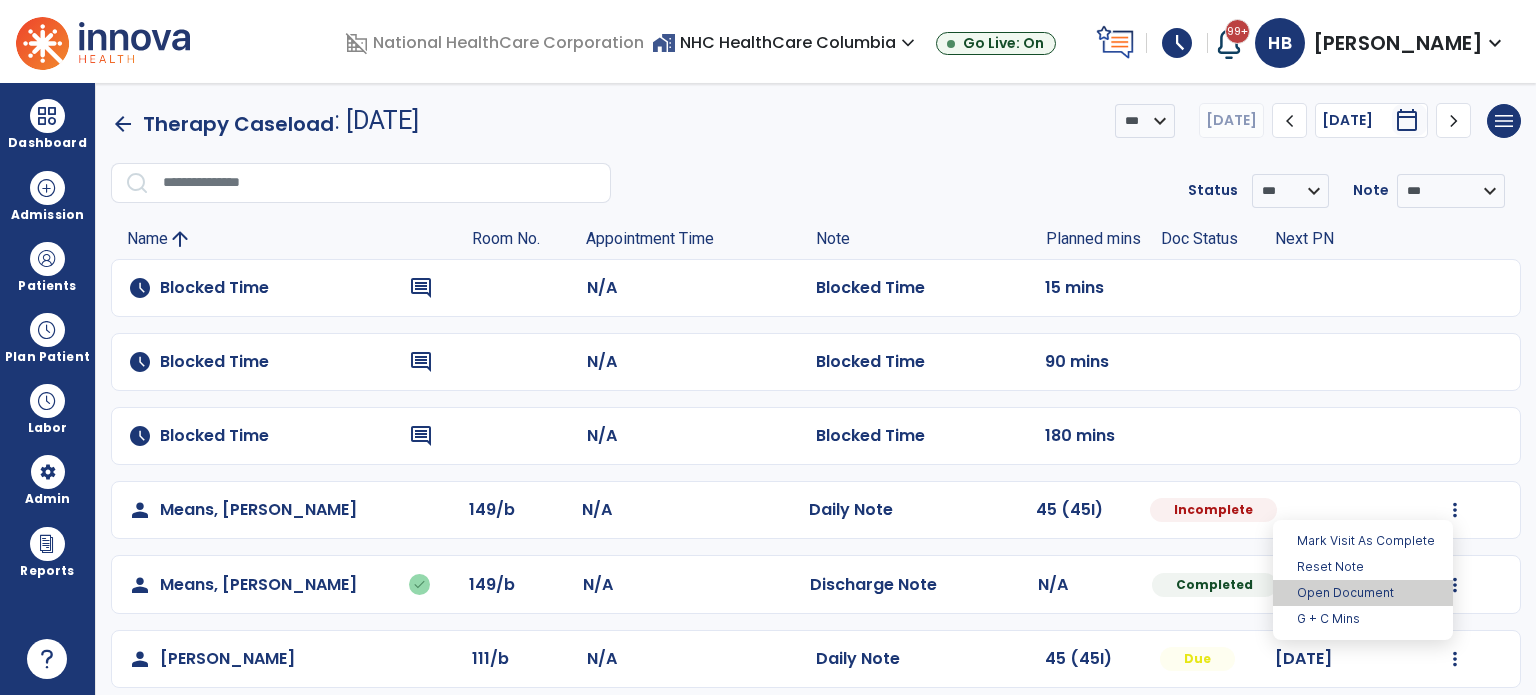 click on "Open Document" at bounding box center (1363, 593) 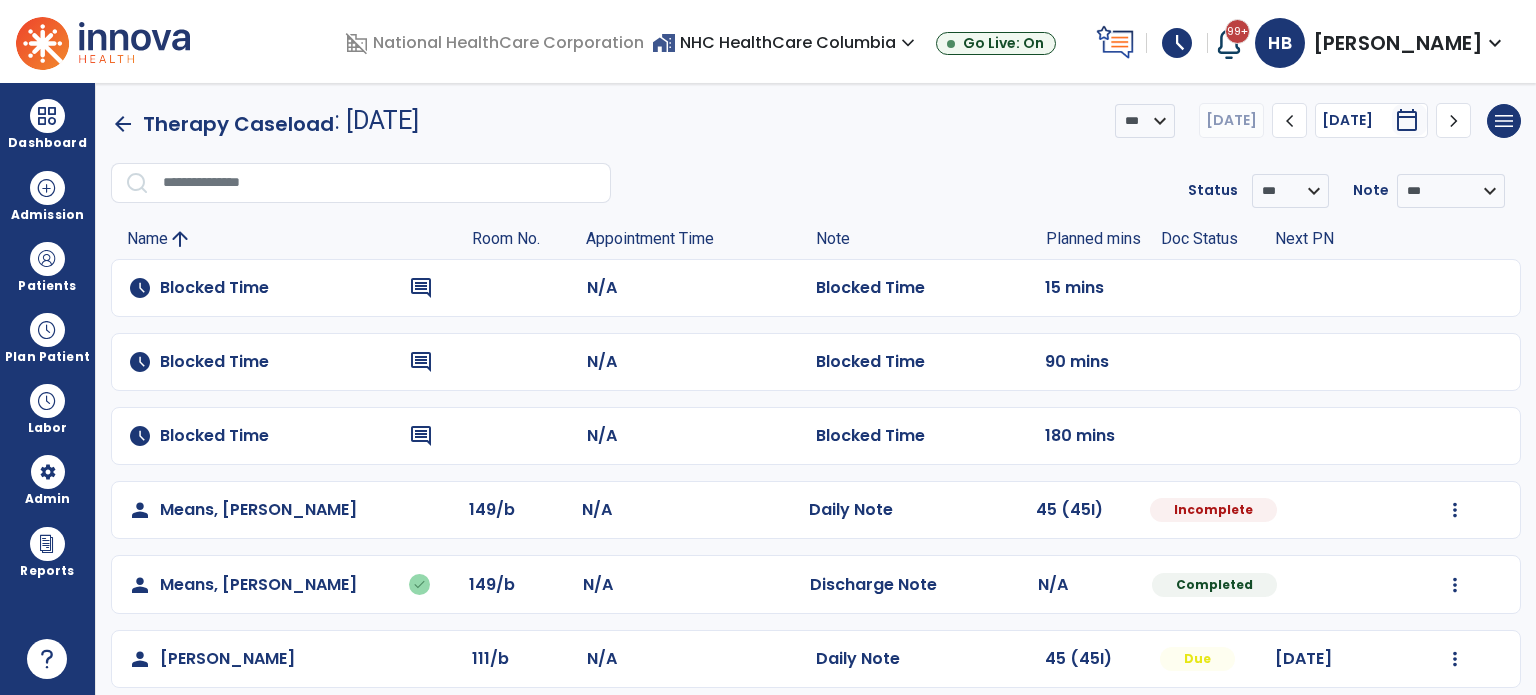 select on "*" 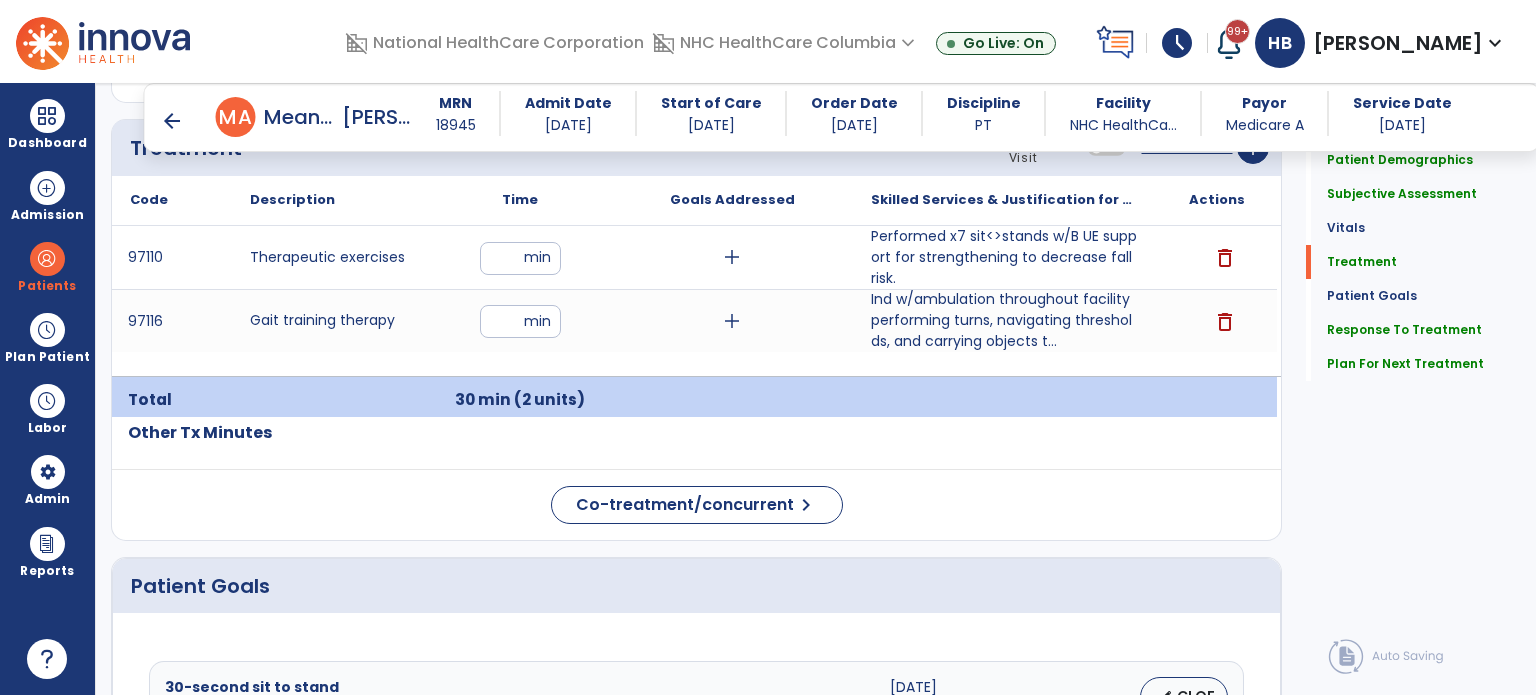 scroll, scrollTop: 1239, scrollLeft: 0, axis: vertical 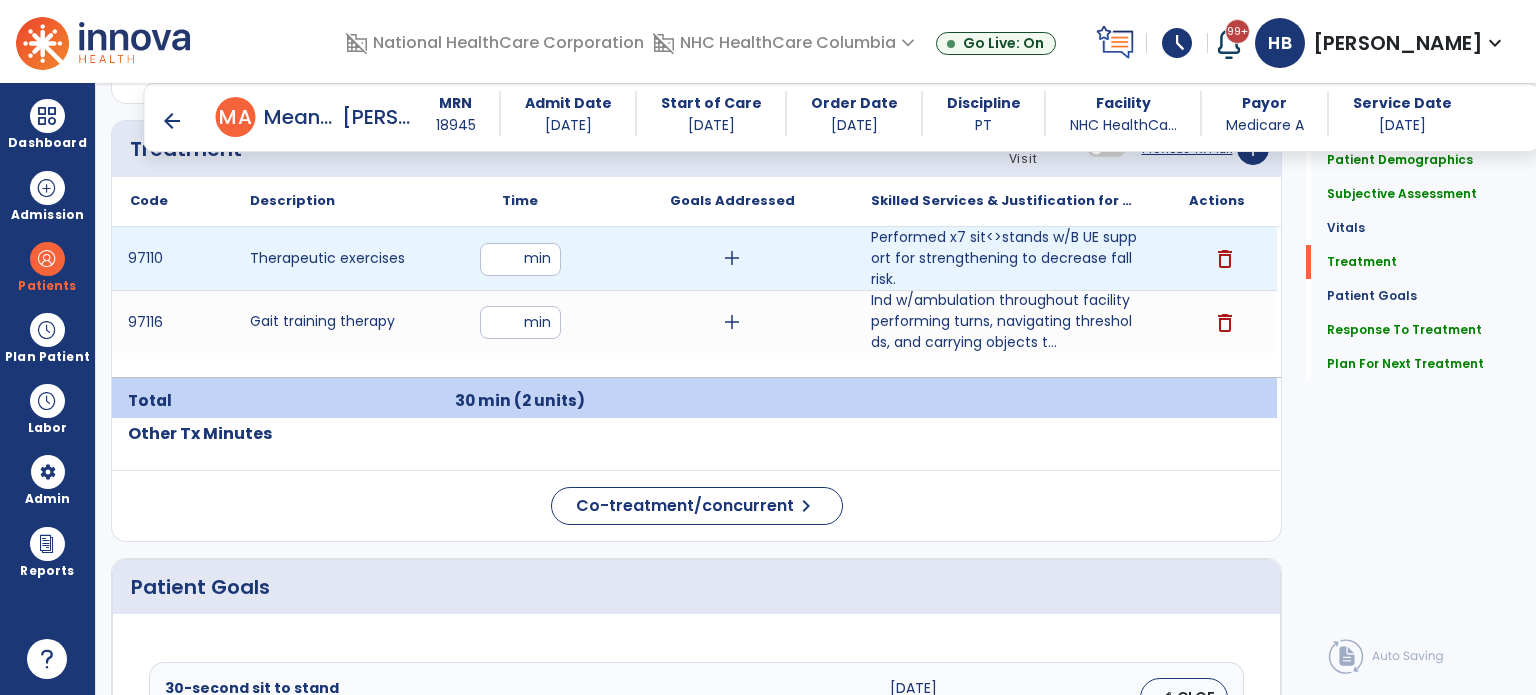 click on "**" at bounding box center (520, 259) 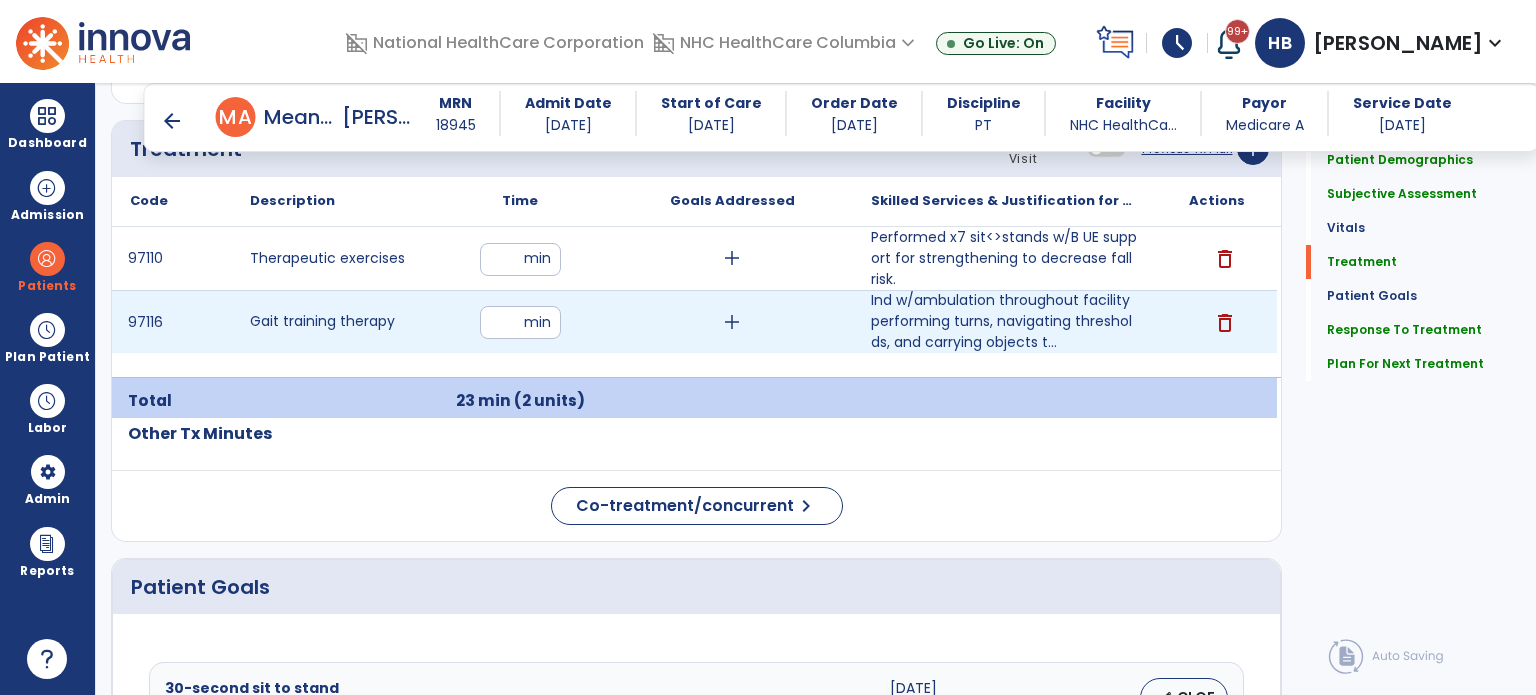 click on "**" at bounding box center (520, 322) 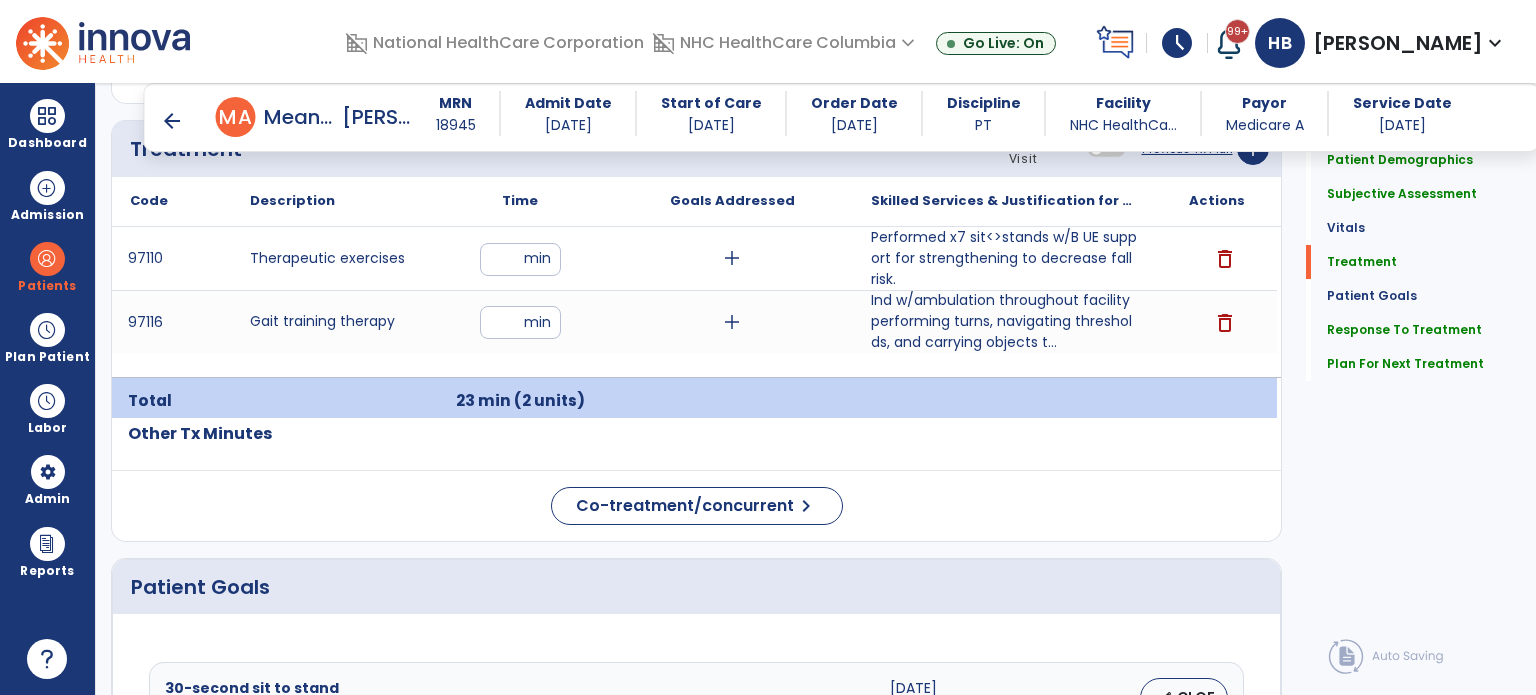 click on "Quick Links  Patient Demographics   Patient Demographics   Subjective Assessment   Subjective Assessment   Vitals   Vitals   Treatment   Treatment   Patient Goals   Patient Goals   Response To Treatment   Response To Treatment   Plan For Next Treatment   Plan For Next Treatment" 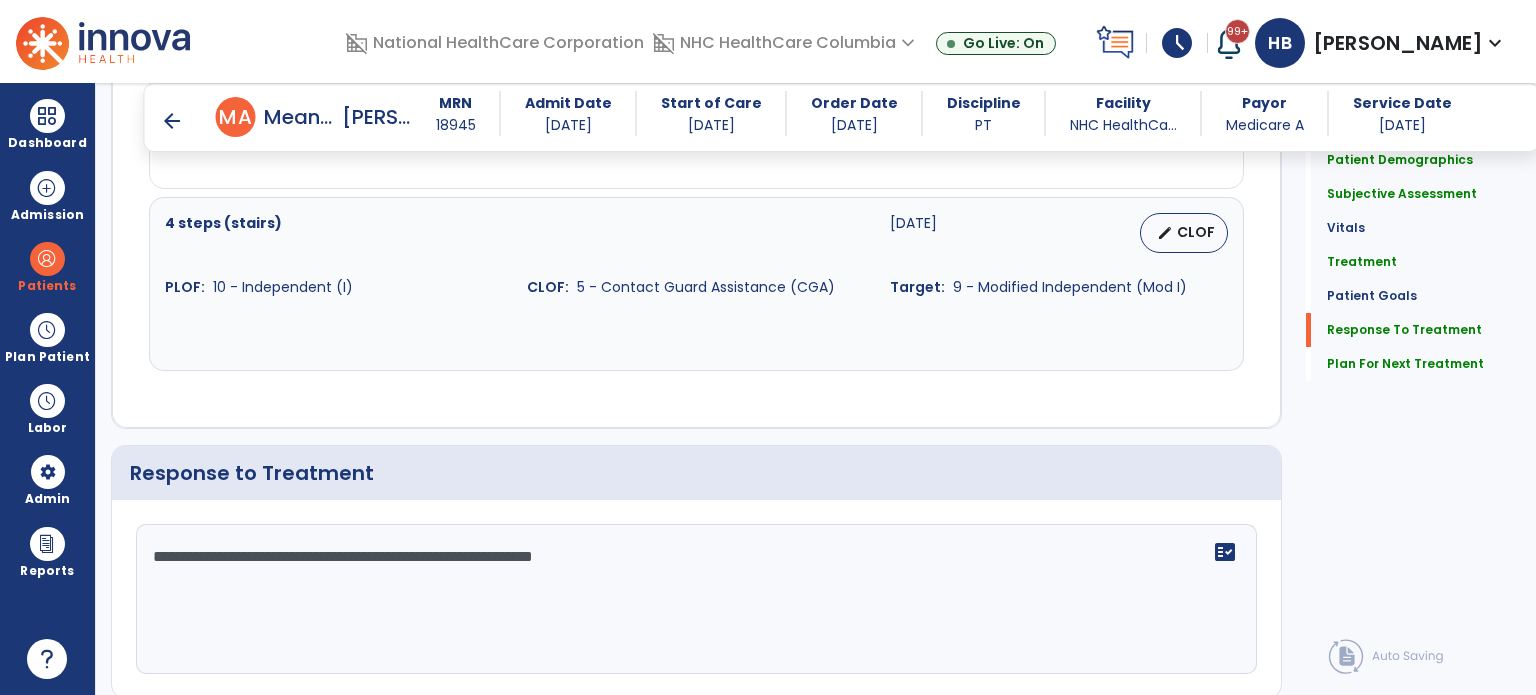 scroll, scrollTop: 2491, scrollLeft: 0, axis: vertical 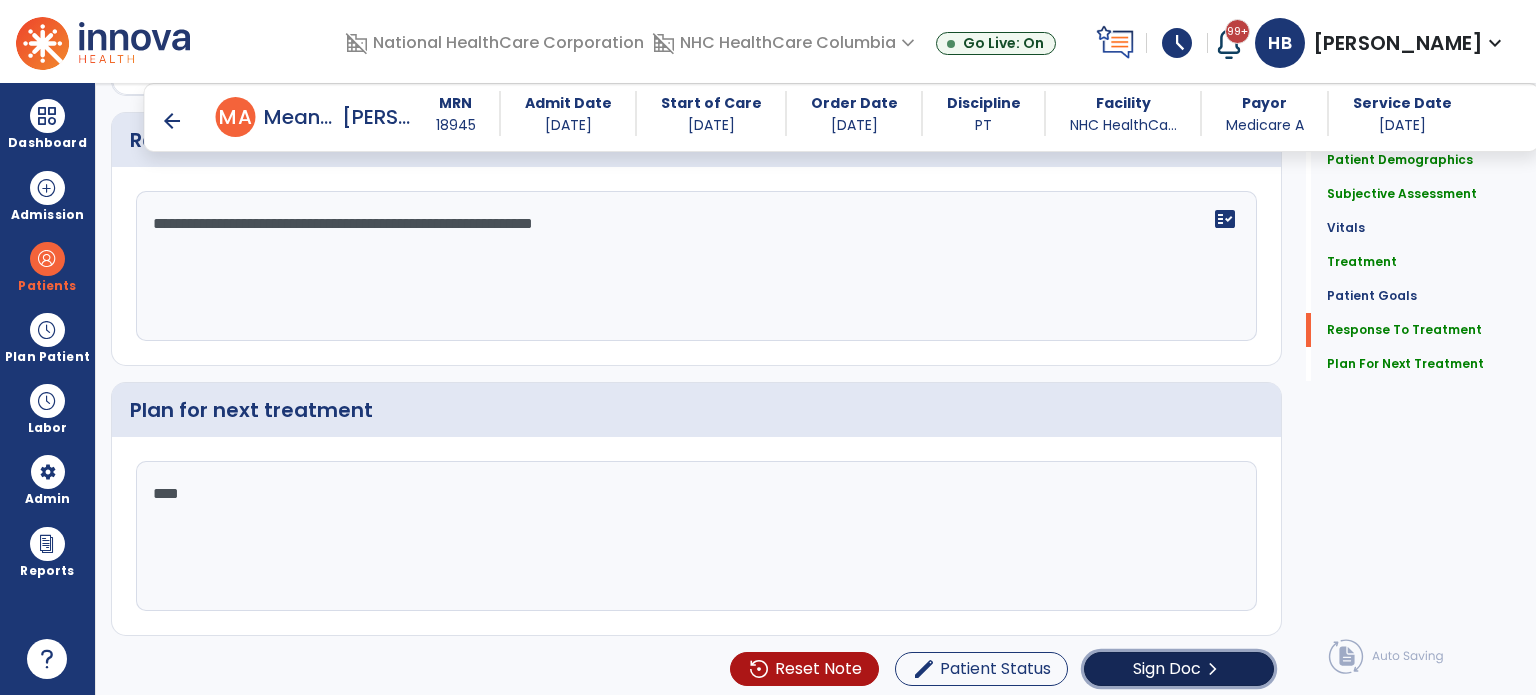 click on "Sign Doc" 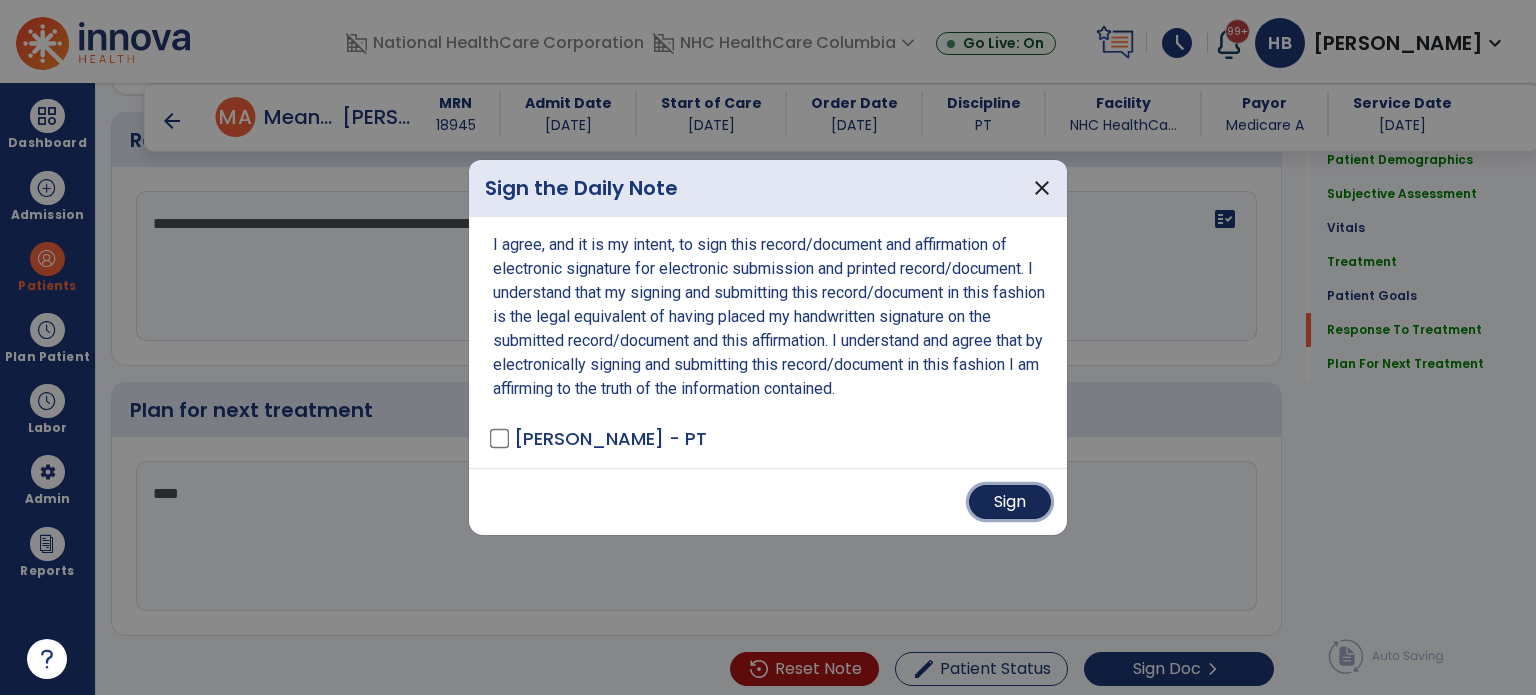click on "Sign" at bounding box center (1010, 502) 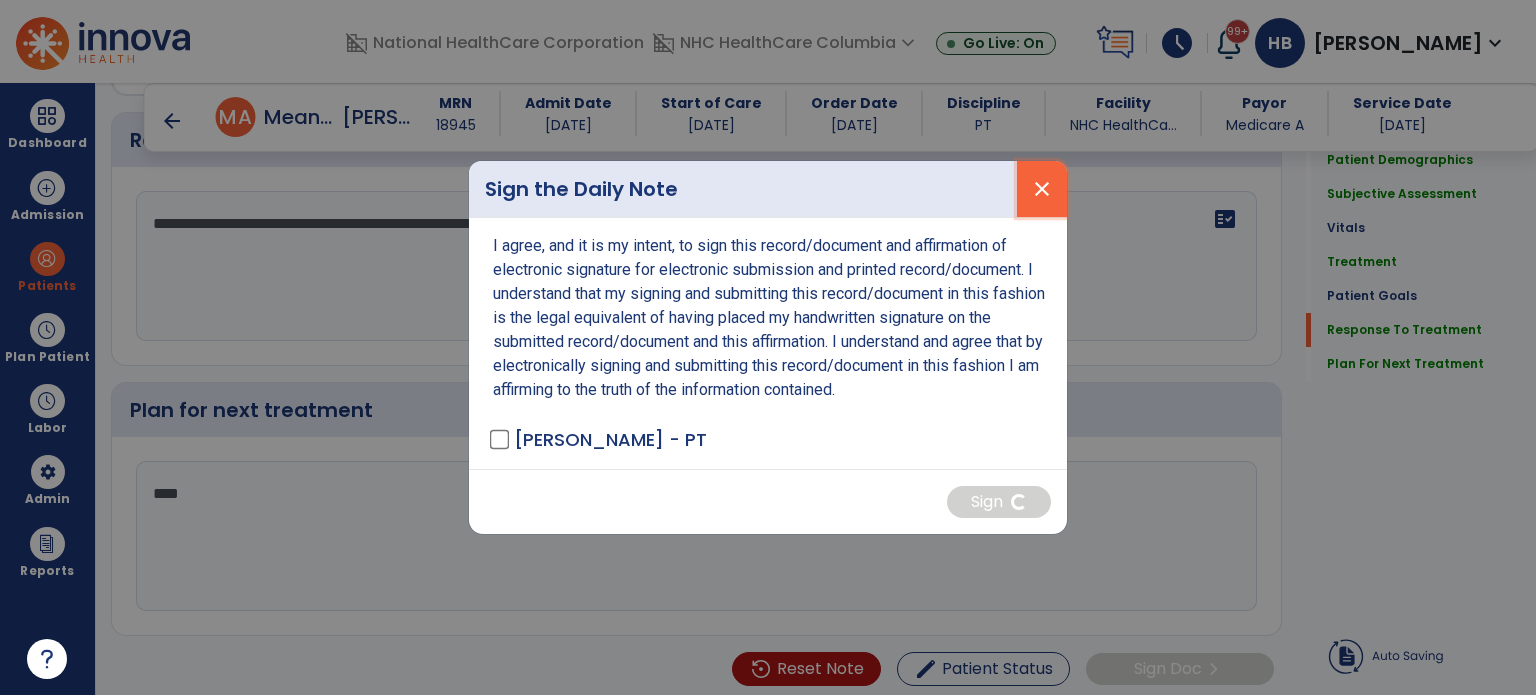 click on "close" at bounding box center (1042, 189) 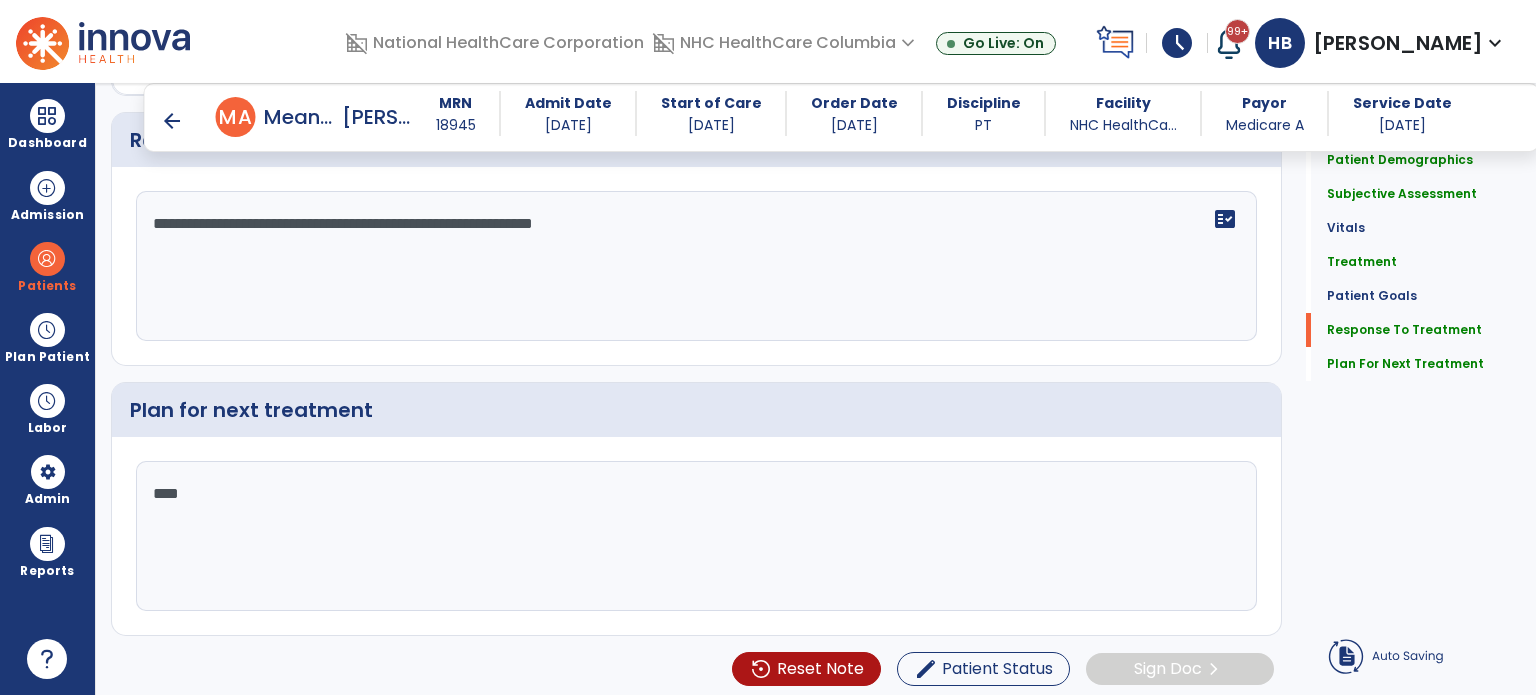 click on "arrow_back" at bounding box center (172, 121) 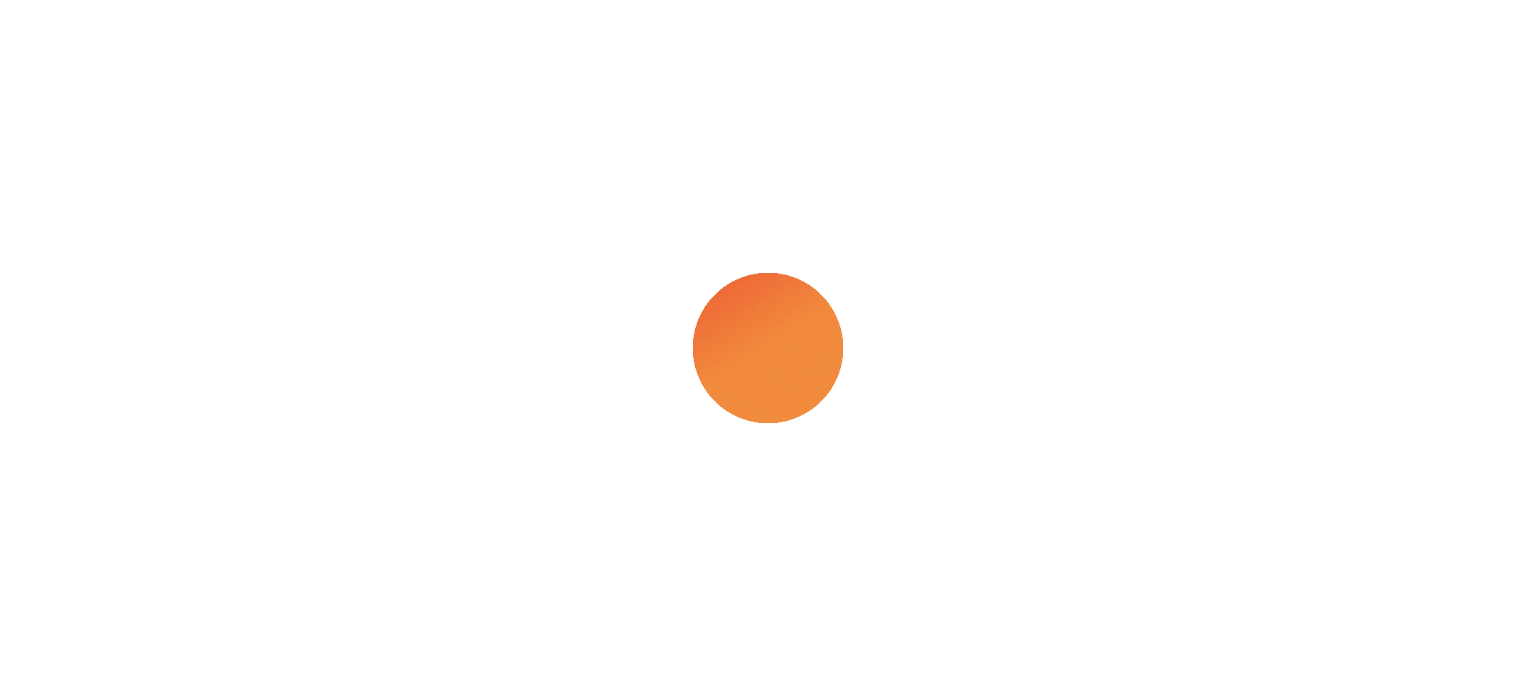 scroll, scrollTop: 0, scrollLeft: 0, axis: both 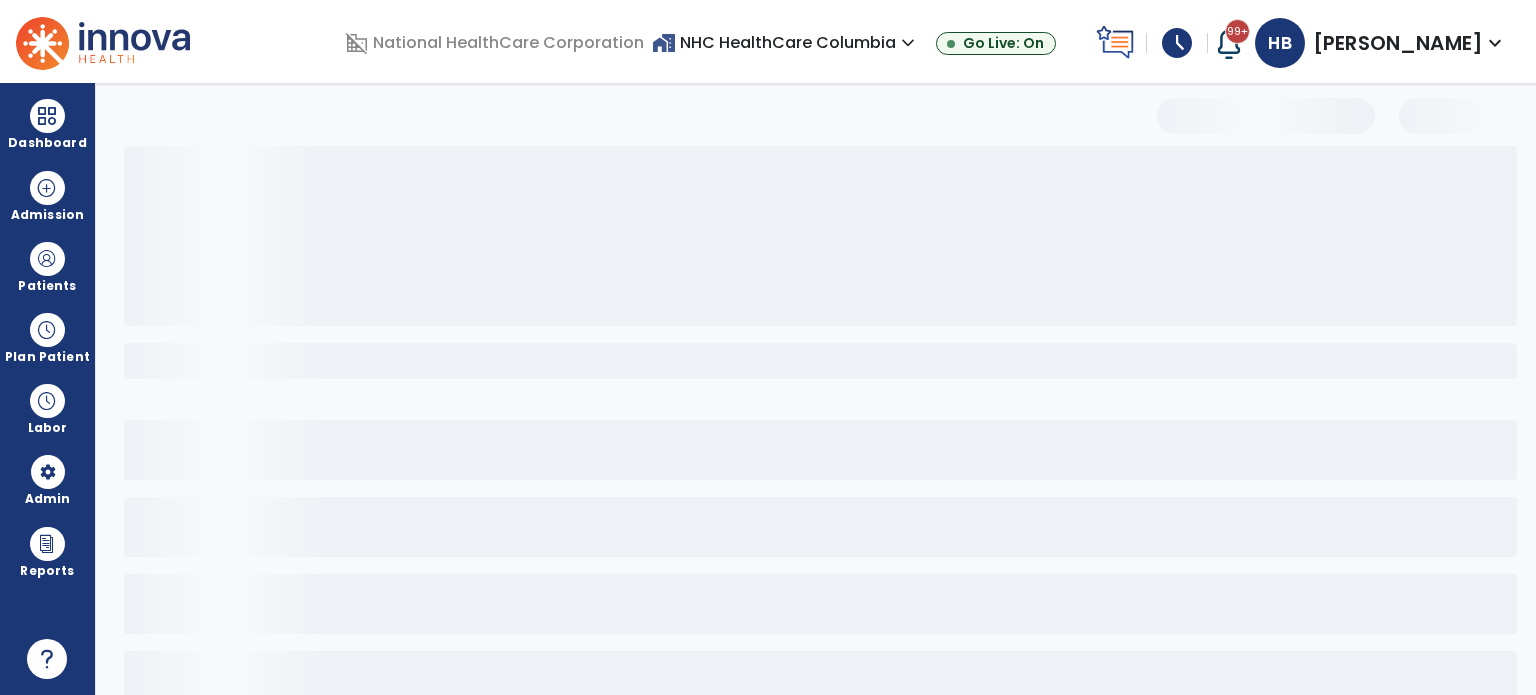 select on "*" 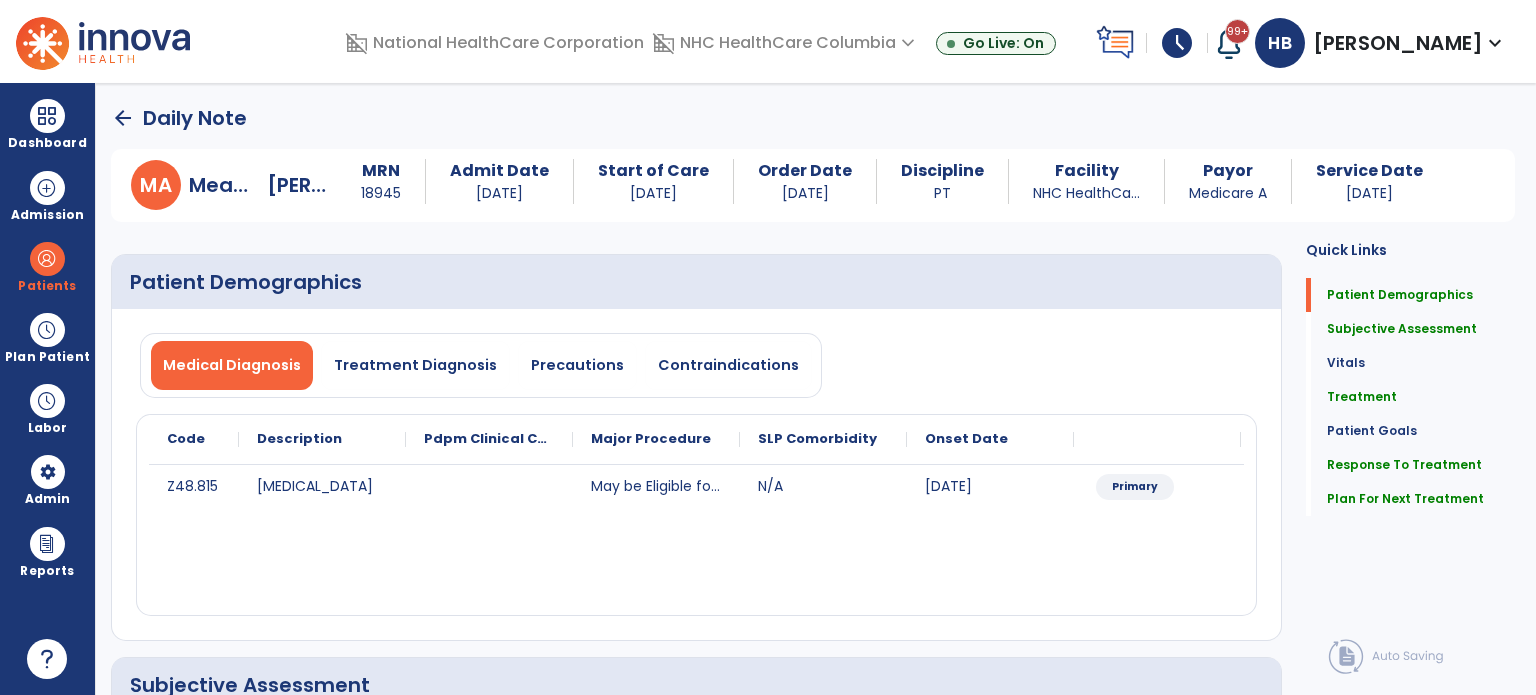 click on "arrow_back" 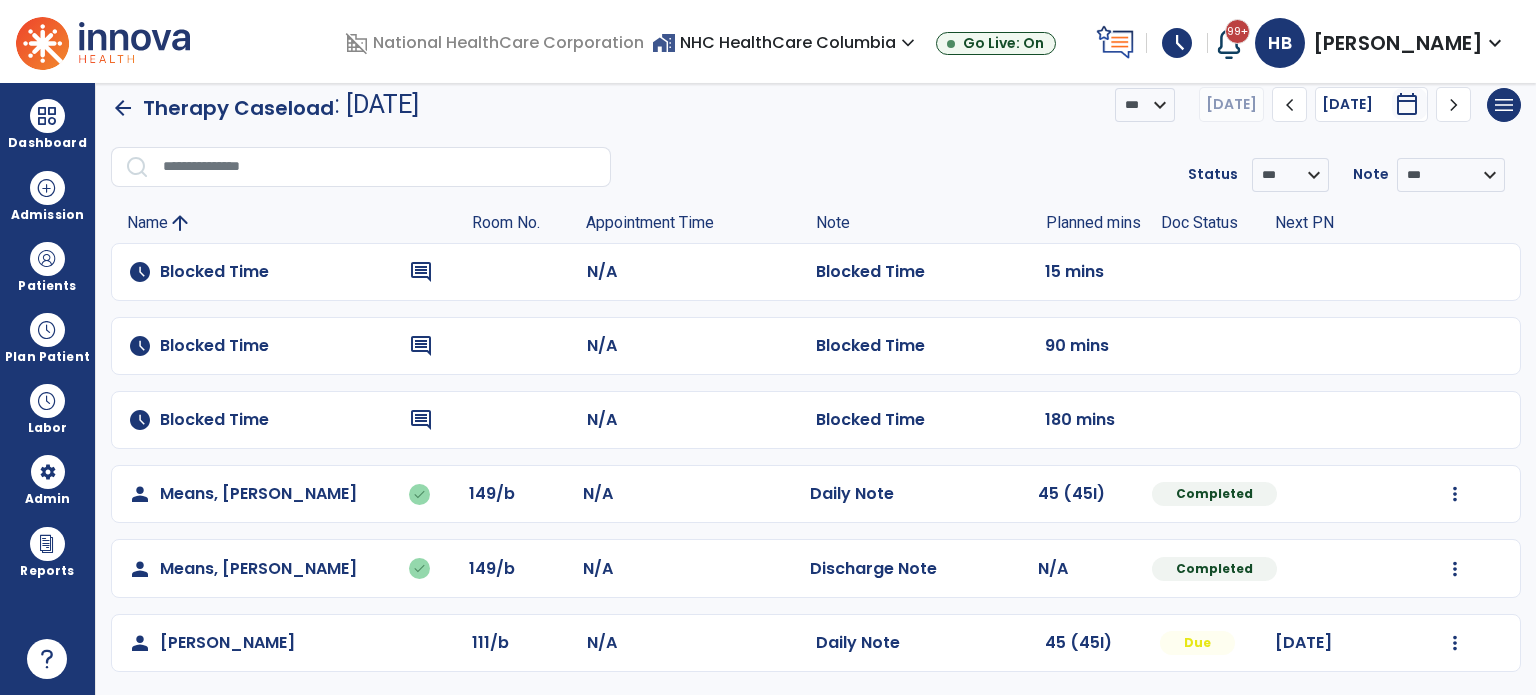 scroll, scrollTop: 0, scrollLeft: 0, axis: both 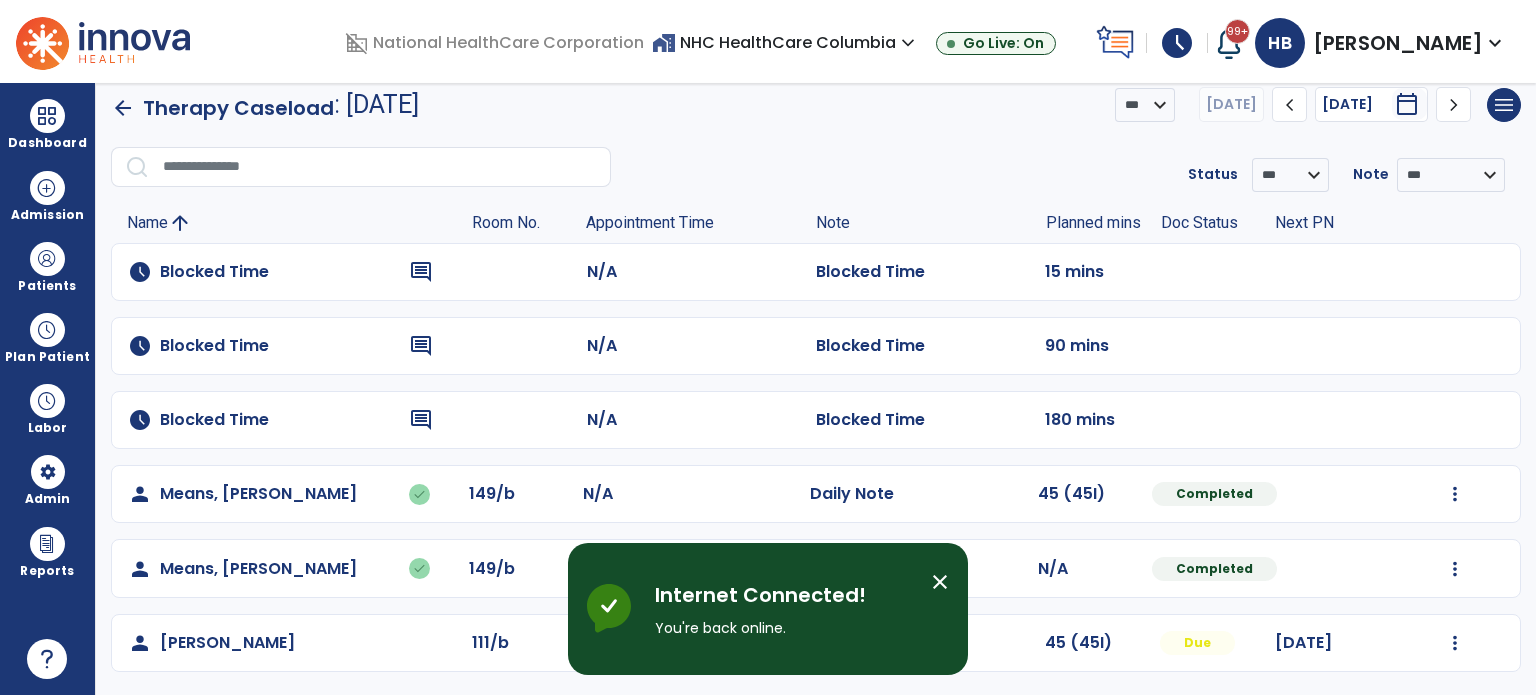 click on "close" at bounding box center [940, 582] 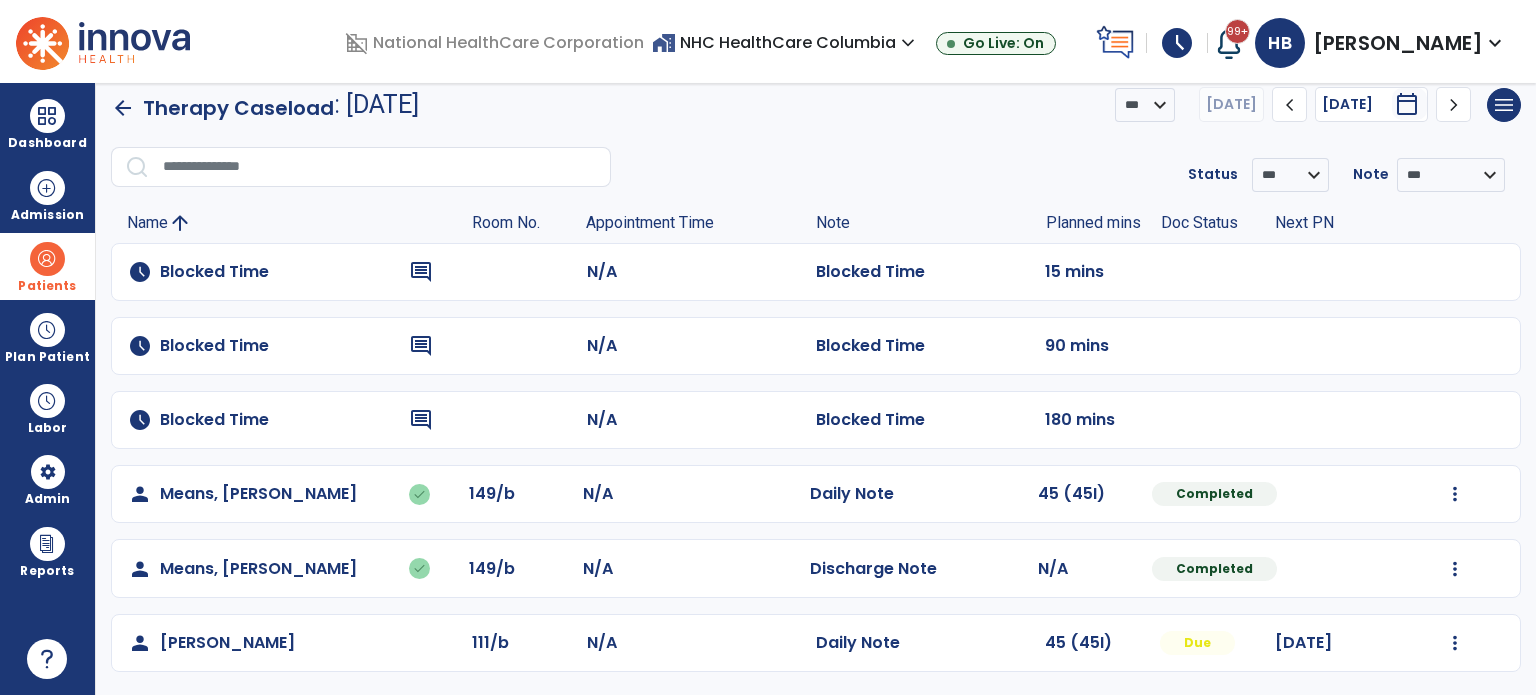 click on "Patients" at bounding box center (47, 286) 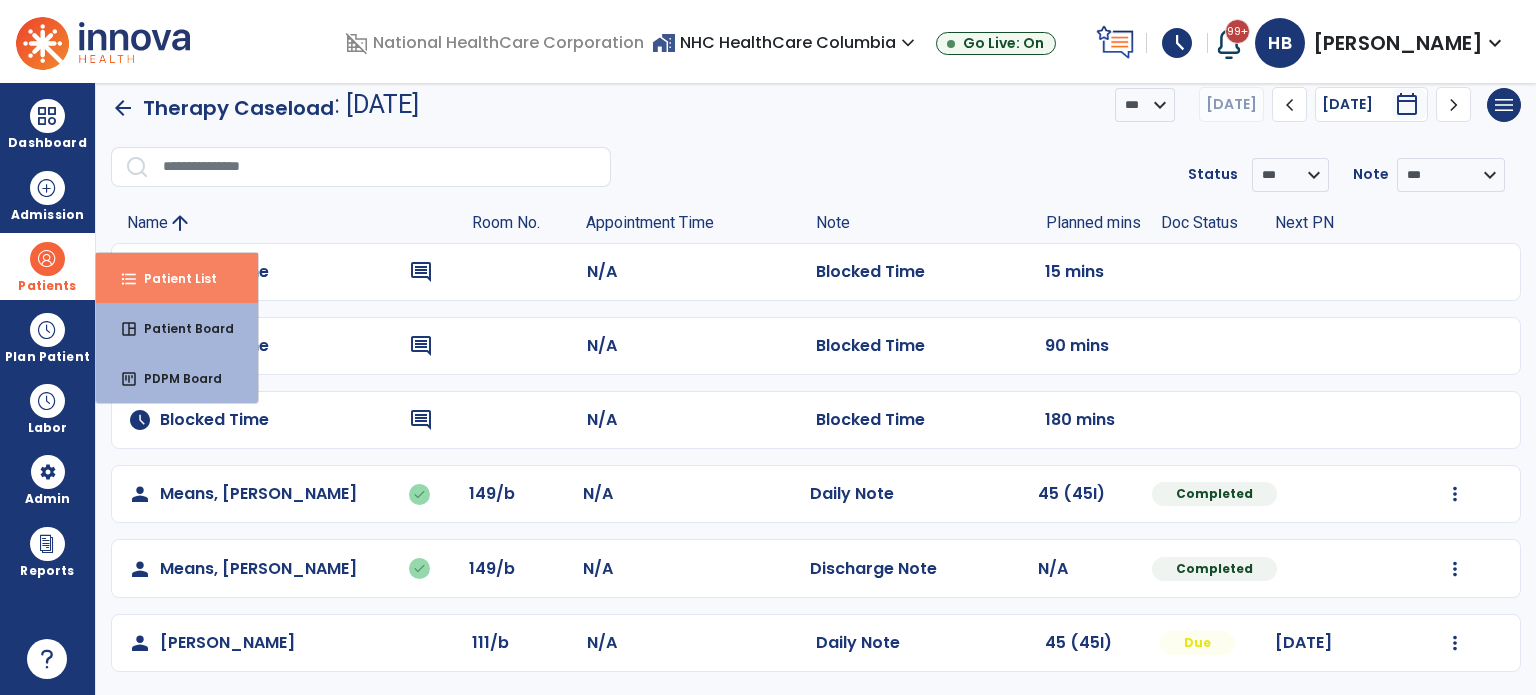 click on "format_list_bulleted  Patient List" at bounding box center [177, 278] 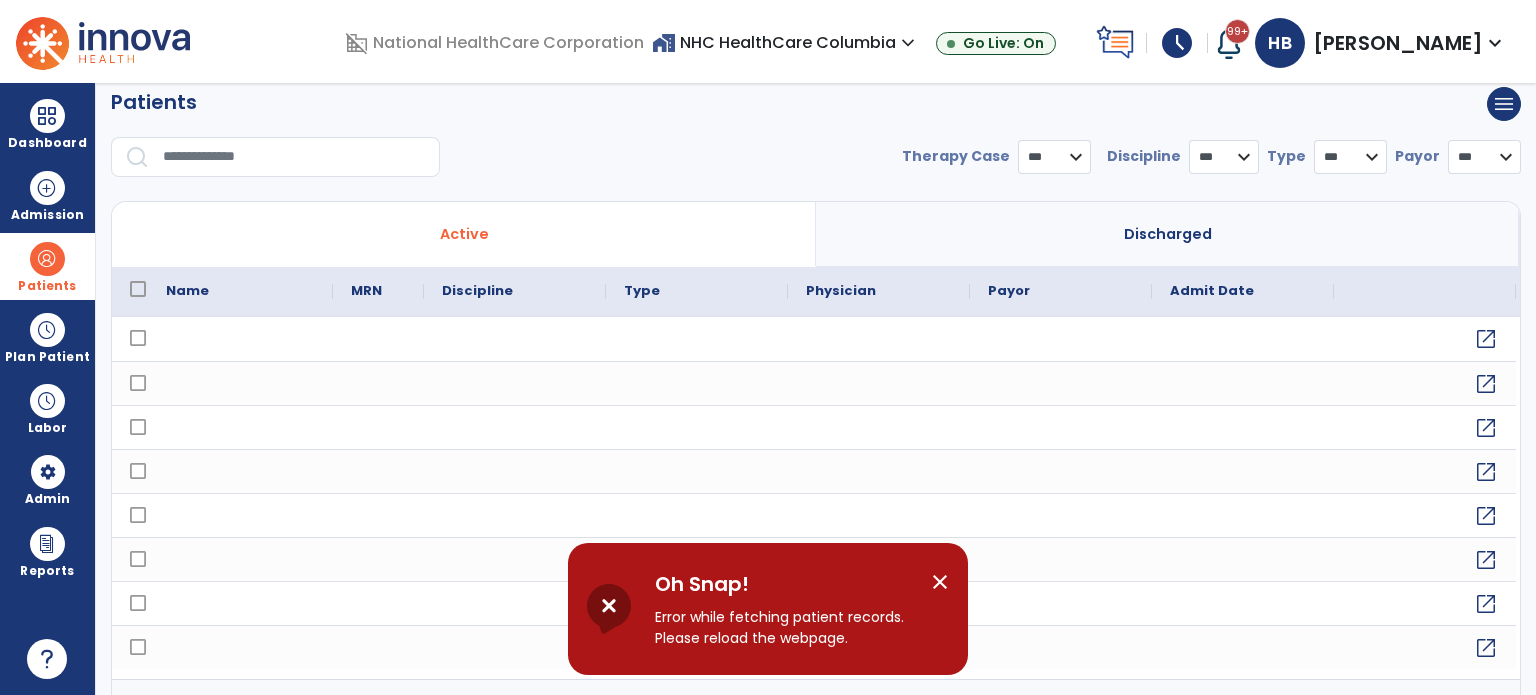 click on "close" at bounding box center (940, 582) 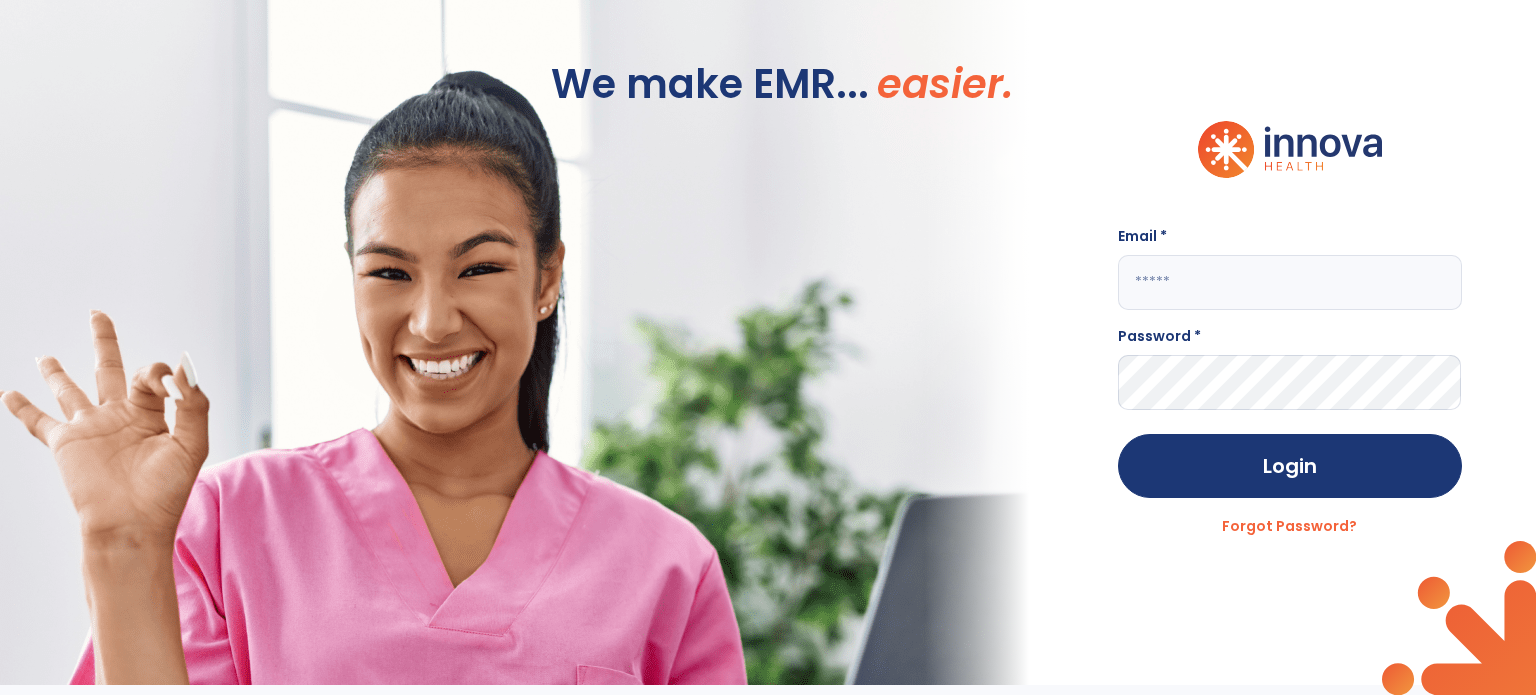 scroll, scrollTop: 0, scrollLeft: 0, axis: both 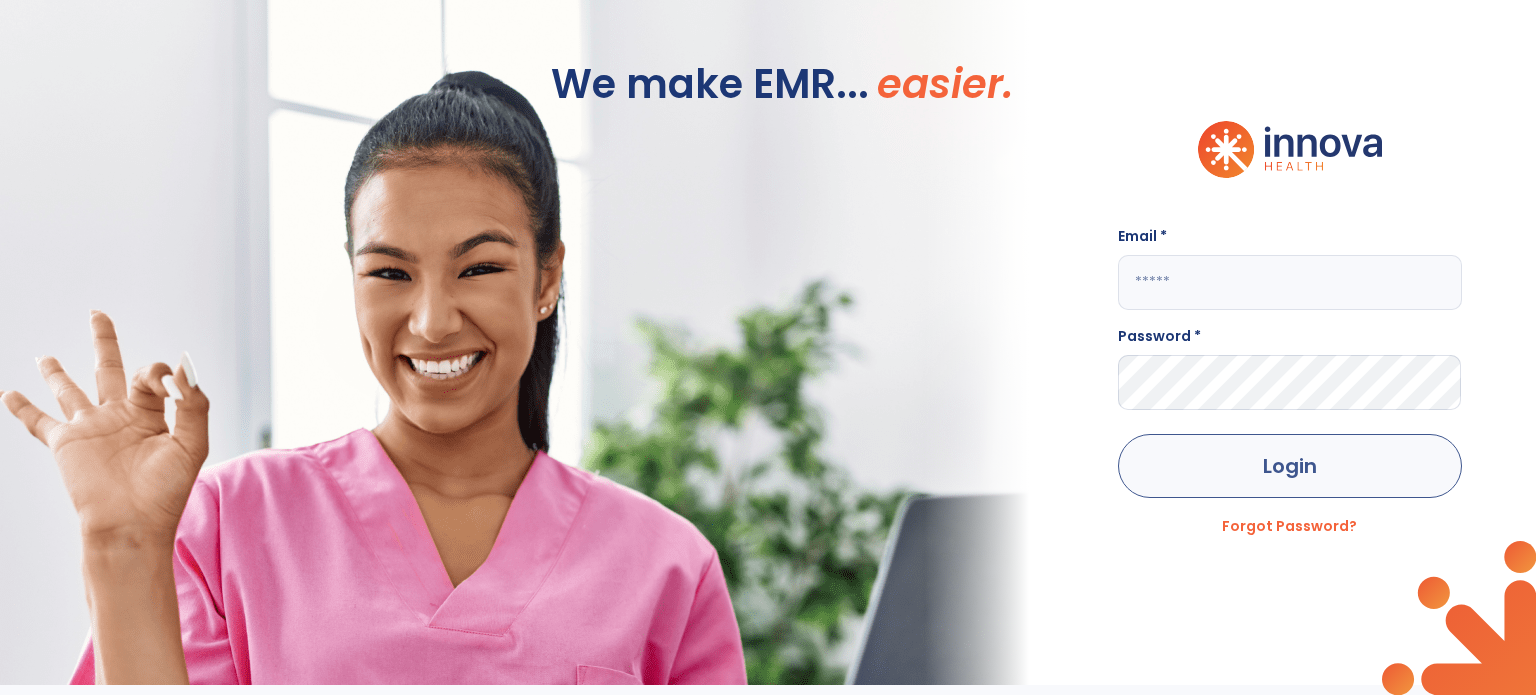 type on "**********" 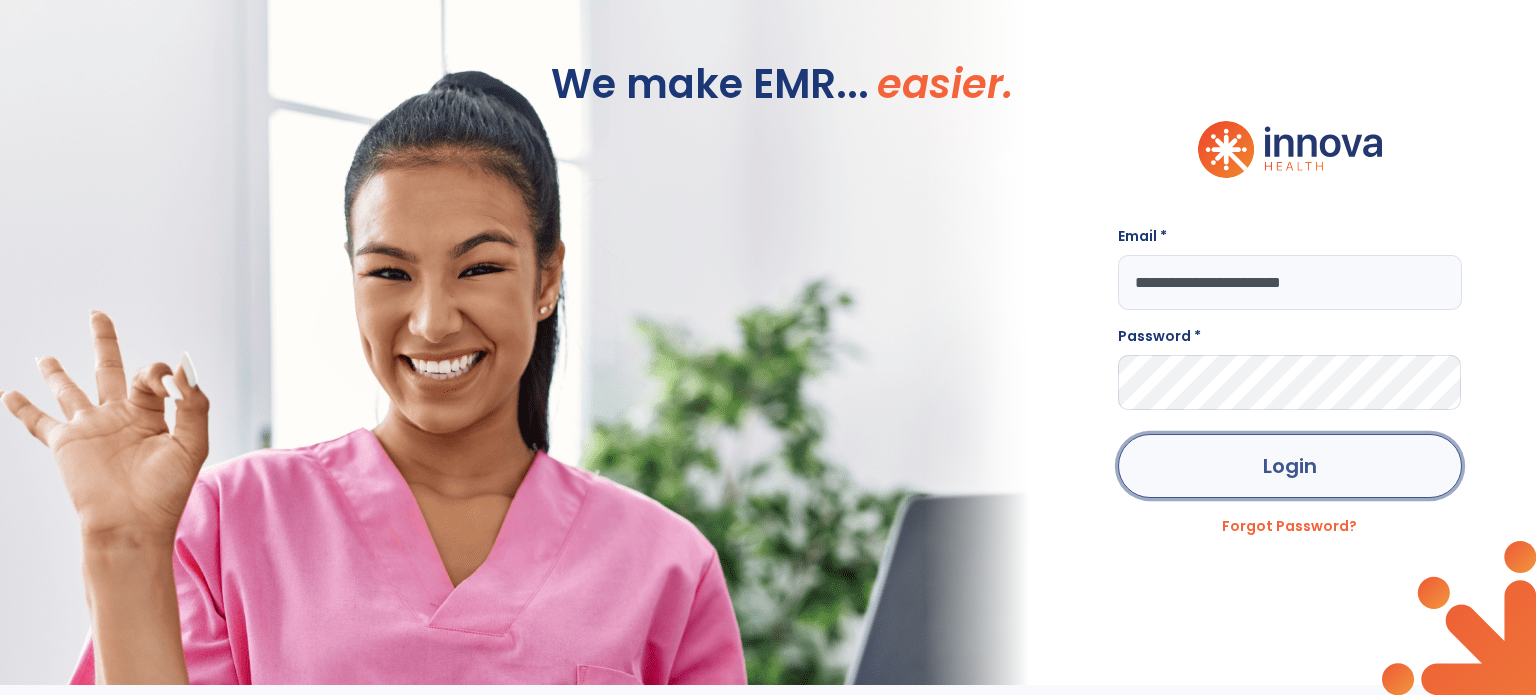 click on "Login" 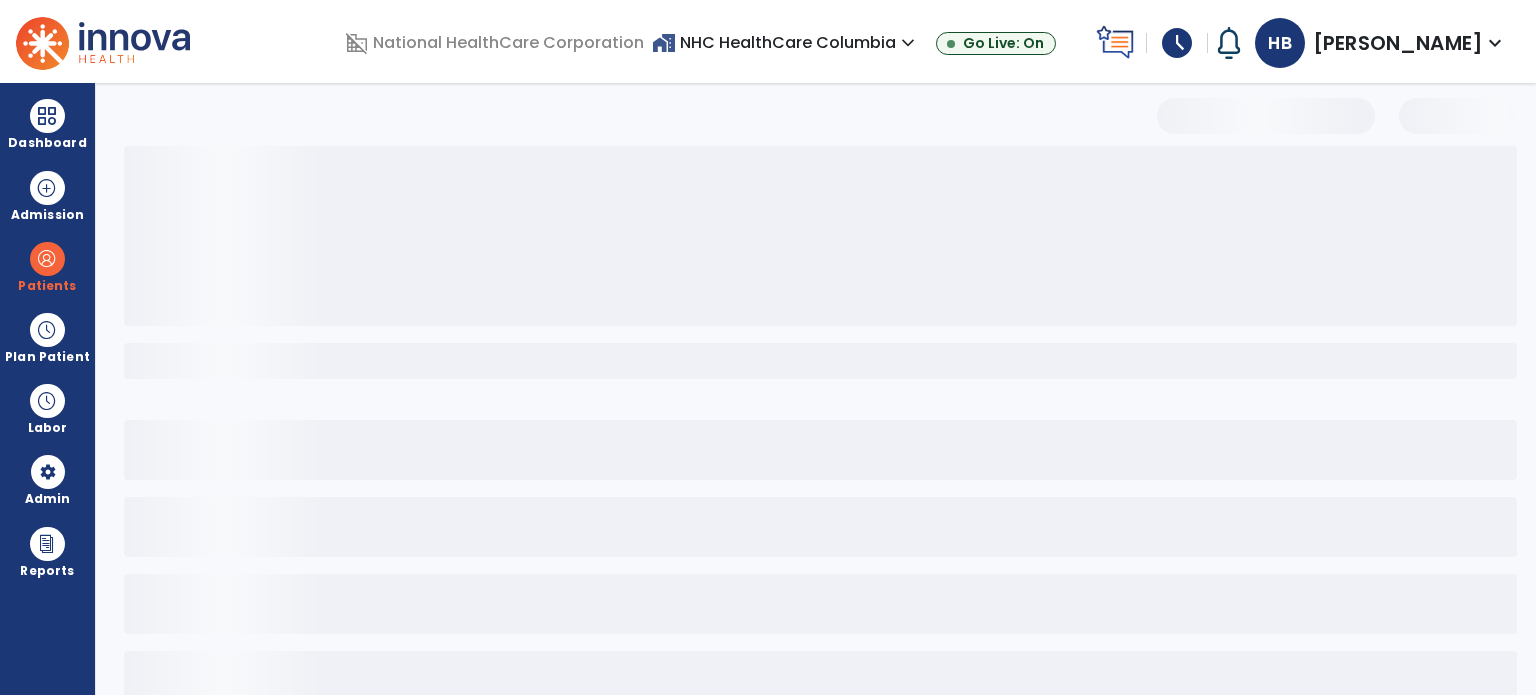 select on "***" 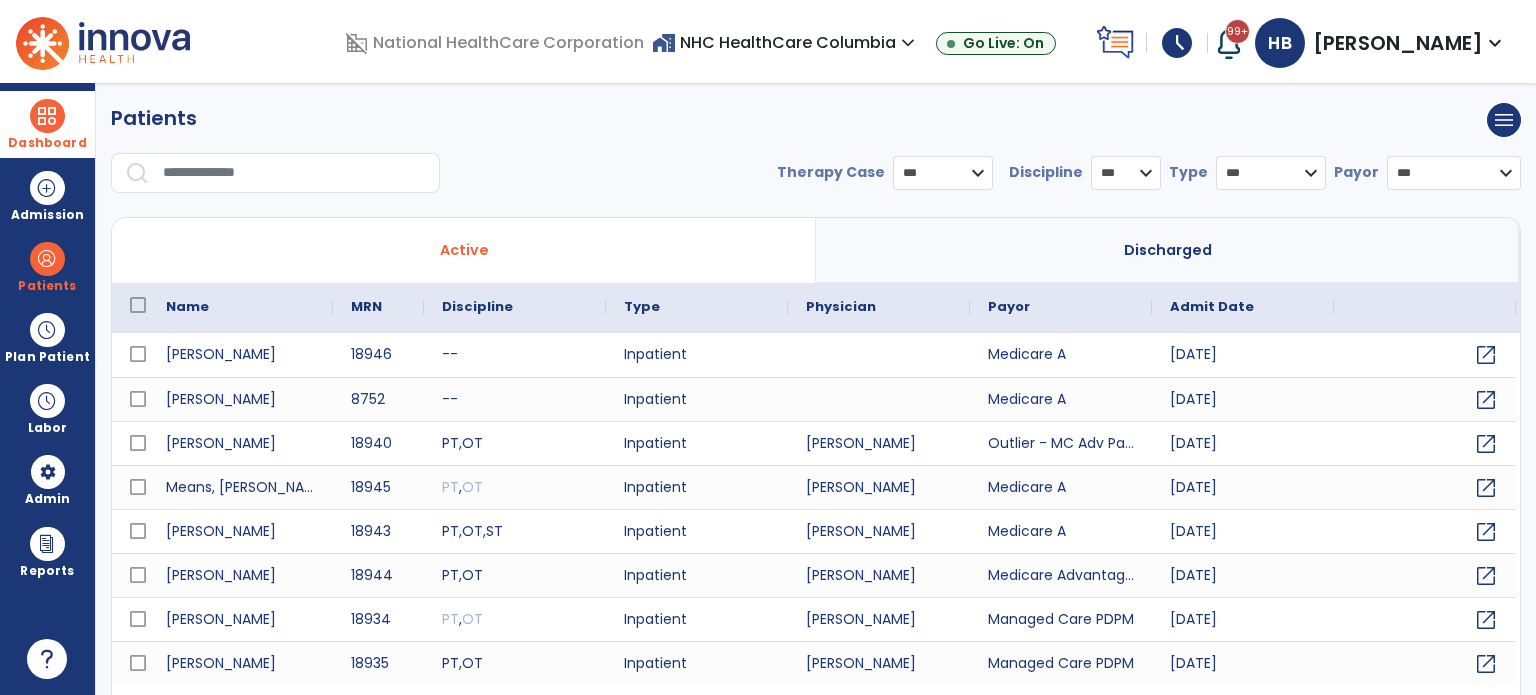 click at bounding box center (47, 116) 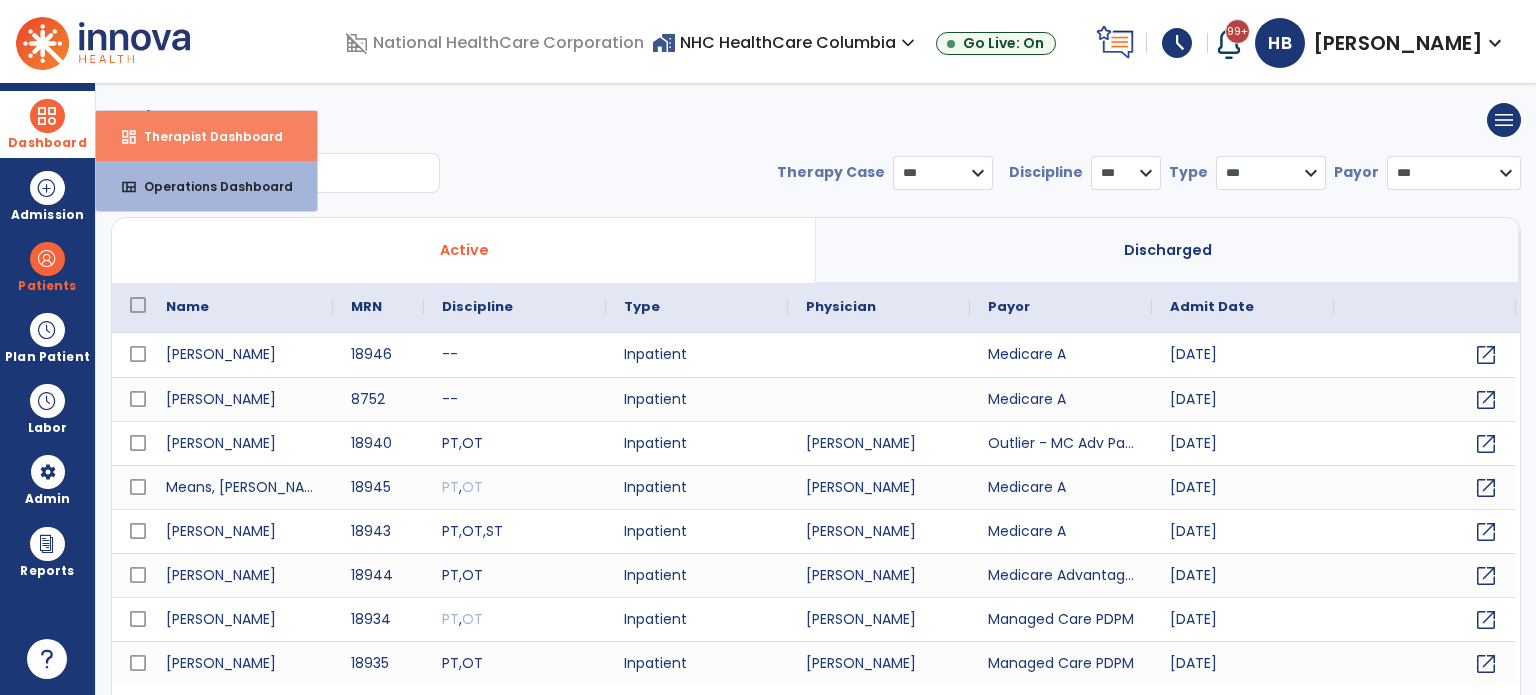 click on "dashboard  Therapist Dashboard" at bounding box center (206, 136) 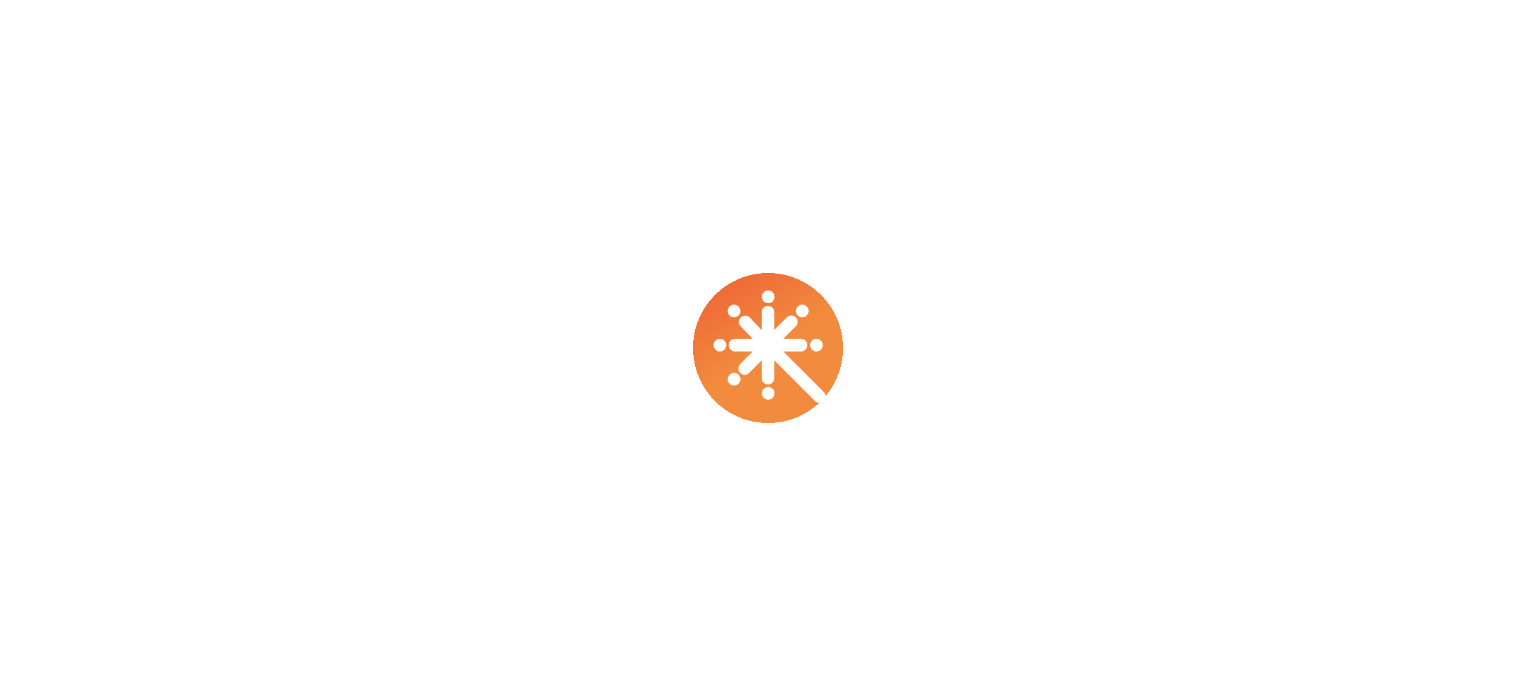scroll, scrollTop: 0, scrollLeft: 0, axis: both 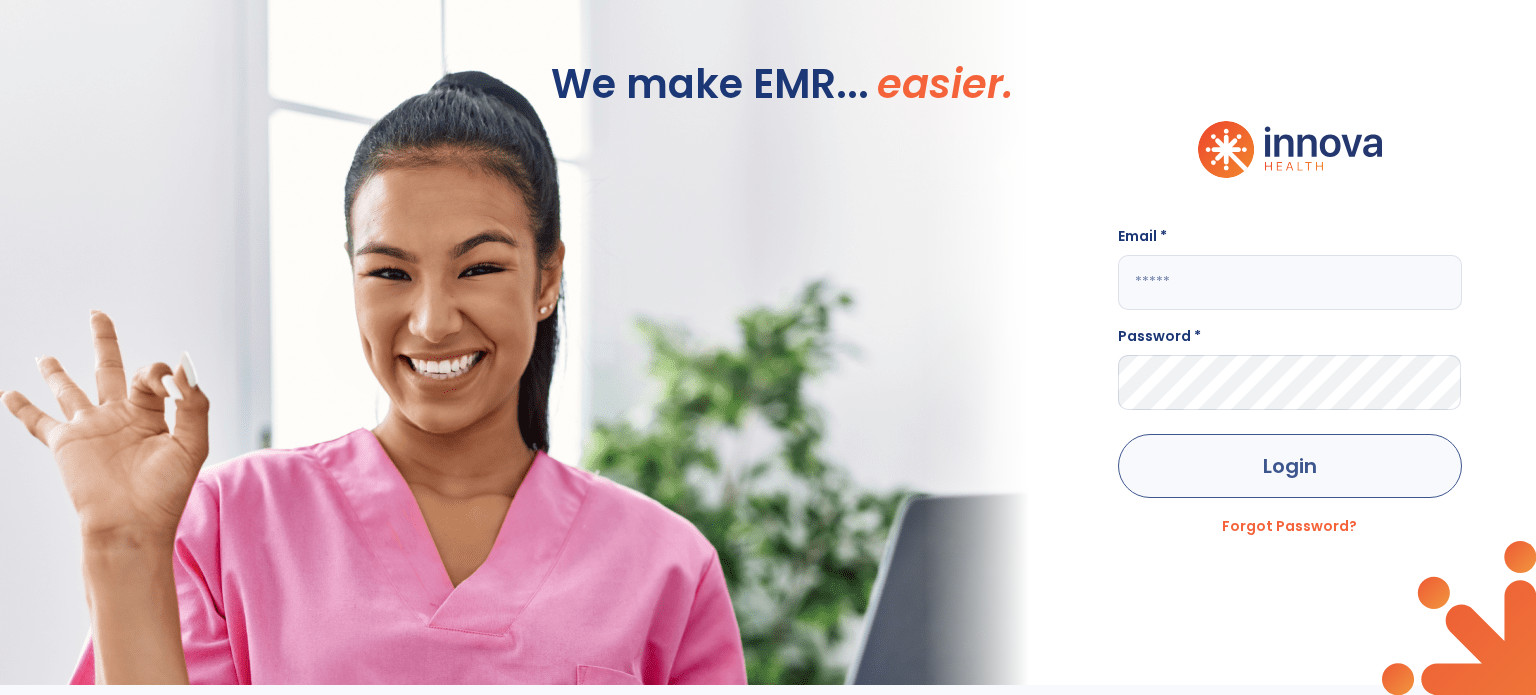 type on "**********" 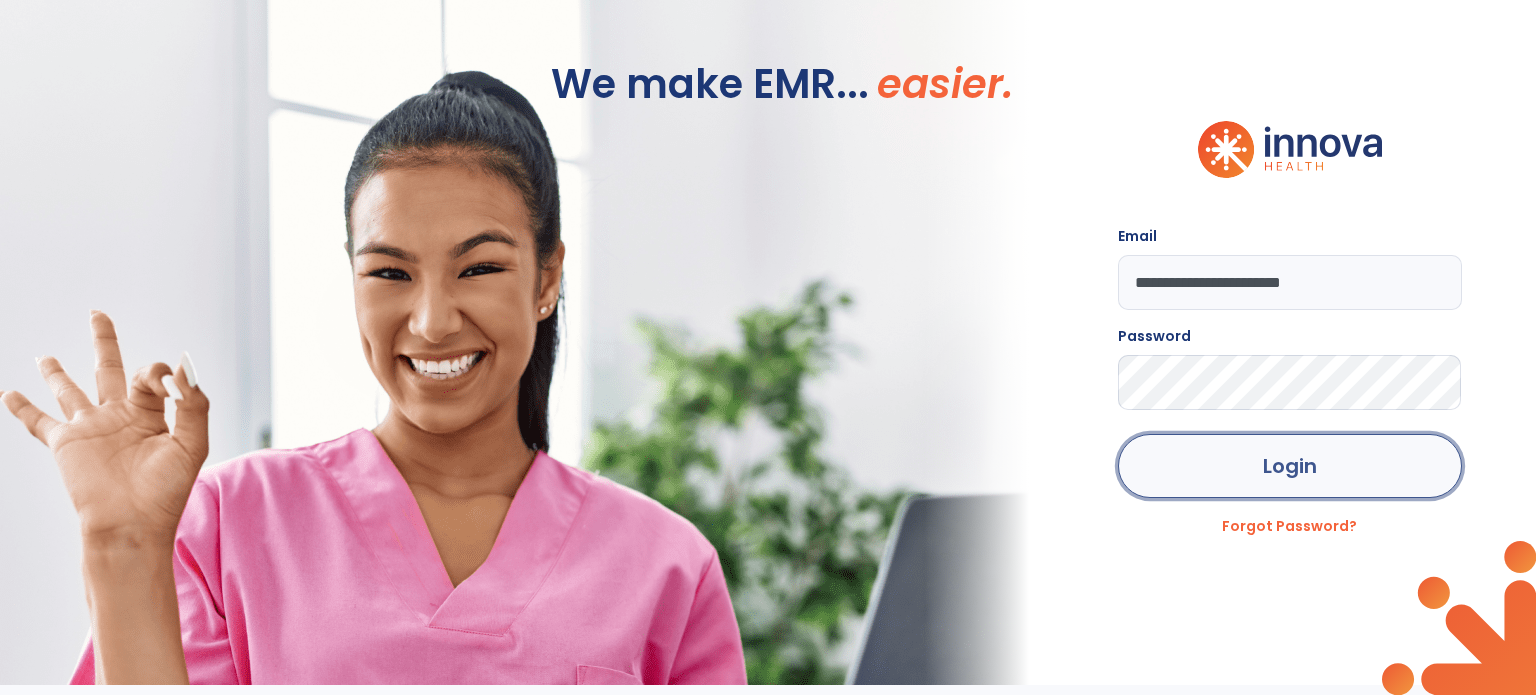 click on "Login" 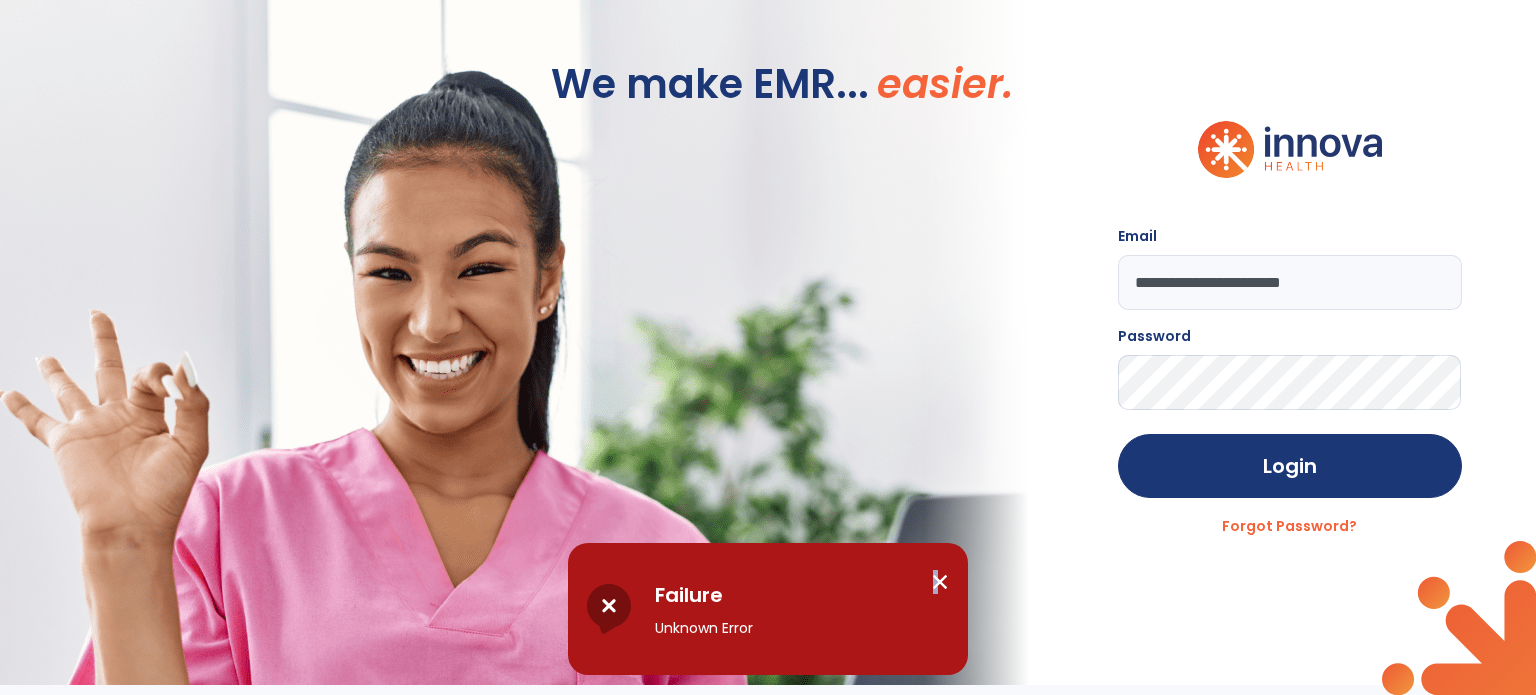 click on "close" at bounding box center (940, 582) 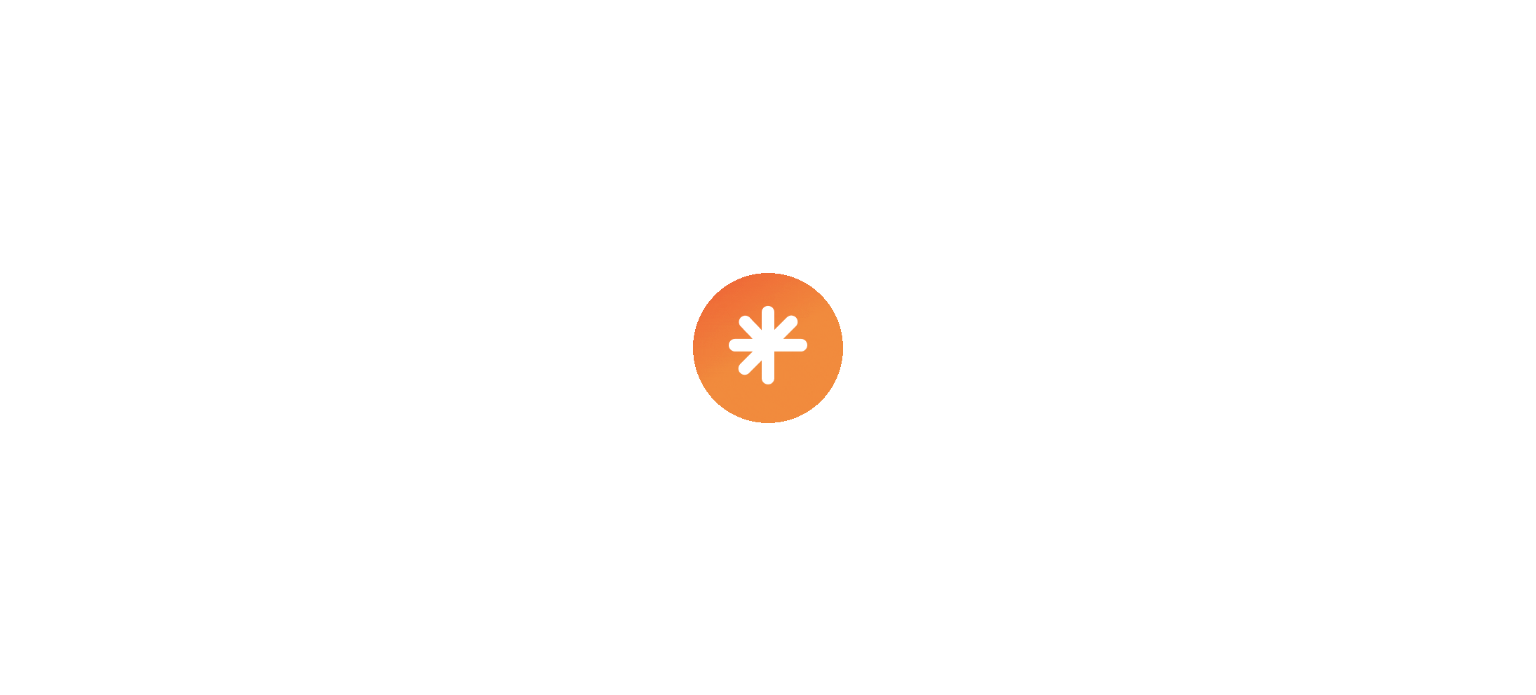 scroll, scrollTop: 0, scrollLeft: 0, axis: both 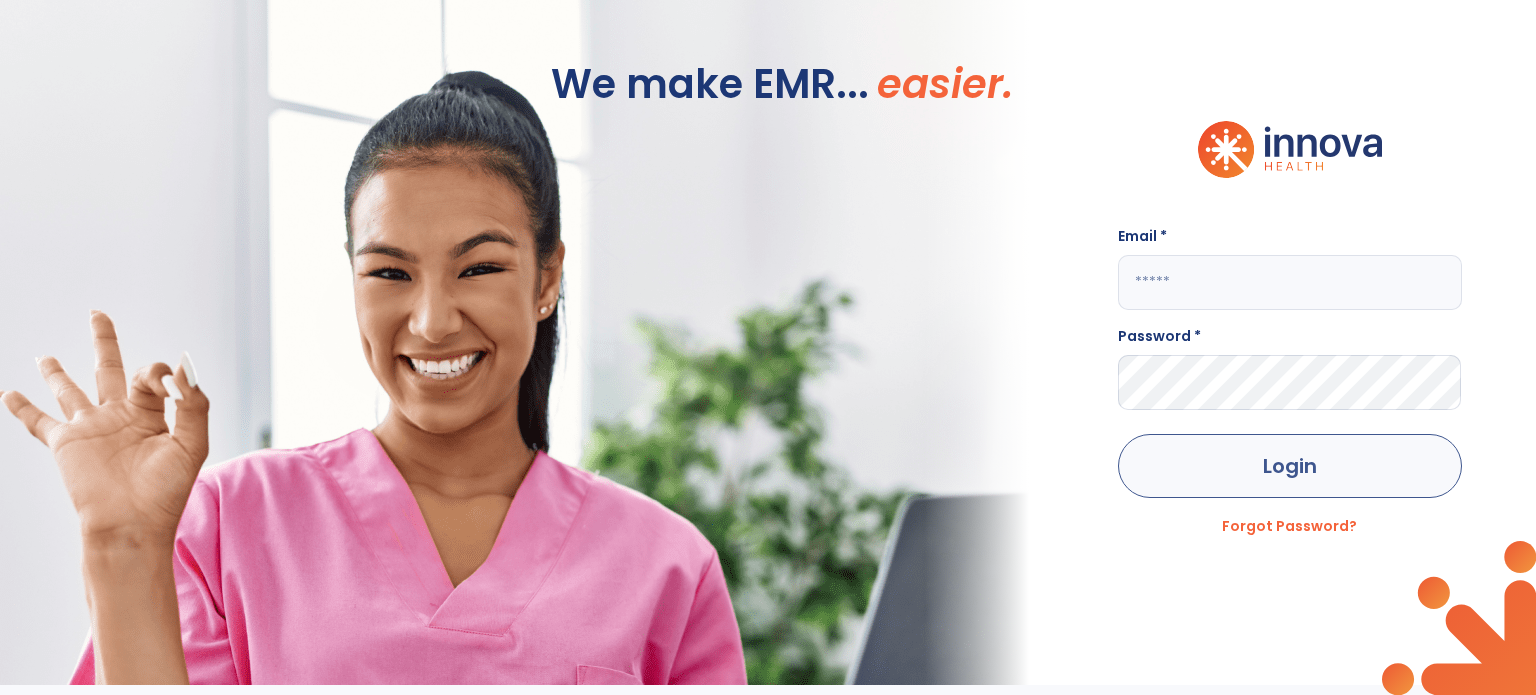 type on "**********" 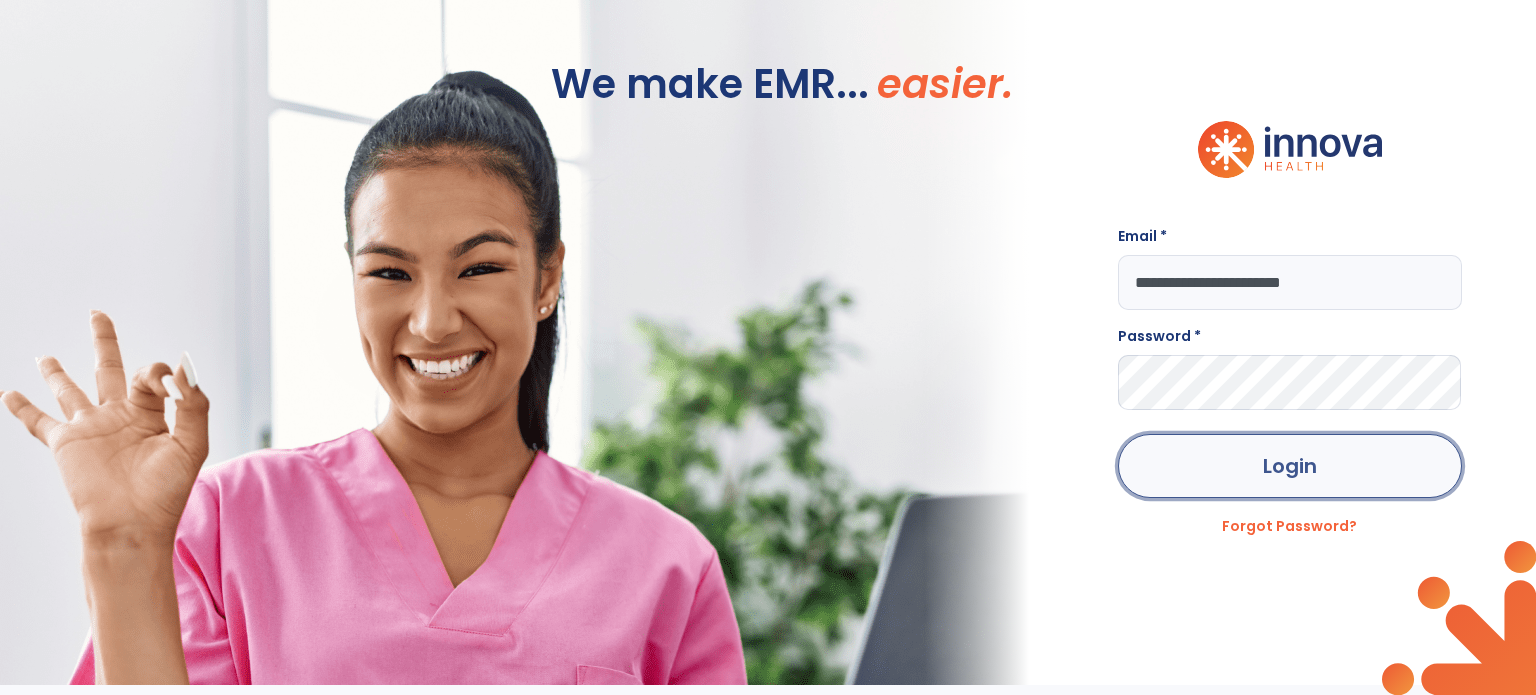 drag, startPoint x: 1200, startPoint y: 455, endPoint x: 1174, endPoint y: 487, distance: 41.231056 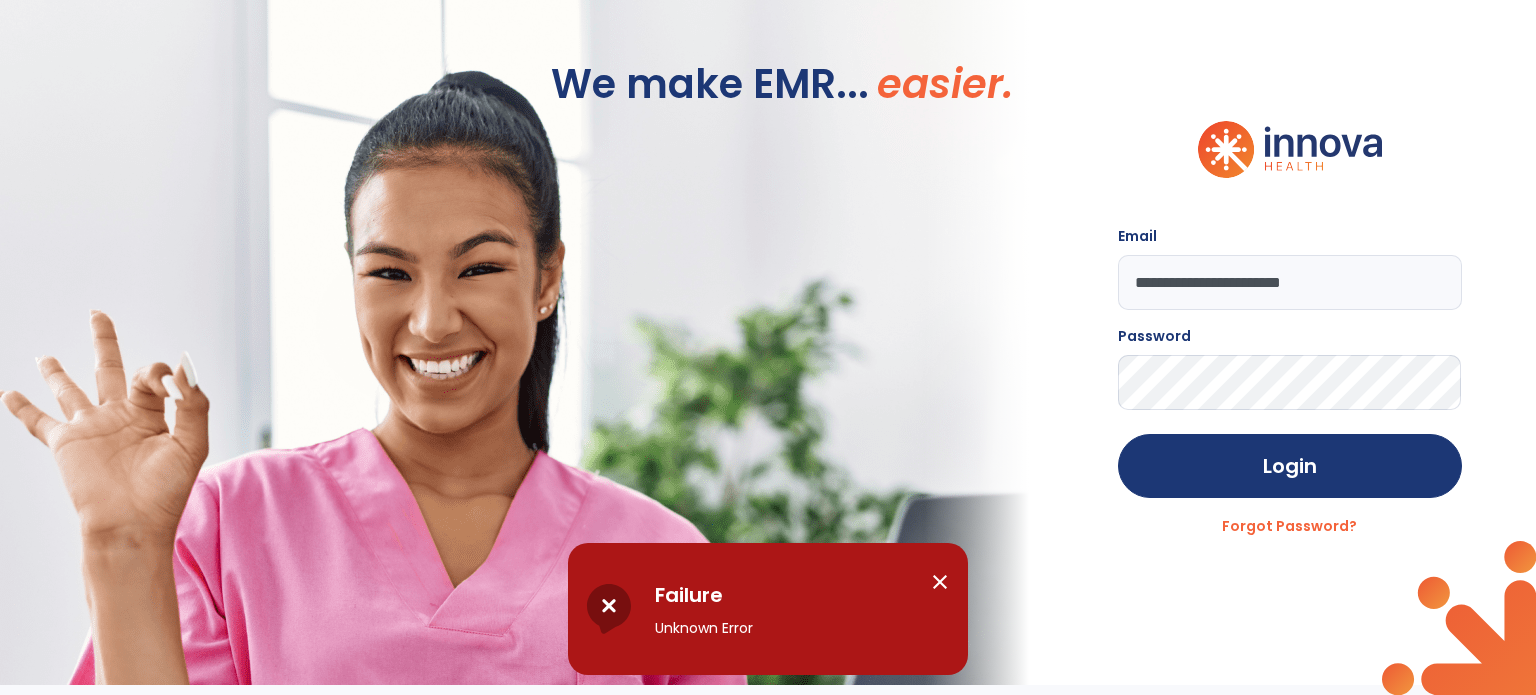 click on "close" at bounding box center [940, 582] 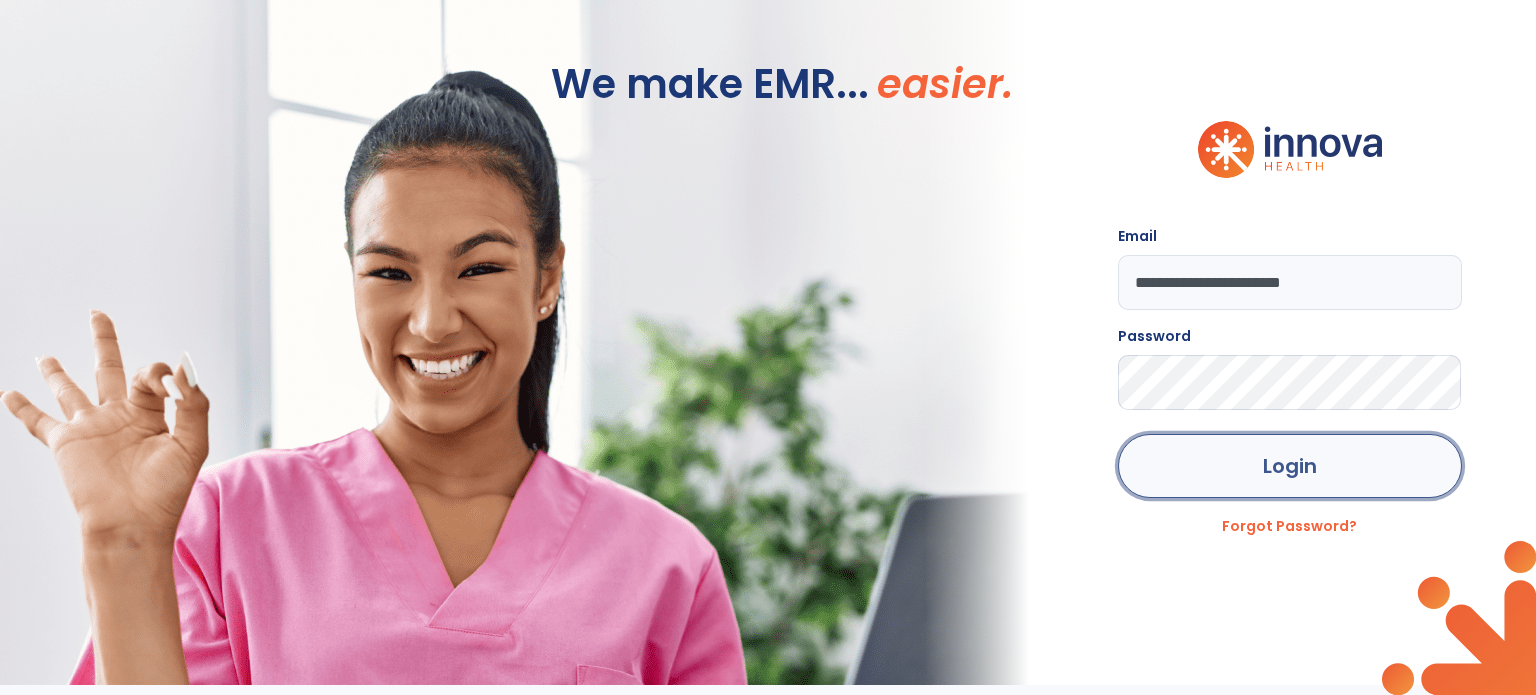 click on "Login" 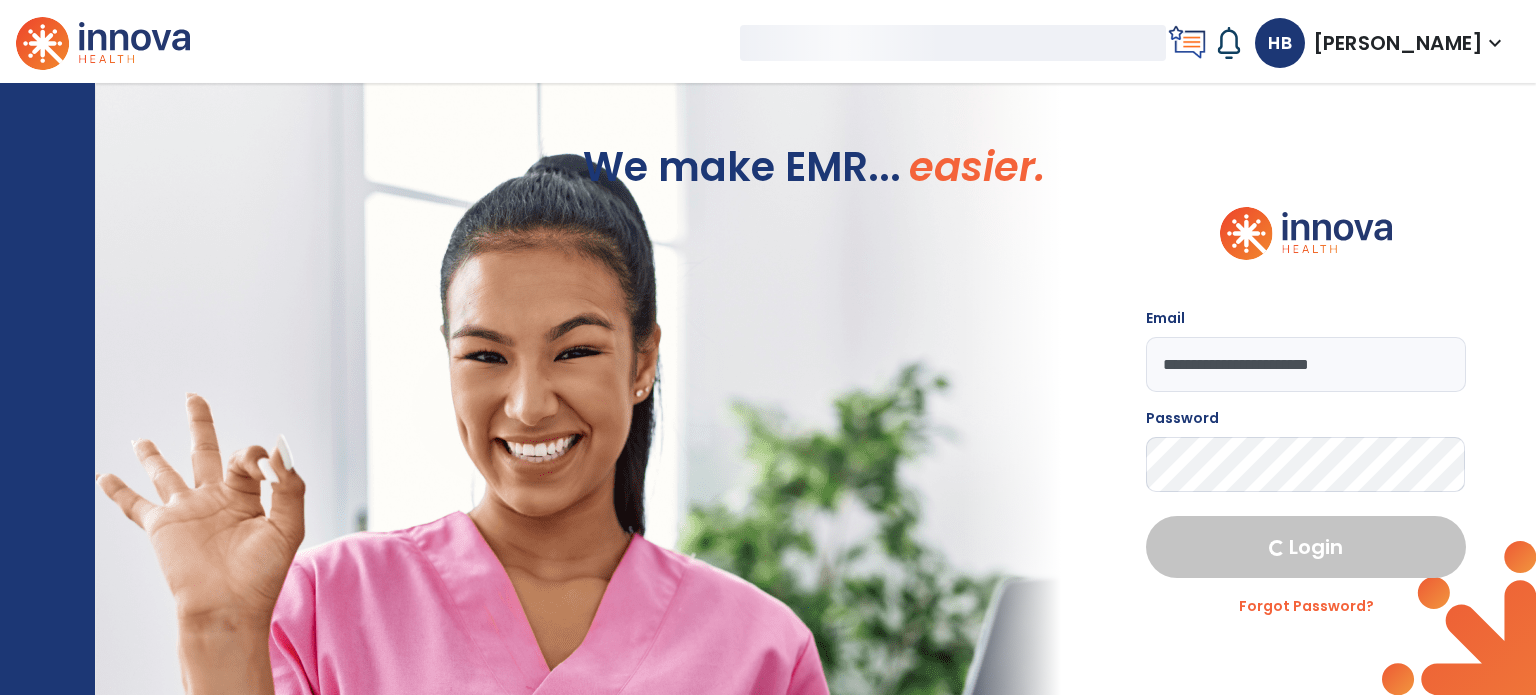 select on "****" 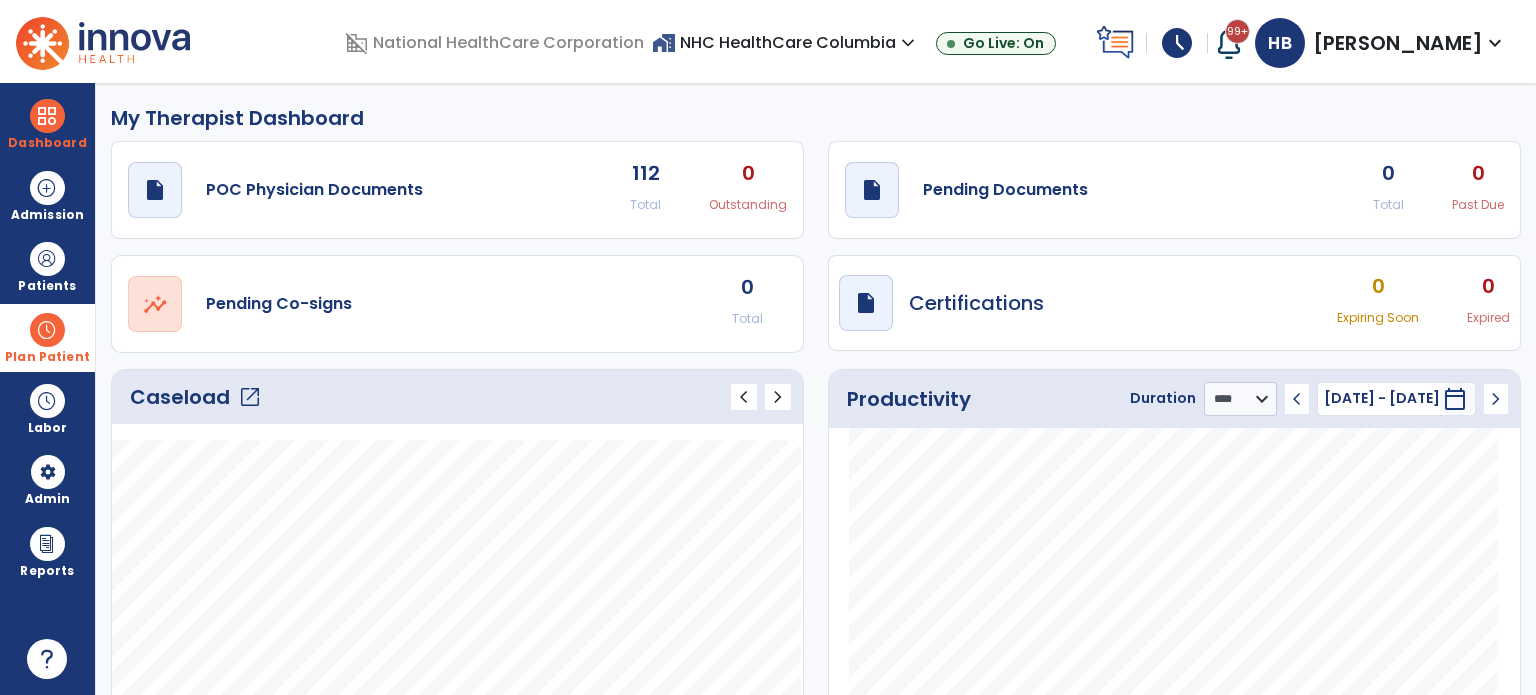 click on "Plan Patient" at bounding box center (47, 266) 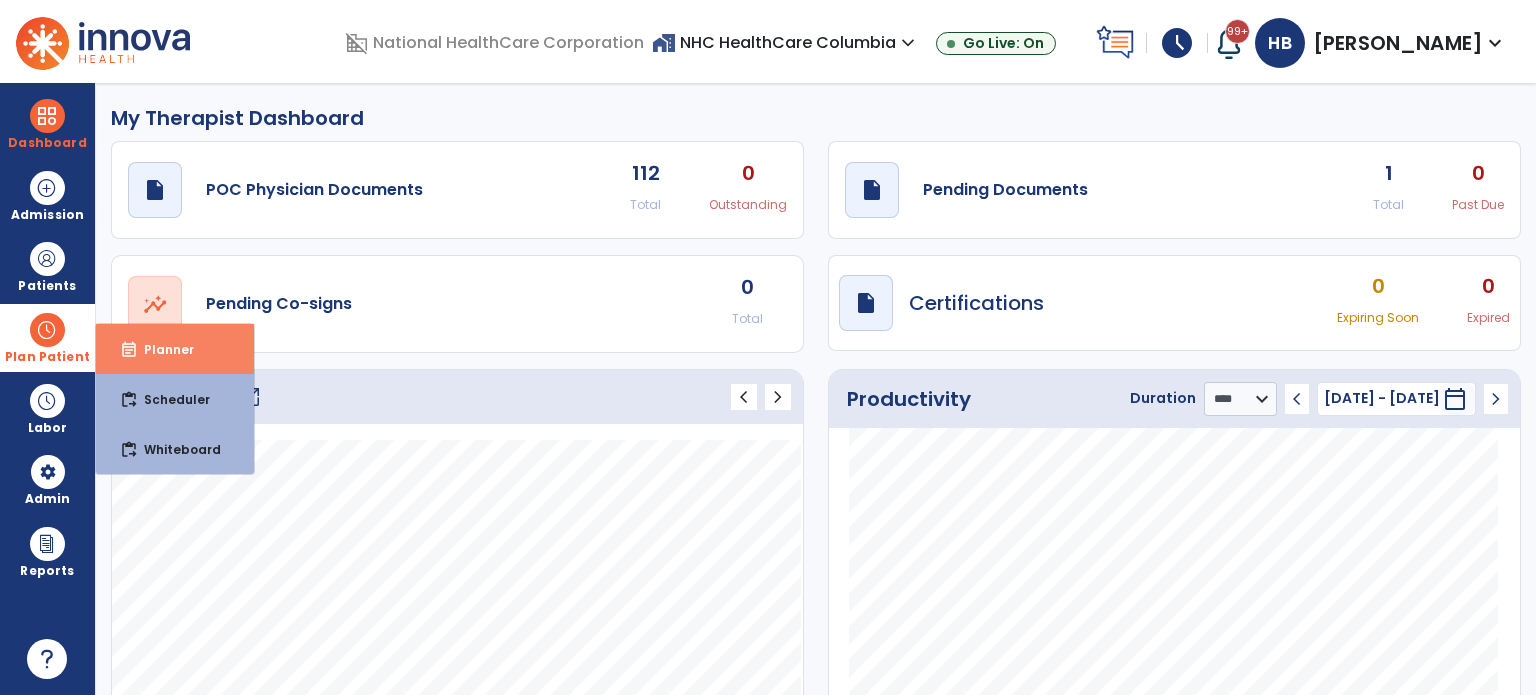 click on "event_note" at bounding box center (129, 350) 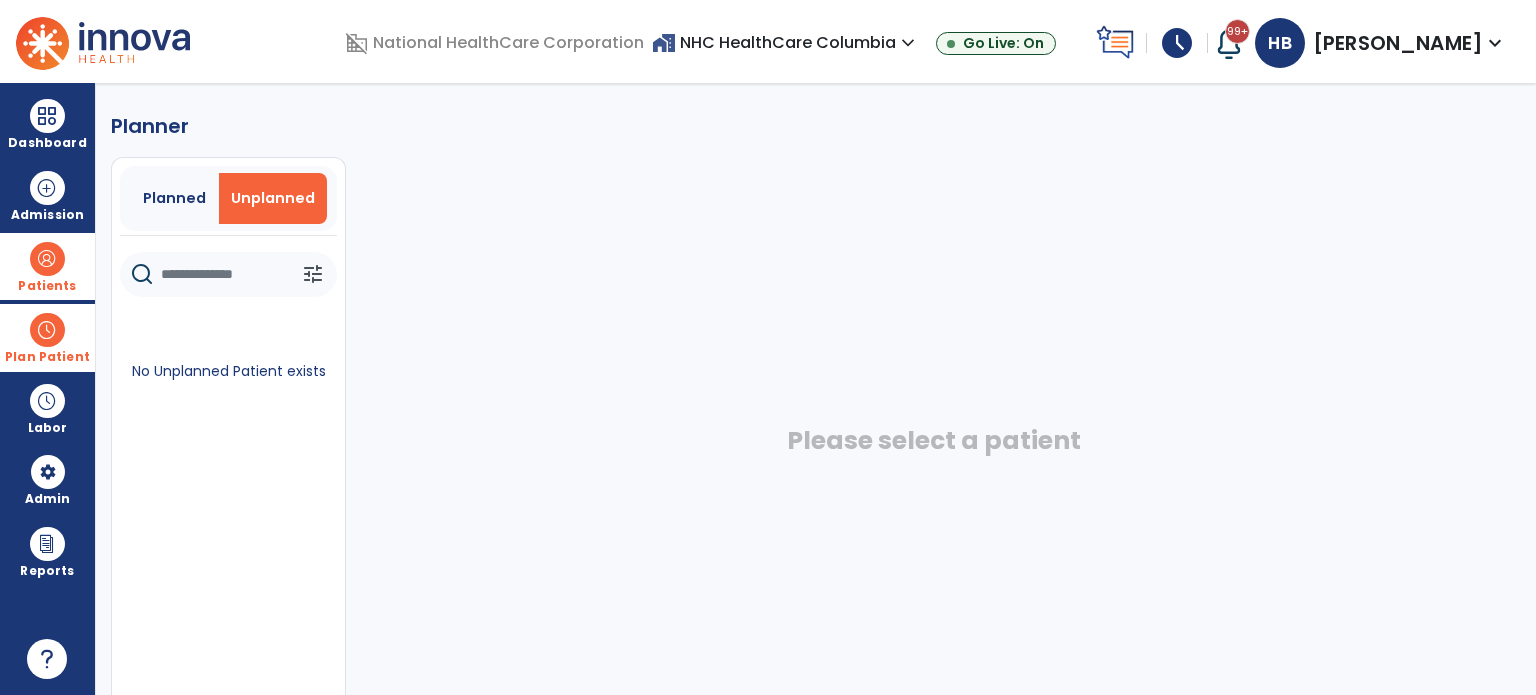 click on "Patients  format_list_bulleted  Patient List  space_dashboard  Patient Board  insert_chart  PDPM Board" at bounding box center (47, 266) 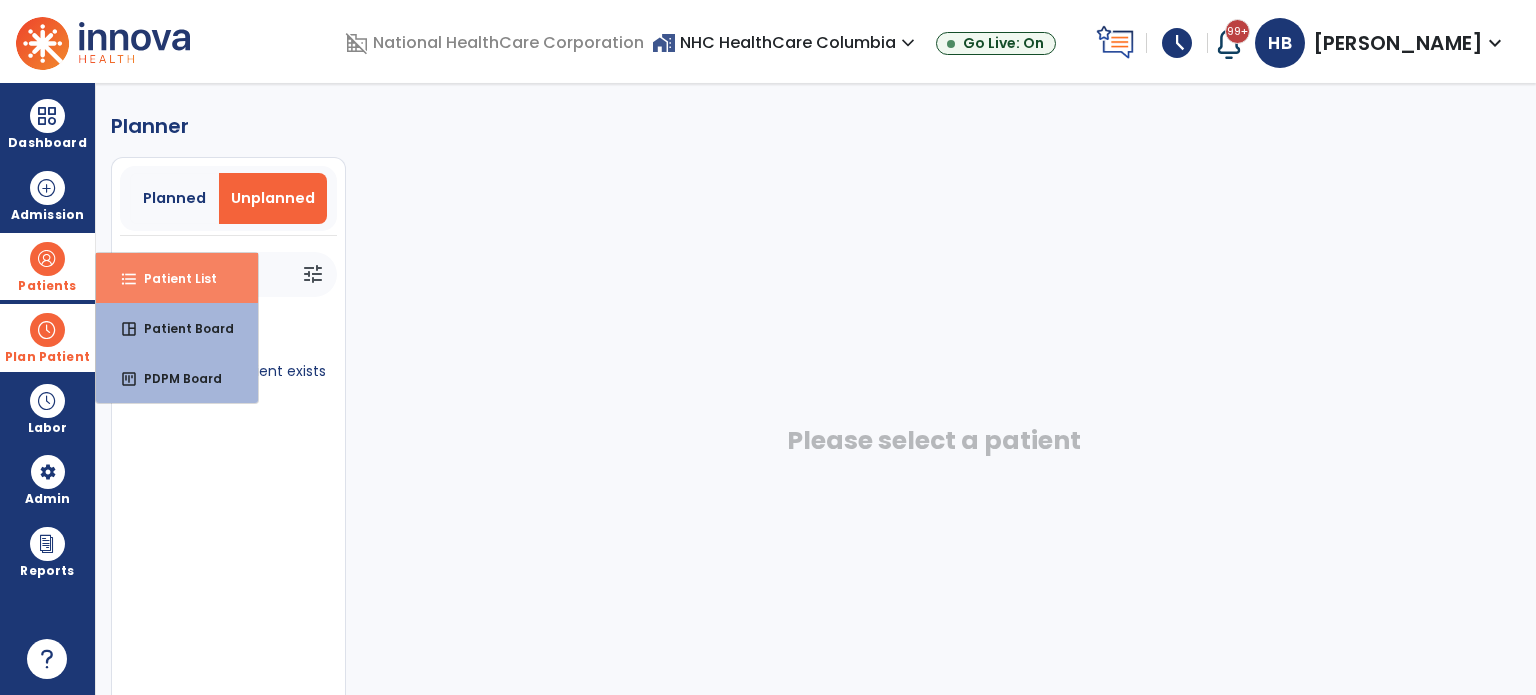click on "Patient List" at bounding box center [172, 278] 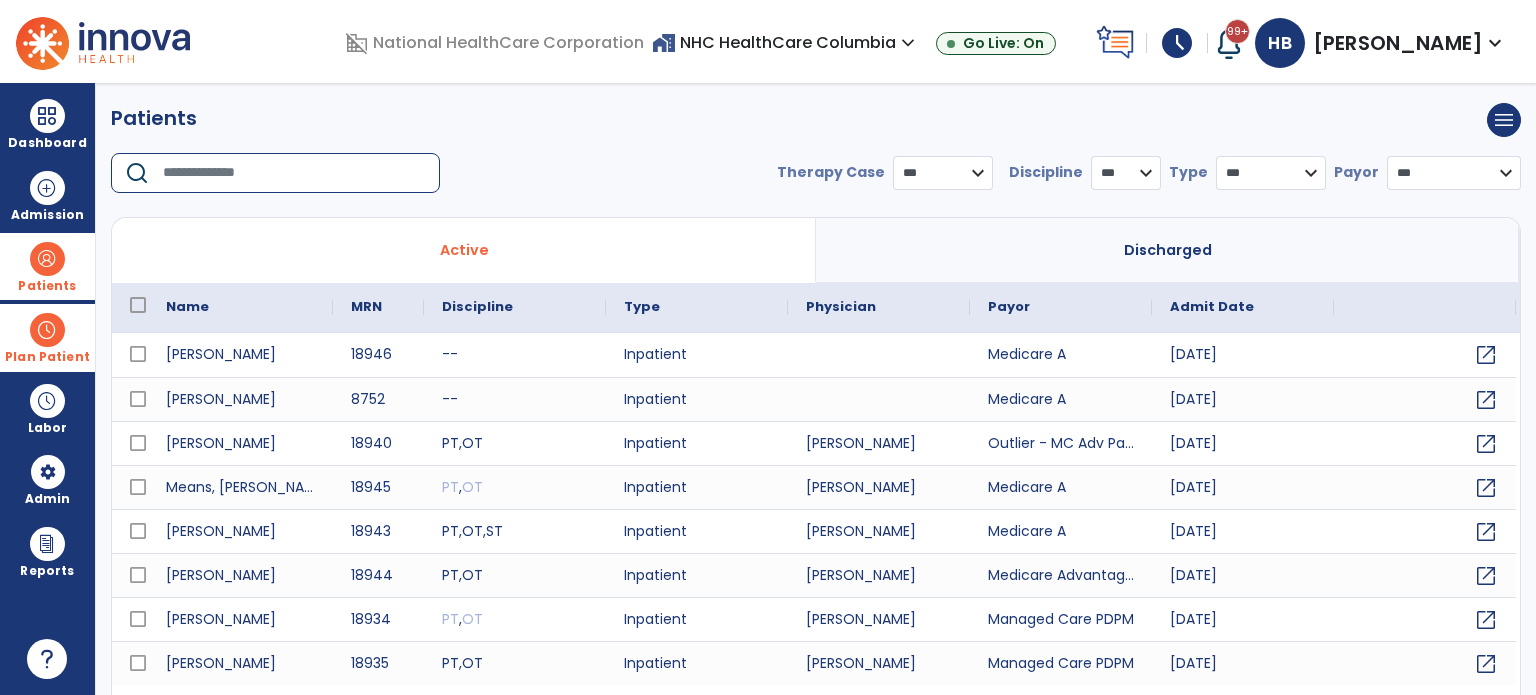 click at bounding box center [294, 173] 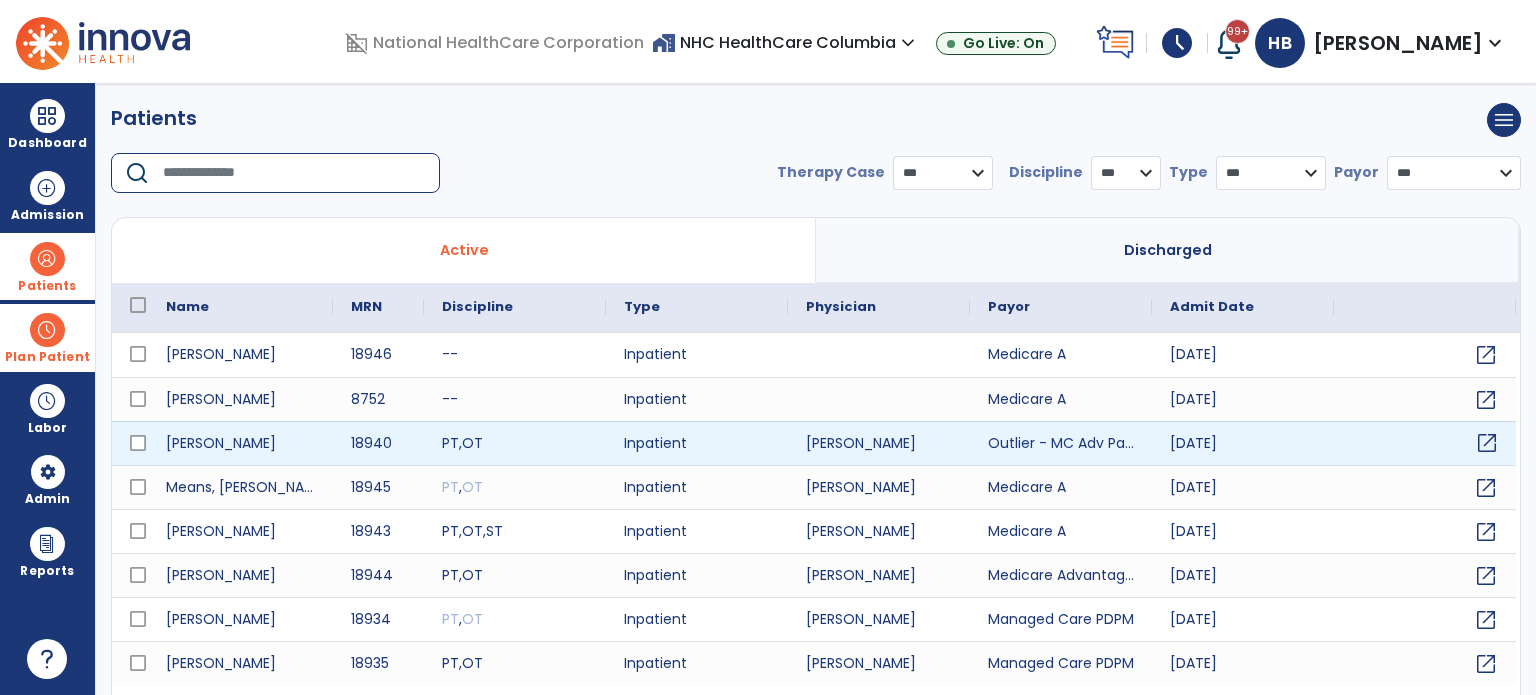 click on "open_in_new" at bounding box center (1487, 443) 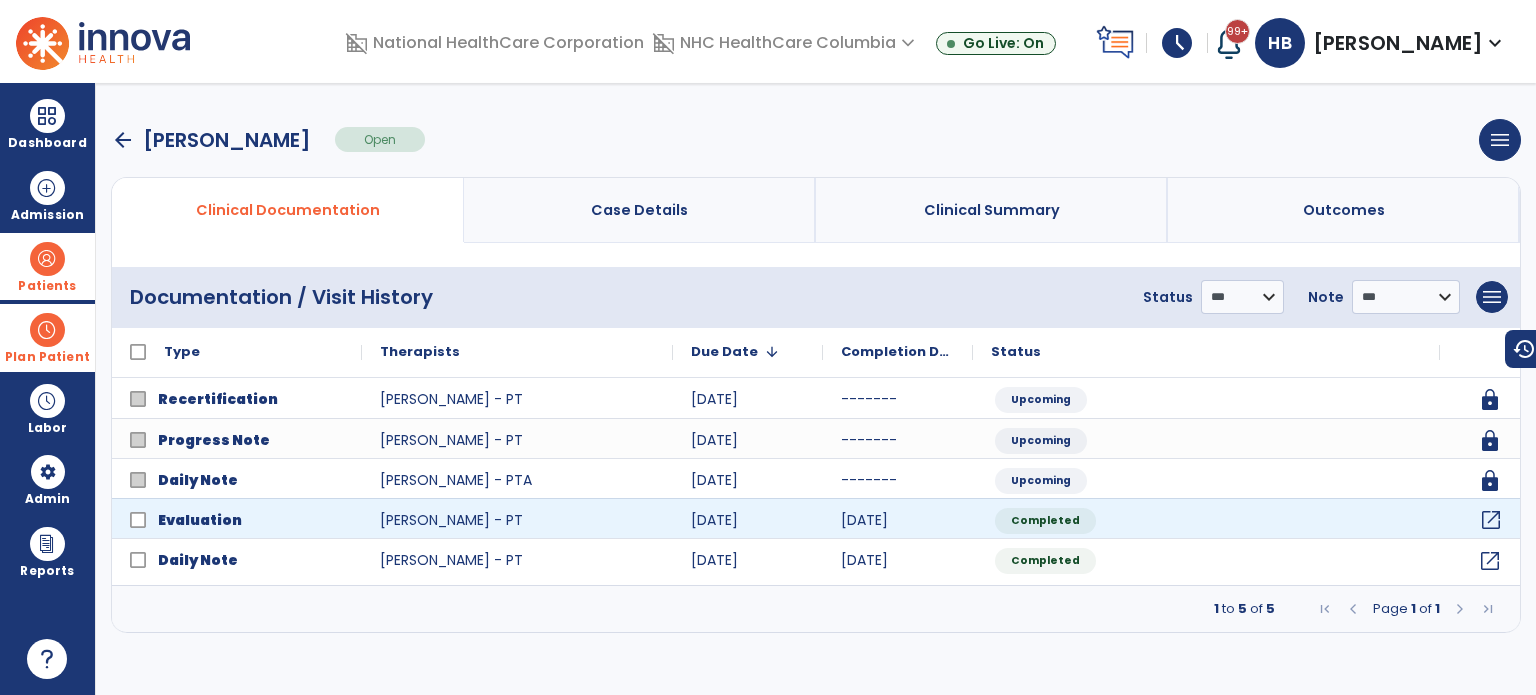 click on "open_in_new" 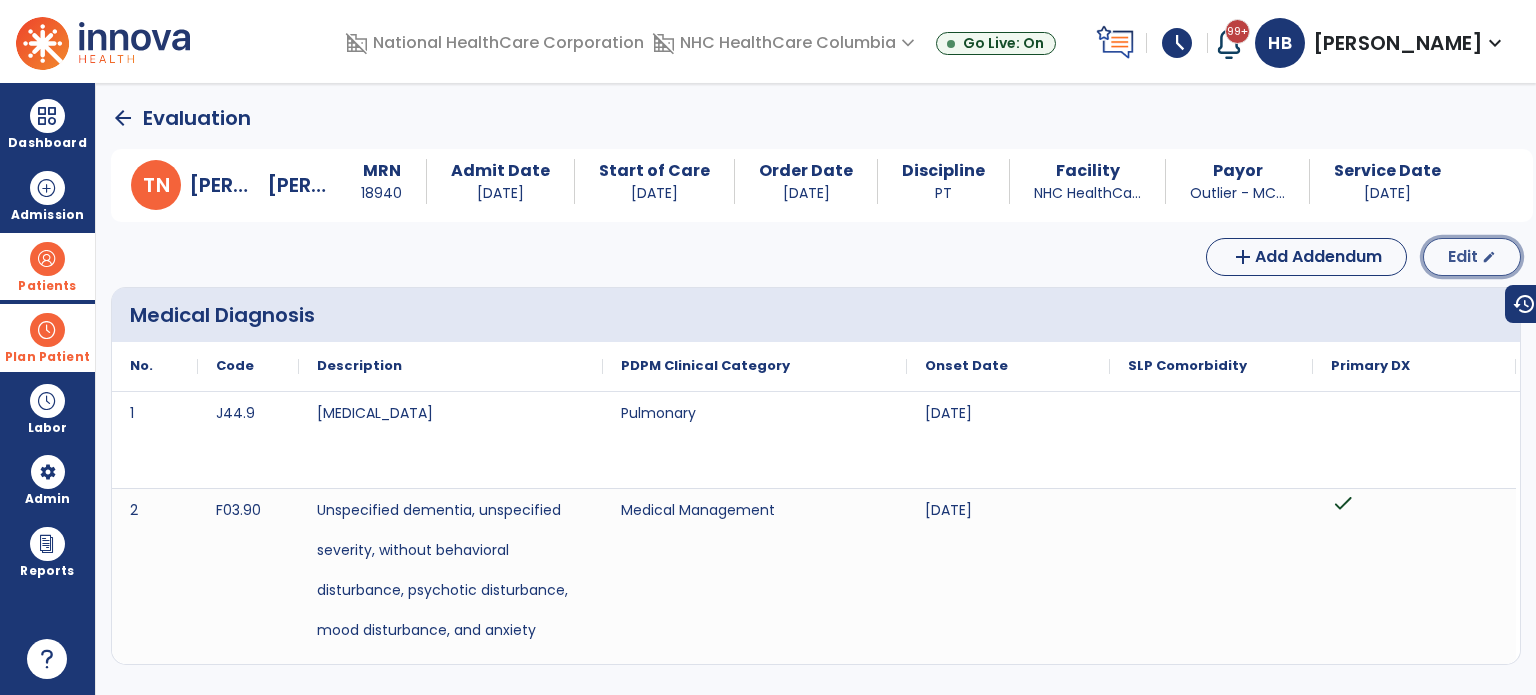 click on "Edit  edit" 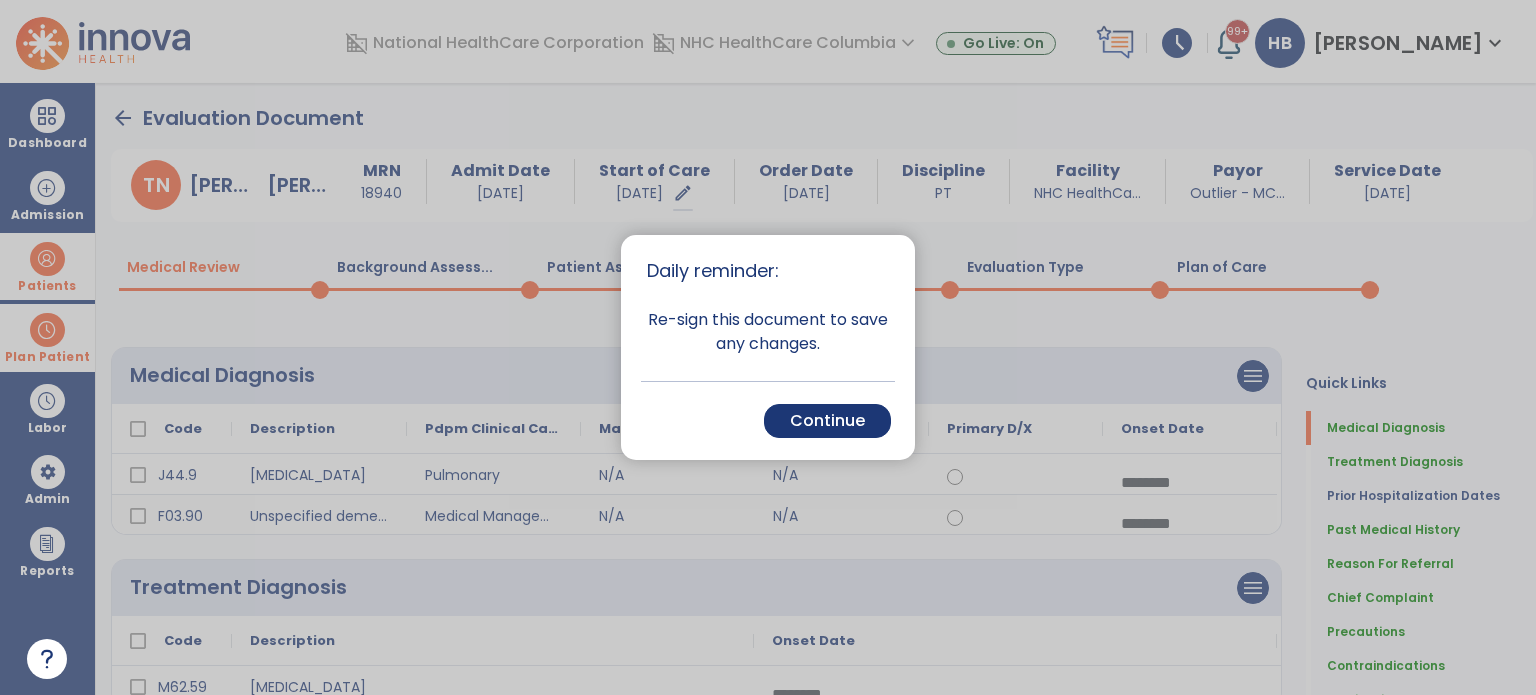 click on "Continue" at bounding box center [827, 421] 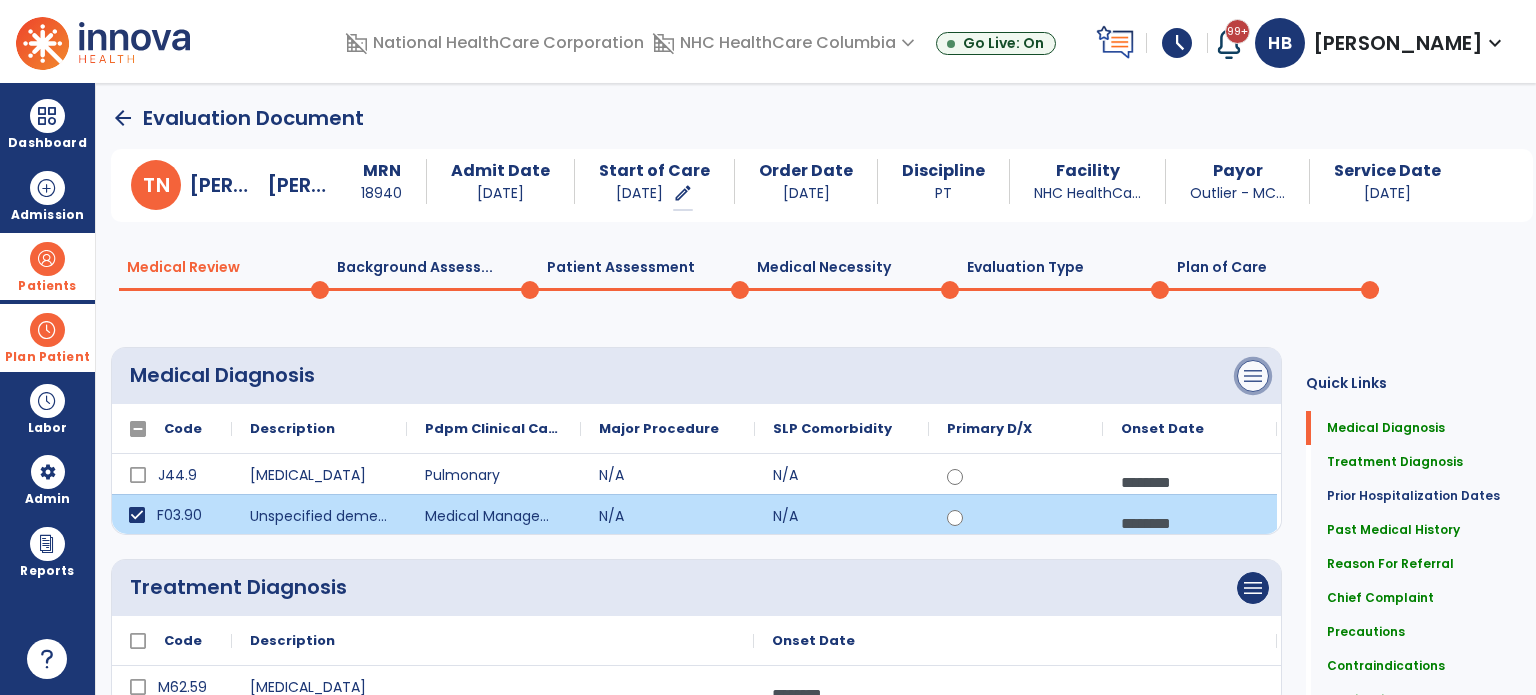 click on "menu" at bounding box center [1253, 376] 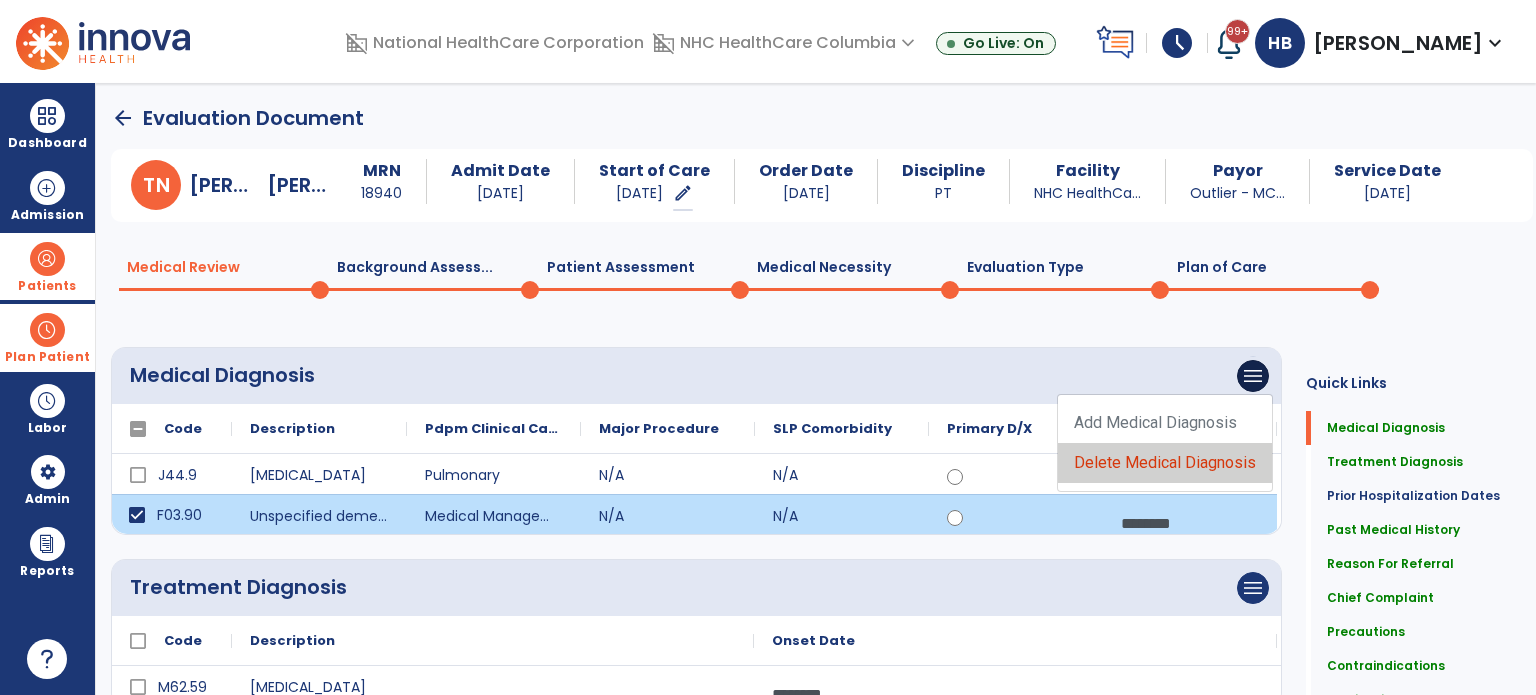 click on "Delete Medical Diagnosis" 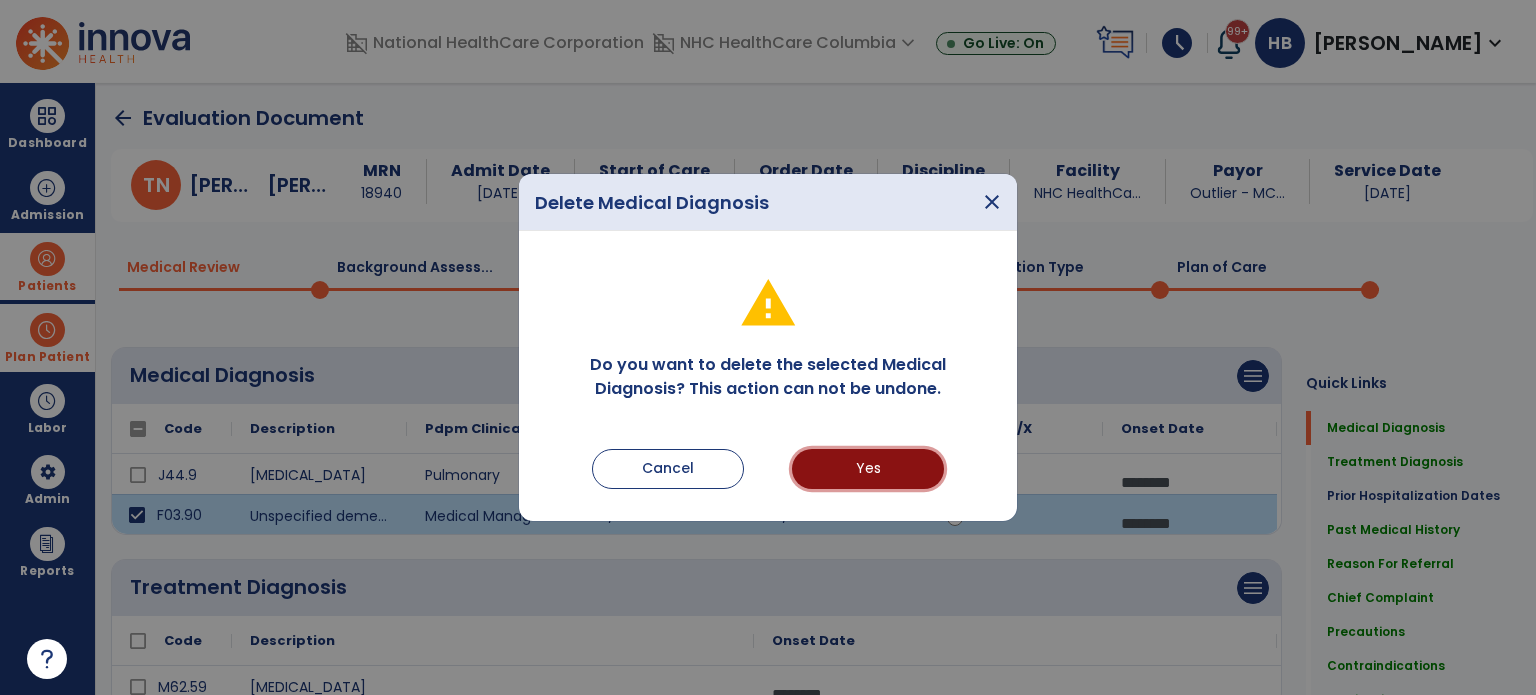click on "Yes" at bounding box center (868, 469) 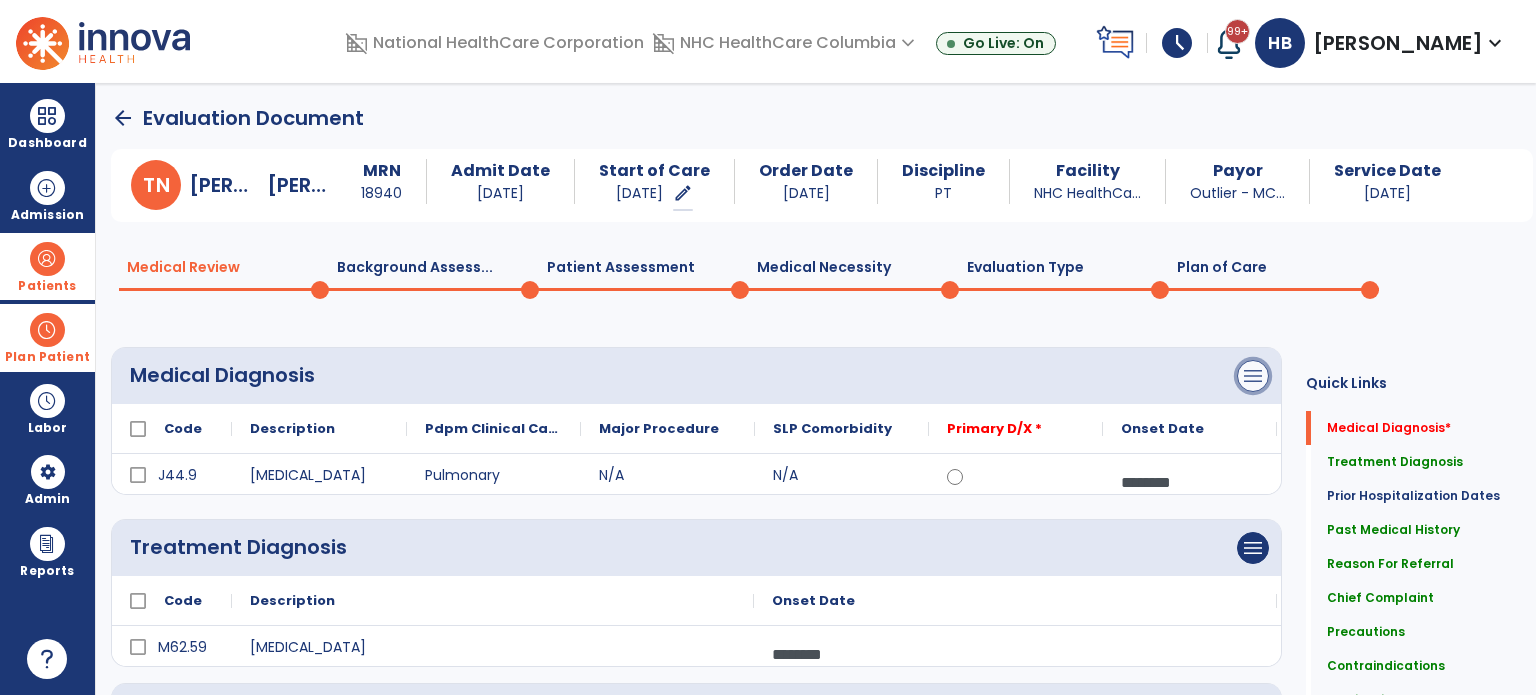 click on "menu" at bounding box center (1253, 376) 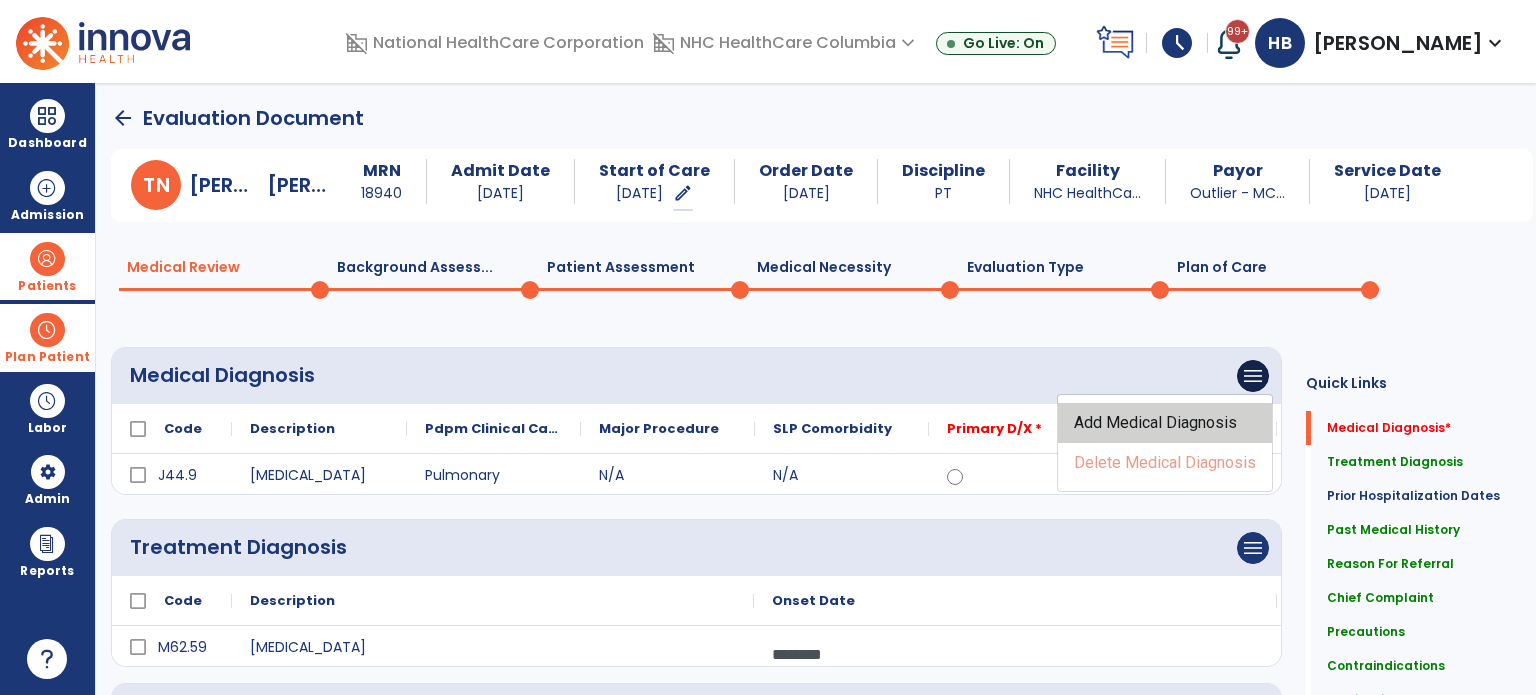 click on "Add Medical Diagnosis" 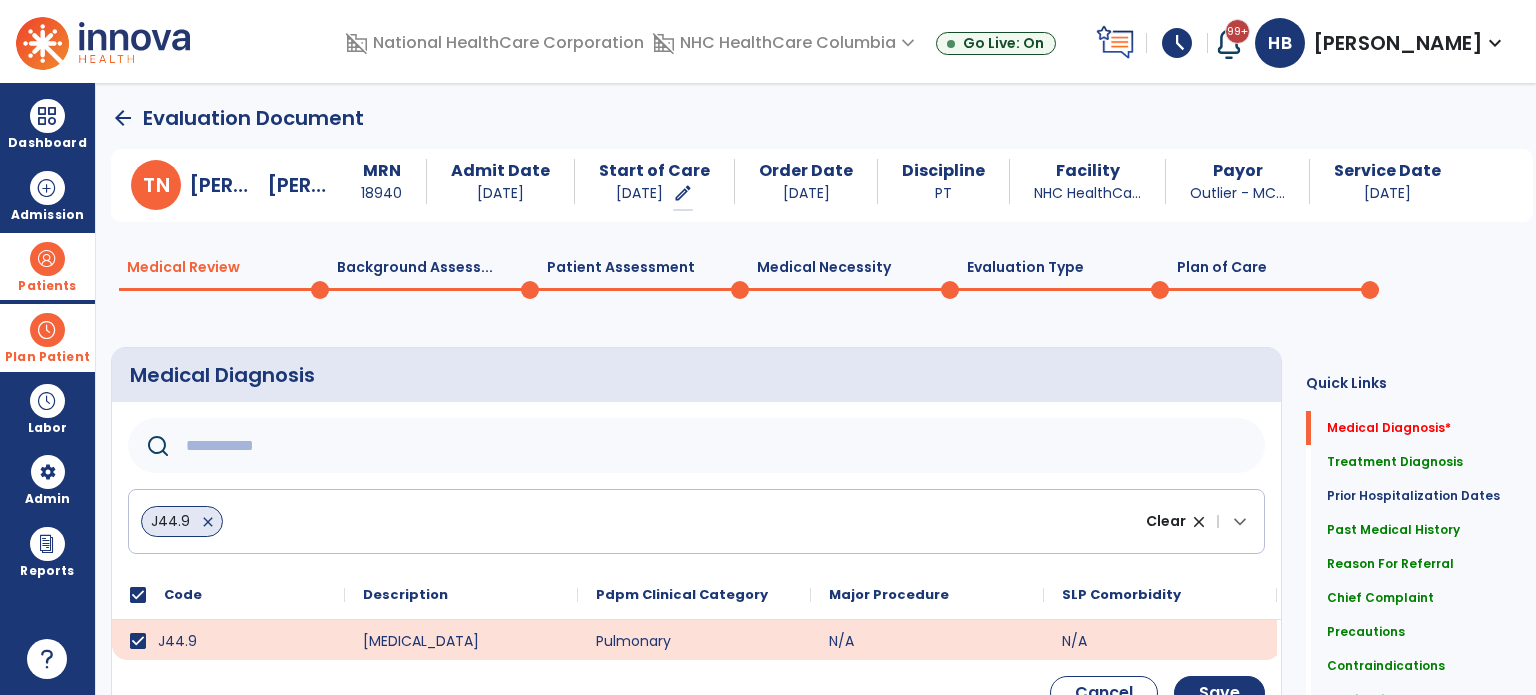 click 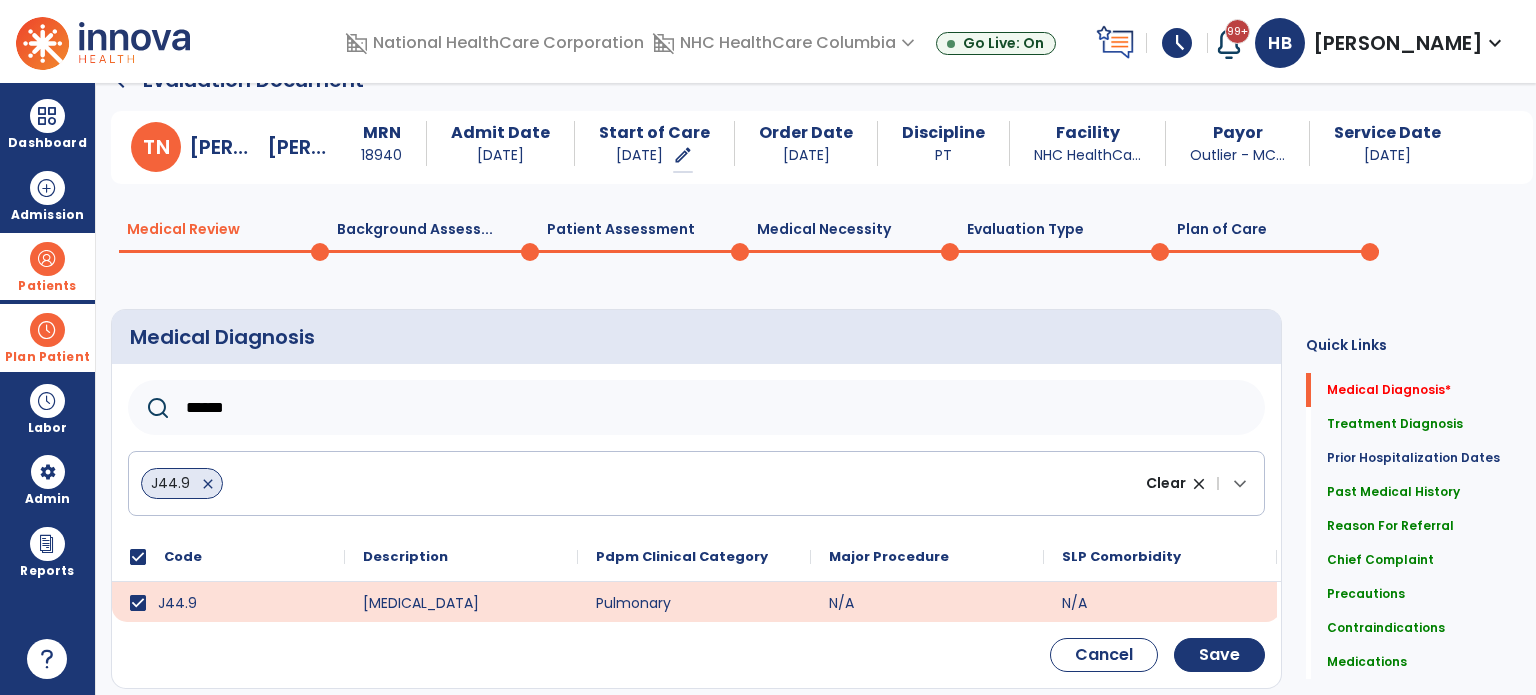 scroll, scrollTop: 100, scrollLeft: 0, axis: vertical 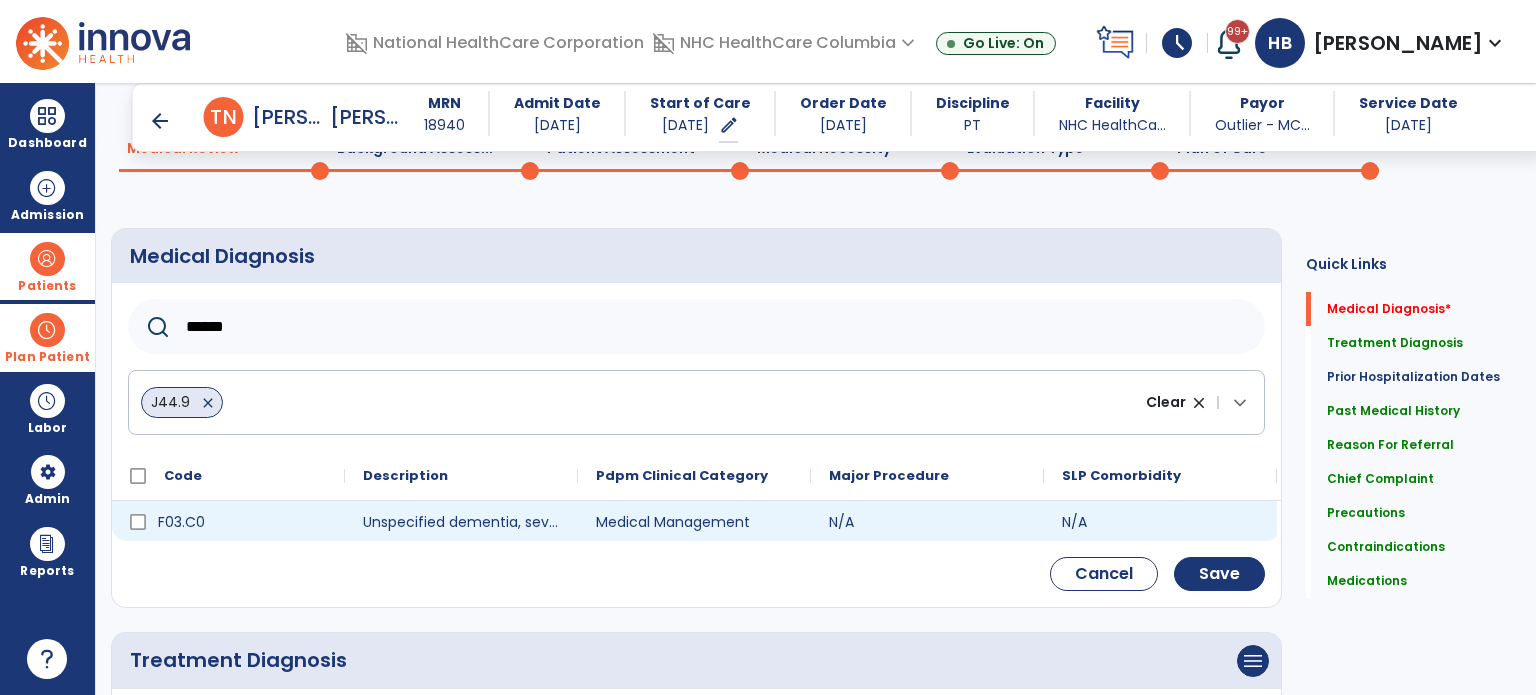 type on "******" 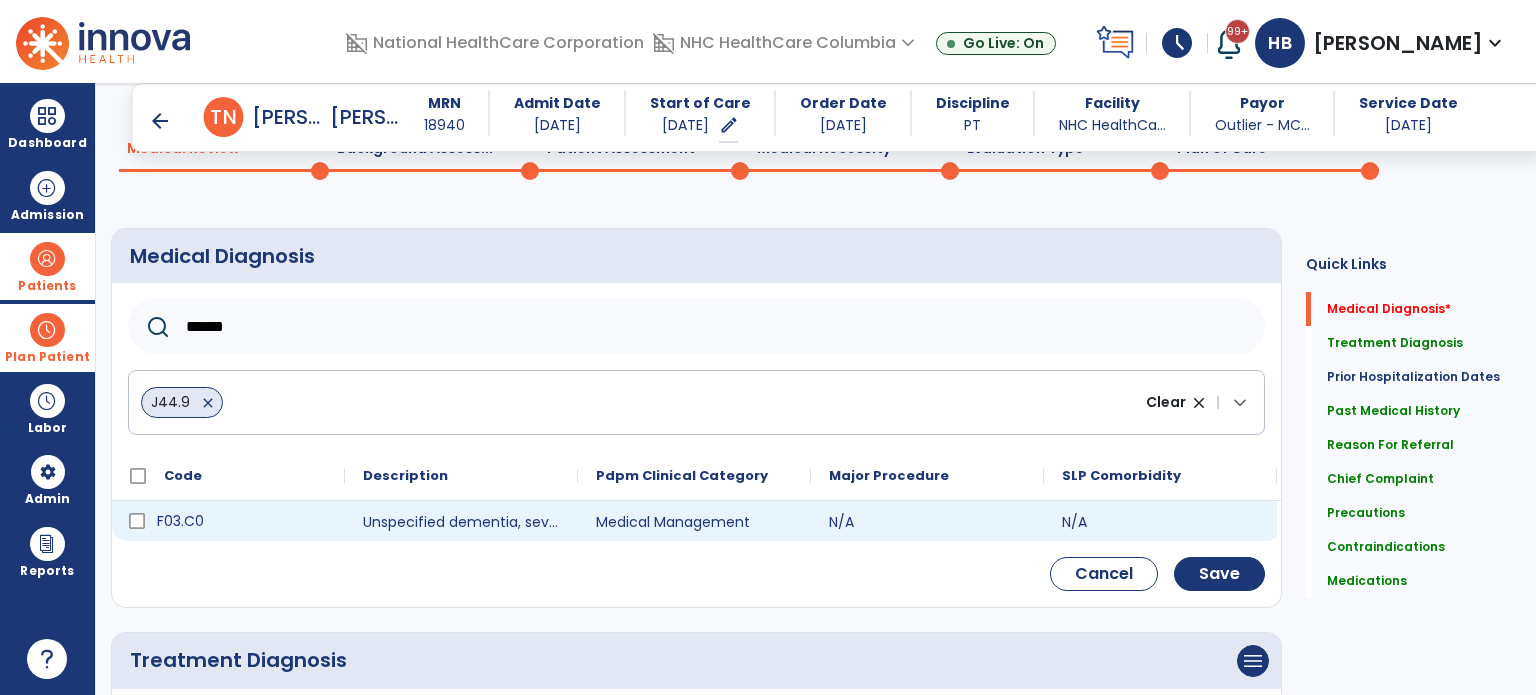 click 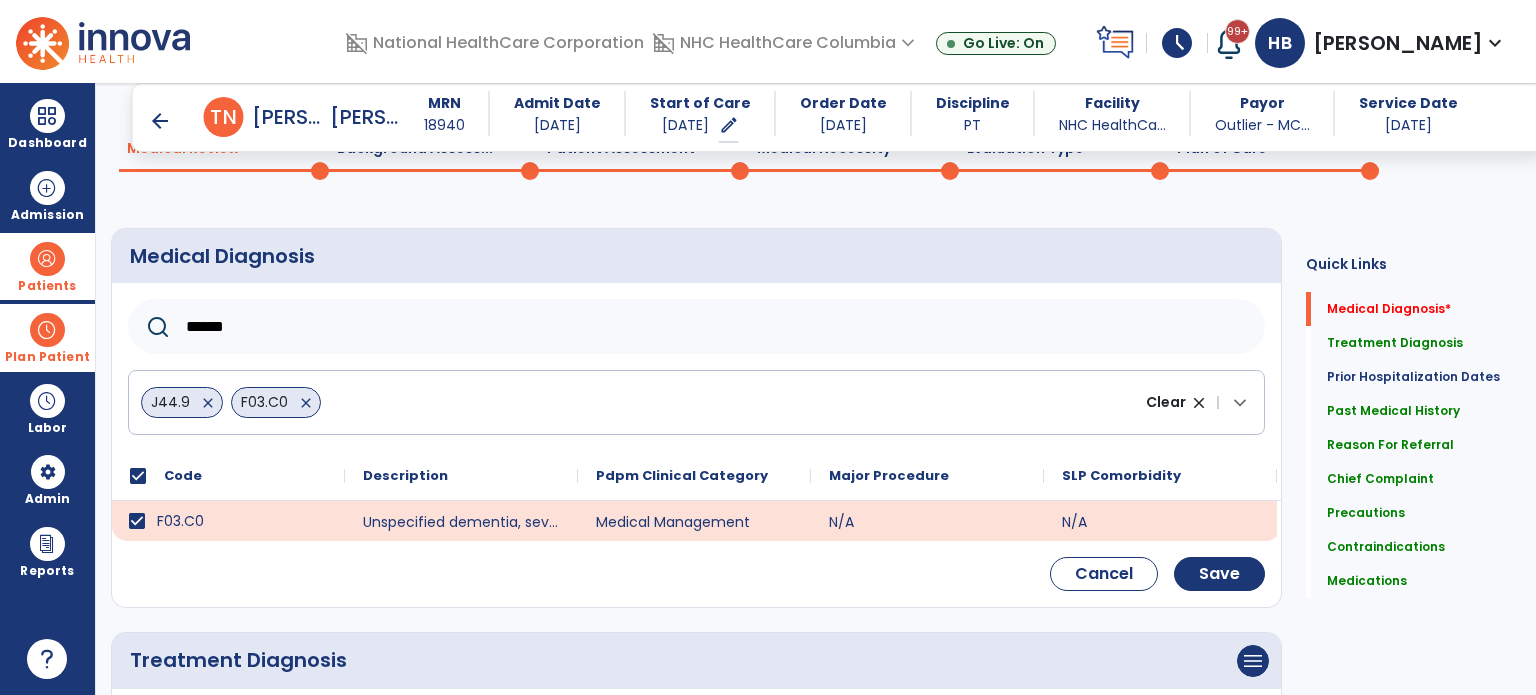 click on "Cancel    Save" 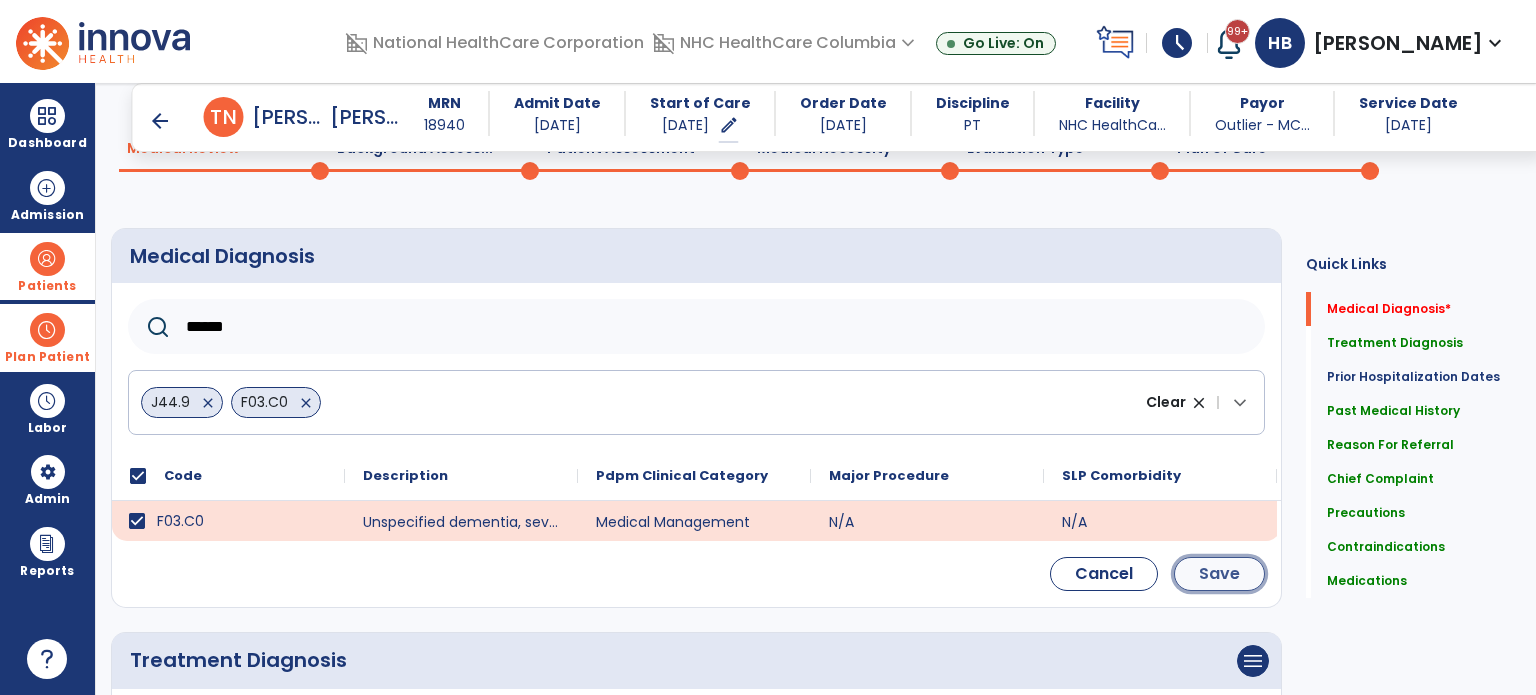 click on "Save" 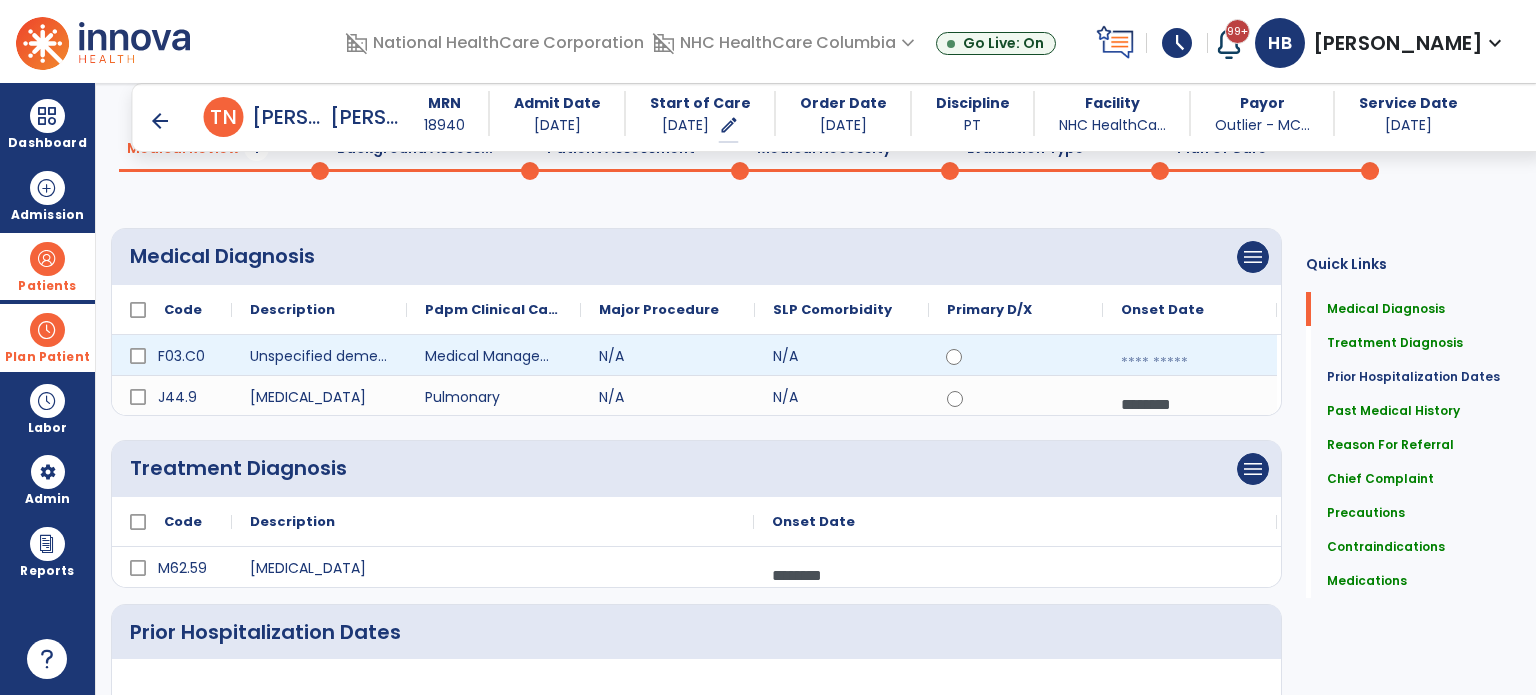click at bounding box center [1190, 363] 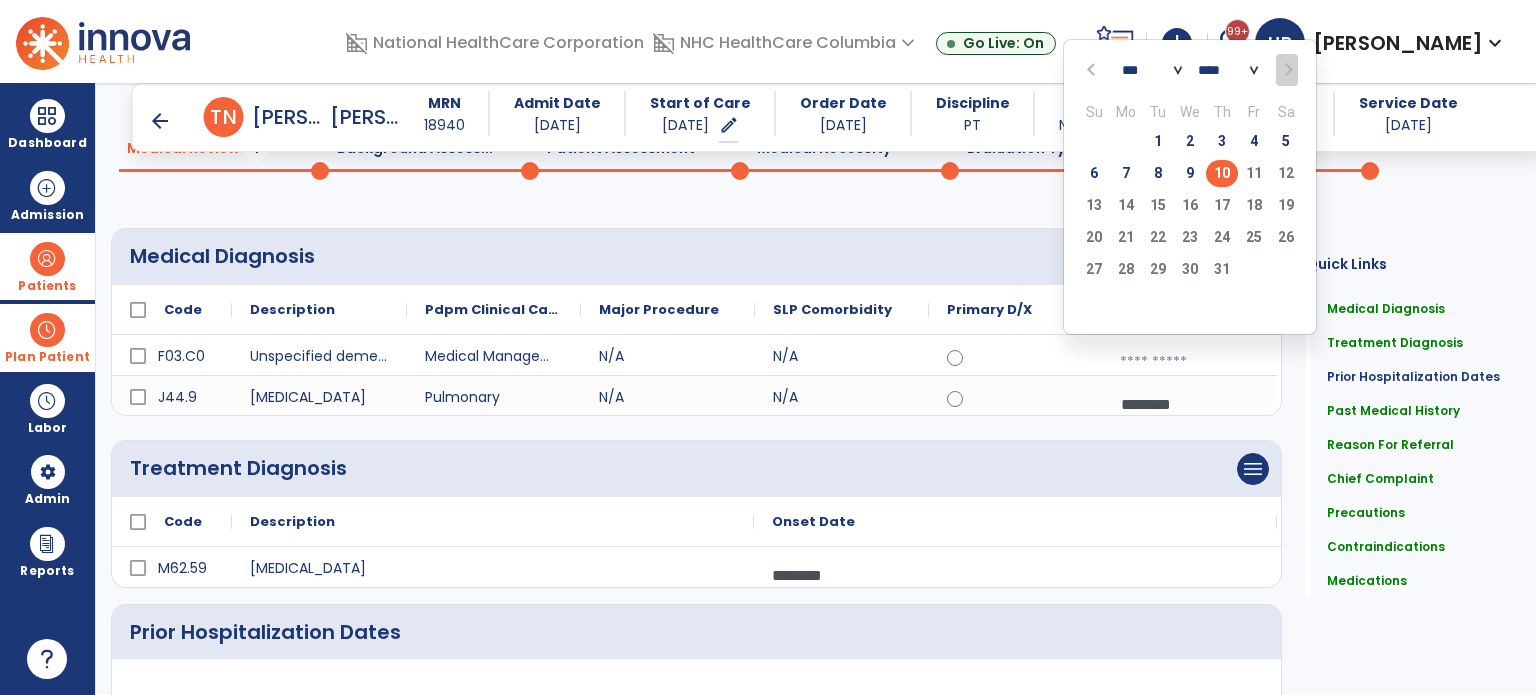 click on "9" 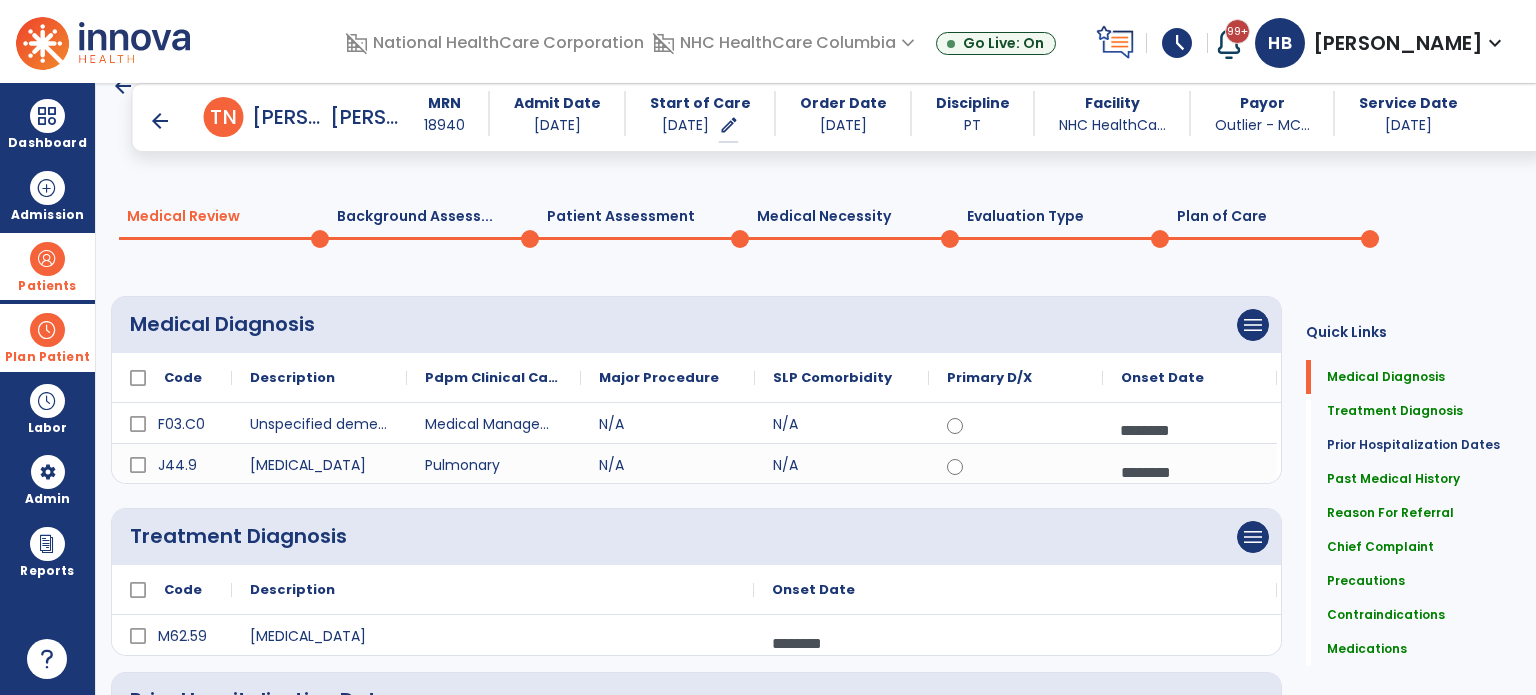 scroll, scrollTop: 0, scrollLeft: 0, axis: both 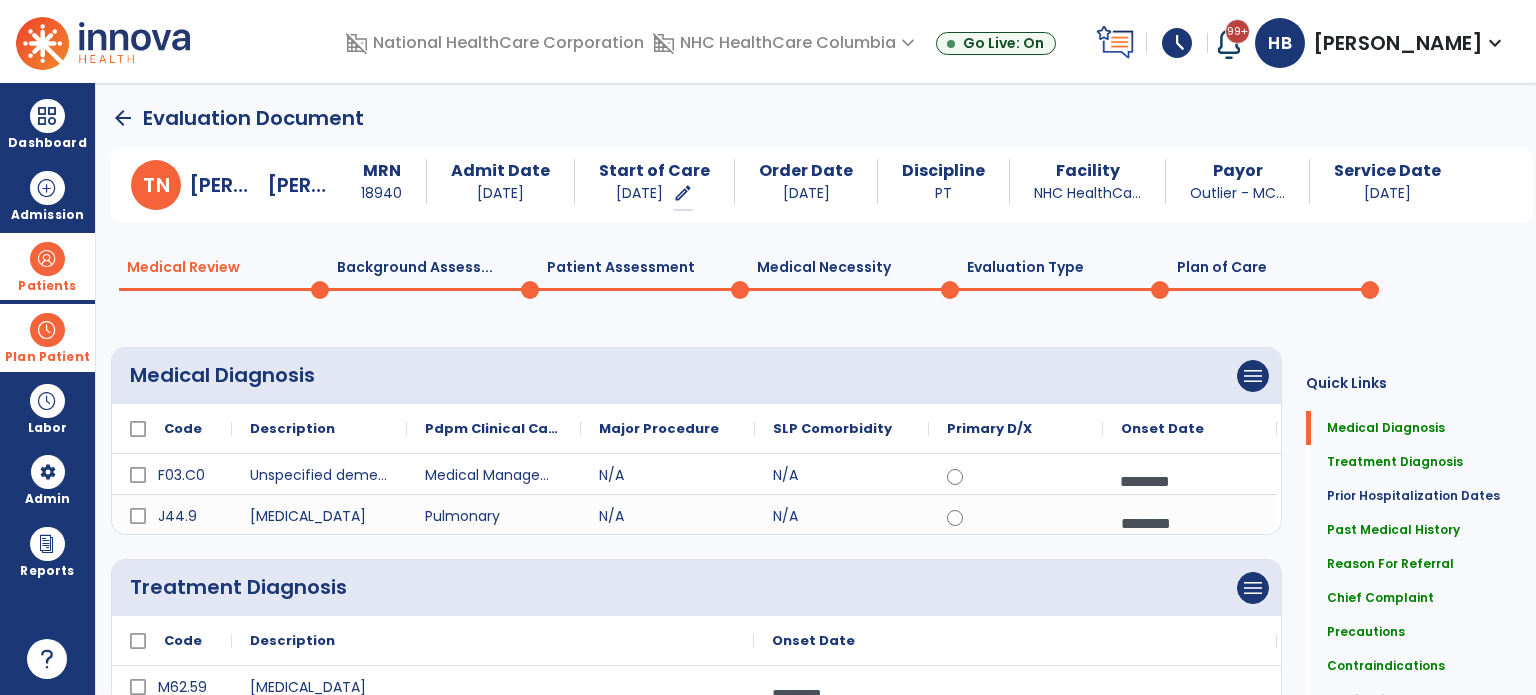 click on "Plan of Care  0" 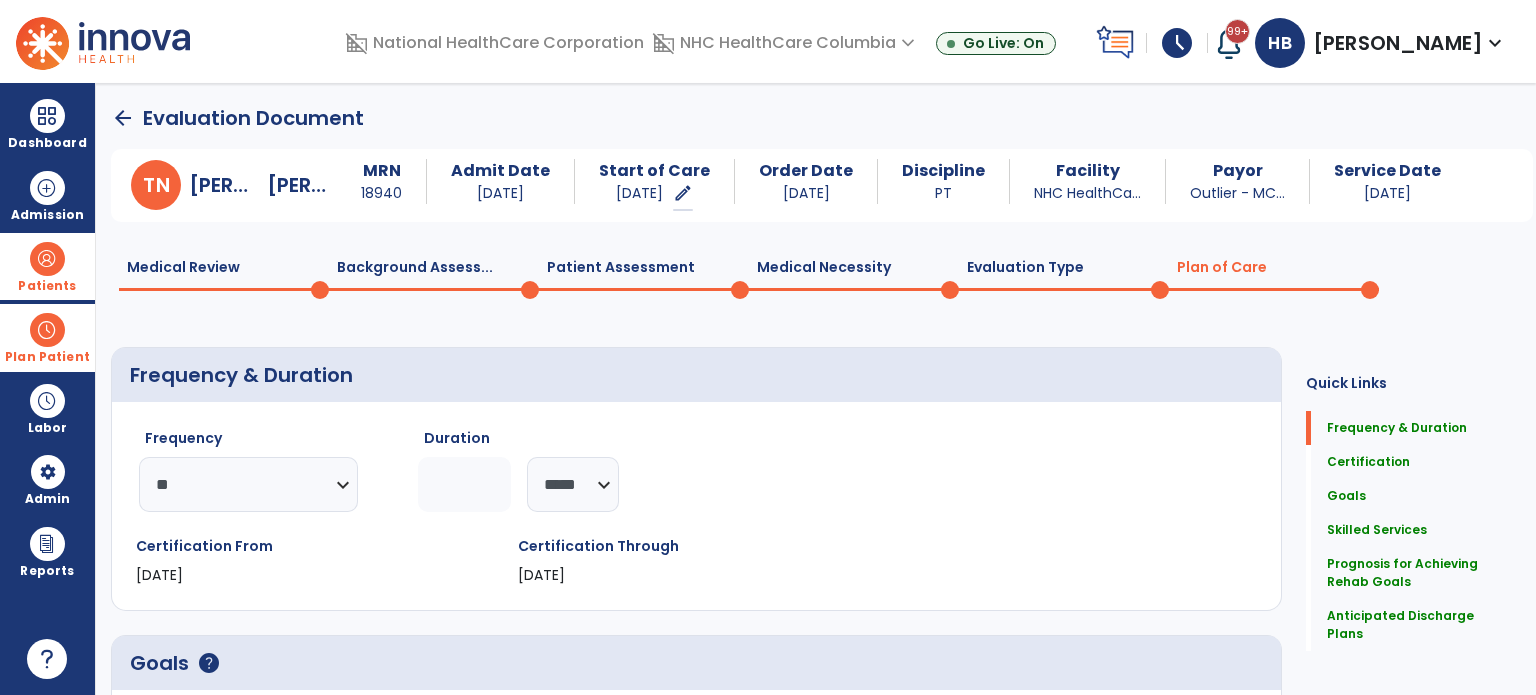 scroll, scrollTop: 1376, scrollLeft: 0, axis: vertical 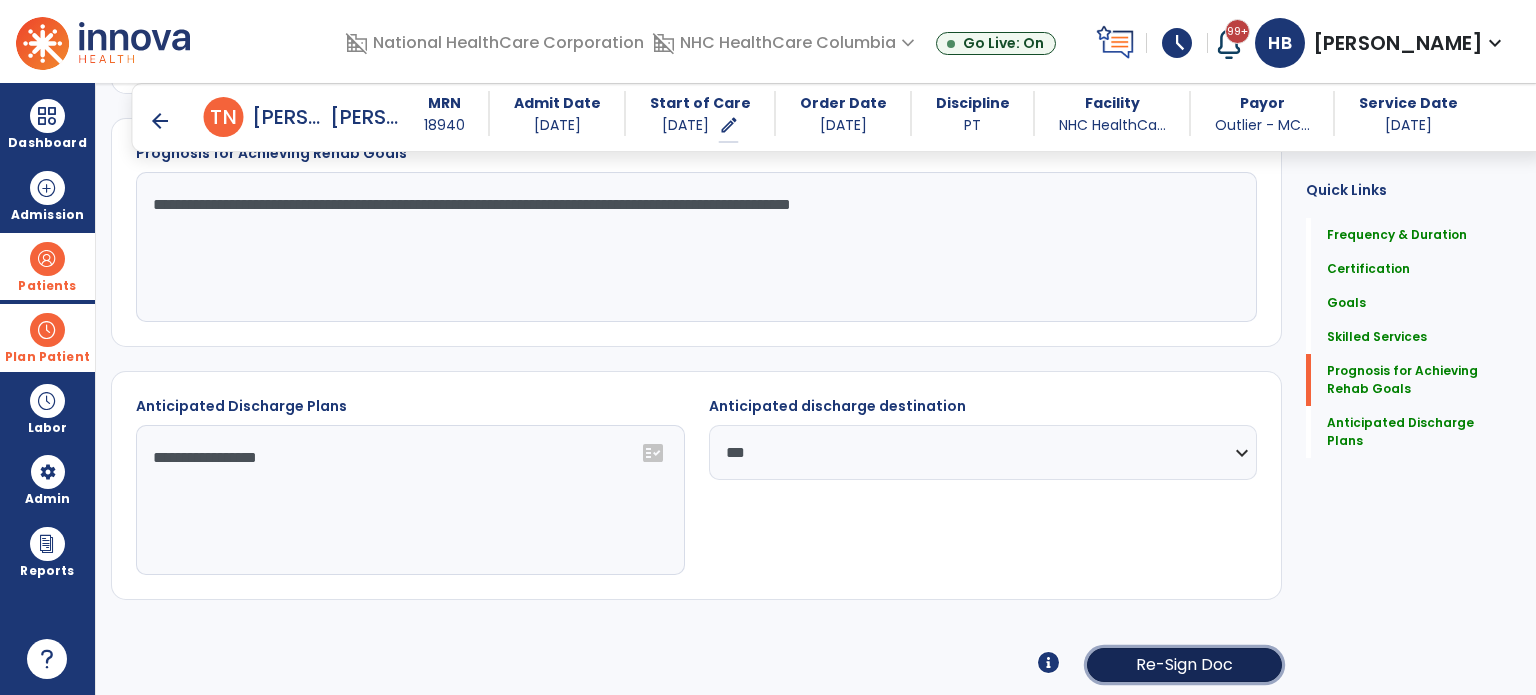 click on "Re-Sign Doc" 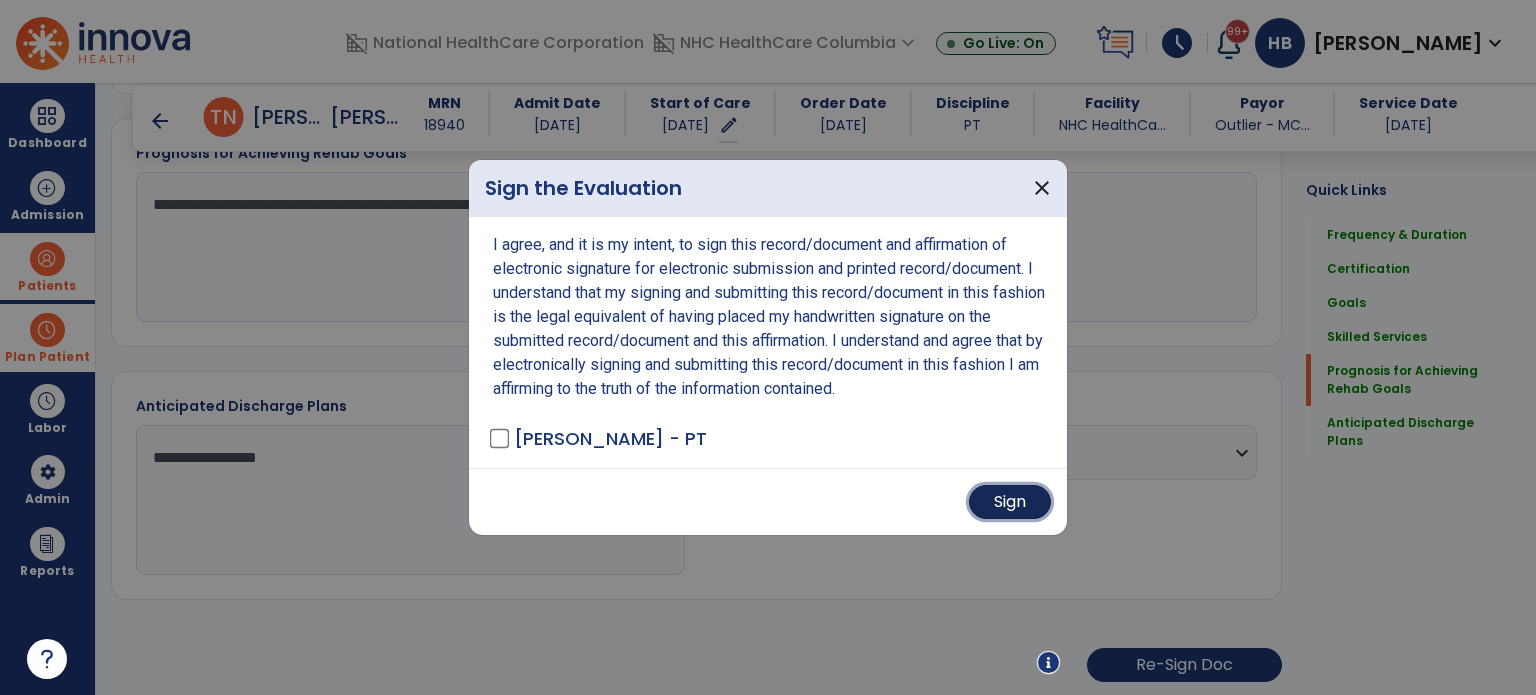 click on "Sign" at bounding box center (1010, 502) 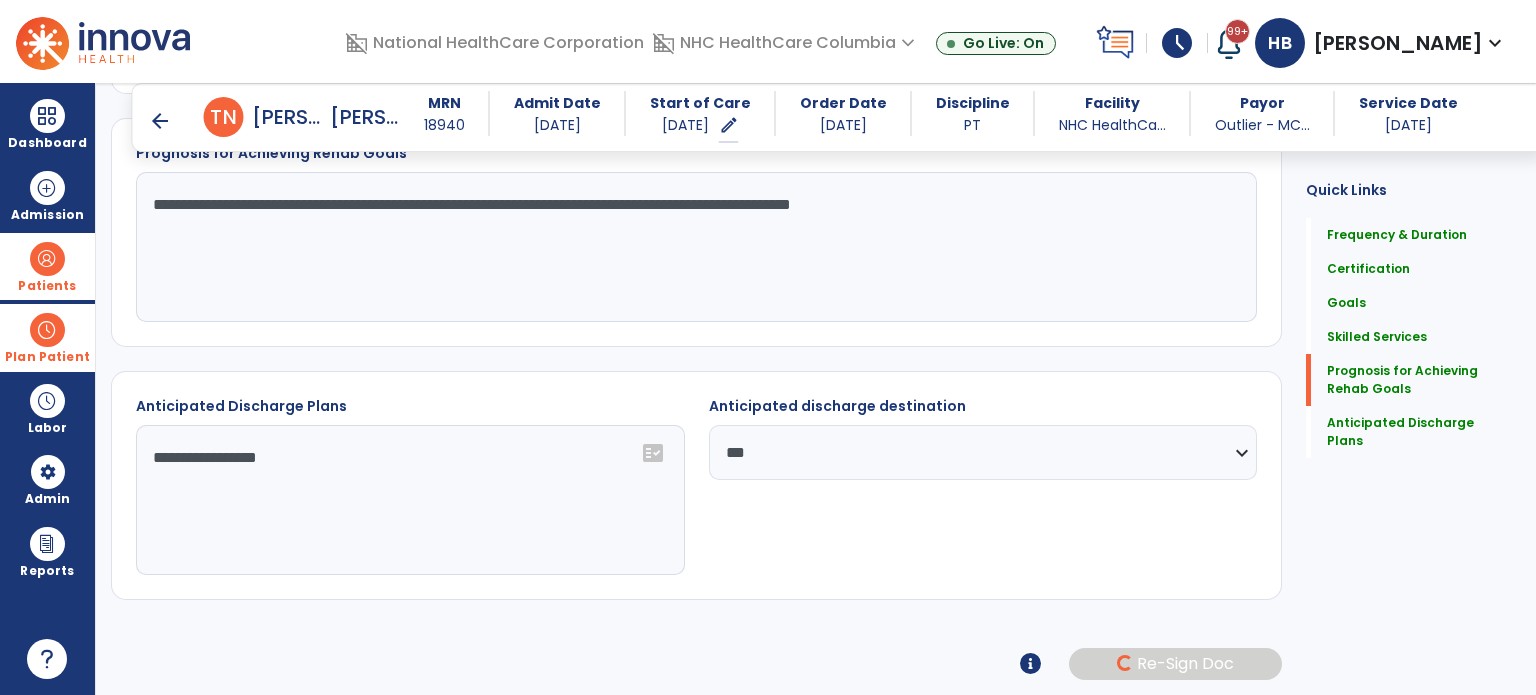 scroll, scrollTop: 1374, scrollLeft: 0, axis: vertical 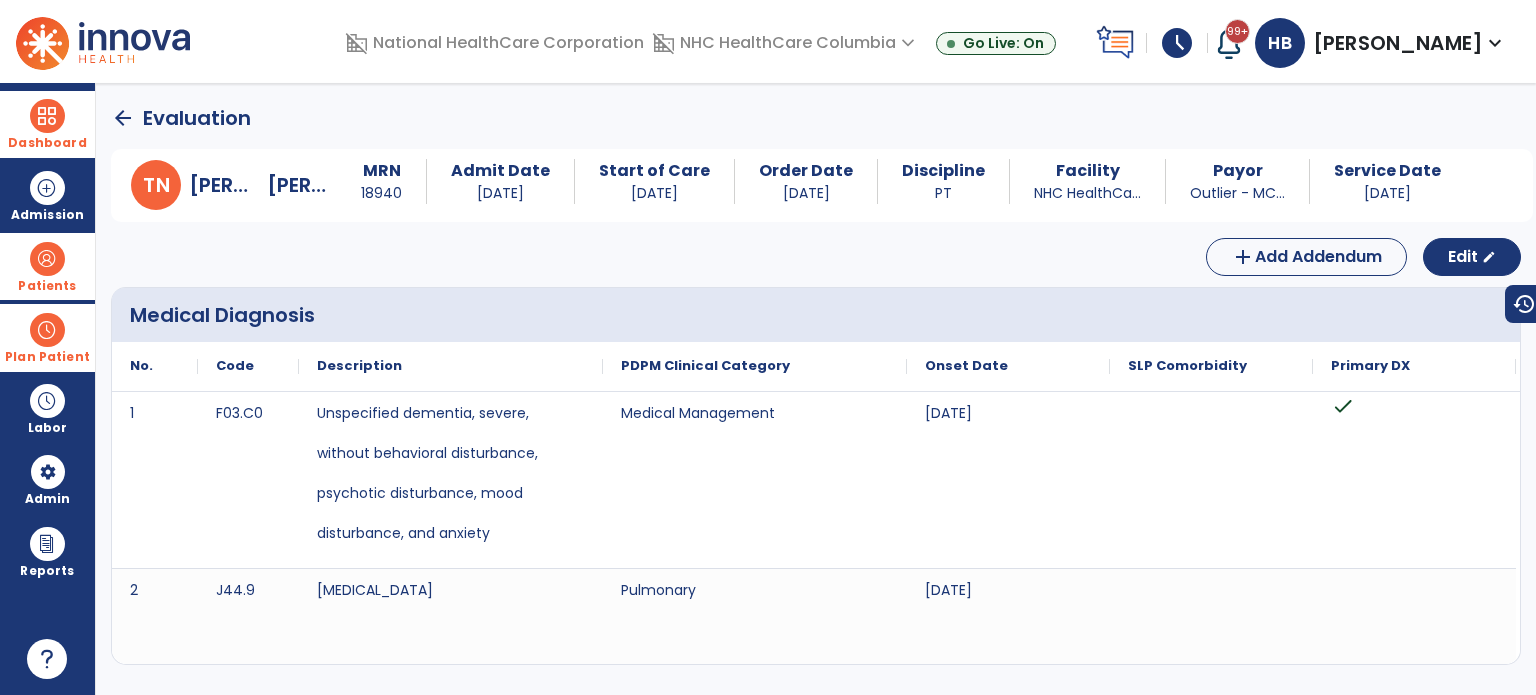 click at bounding box center (47, 116) 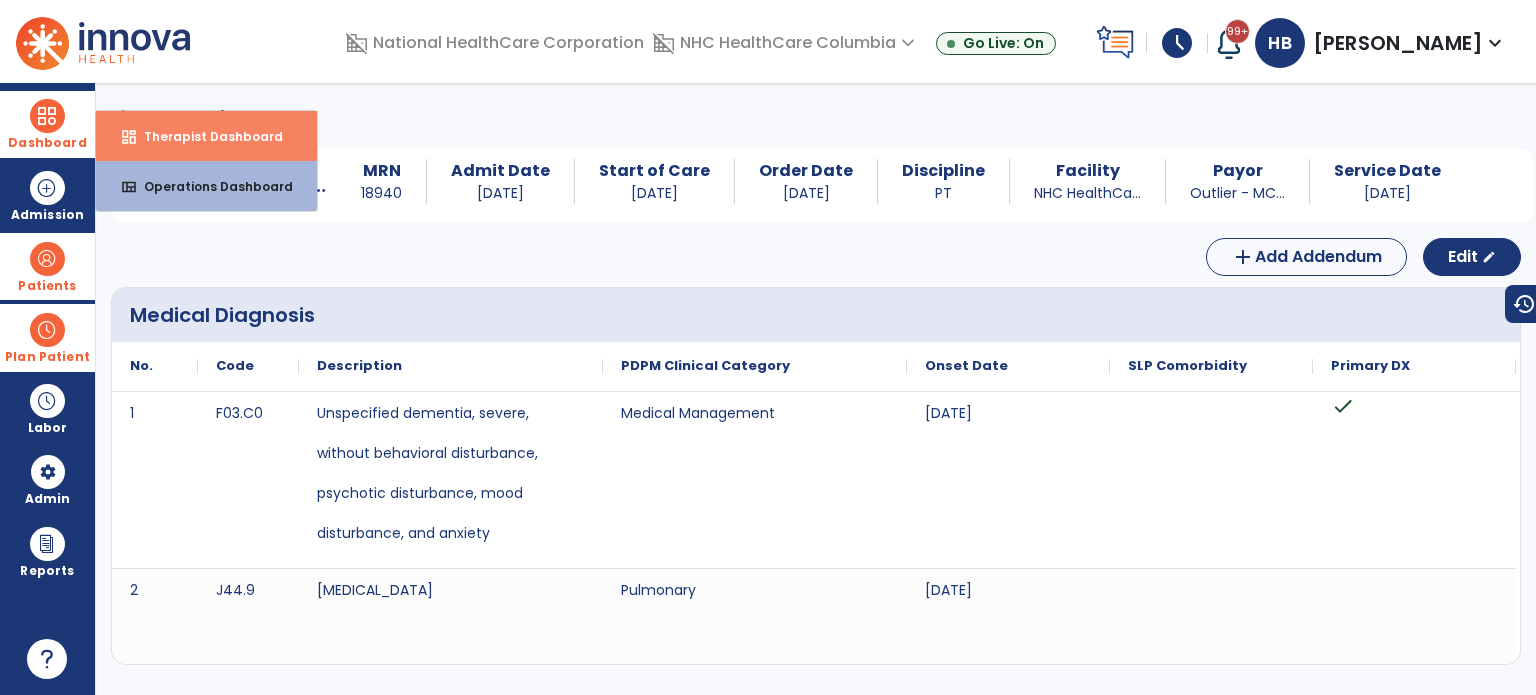 click on "Therapist Dashboard" at bounding box center (205, 136) 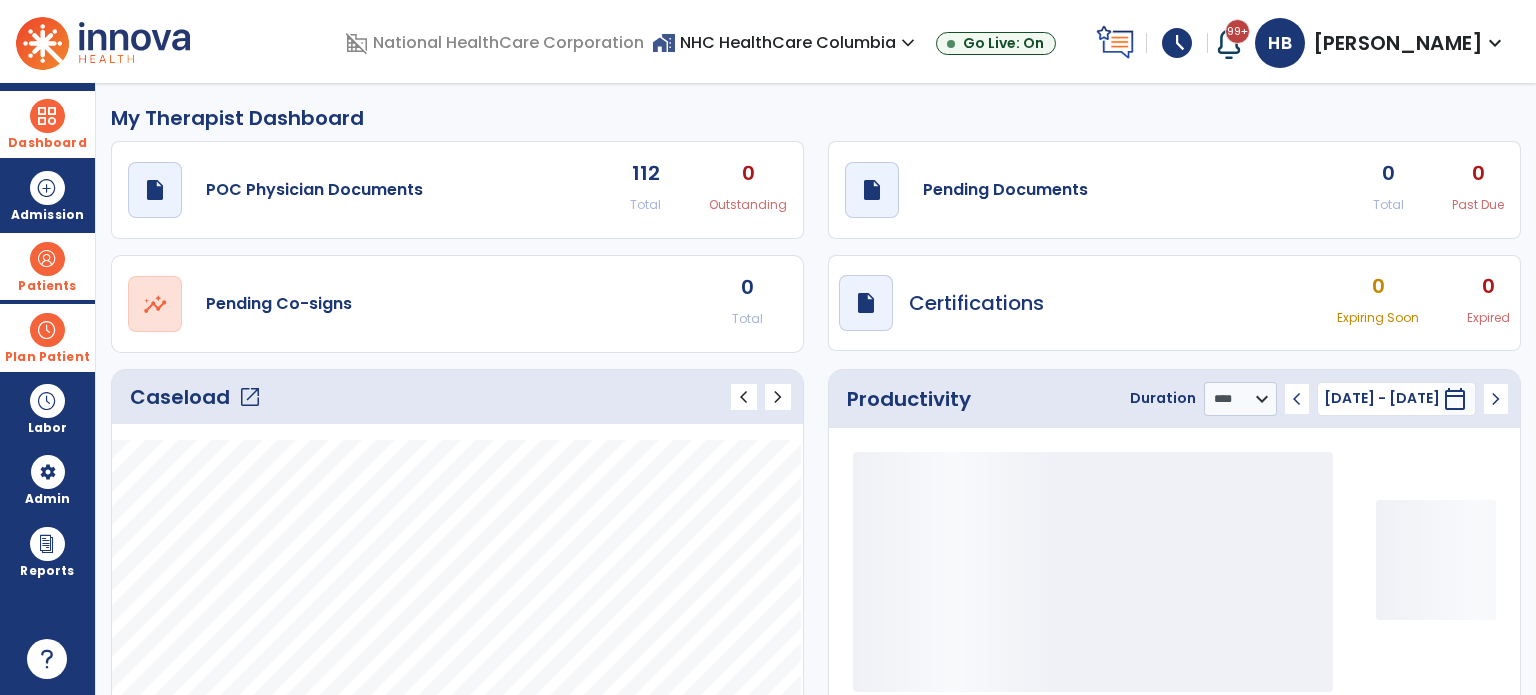 drag, startPoint x: 70, startPoint y: 266, endPoint x: 135, endPoint y: 277, distance: 65.9242 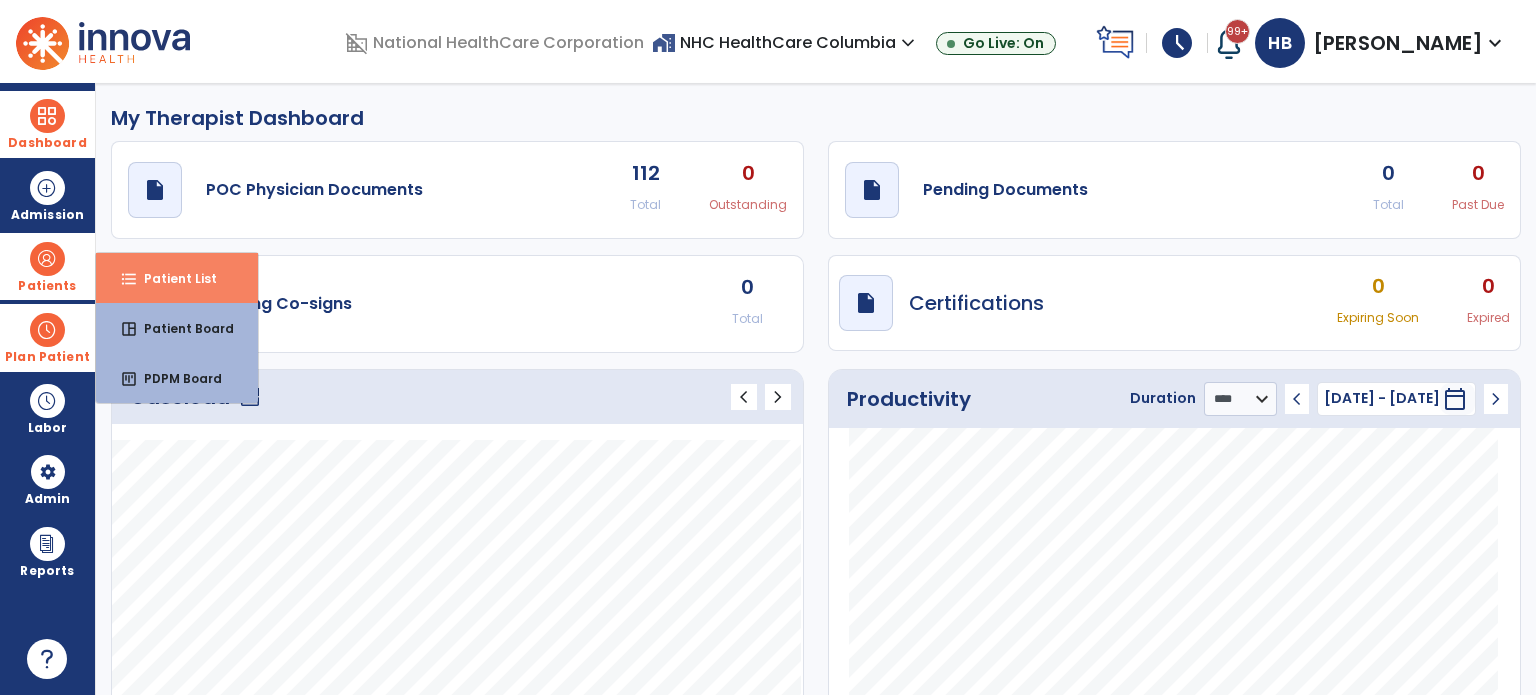 click on "Patient List" at bounding box center [172, 278] 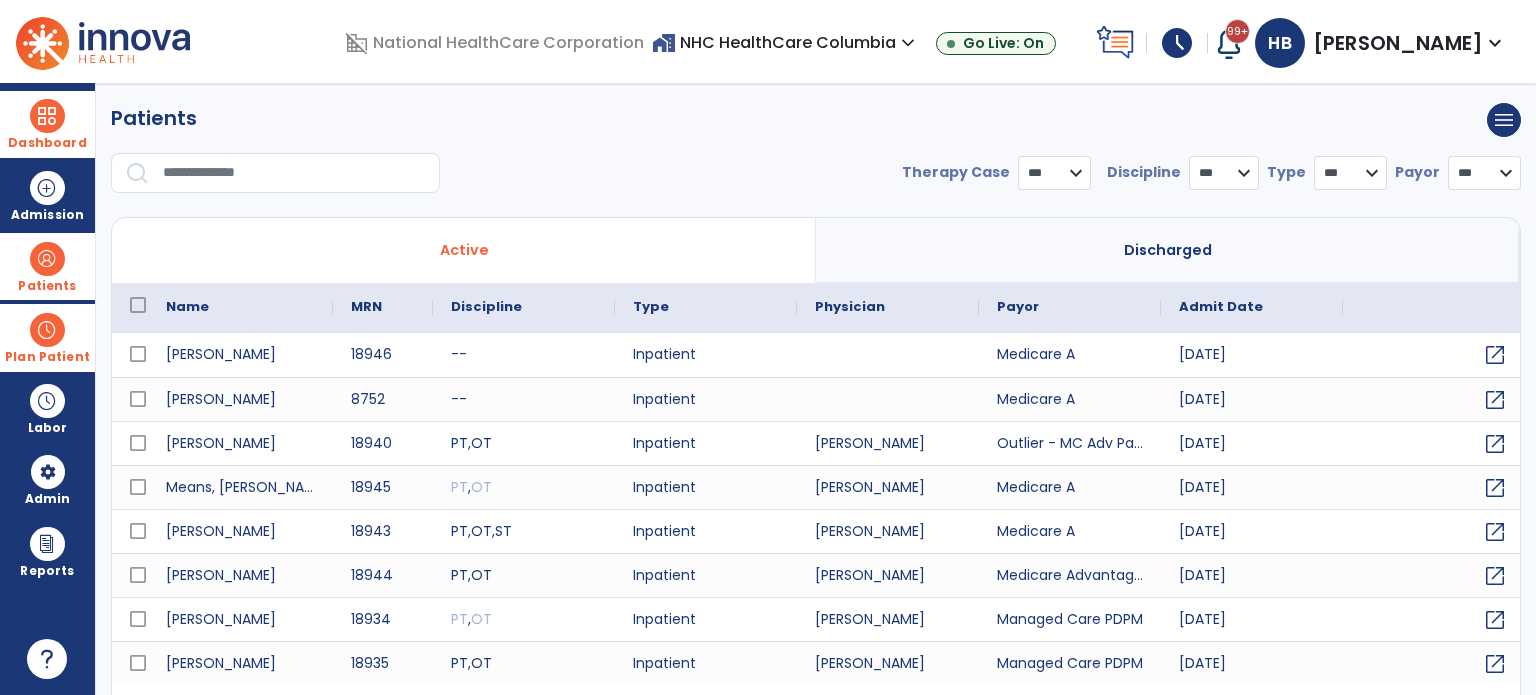 select on "***" 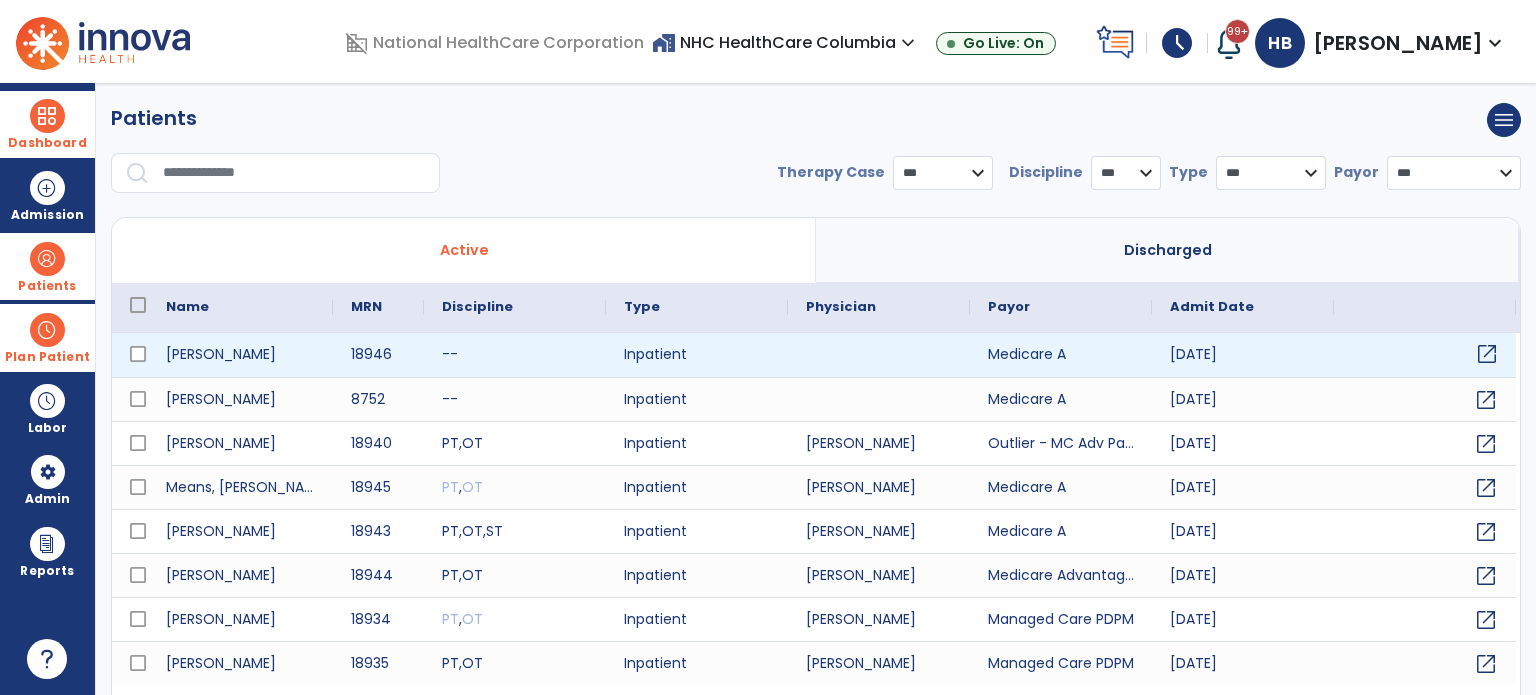click on "open_in_new" at bounding box center [1487, 354] 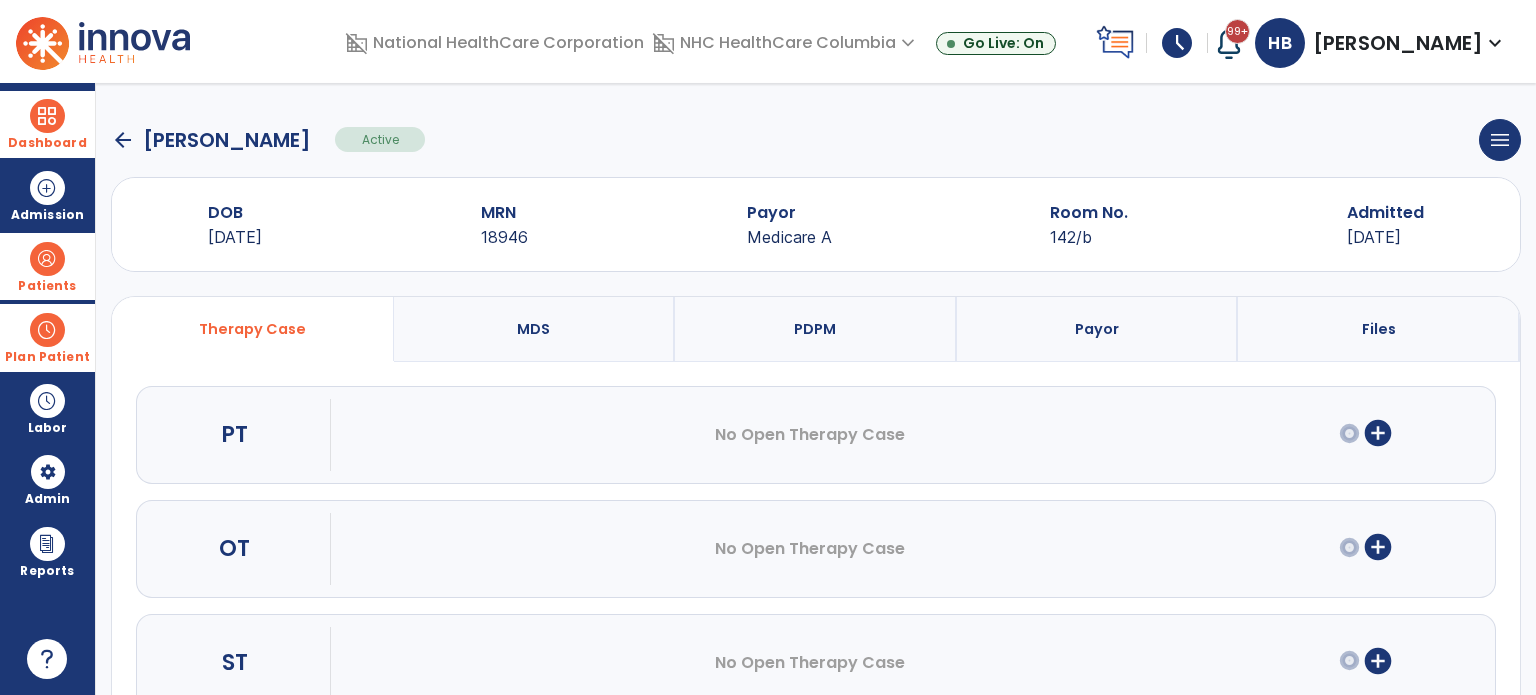 click 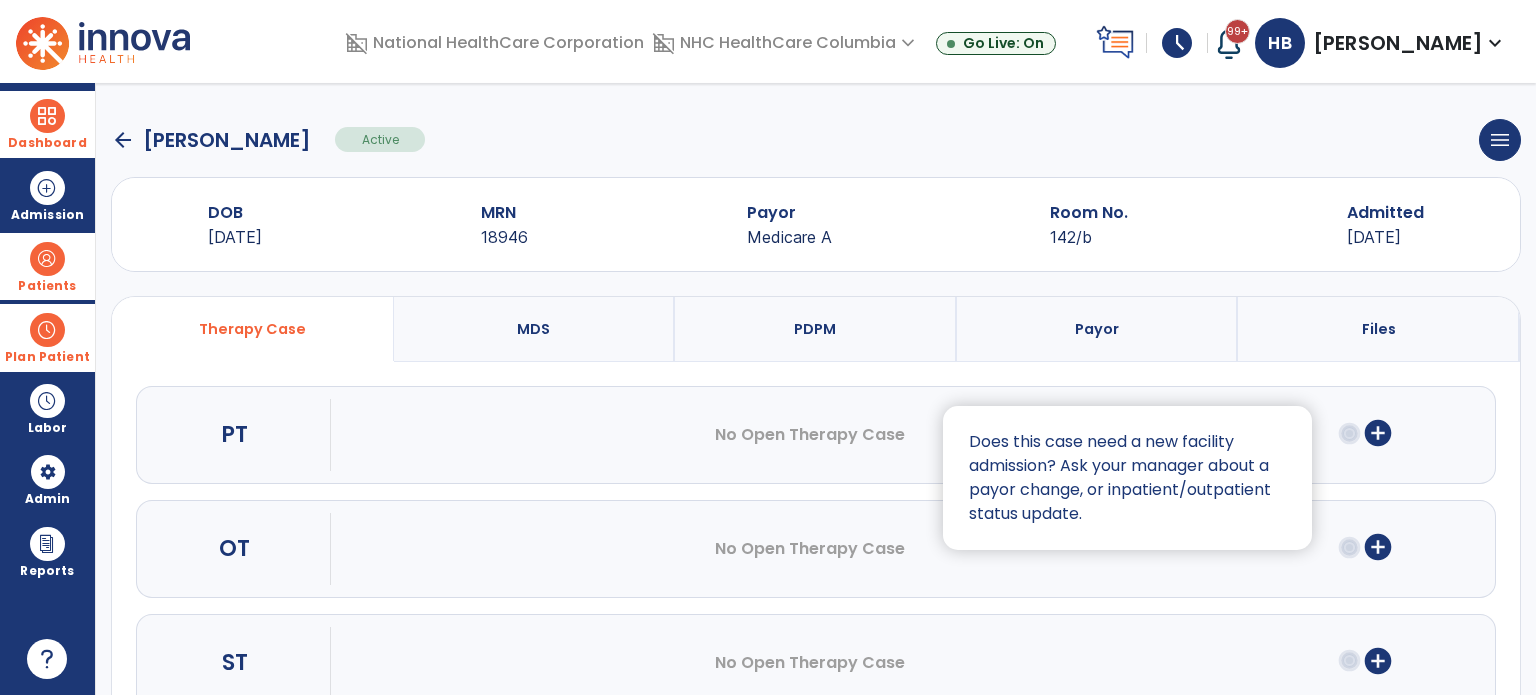 click at bounding box center [768, 347] 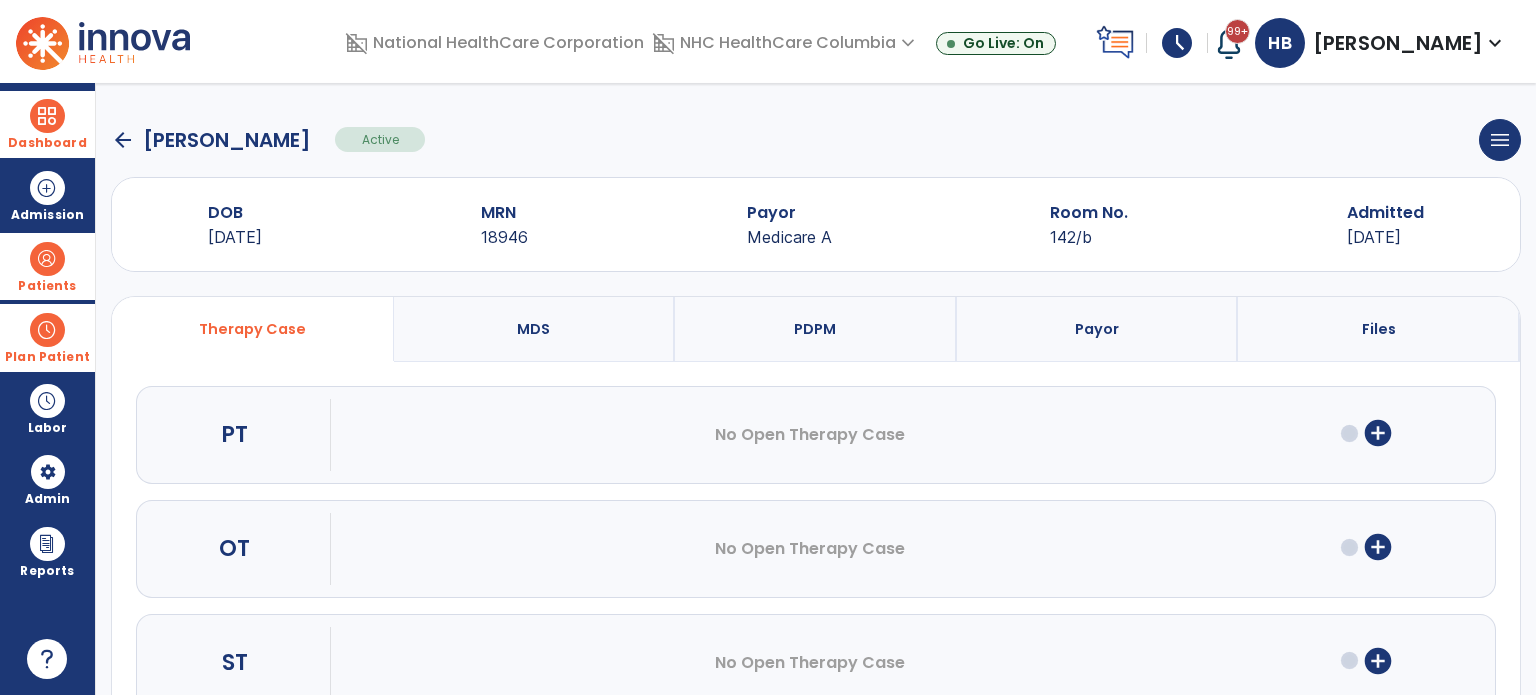 click on "add_circle" at bounding box center [1378, 433] 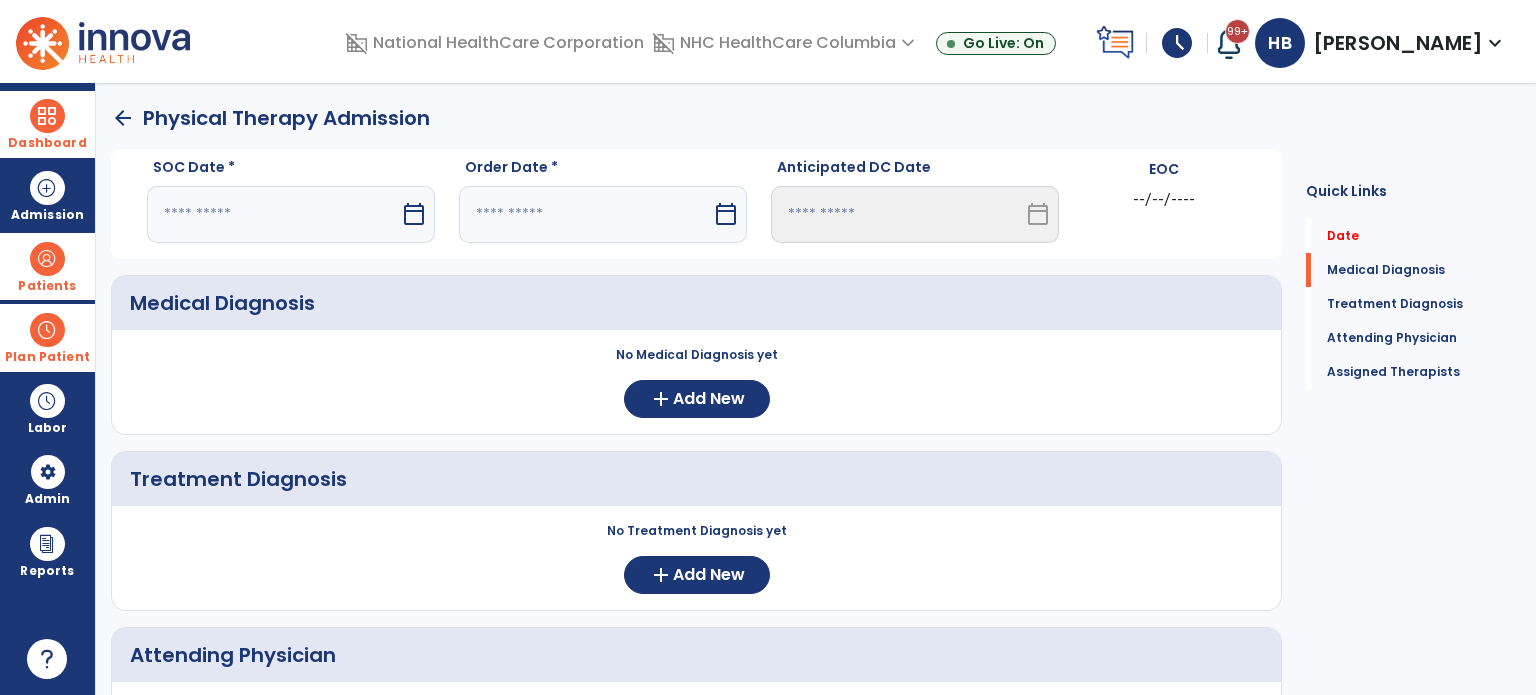 click on "calendar_today" at bounding box center (416, 214) 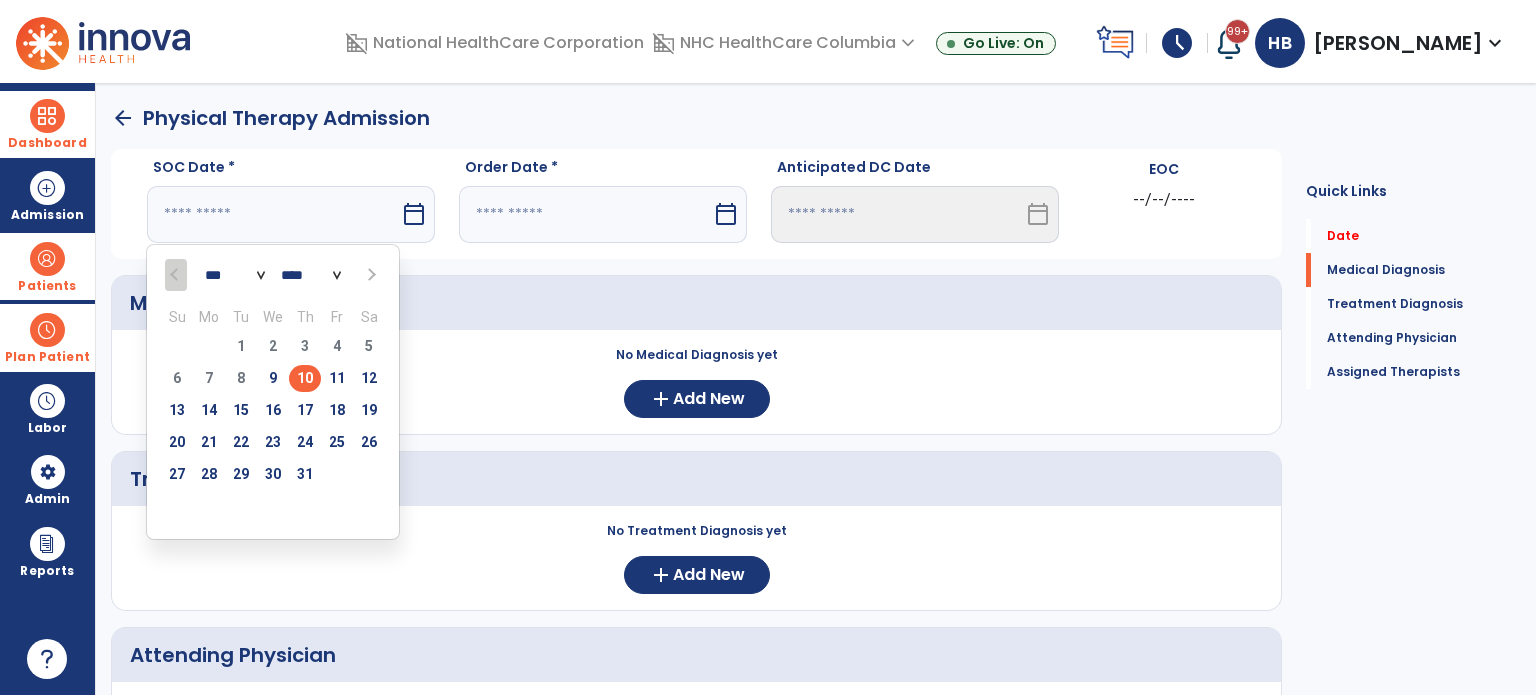 drag, startPoint x: 301, startPoint y: 371, endPoint x: 471, endPoint y: 239, distance: 215.2301 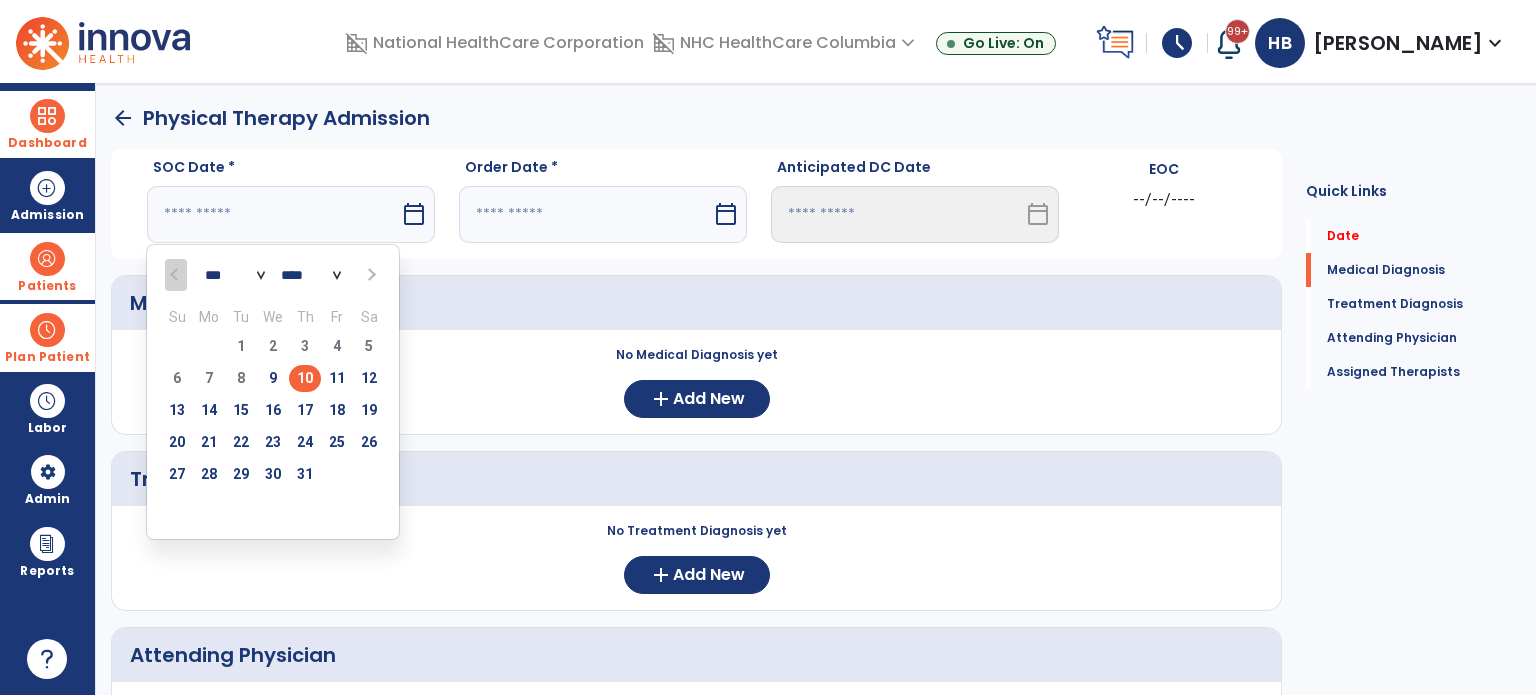 click on "10" at bounding box center (305, 378) 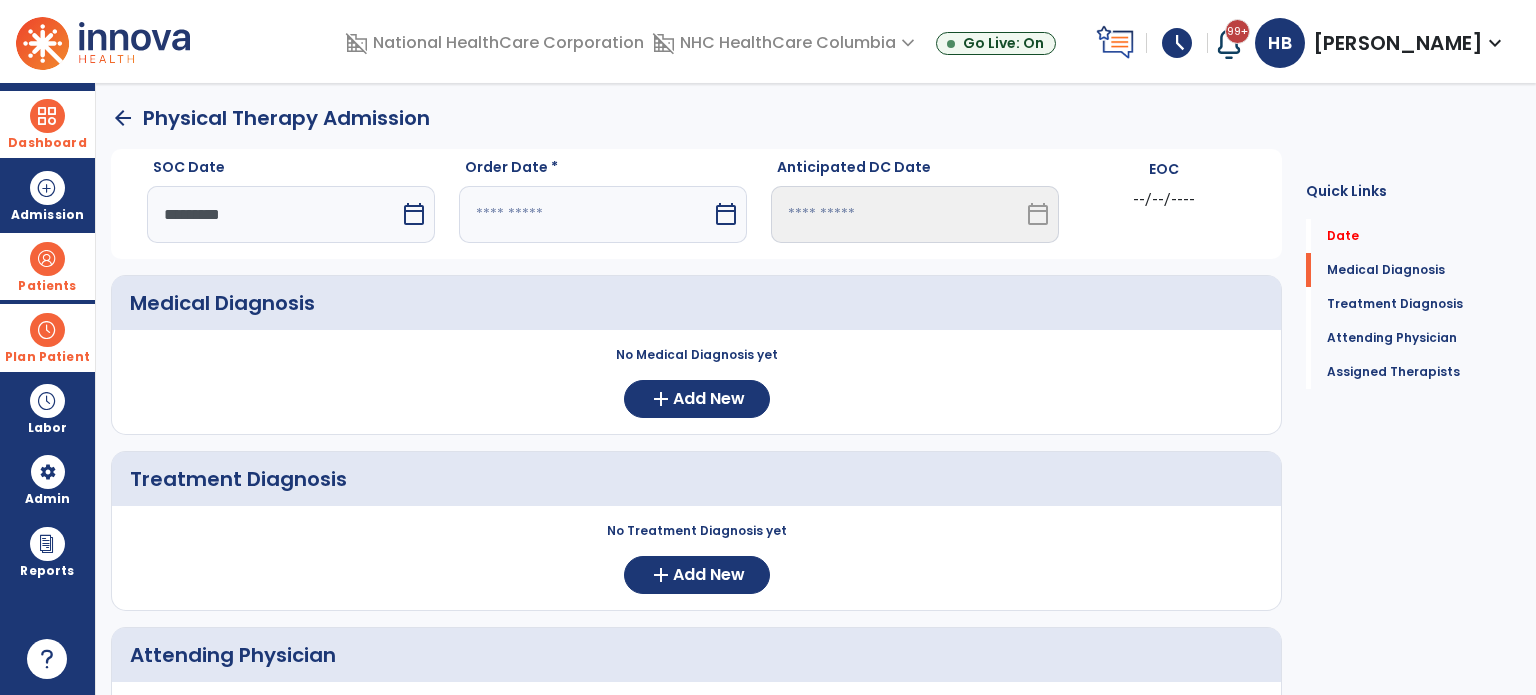 click at bounding box center [585, 214] 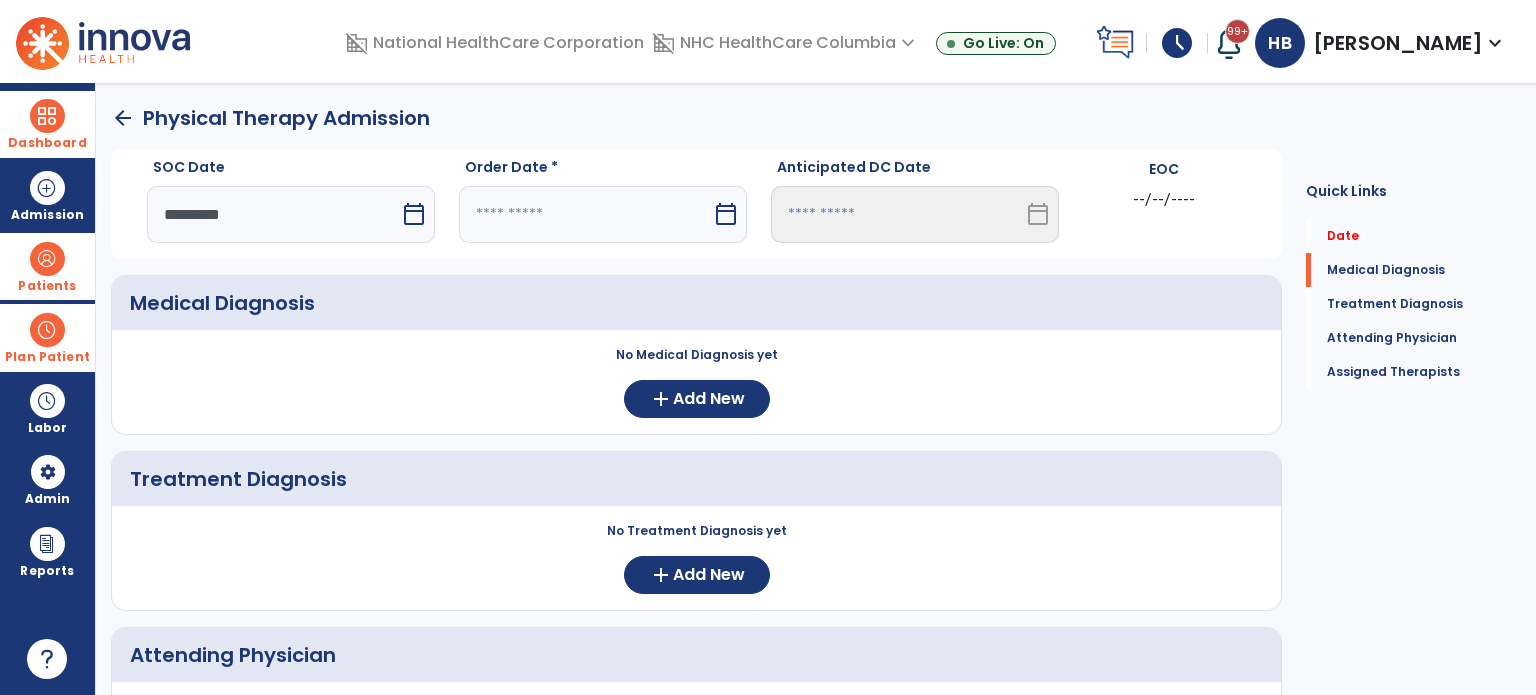select on "*" 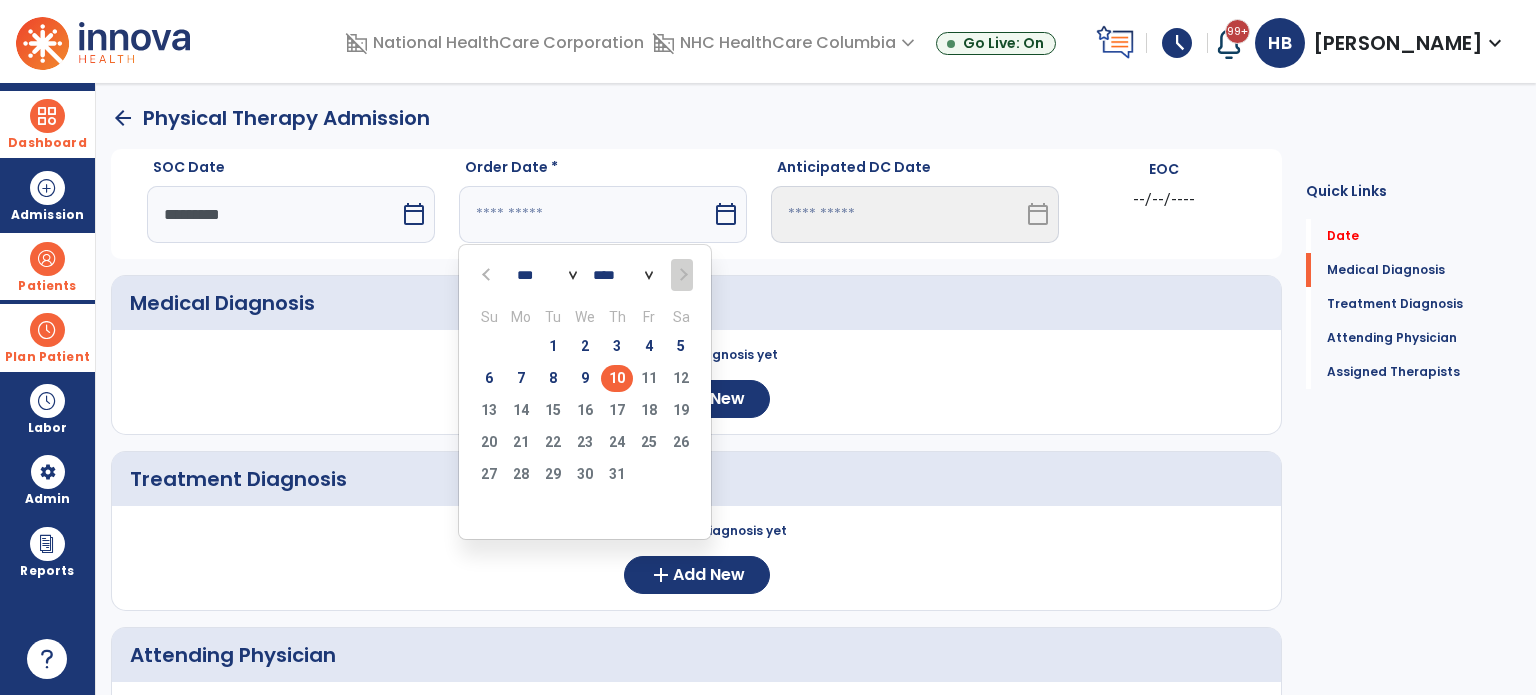 click on "10" at bounding box center (617, 378) 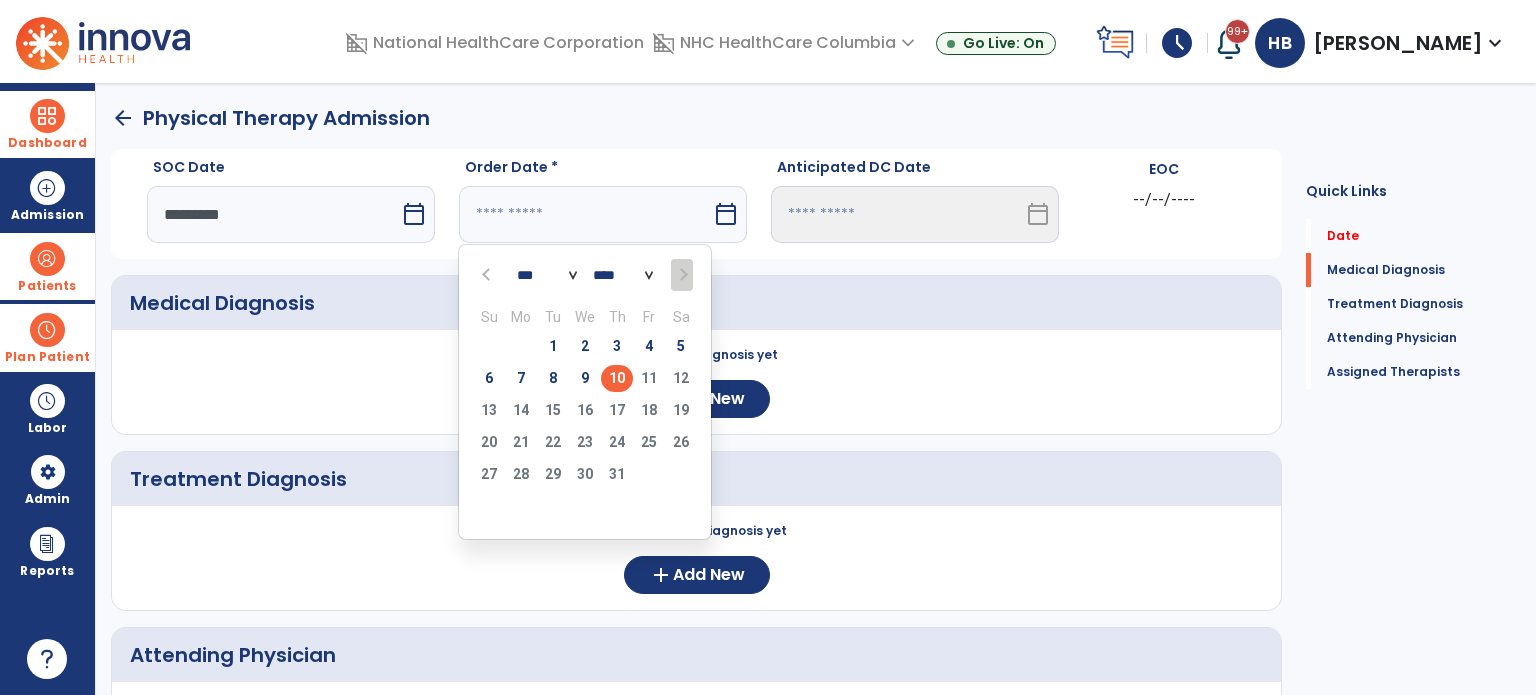 type on "*********" 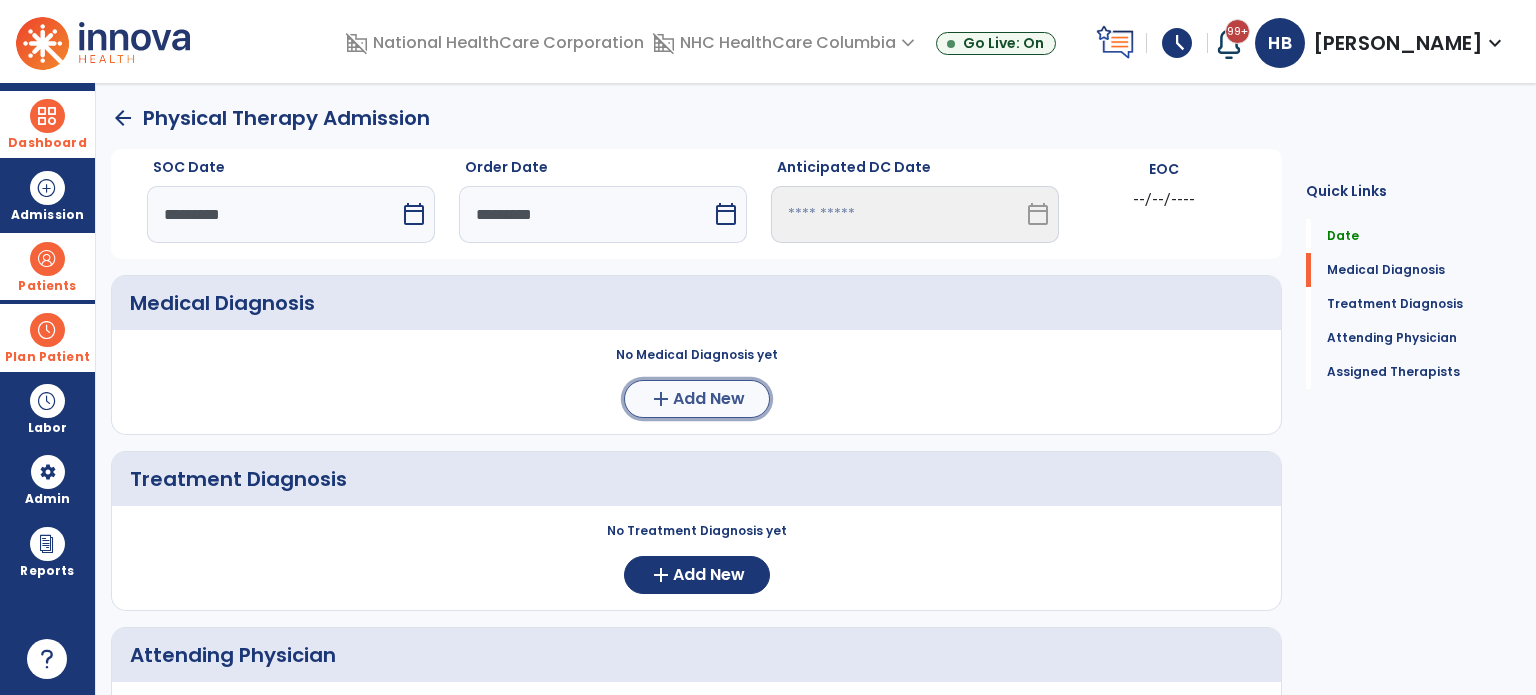 click on "Add New" 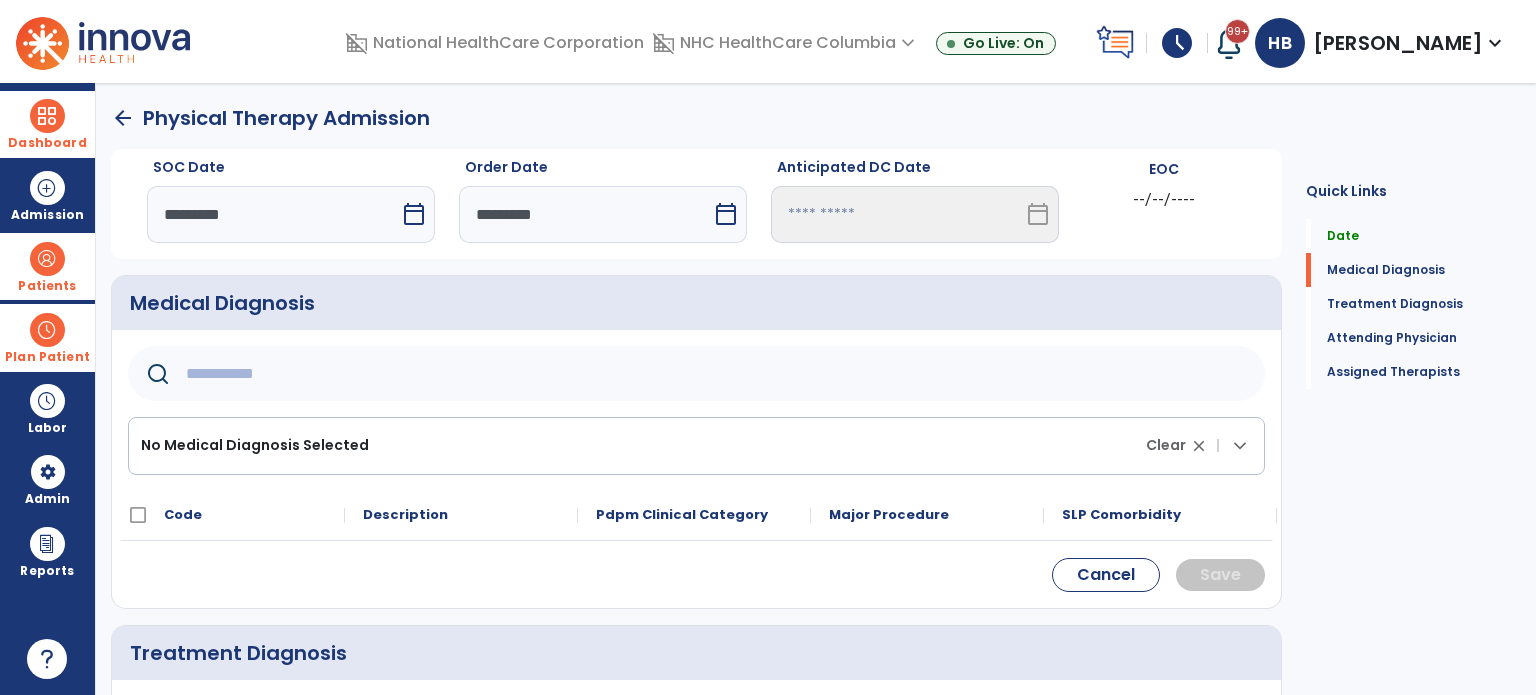 click 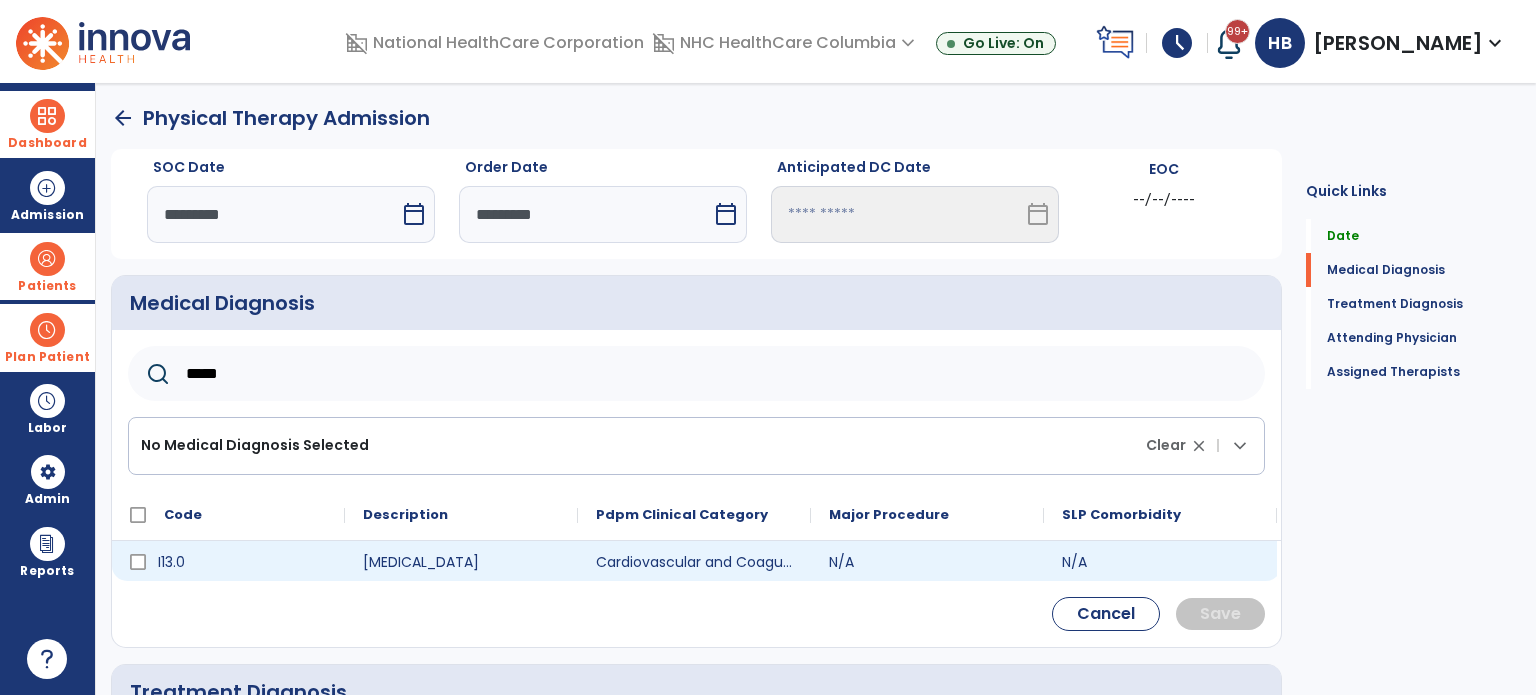 type on "*****" 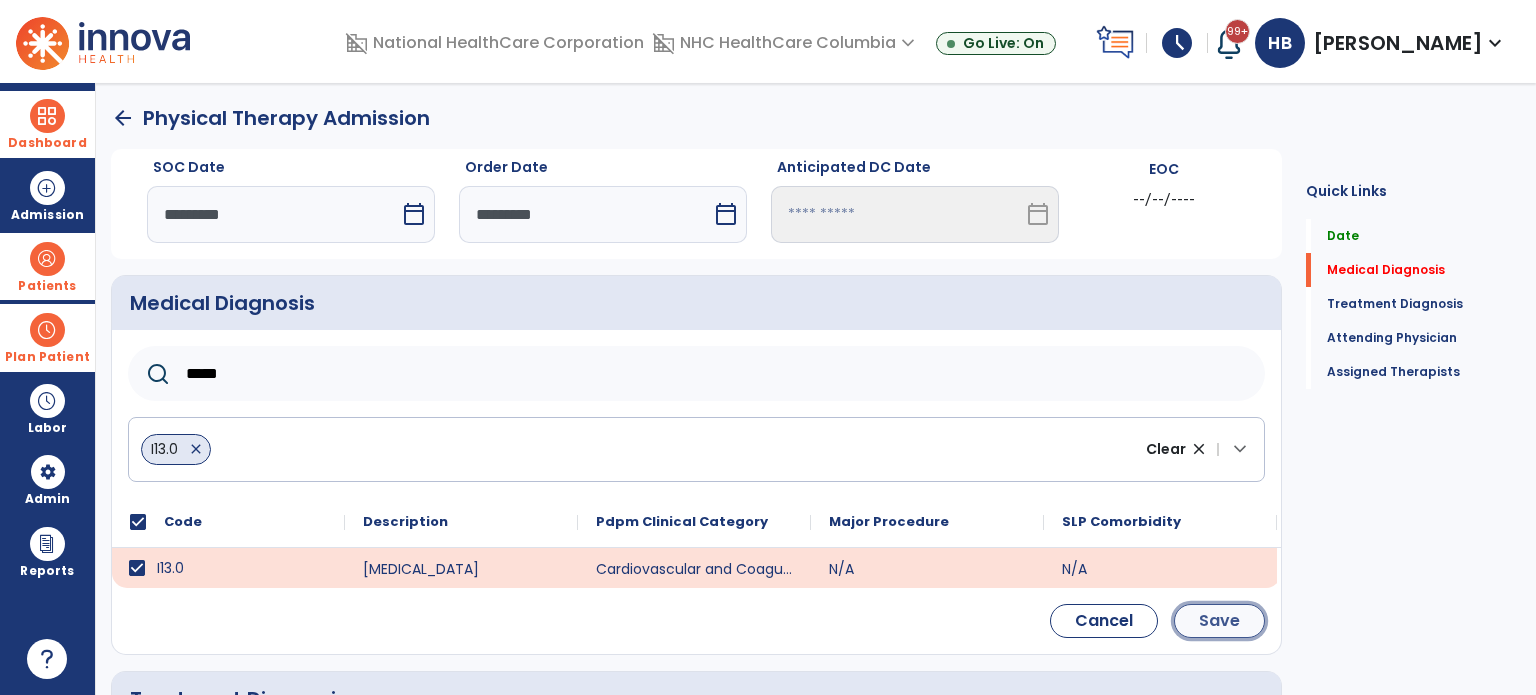 click on "Save" 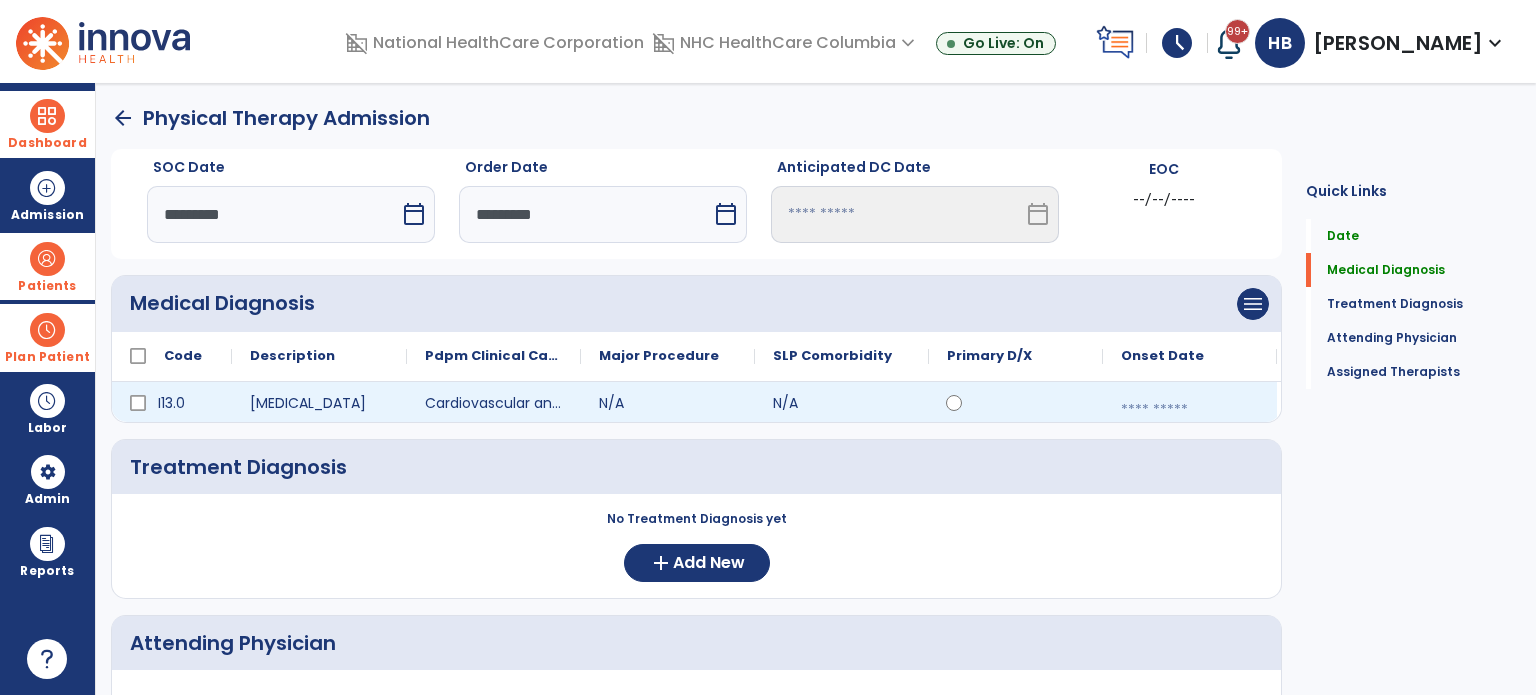 click at bounding box center [1190, 410] 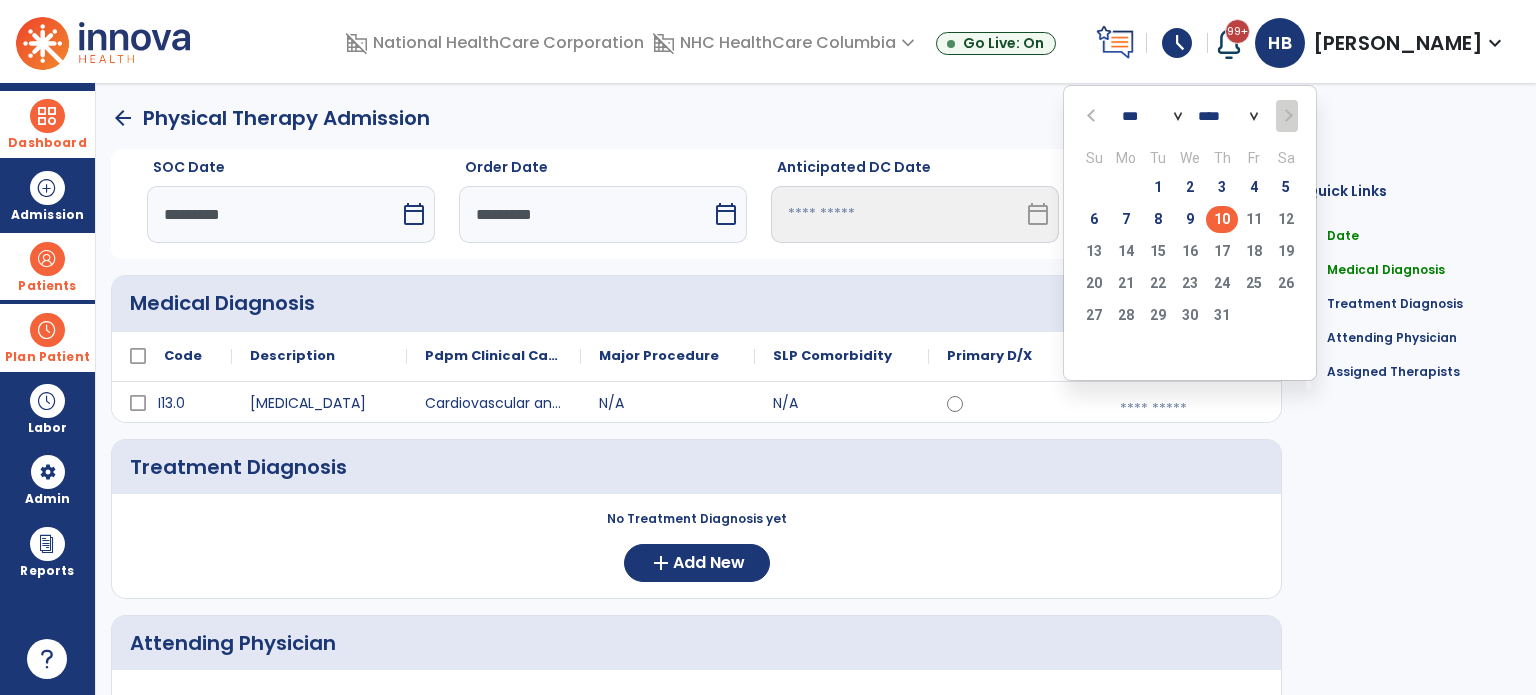 click on "10" 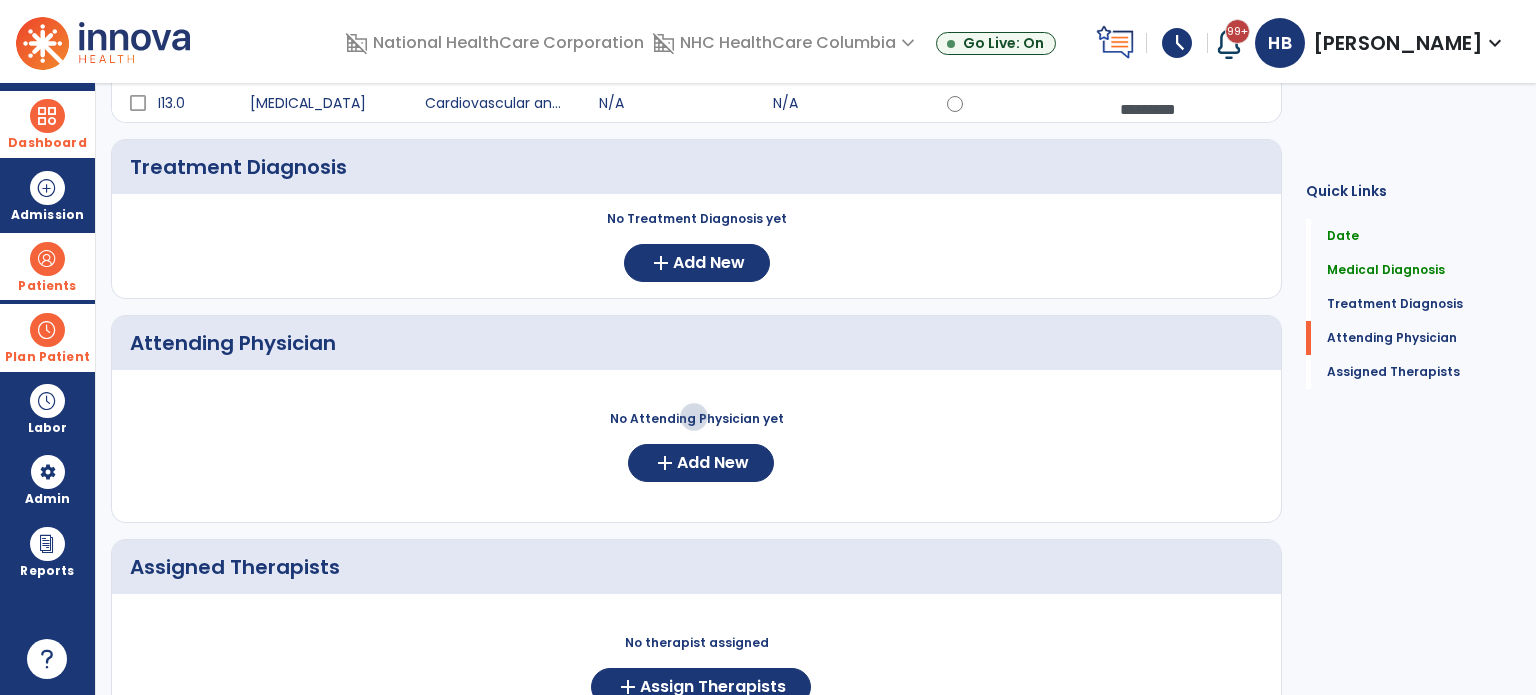 scroll, scrollTop: 400, scrollLeft: 0, axis: vertical 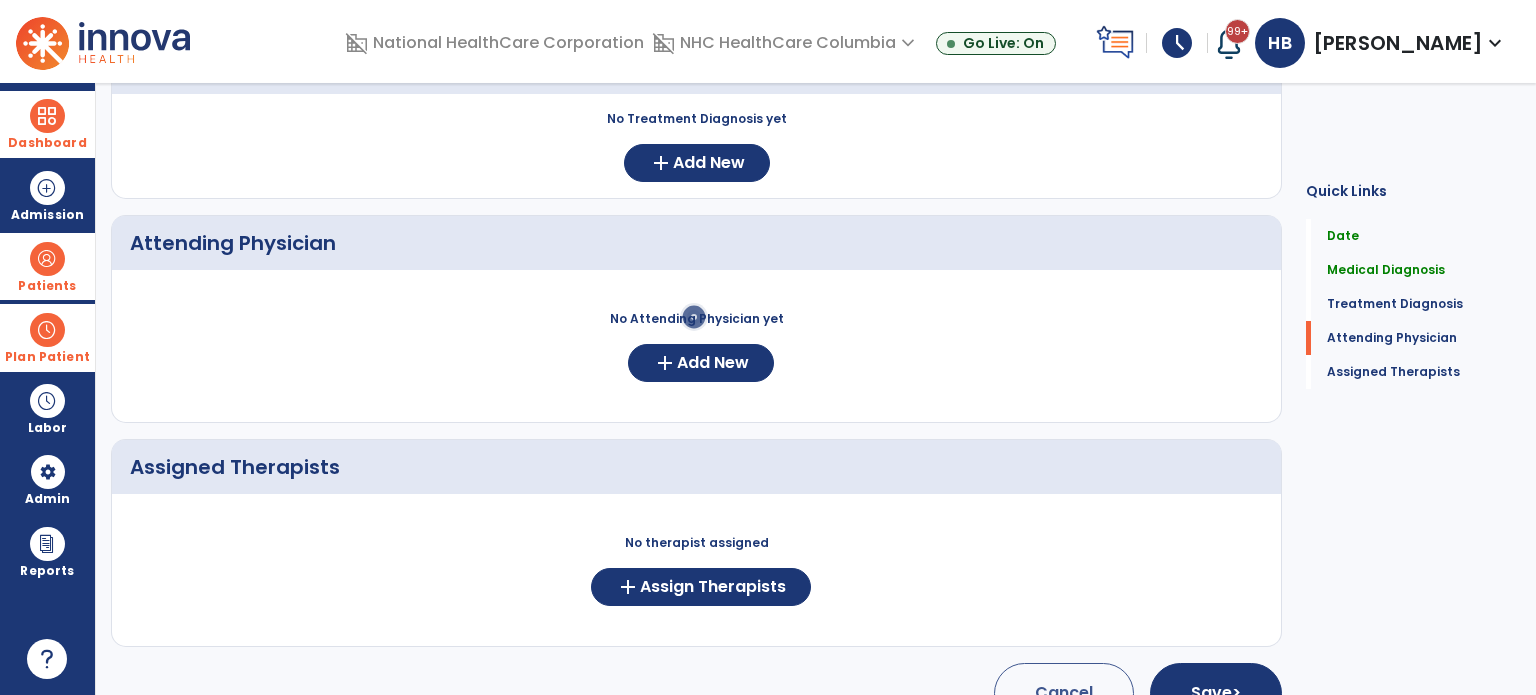drag, startPoint x: 691, startPoint y: 406, endPoint x: 684, endPoint y: 382, distance: 25 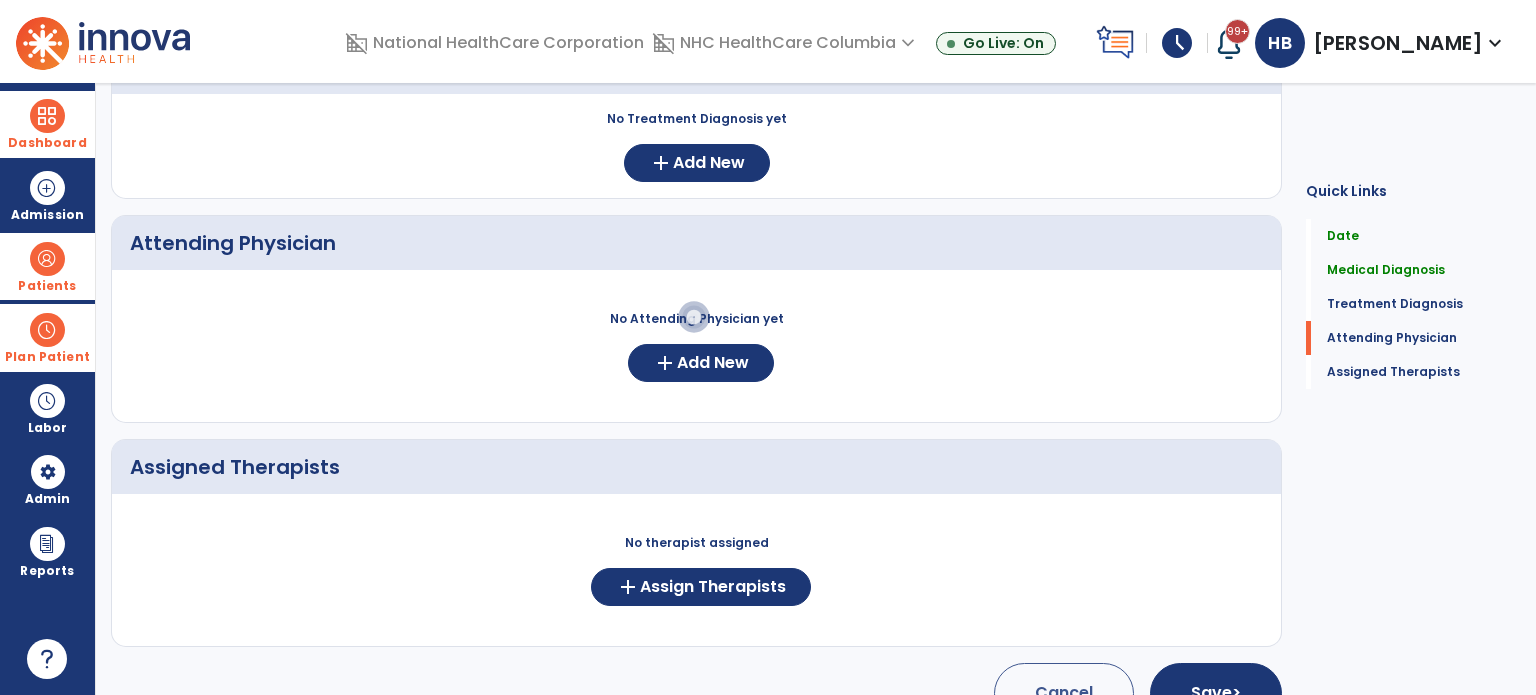 click on "No Attending Physician yet  add  Add New" 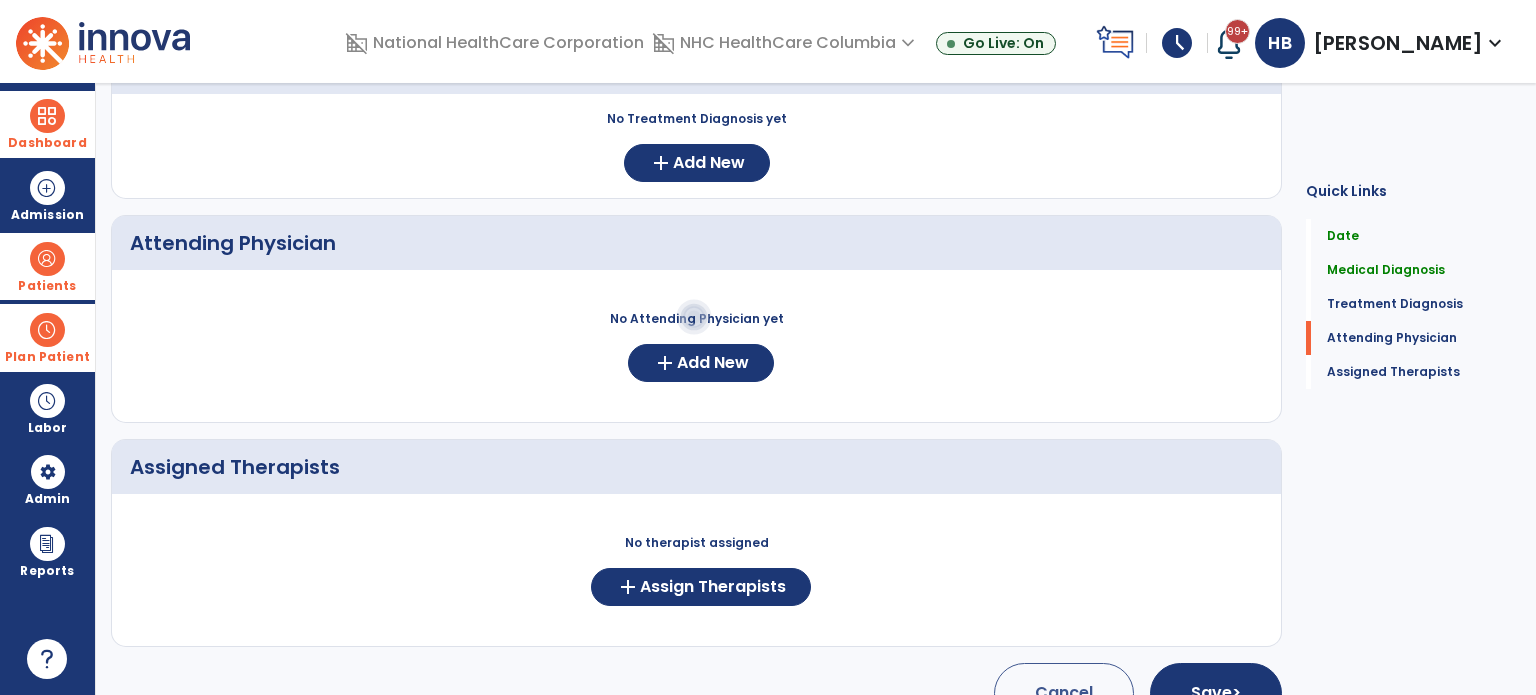 click on "No Attending Physician yet  add  Add New" 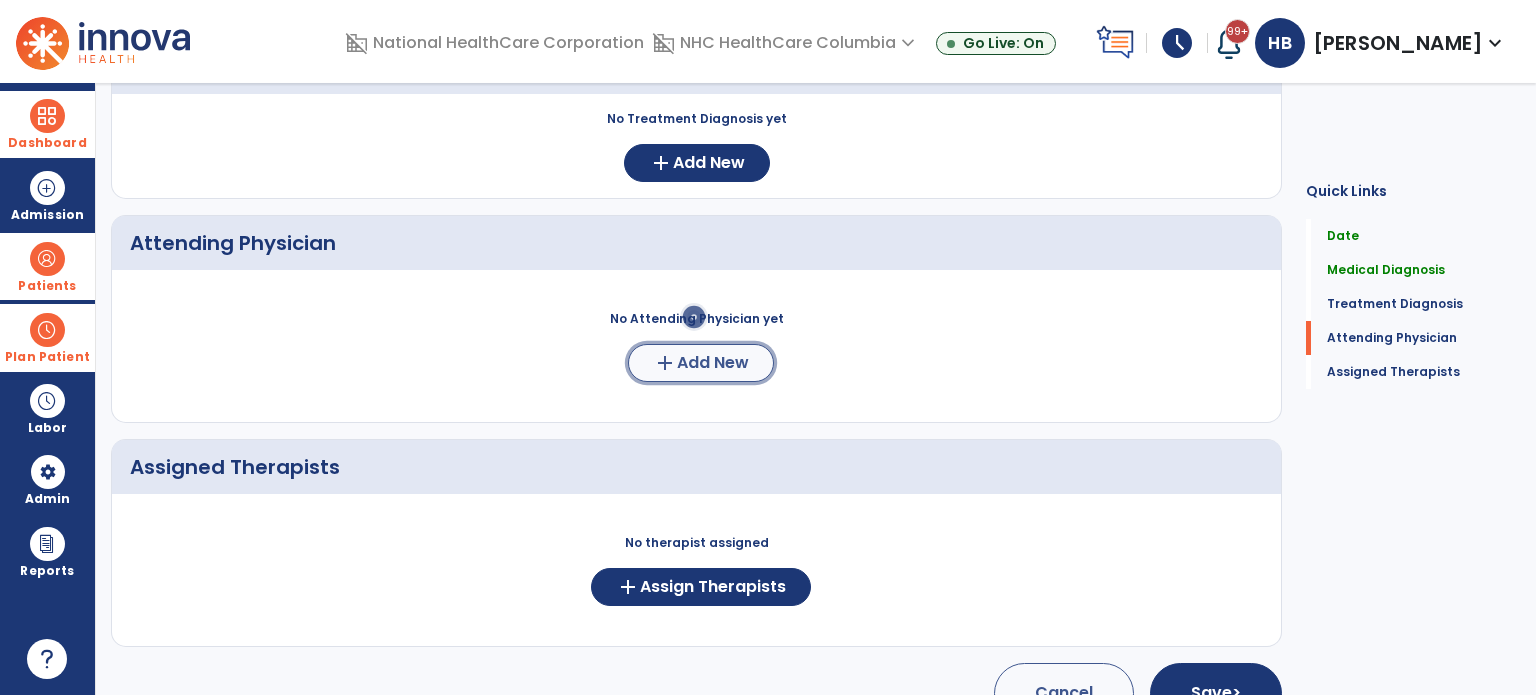 click on "add  Add New" 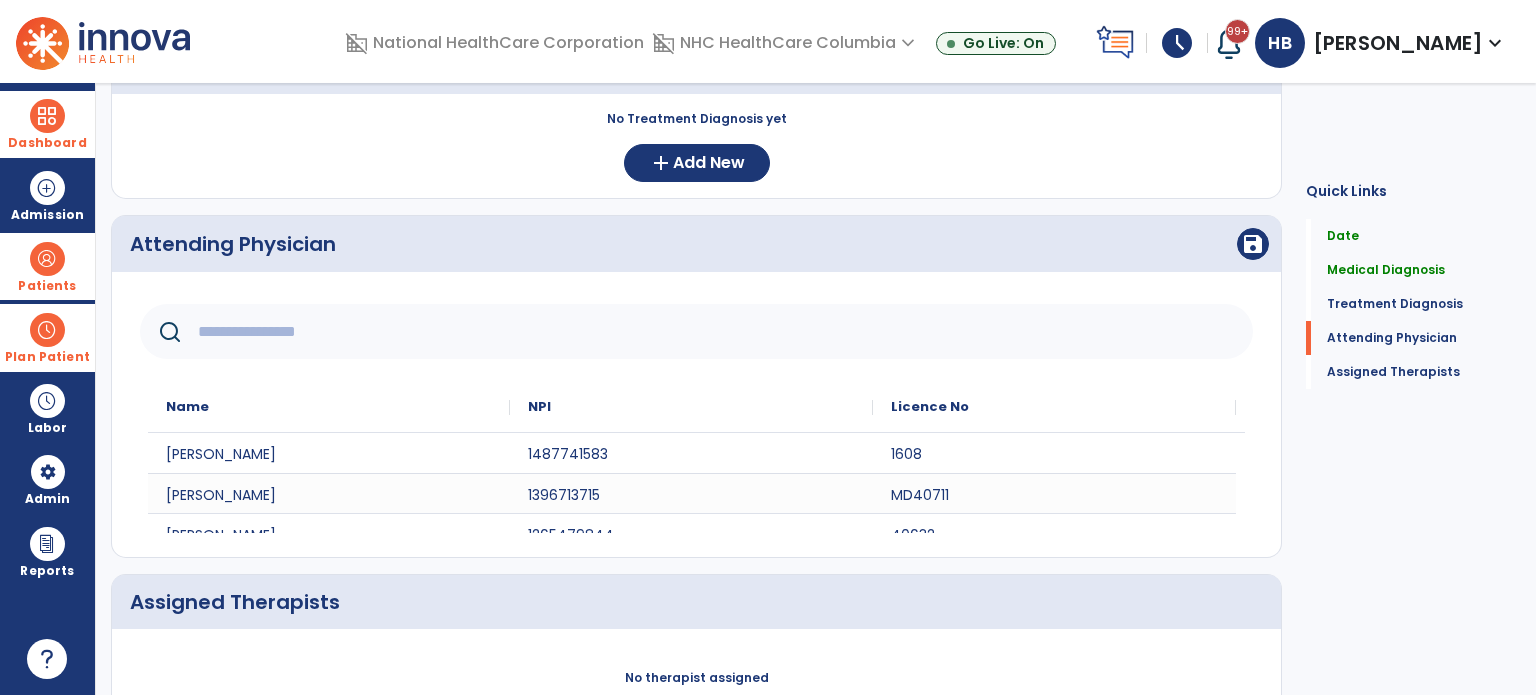 click 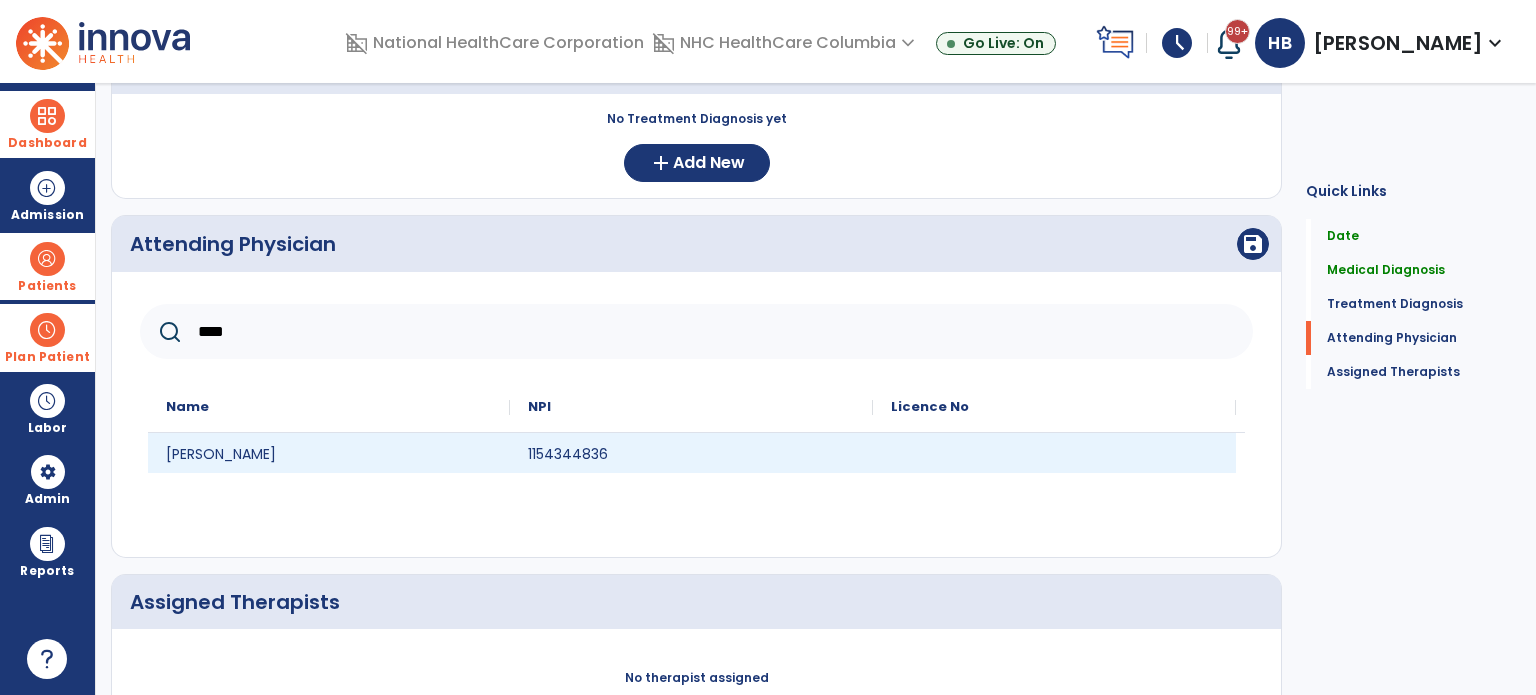 type on "****" 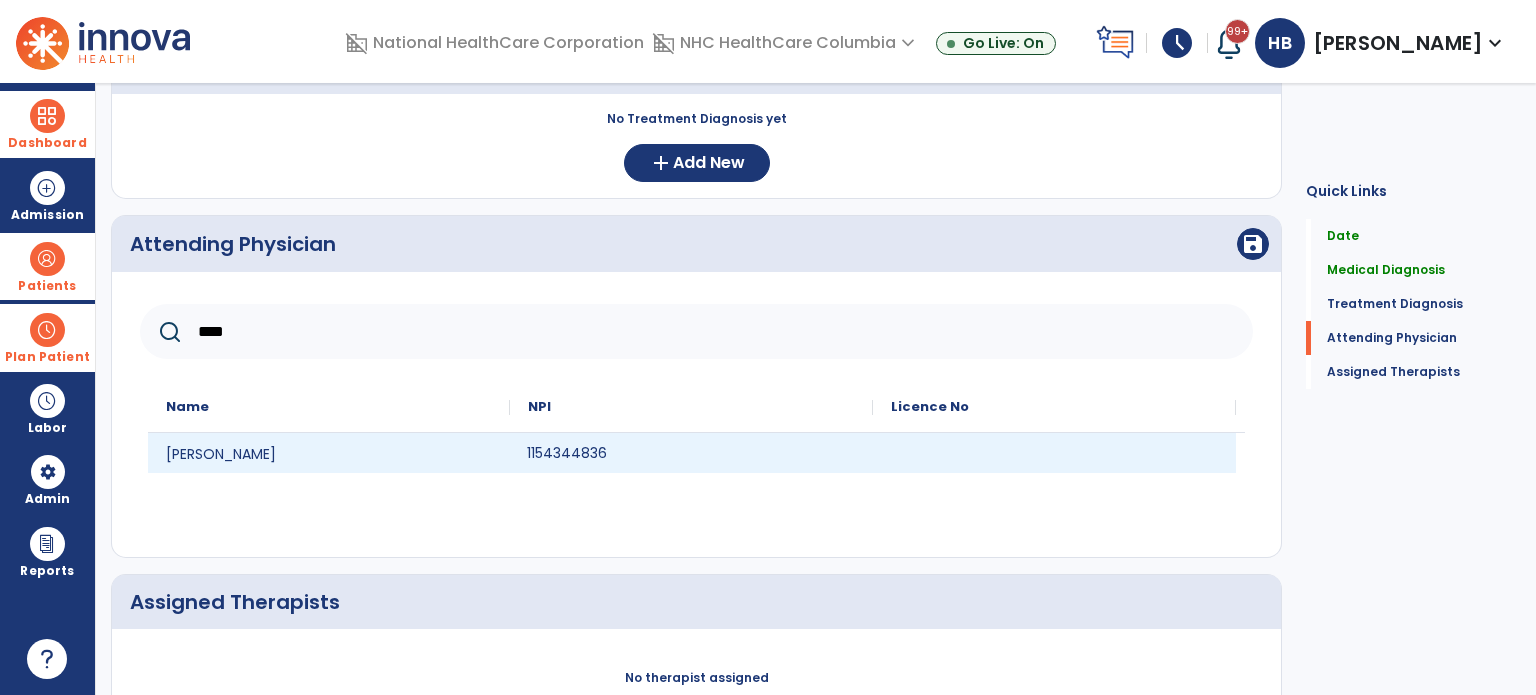 click on "1154344836" 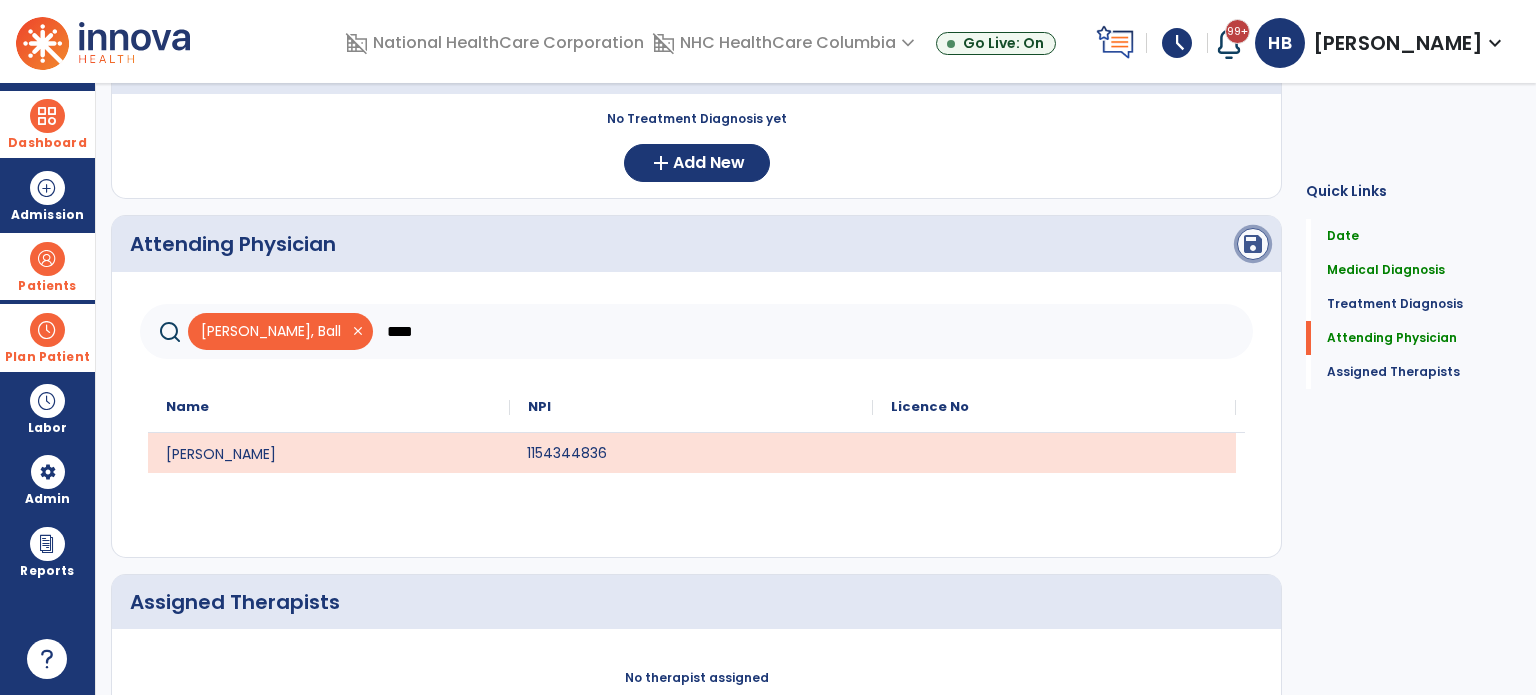 click on "save" 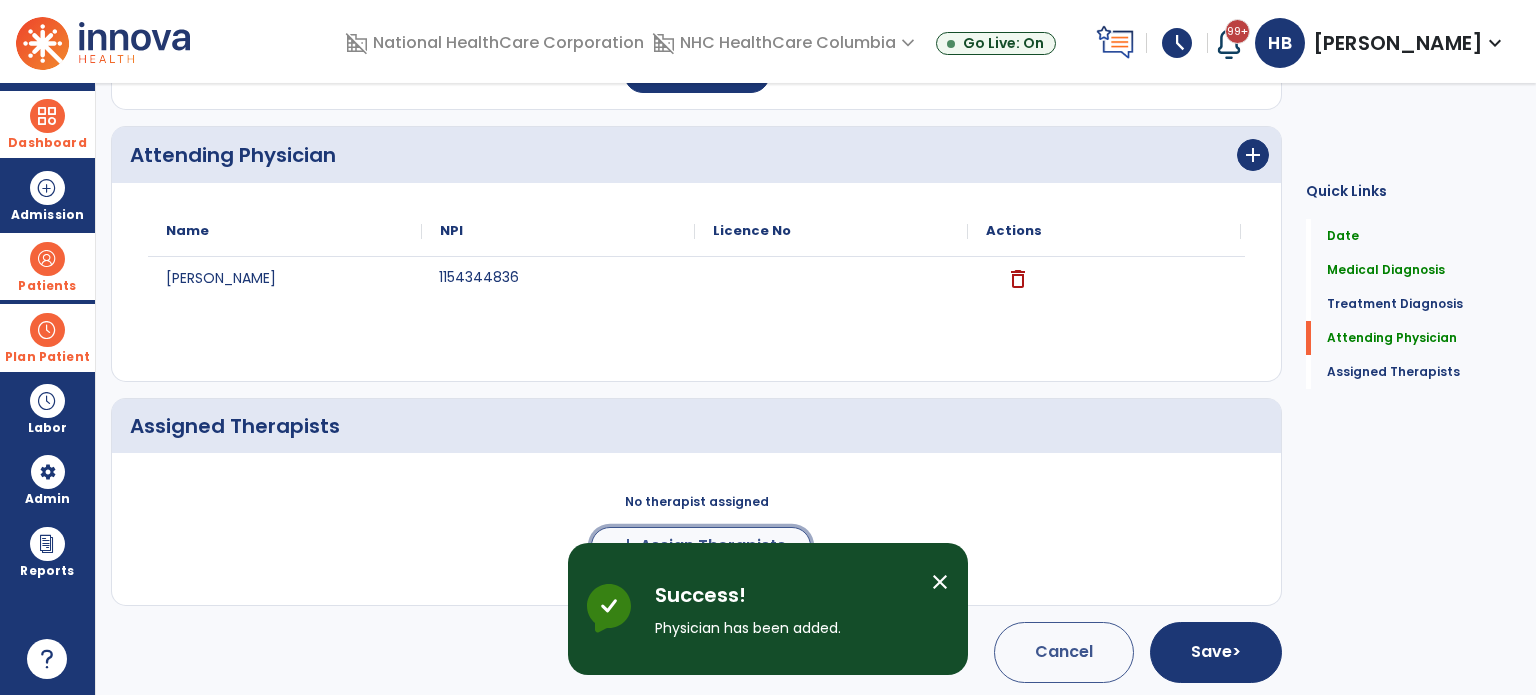 click on "Assign Therapists" 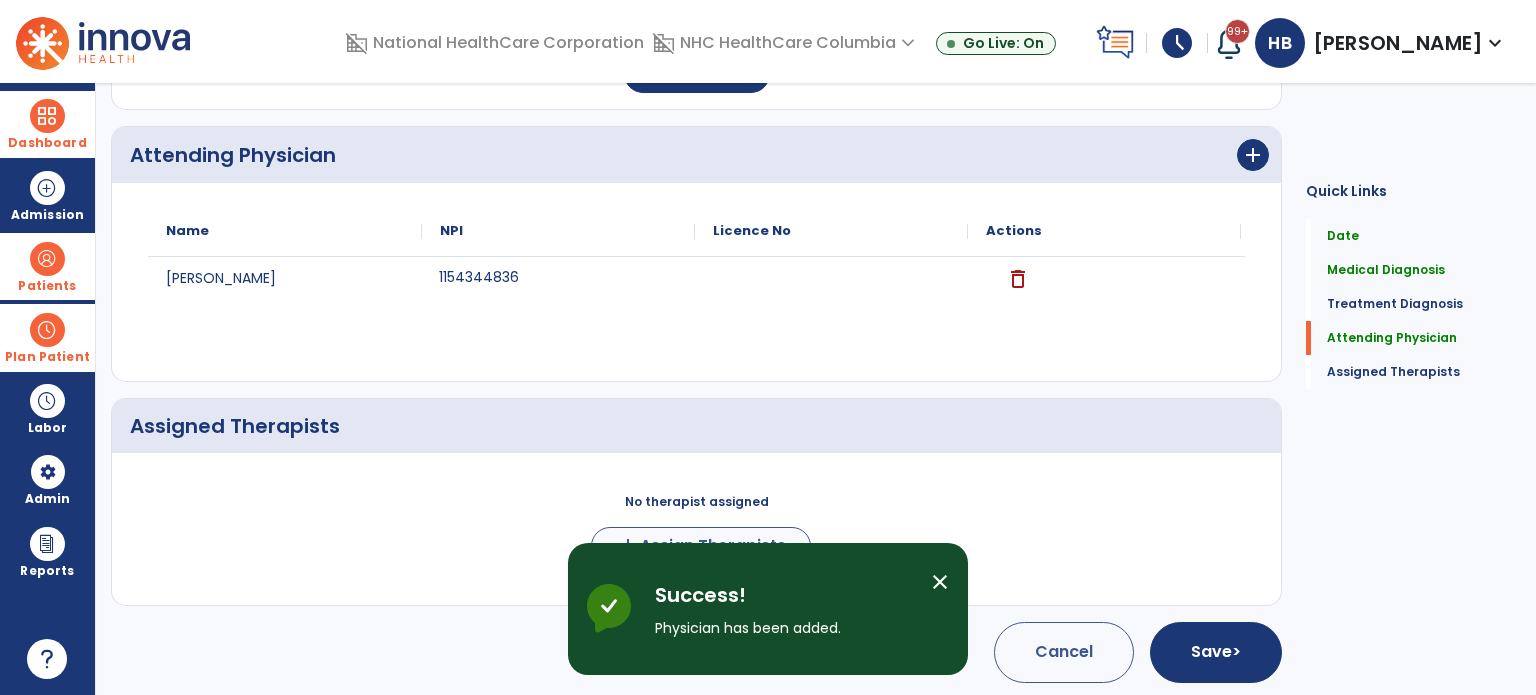 scroll, scrollTop: 485, scrollLeft: 0, axis: vertical 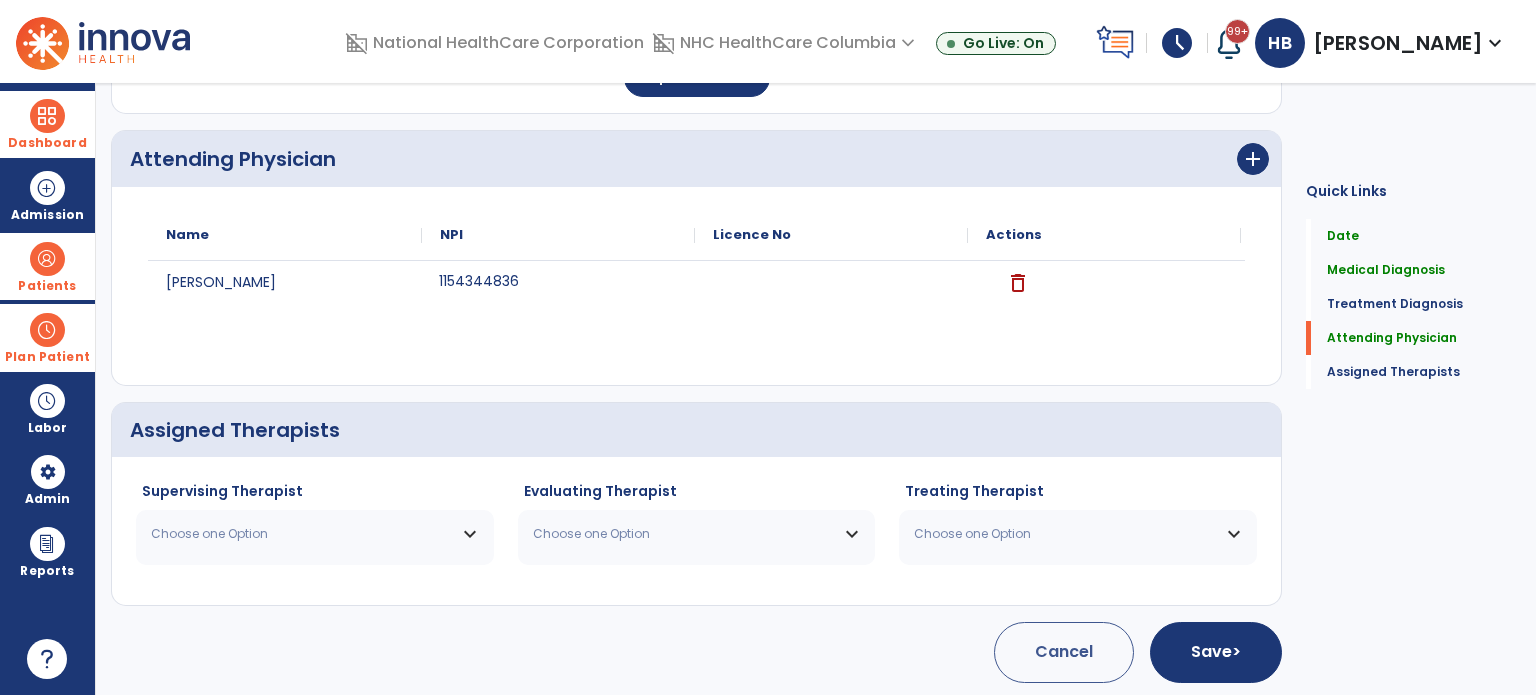 click on "Supervising Therapist Choose one Option [PERSON_NAME]  PT   NPI #  [US_HEALTHCARE_NPI]  License #  12764 [PERSON_NAME]  PT   NPI #  N/A   License #  15520 [PERSON_NAME]  PT   NPI #  [US_HEALTHCARE_NPI]  License #  11432 [PERSON_NAME]  PT   NPI #  [US_HEALTHCARE_NPI]  License #  10589 [PERSON_NAME]  PT   NPI #  [US_HEALTHCARE_NPI]  License #  2921 [PERSON_NAME]  PT   NPI #  [US_HEALTHCARE_NPI]  License #  1446 [PERSON_NAME]  PT   NPI #  [US_HEALTHCARE_NPI]  License #  8572 [MEDICAL_DATA][PERSON_NAME]  PT   NPI #  [US_HEALTHCARE_NPI]  License #  10628 [PERSON_NAME]  PT   NPI #  [US_HEALTHCARE_NPI]  License #  10060 [PERSON_NAME]  PT   NPI #  [US_HEALTHCARE_NPI]  License #  CP008012T" 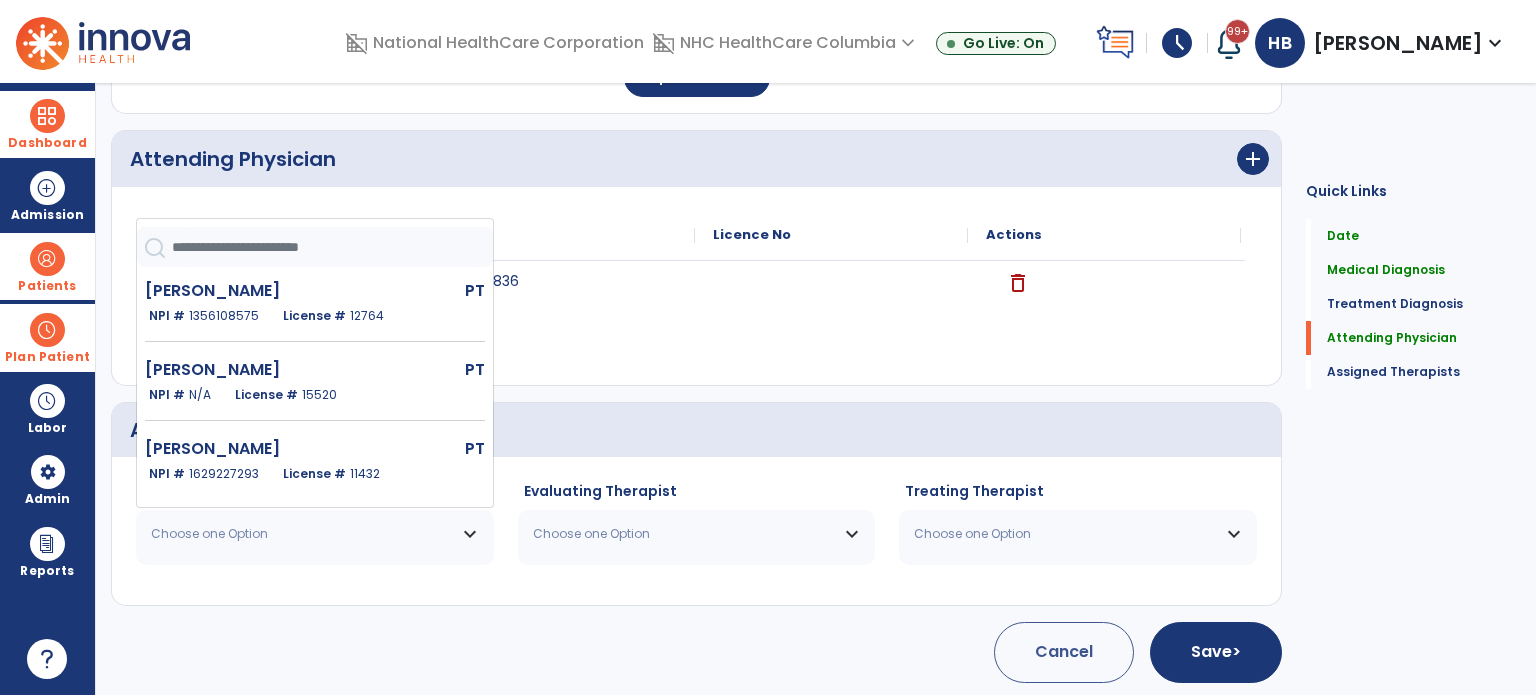 click on "Choose one Option" at bounding box center [315, 534] 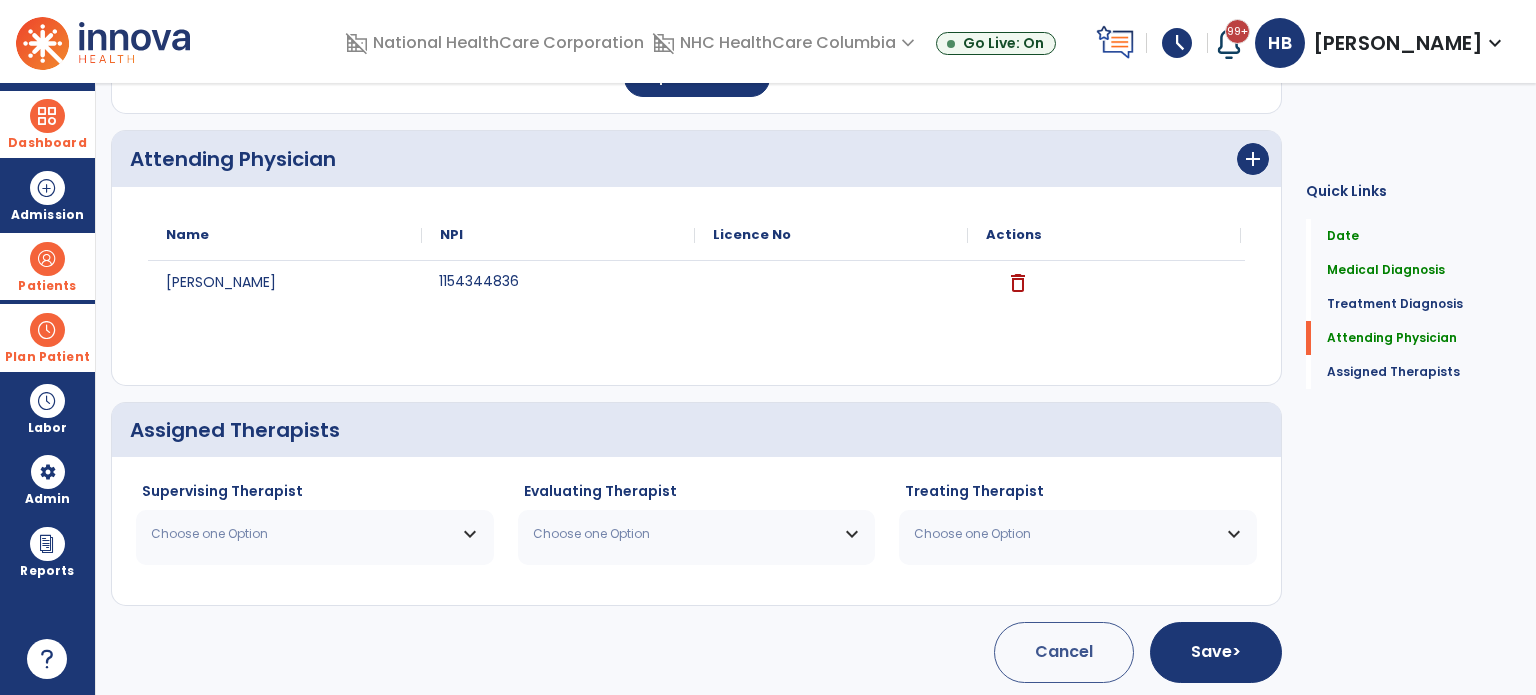 drag, startPoint x: 304, startPoint y: 565, endPoint x: 295, endPoint y: 555, distance: 13.453624 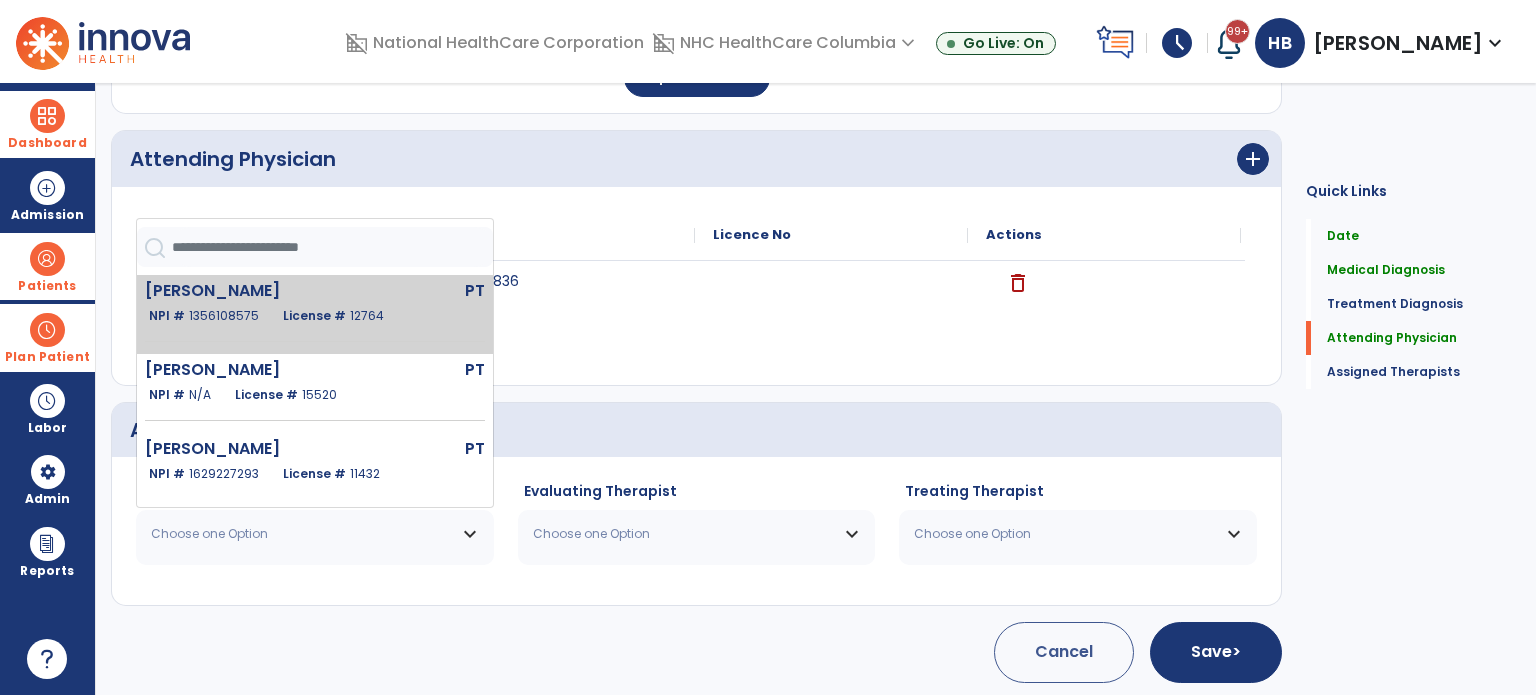 click on "[PERSON_NAME]" 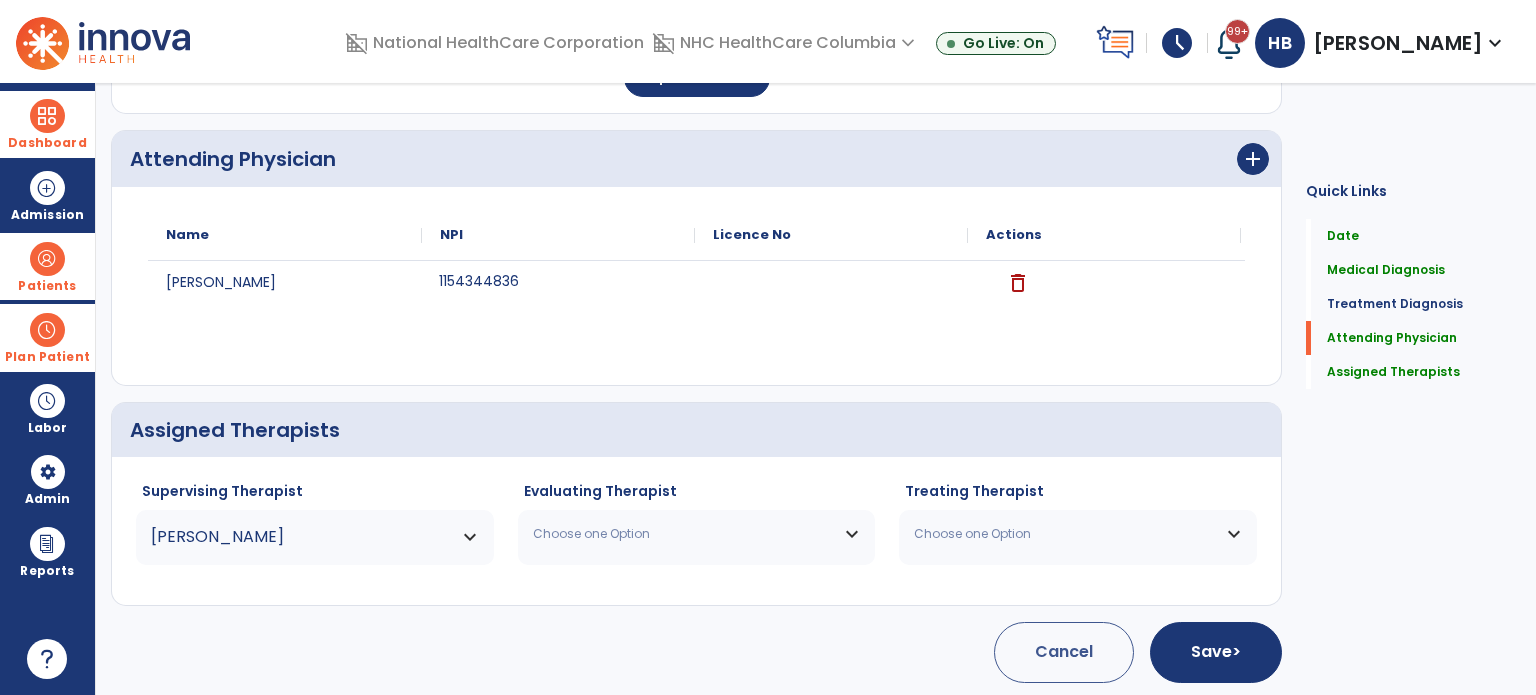 click on "Choose one Option" at bounding box center (684, 534) 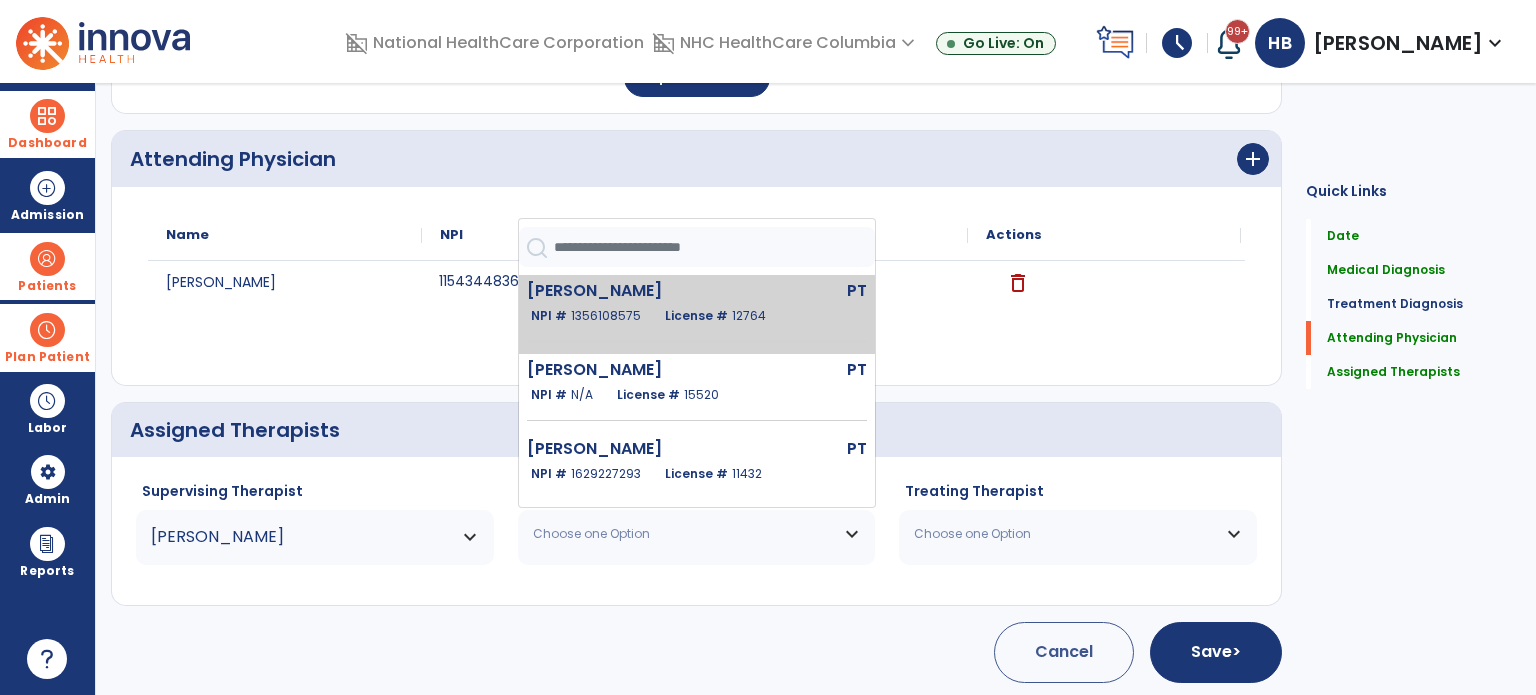 click on "[PERSON_NAME]  PT   NPI #  [US_HEALTHCARE_NPI]  License #  12764" 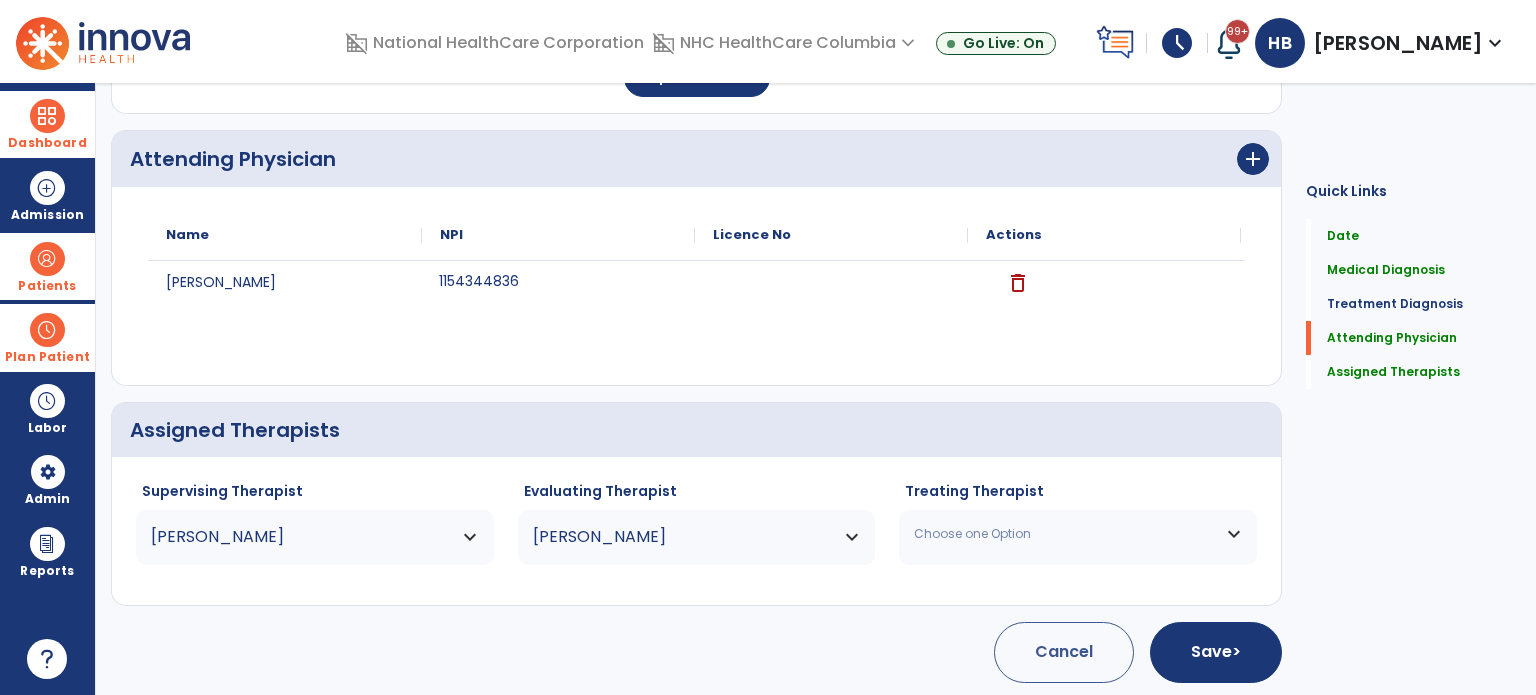drag, startPoint x: 968, startPoint y: 549, endPoint x: 966, endPoint y: 387, distance: 162.01234 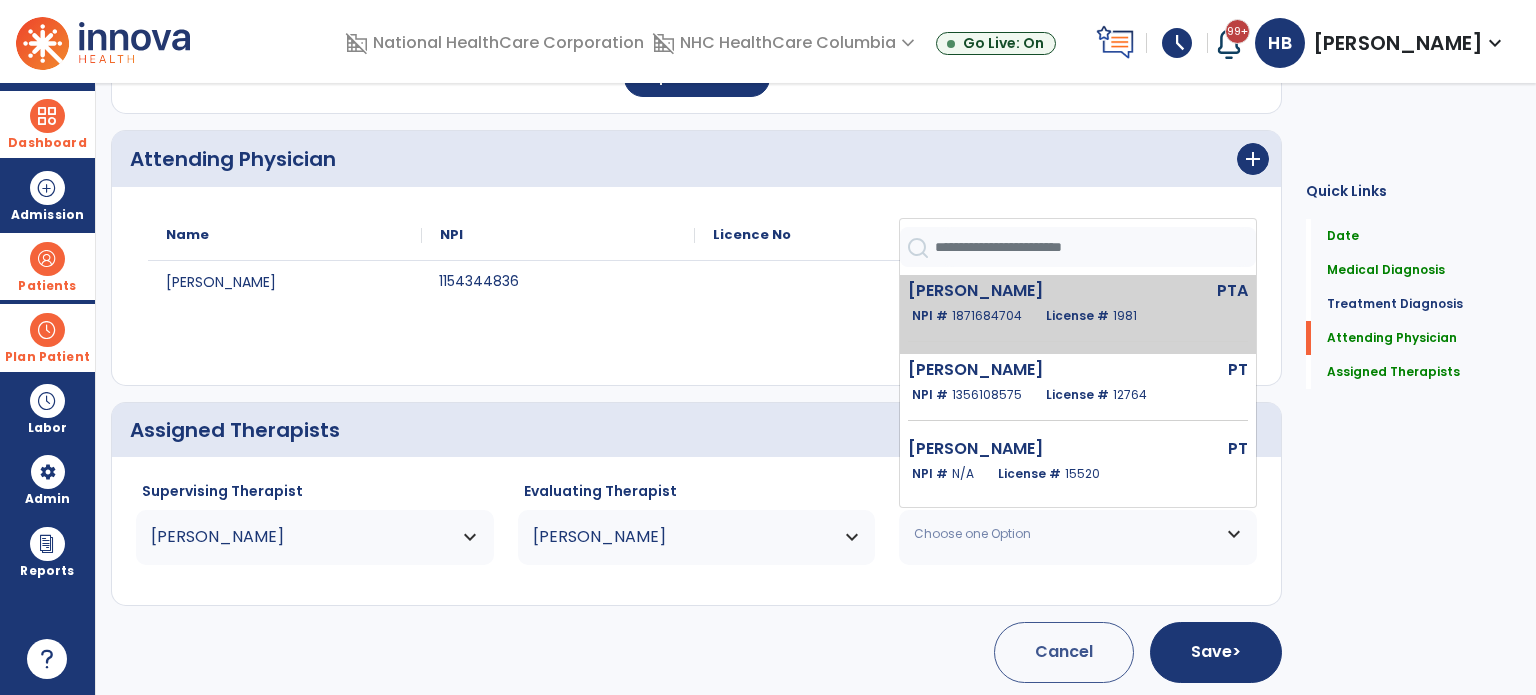 click on "[PERSON_NAME]" 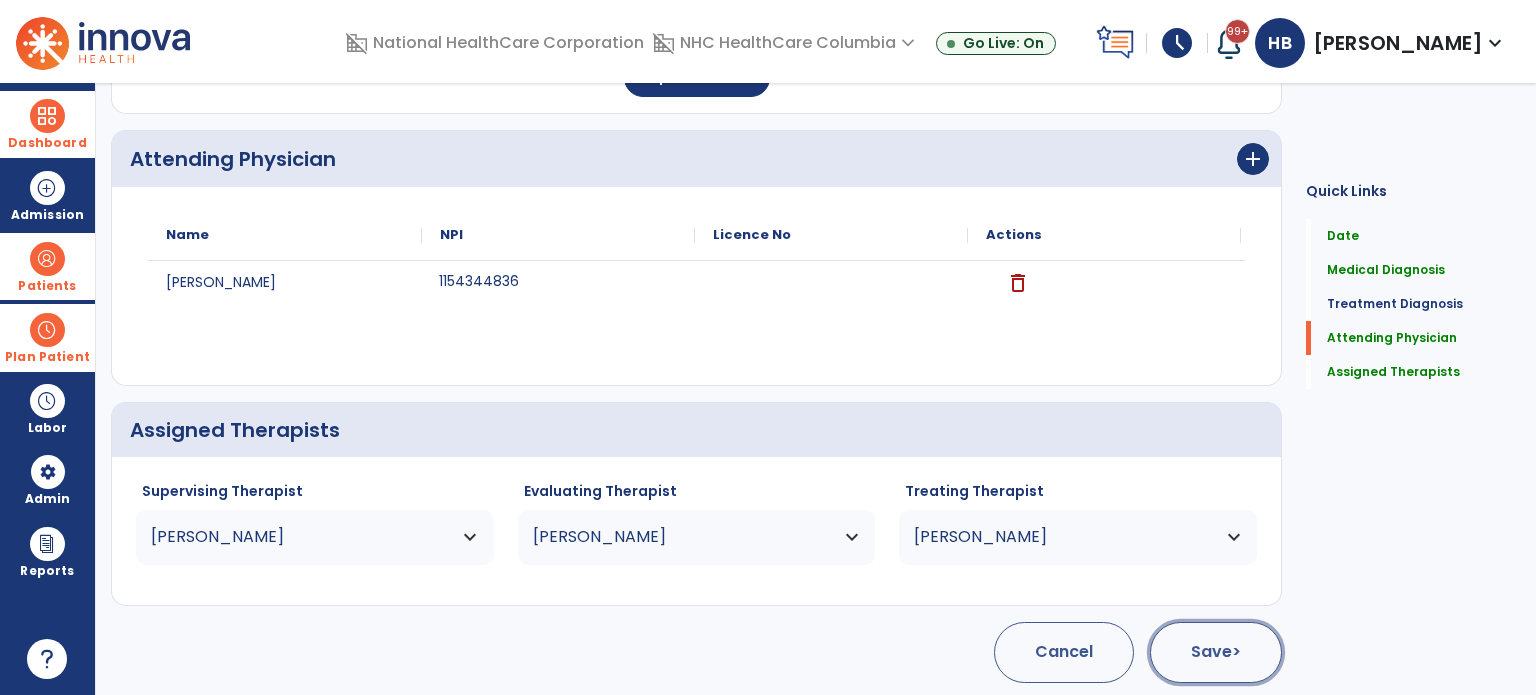 click on ">" 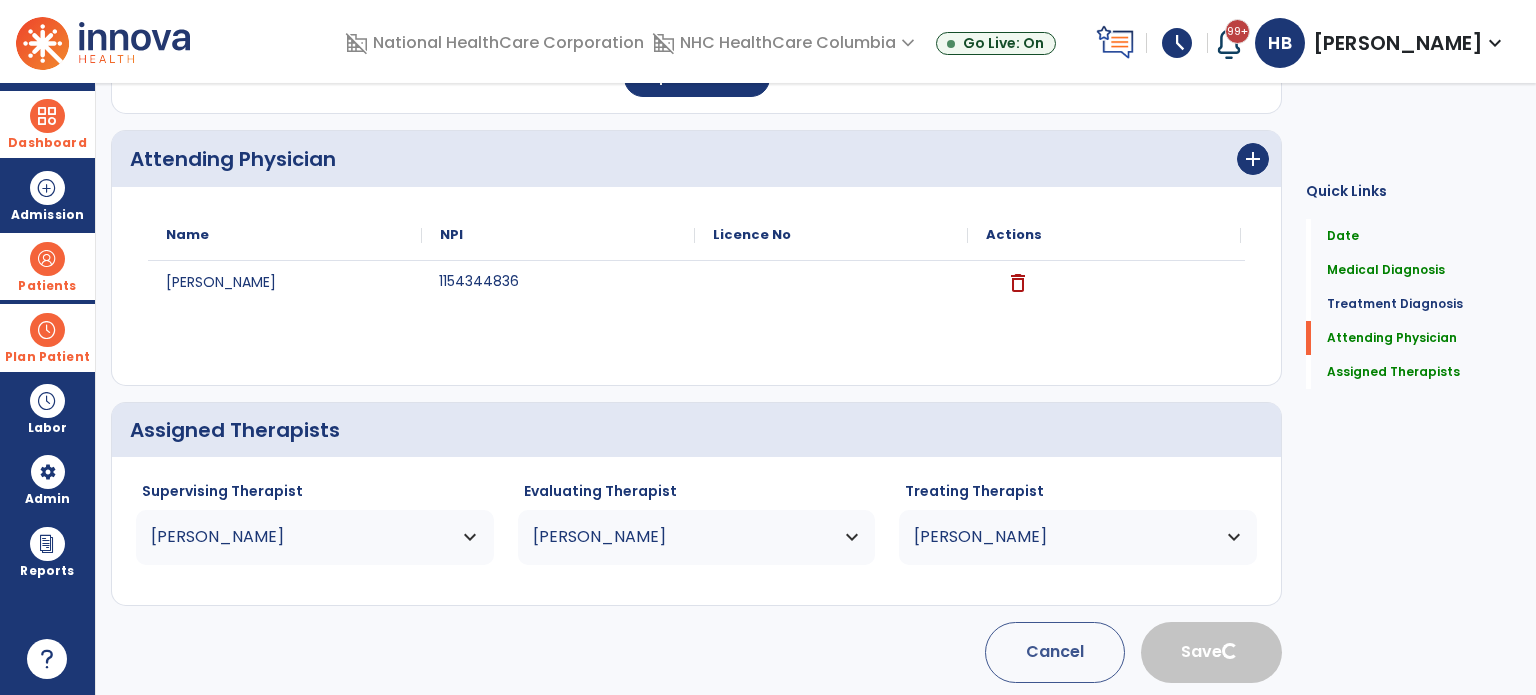 type 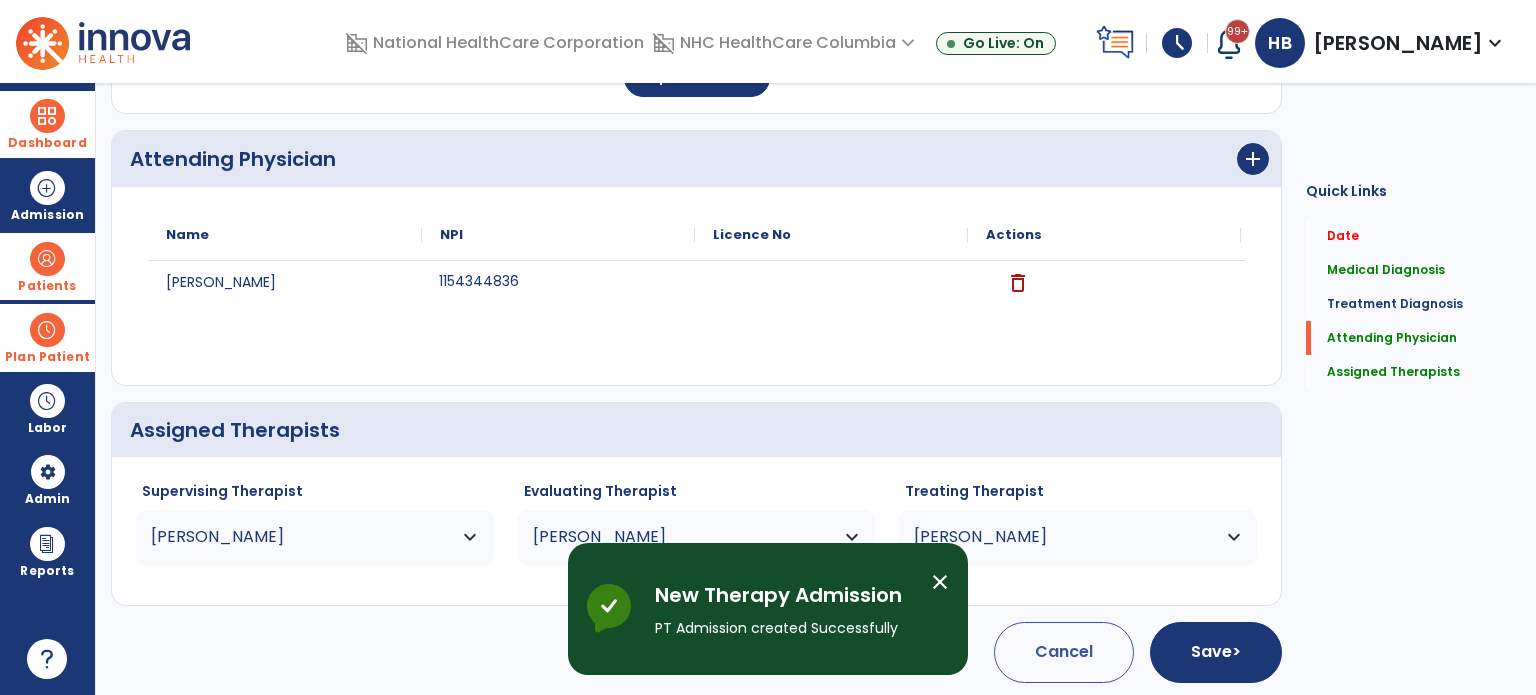 scroll, scrollTop: 62, scrollLeft: 0, axis: vertical 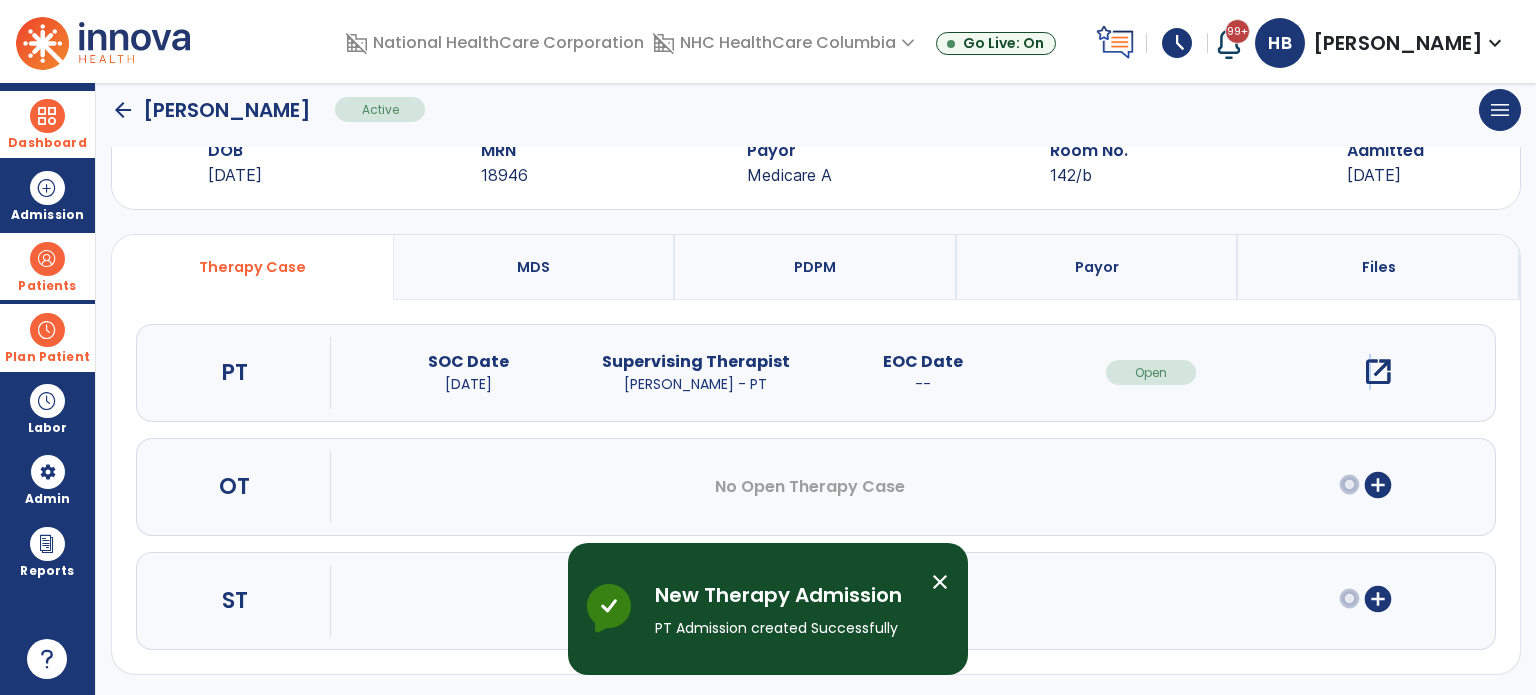 click on "open_in_new" at bounding box center (1378, 372) 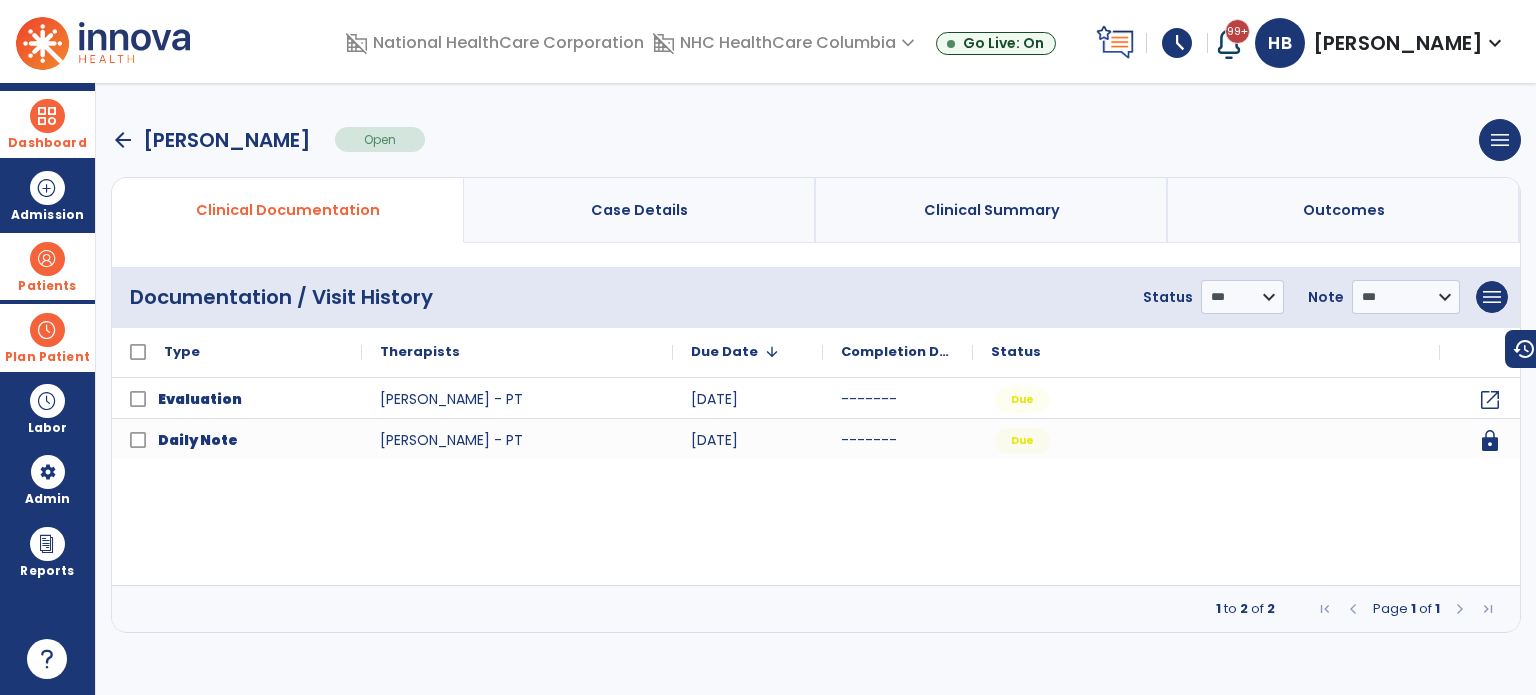 scroll, scrollTop: 0, scrollLeft: 0, axis: both 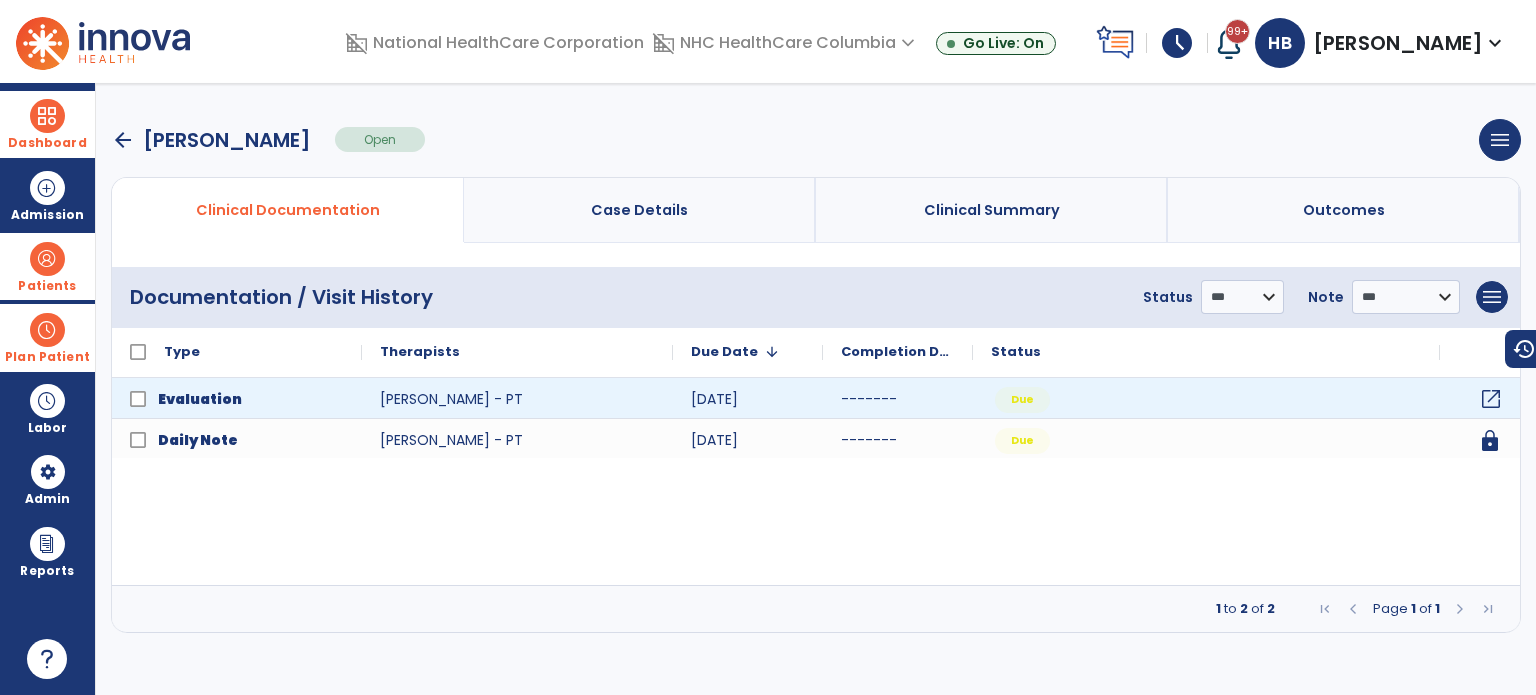 click on "open_in_new" 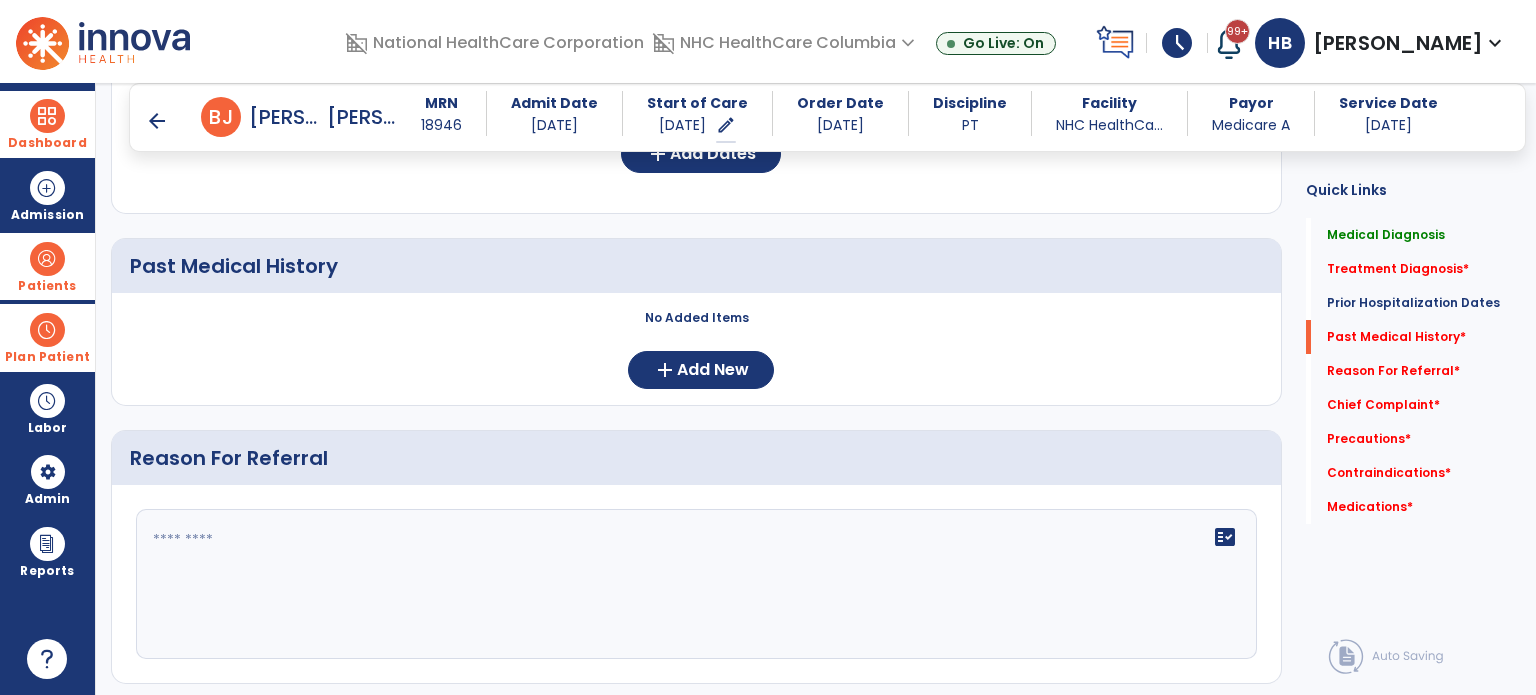 scroll, scrollTop: 700, scrollLeft: 0, axis: vertical 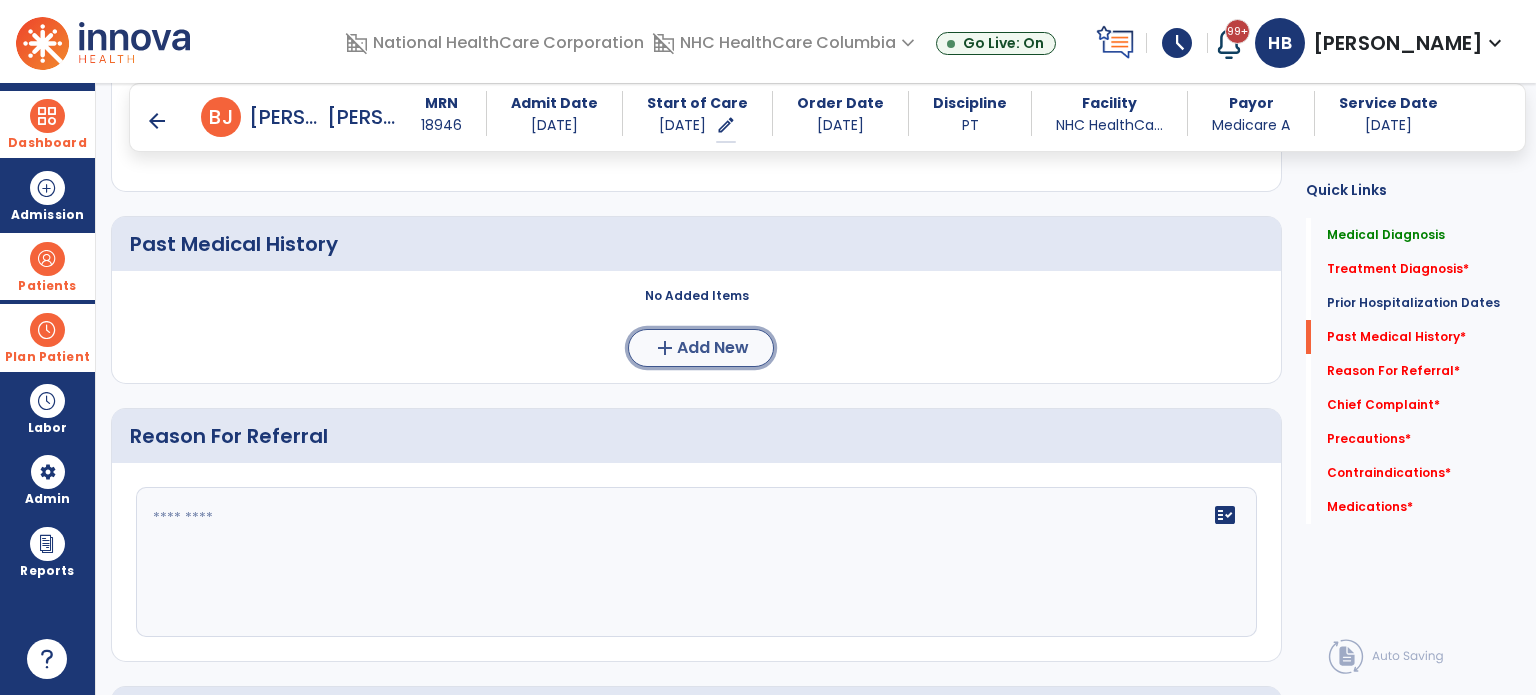 click on "Add New" 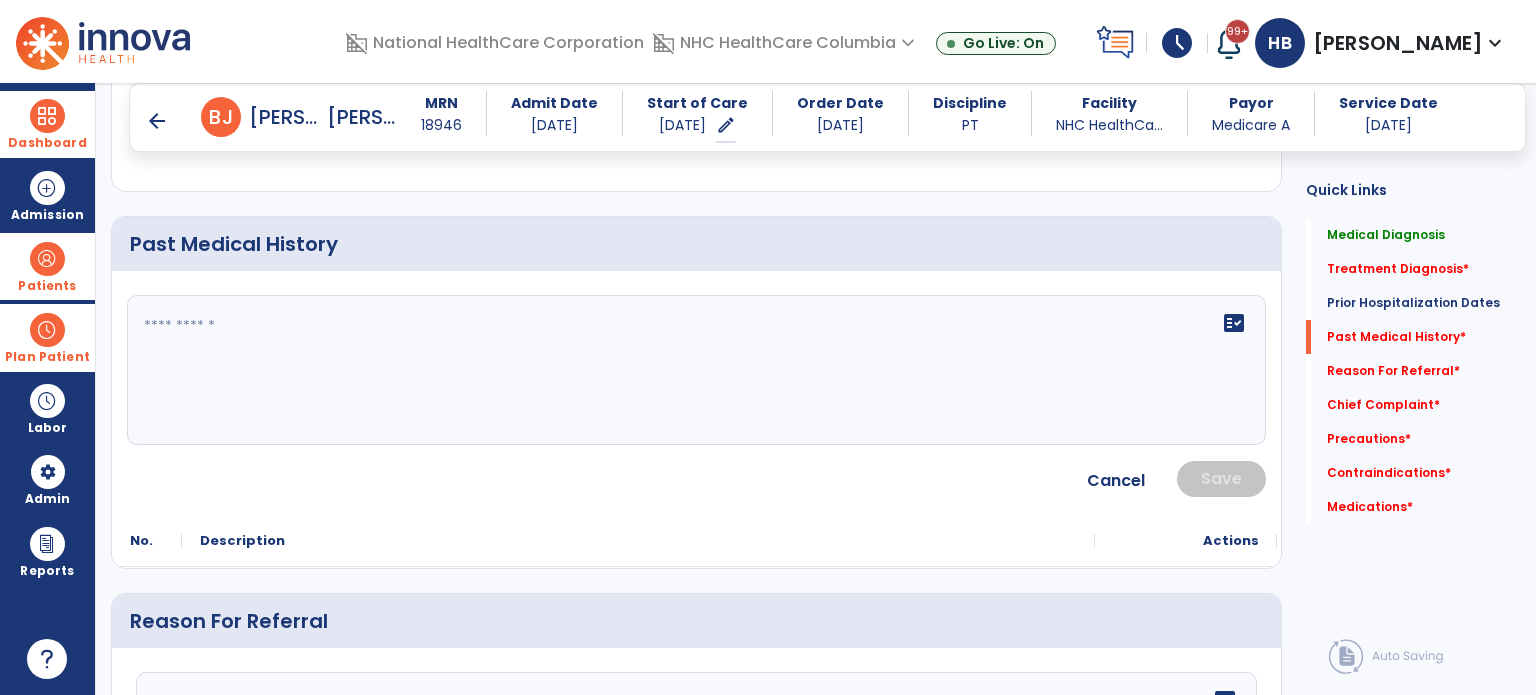 click on "fact_check" 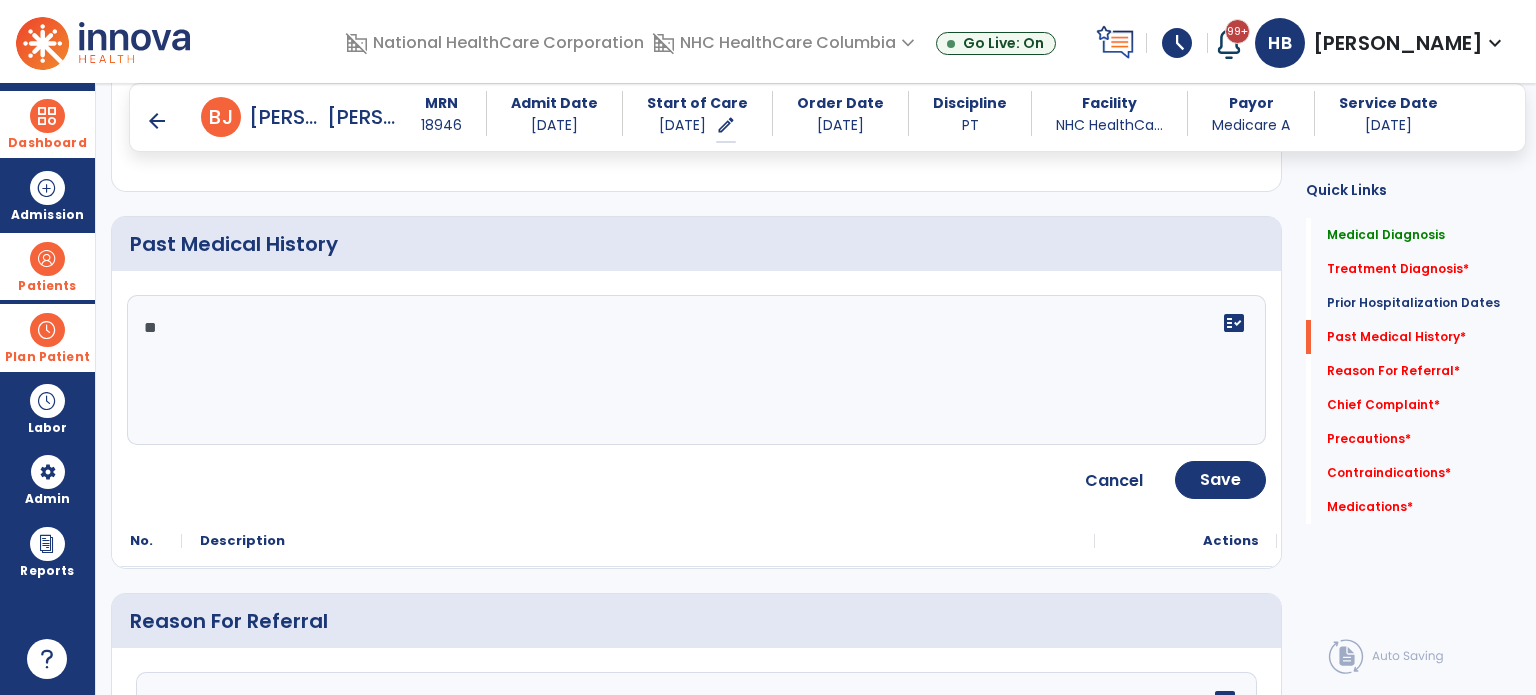 type on "*" 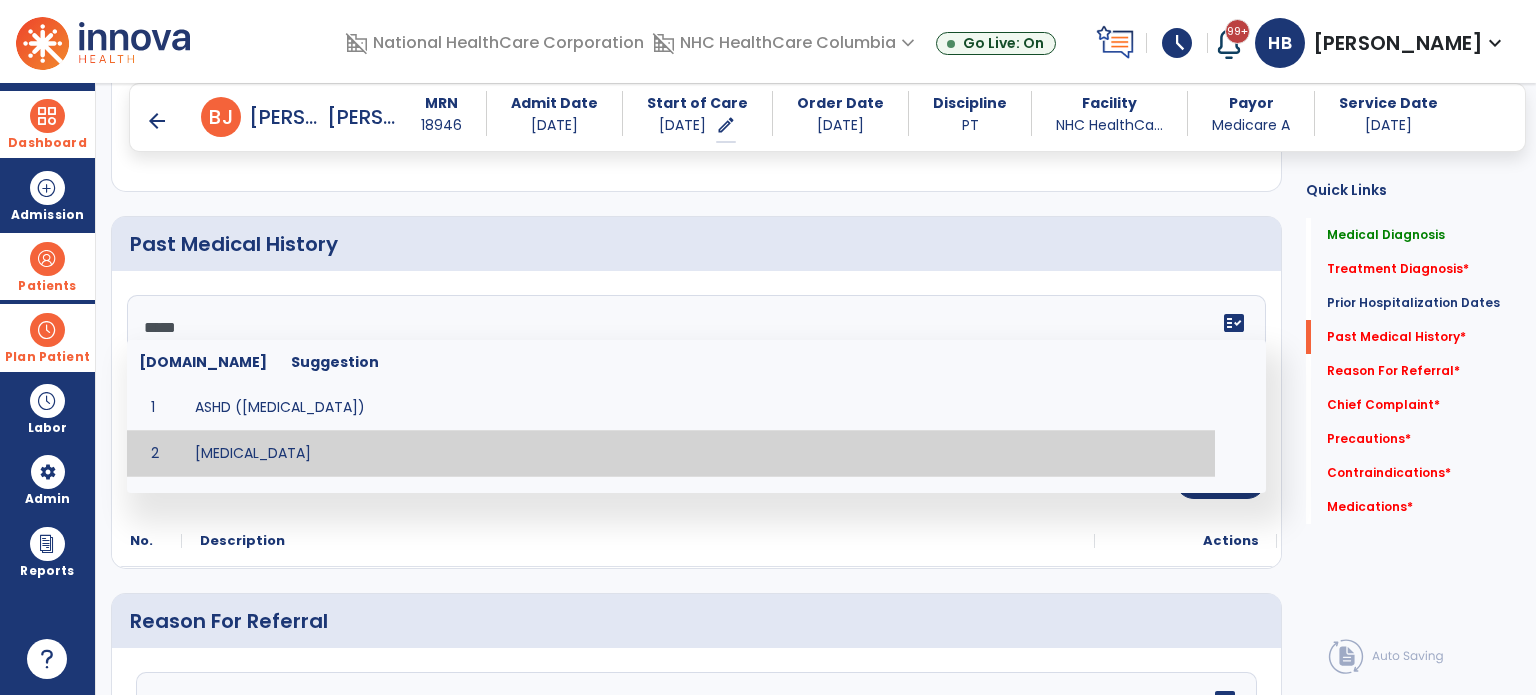 type on "**********" 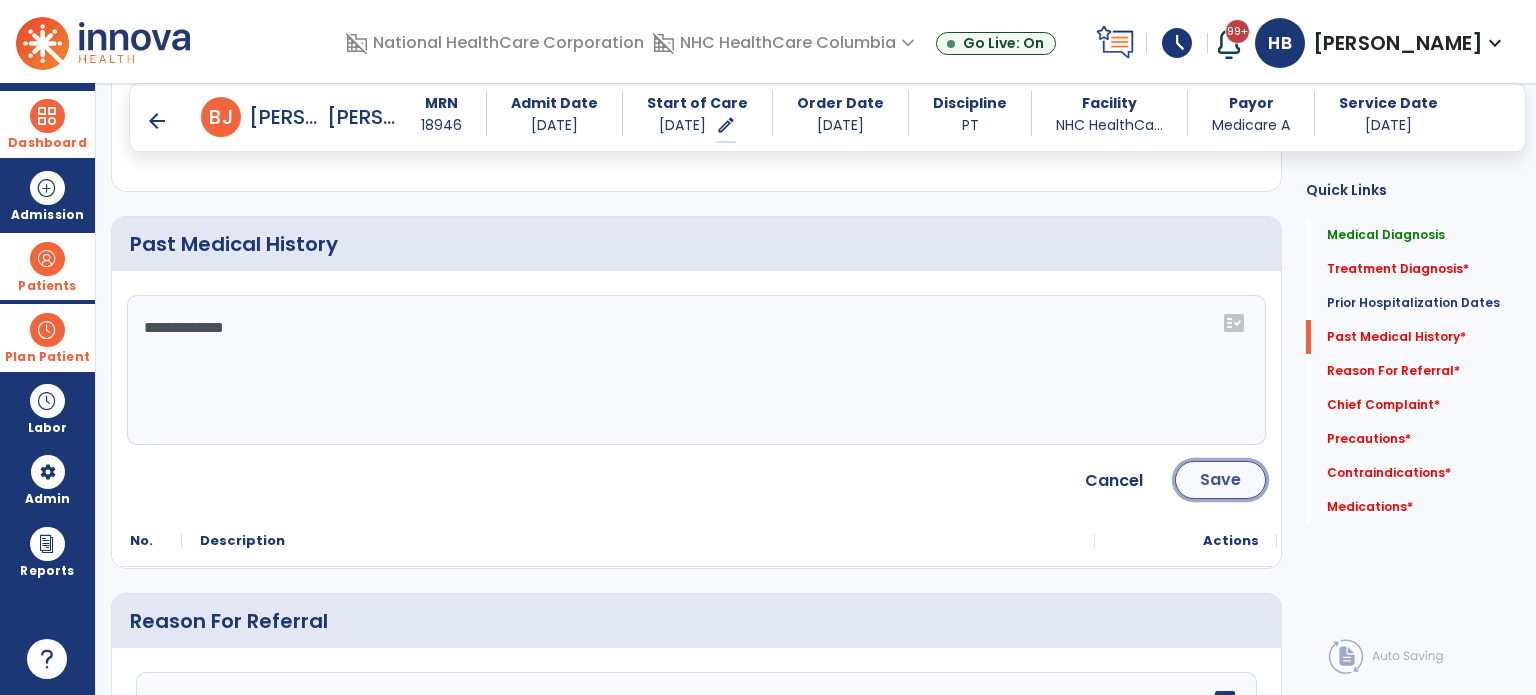 click on "Save" 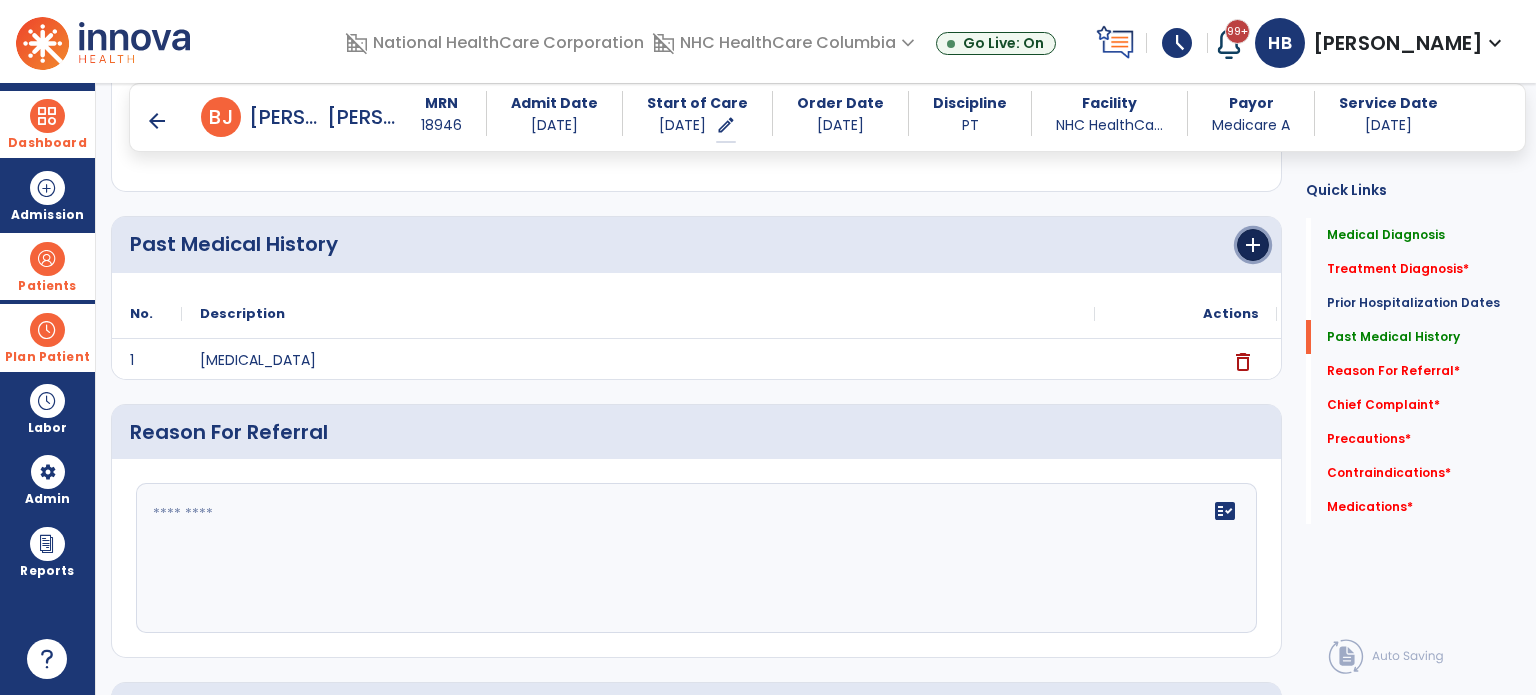 click on "add" 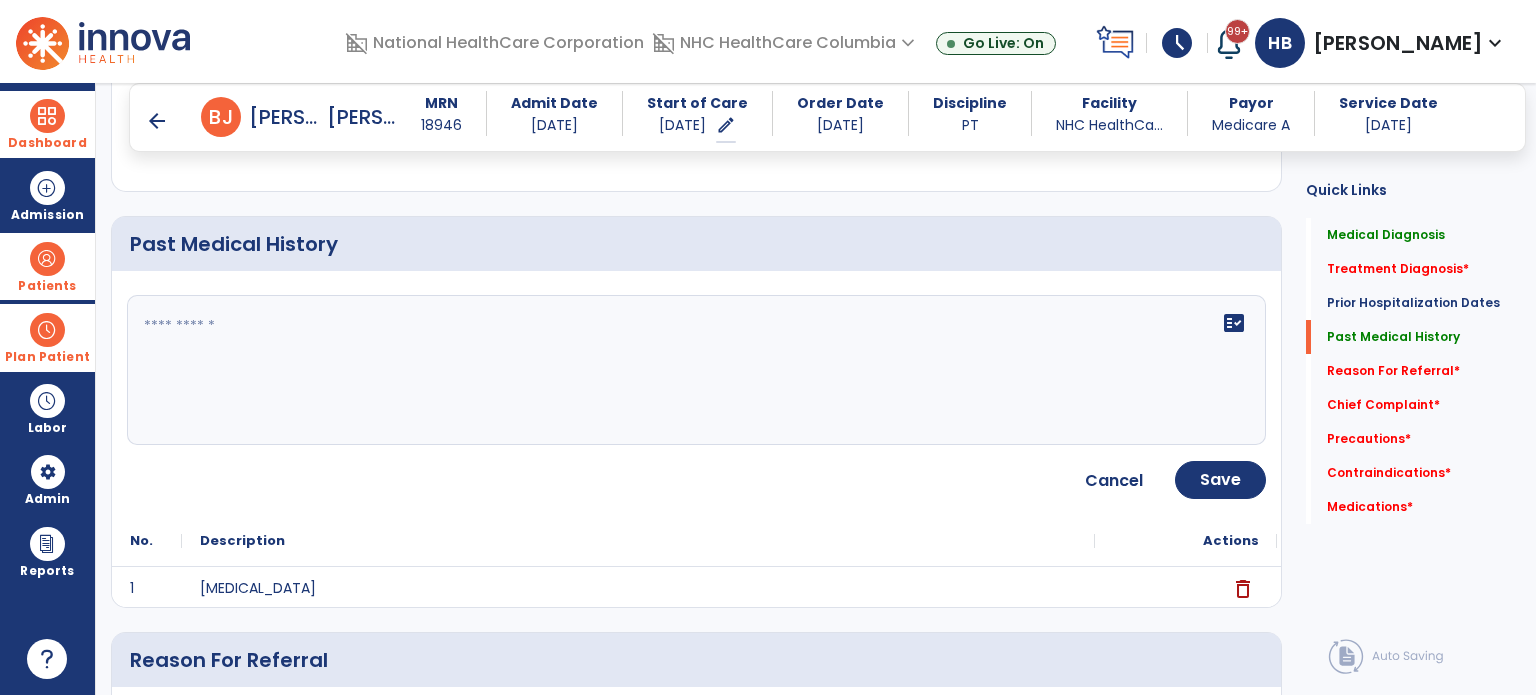 click on "fact_check" 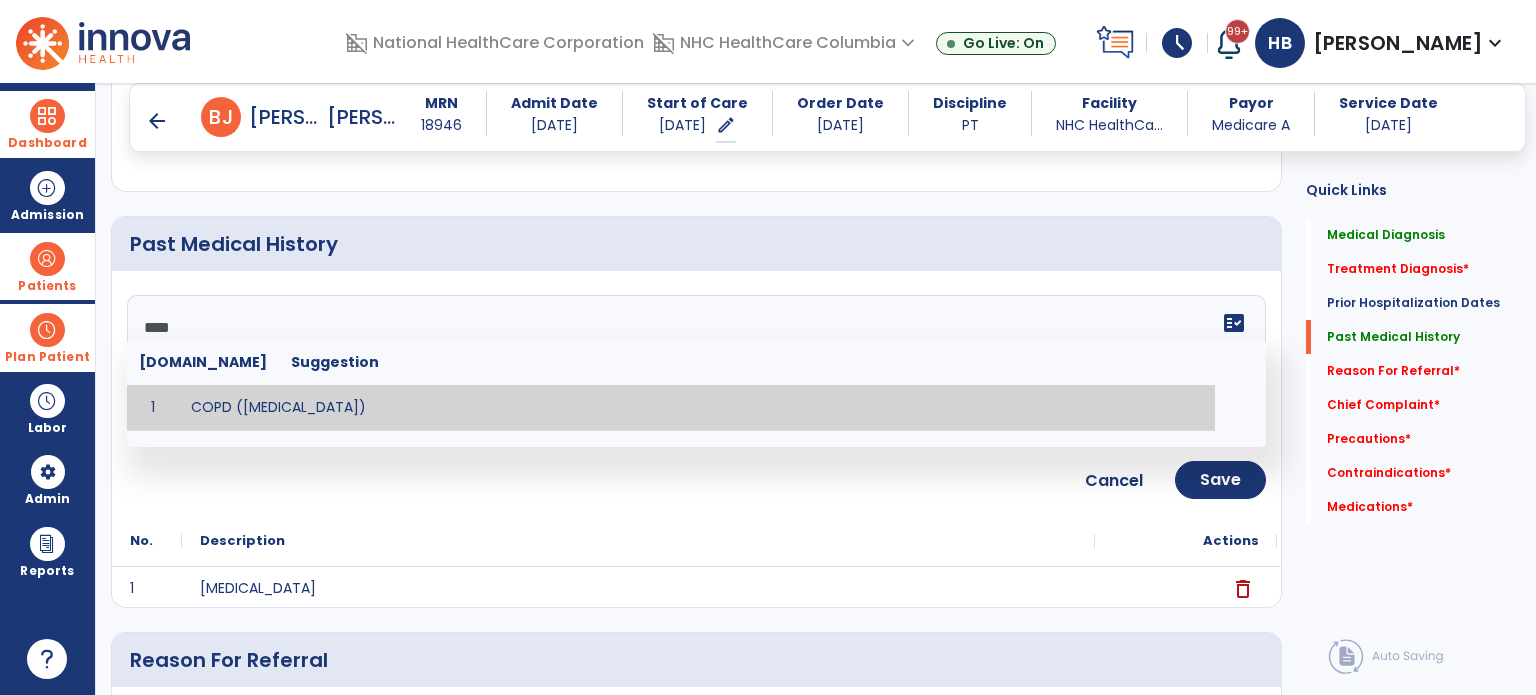 type on "**********" 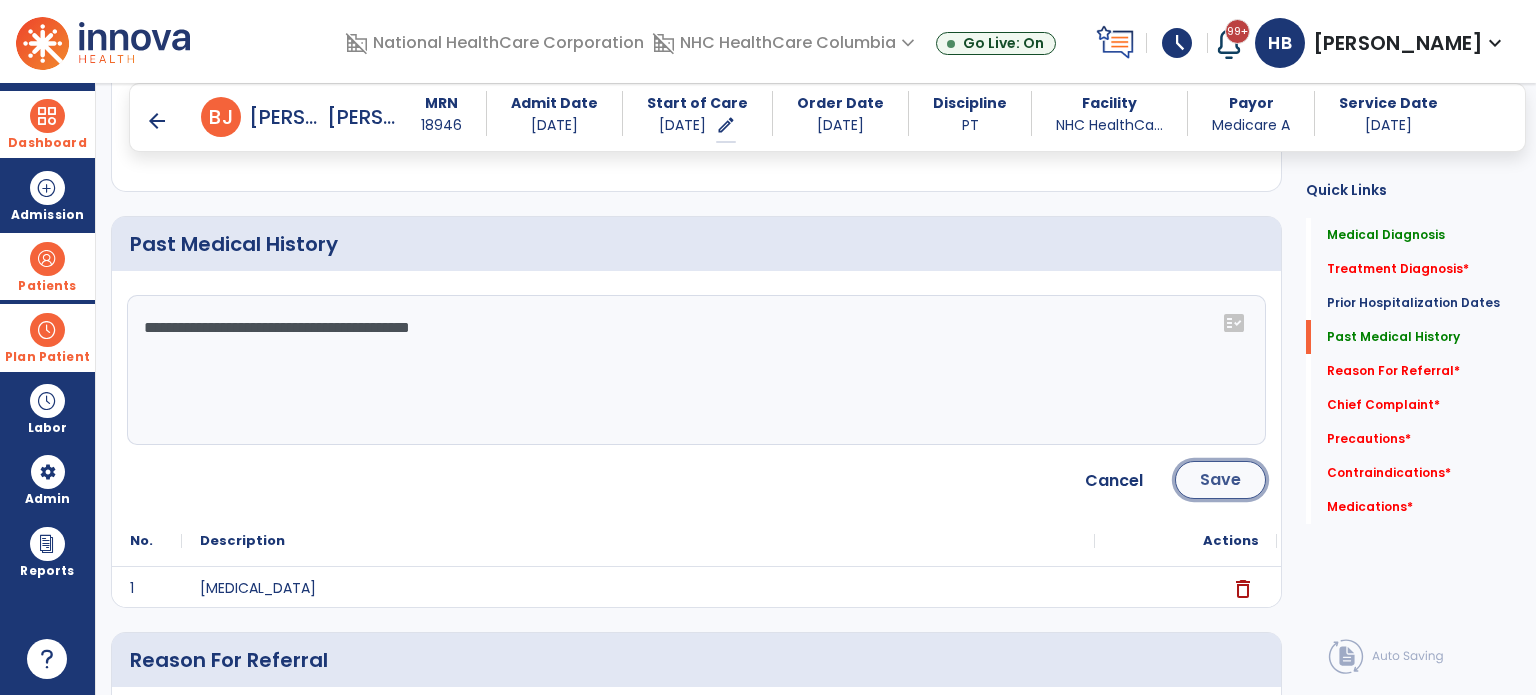 click on "Save" 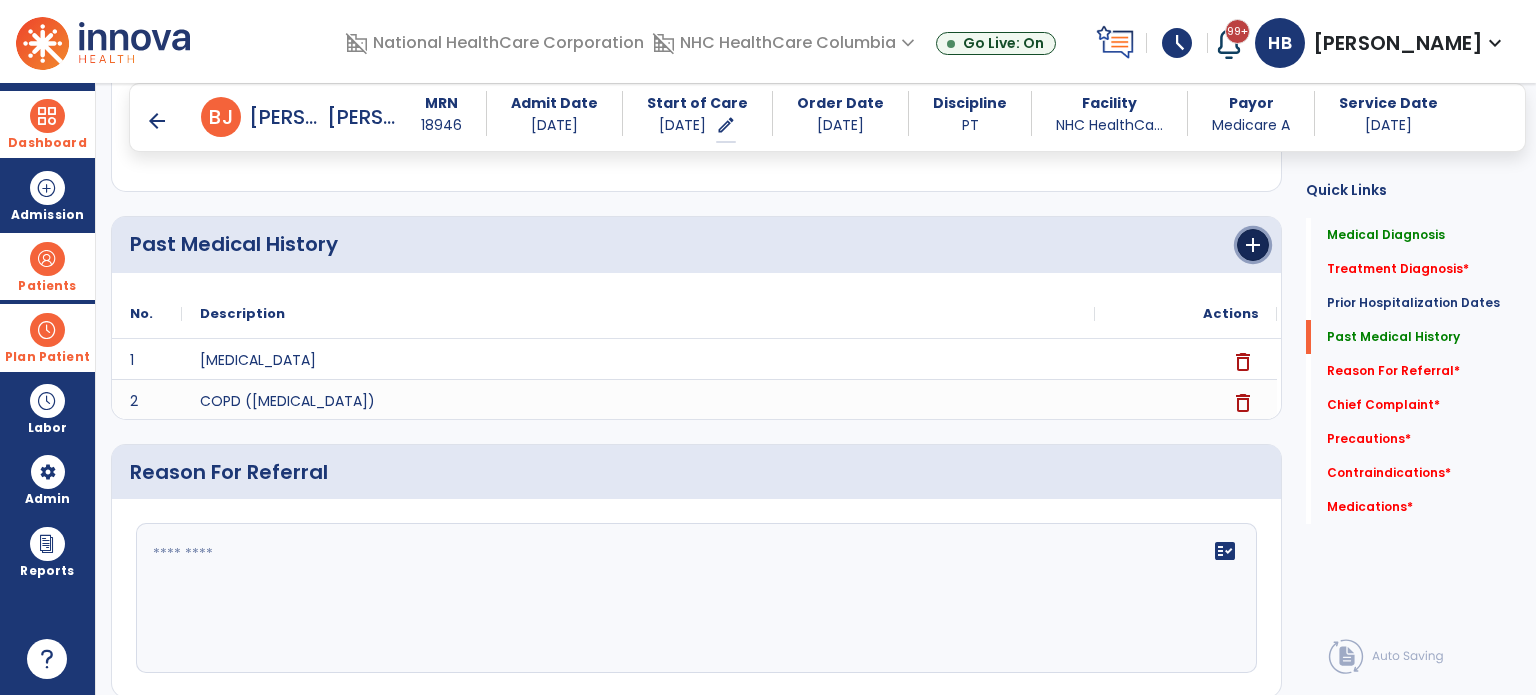 click on "add" 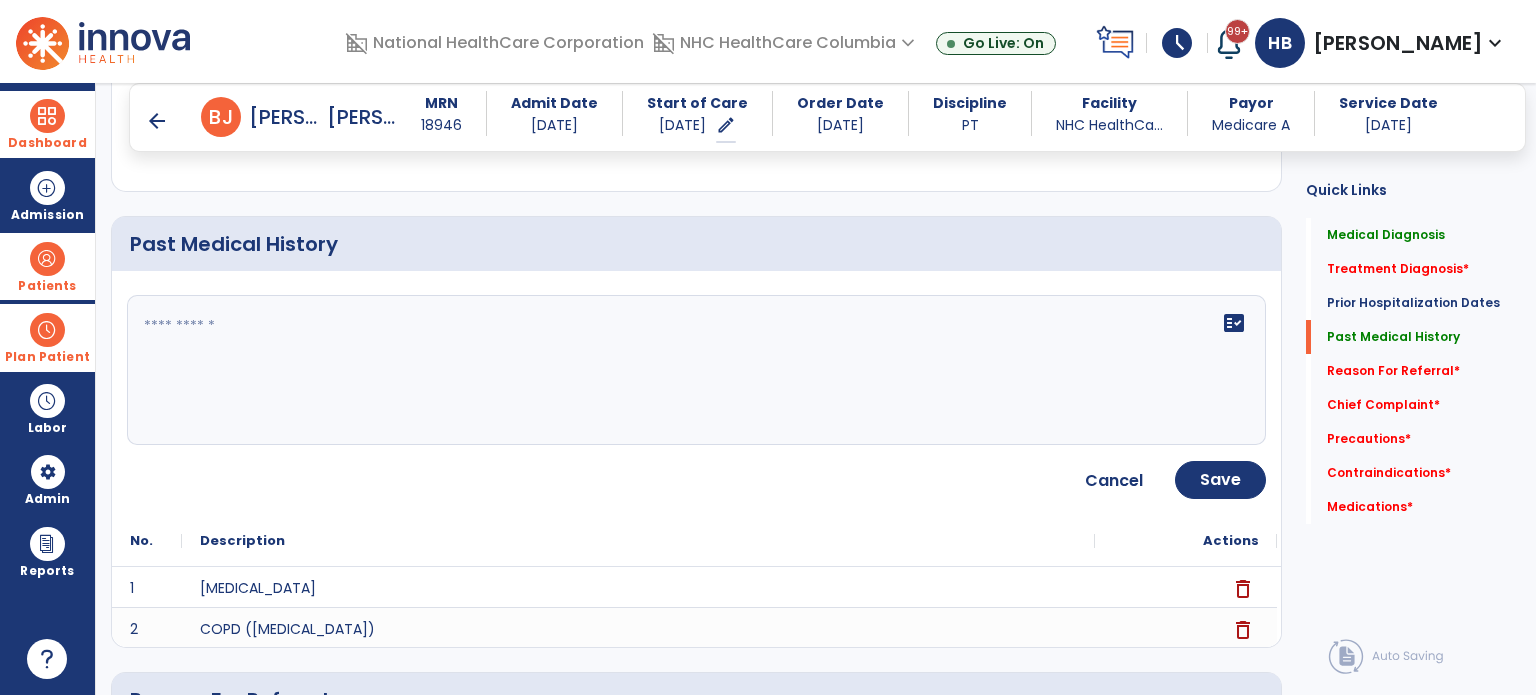 click on "fact_check" 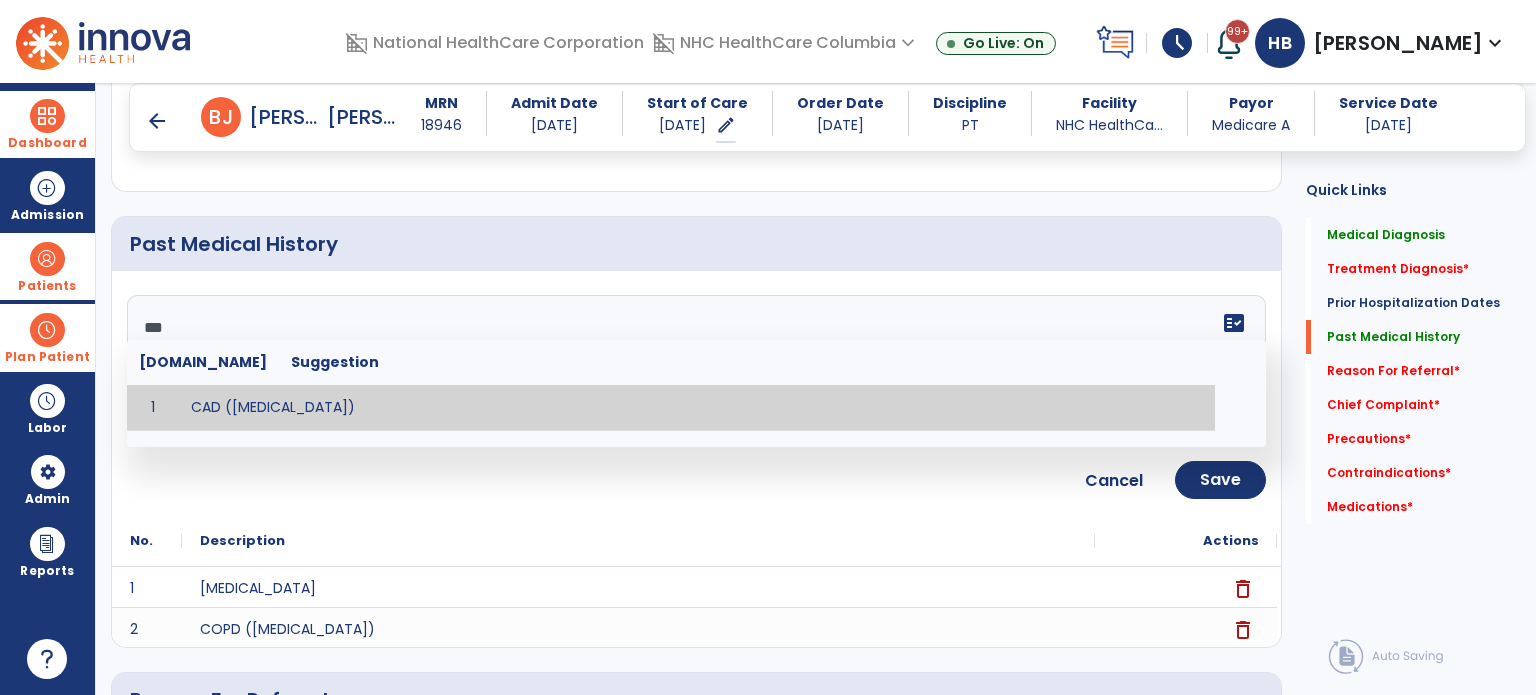 type on "**********" 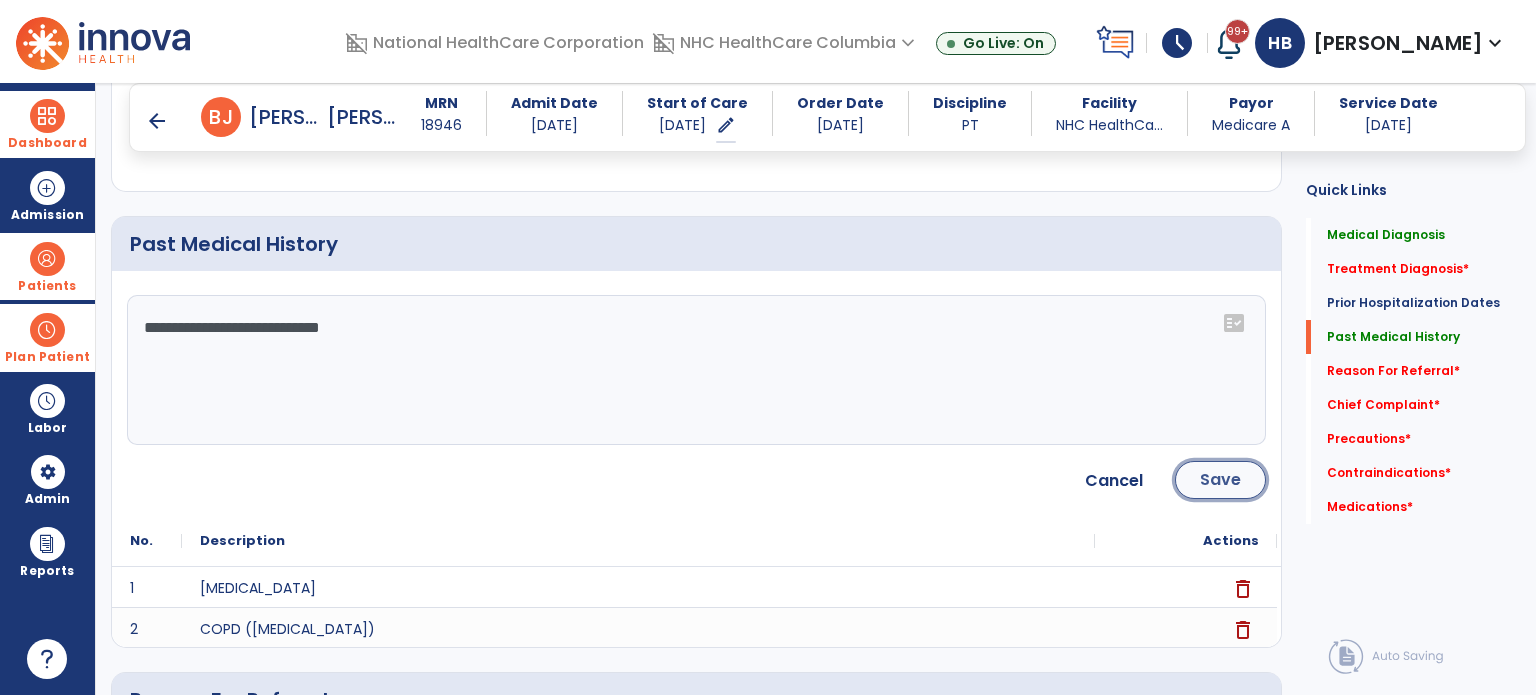 click on "Save" 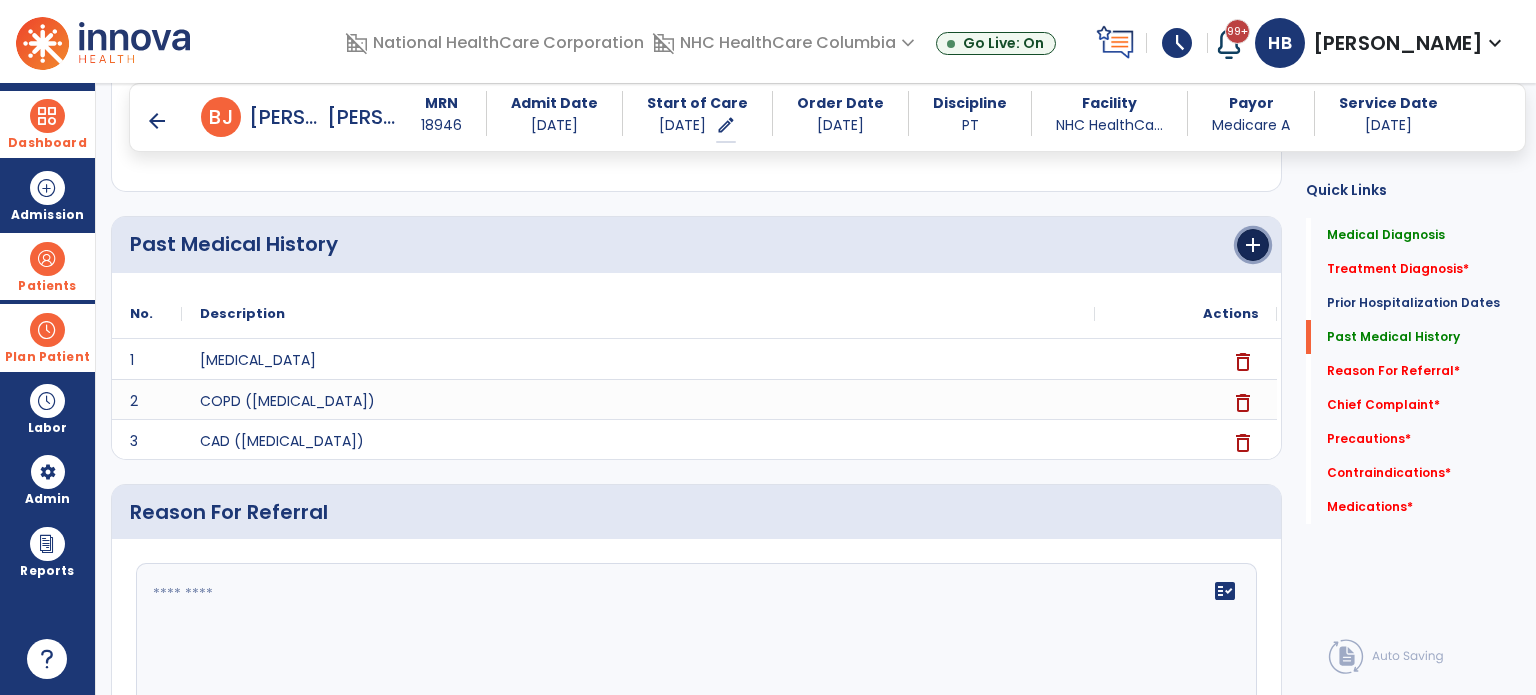 click on "add" 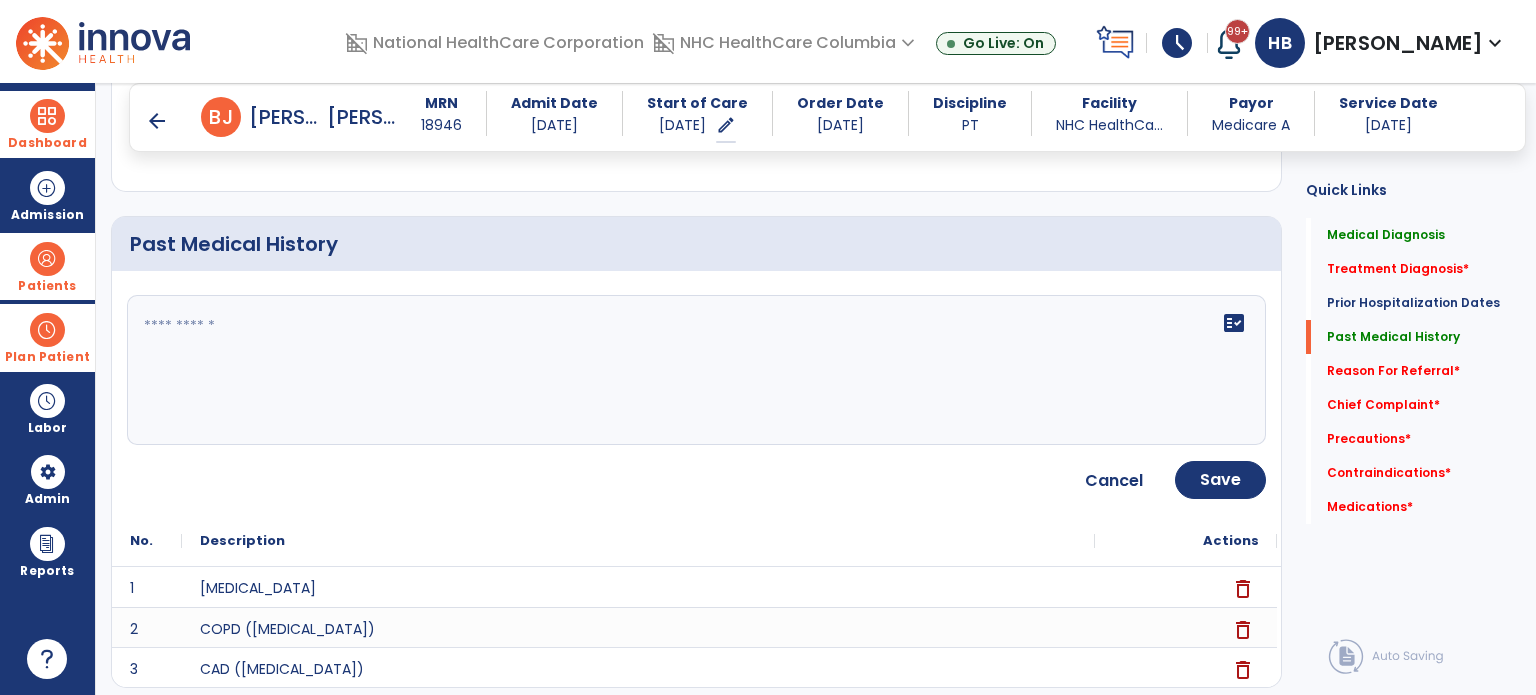 click on "fact_check" 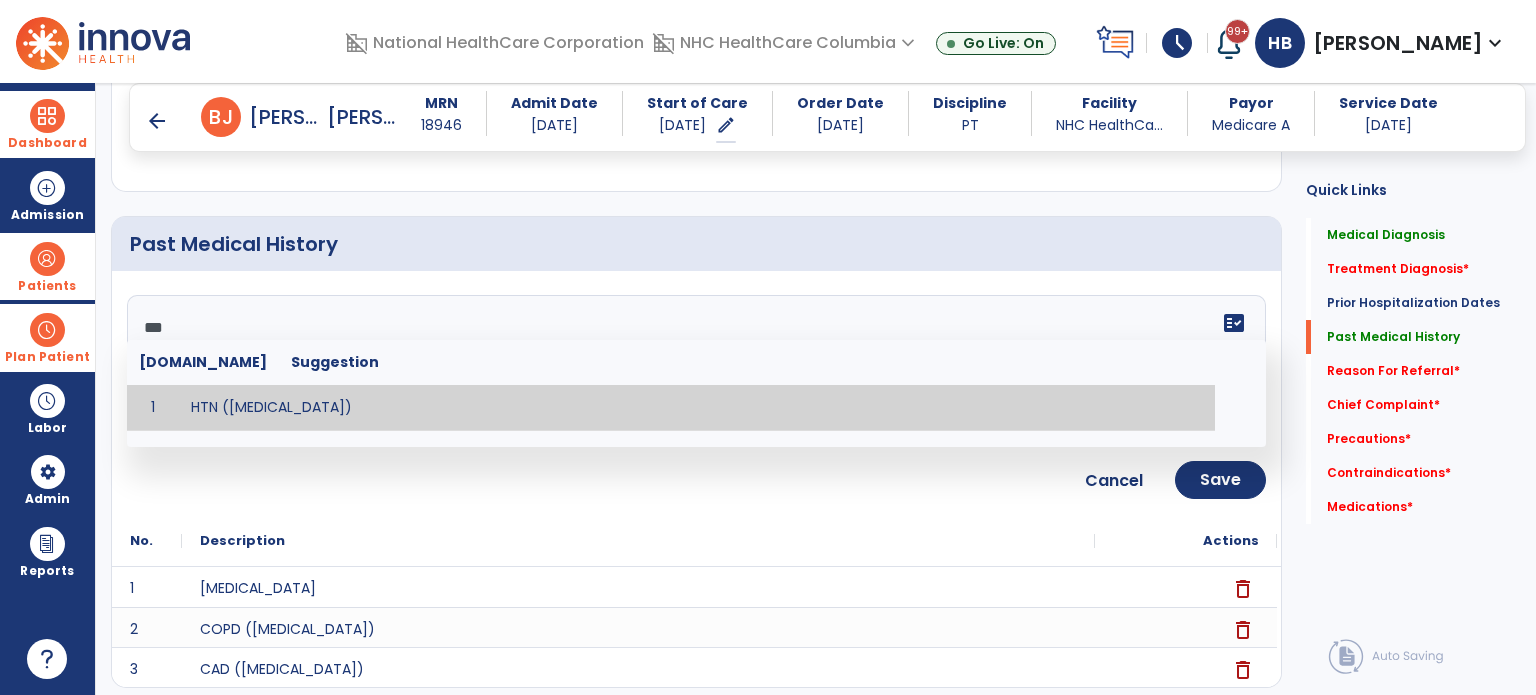 type on "**********" 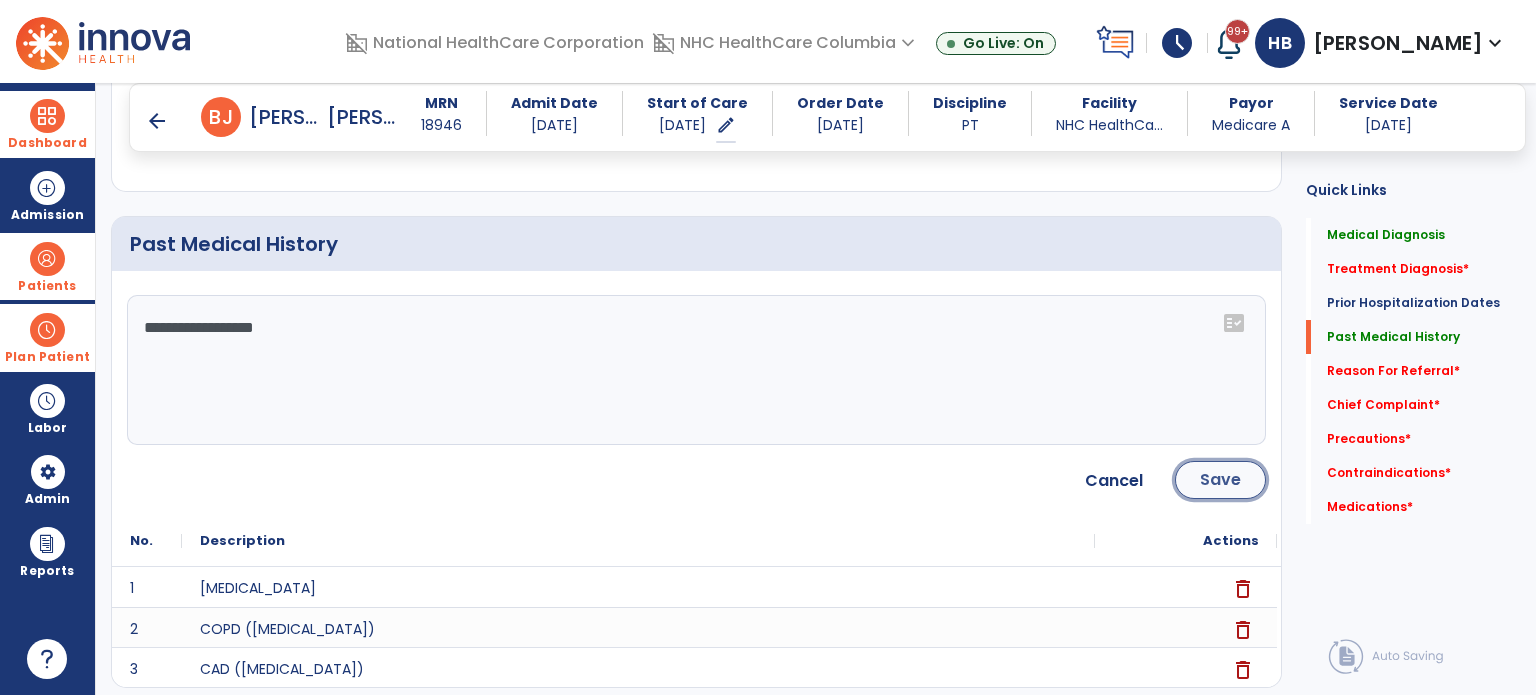 click on "Save" 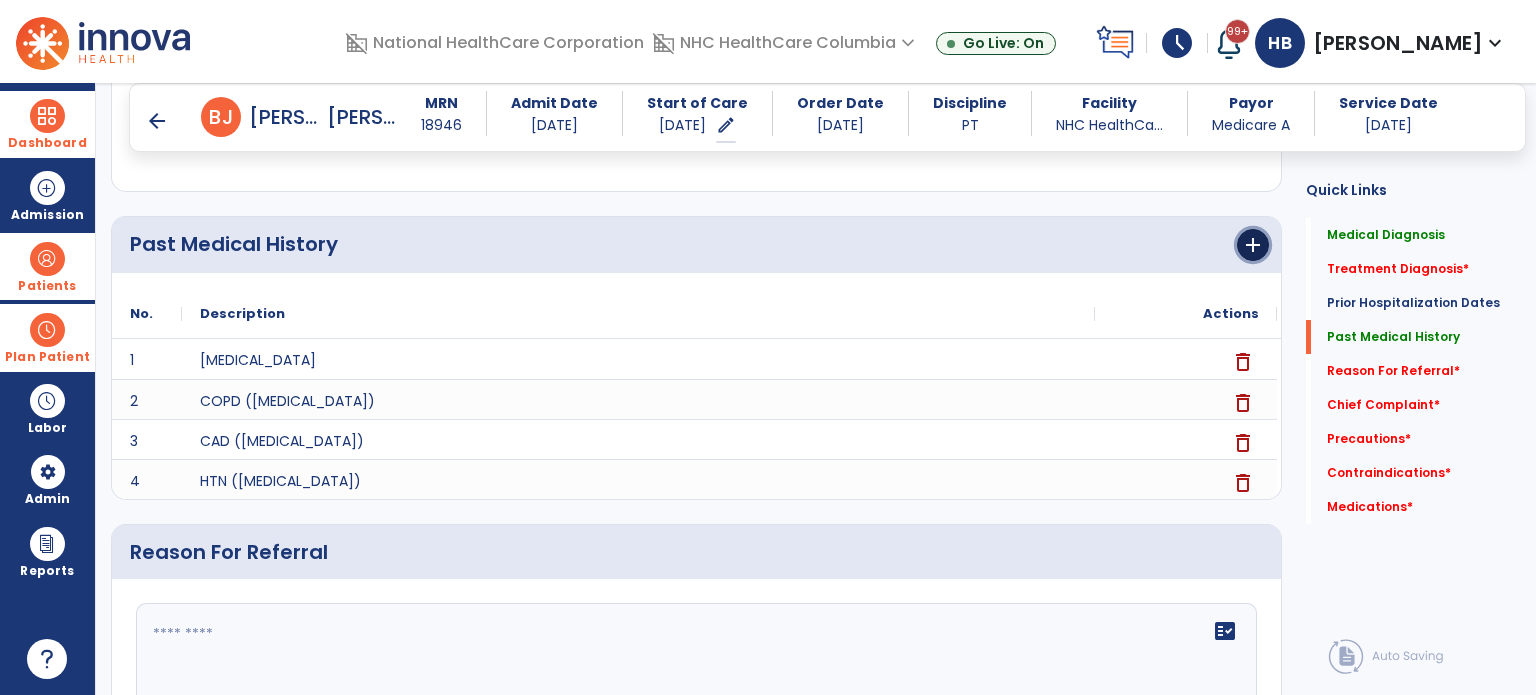 click on "add" 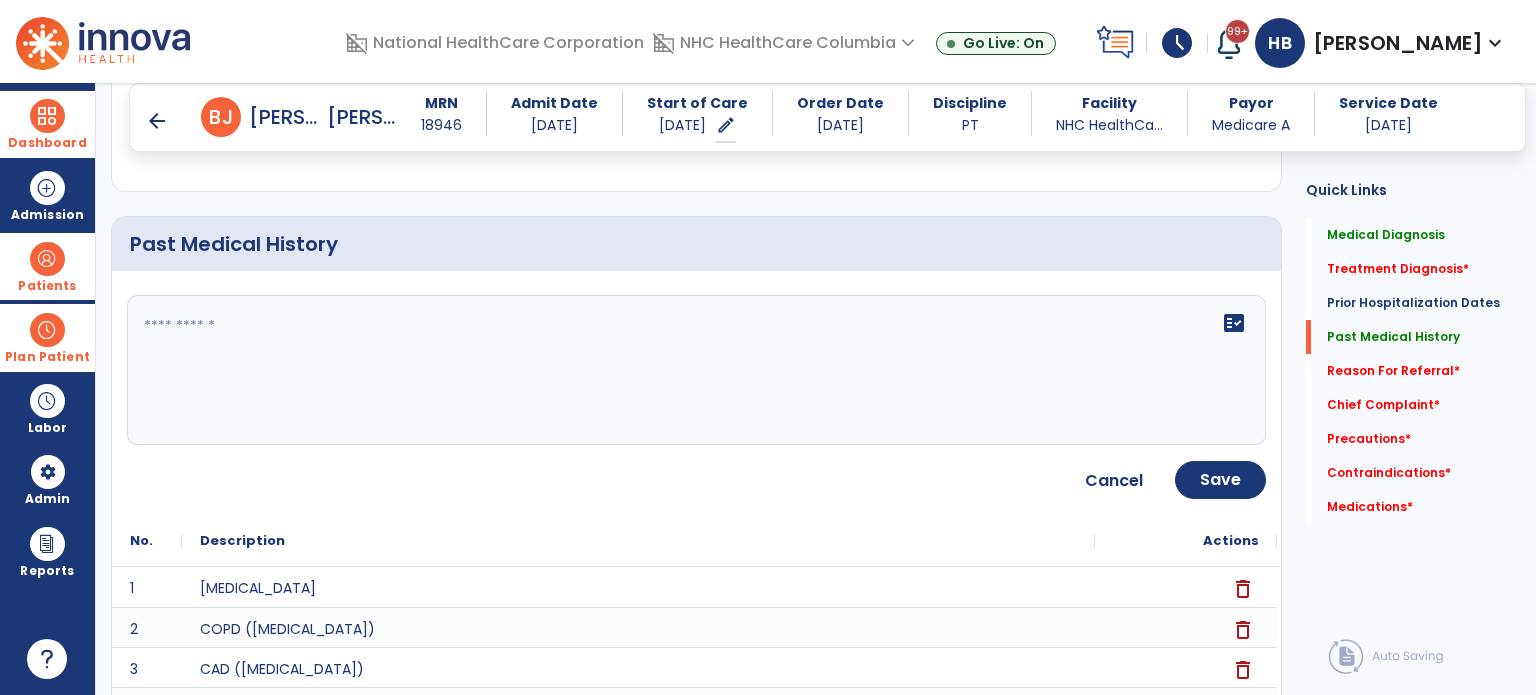 click on "fact_check" 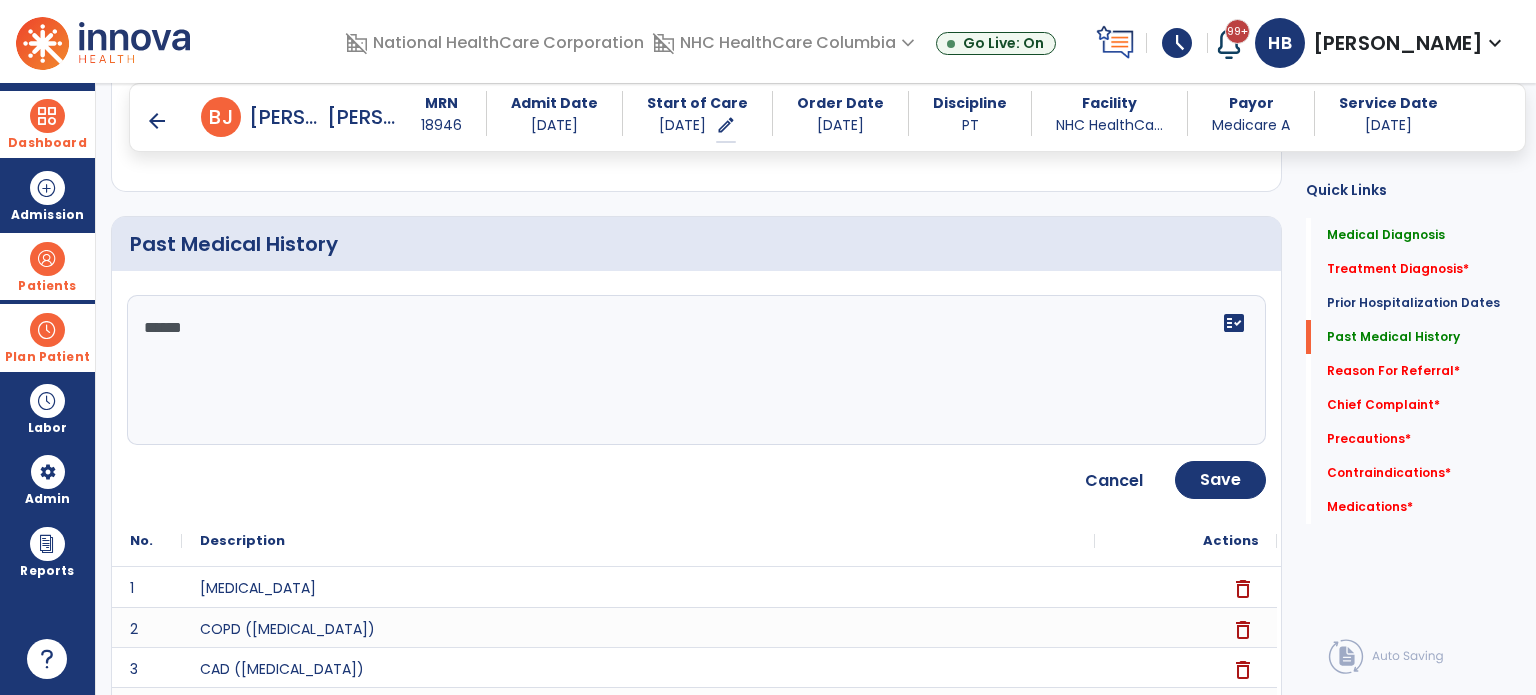 type on "*******" 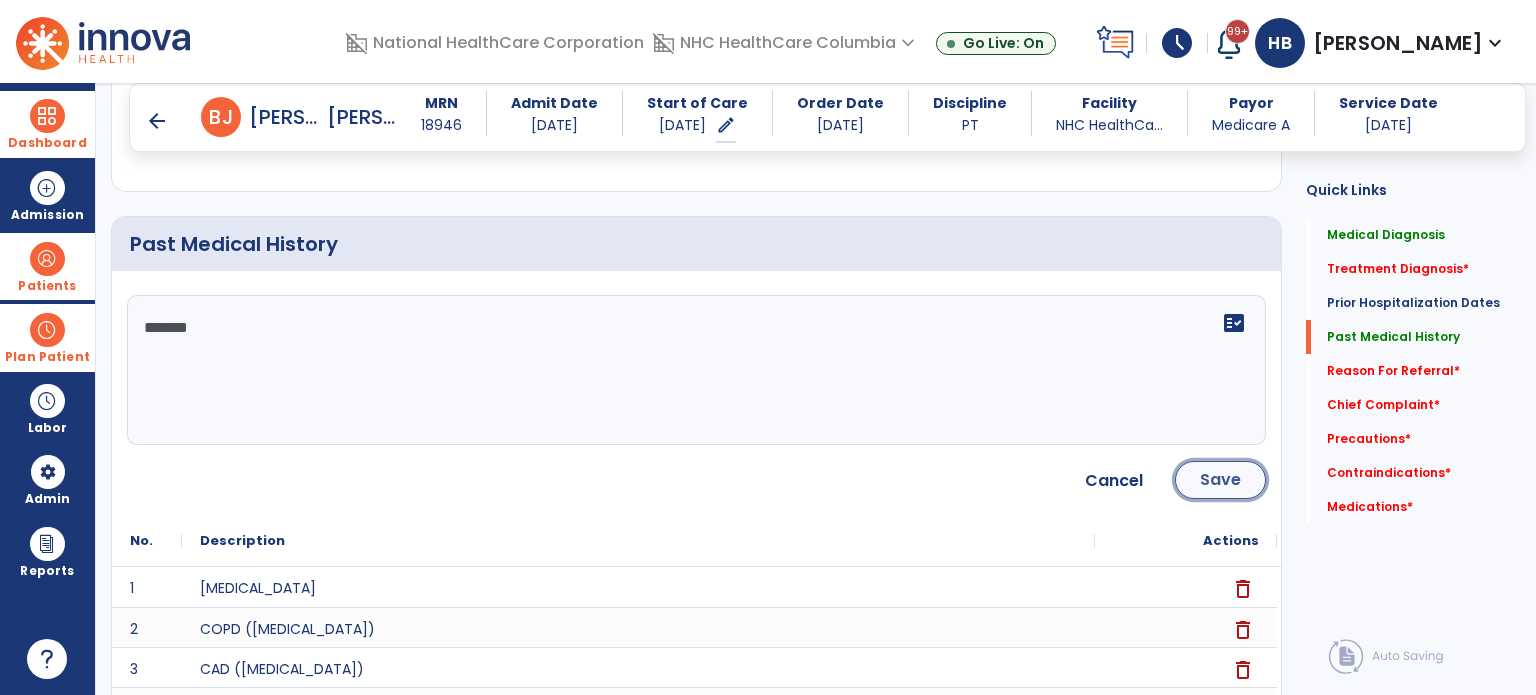 click on "Save" 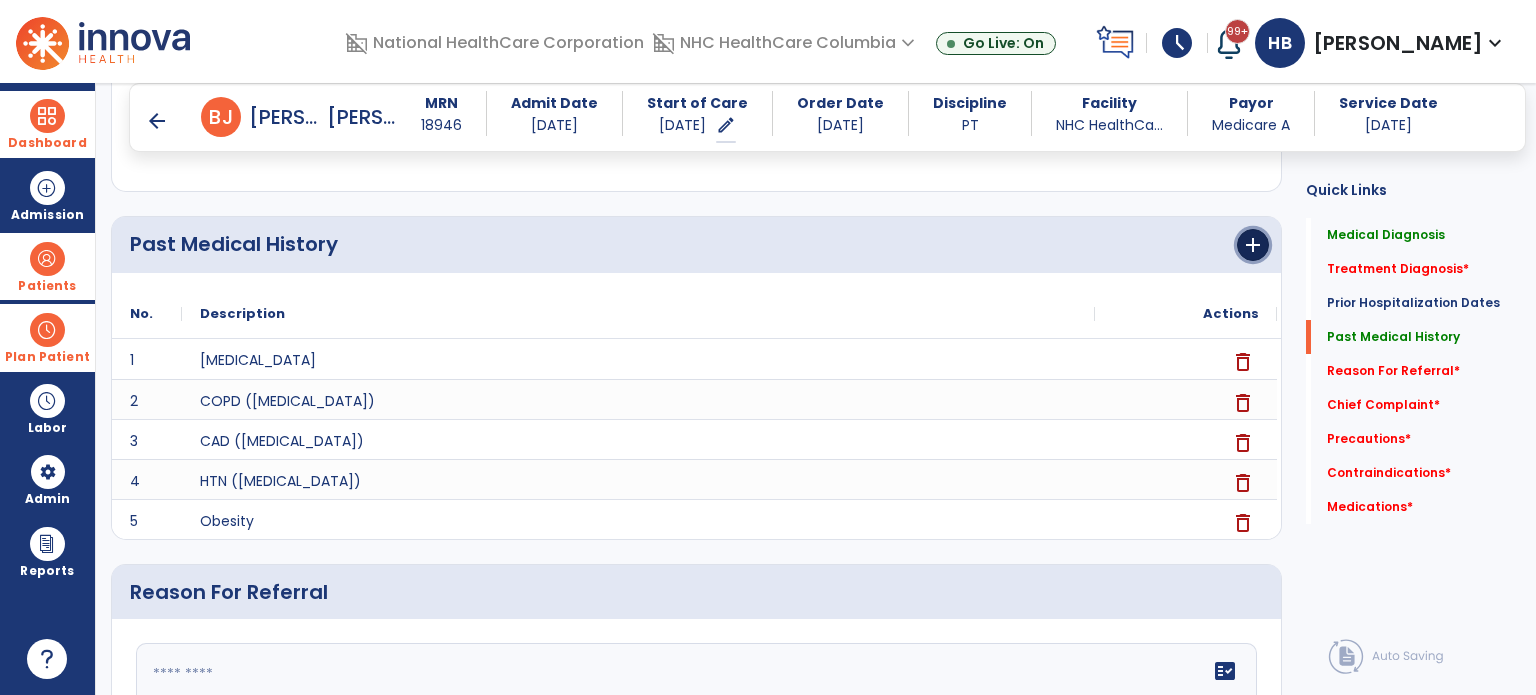 click on "add" 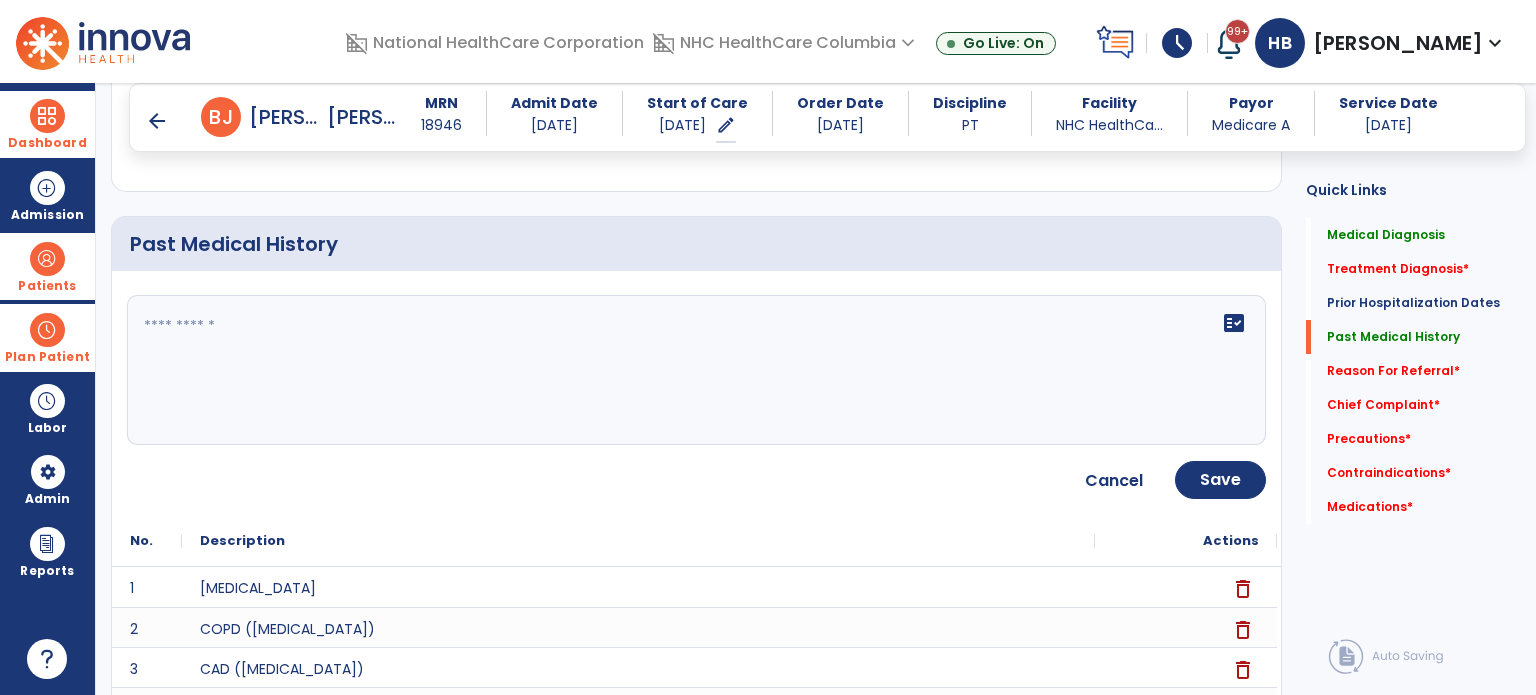 click on "fact_check" 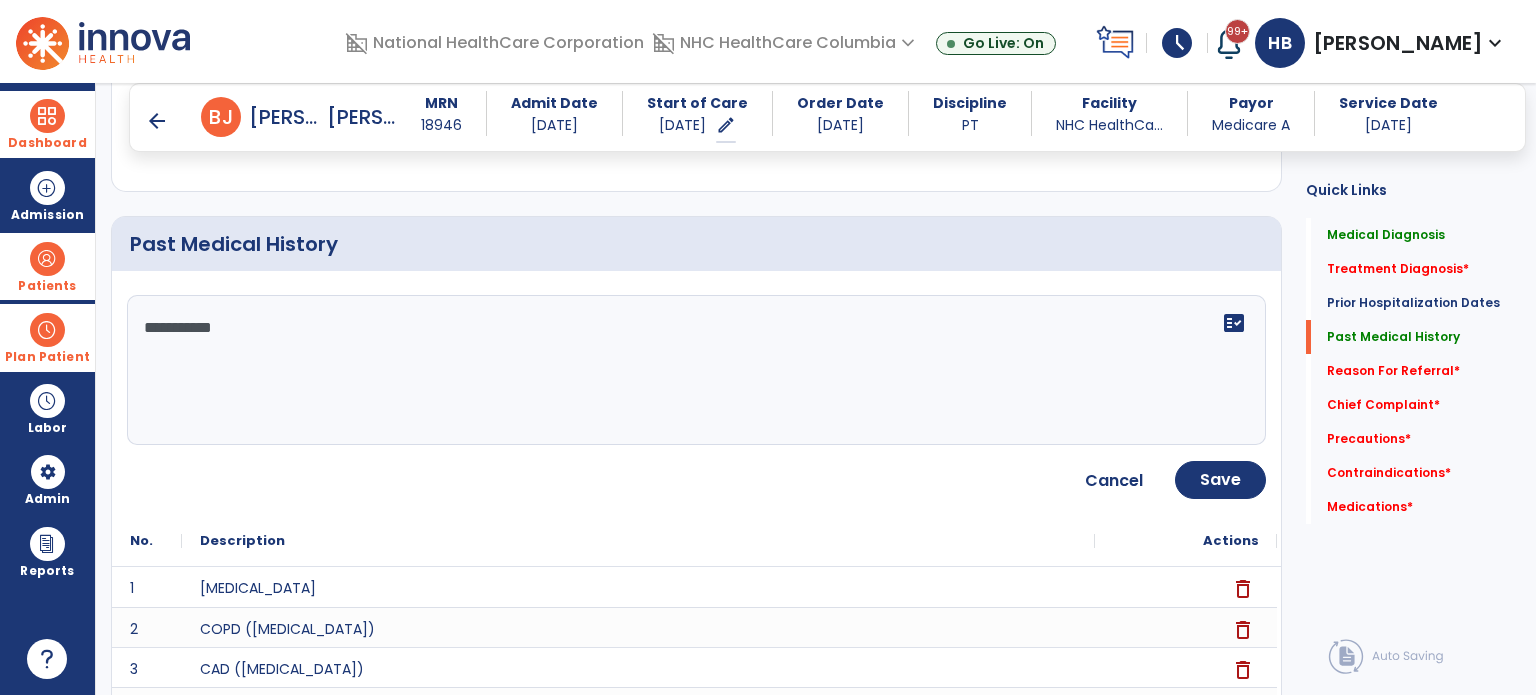 type on "**********" 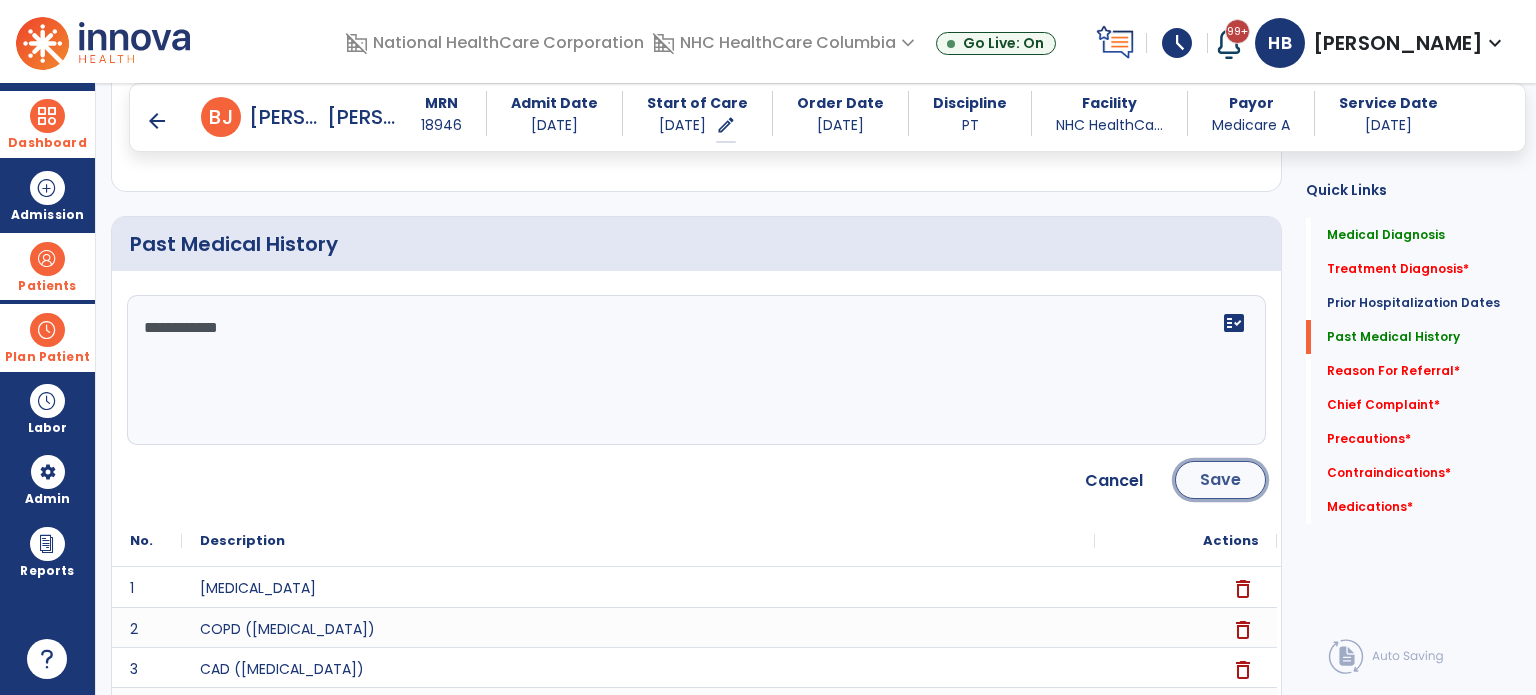 click on "Save" 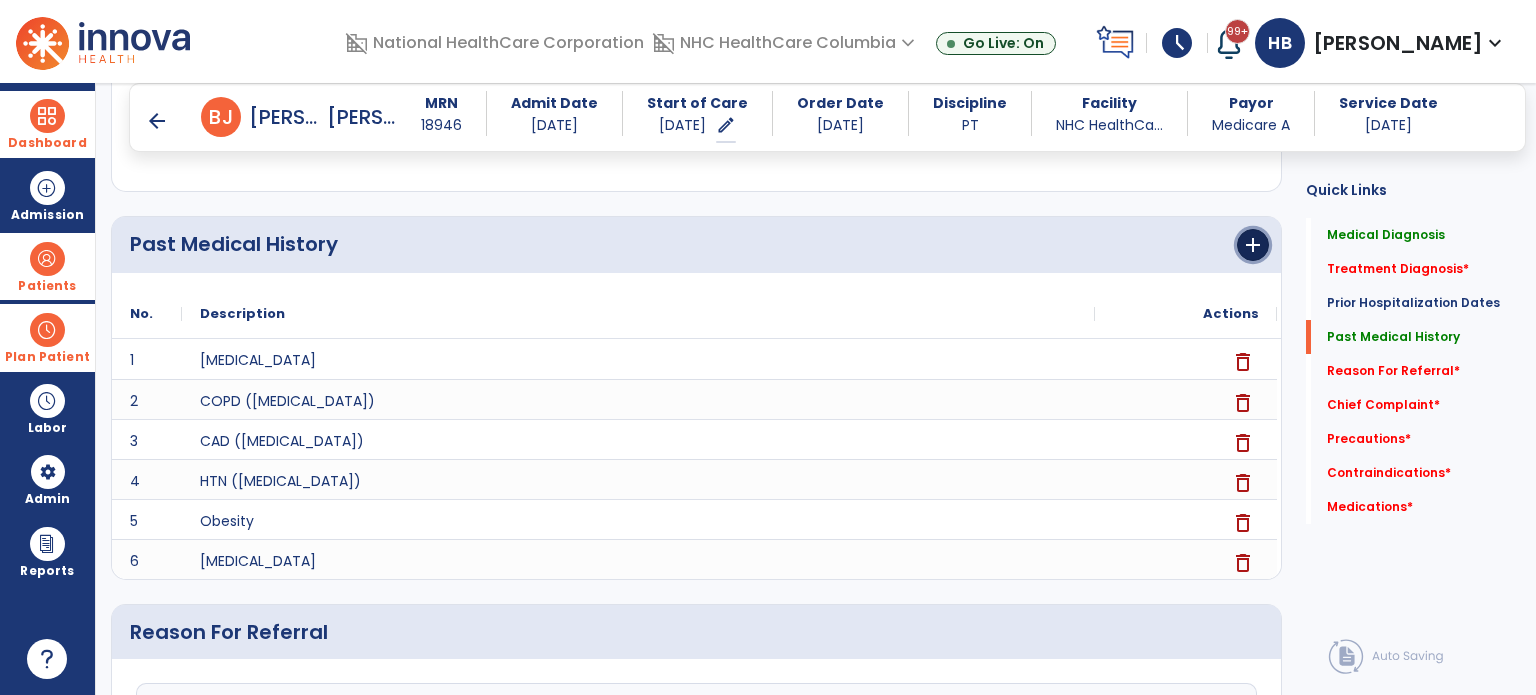 click on "add" 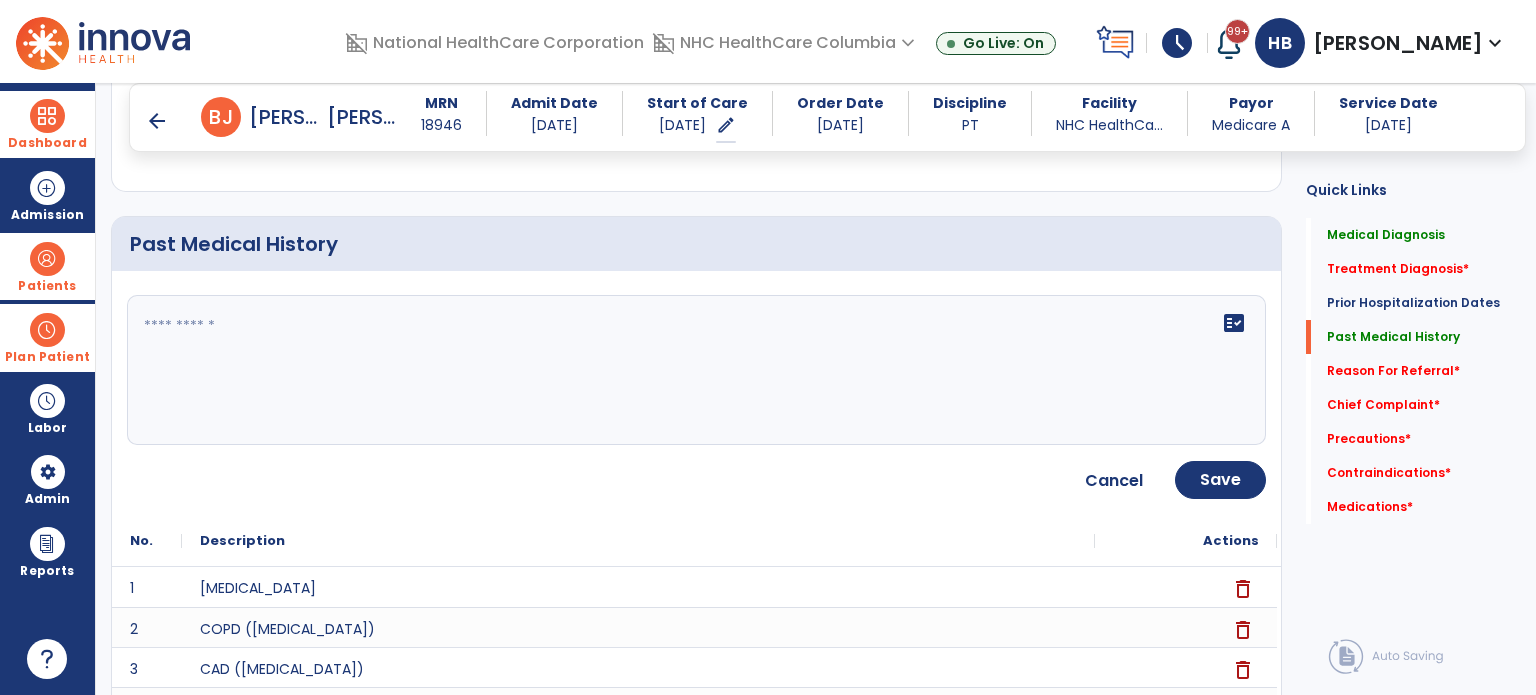click on "fact_check" 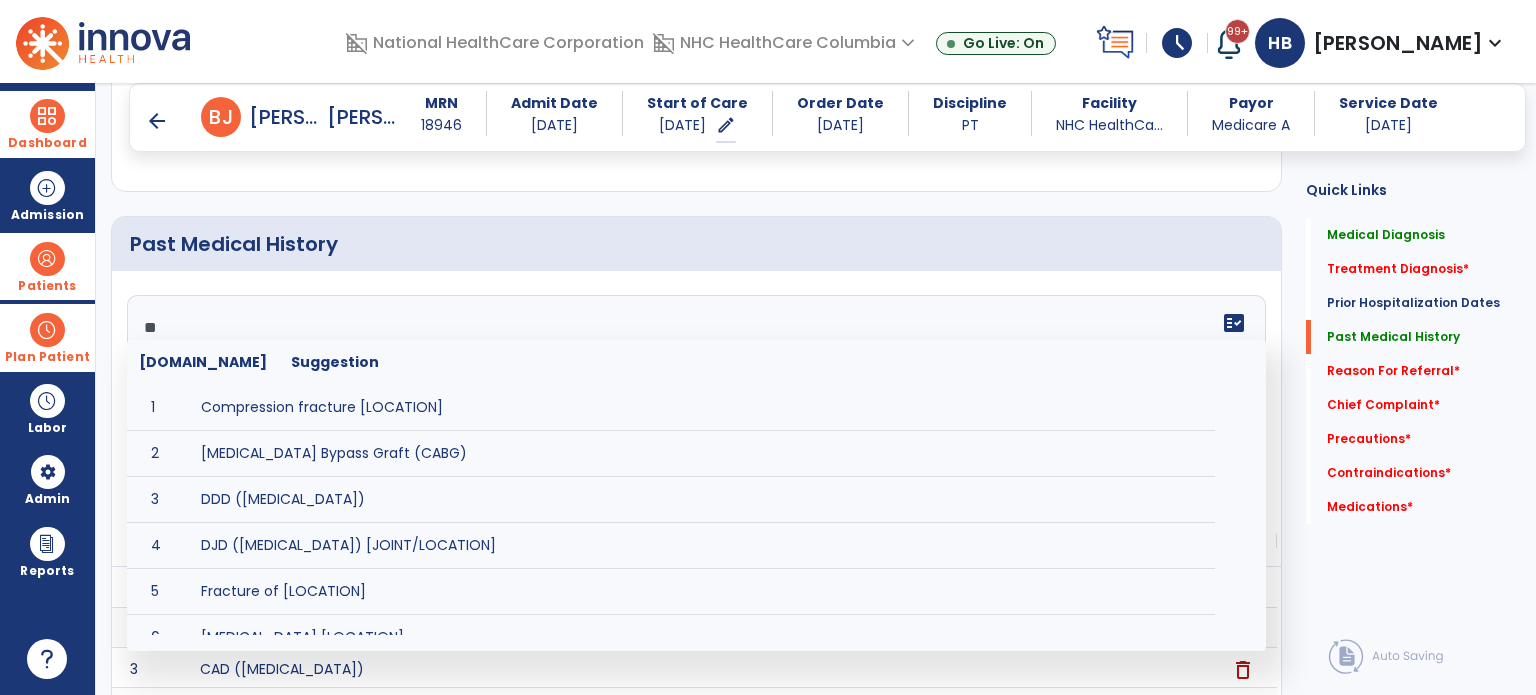 type on "**" 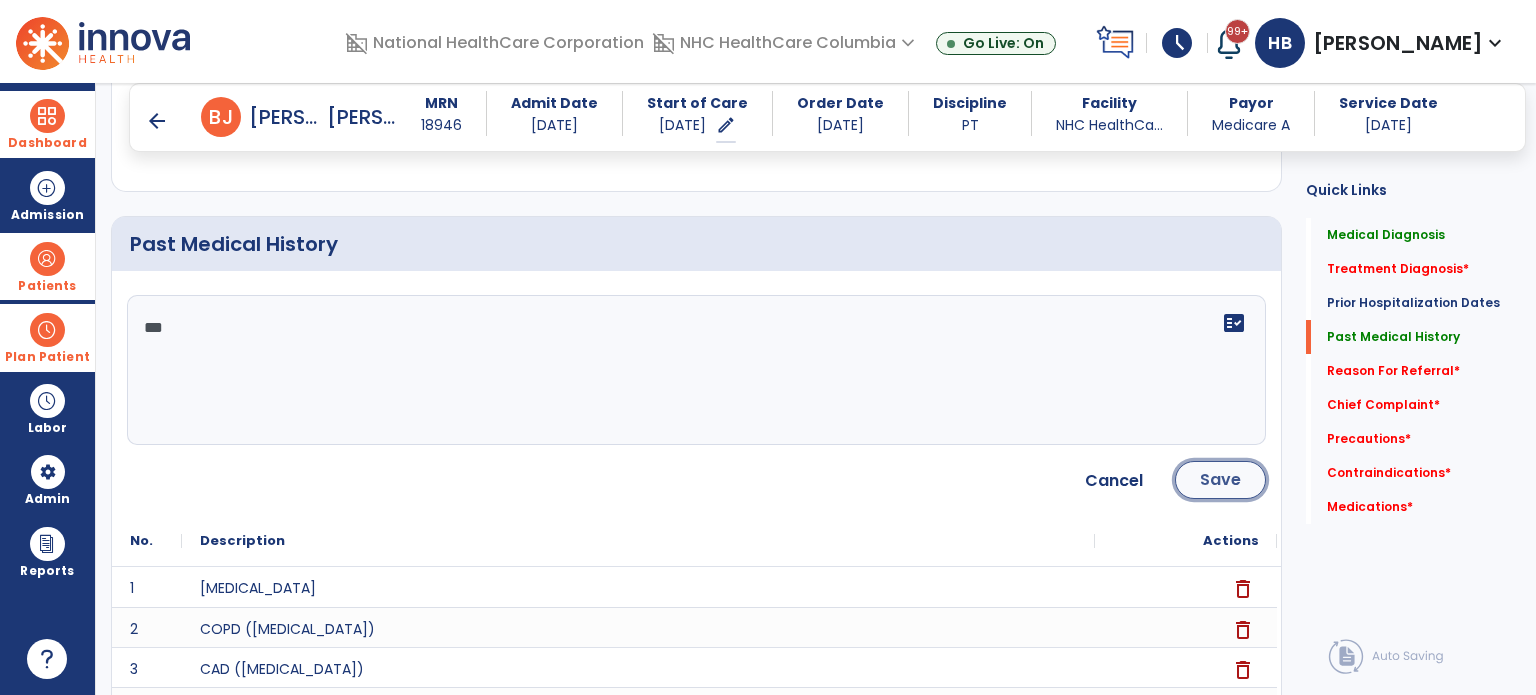 click on "Save" 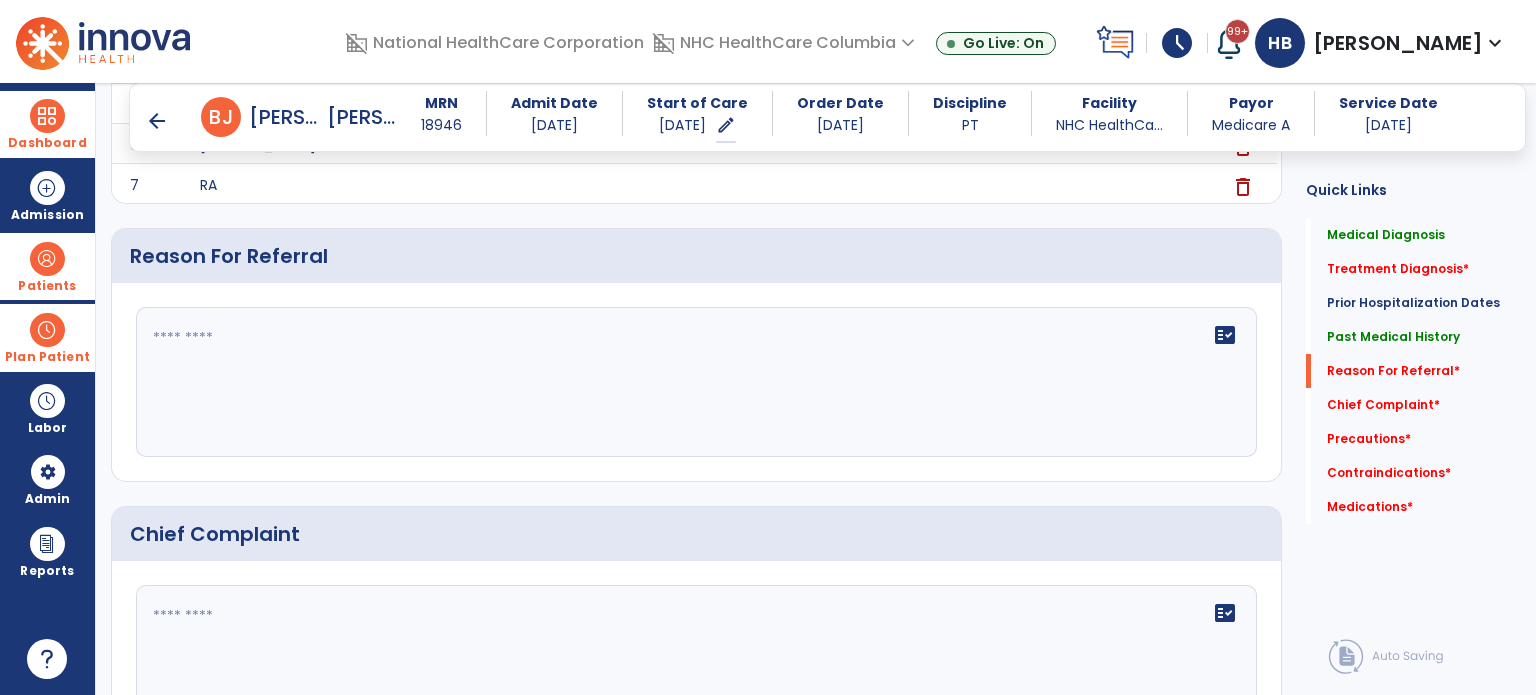scroll, scrollTop: 1120, scrollLeft: 0, axis: vertical 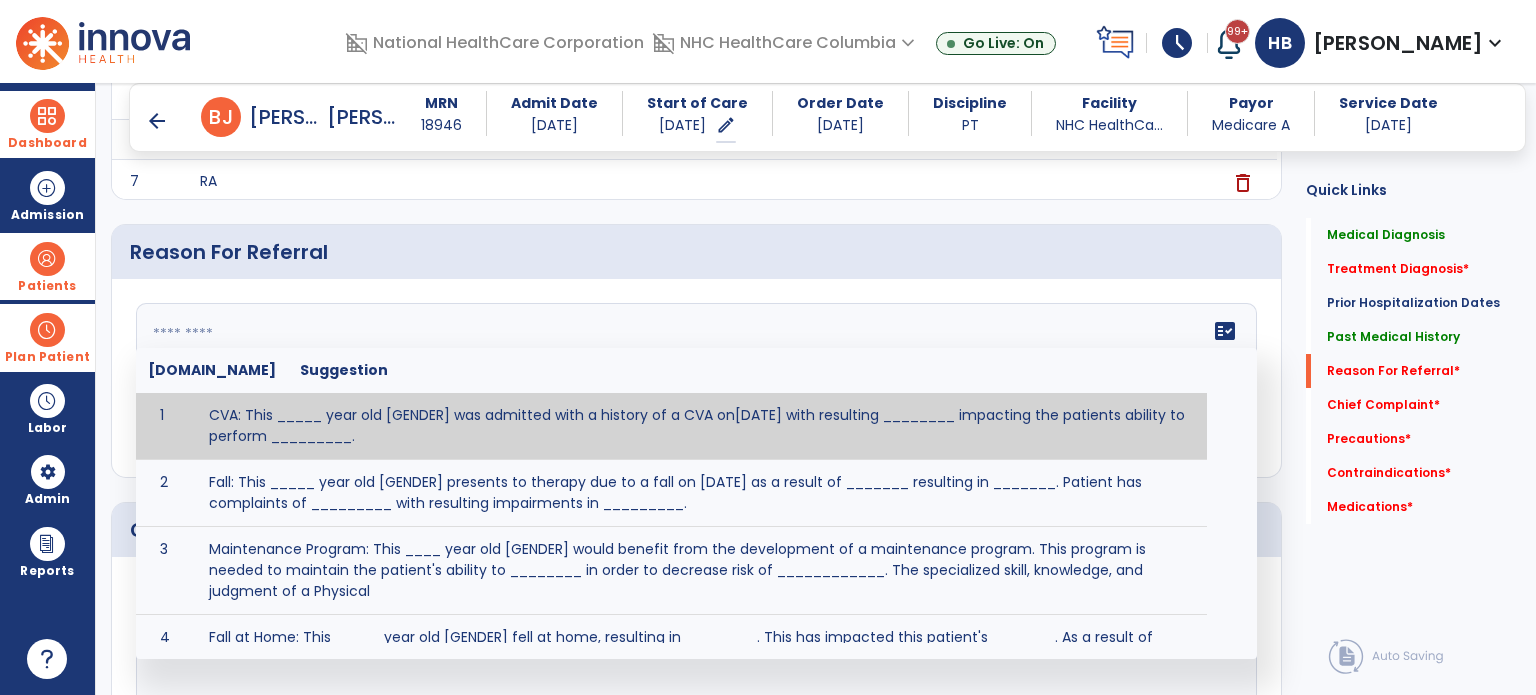 click on "fact_check  [DOMAIN_NAME] Suggestion 1 CVA: This _____ year old [GENDER] was admitted with a history of a CVA on[DATE] with resulting ________ impacting the patients ability to perform _________. 2 Fall: This _____ year old [GENDER] presents to therapy due to a fall on [DATE] as a result of _______ resulting in _______.  Patient has complaints of _________ with resulting impairments in _________. 3 Maintenance Program: This ____ year old [GENDER] would benefit from the development of a maintenance program.  This program is needed to maintain the patient's ability to ________ in order to decrease risk of ____________.  The specialized skill, knowledge, and judgment of a Physical  4 Fall at Home: This _____ year old [GENDER] fell at home, resulting  in ________.  This has impacted this patient's _______.  As a result of these noted limitations in functional activities, this patient is unable to safely return to home.  This patient requires skilled therapy in order to improve safety and function. 5 6 7 8 9 10" 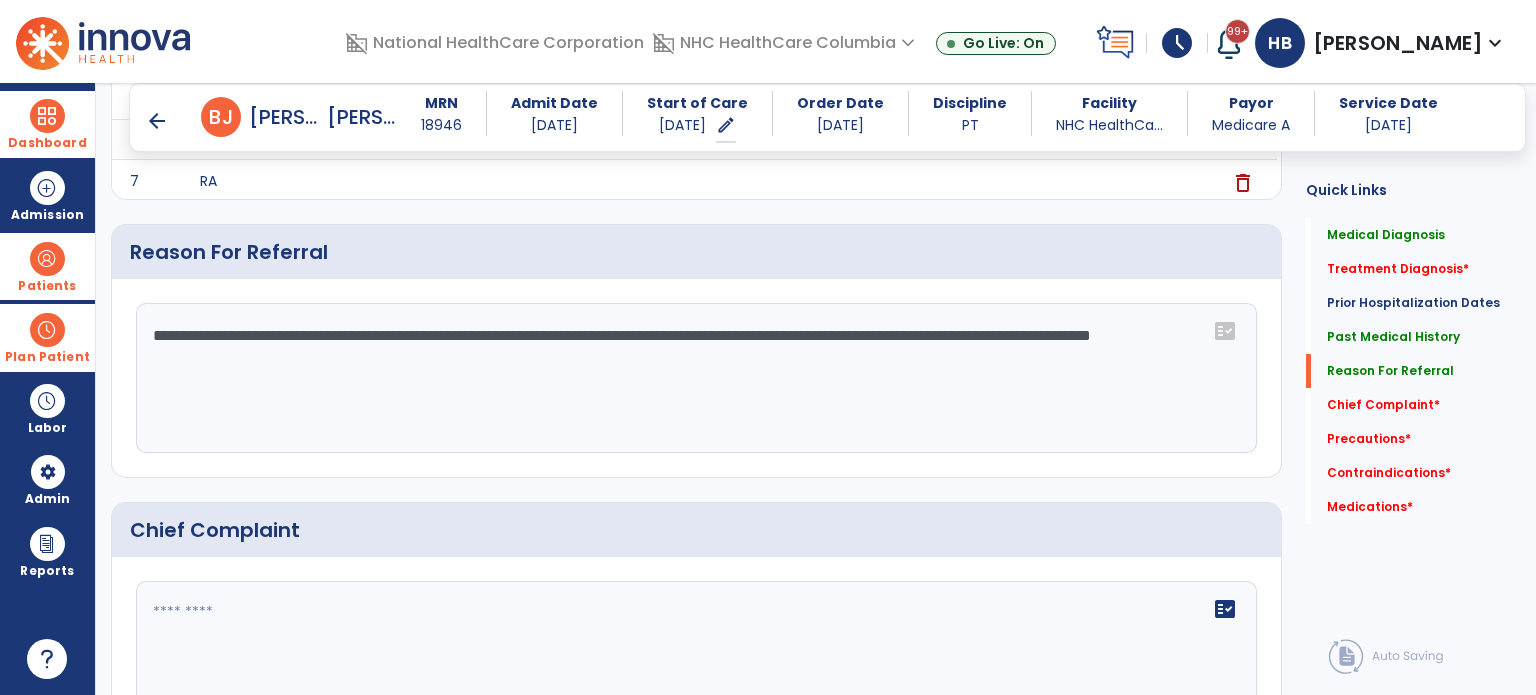 click on "**********" 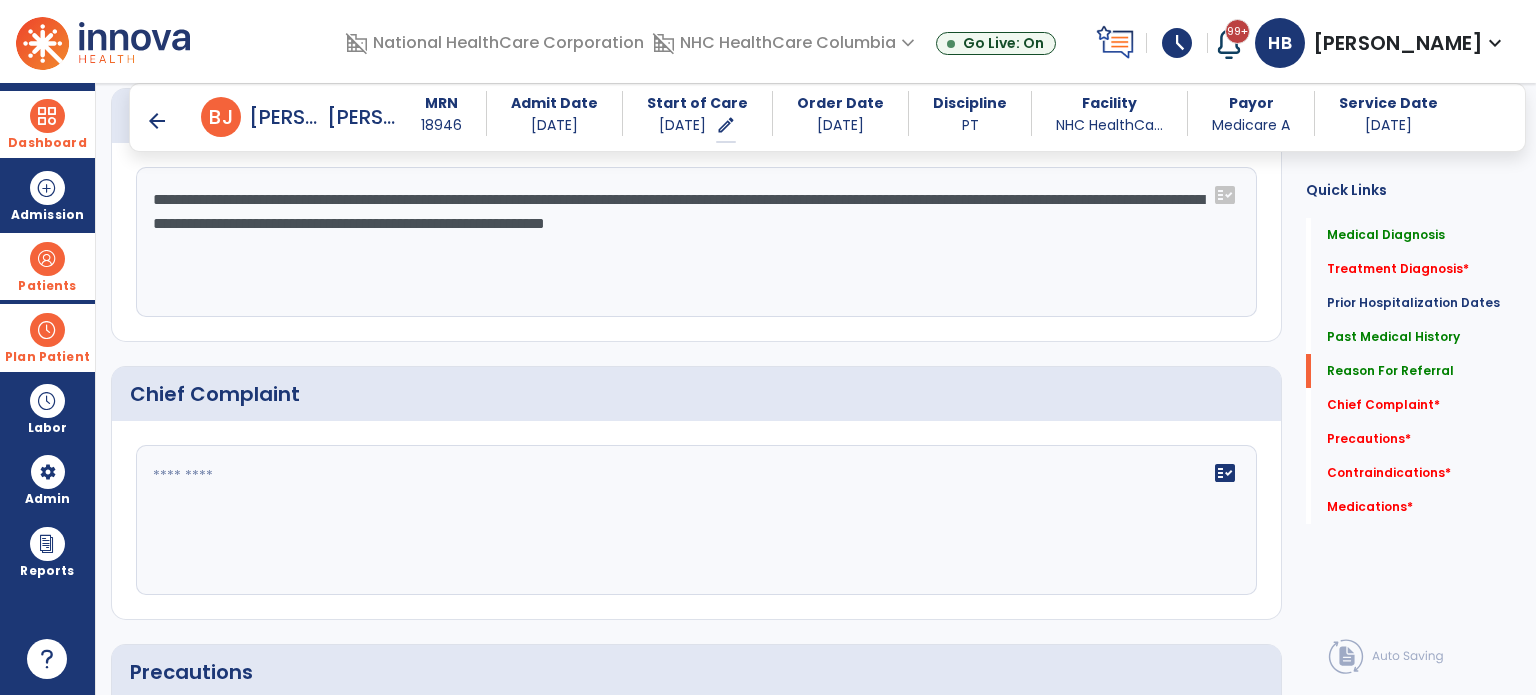 scroll, scrollTop: 1416, scrollLeft: 0, axis: vertical 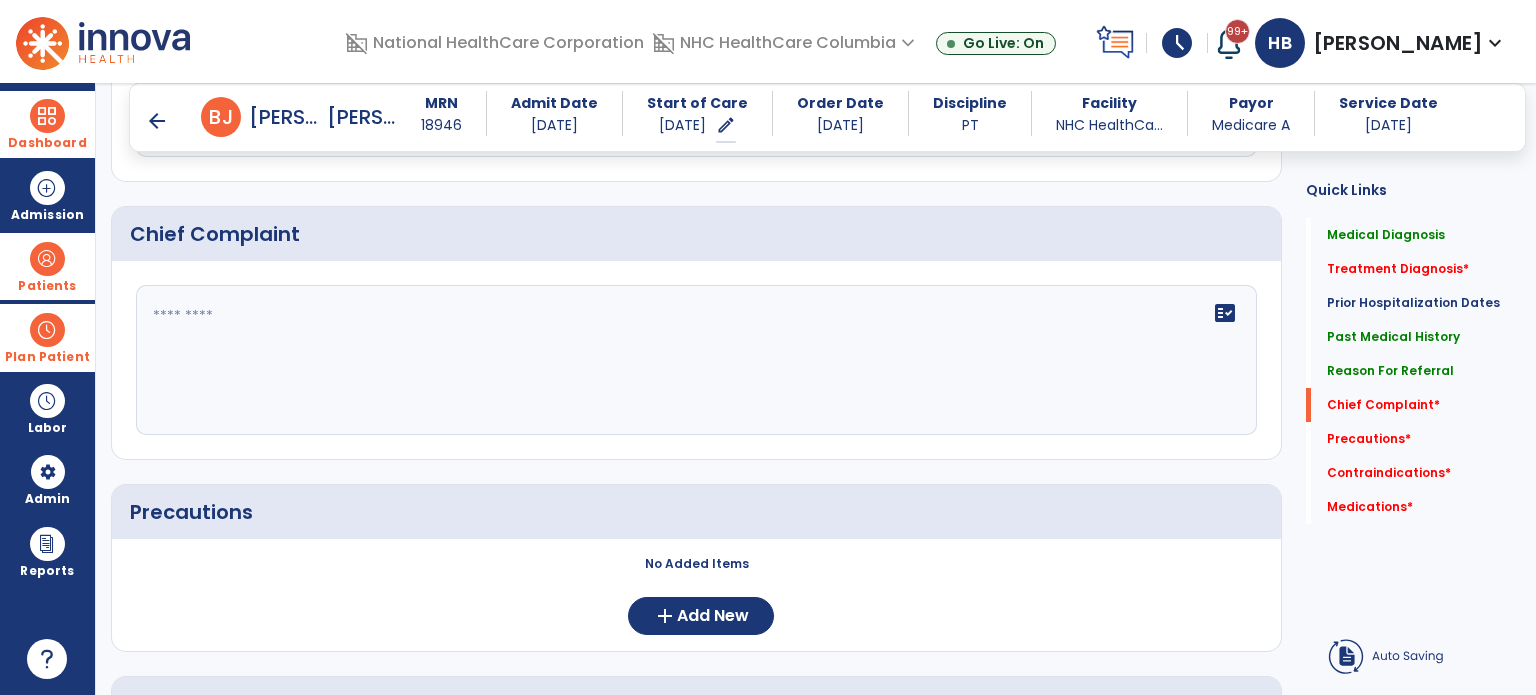 type on "**********" 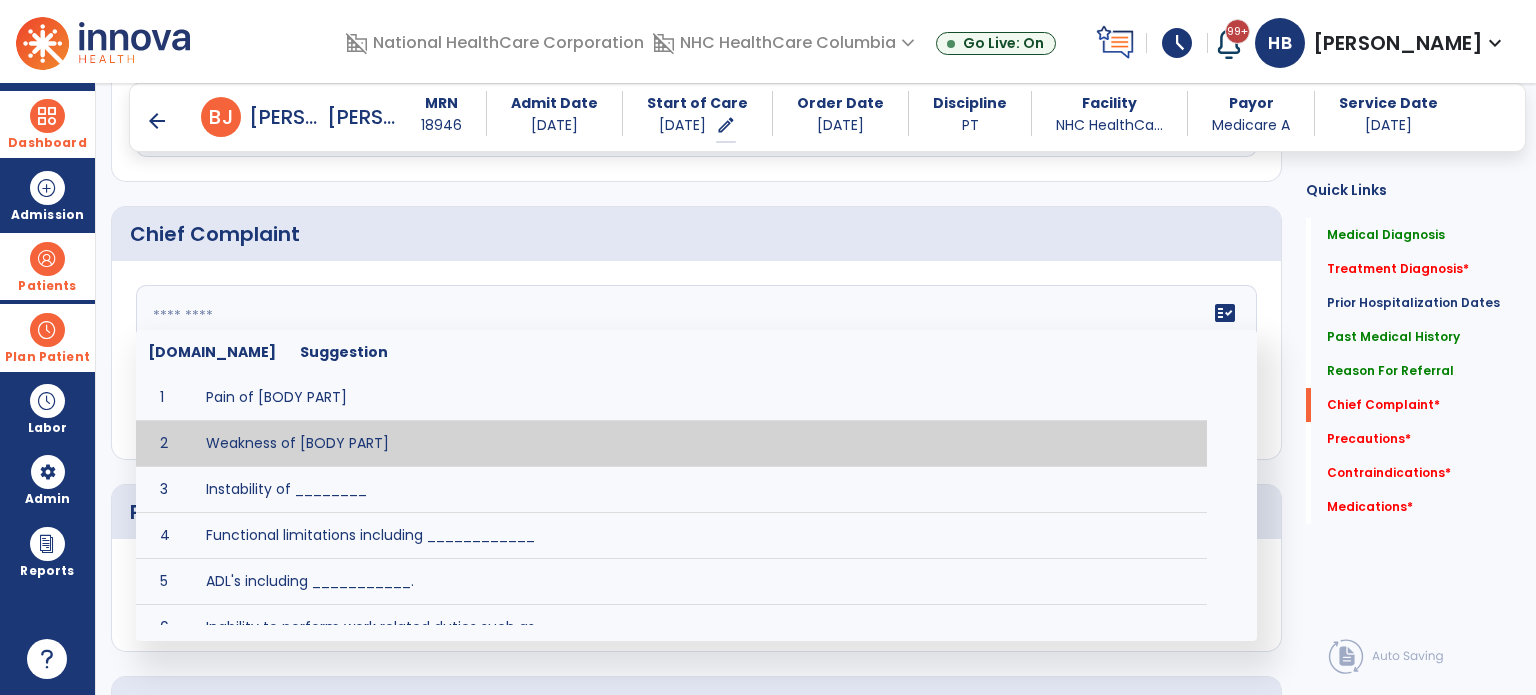 click on "fact_check  [DOMAIN_NAME] Suggestion 1 Pain of [BODY PART] 2 Weakness of [BODY PART] 3 Instability of ________ 4 Functional limitations including ____________ 5 ADL's including ___________. 6 Inability to perform work related duties such as _________ 7 Inability to perform house hold duties such as __________. 8 Loss of balance. 9 Problems with gait including _________." 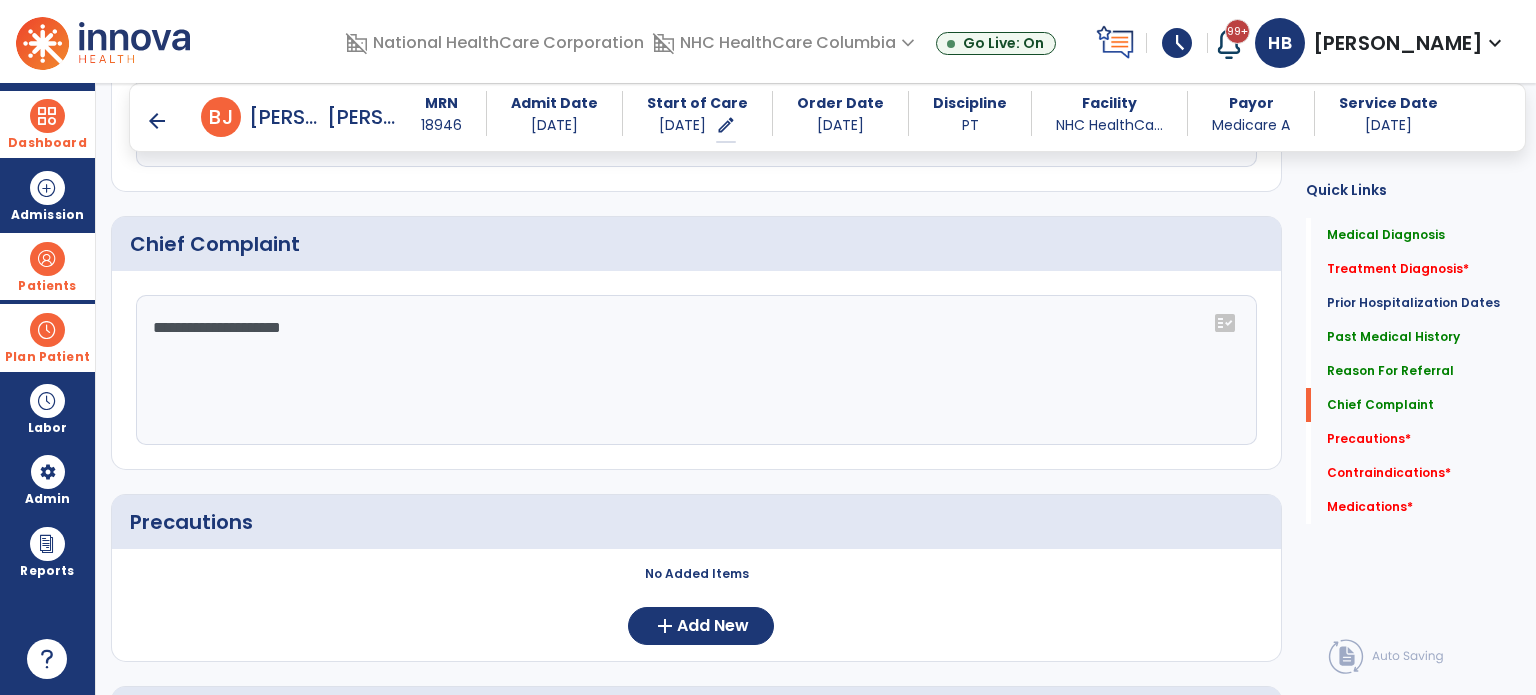scroll, scrollTop: 1407, scrollLeft: 0, axis: vertical 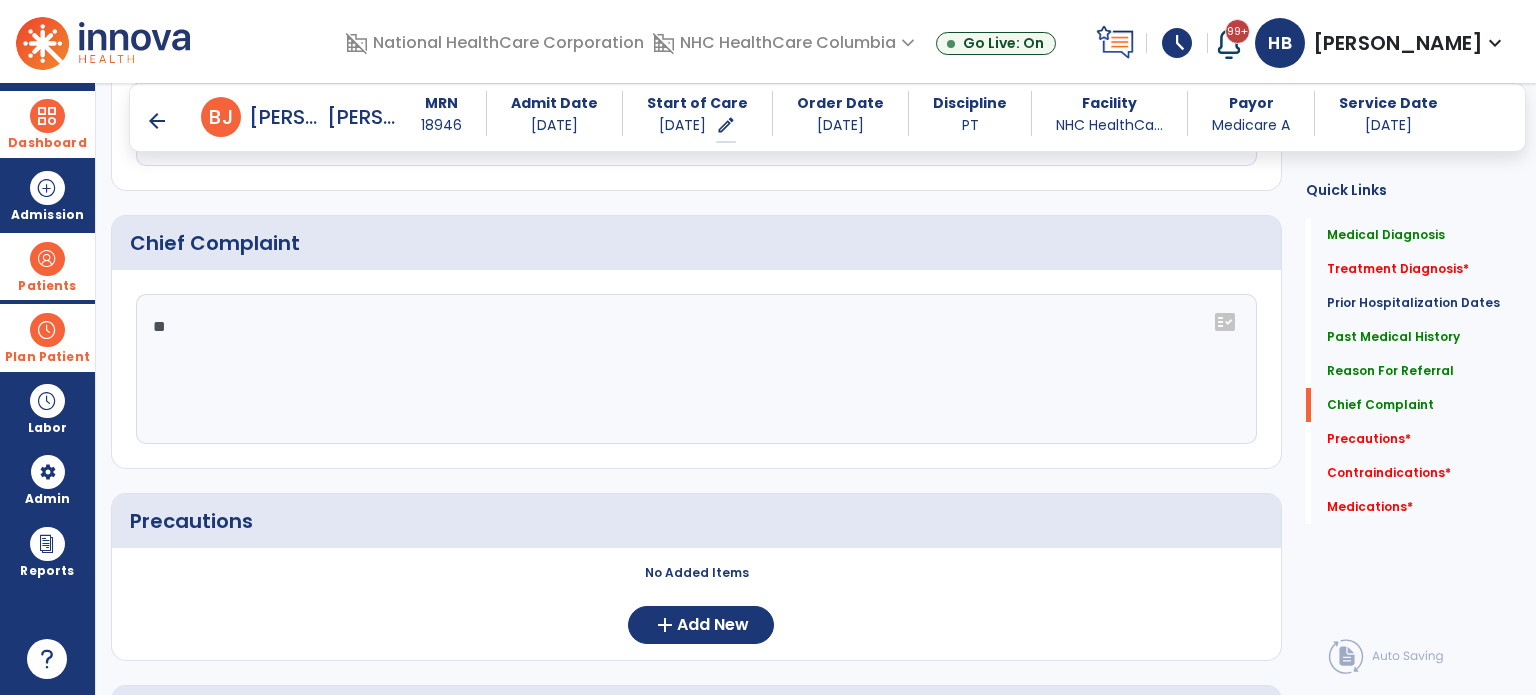 type on "*" 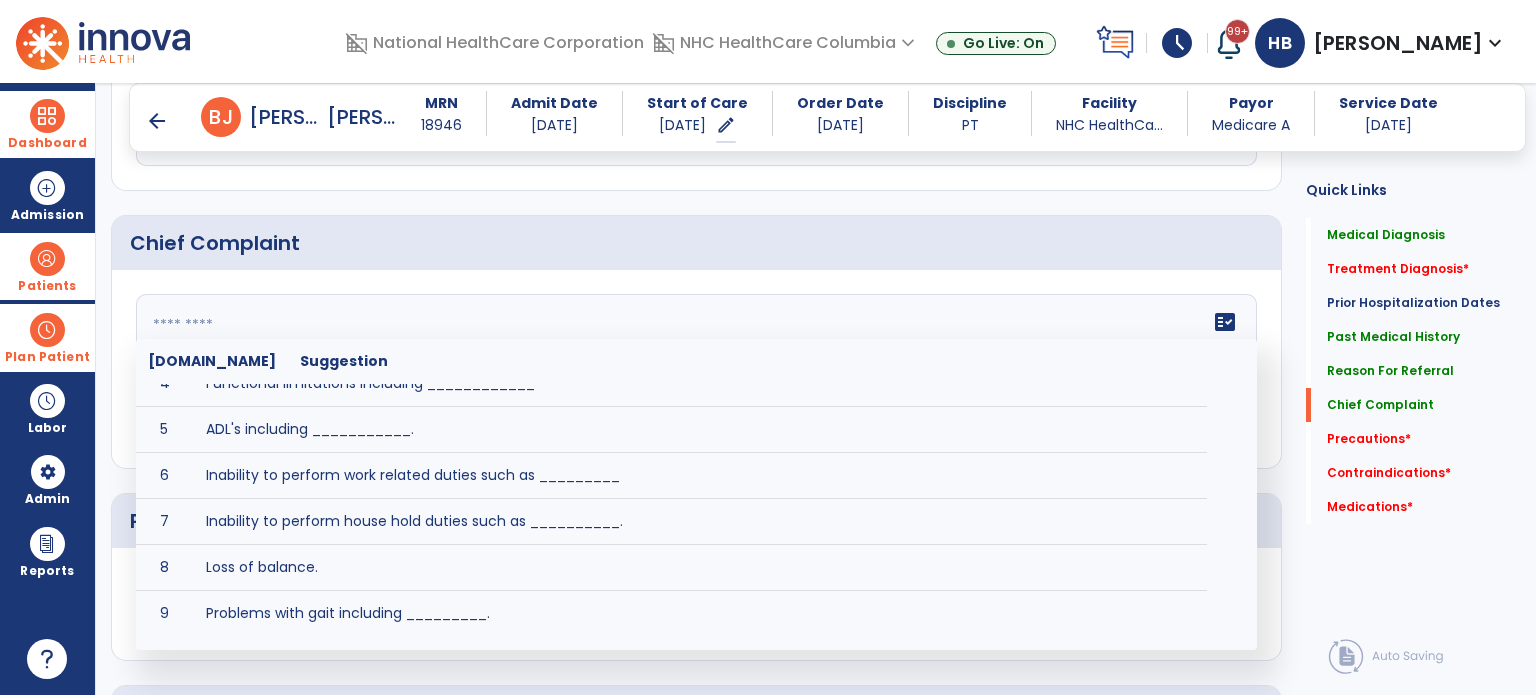 scroll, scrollTop: 160, scrollLeft: 0, axis: vertical 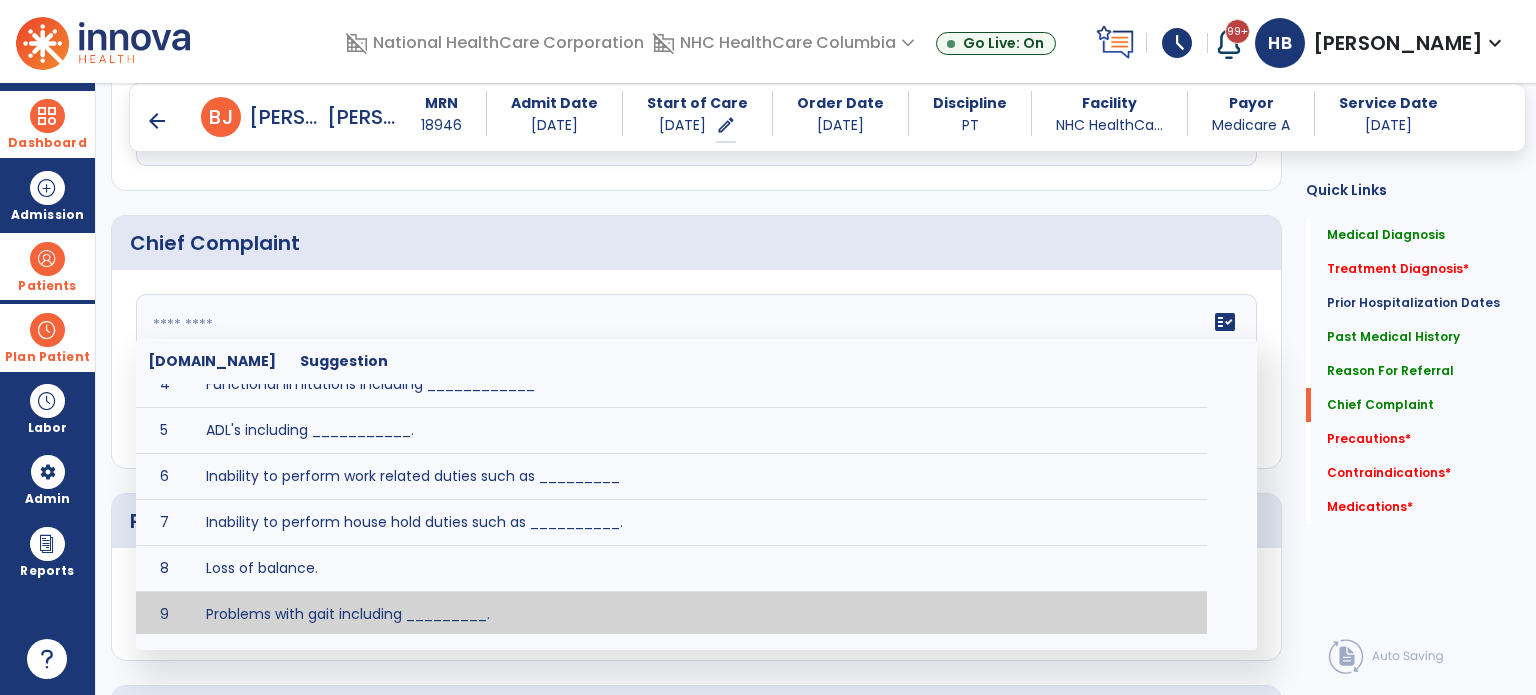 type 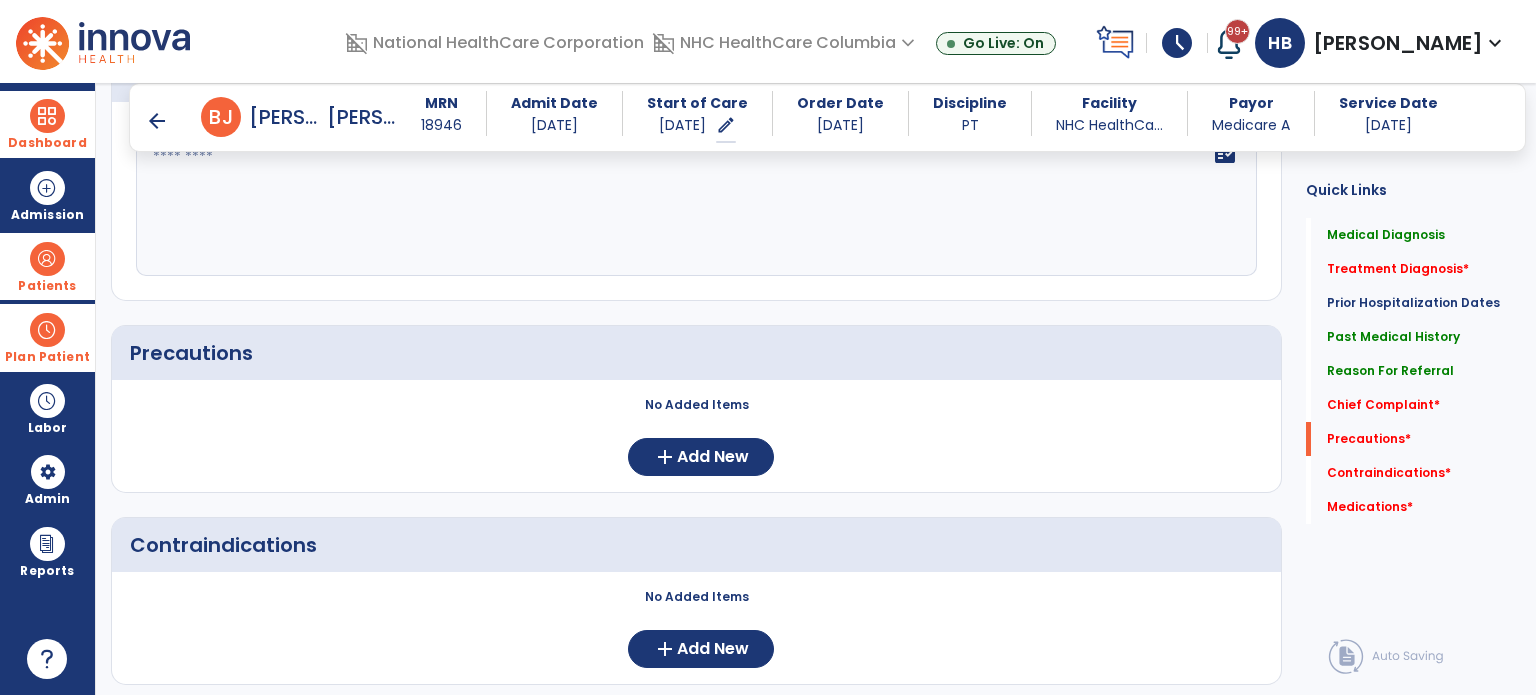 scroll, scrollTop: 1576, scrollLeft: 0, axis: vertical 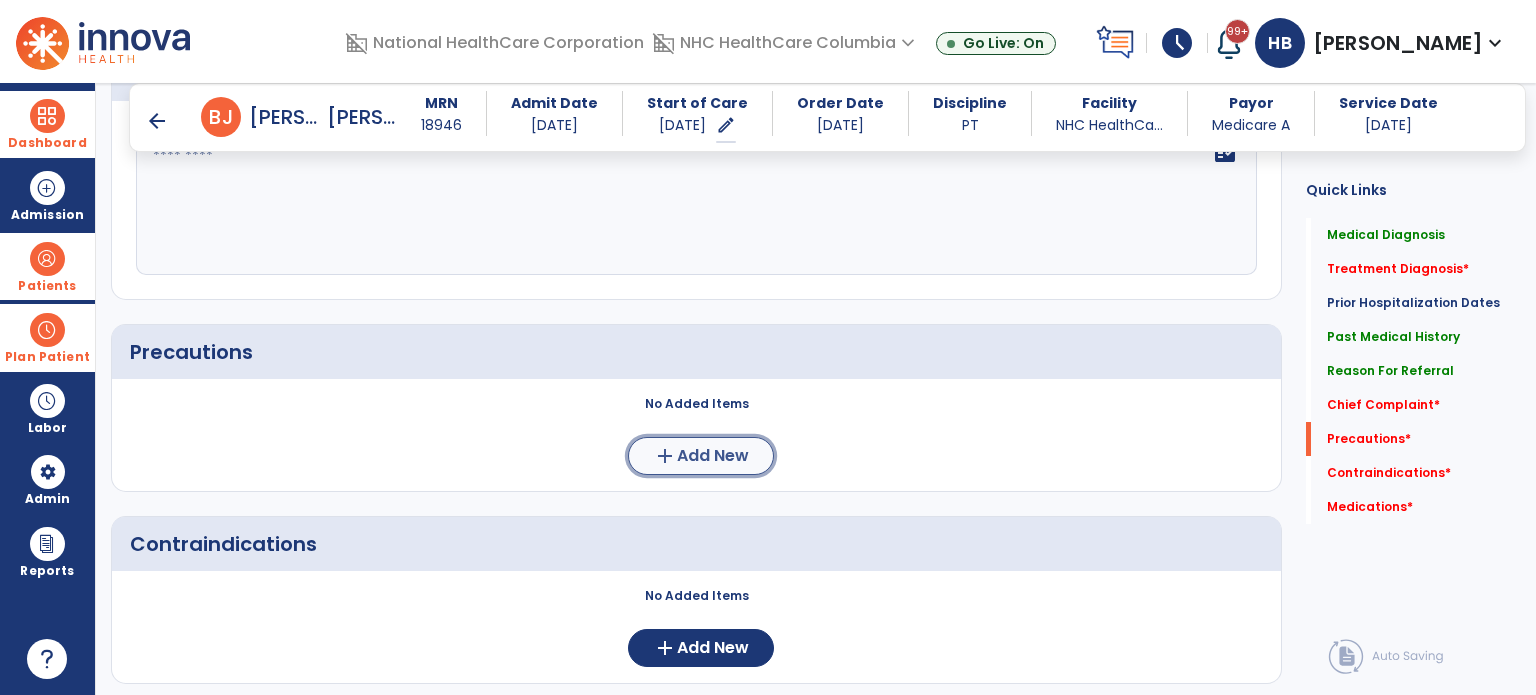 click on "Add New" 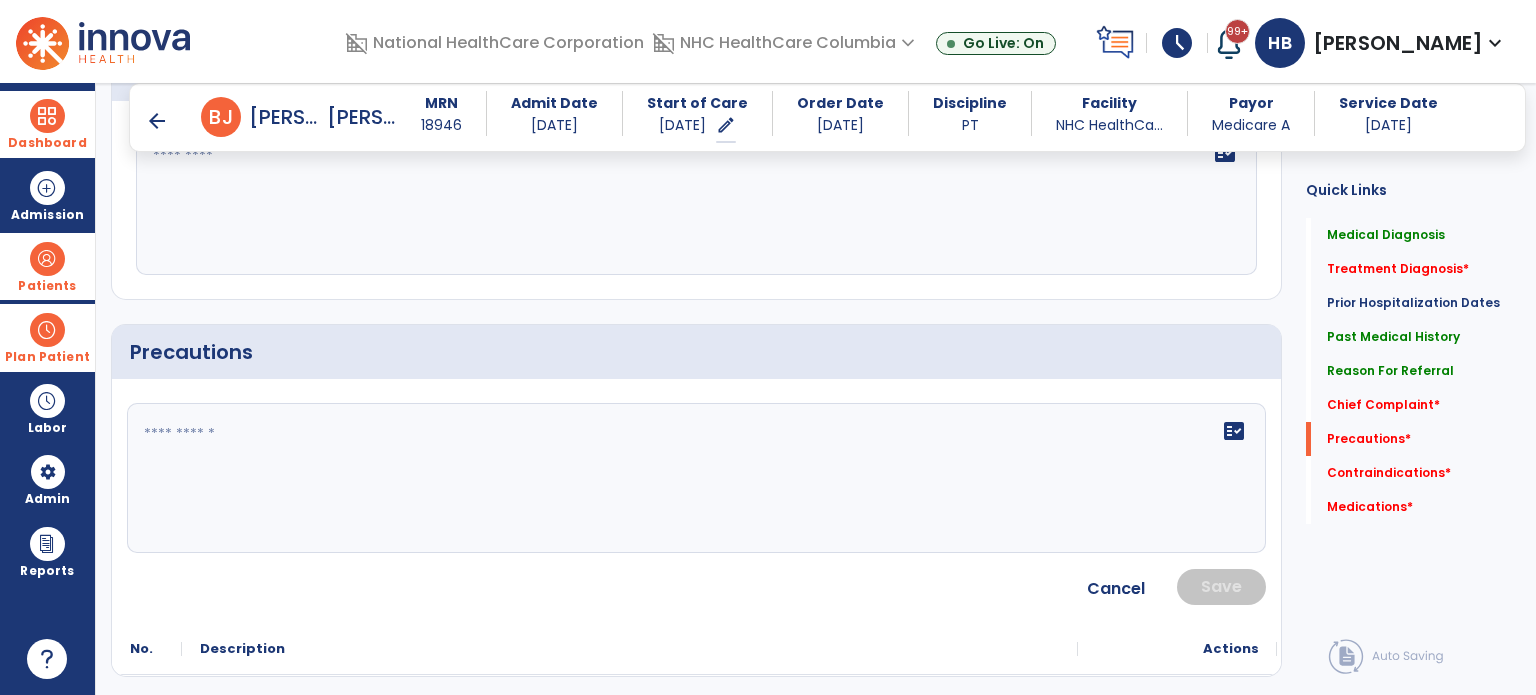click on "fact_check" 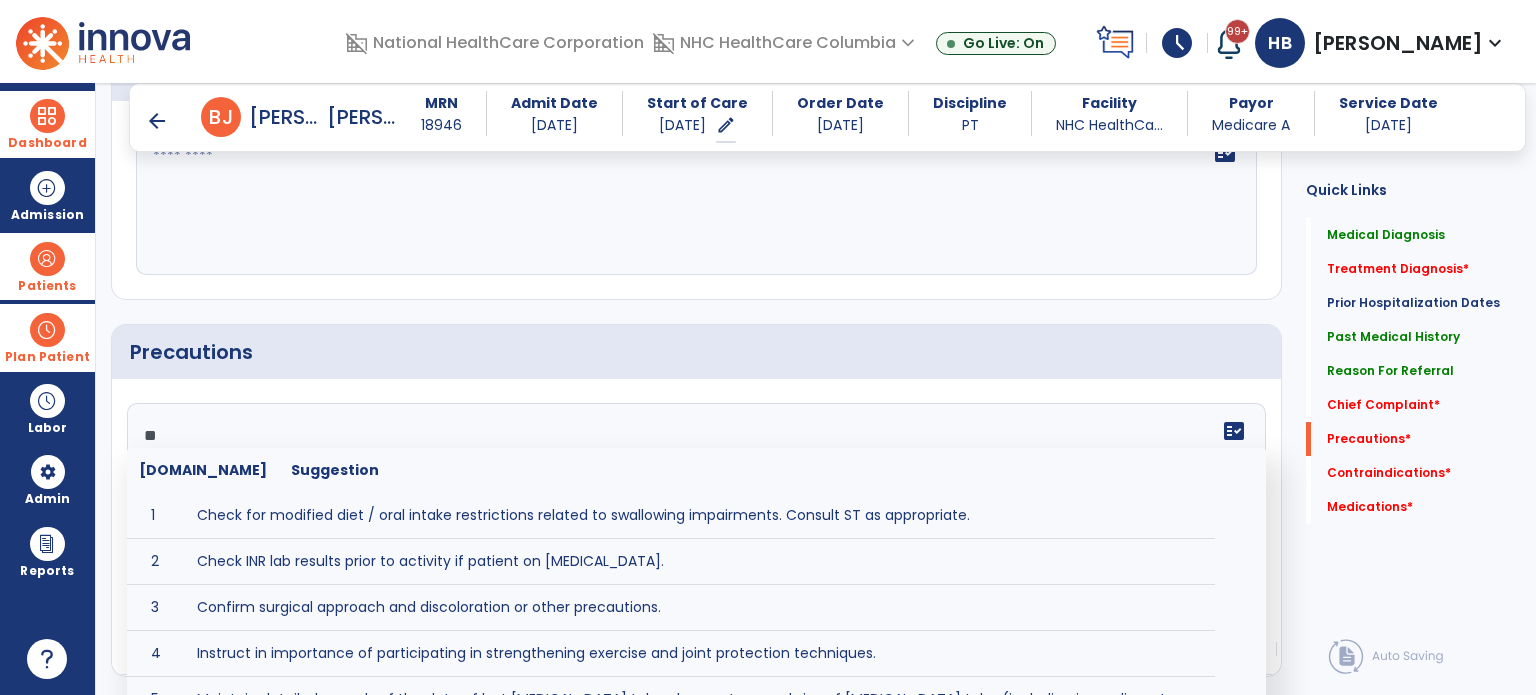 type on "*" 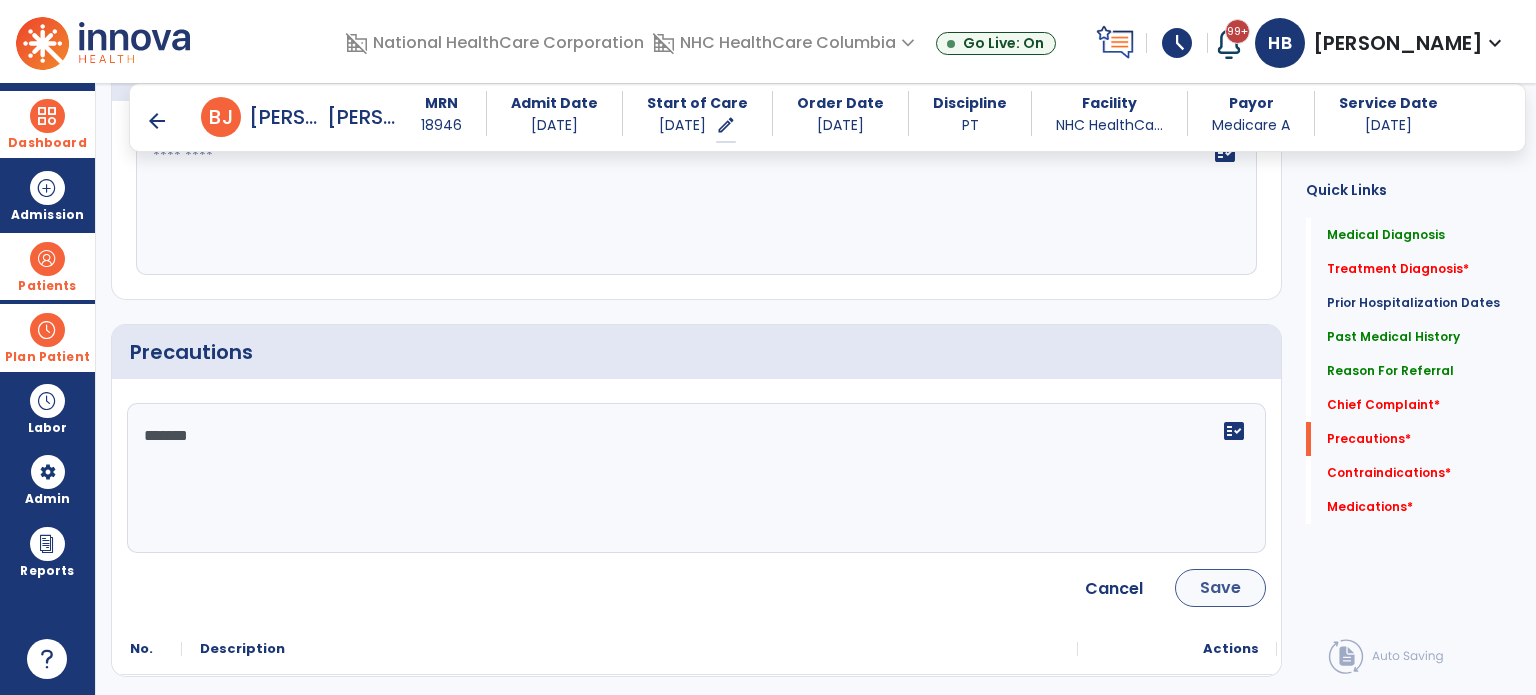 type on "*******" 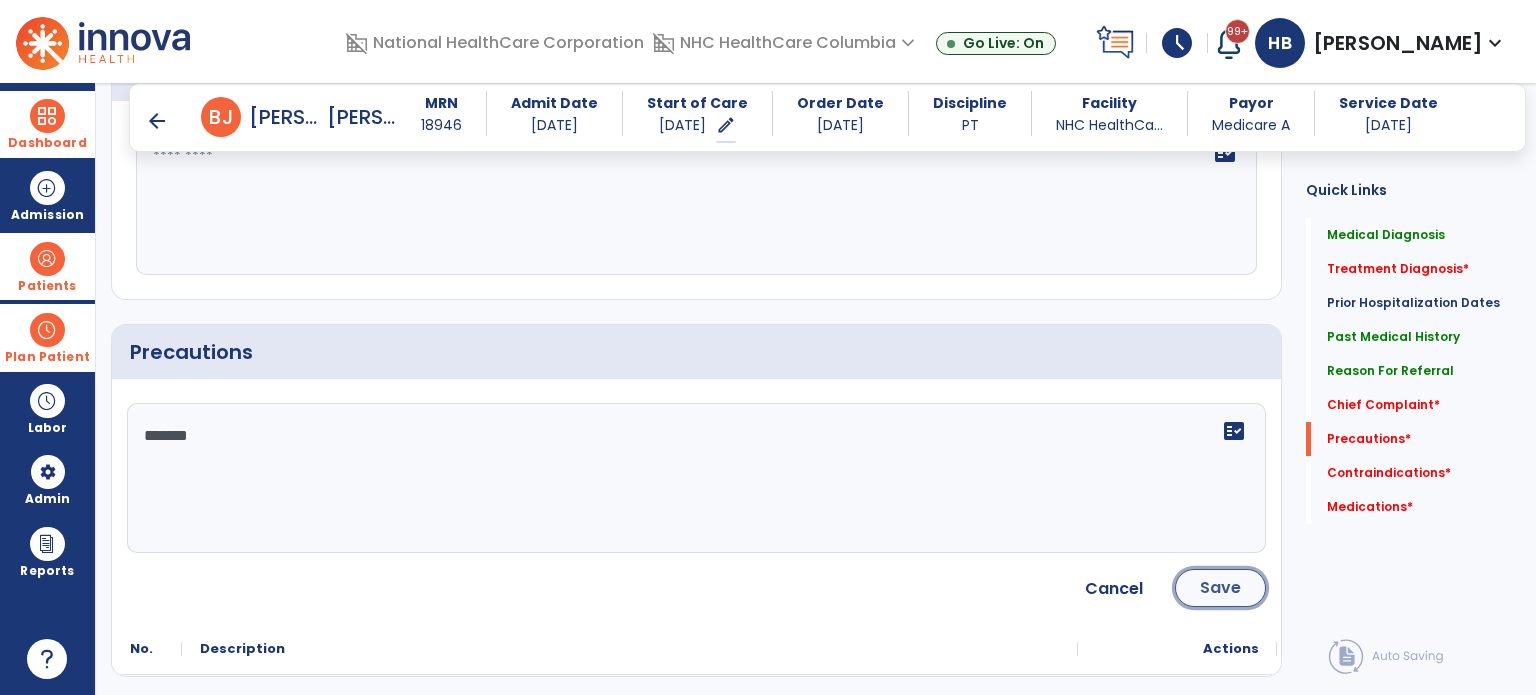 click on "Save" 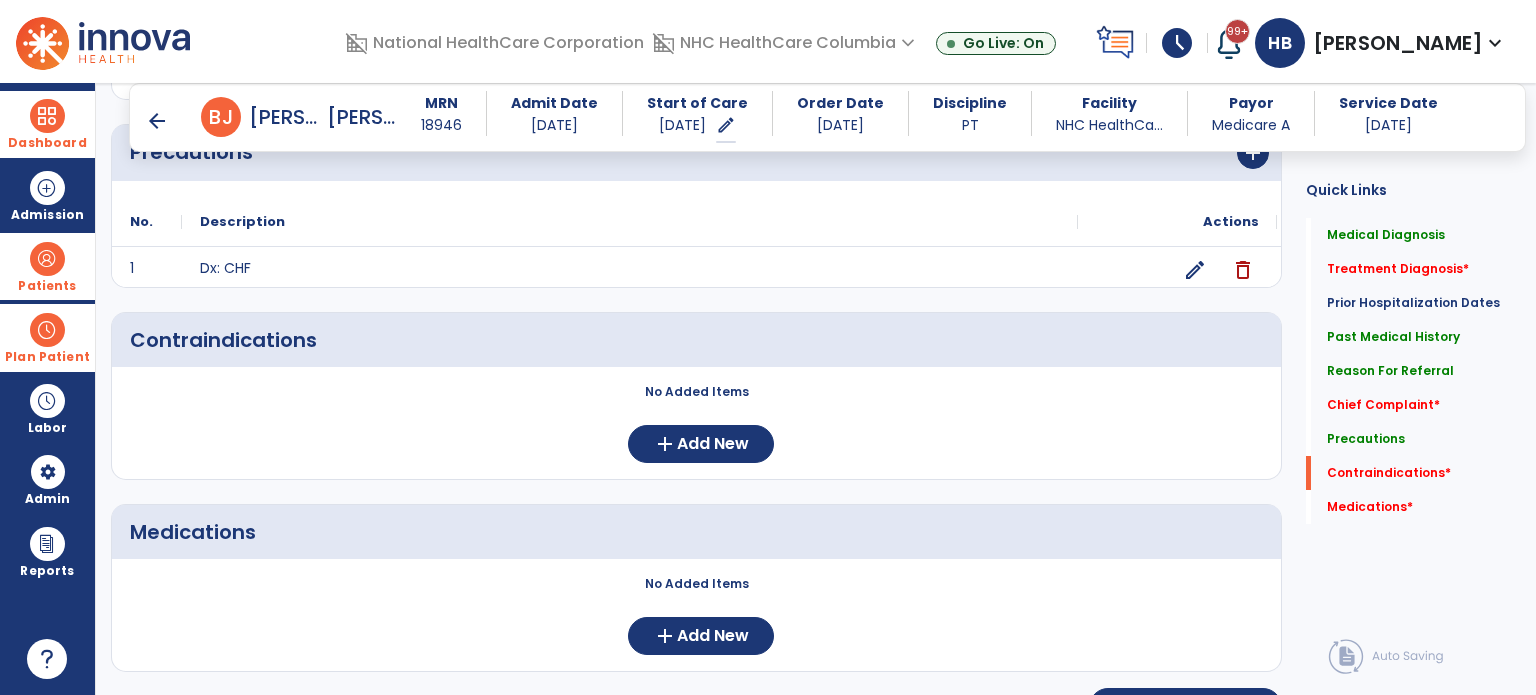 scroll, scrollTop: 1778, scrollLeft: 0, axis: vertical 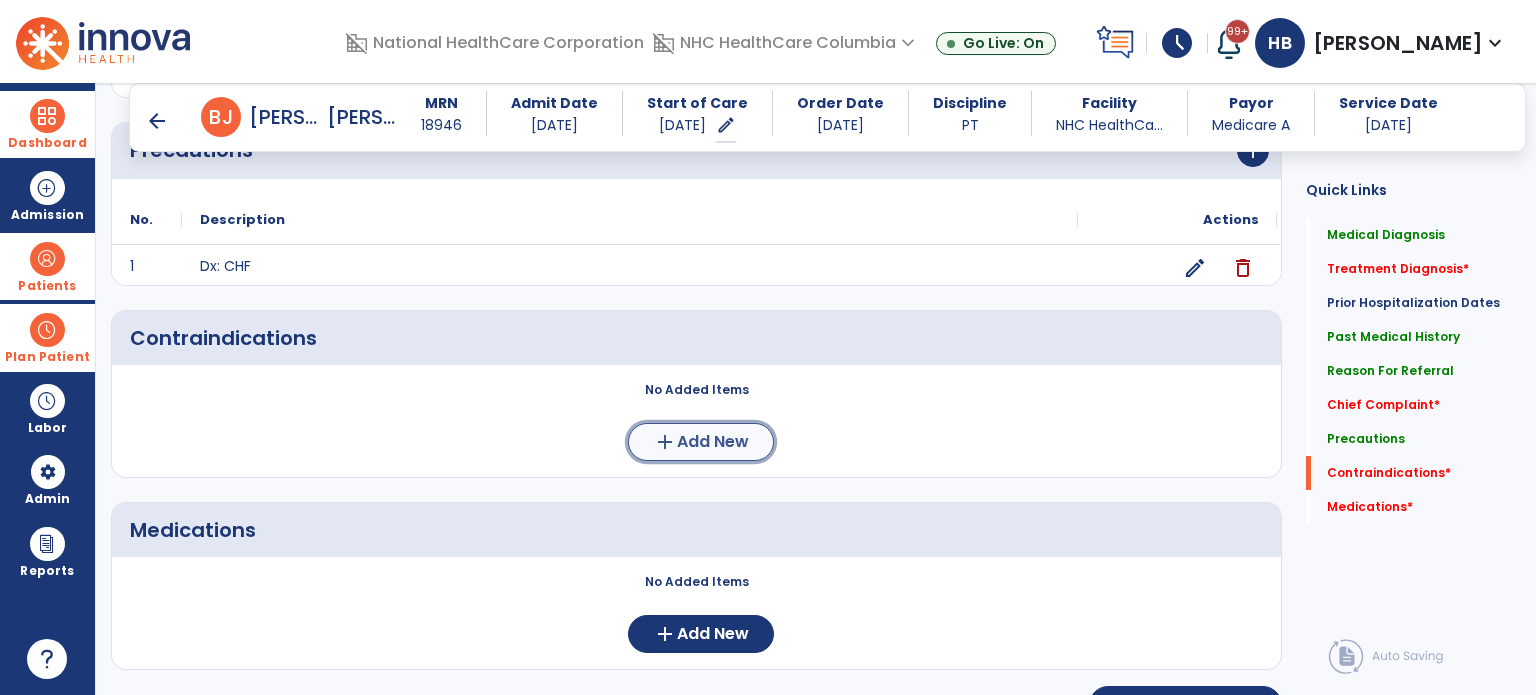 click on "add" 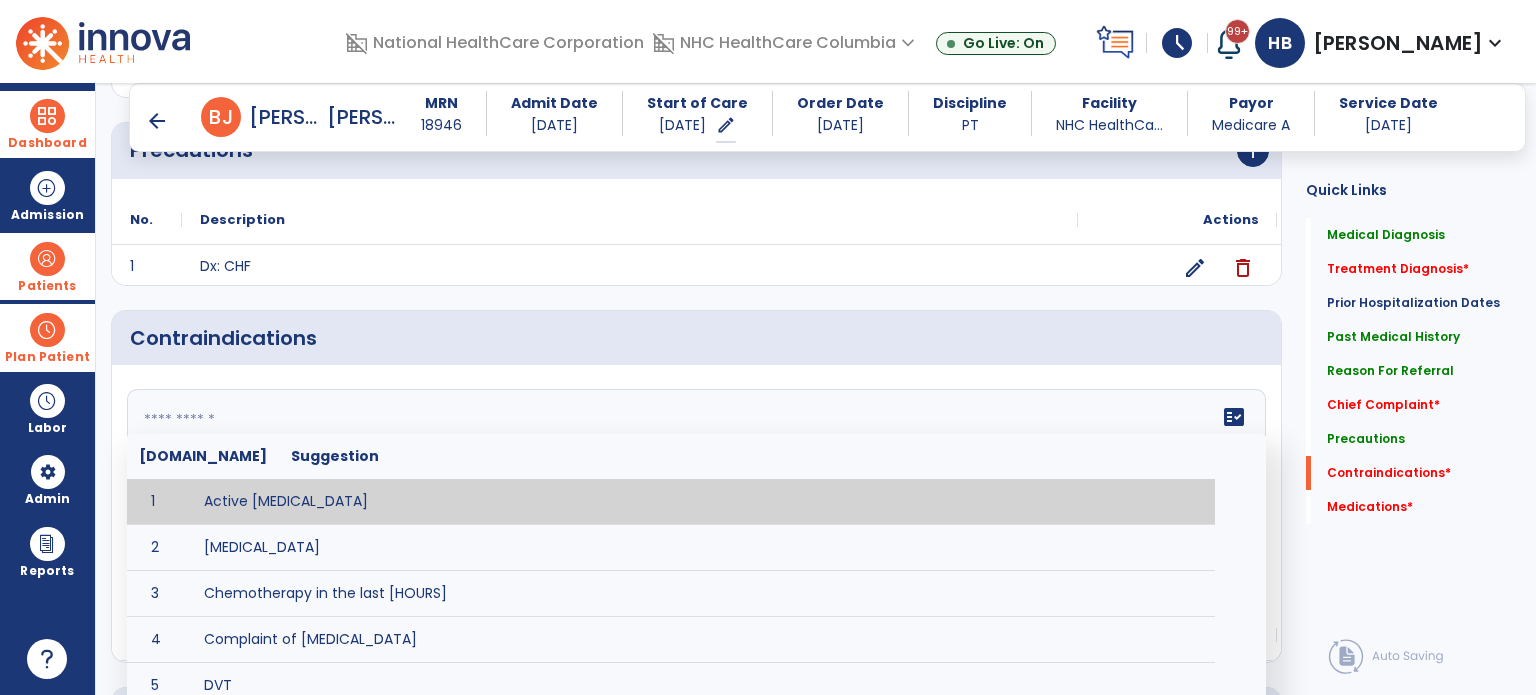 click on "fact_check  [DOMAIN_NAME] Suggestion 1 Active [MEDICAL_DATA] 2 [MEDICAL_DATA] 3 Chemotherapy in the last [HOURS] 4 Complaint of [MEDICAL_DATA] 5 DVT 6 [MEDICAL_DATA] [VALUES] 7 Inflammation or infection in the heart. 8 [MEDICAL_DATA] lower than [VALUE] 9 [MEDICAL_DATA] 10 Pulmonary [MEDICAL_DATA] 11 Recent changes in EKG 12 Severe [MEDICAL_DATA] 13 Severe dehydration 14 Severe diaphoresis 15 Severe [MEDICAL_DATA] 16 Severe shortness of breath/dyspnea 17 Significantly elevated potassium levels 18 Significantly [MEDICAL_DATA] levels 19 Suspected or known [MEDICAL_DATA] 20 [MEDICAL_DATA] 21 Uncontrolled [MEDICAL_DATA] with blood sugar levels greater than [VALUE] or less than [Value]  22 [MEDICAL_DATA] 23 Untreated [MEDICAL_DATA]" 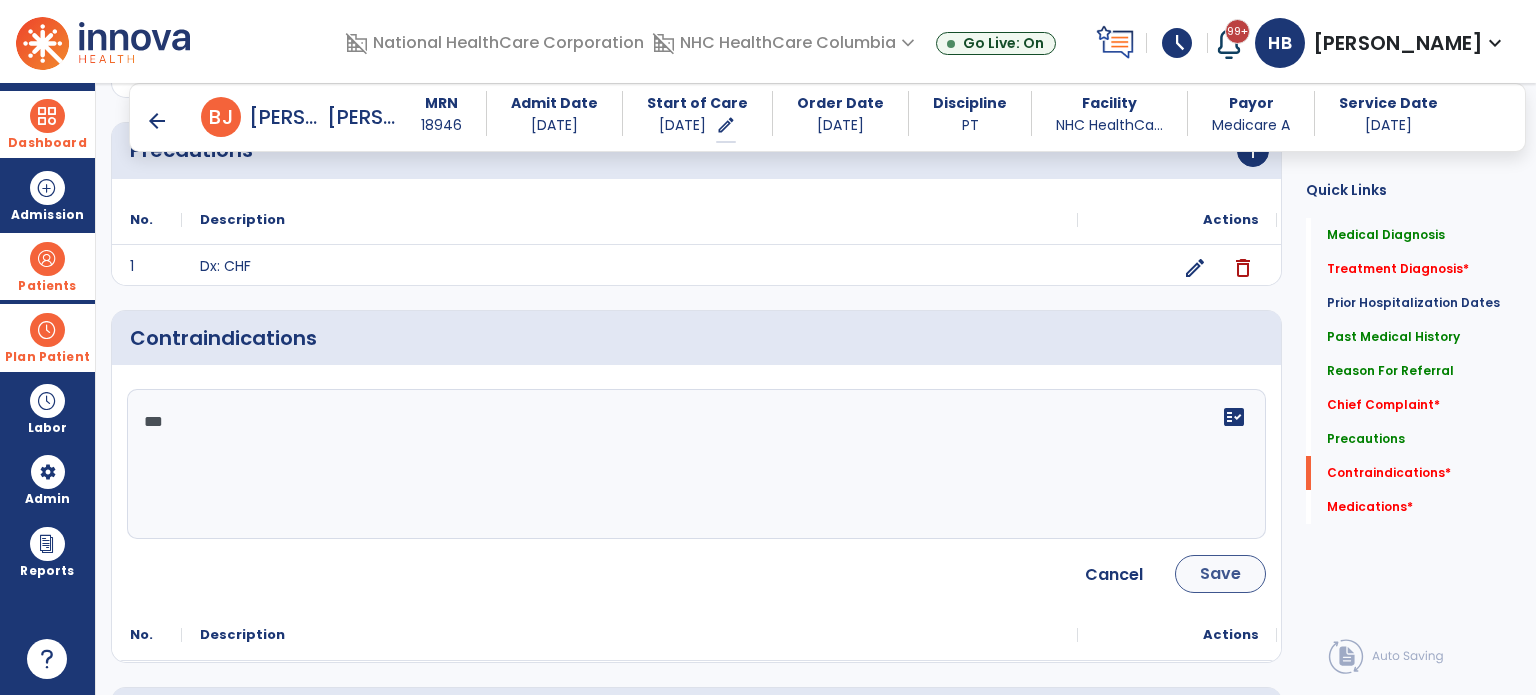 type on "***" 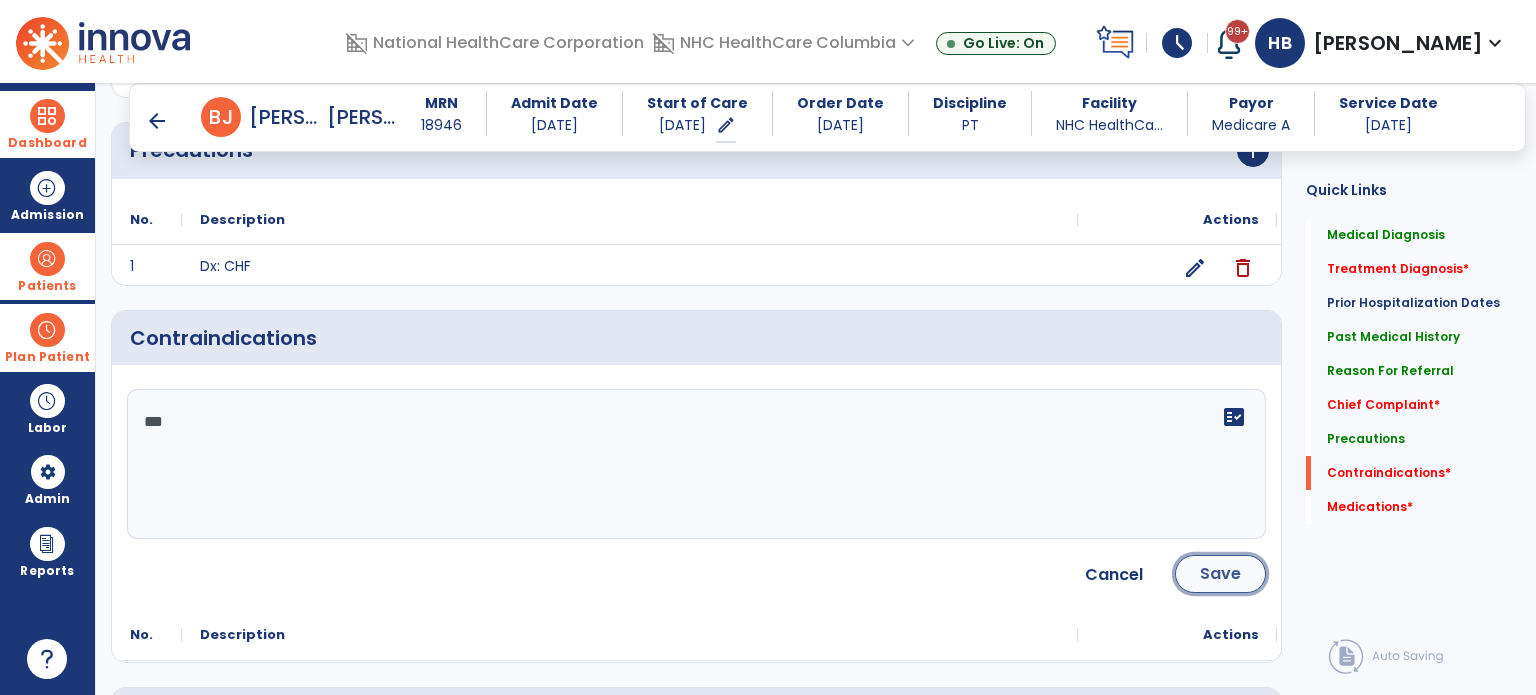 click on "Save" 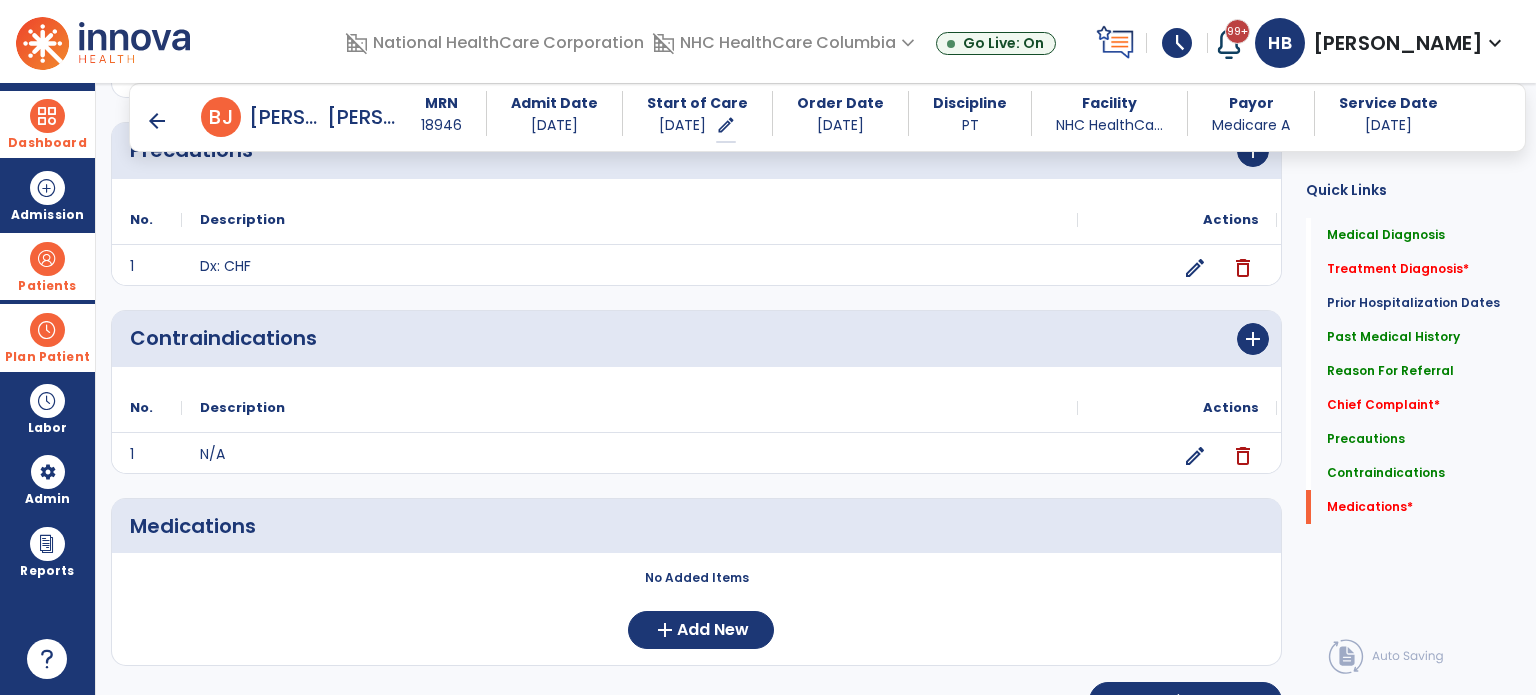 scroll, scrollTop: 1812, scrollLeft: 0, axis: vertical 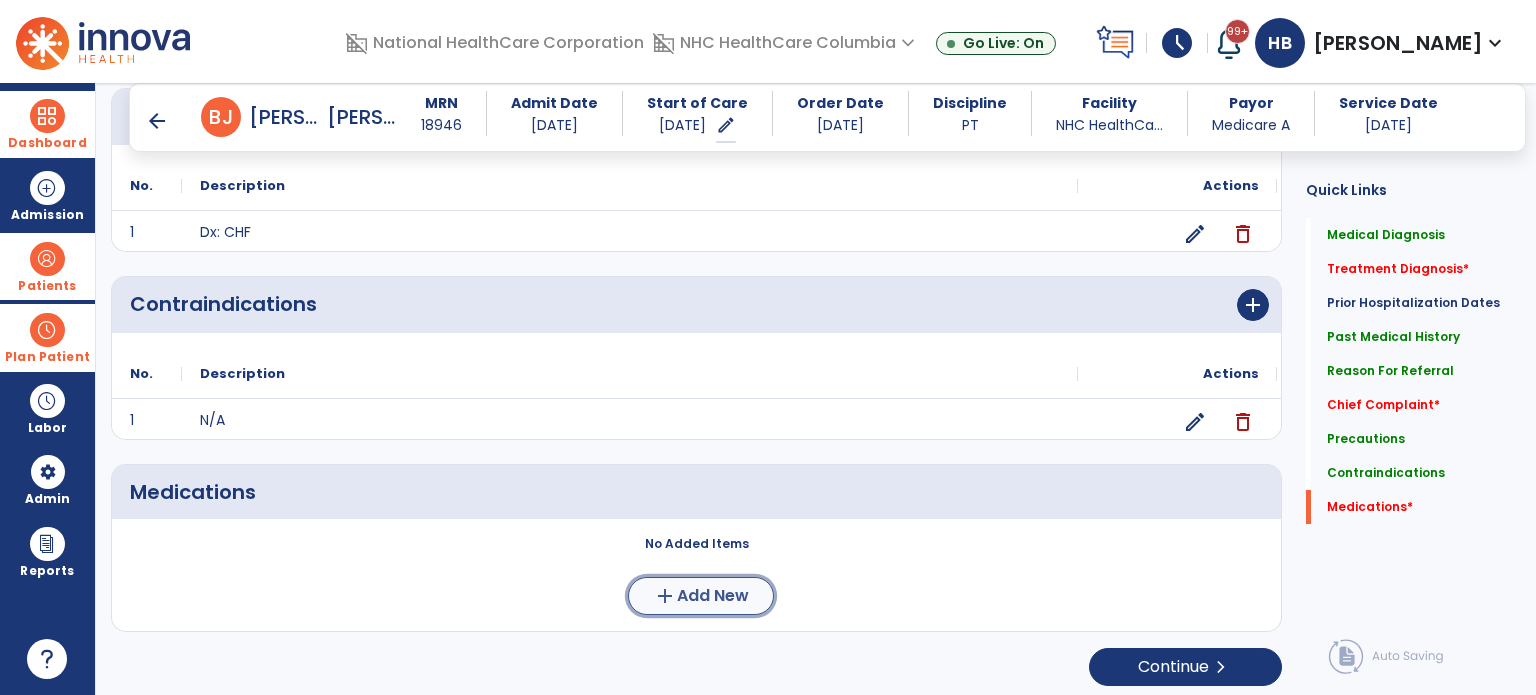 click on "add" 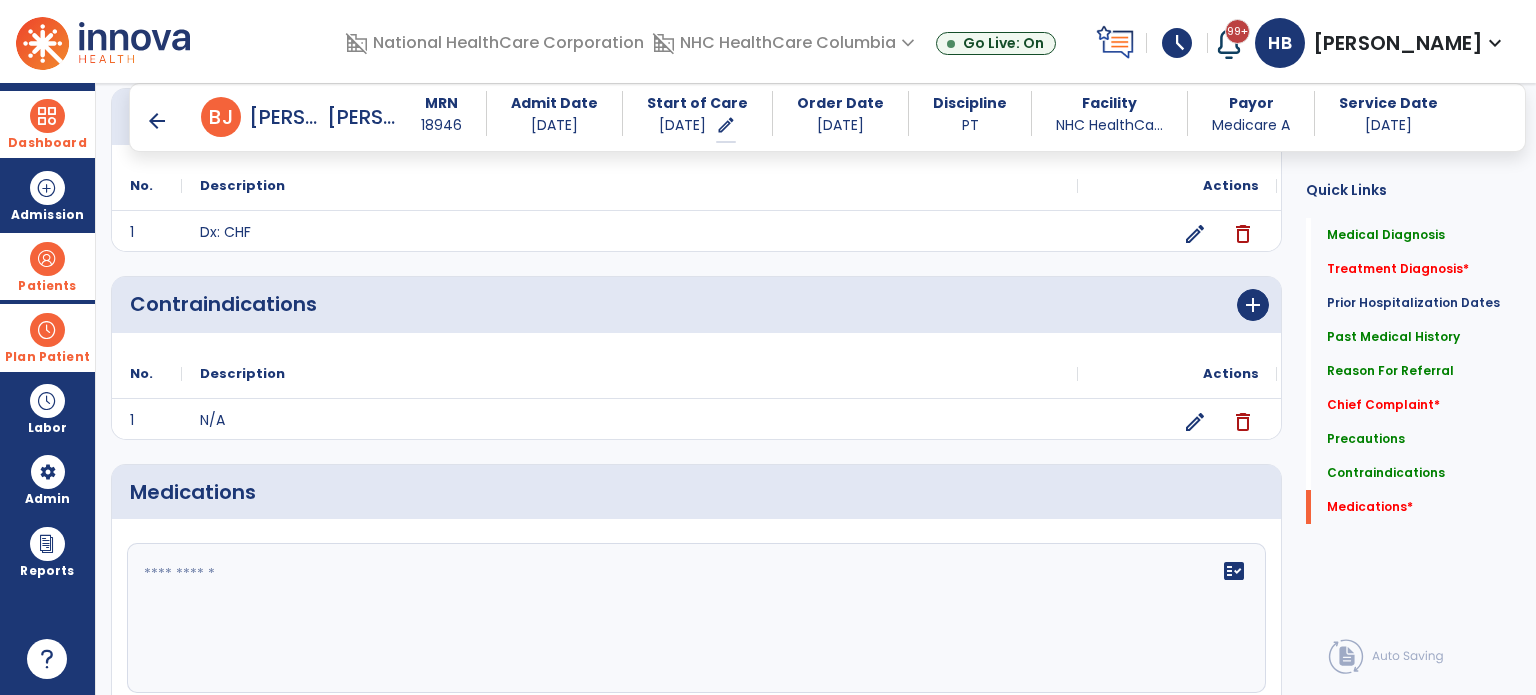 click on "fact_check" 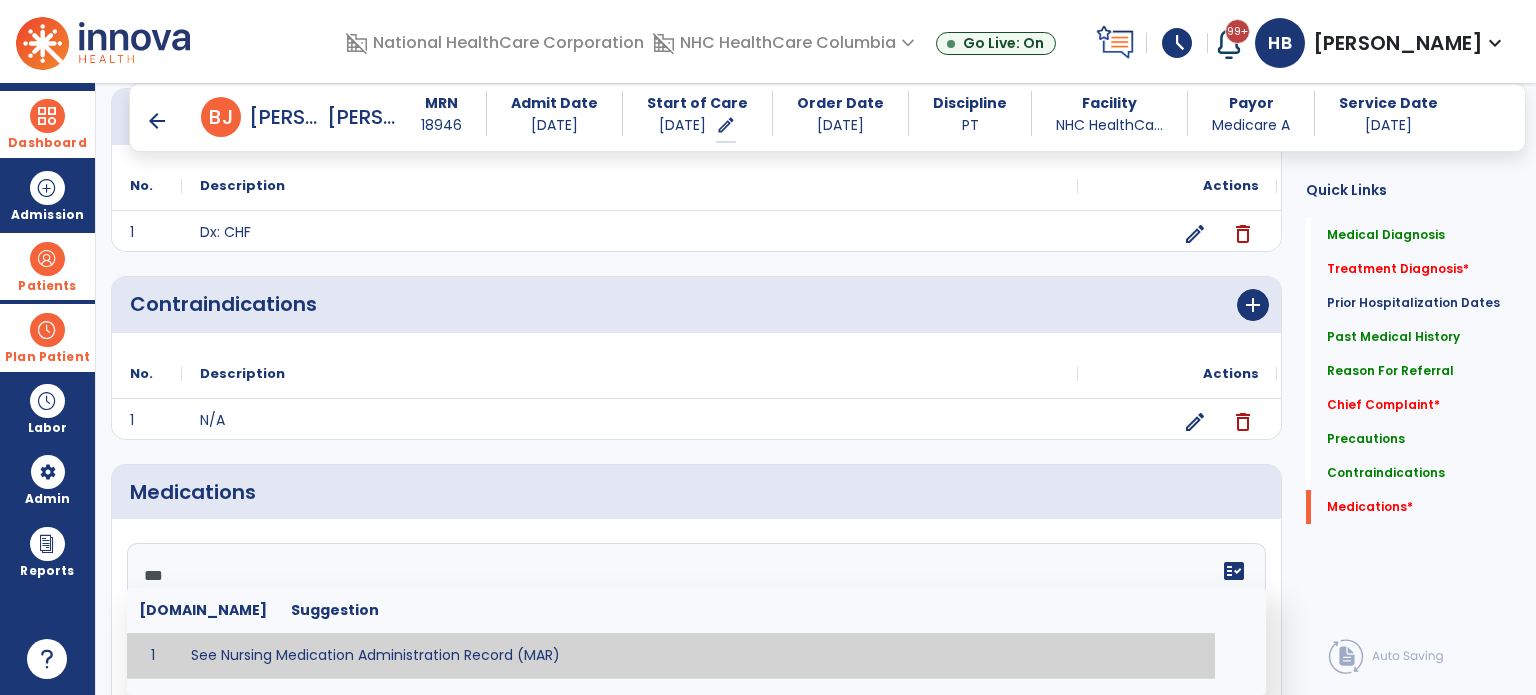type on "**********" 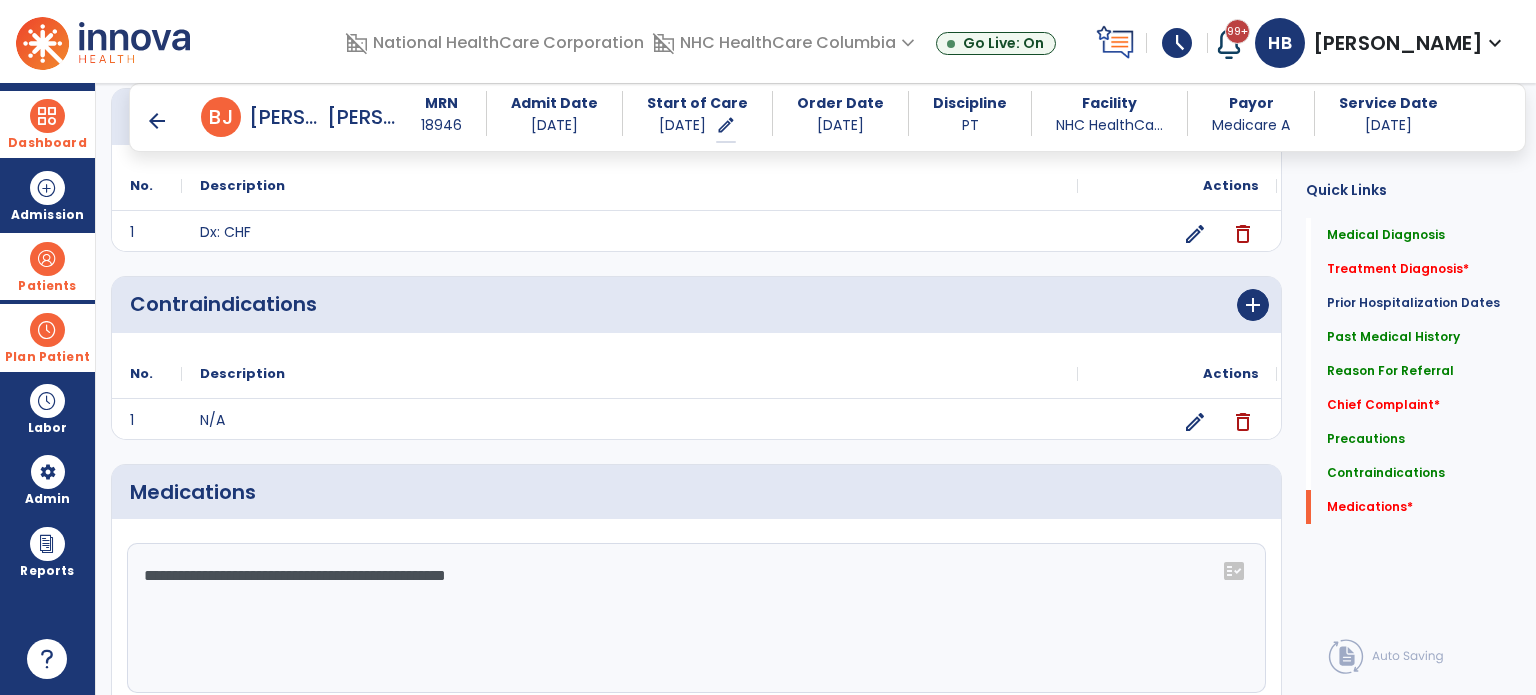 scroll, scrollTop: 1996, scrollLeft: 0, axis: vertical 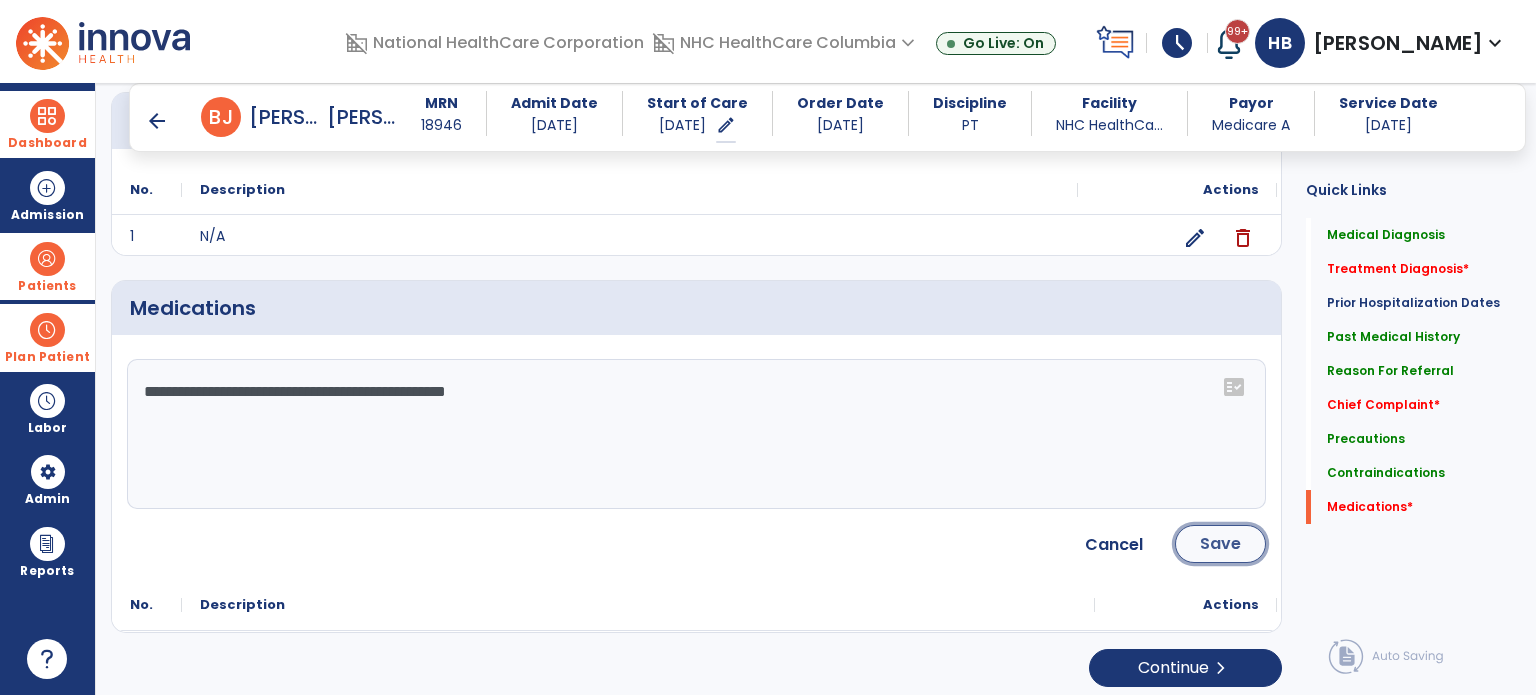 click on "Save" 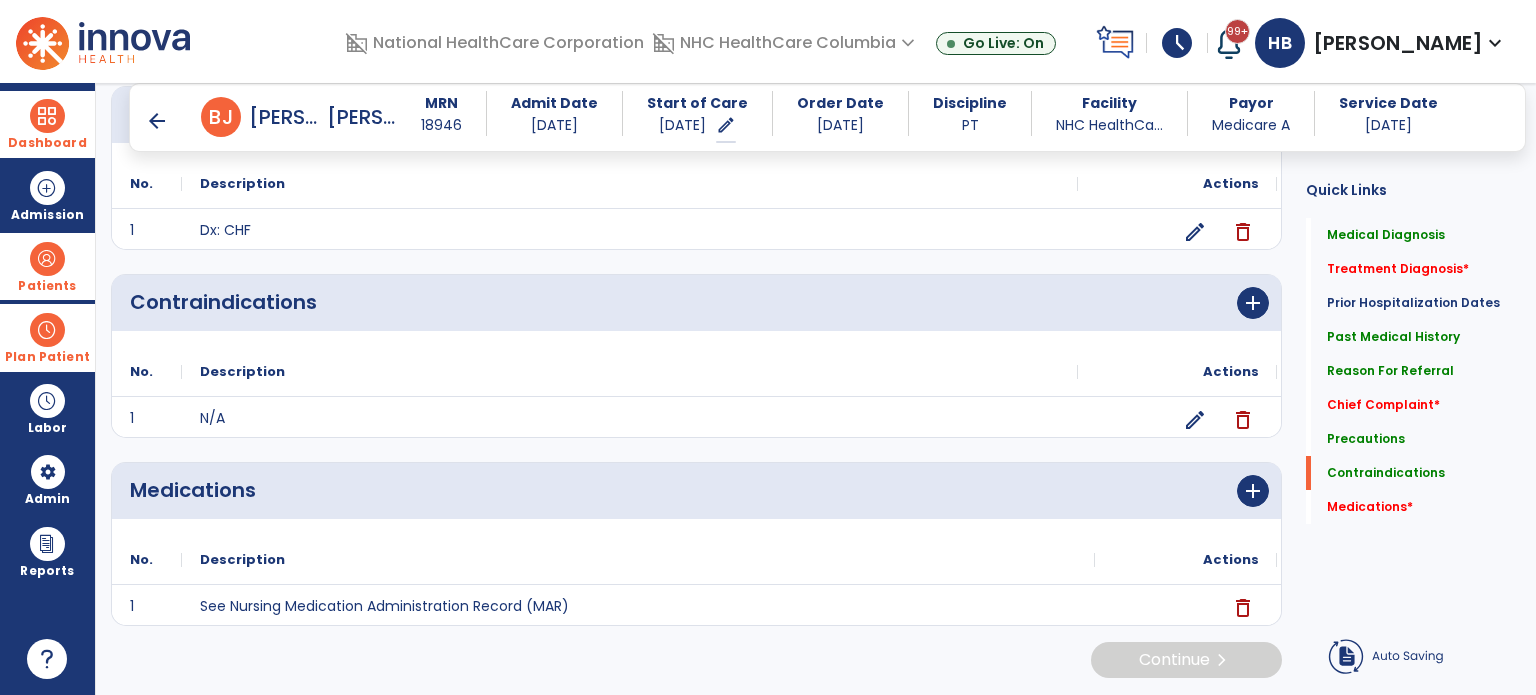 scroll, scrollTop: 1809, scrollLeft: 0, axis: vertical 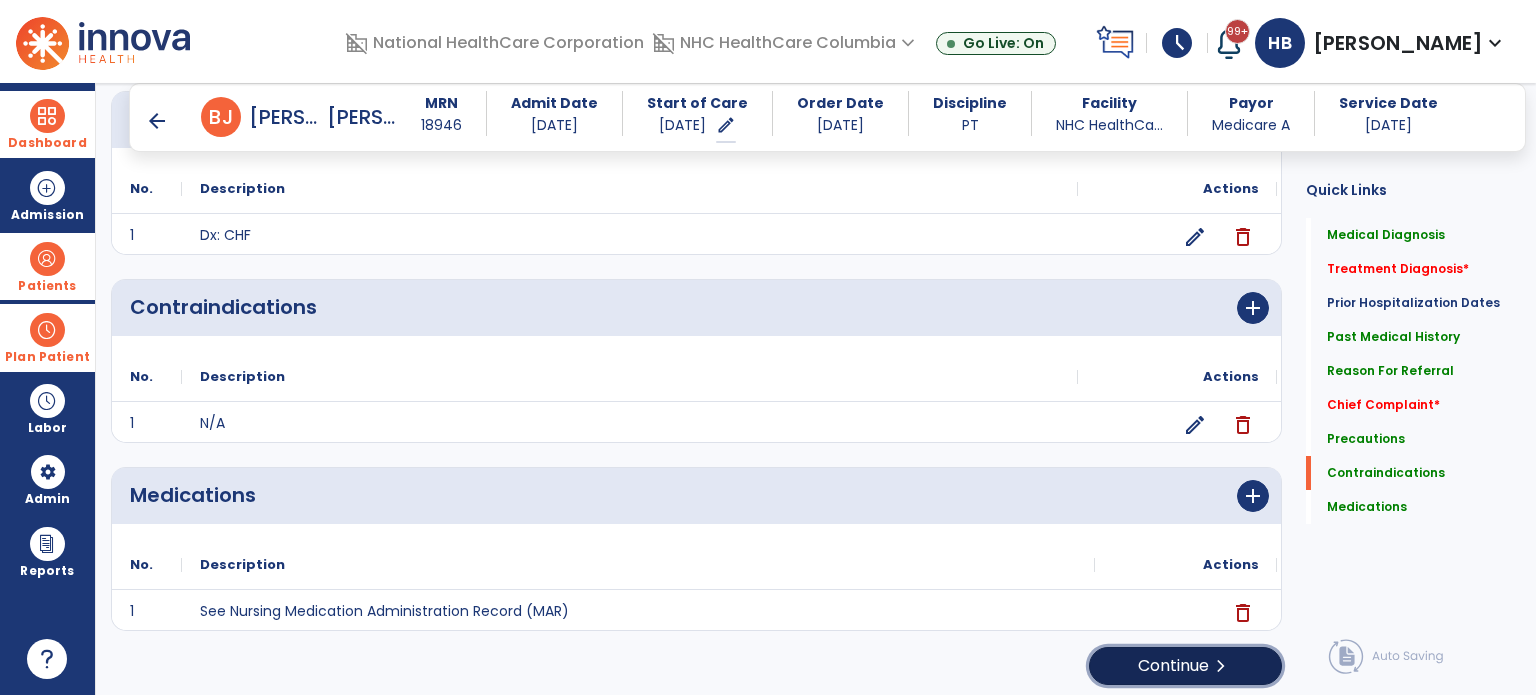 click on "Continue  chevron_right" 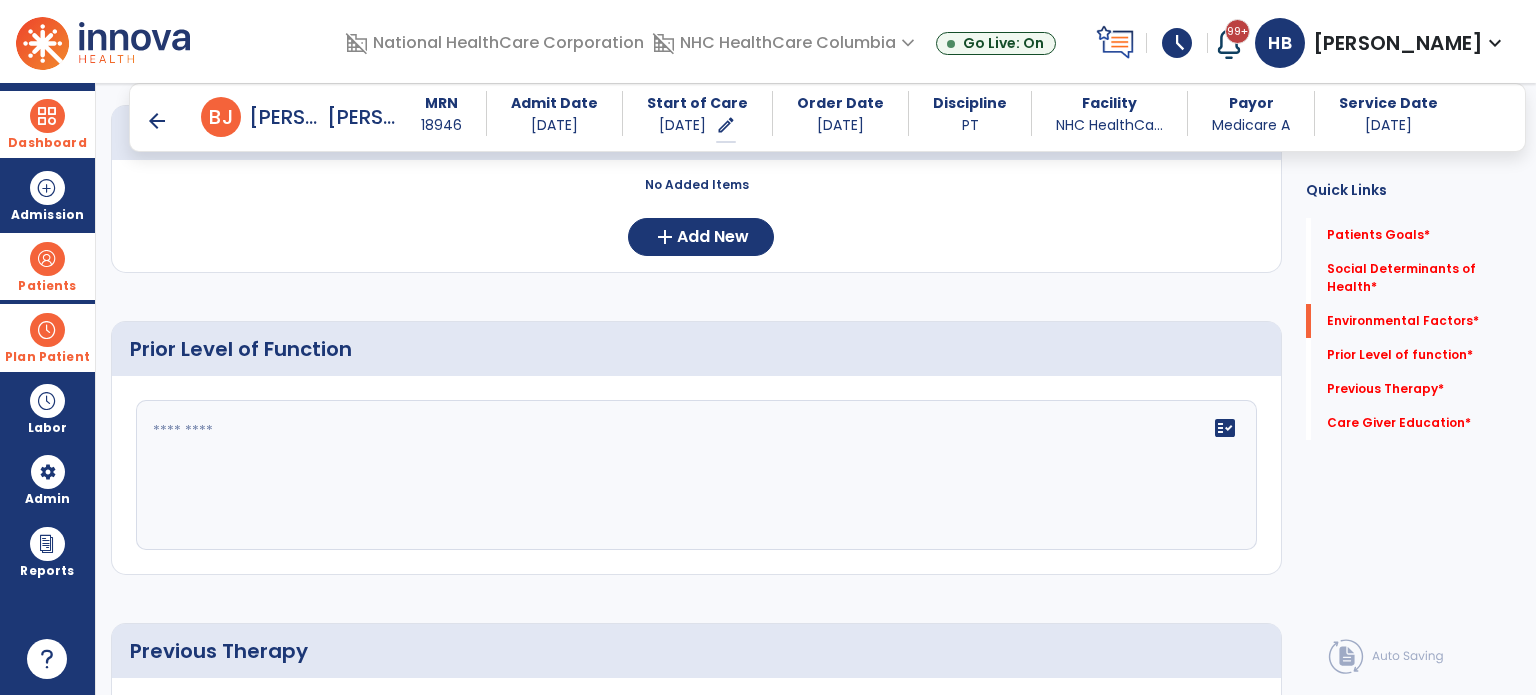 scroll, scrollTop: 656, scrollLeft: 0, axis: vertical 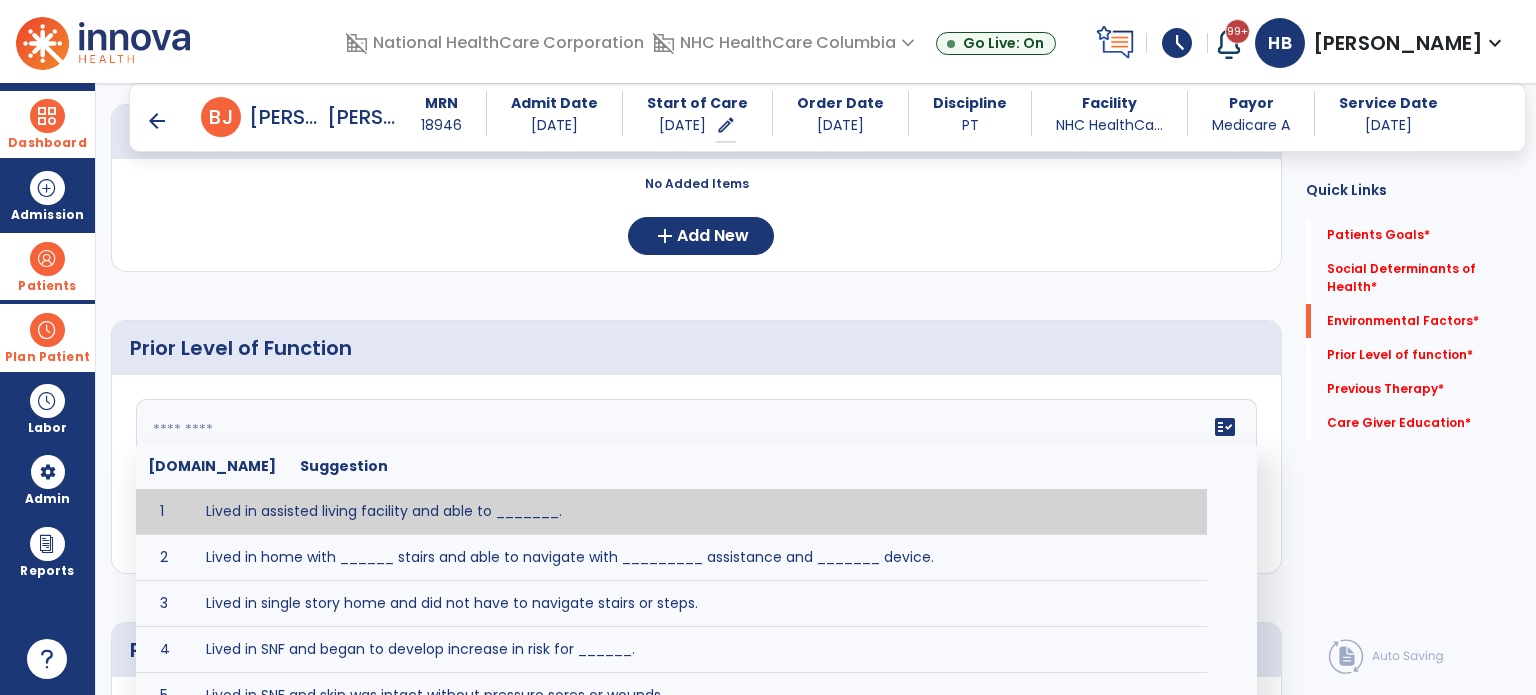 click on "fact_check  [DOMAIN_NAME] Suggestion 1 Lived in assisted living facility and able to _______. 2 Lived in home with ______ stairs and able to navigate with _________ assistance and _______ device. 3 Lived in single story home and did not have to navigate stairs or steps. 4 Lived in SNF and began to develop increase in risk for ______. 5 Lived in SNF and skin was intact without pressure sores or wounds. 6 Lived independently at home with _________ and able to __________. 7 Wheelchair bound, non ambulatory and able to ______. 8 Worked as a __________." 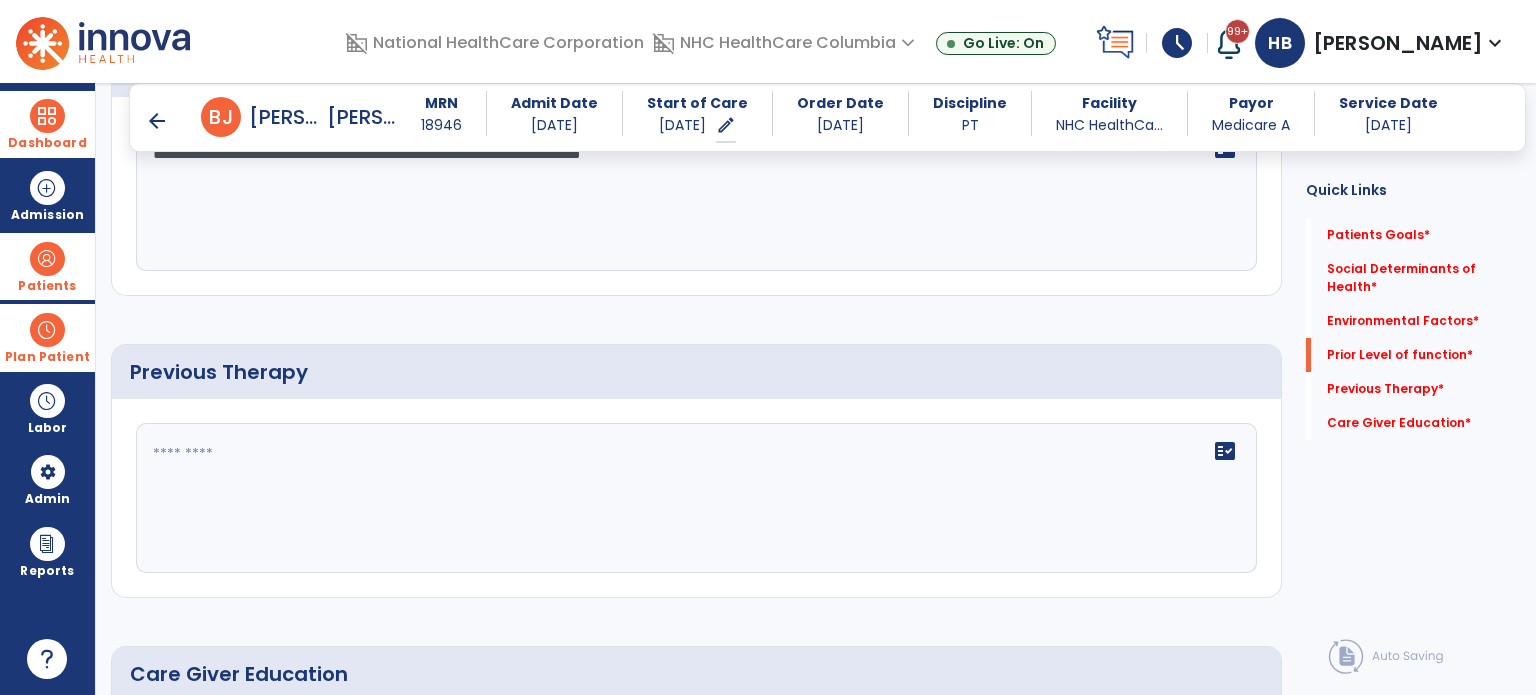 scroll, scrollTop: 943, scrollLeft: 0, axis: vertical 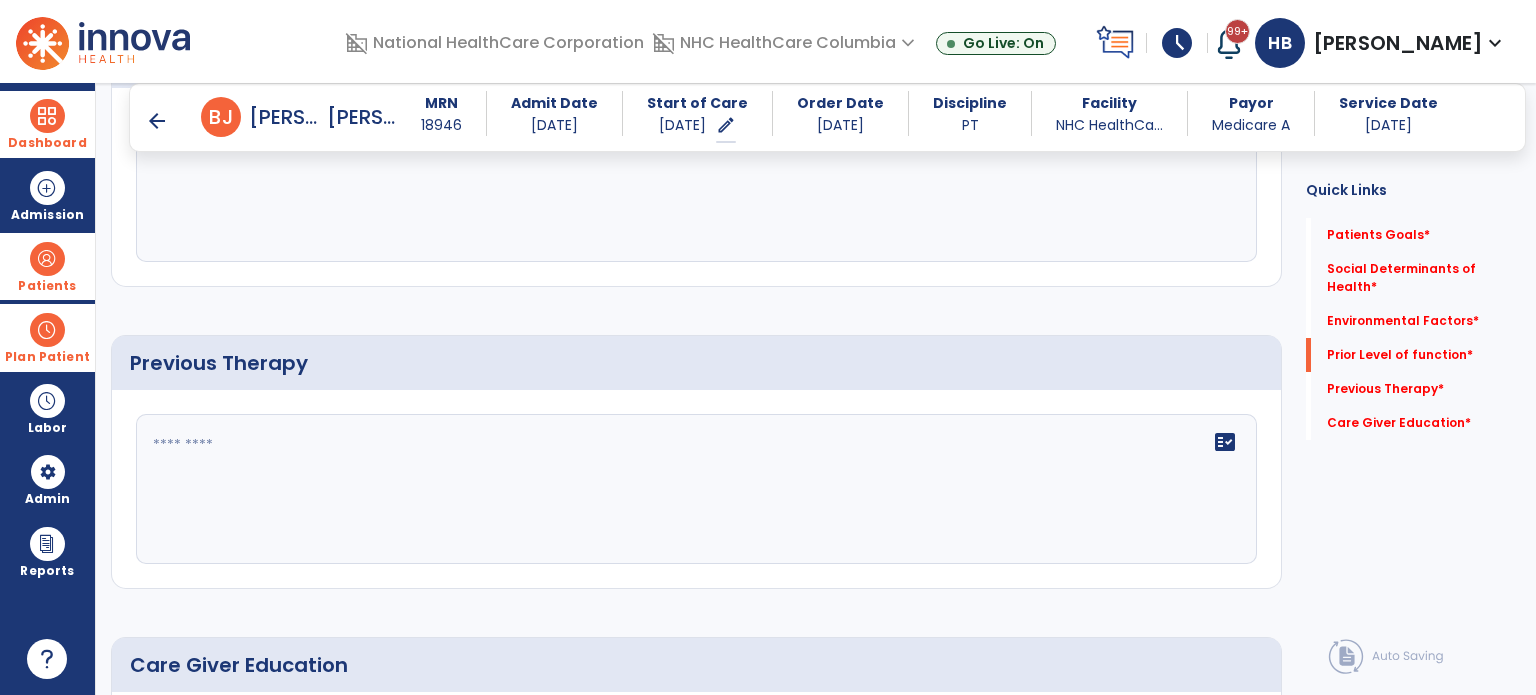 type on "**********" 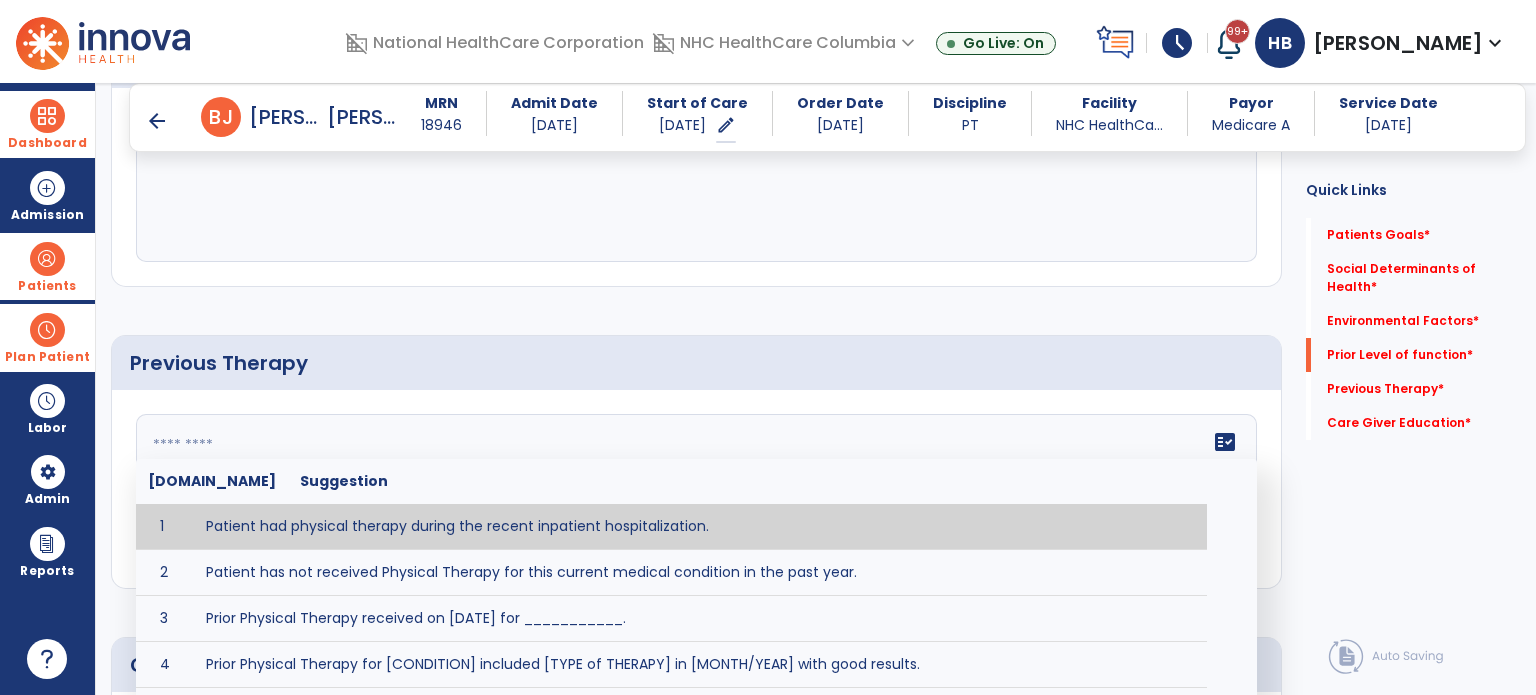 type on "**********" 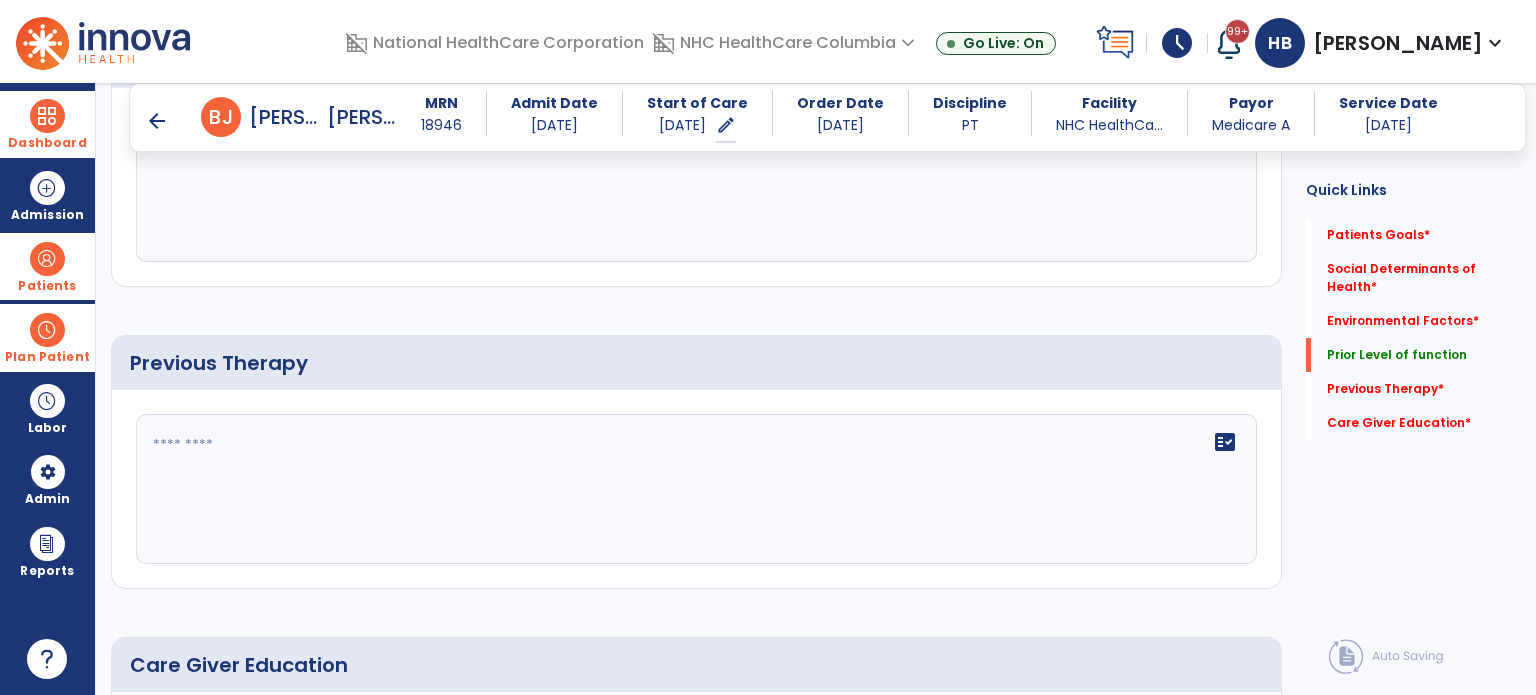 type on "**********" 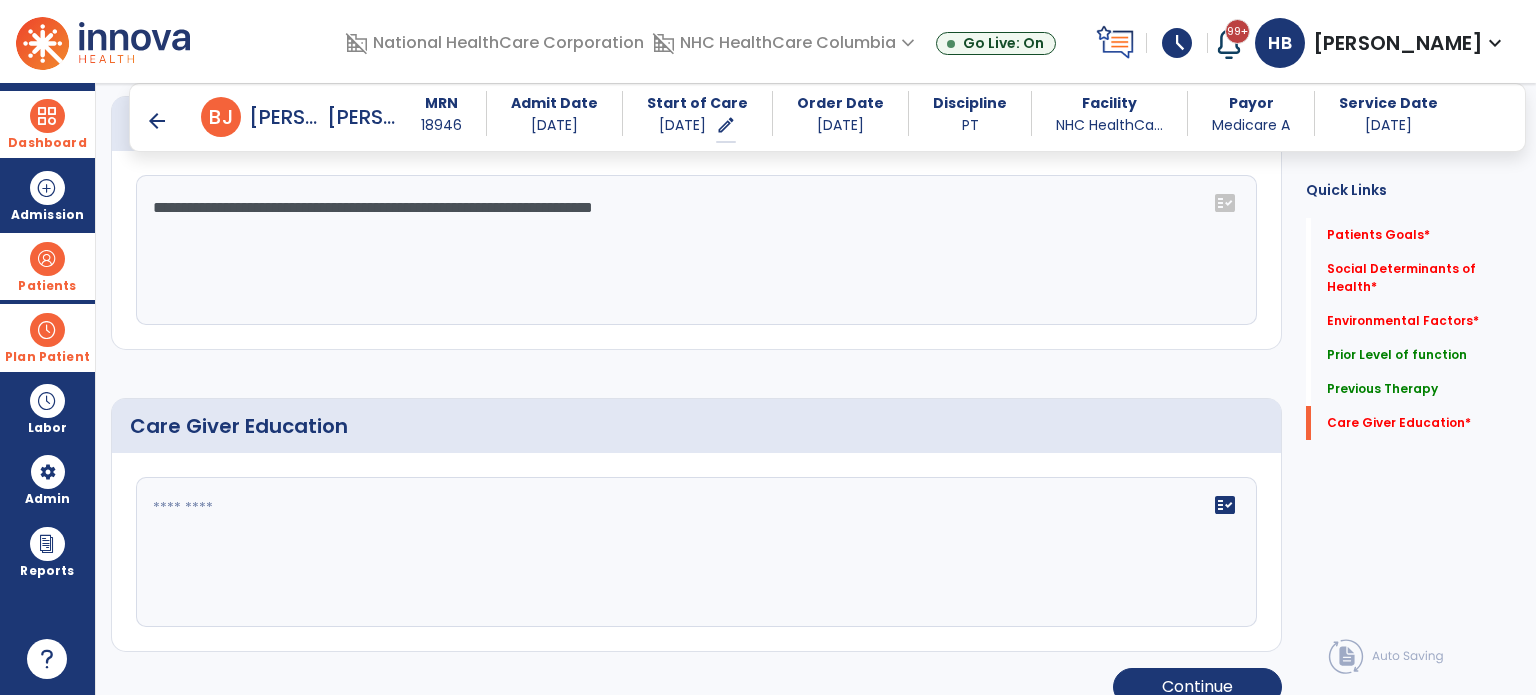 scroll, scrollTop: 1204, scrollLeft: 0, axis: vertical 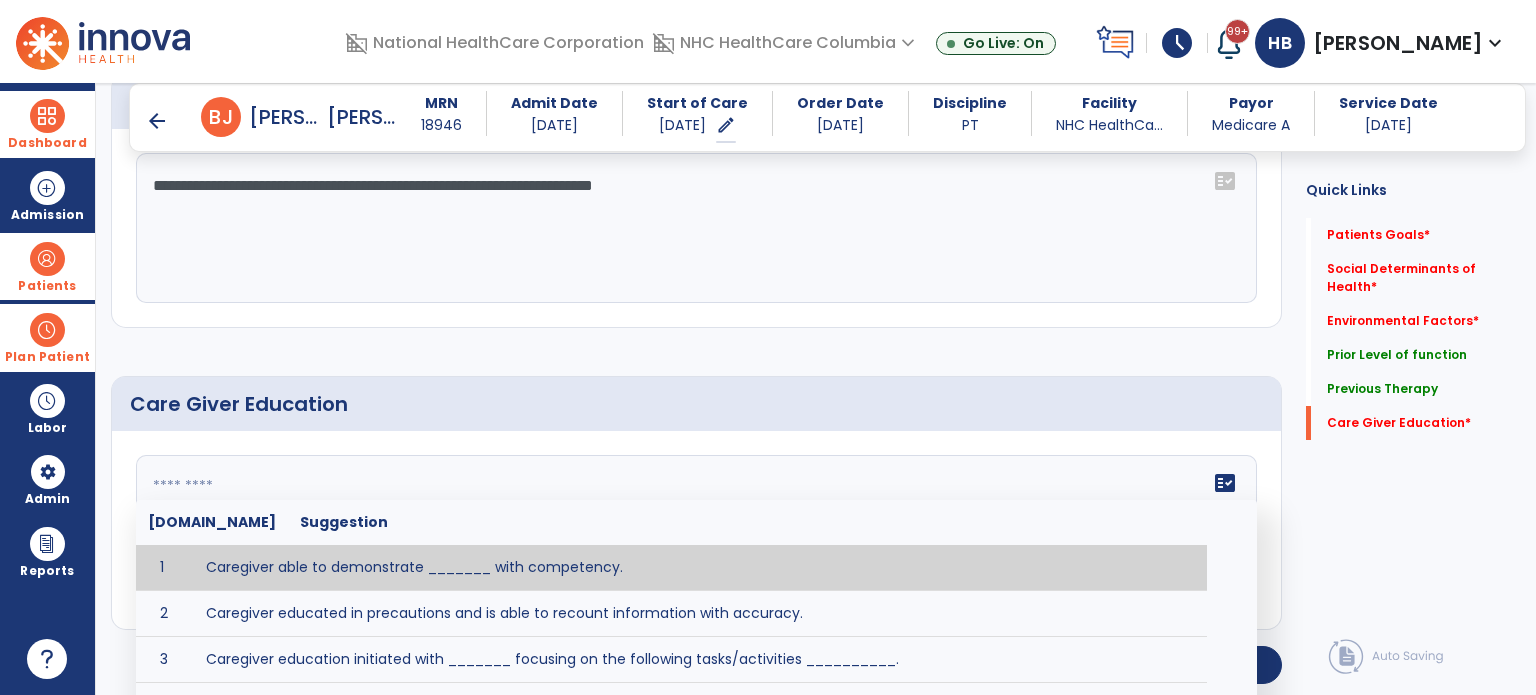 click on "fact_check  [DOMAIN_NAME] Suggestion 1 Caregiver able to demonstrate _______ with competency. 2 Caregiver educated in precautions and is able to recount information with accuracy. 3 Caregiver education initiated with _______ focusing on the following tasks/activities __________. 4 Home exercise program initiated with caregiver focusing on __________. 5 Patient educated in precautions and is able to recount information with [VALUE]% accuracy." 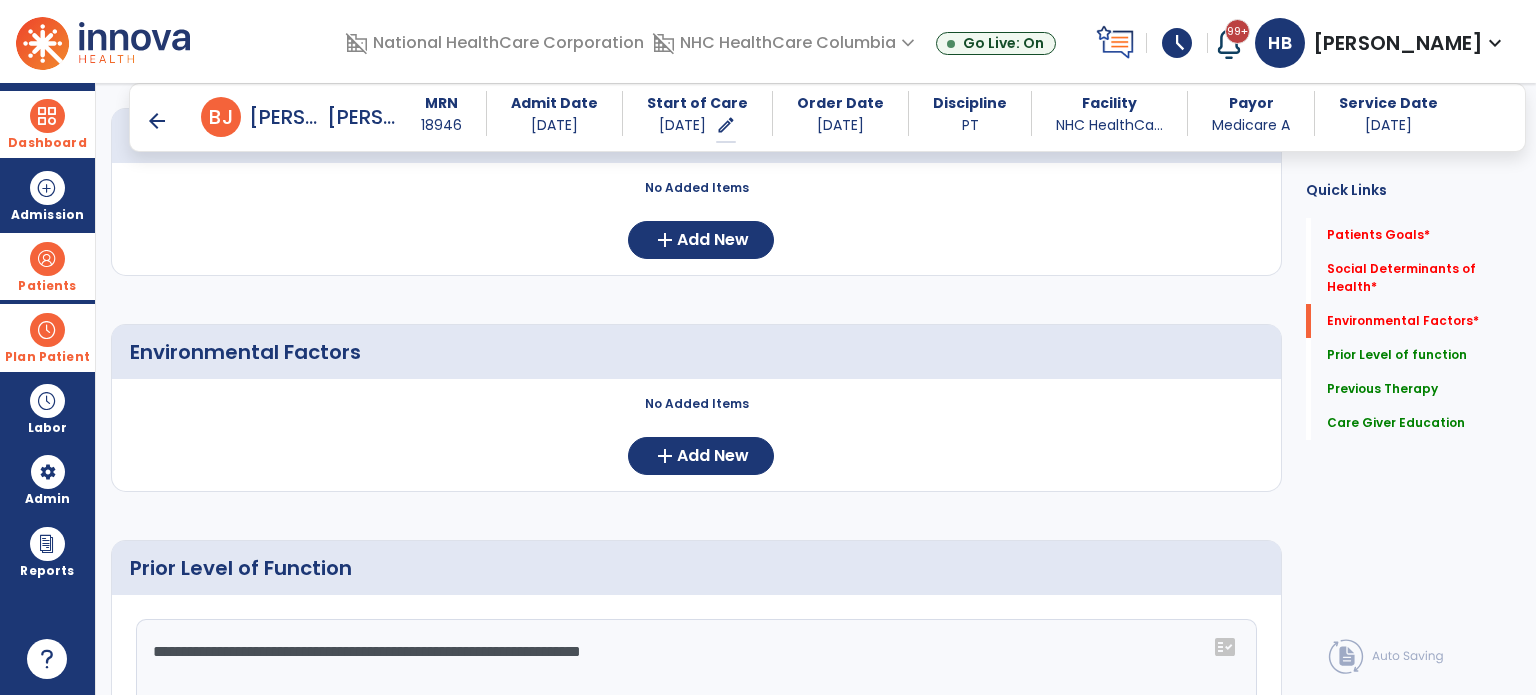 scroll, scrollTop: 0, scrollLeft: 0, axis: both 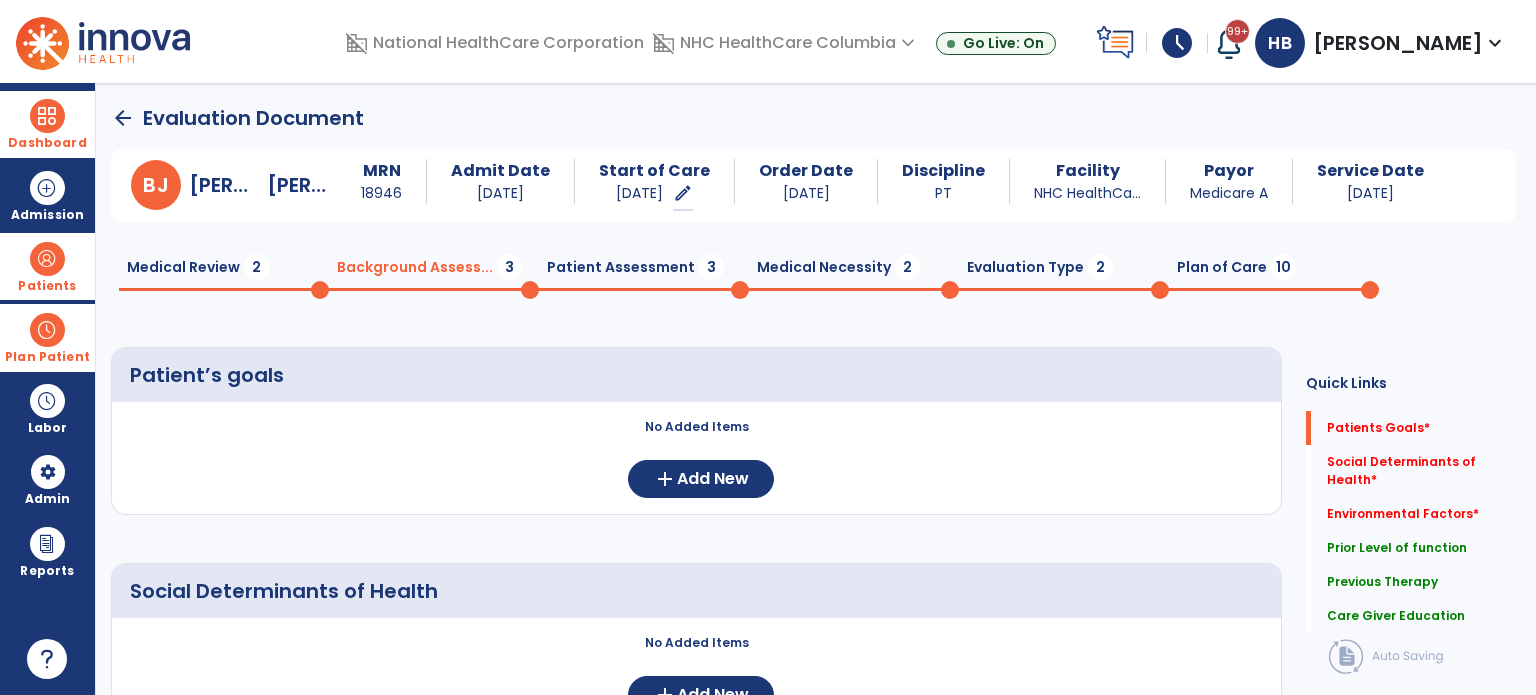 type on "**********" 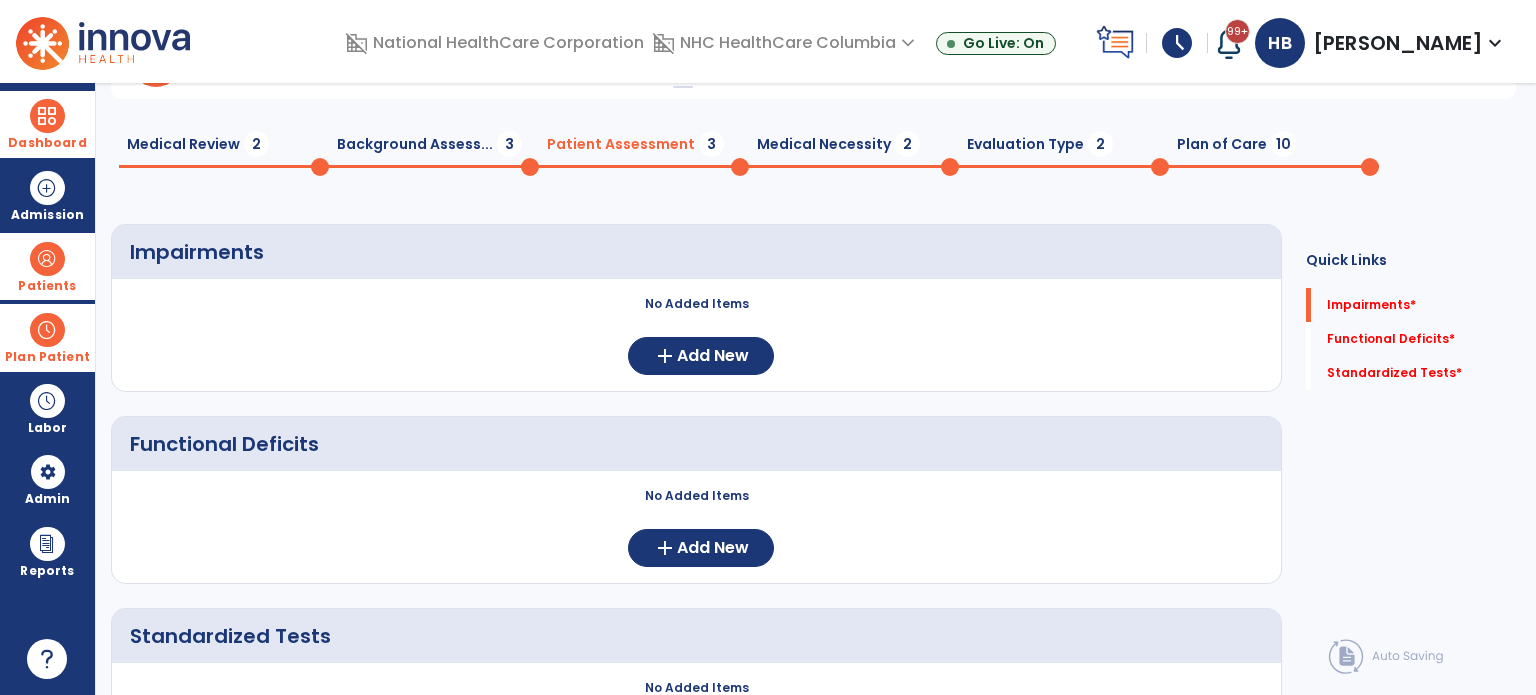 scroll, scrollTop: 0, scrollLeft: 0, axis: both 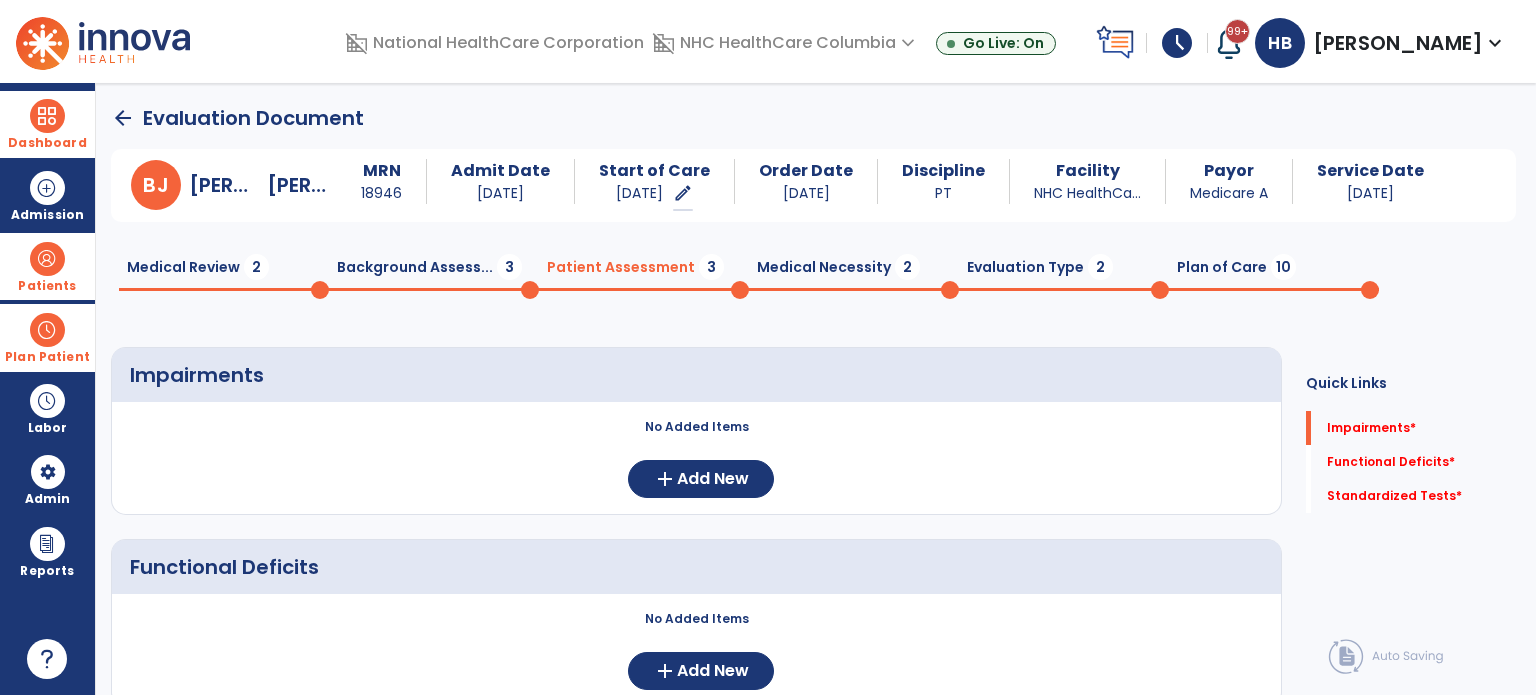 click on "Medical Necessity  2" 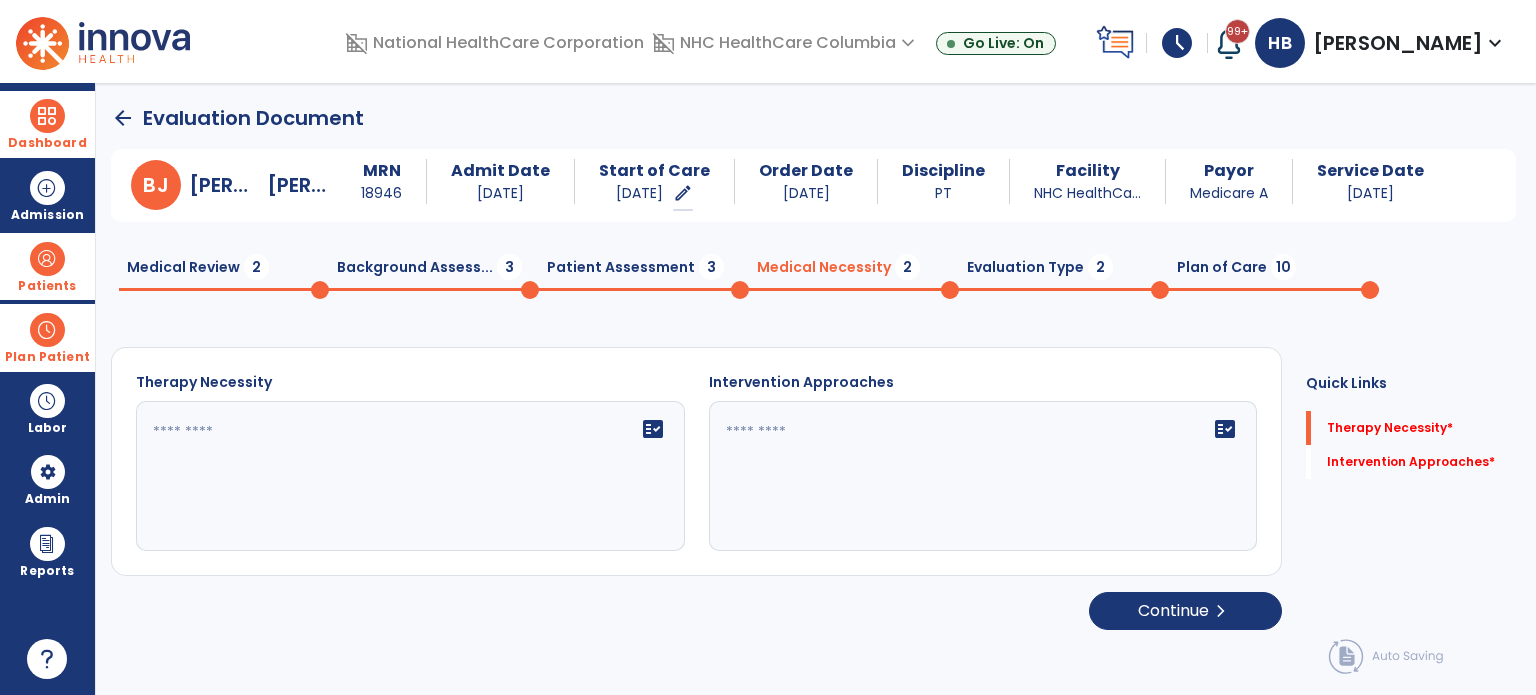click 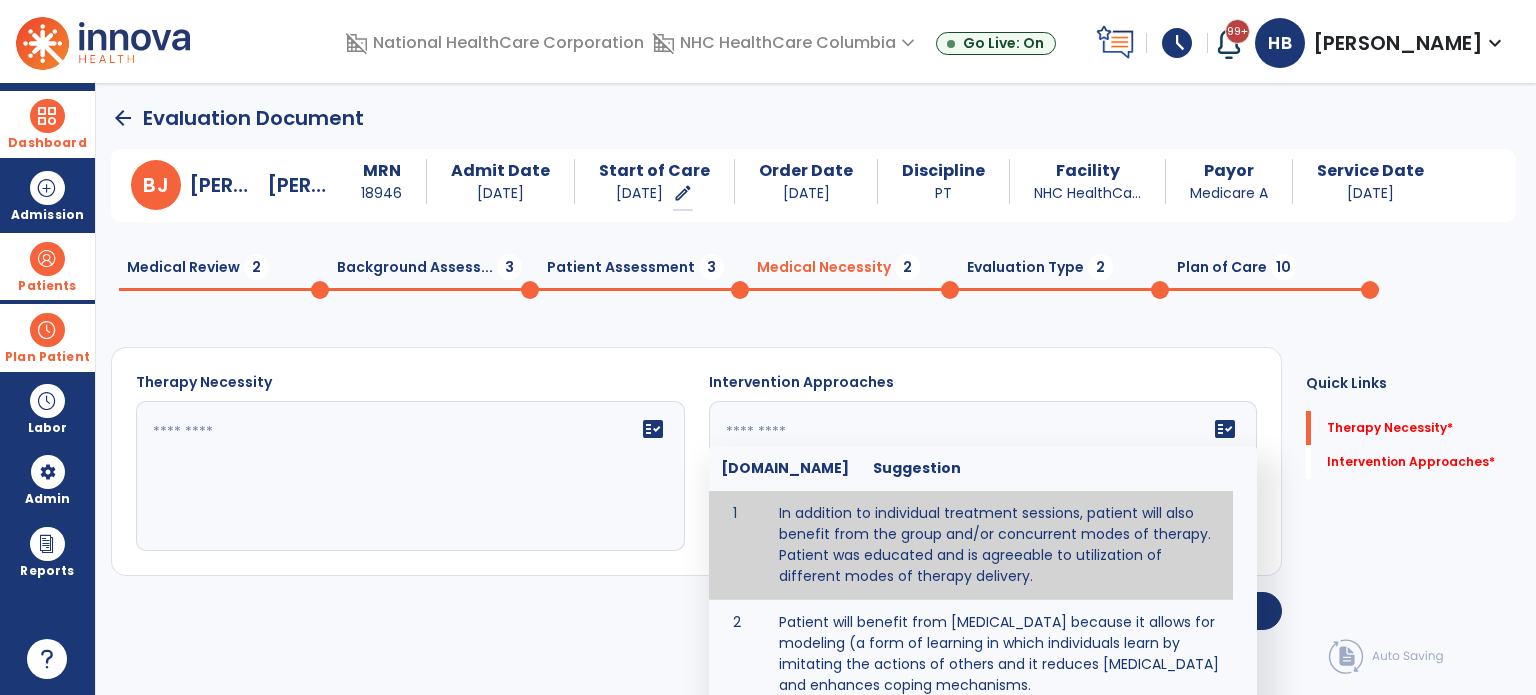 type on "**********" 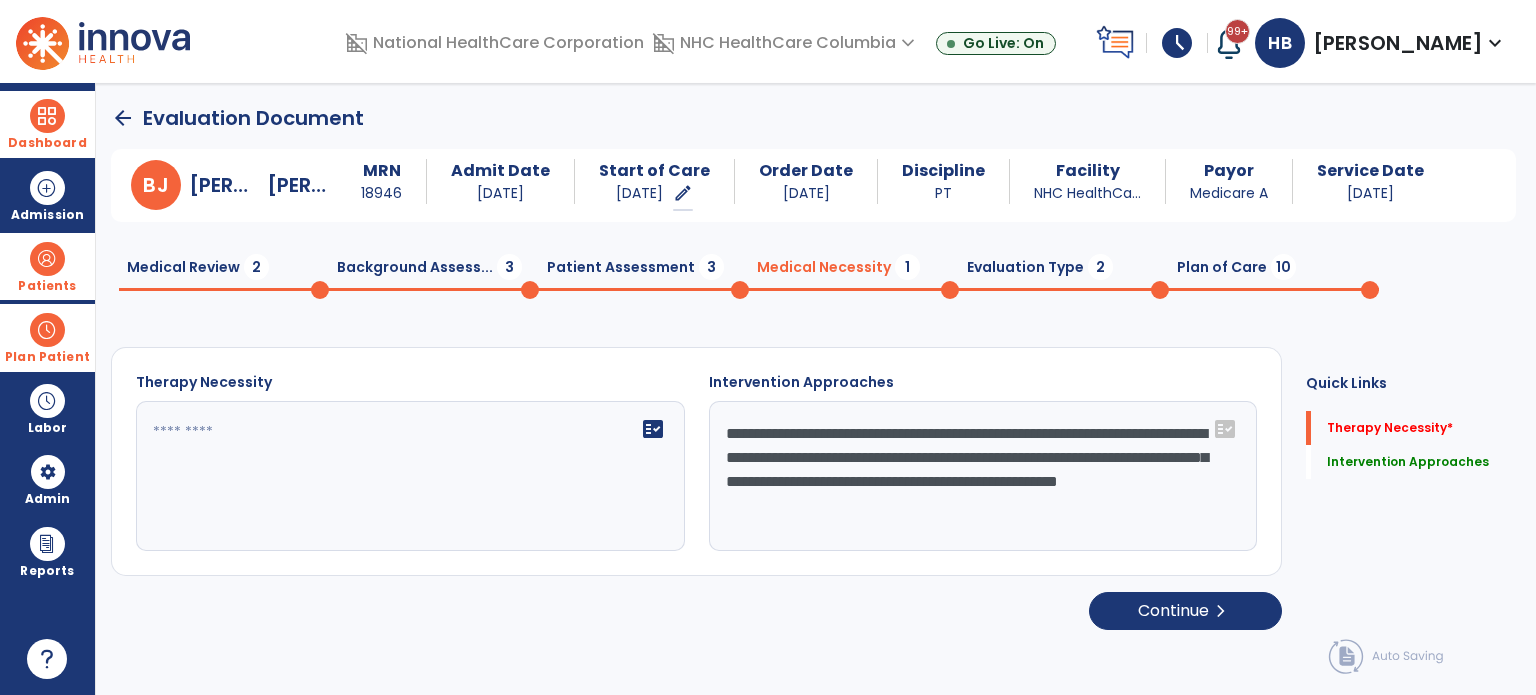 click on "Evaluation Type  2" 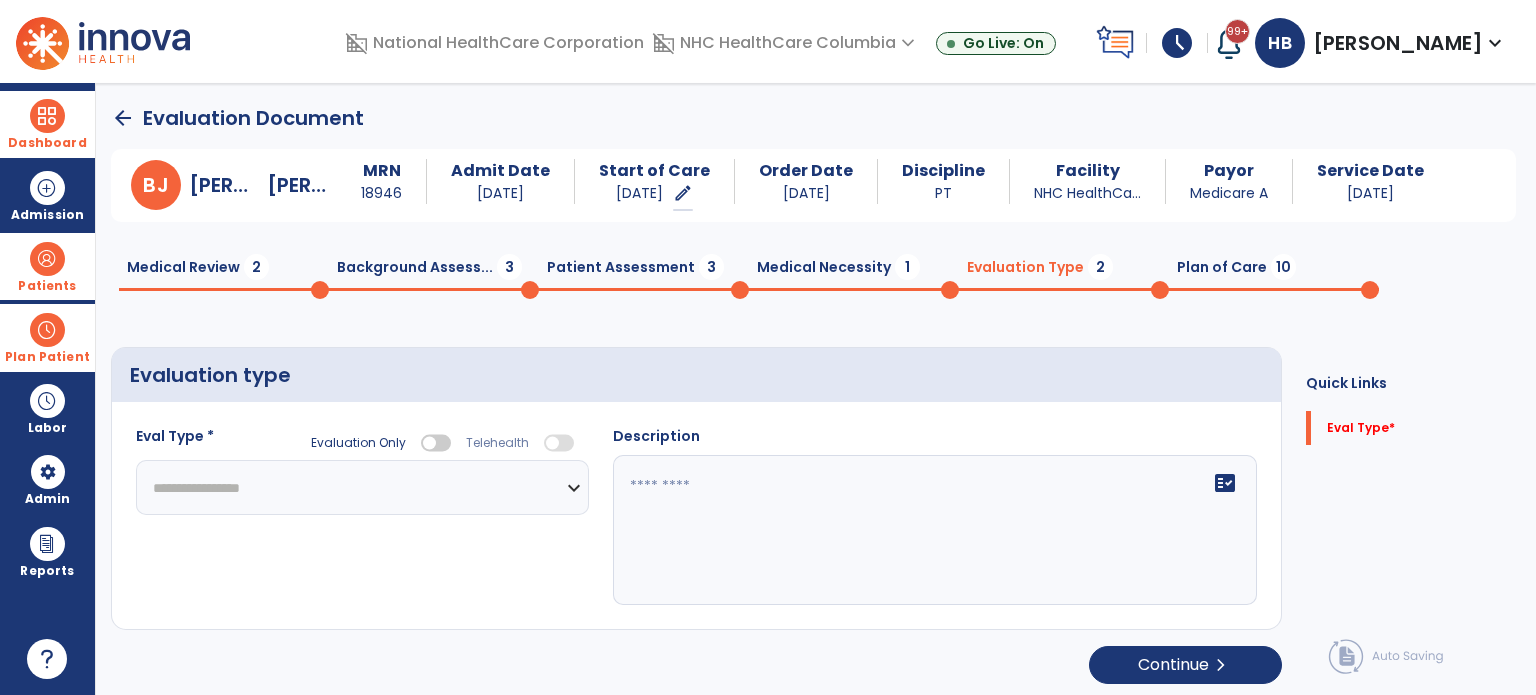 select 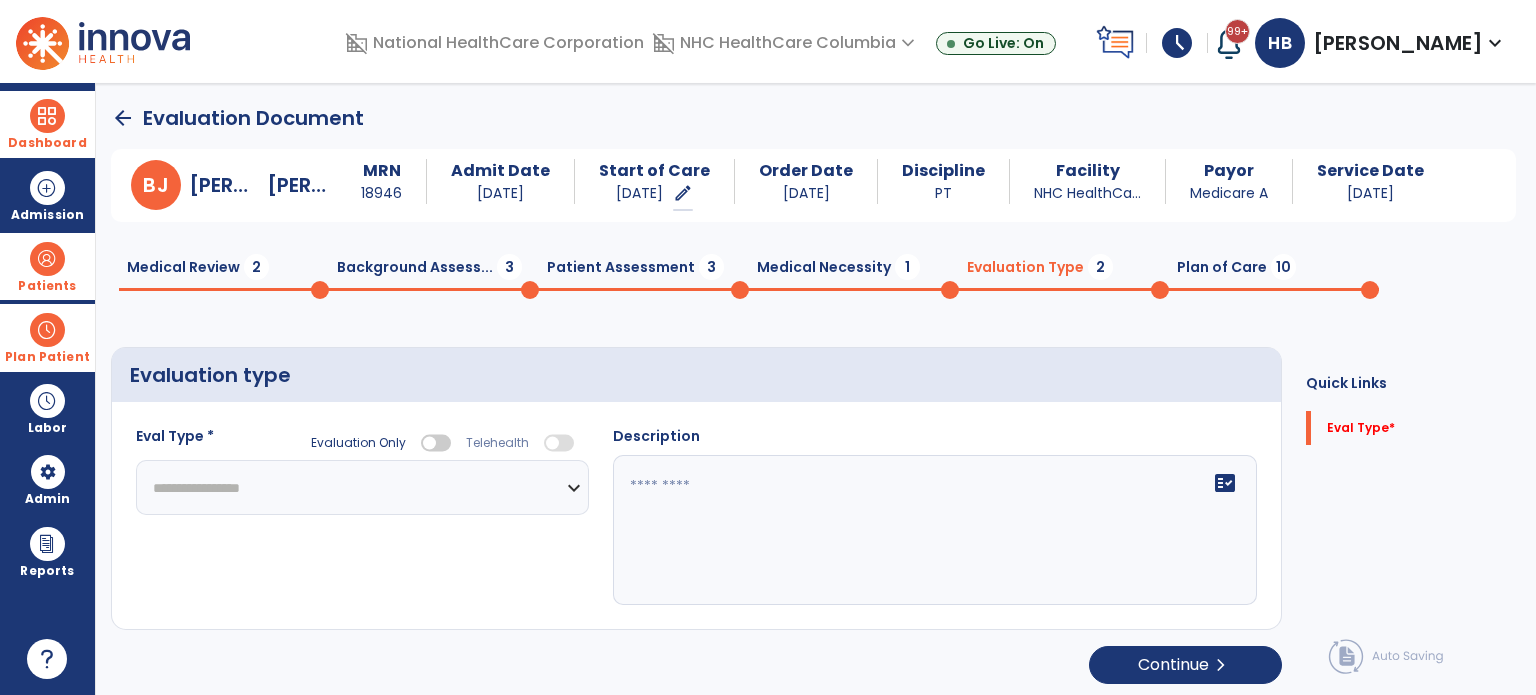 click on "Plan of Care  10" 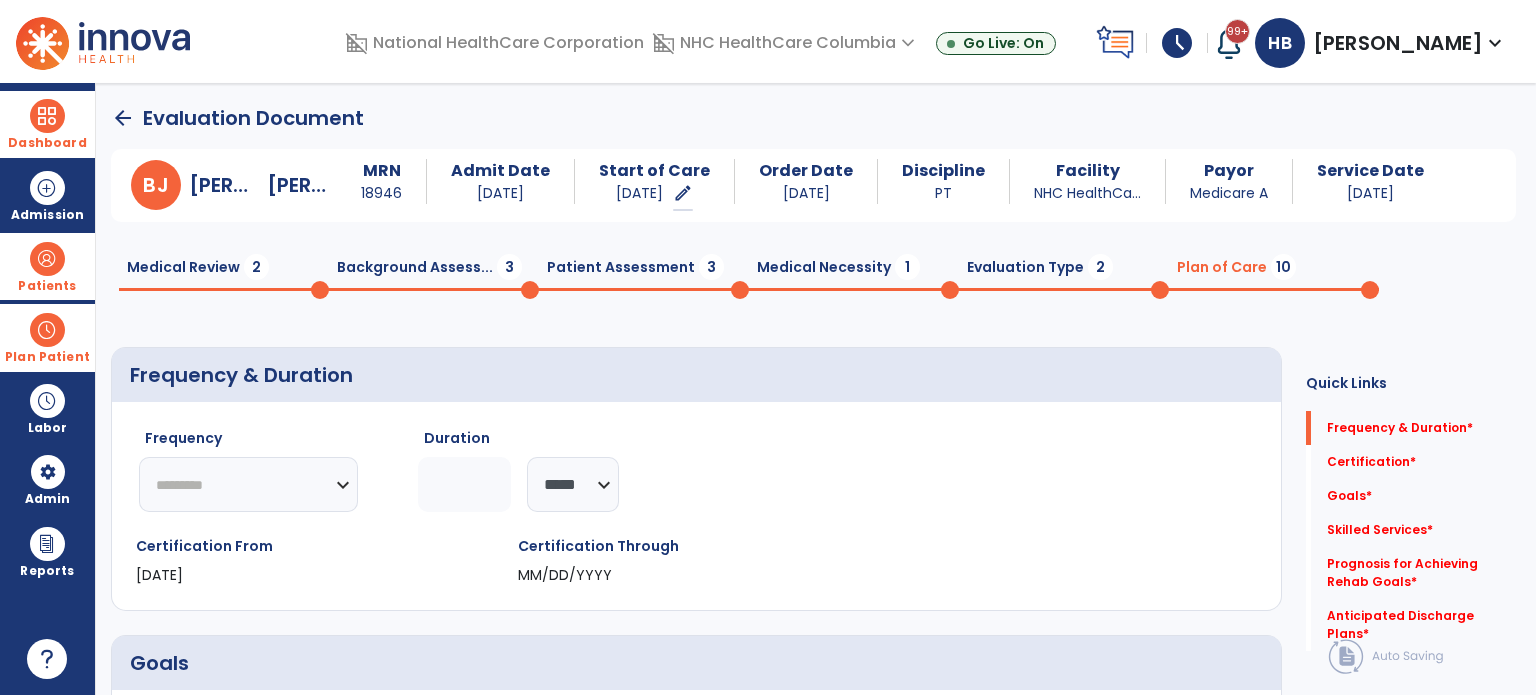 click on "********* ** ** ** ** ** ** **" 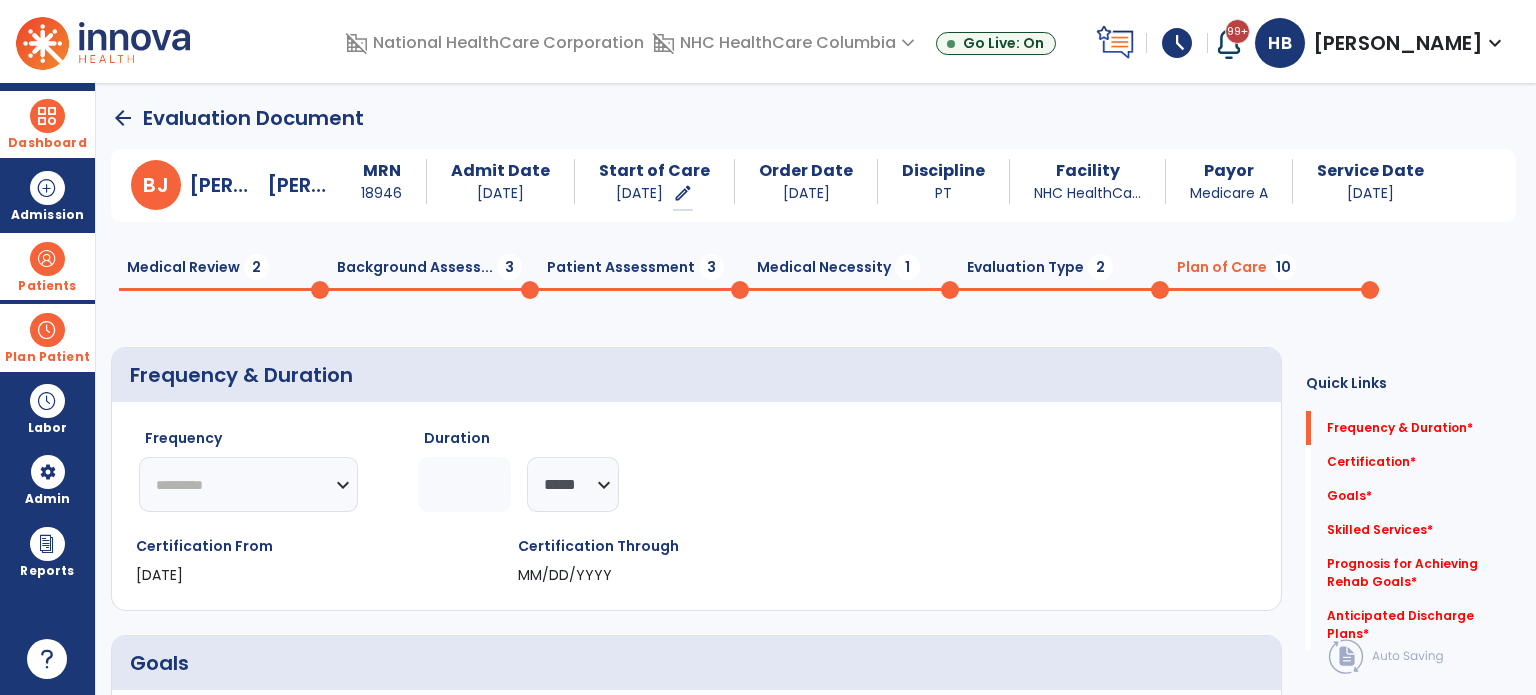 select on "**" 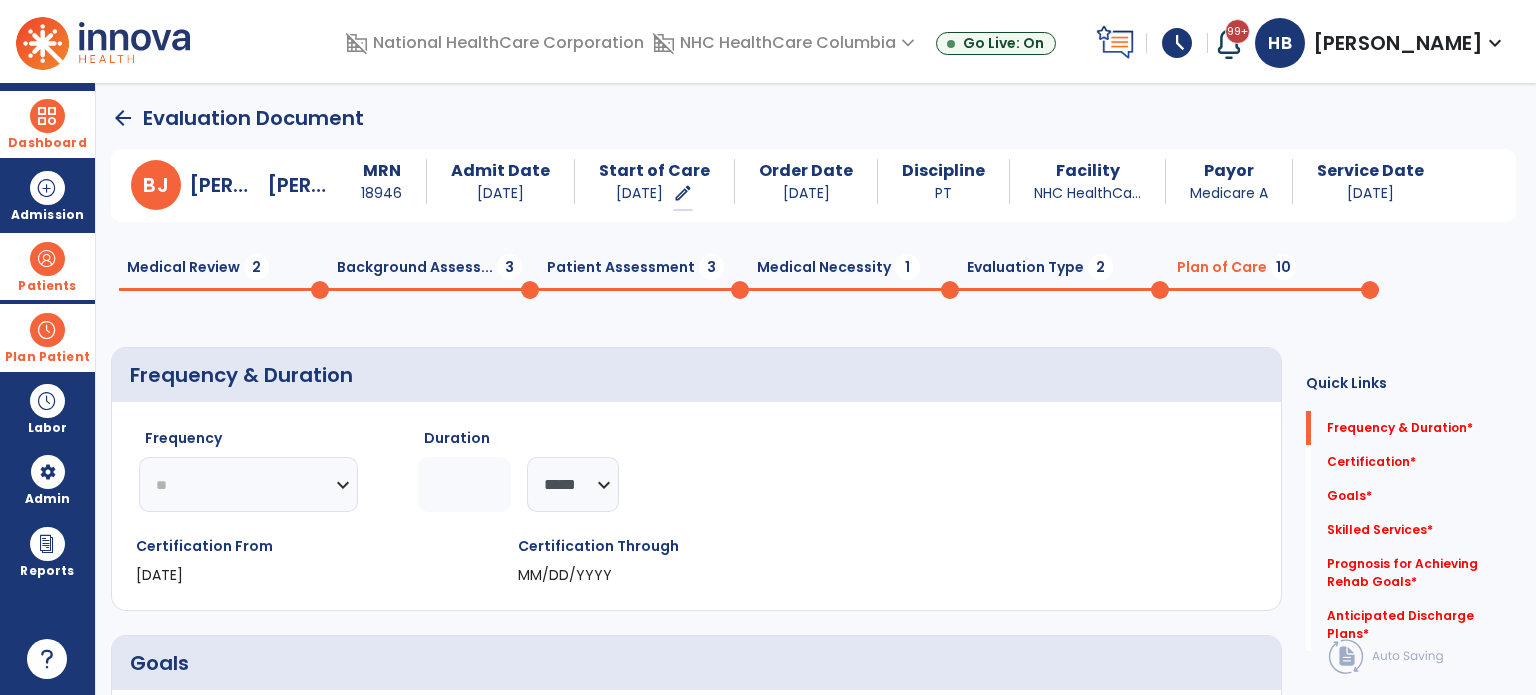 click on "********* ** ** ** ** ** ** **" 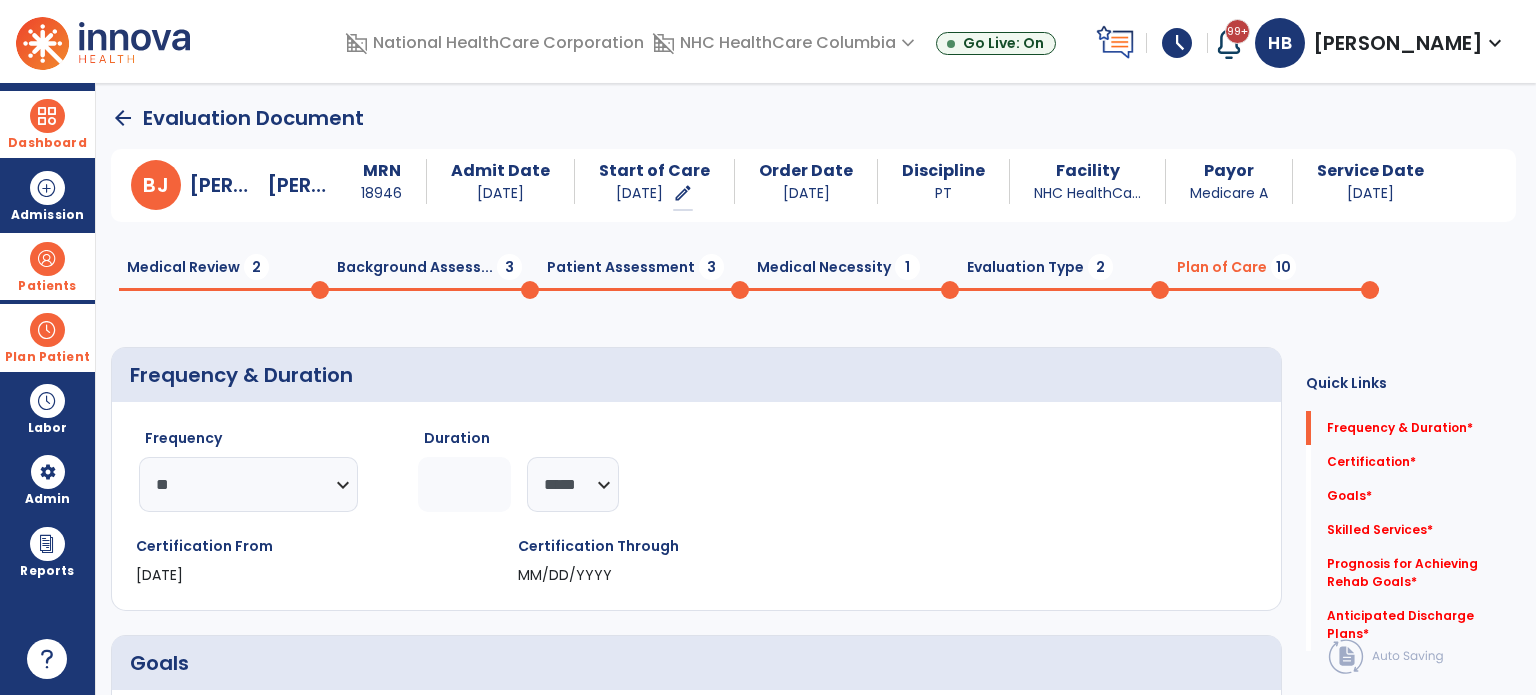 click 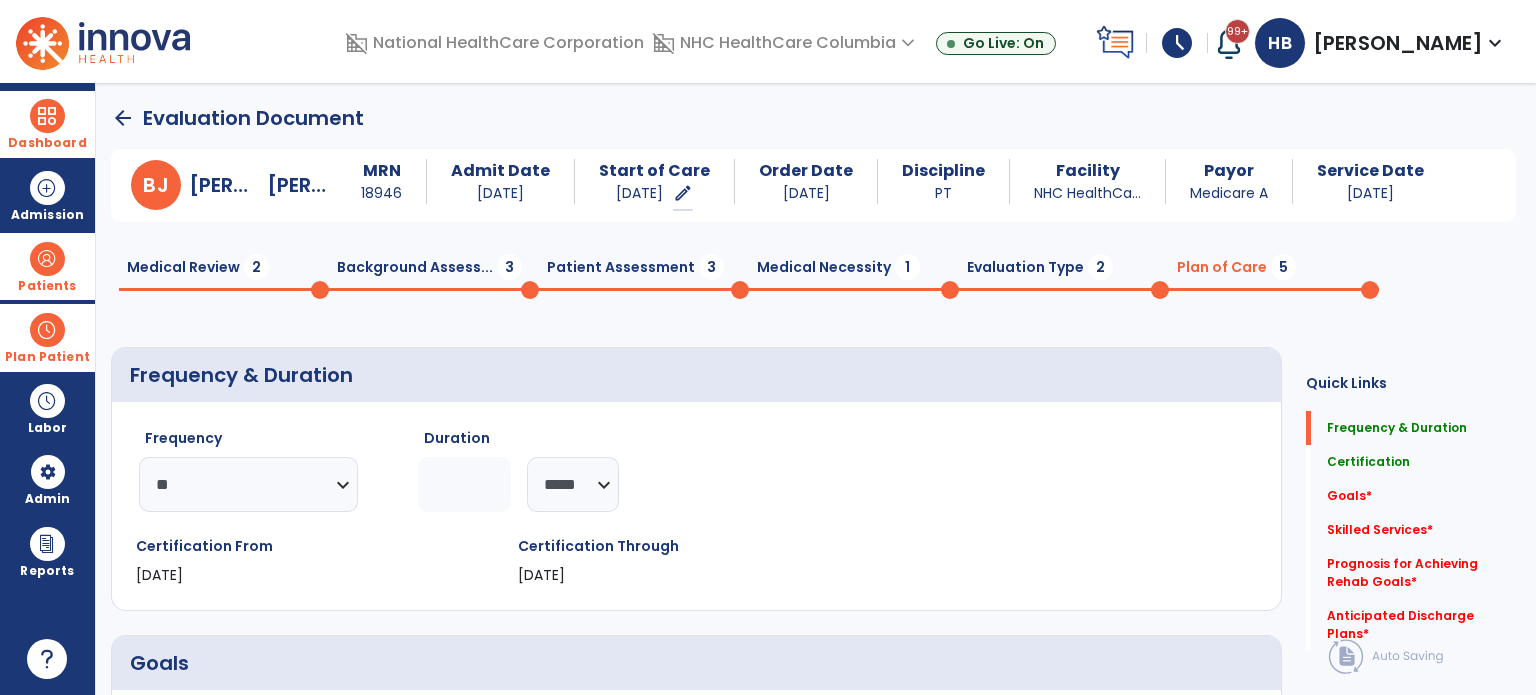 type on "**" 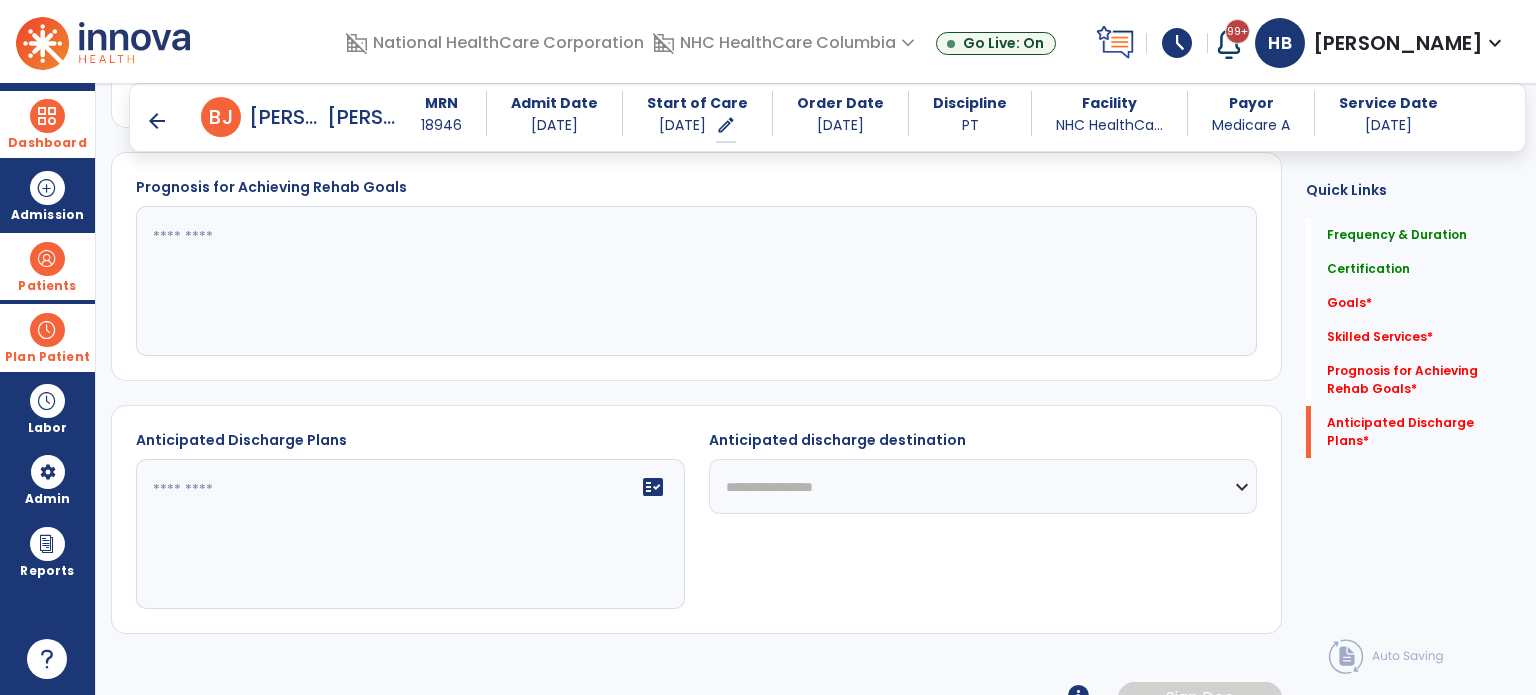 scroll, scrollTop: 872, scrollLeft: 0, axis: vertical 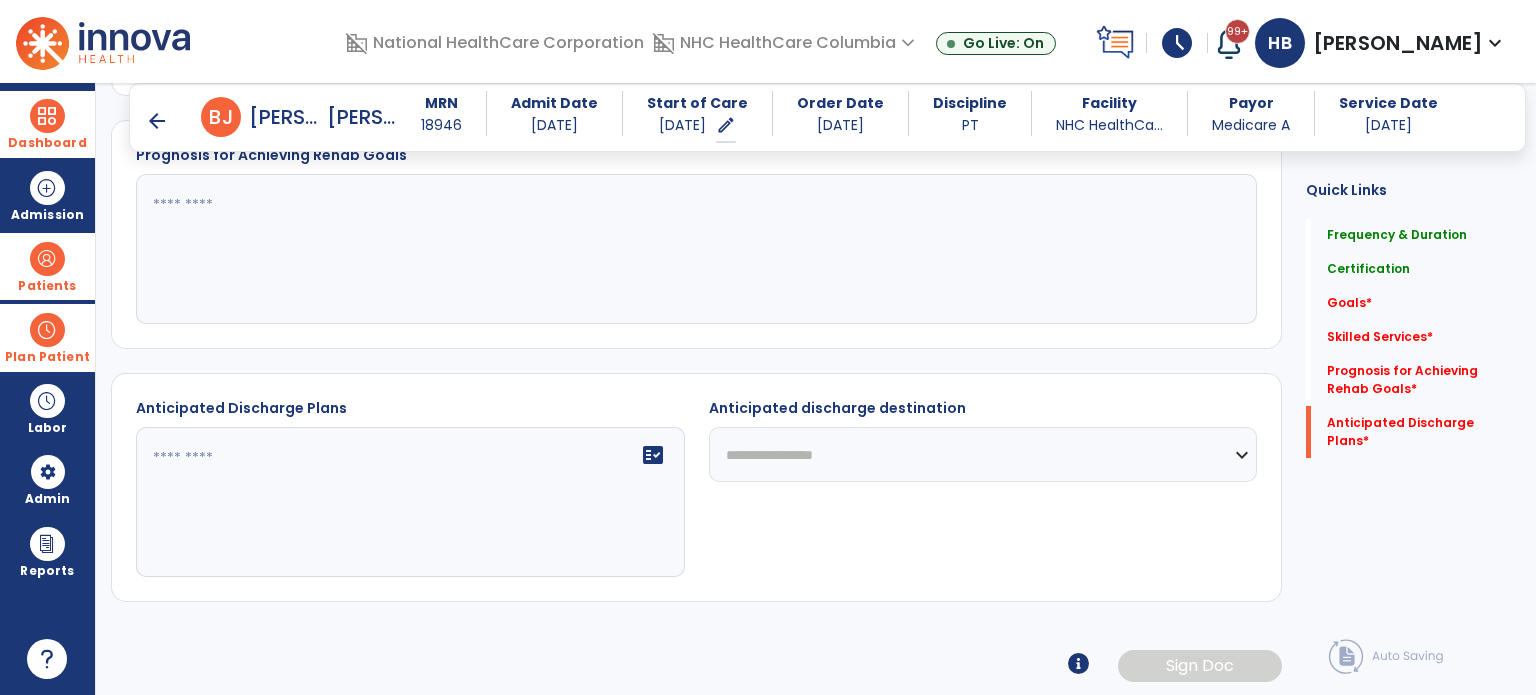 click on "fact_check" 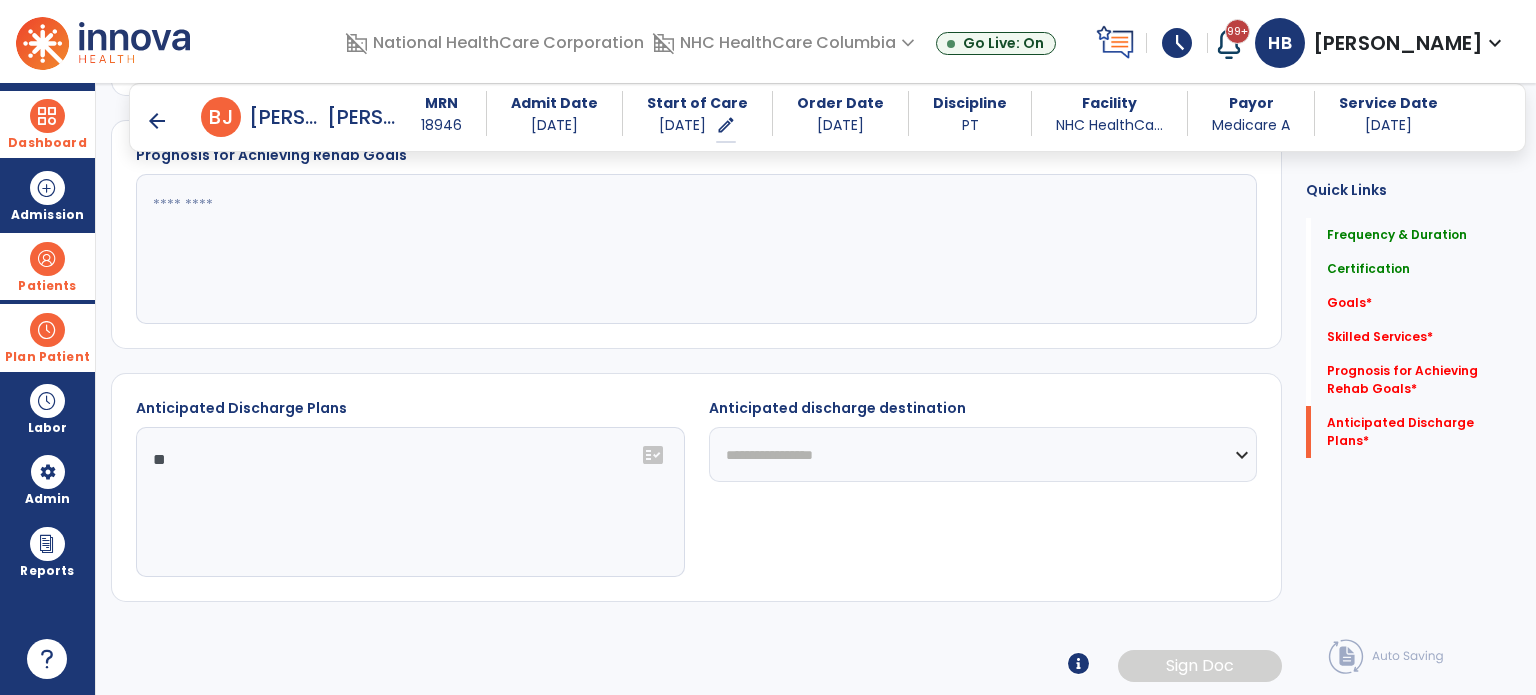 type on "*" 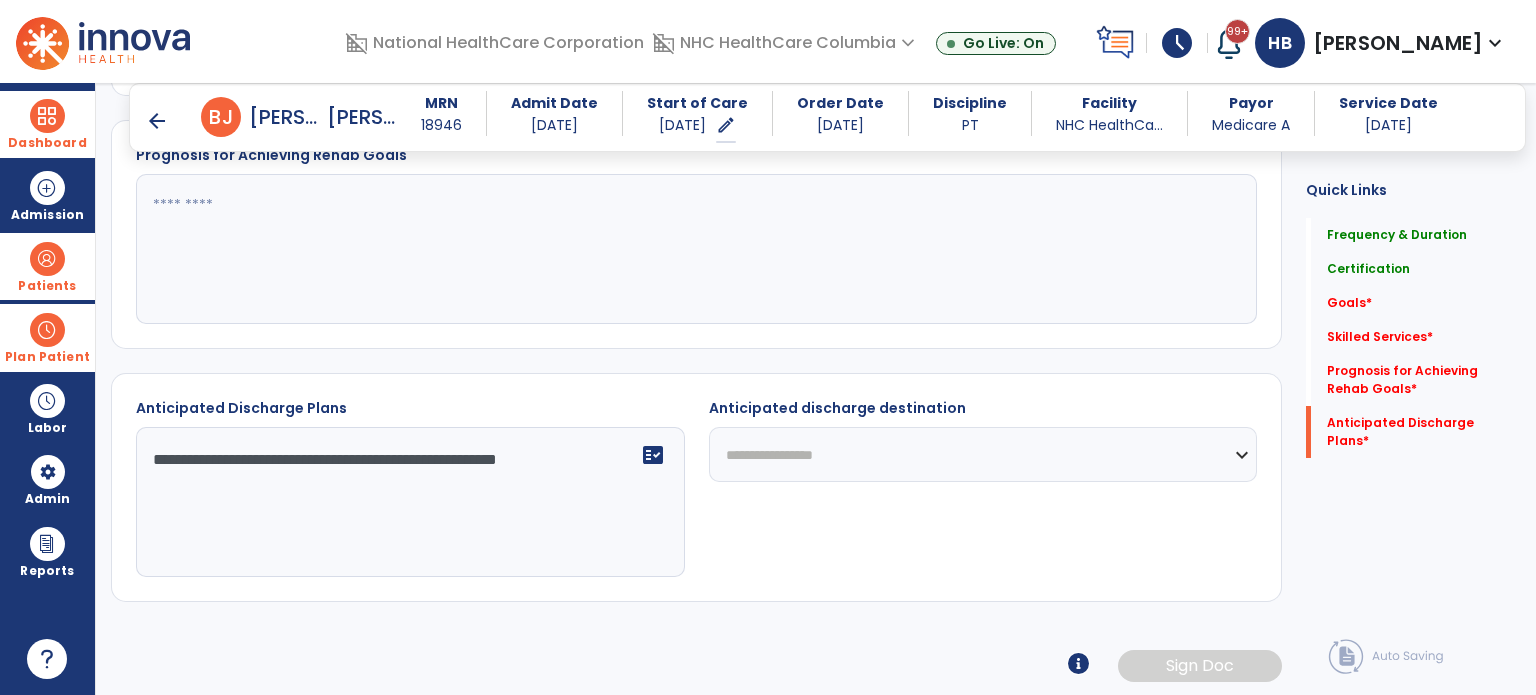 type on "**********" 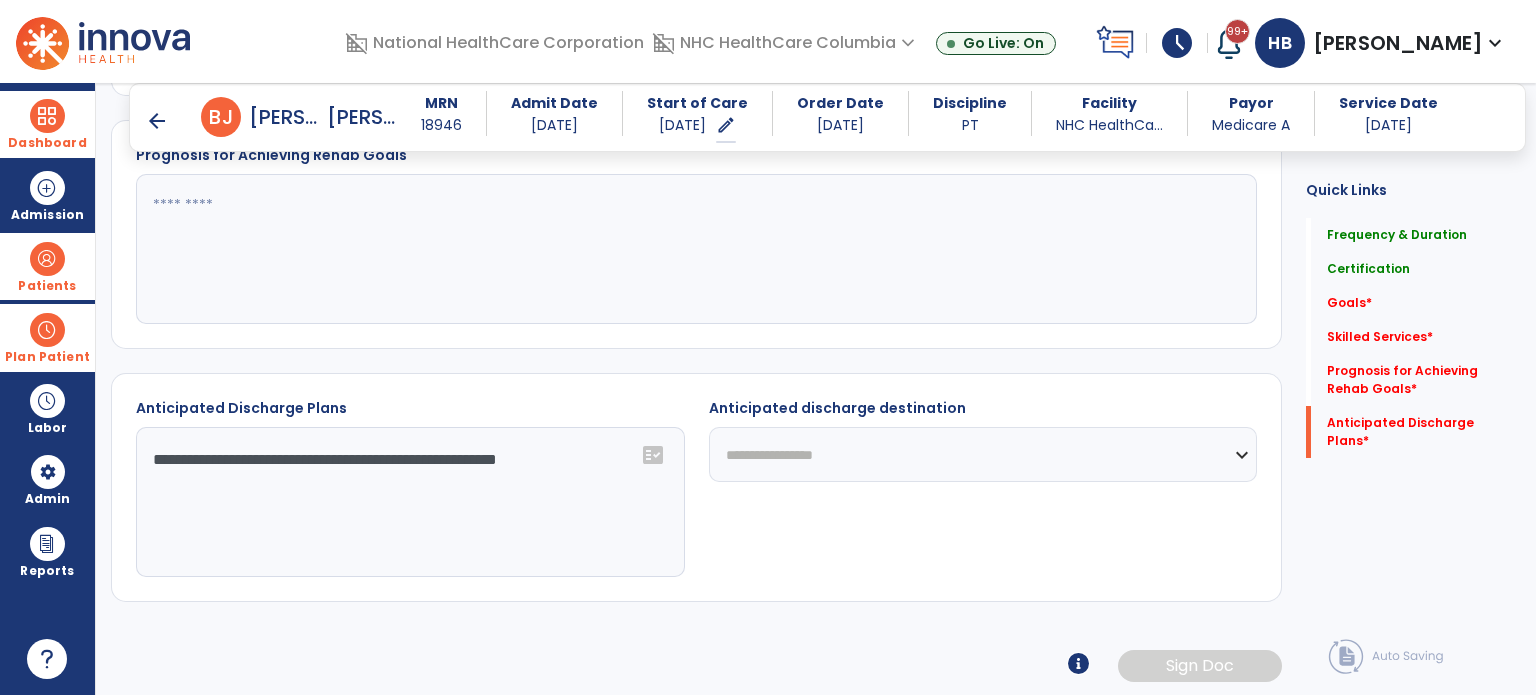 select on "***" 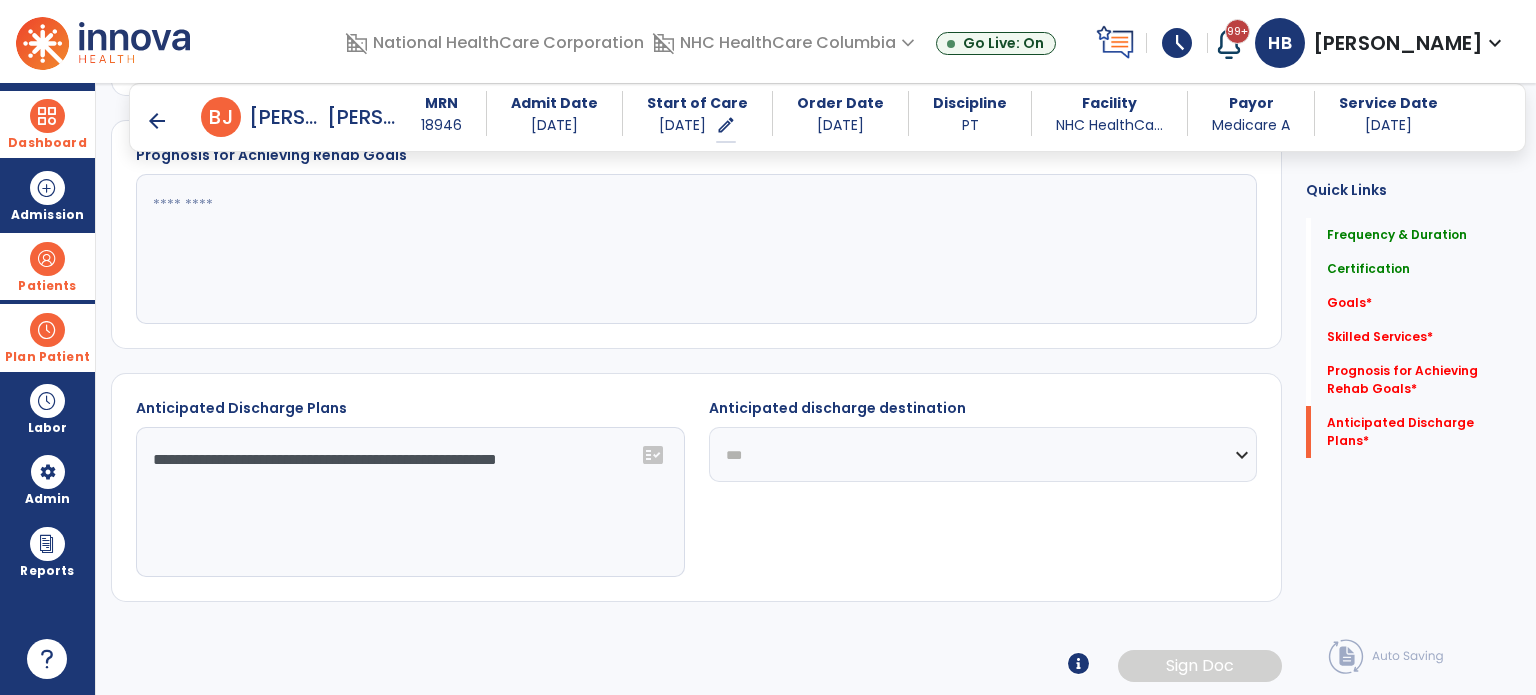click on "**********" 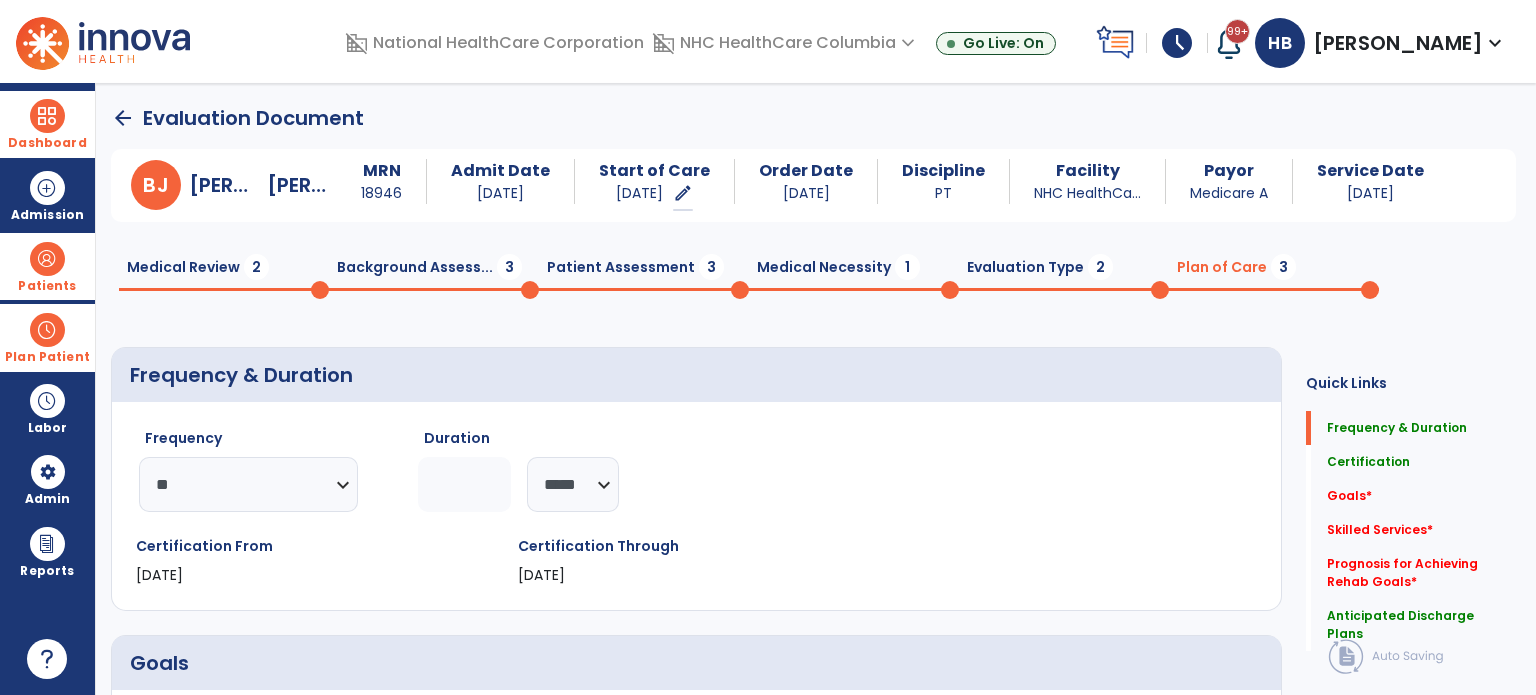 scroll, scrollTop: 0, scrollLeft: 0, axis: both 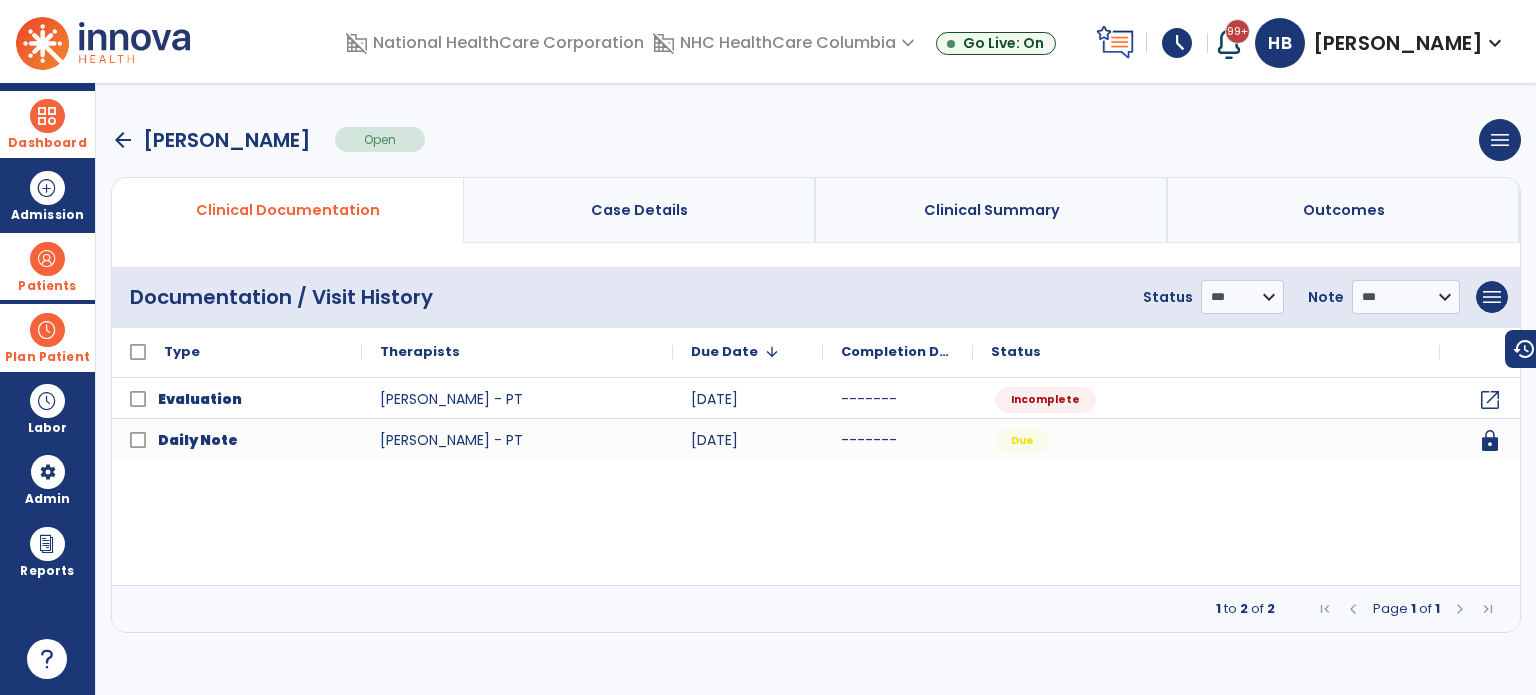 click on "Dashboard" at bounding box center [47, 143] 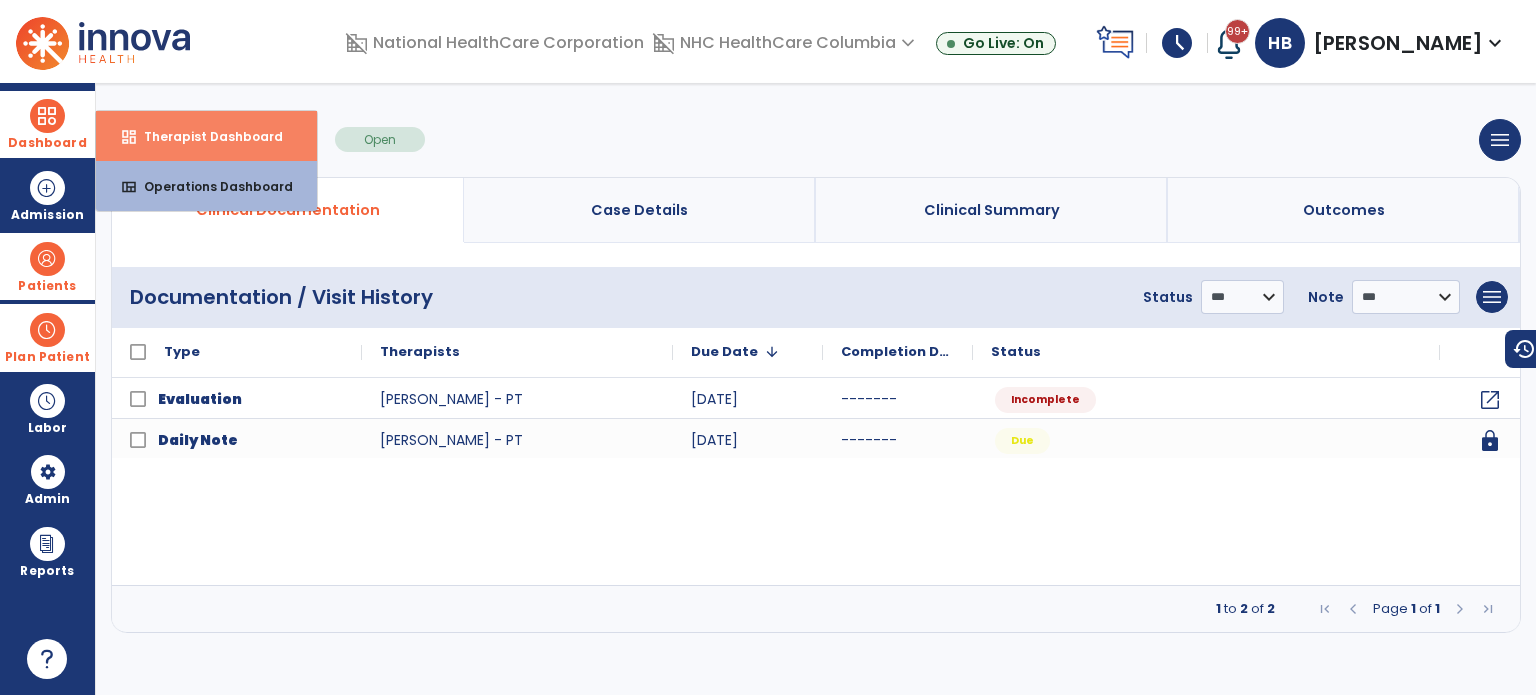 click on "Therapist Dashboard" at bounding box center [205, 136] 